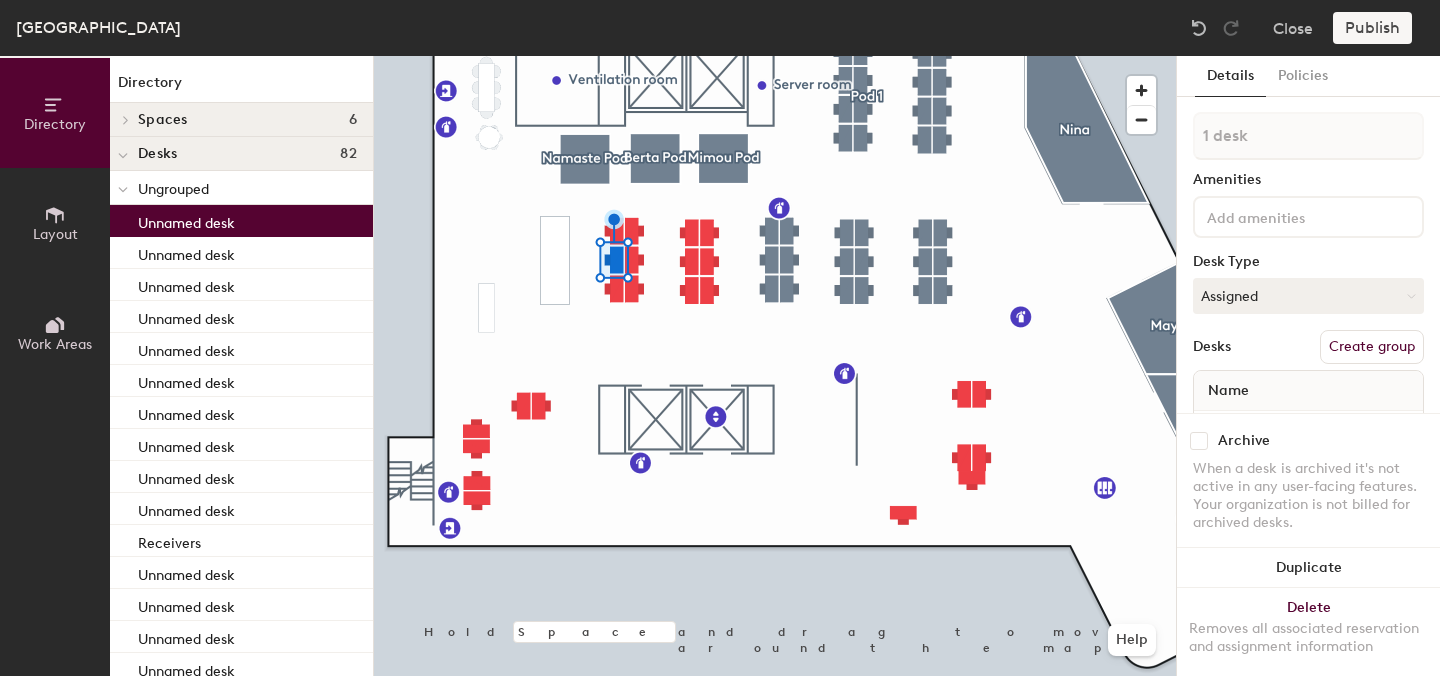 scroll, scrollTop: 0, scrollLeft: 0, axis: both 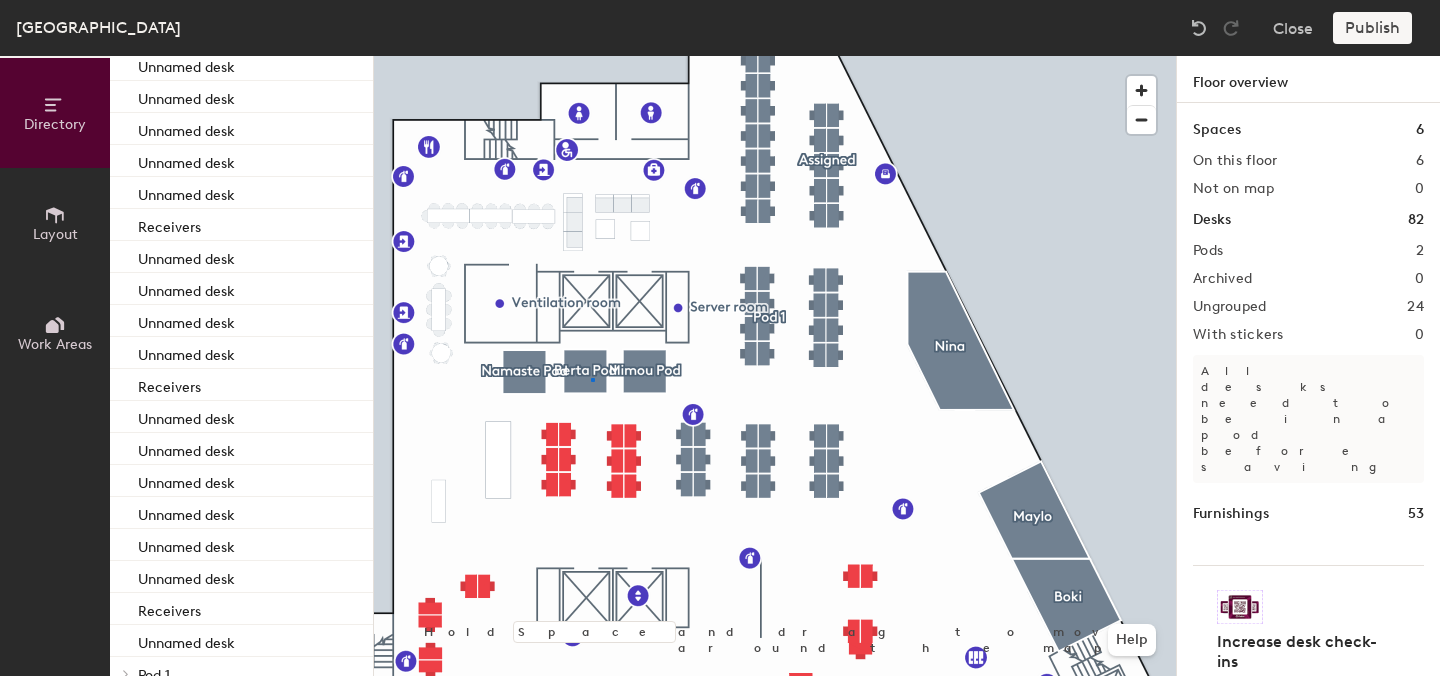click 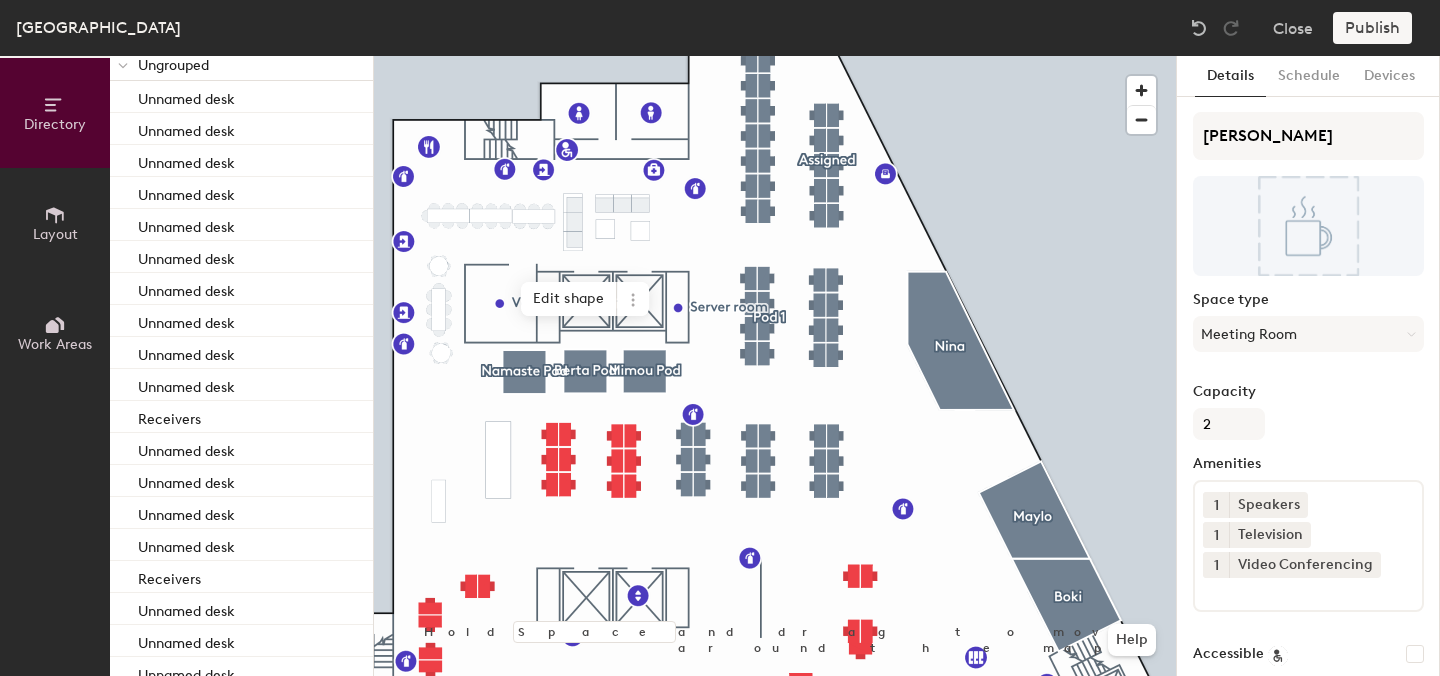 scroll, scrollTop: 508, scrollLeft: 0, axis: vertical 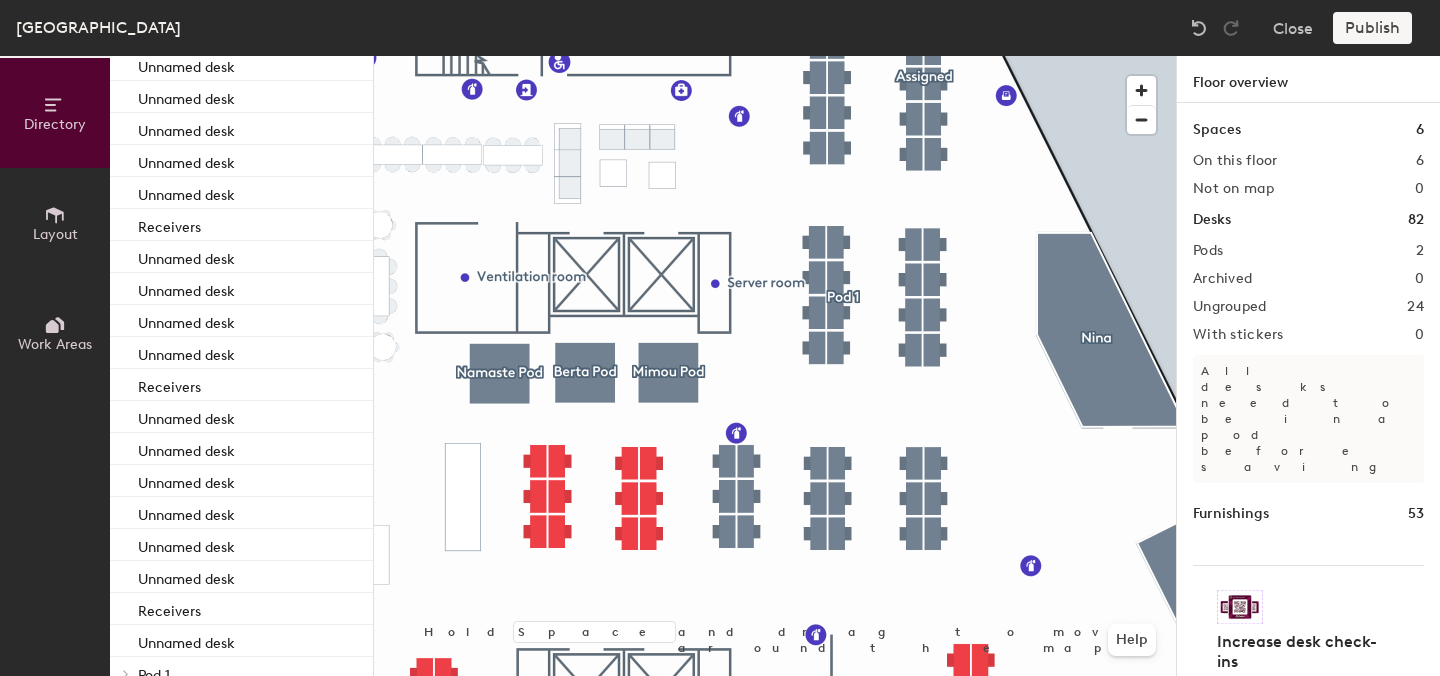 click 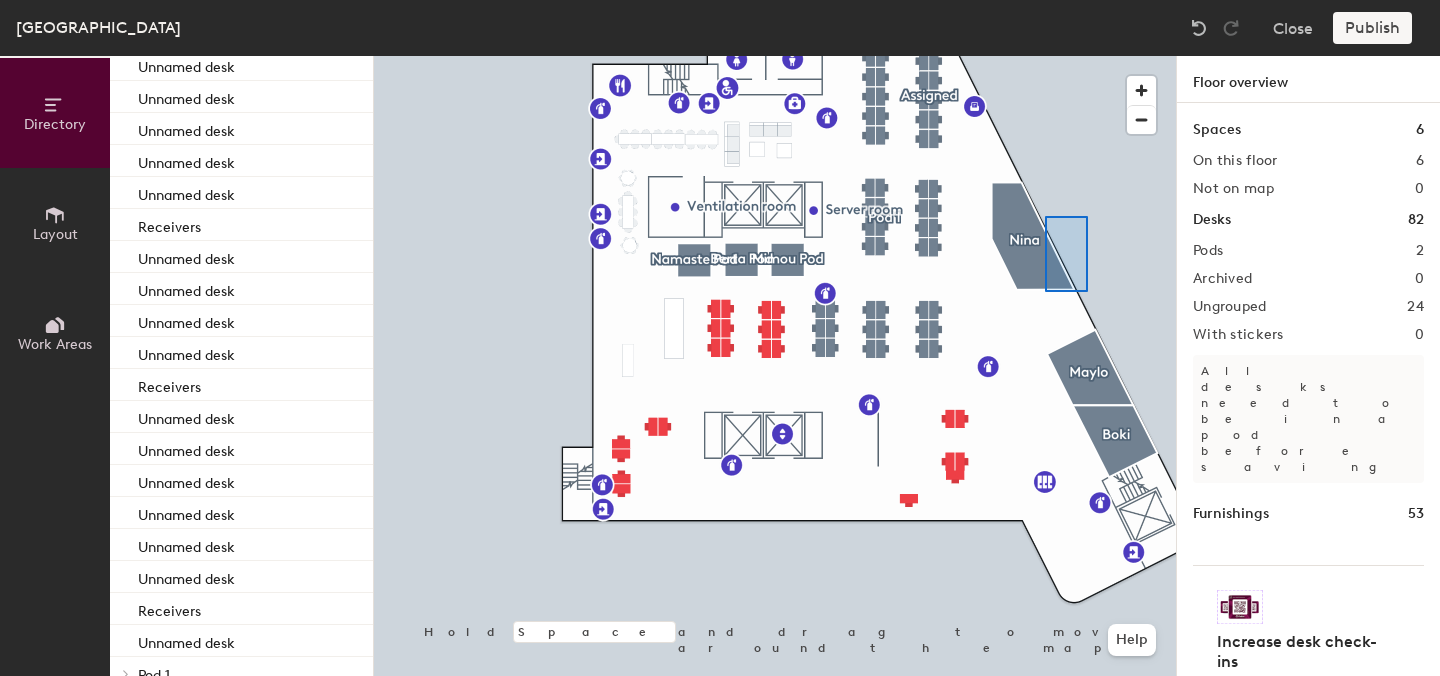 click 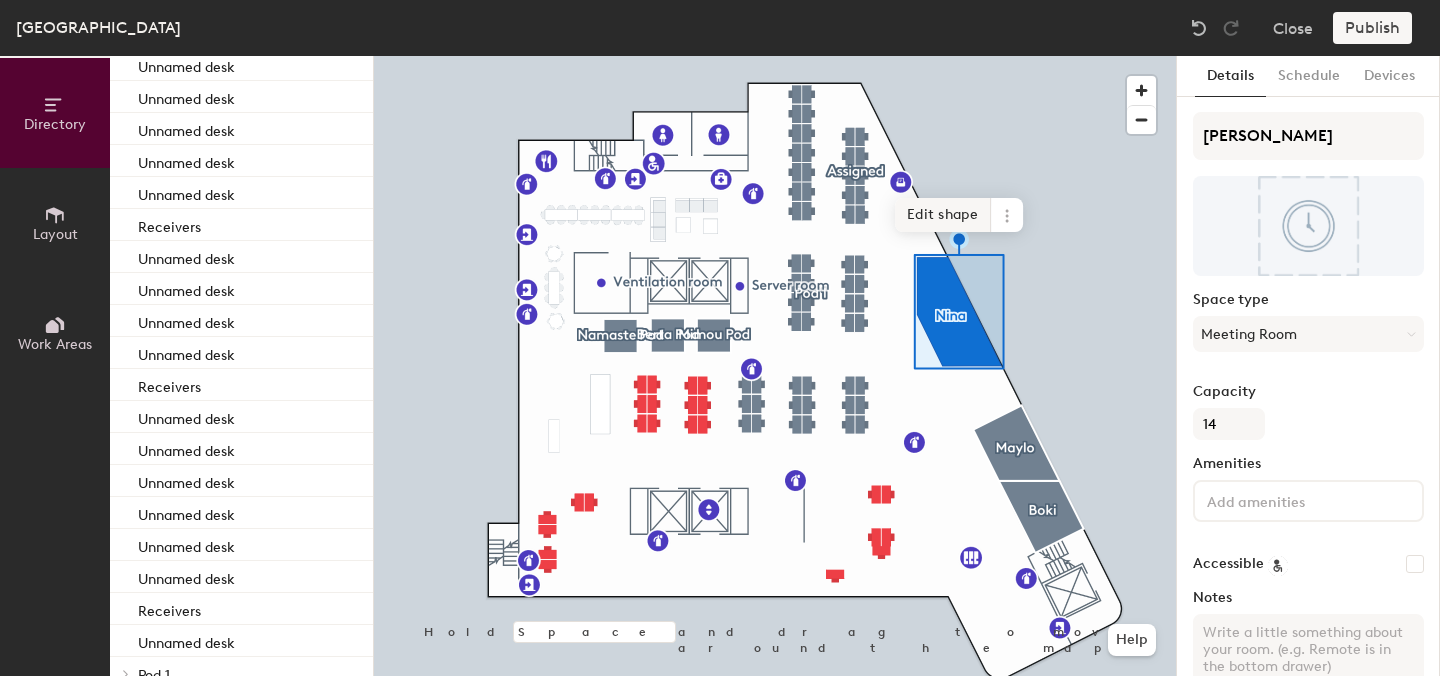 click on "Edit shape" 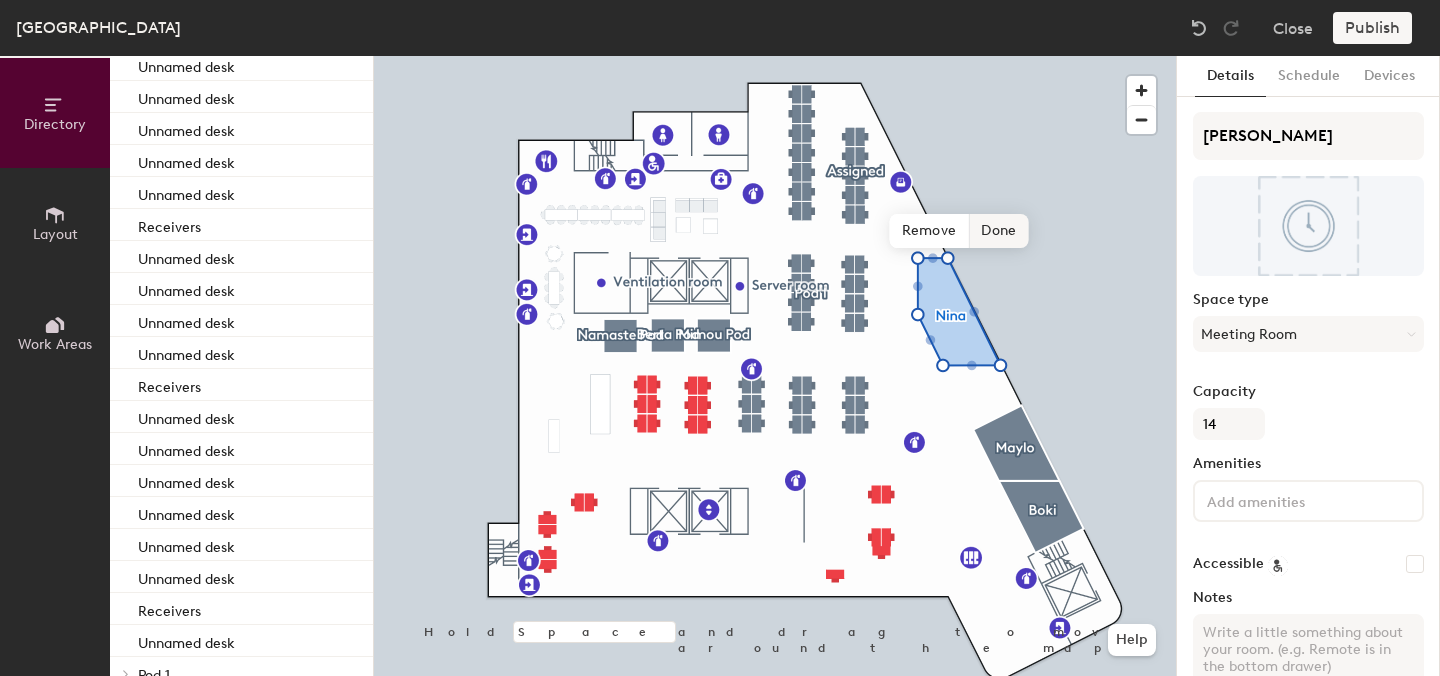 click on "Done" 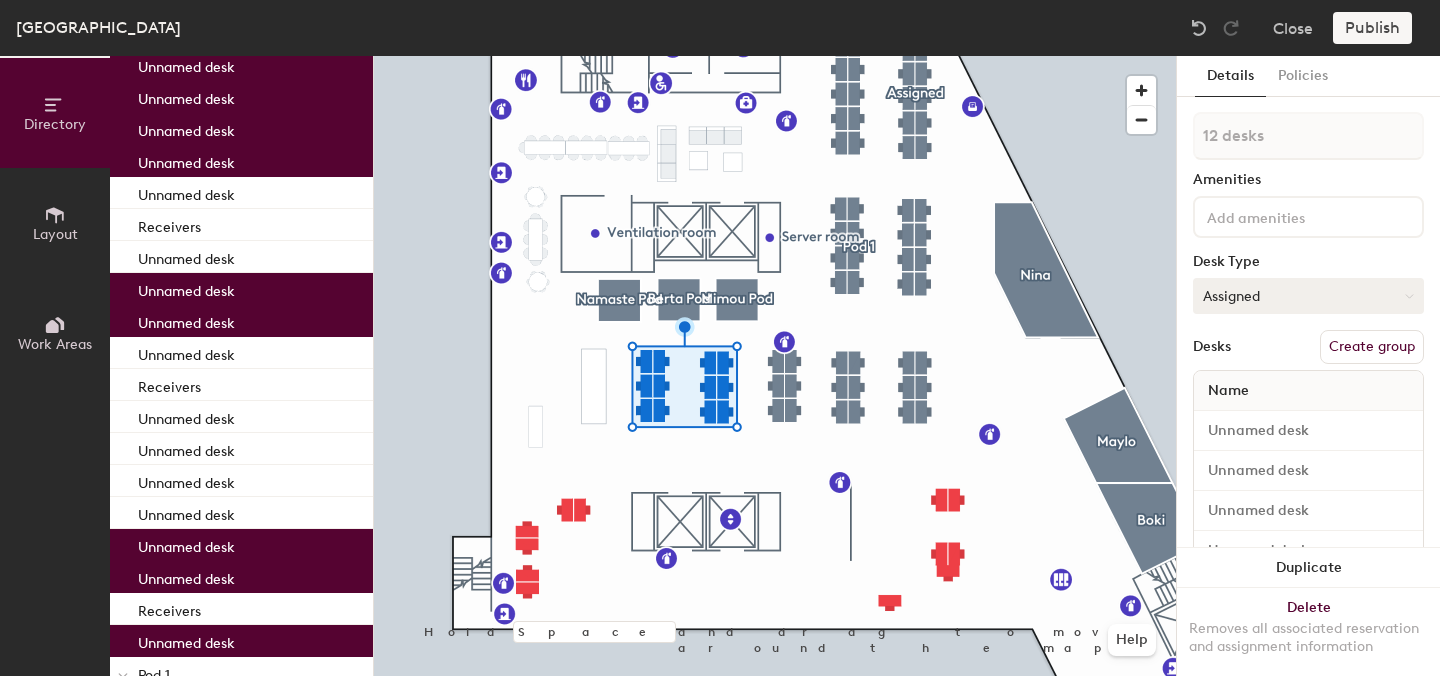 click on "Assigned" 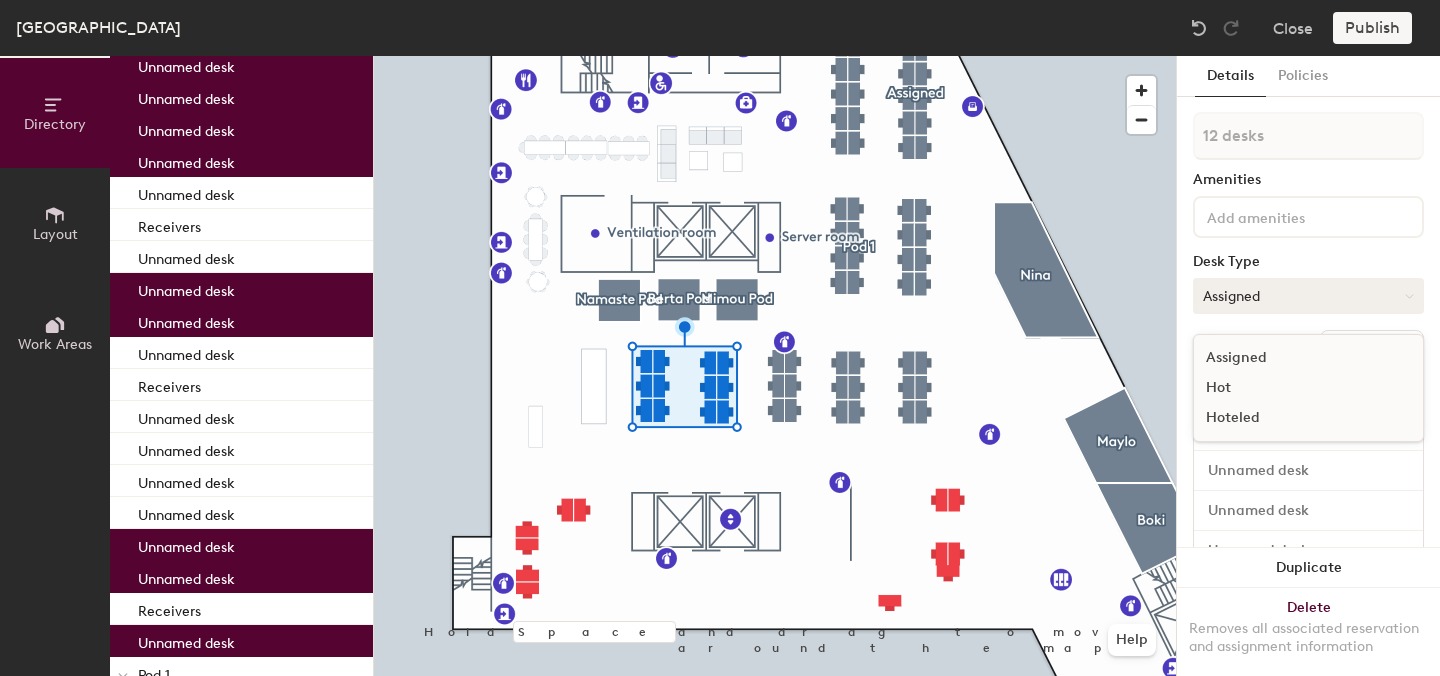 click on "Assigned" 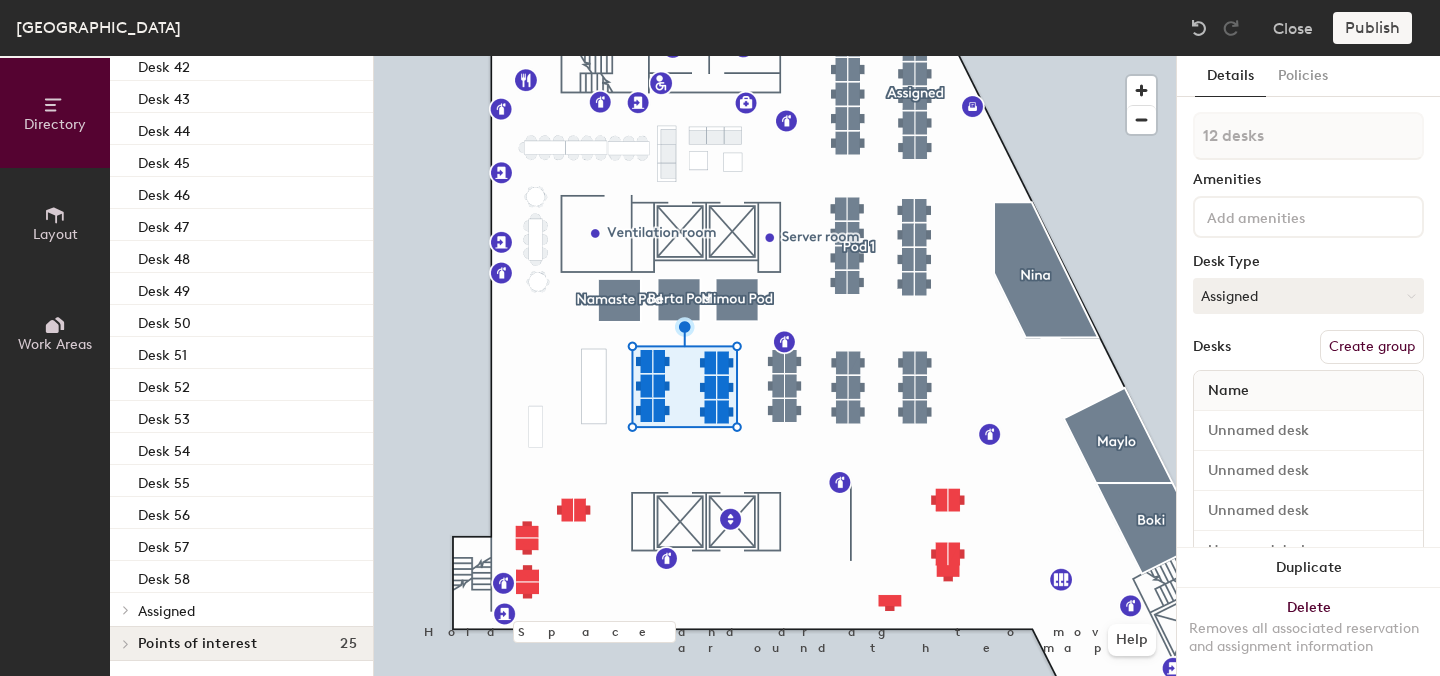scroll, scrollTop: 2143, scrollLeft: 0, axis: vertical 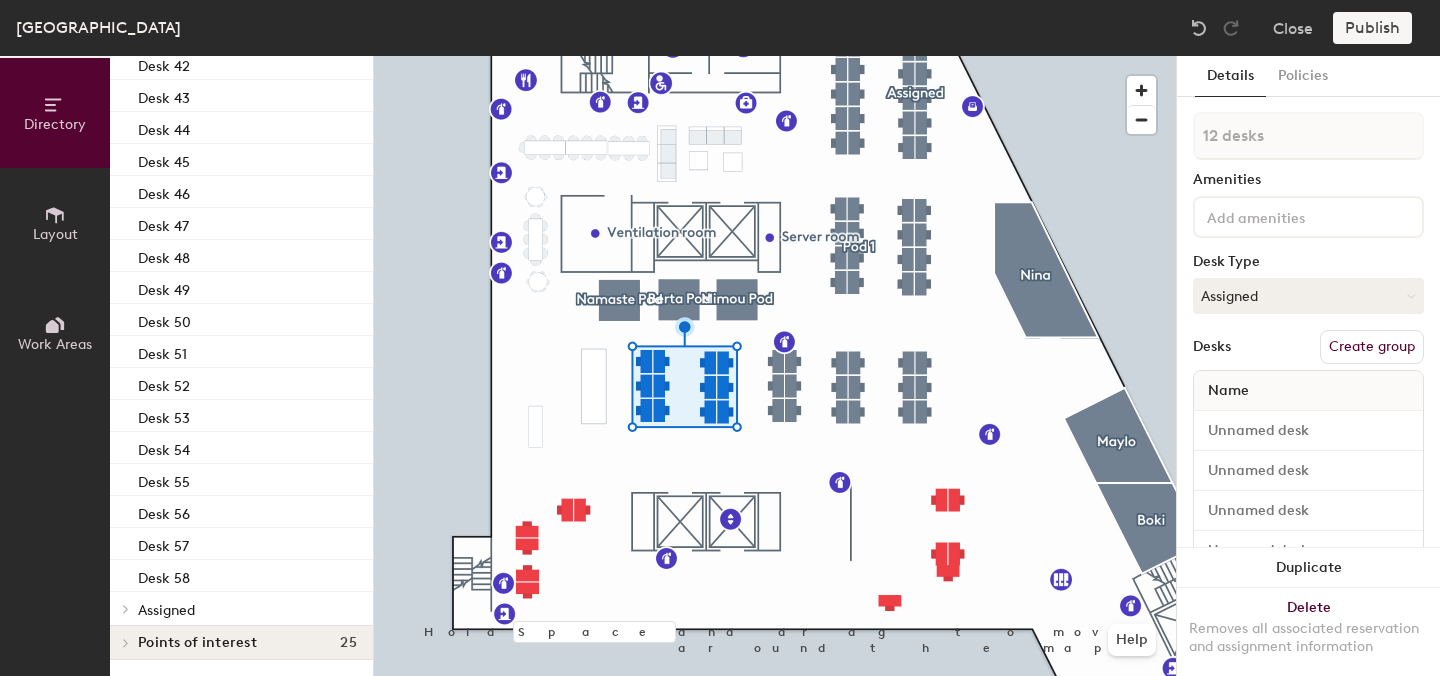 click on "Assigned" 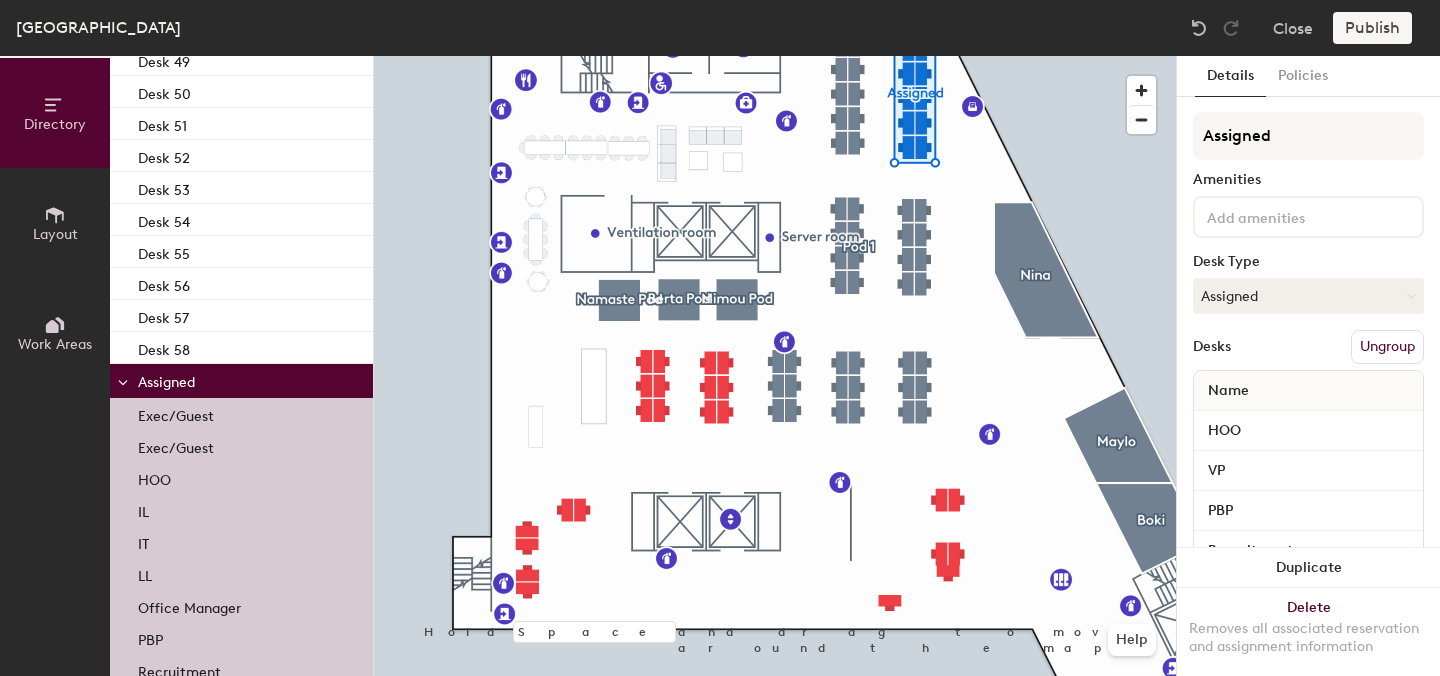 scroll, scrollTop: 2377, scrollLeft: 0, axis: vertical 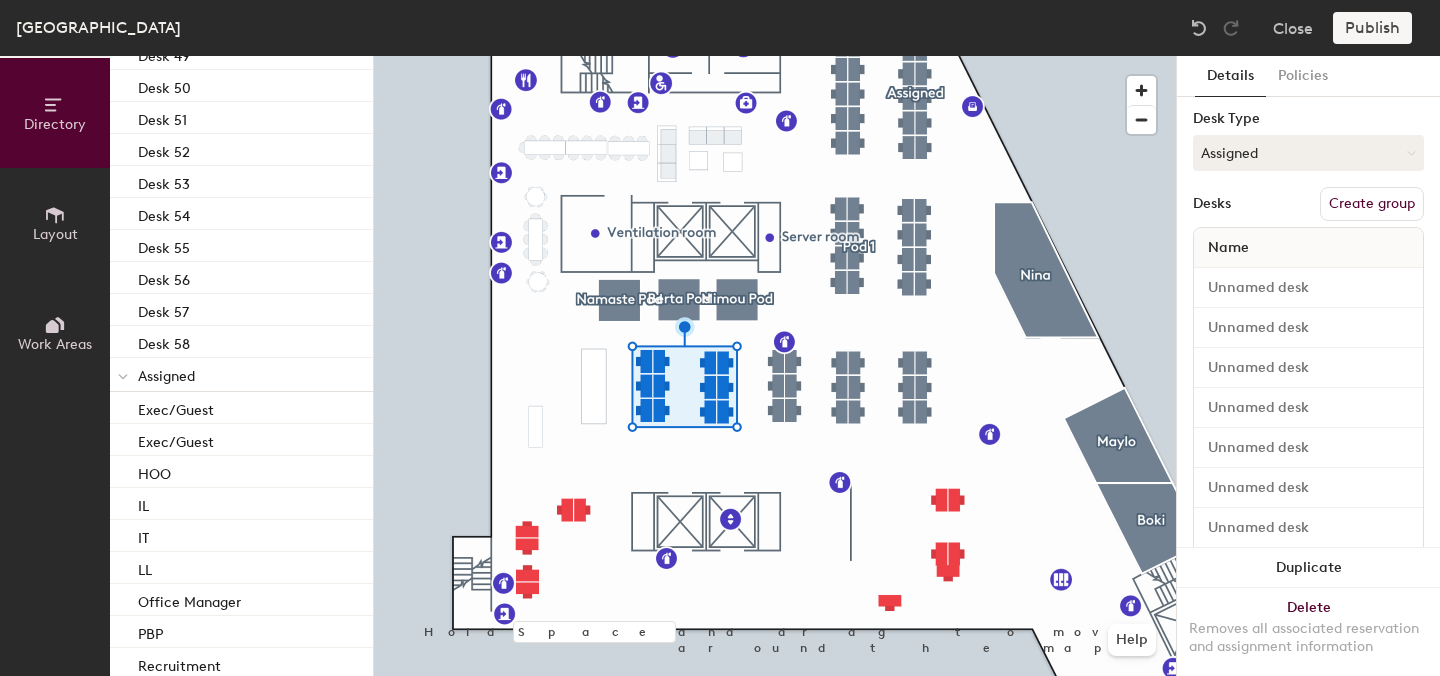 click on "Create group" 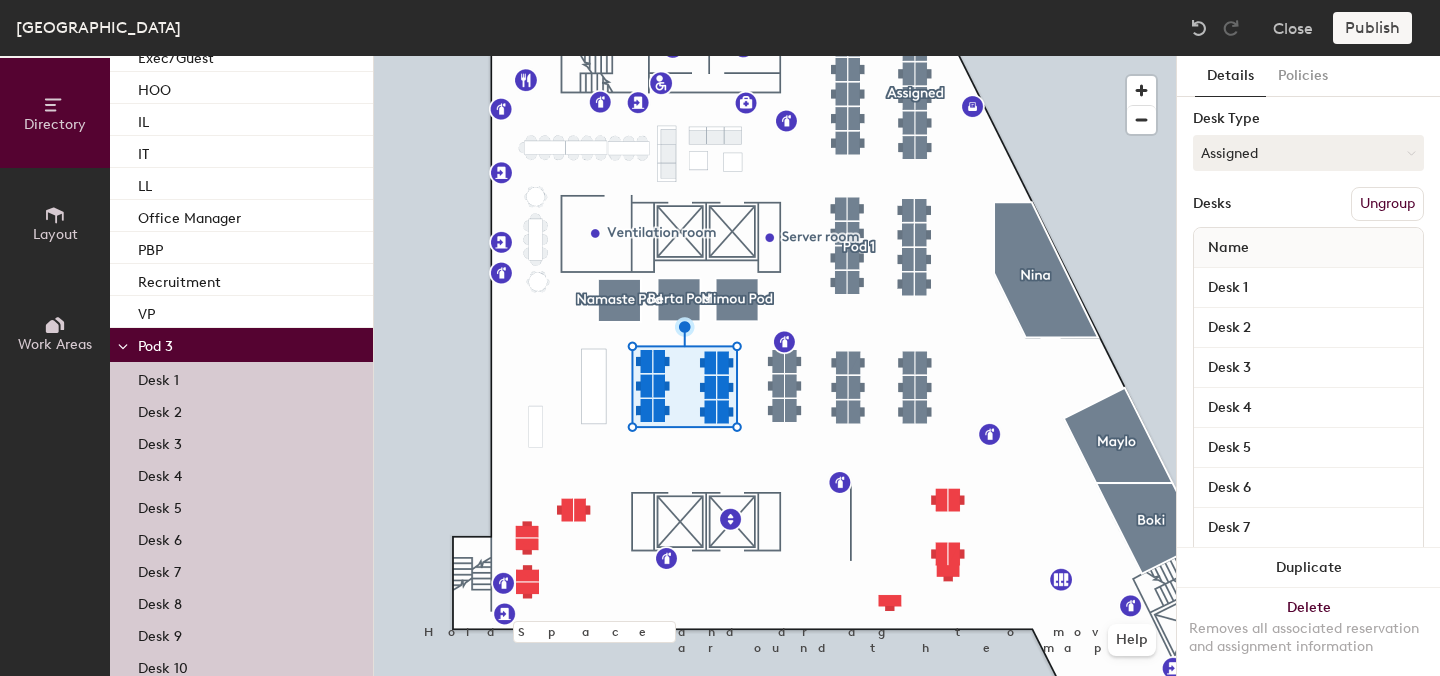 scroll, scrollTop: 1993, scrollLeft: 0, axis: vertical 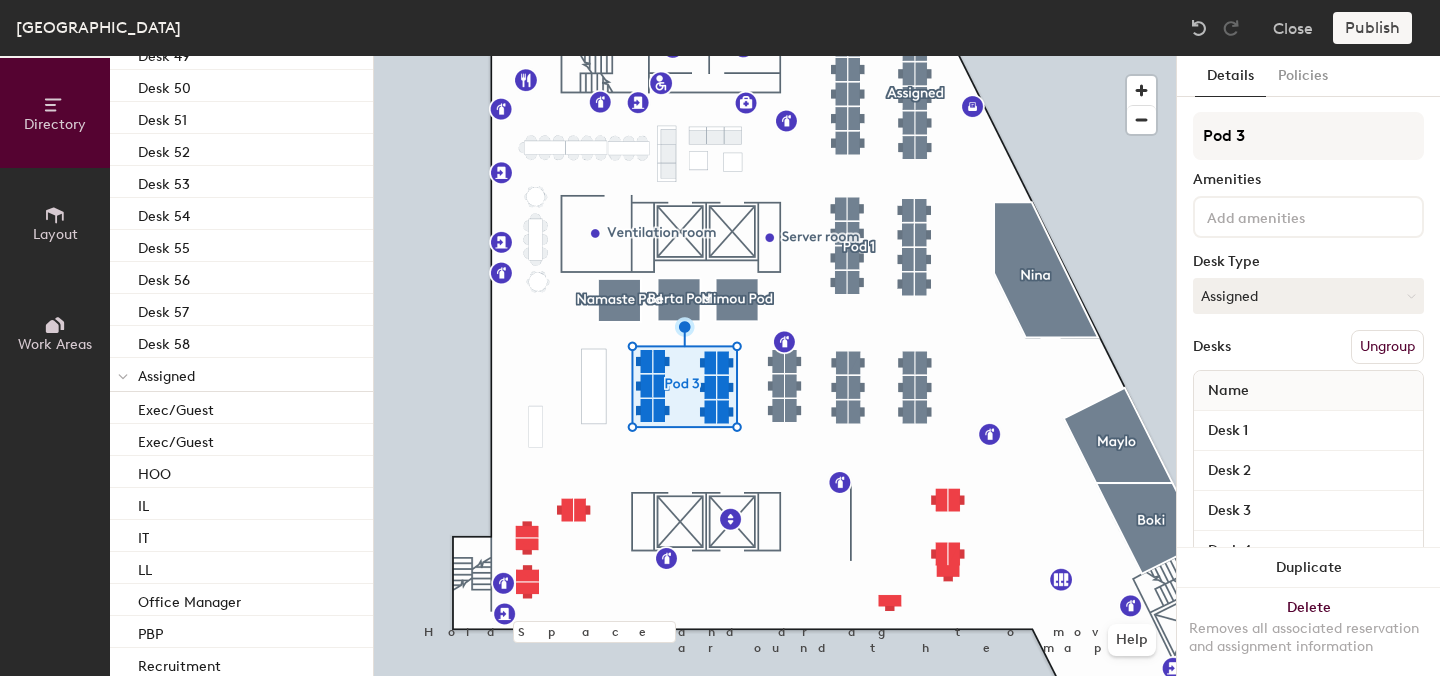 click on "Amenities" 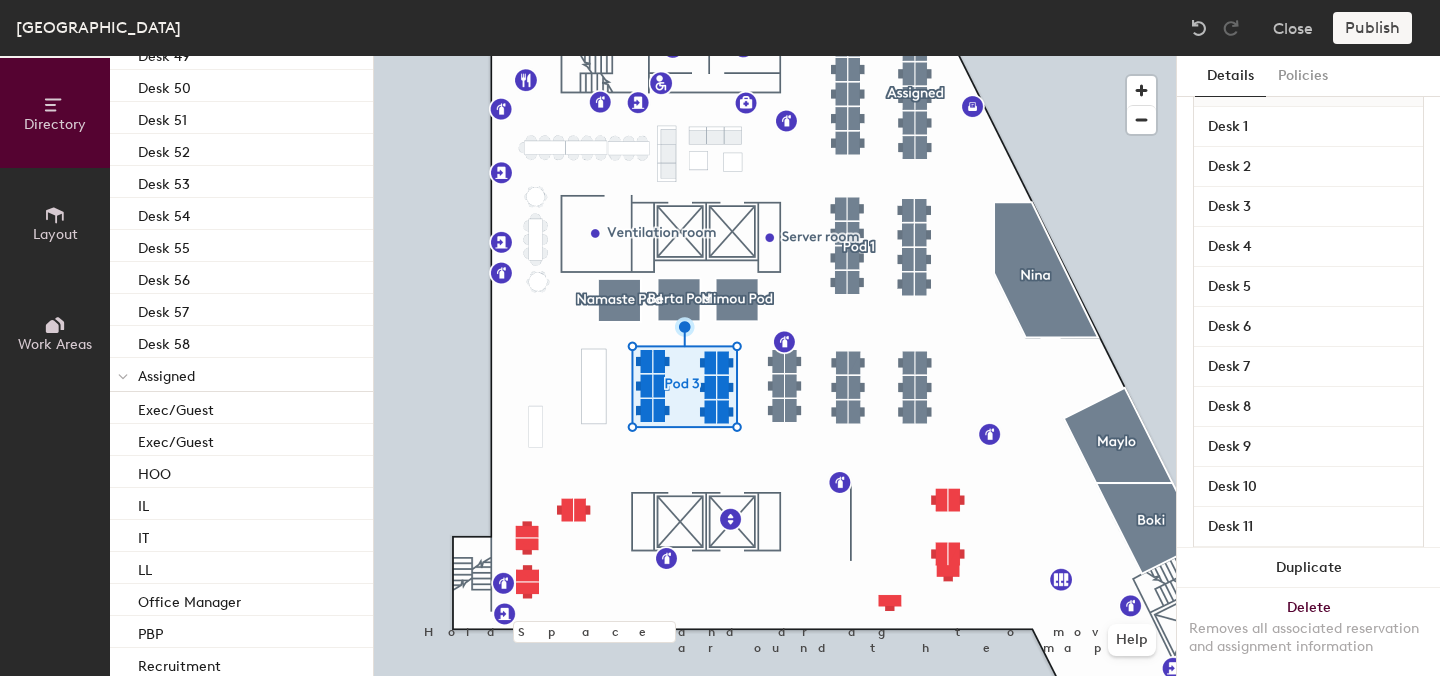 scroll, scrollTop: 353, scrollLeft: 0, axis: vertical 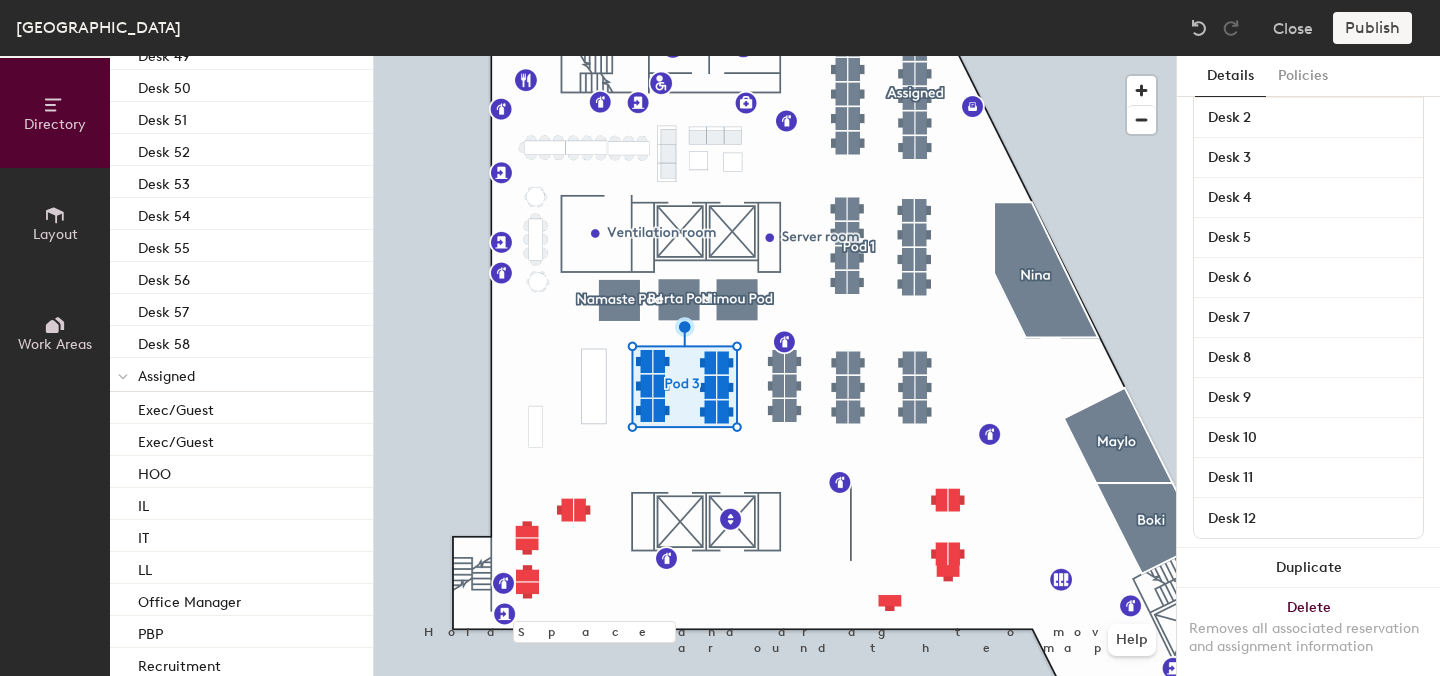 click 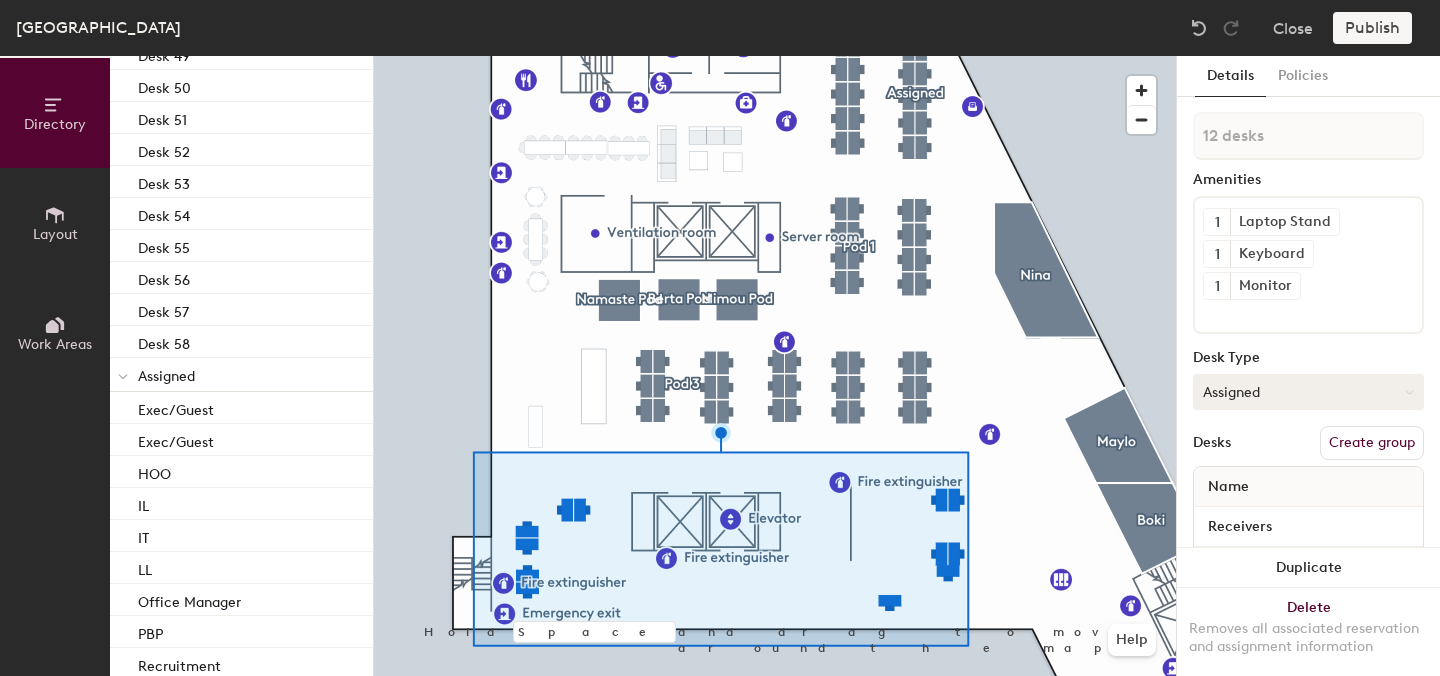 click on "Assigned" 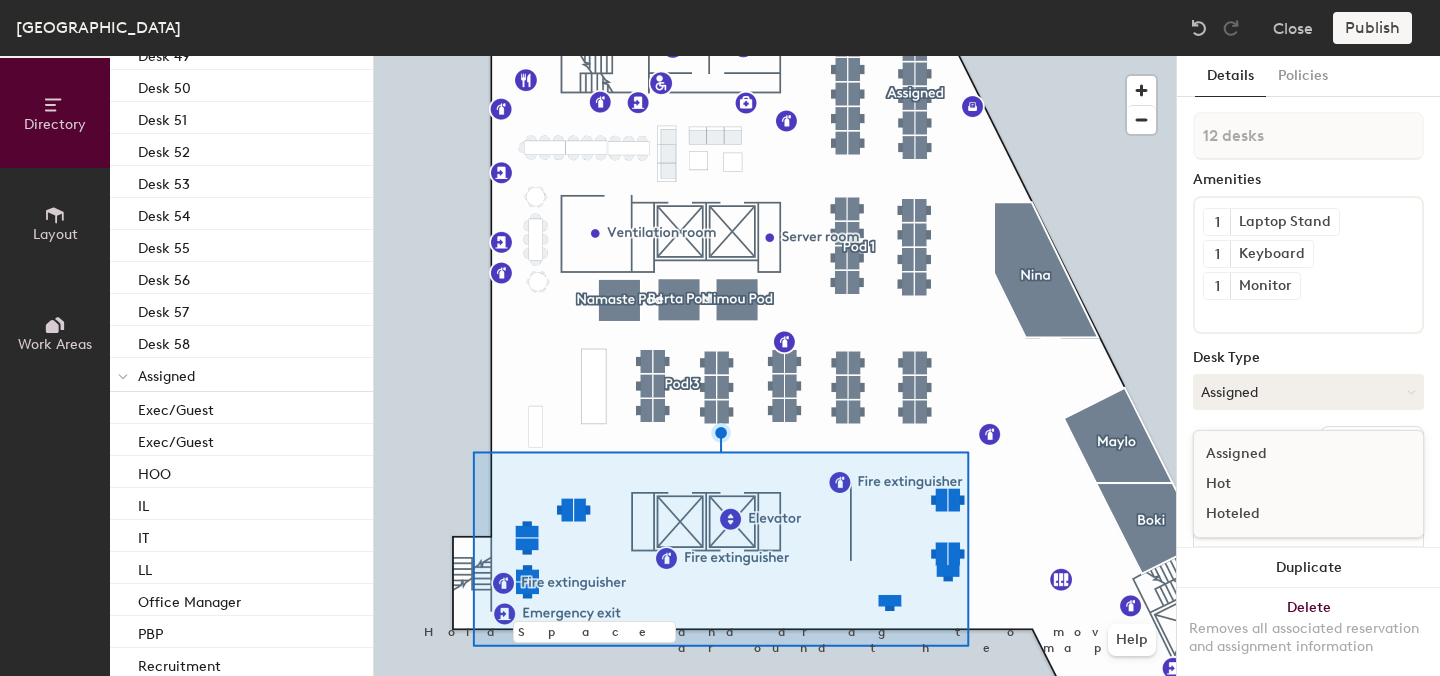 click on "12 desks Amenities 1 Laptop Stand 1 Keyboard 1 Monitor Desk Type Assigned Assigned Hot Hoteled Desks Create group Name Receivers Receivers Receivers" 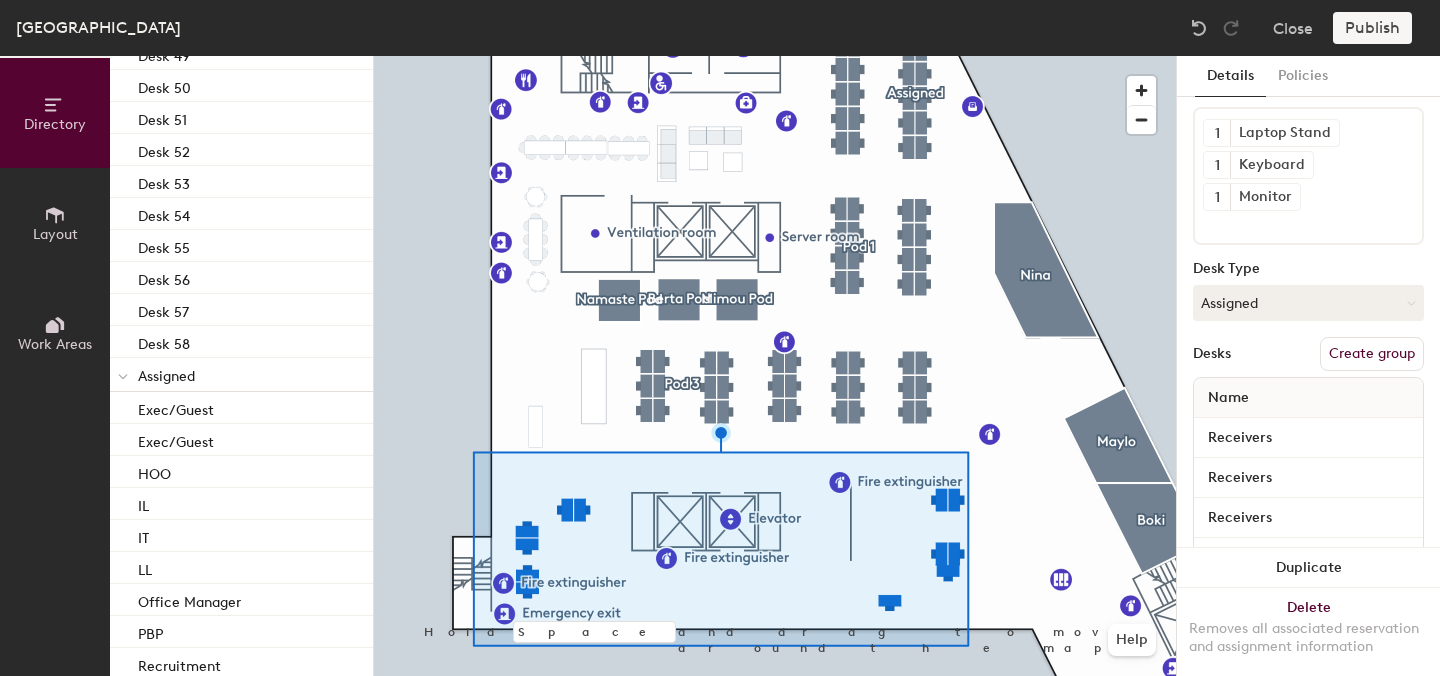 scroll, scrollTop: 110, scrollLeft: 0, axis: vertical 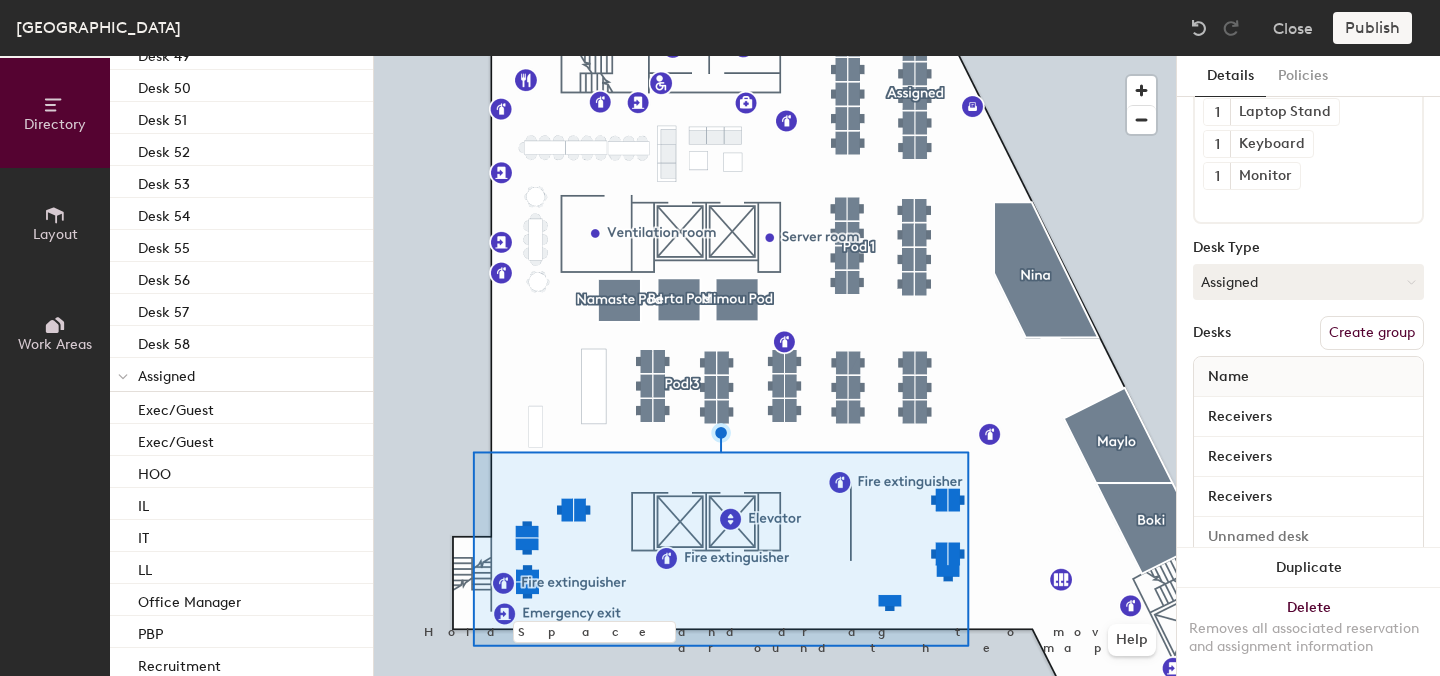 click on "Create group" 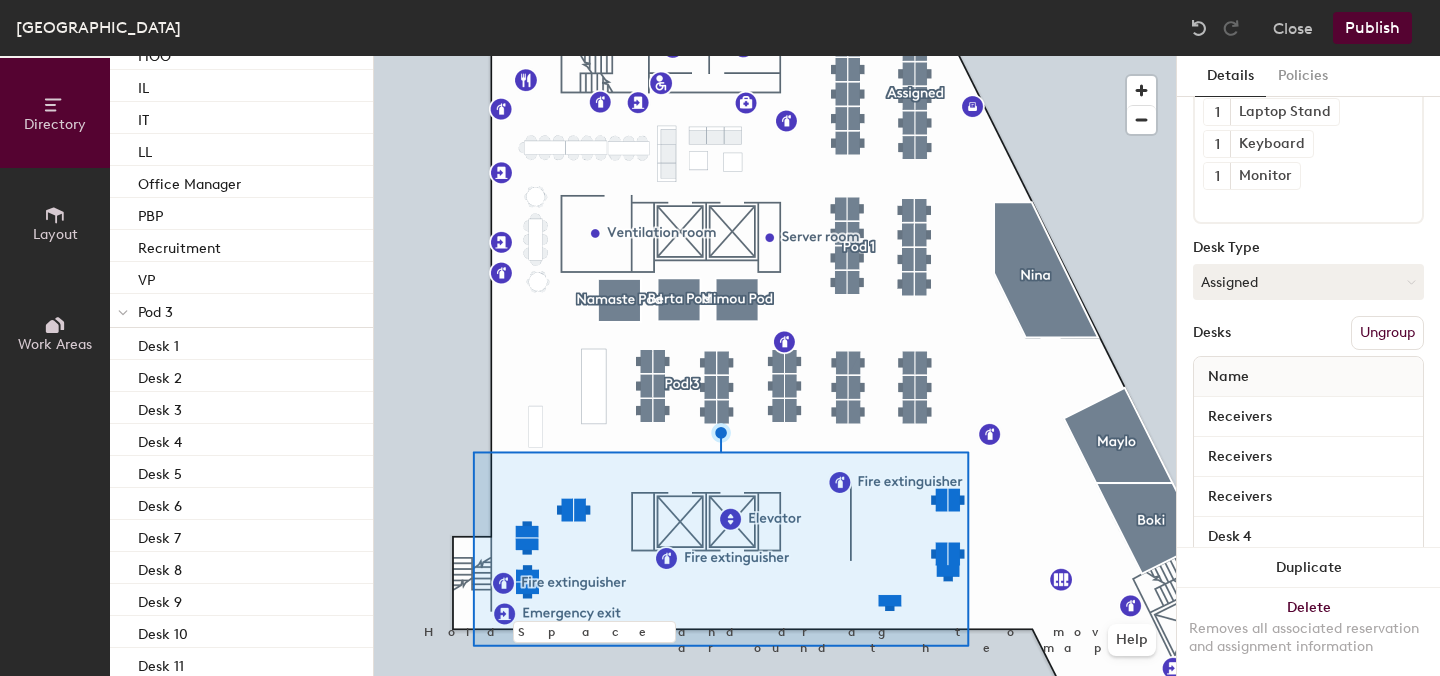 scroll, scrollTop: 1575, scrollLeft: 0, axis: vertical 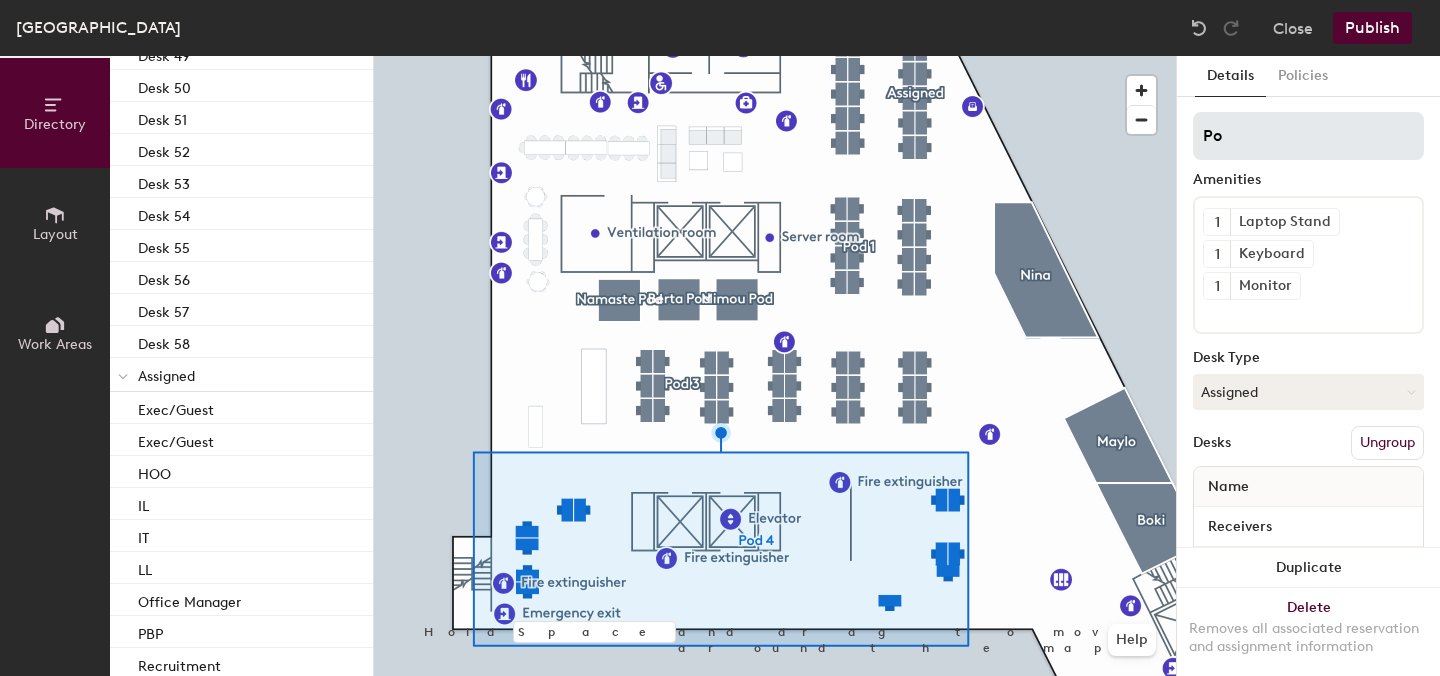 type on "P" 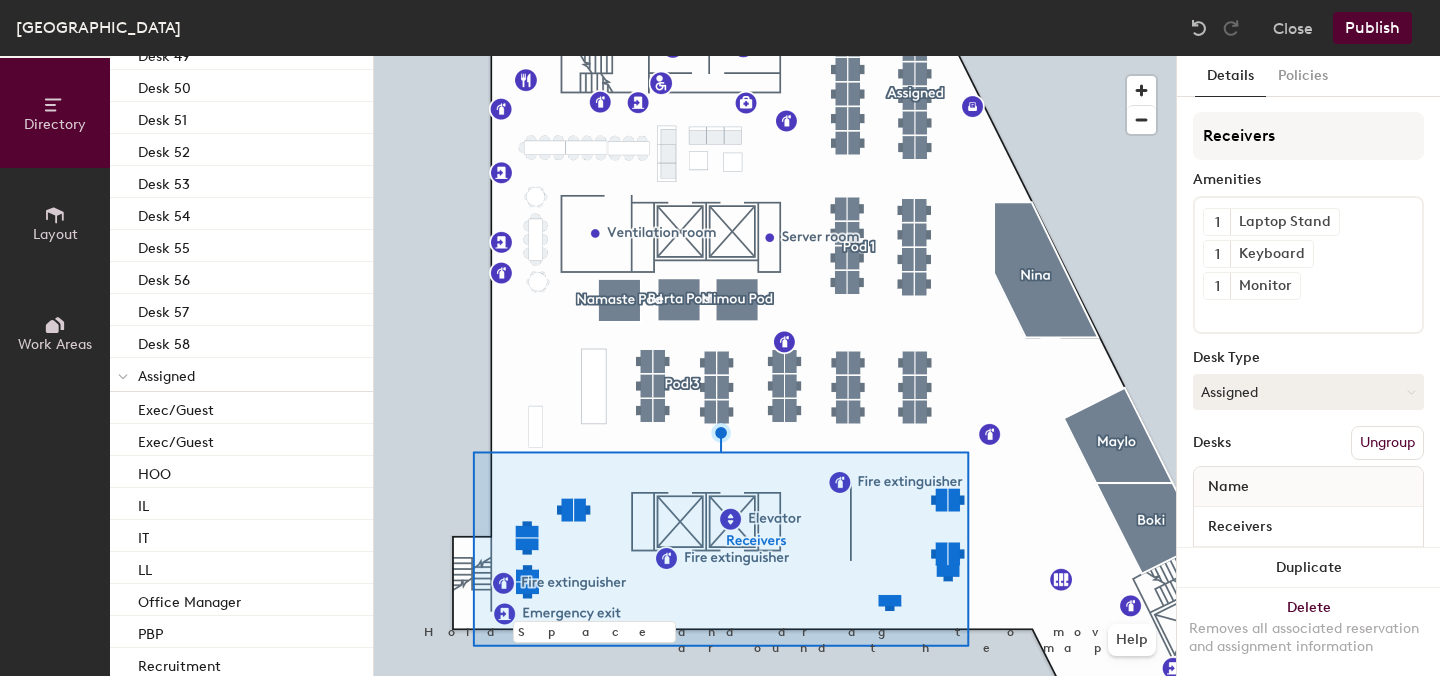type on "Receivers" 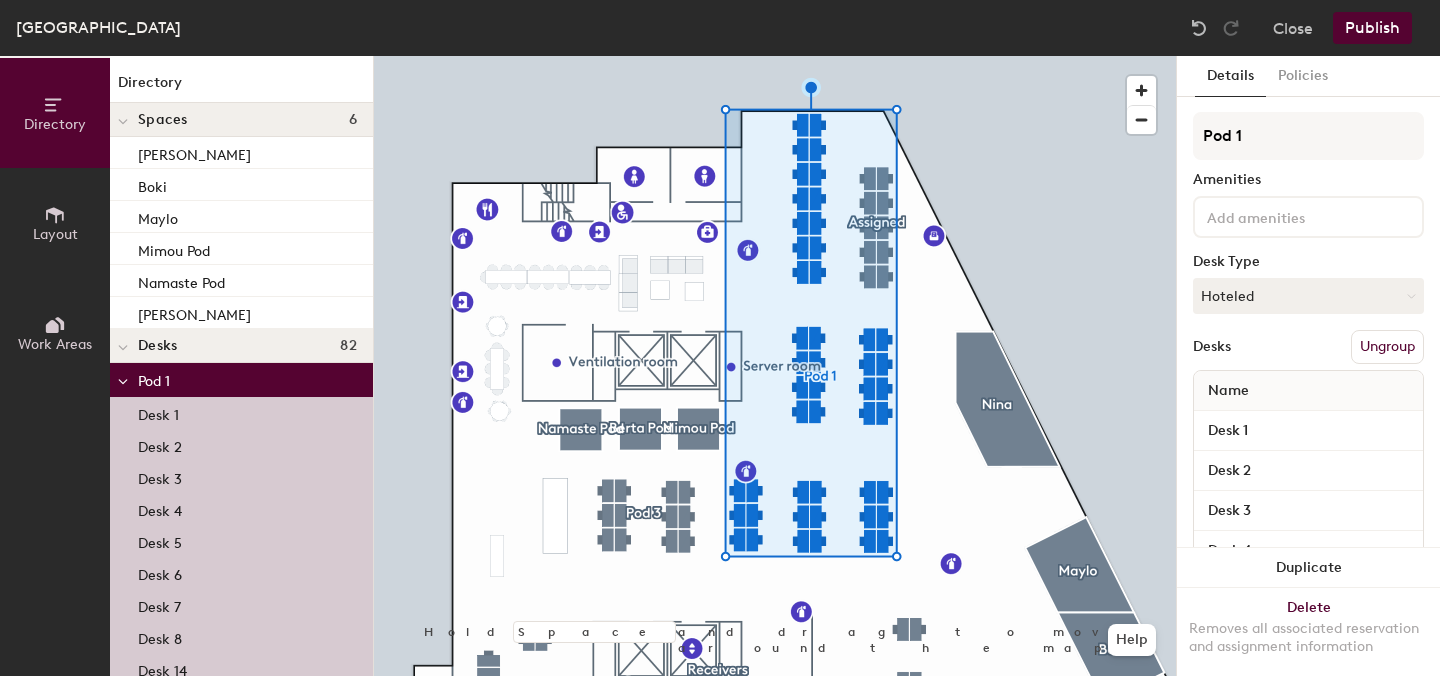 scroll, scrollTop: 0, scrollLeft: 0, axis: both 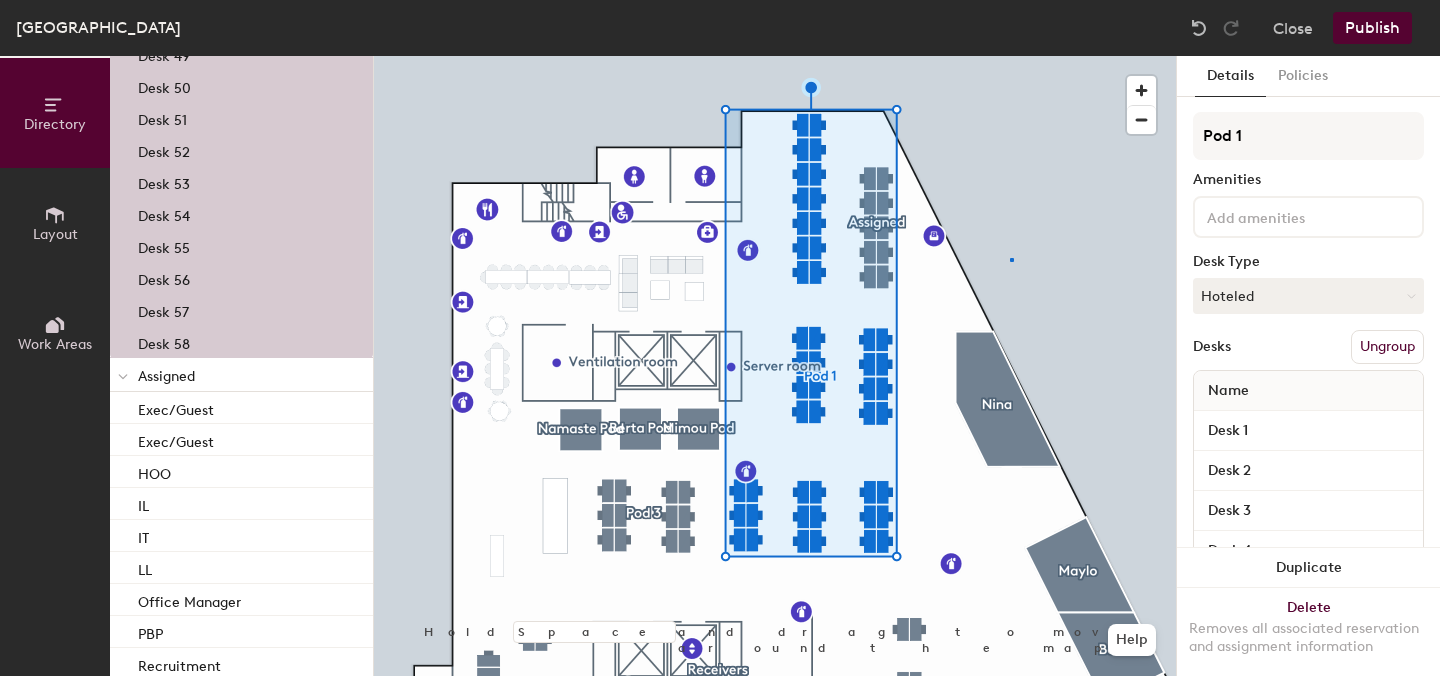 click 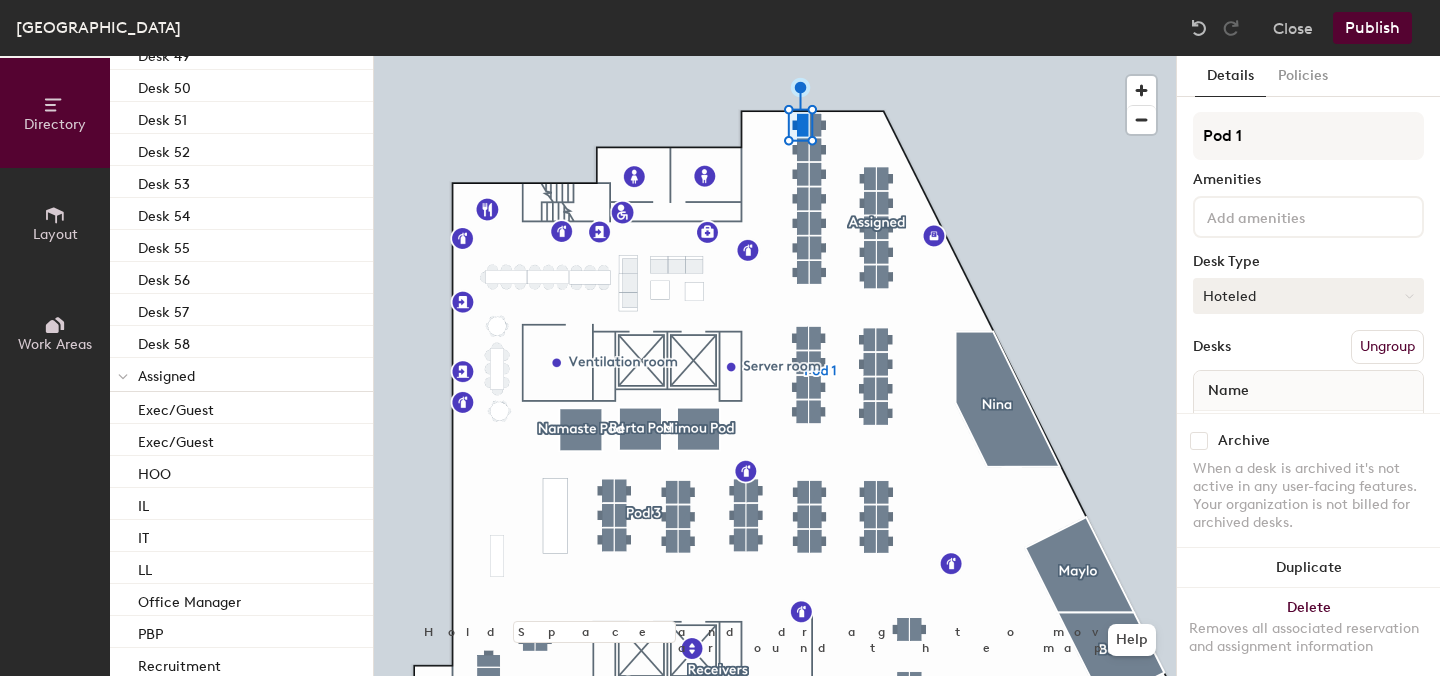 click on "Hoteled" 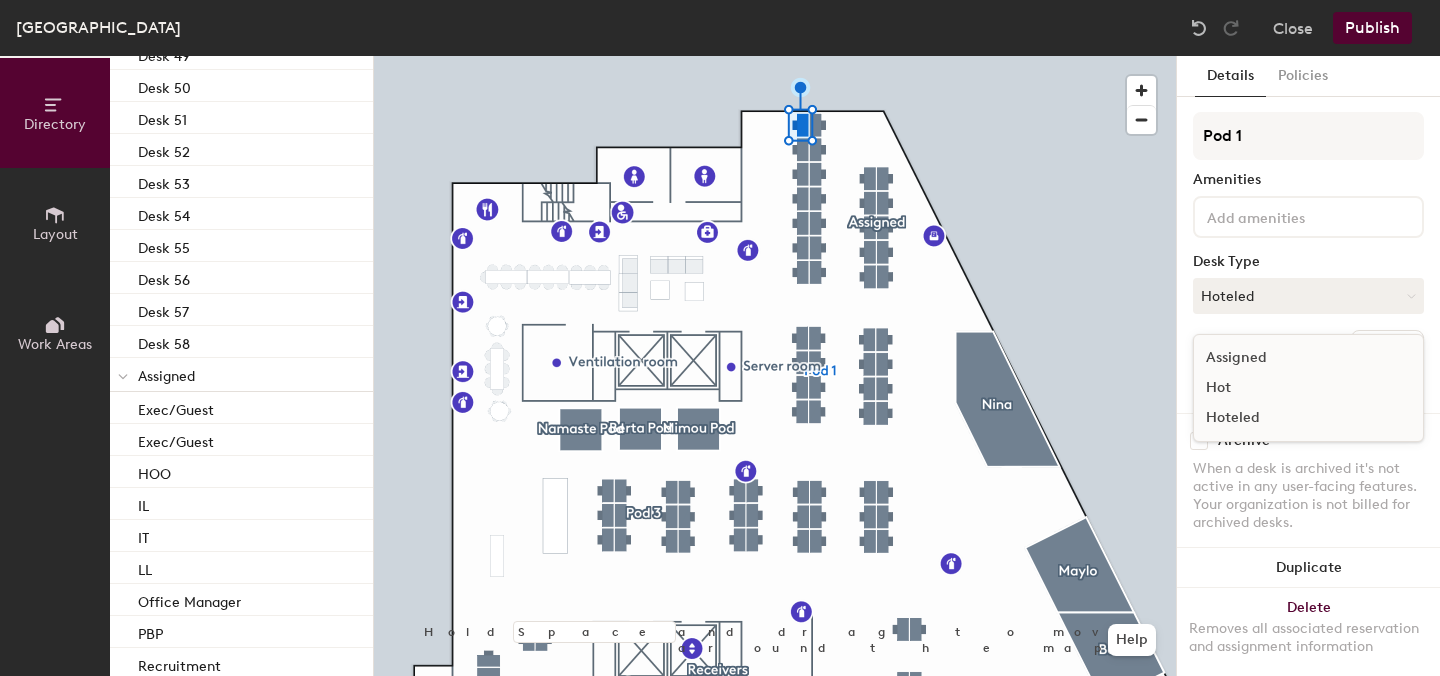 click on "Hoteled" 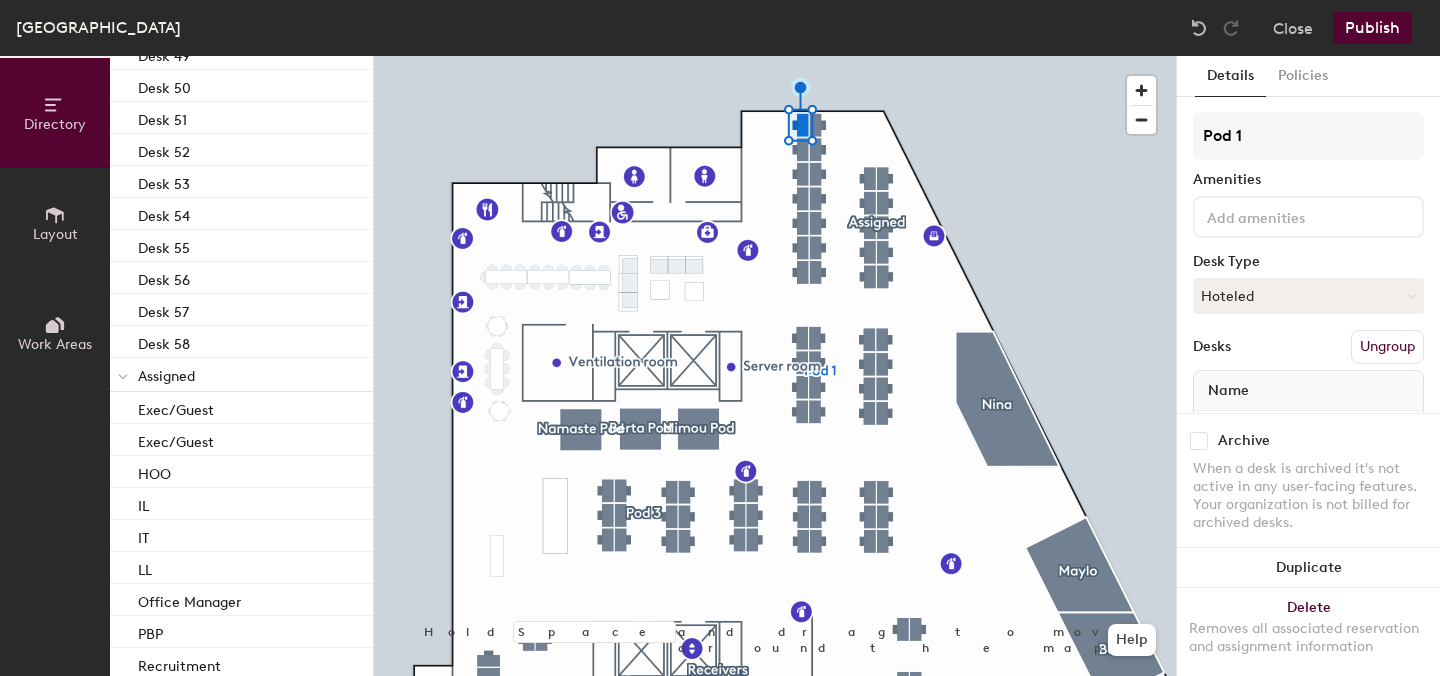click 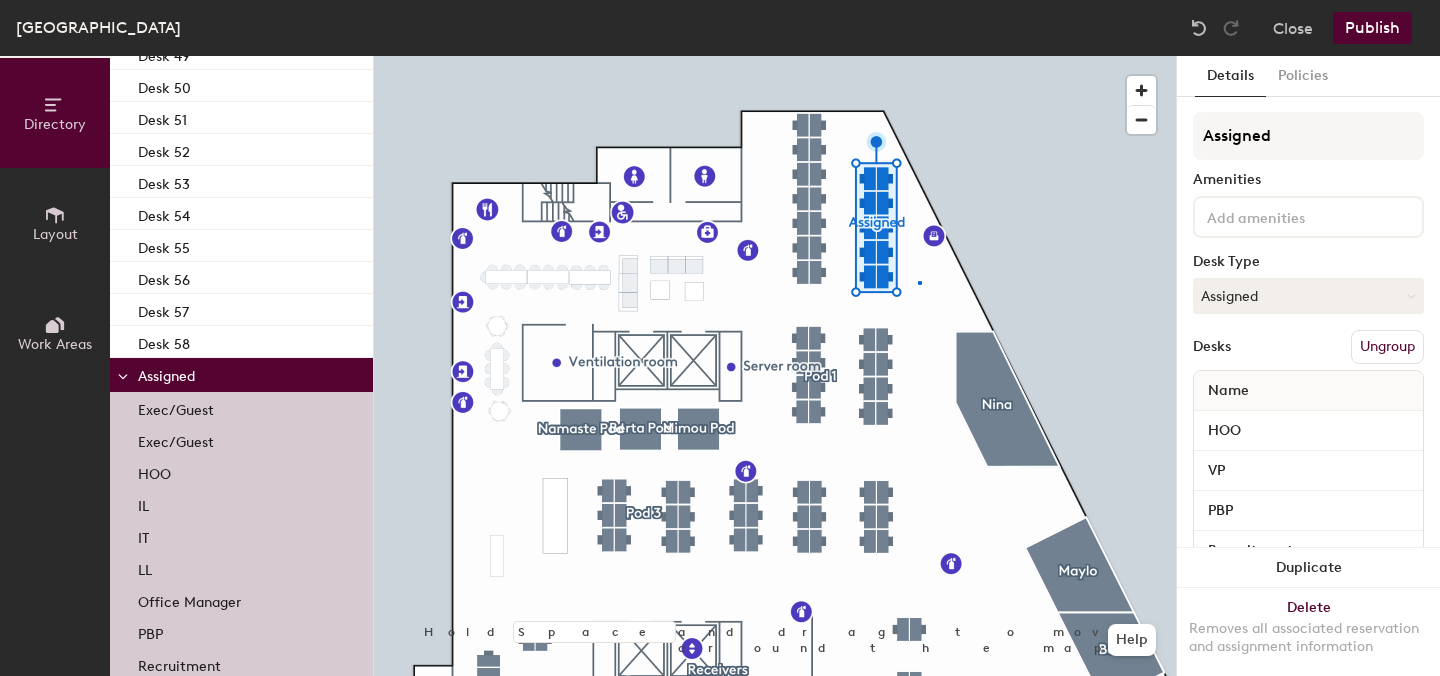 click 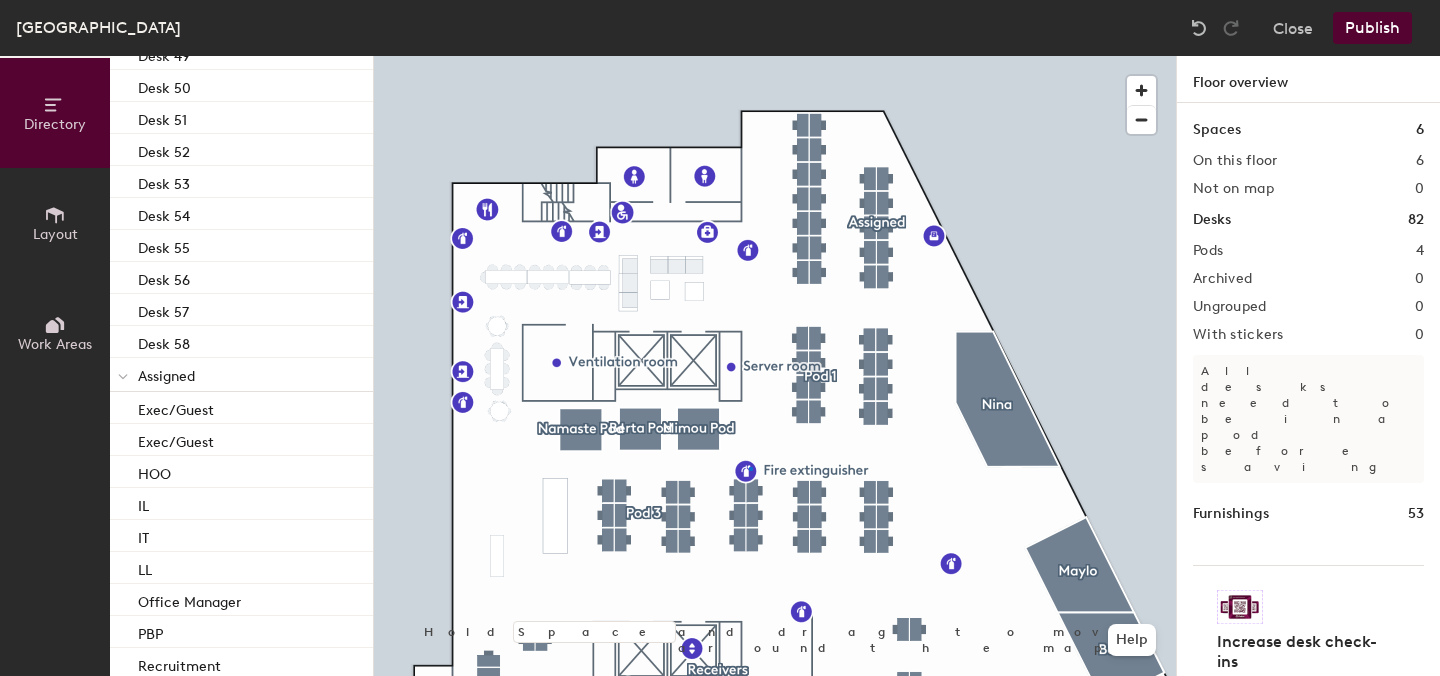 click 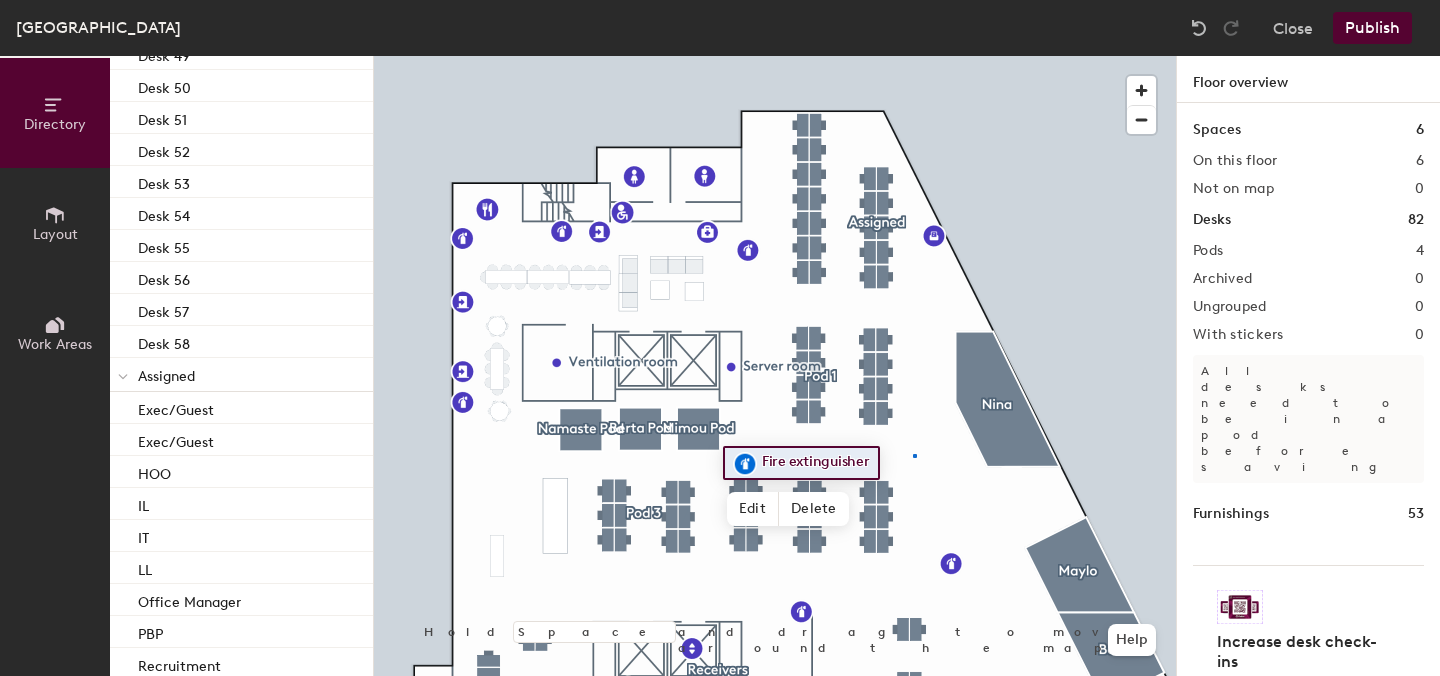 click 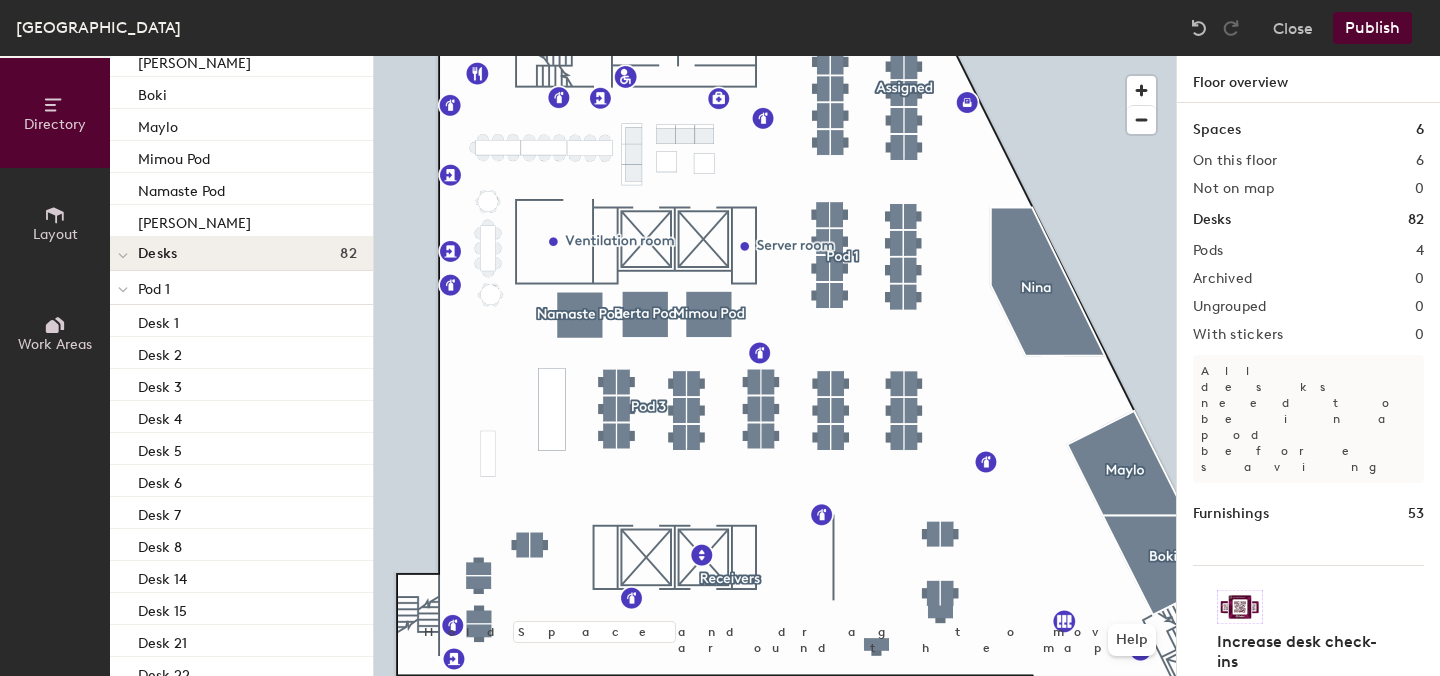 scroll, scrollTop: 0, scrollLeft: 0, axis: both 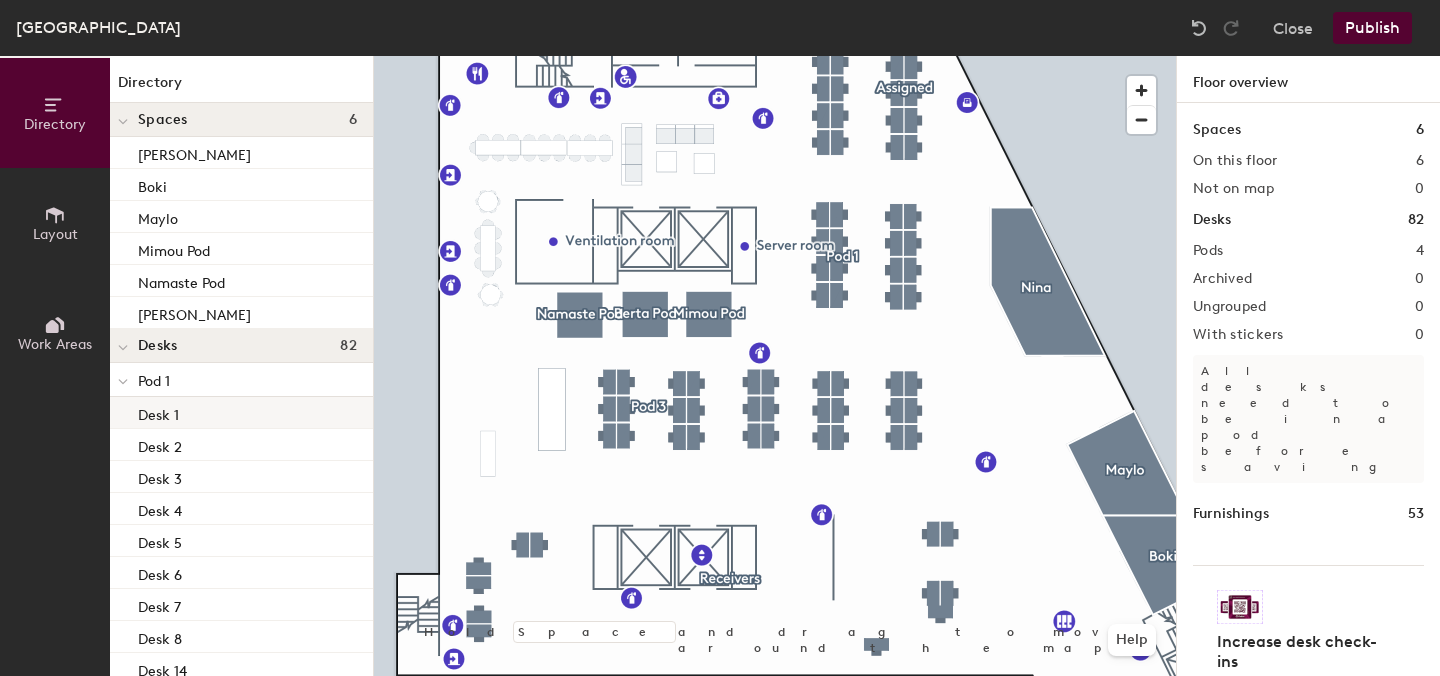 click on "Desk 1" 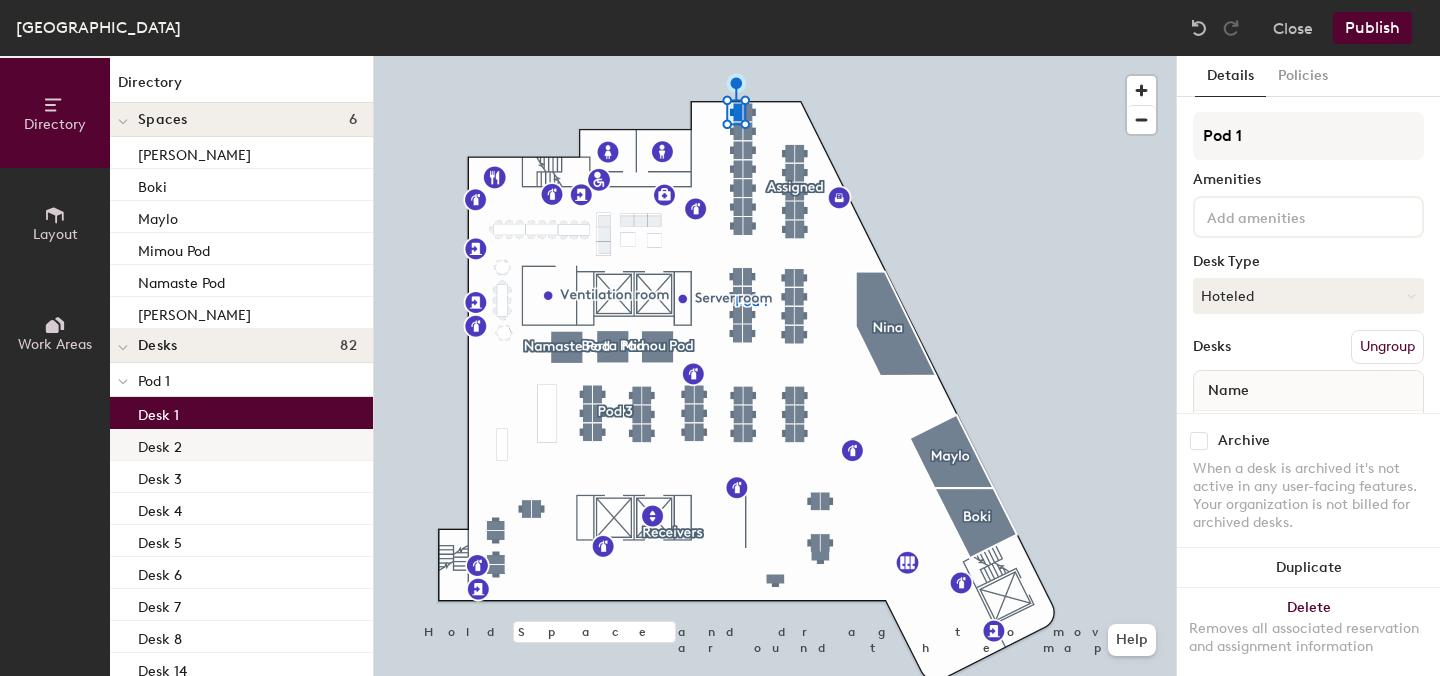 click on "Desk 2" 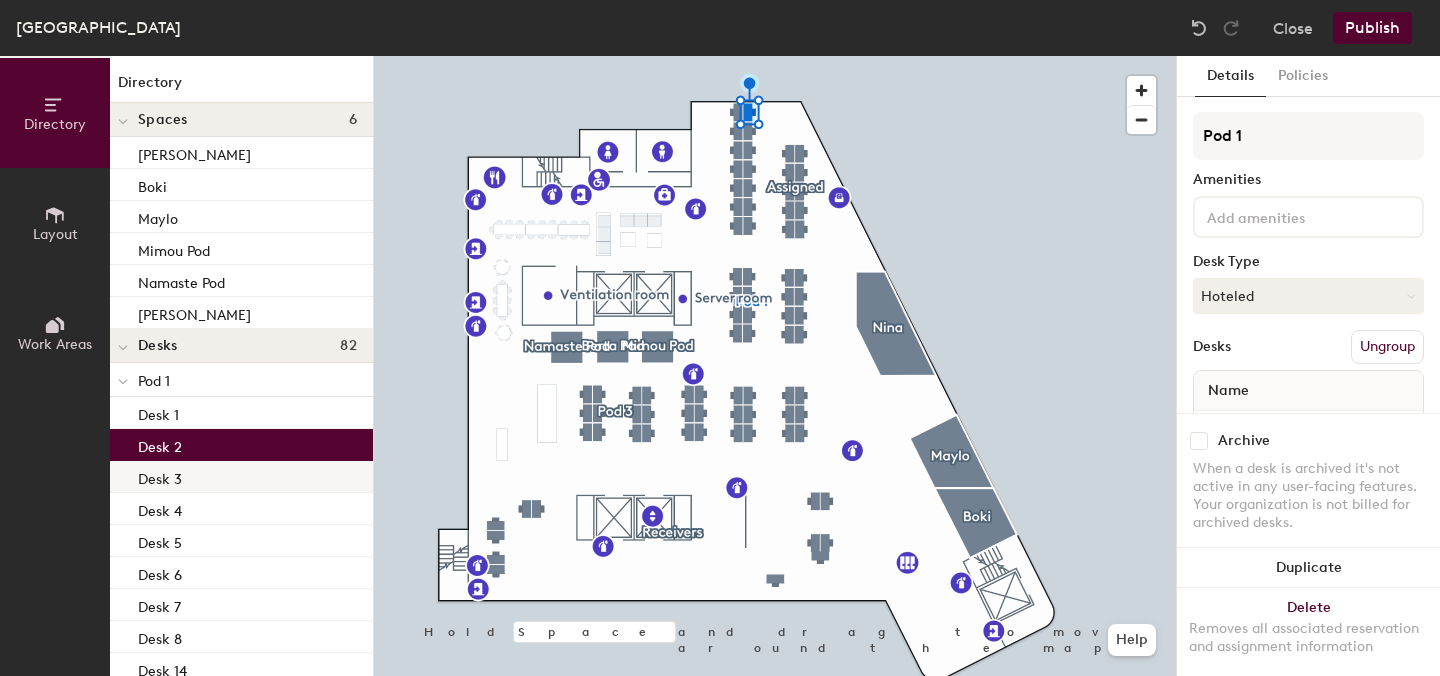 click on "Desk 3" 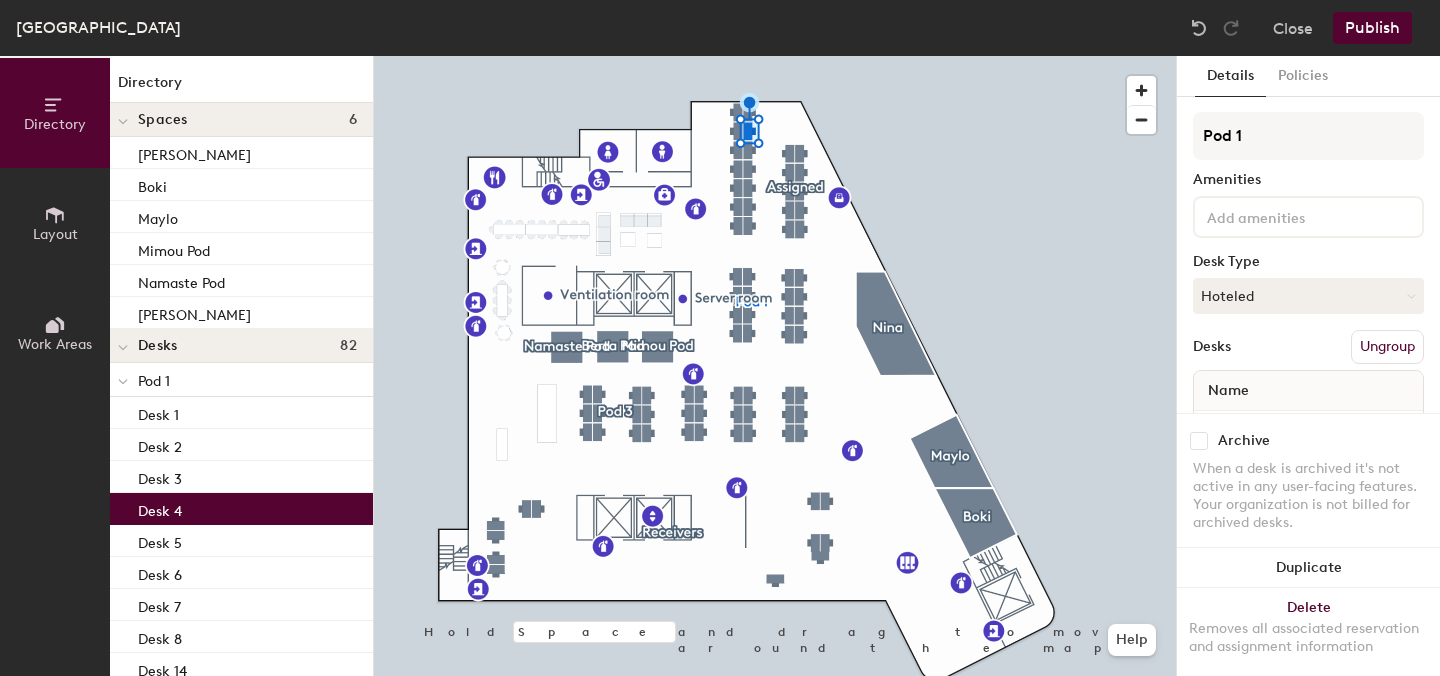 click on "Desk 4" 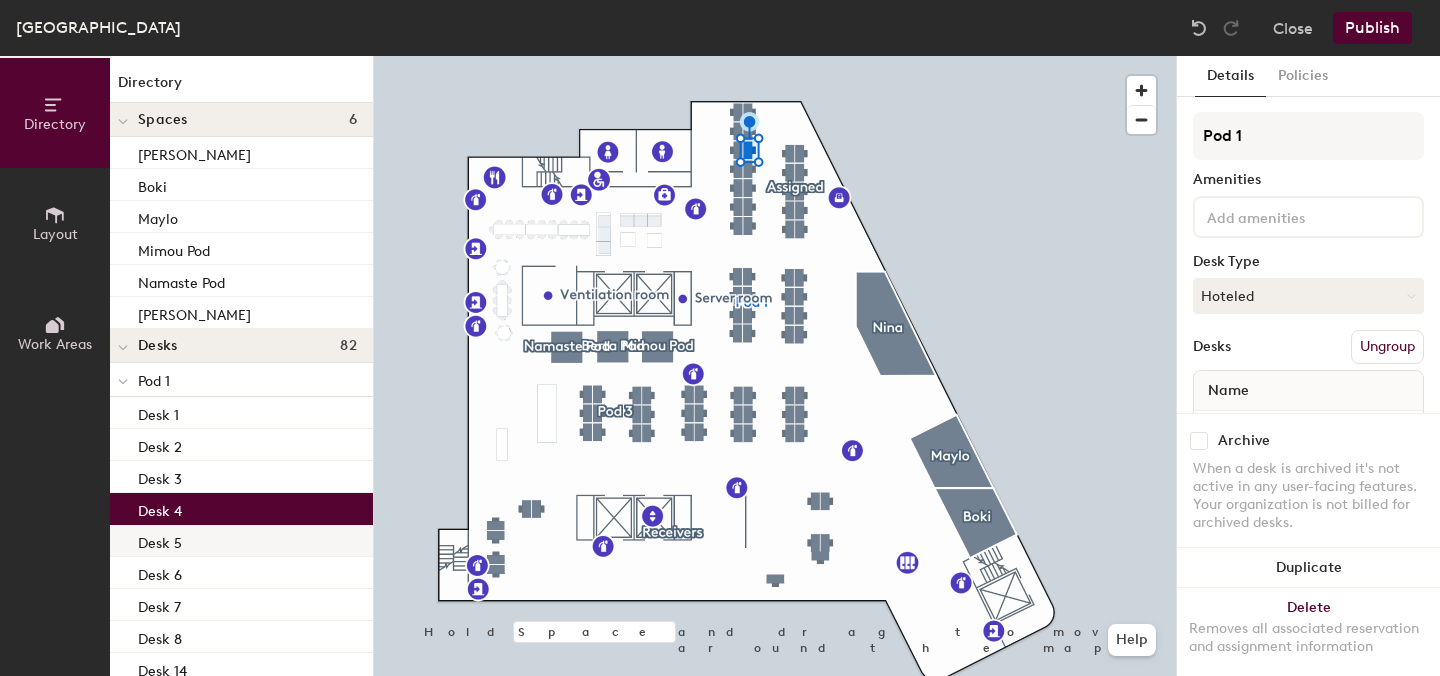 click on "Desk 5" 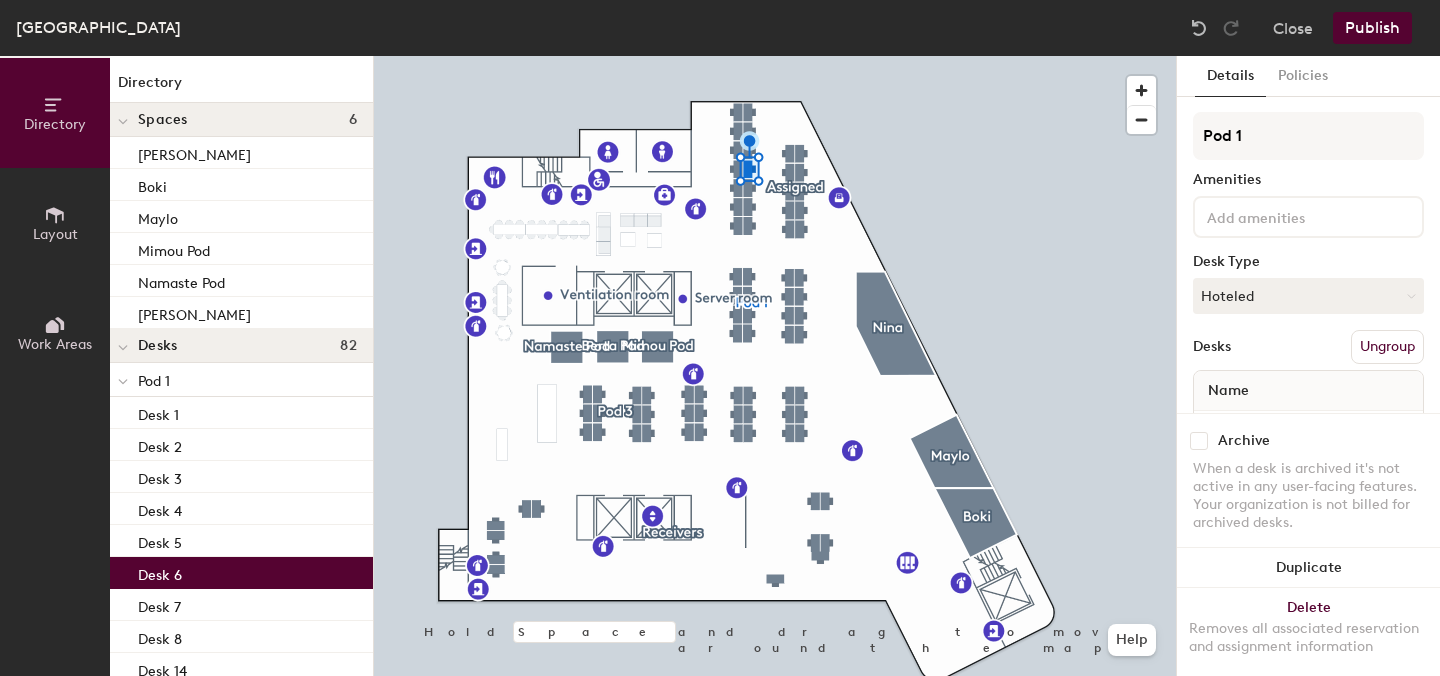click on "Desk 6" 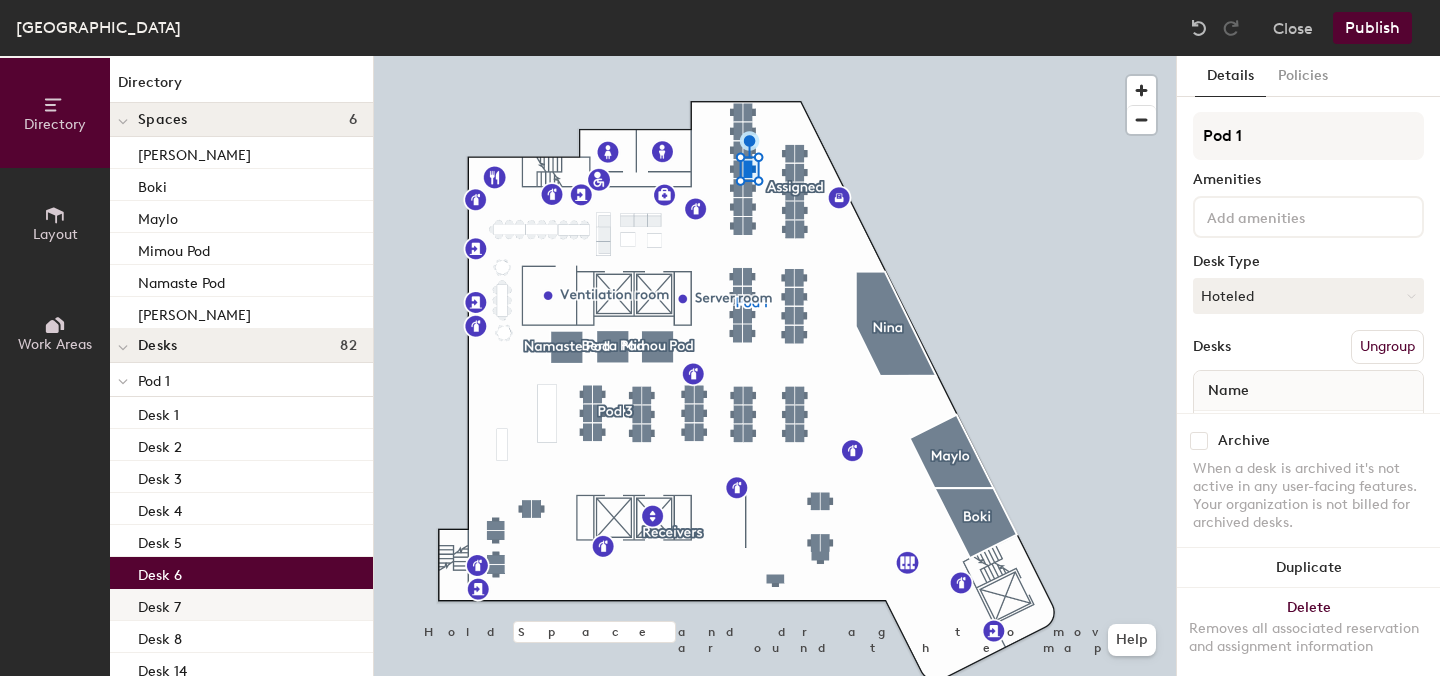 click on "Desk 7" 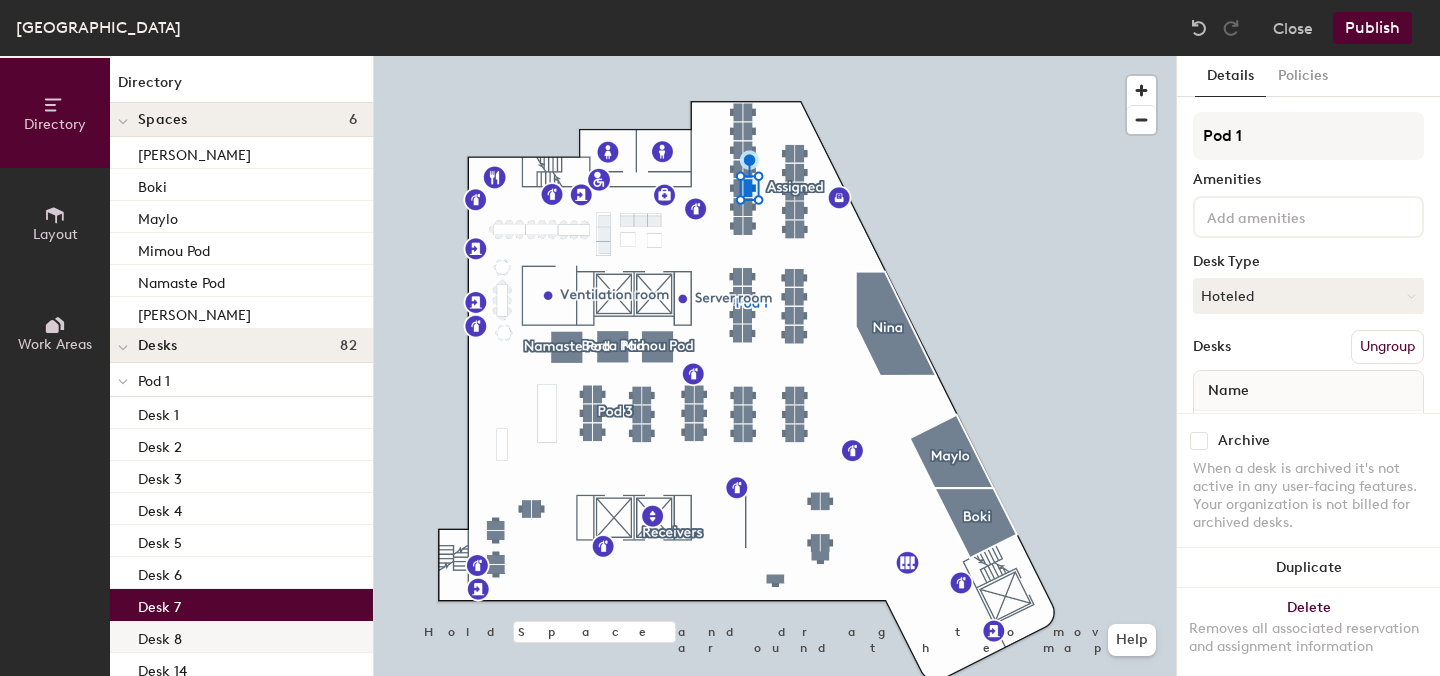 click on "Desk 8" 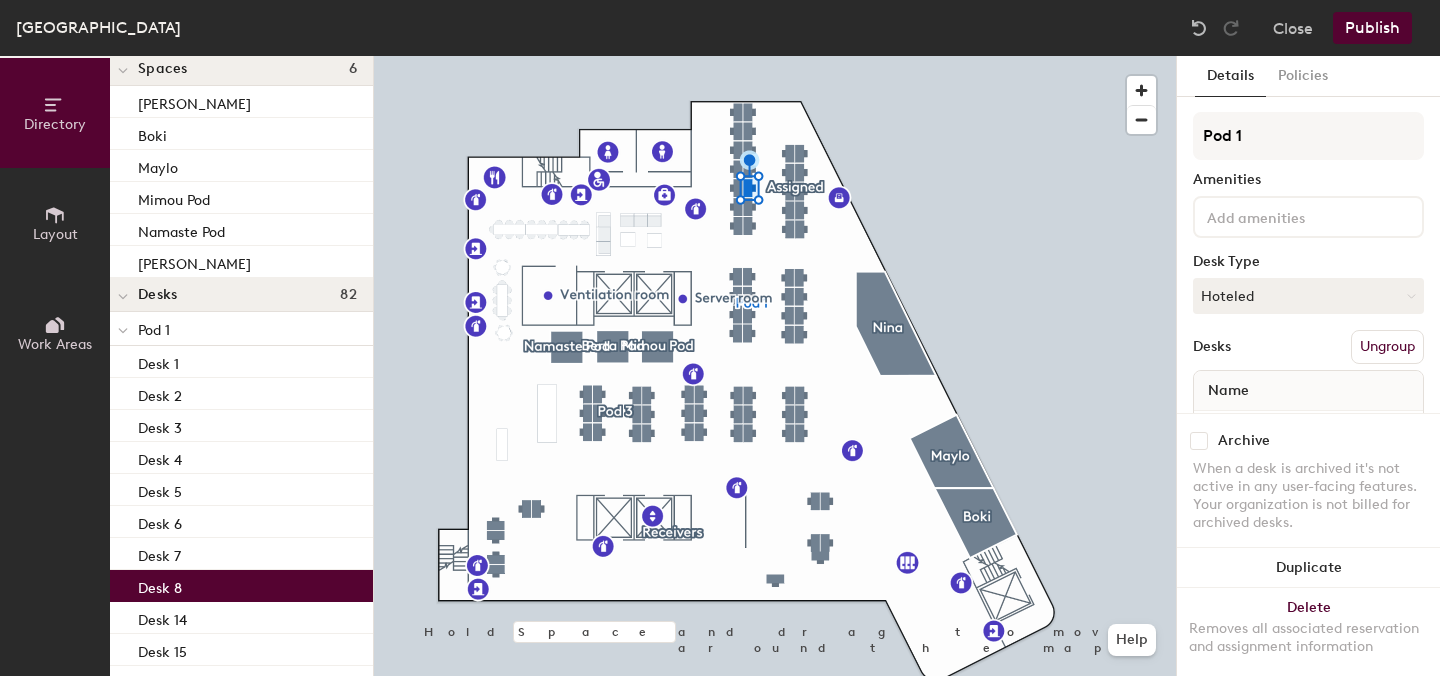 scroll, scrollTop: 68, scrollLeft: 0, axis: vertical 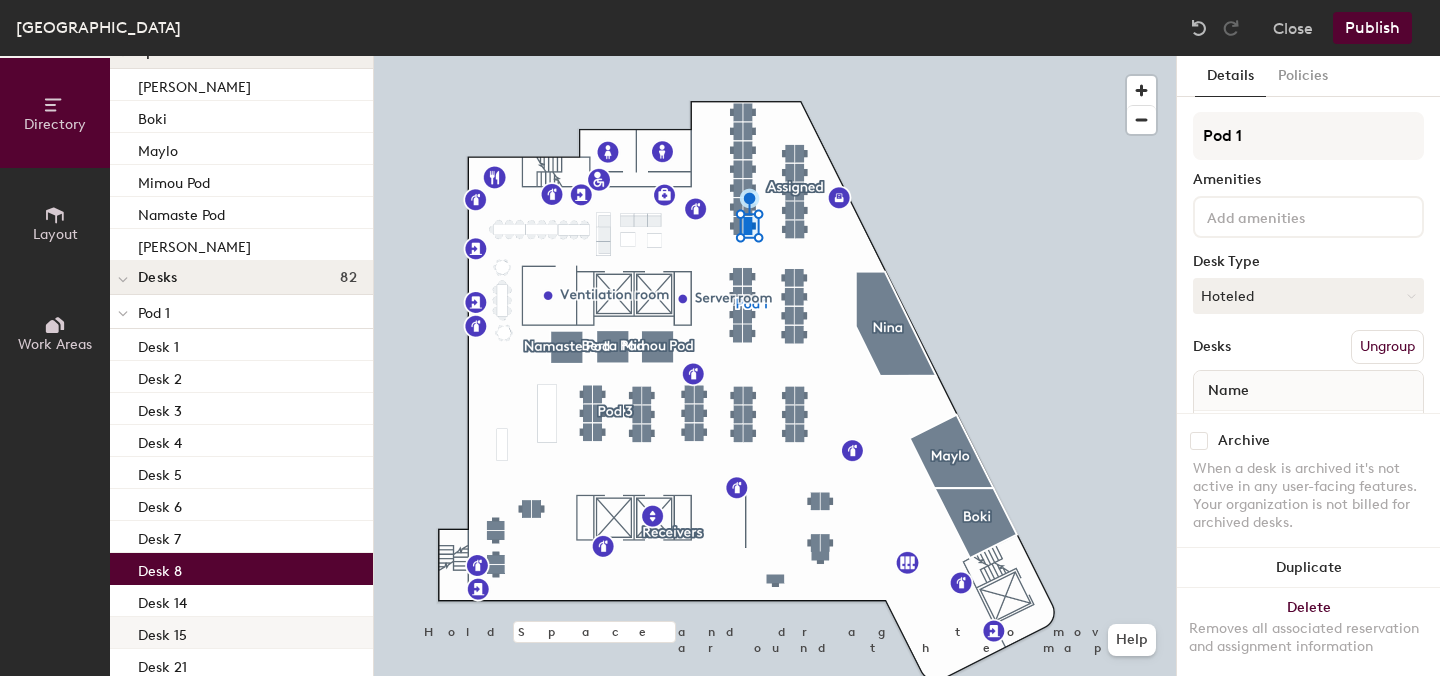 click on "Desk 15" 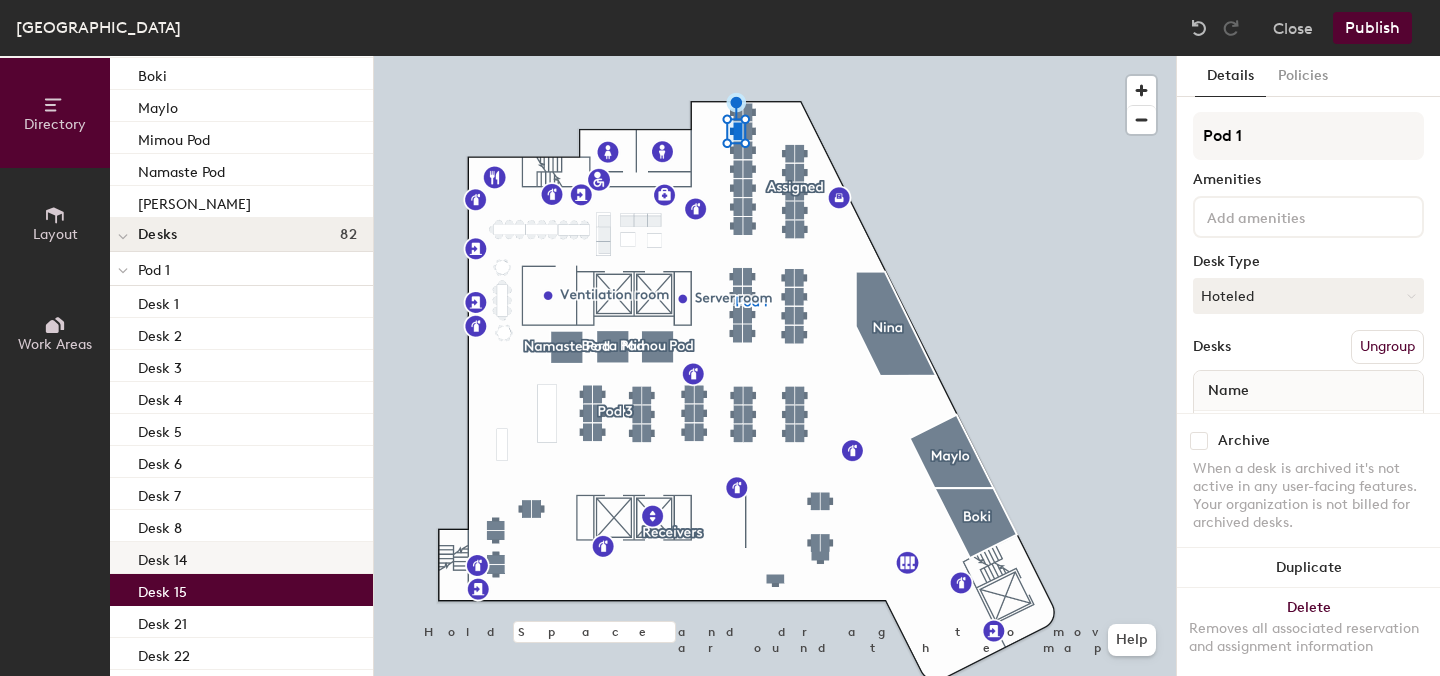 scroll, scrollTop: 114, scrollLeft: 0, axis: vertical 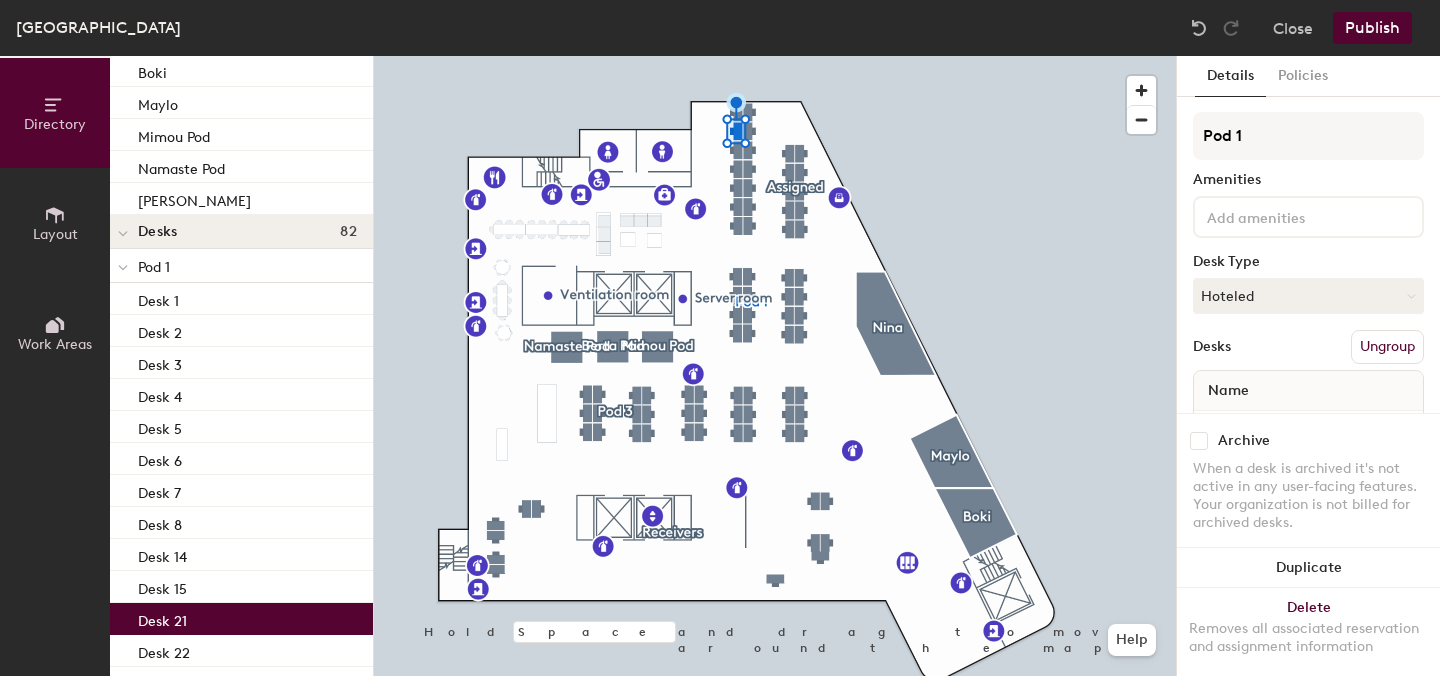 click on "Desk 21" 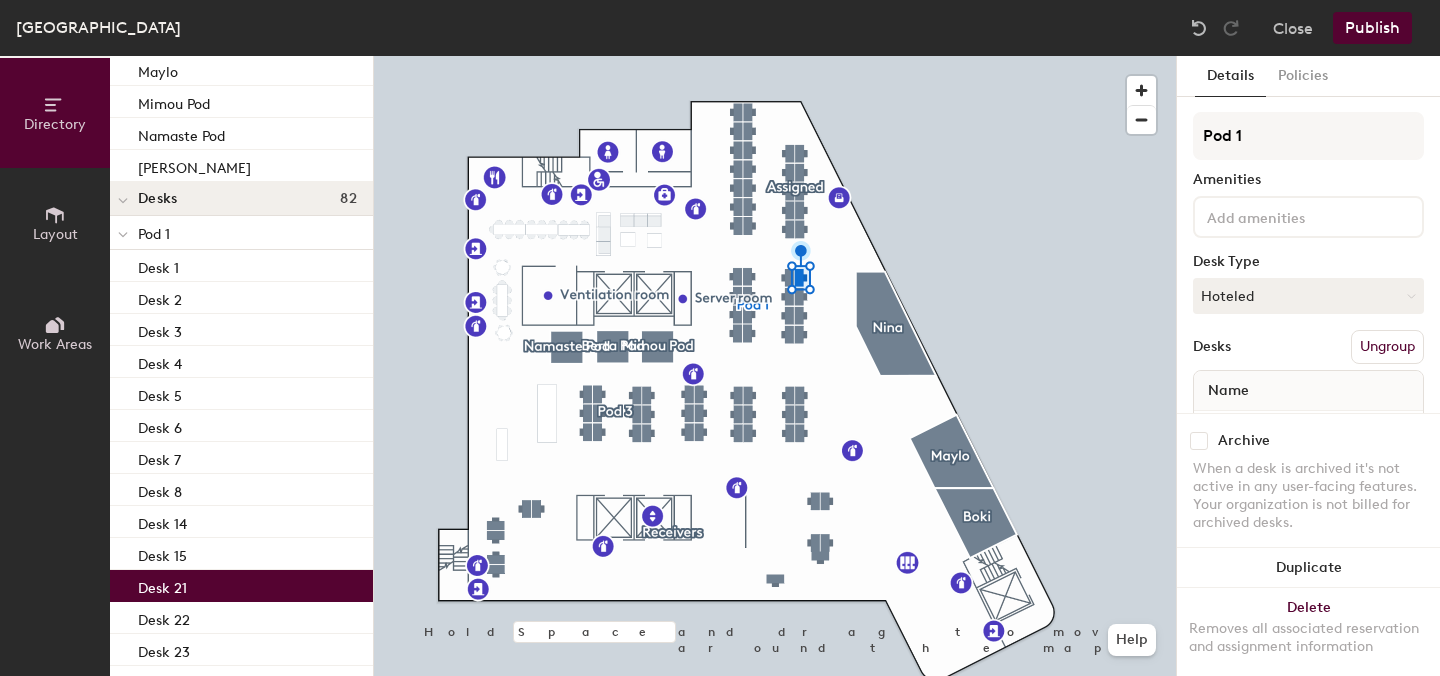scroll, scrollTop: 152, scrollLeft: 0, axis: vertical 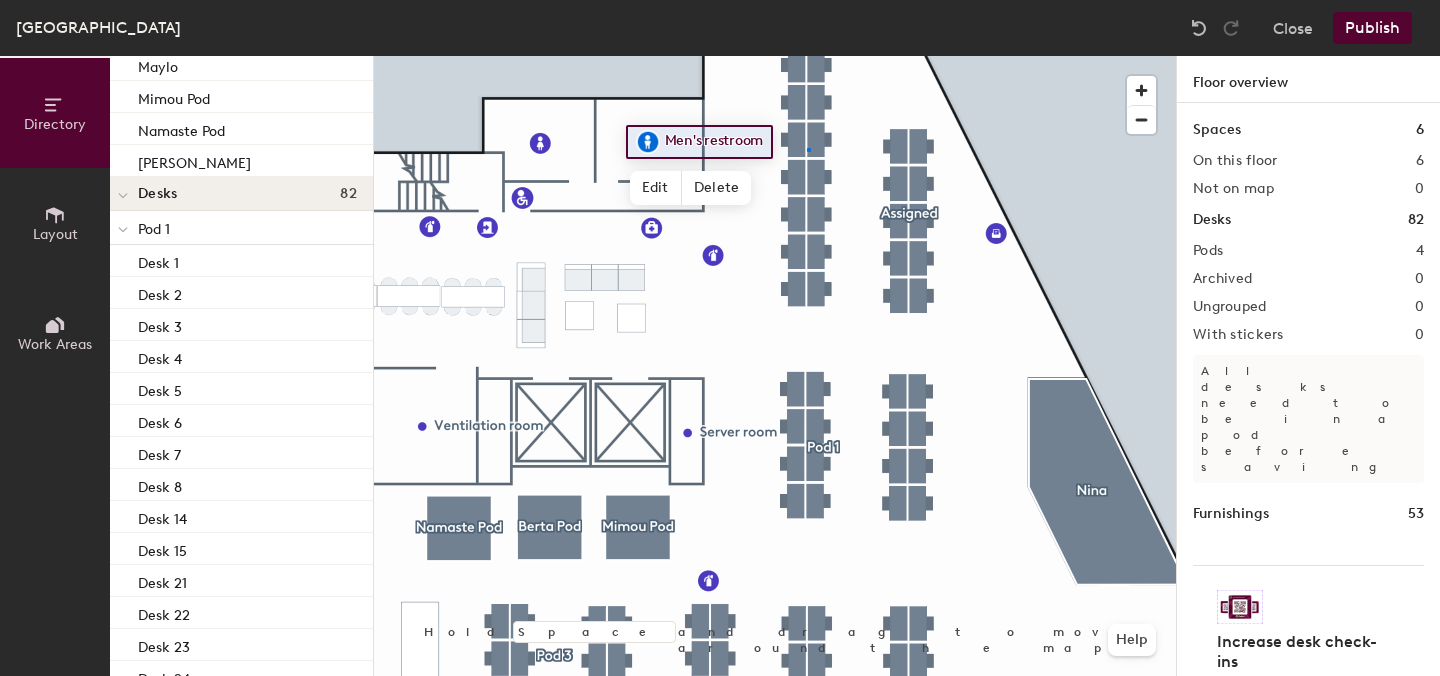 click 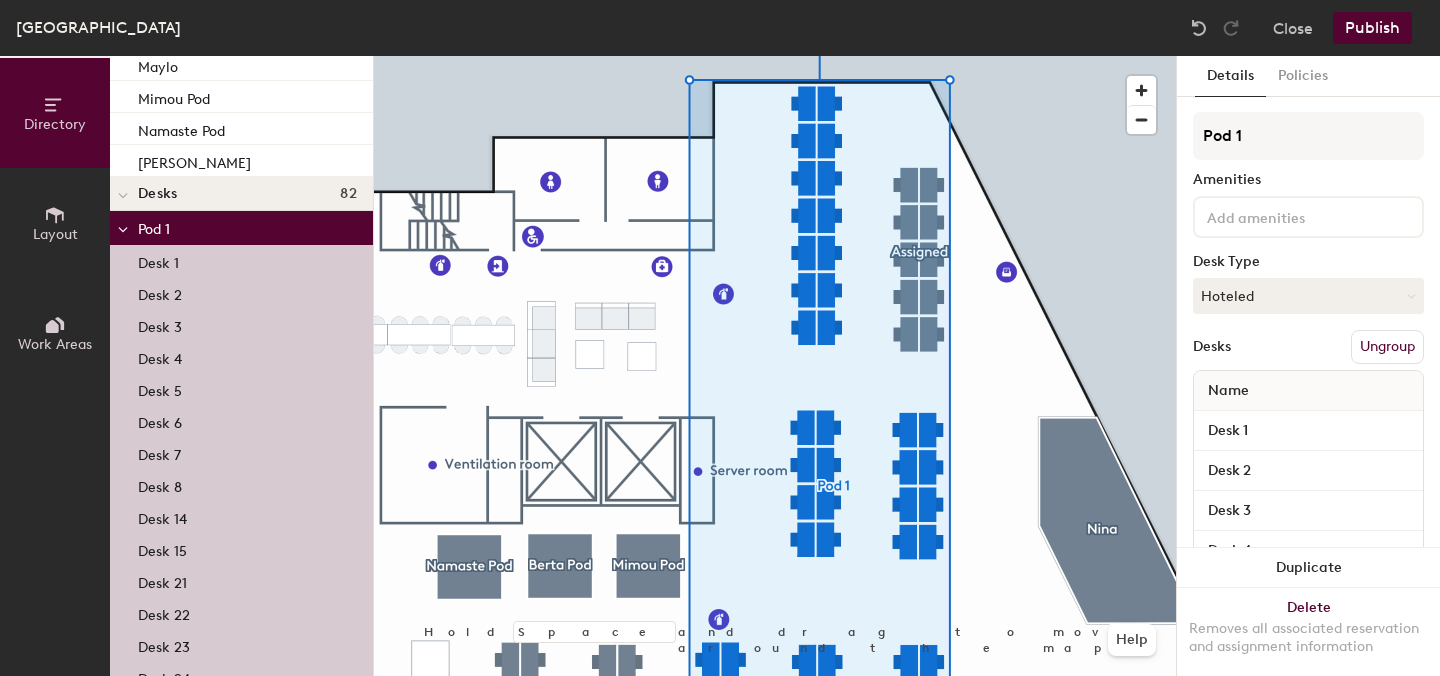 click 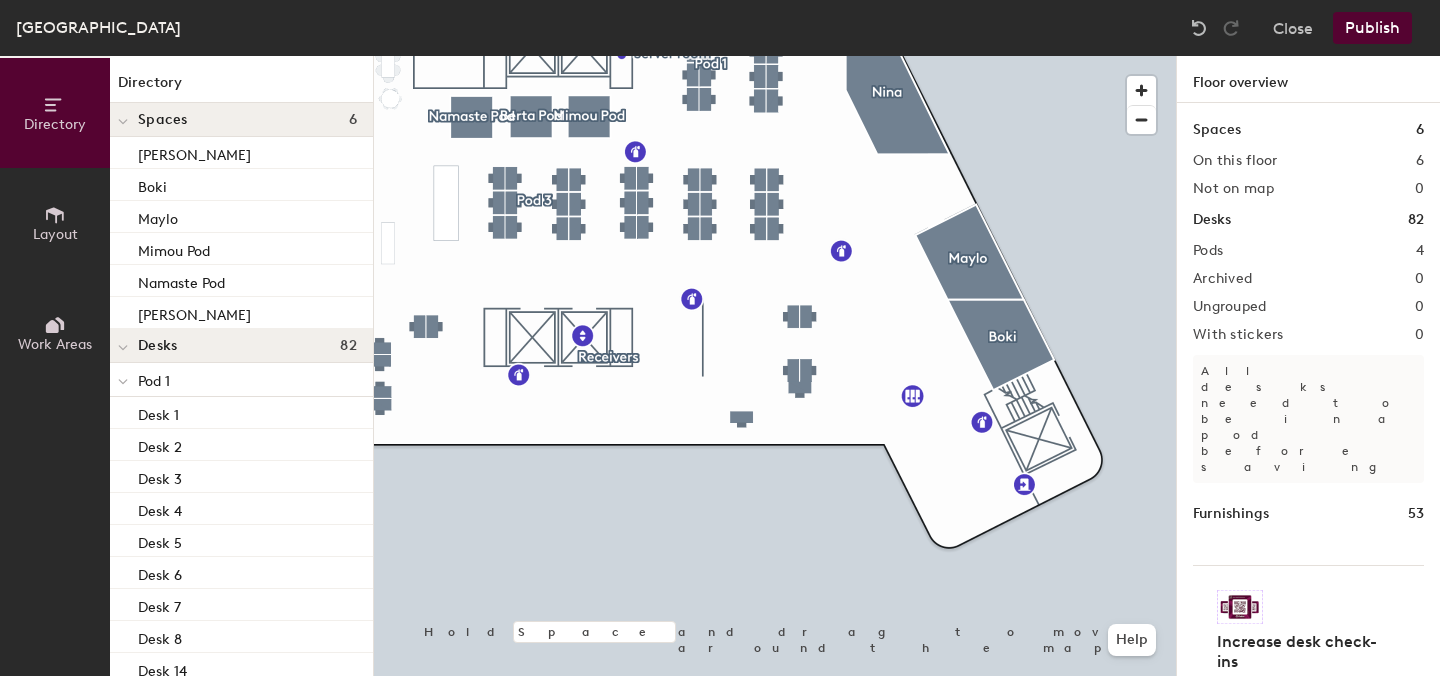 scroll, scrollTop: 0, scrollLeft: 0, axis: both 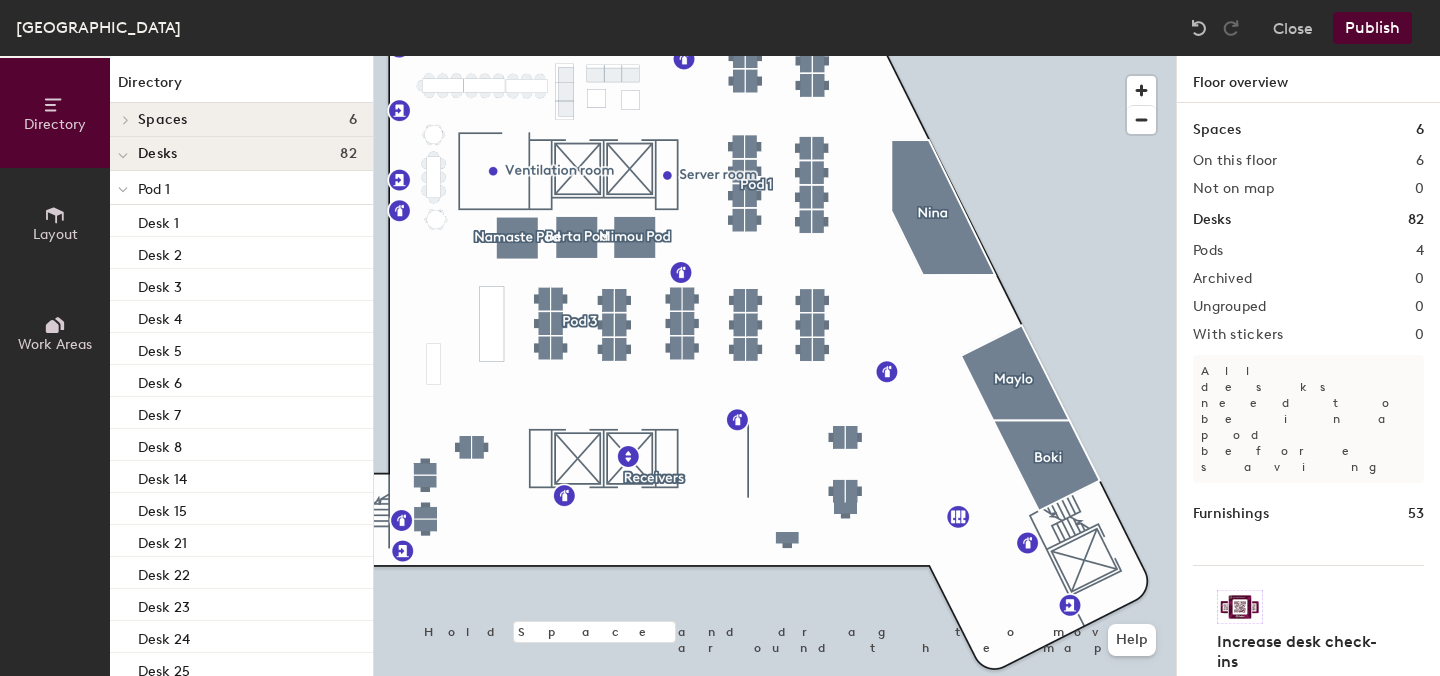 click on "Layout" 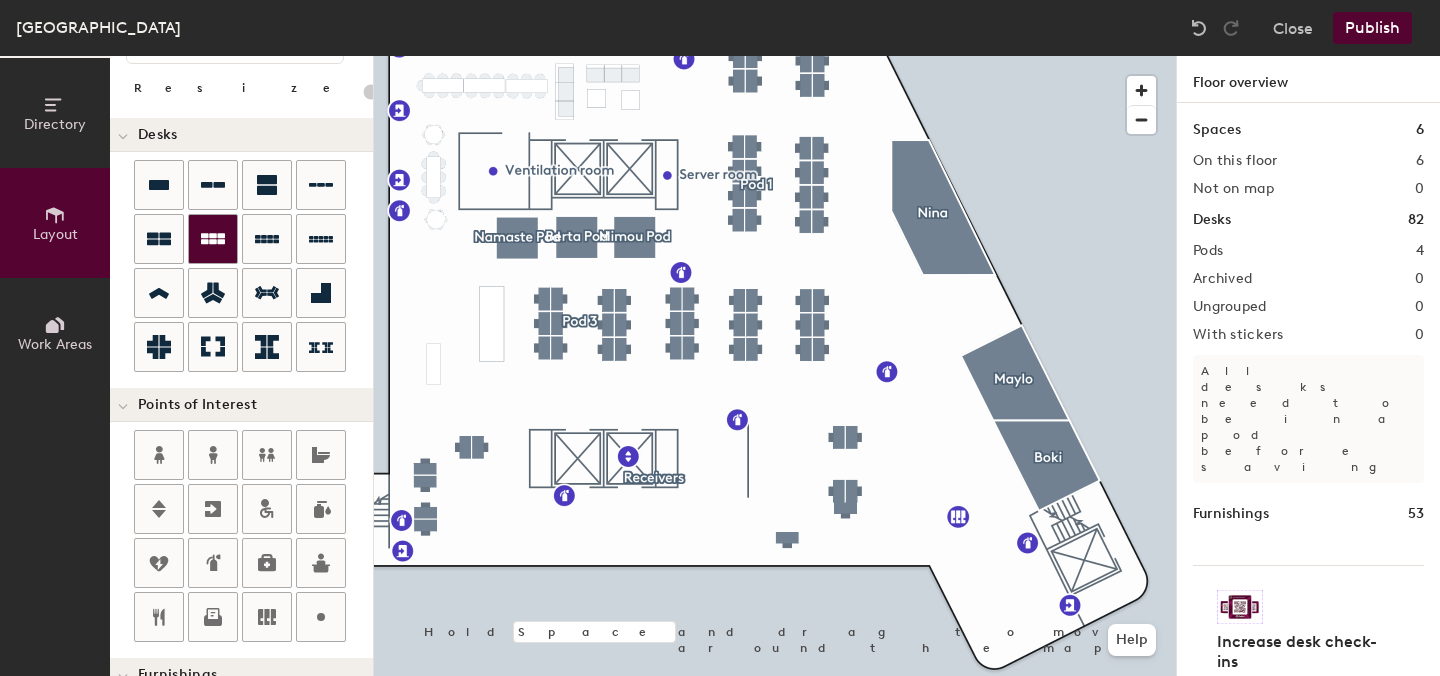 scroll, scrollTop: 0, scrollLeft: 0, axis: both 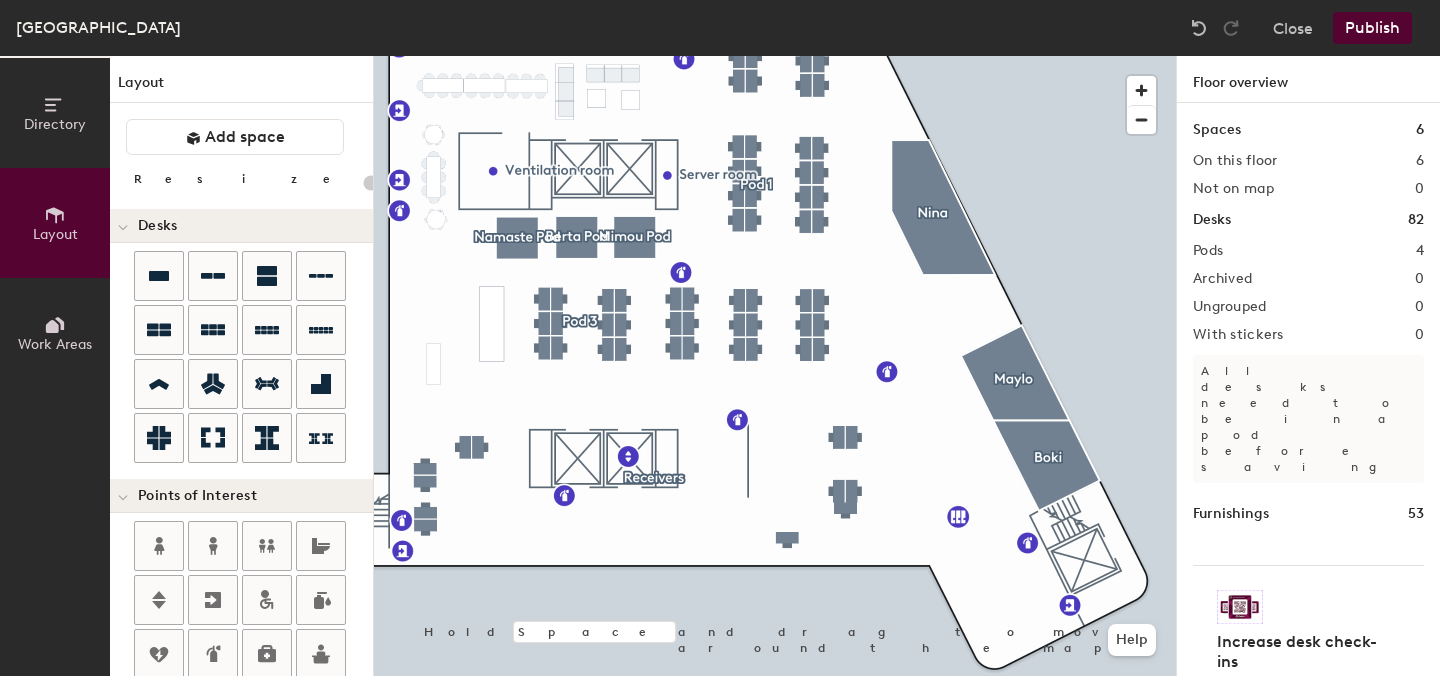 click on "Work Areas" 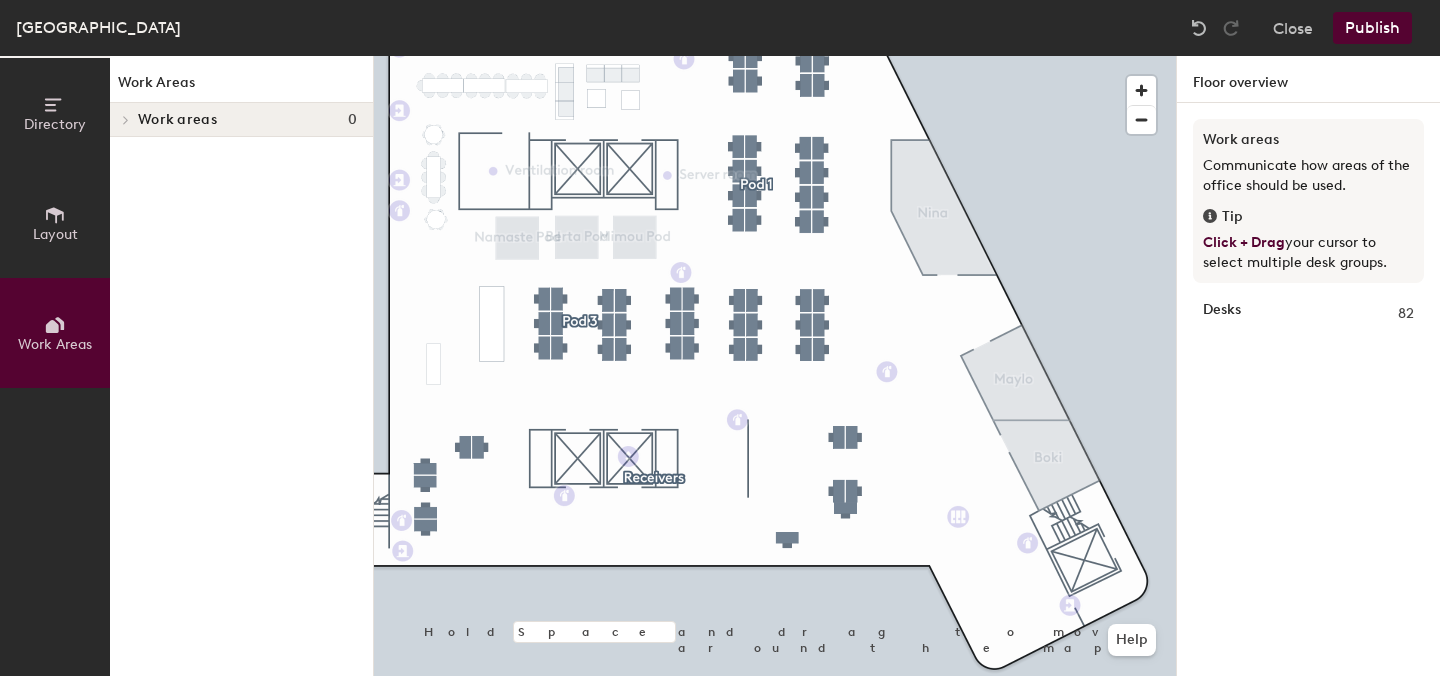 click on "Work areas 0" 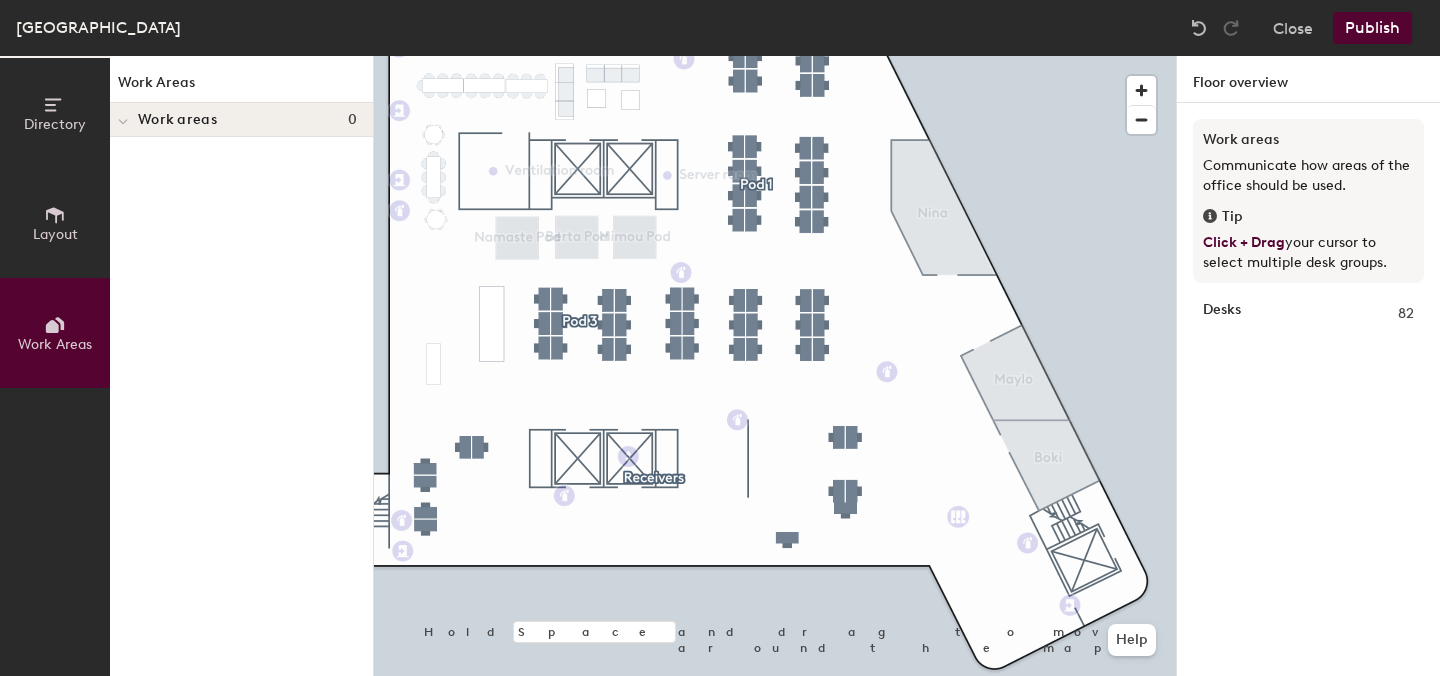 click 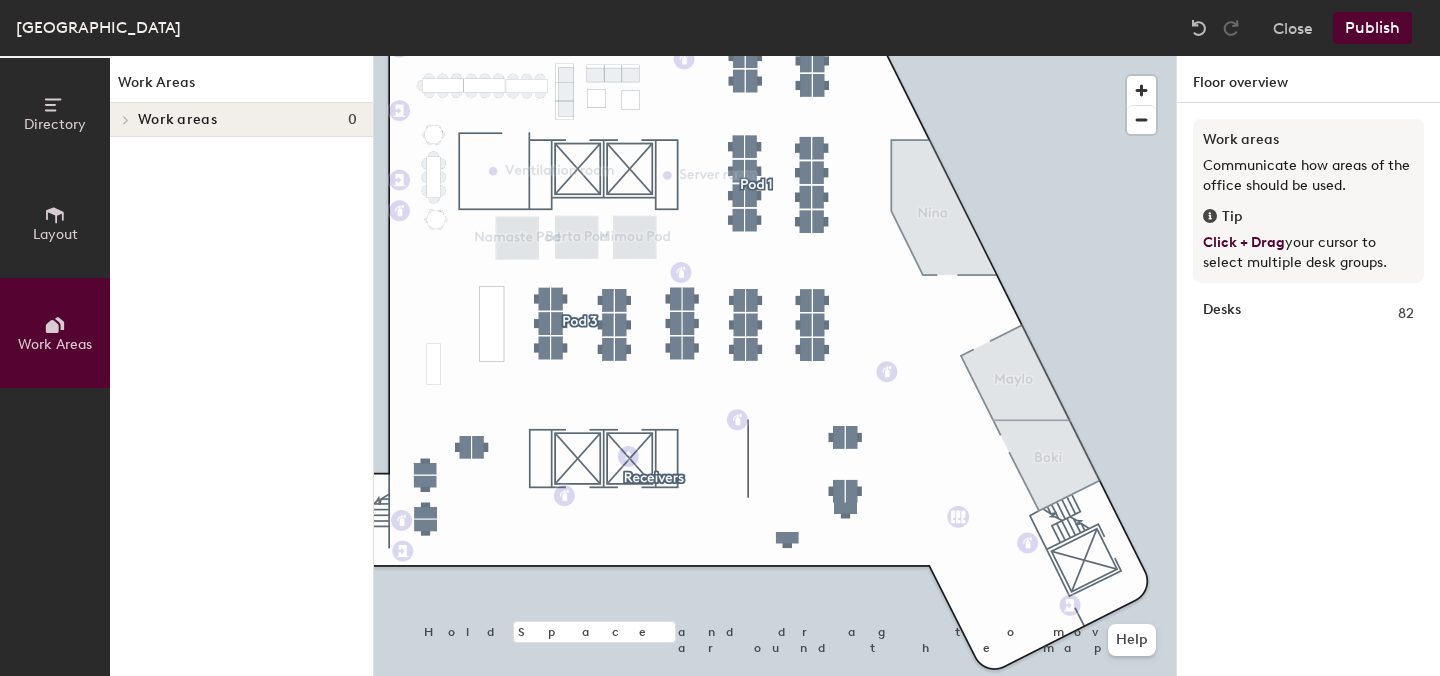 click 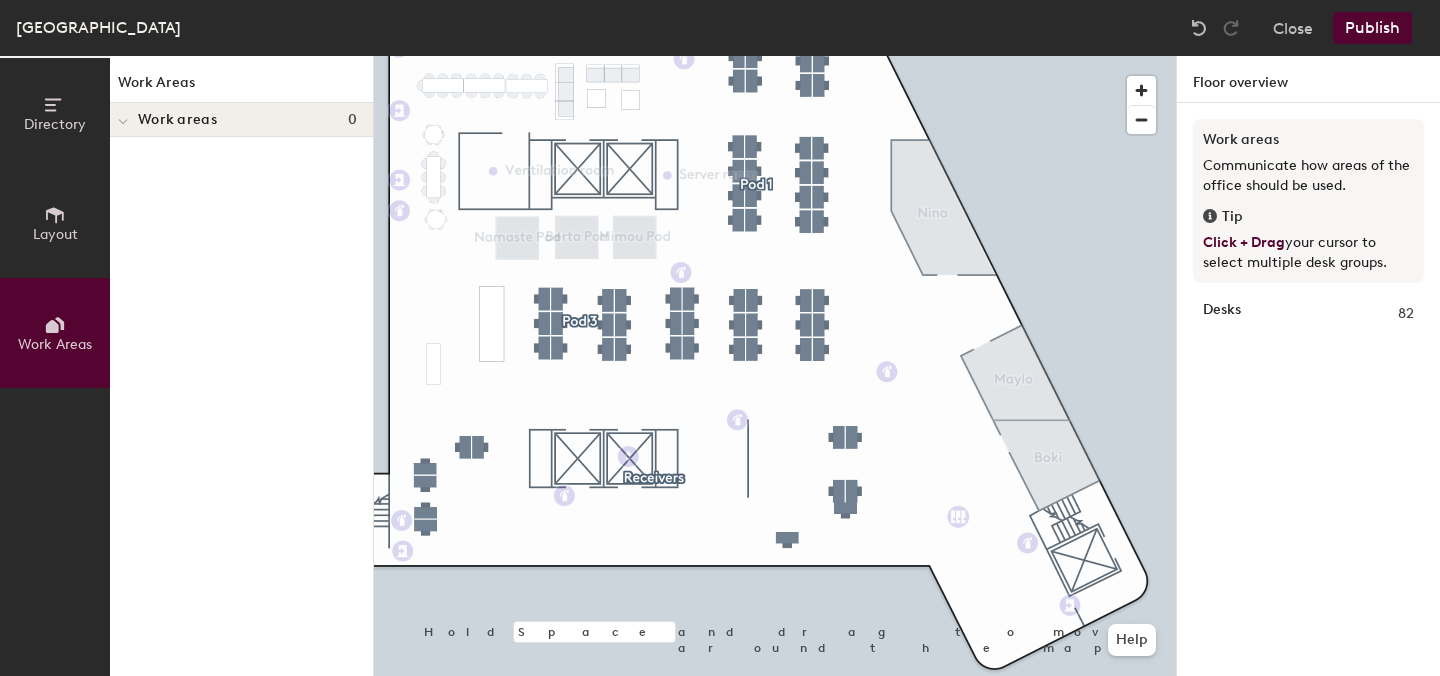 click 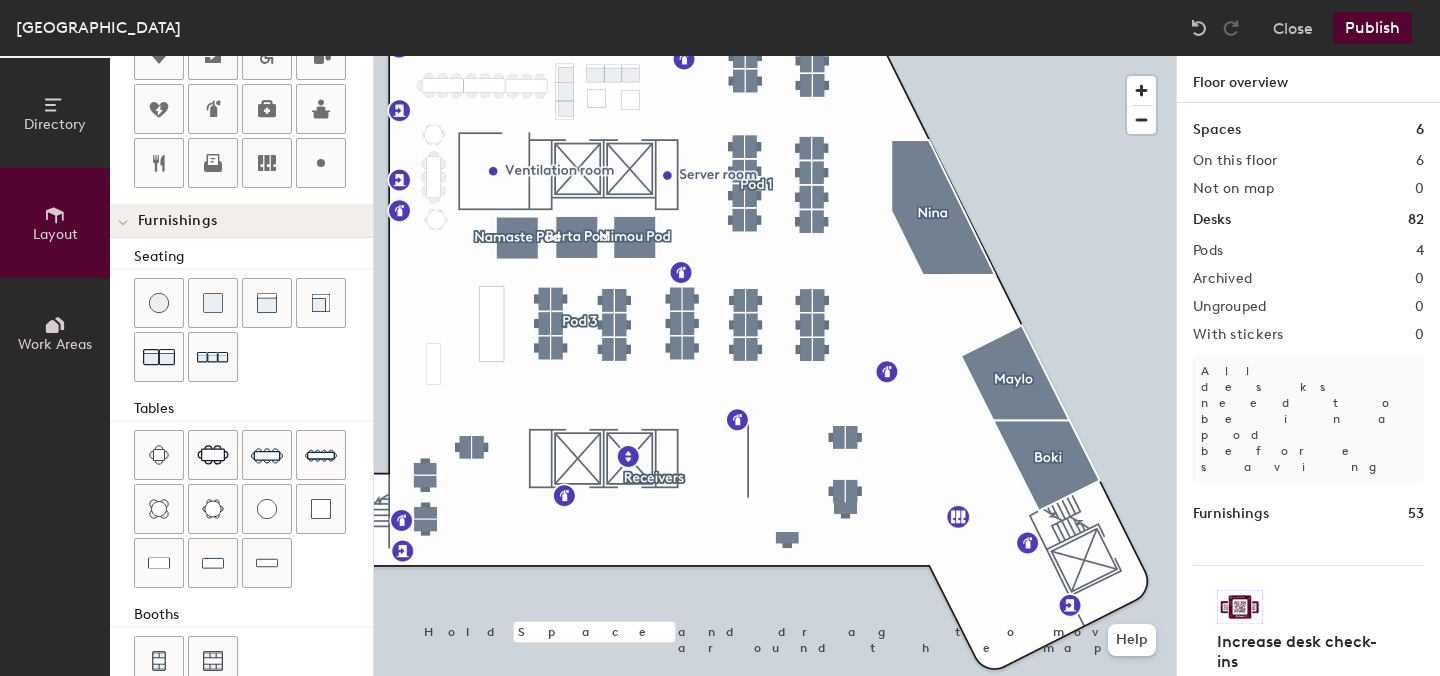 scroll, scrollTop: 587, scrollLeft: 0, axis: vertical 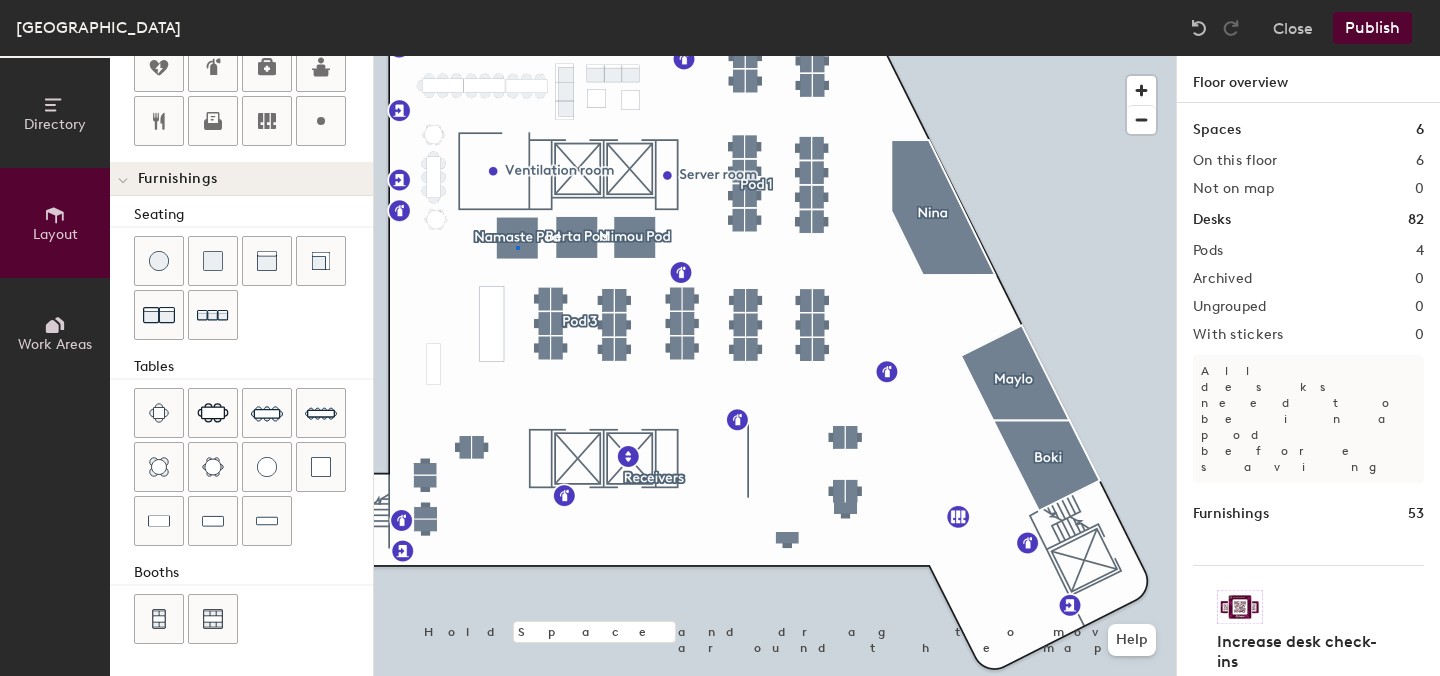click 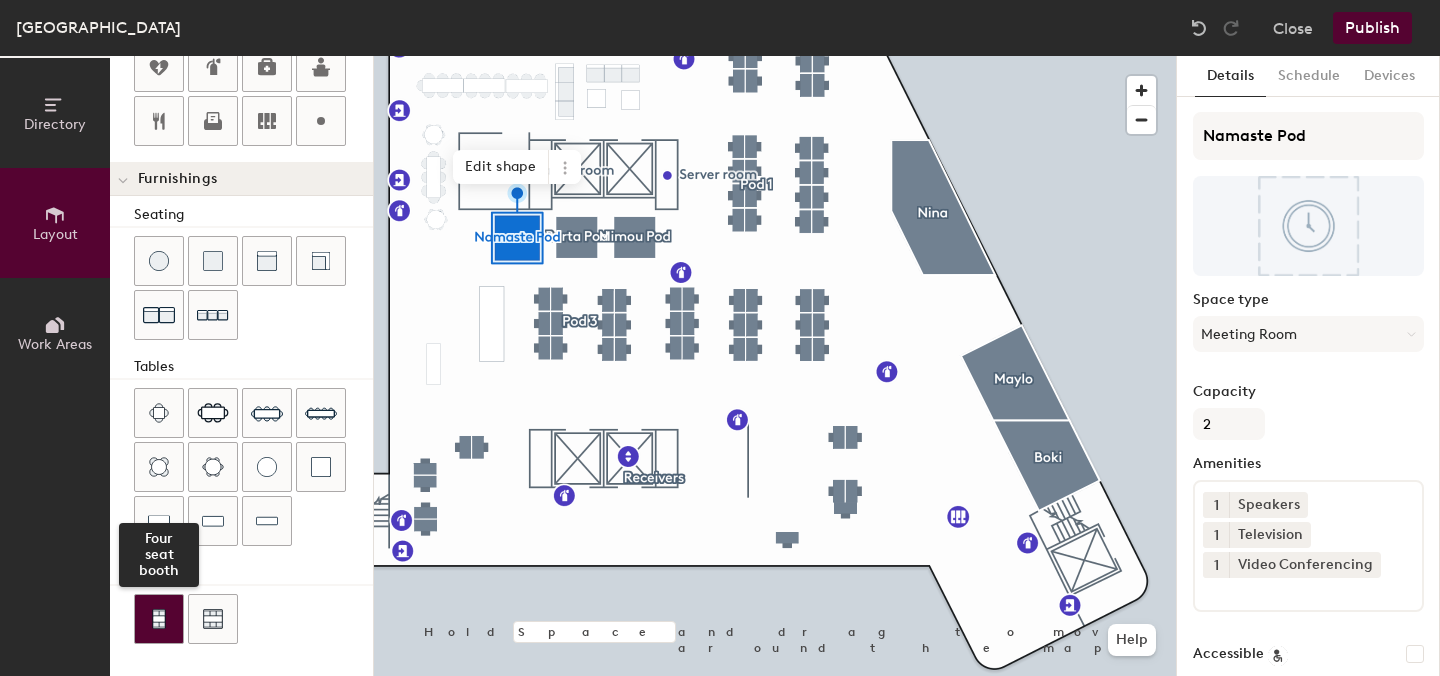 click 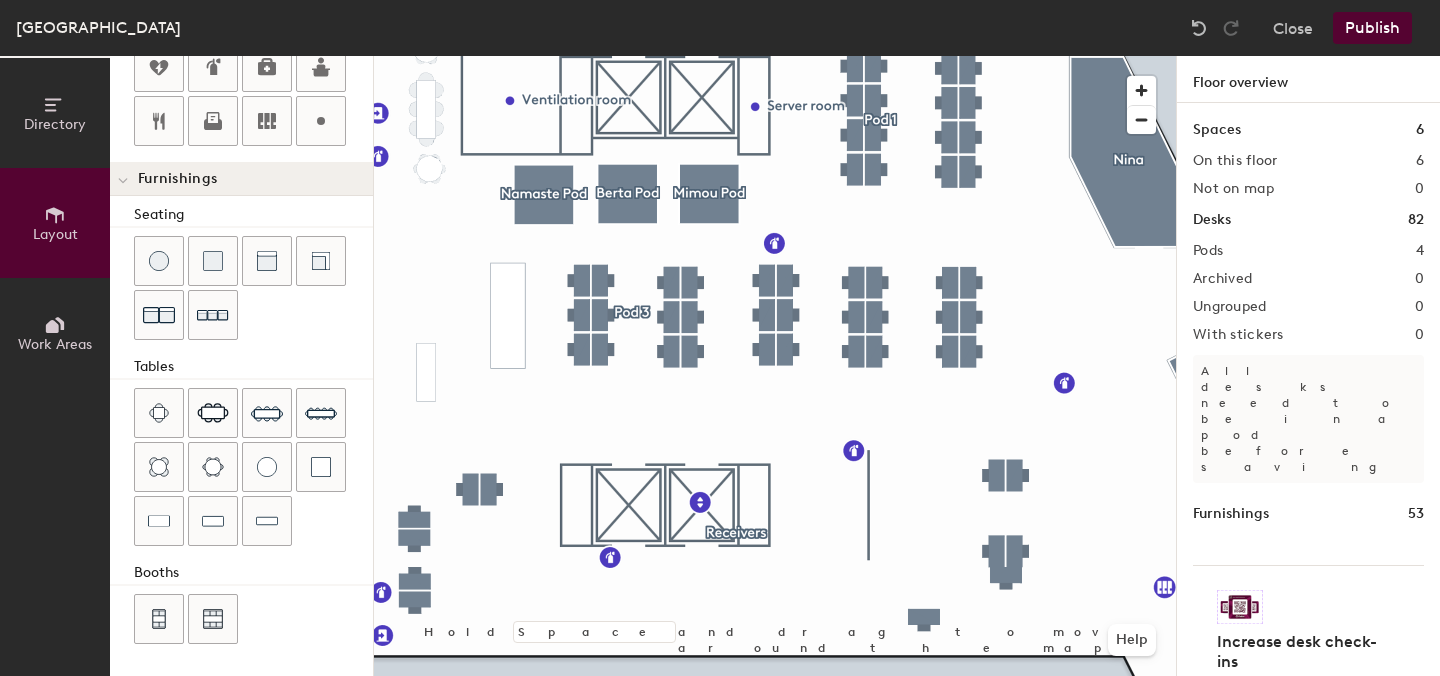 type on "20" 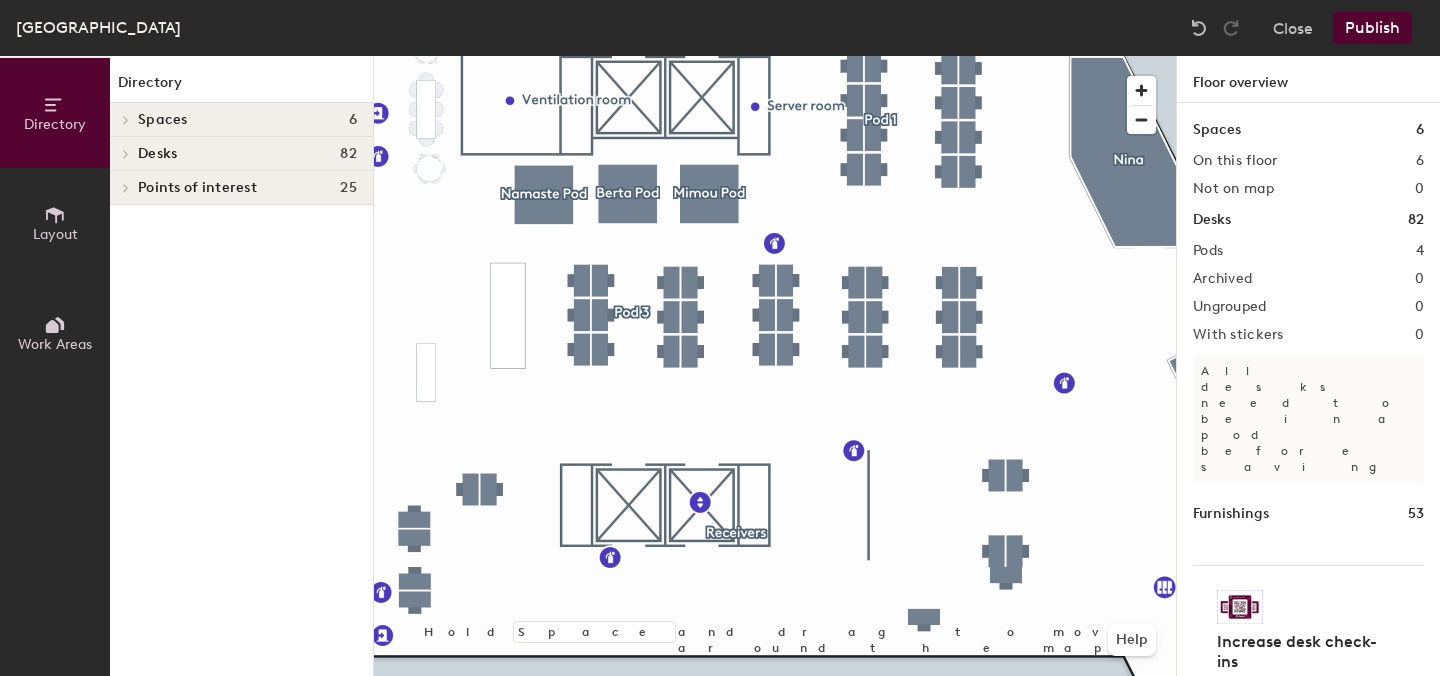 click on "Spaces 6" 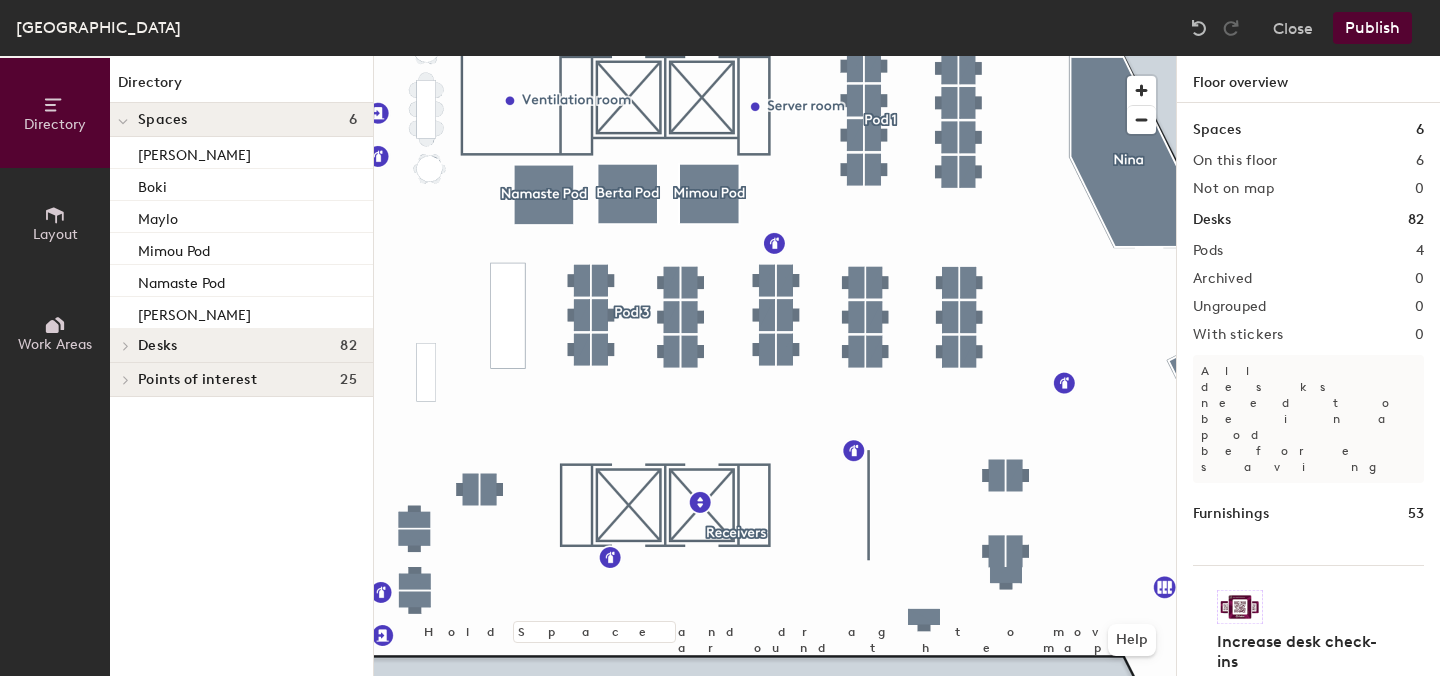 click on "Spaces 6" 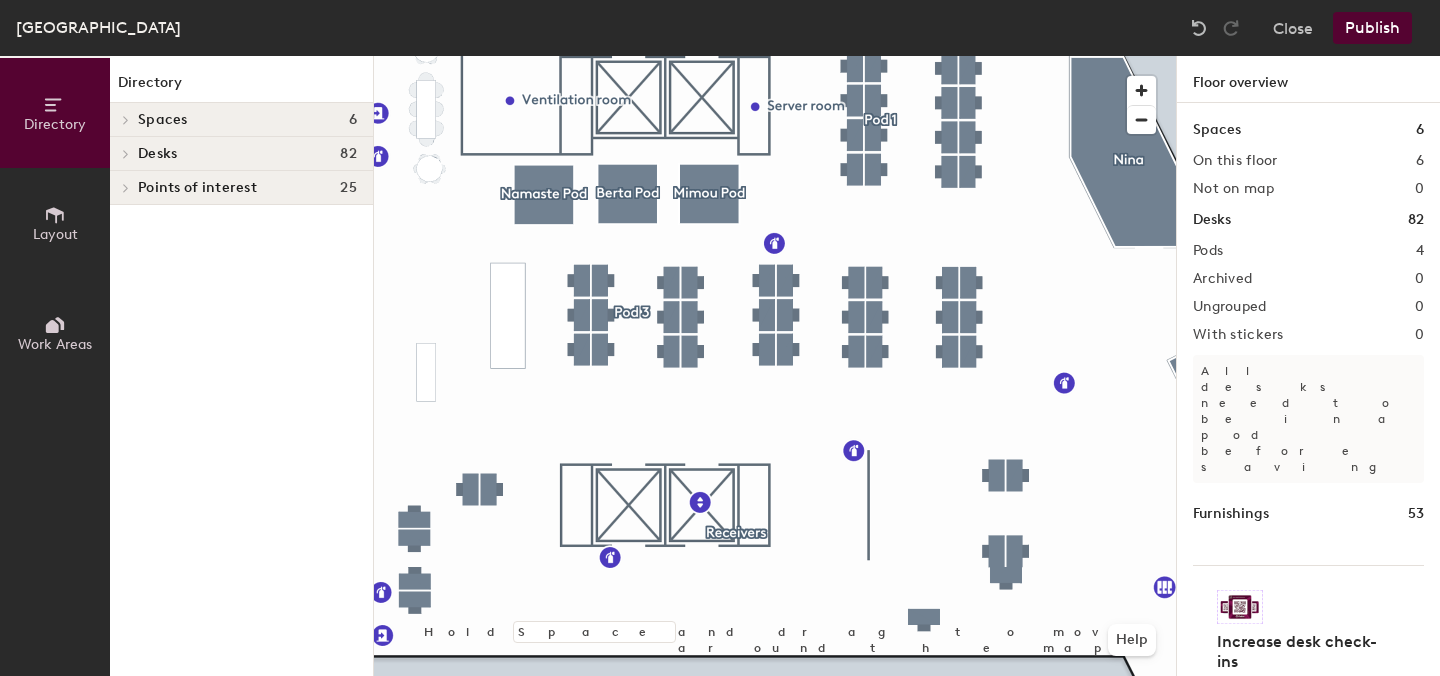 click 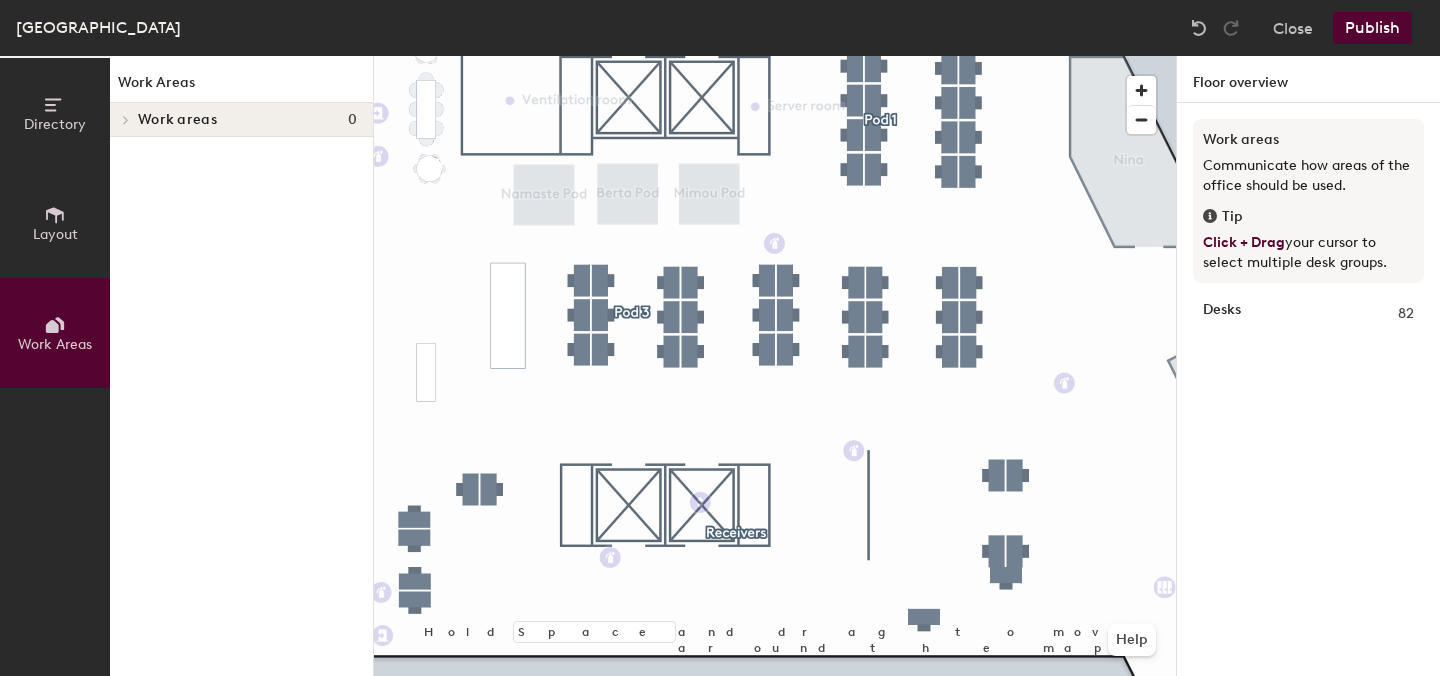 click on "Desks 82" 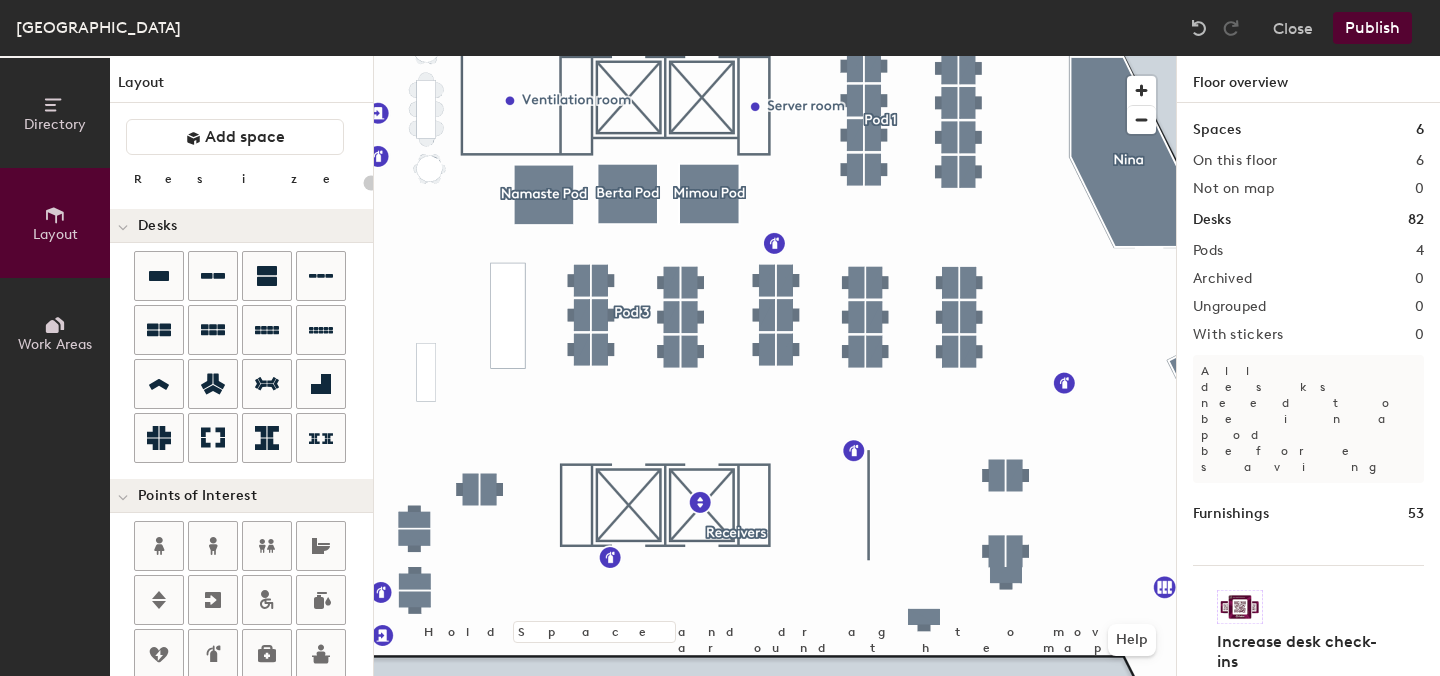 click on "[GEOGRAPHIC_DATA]" 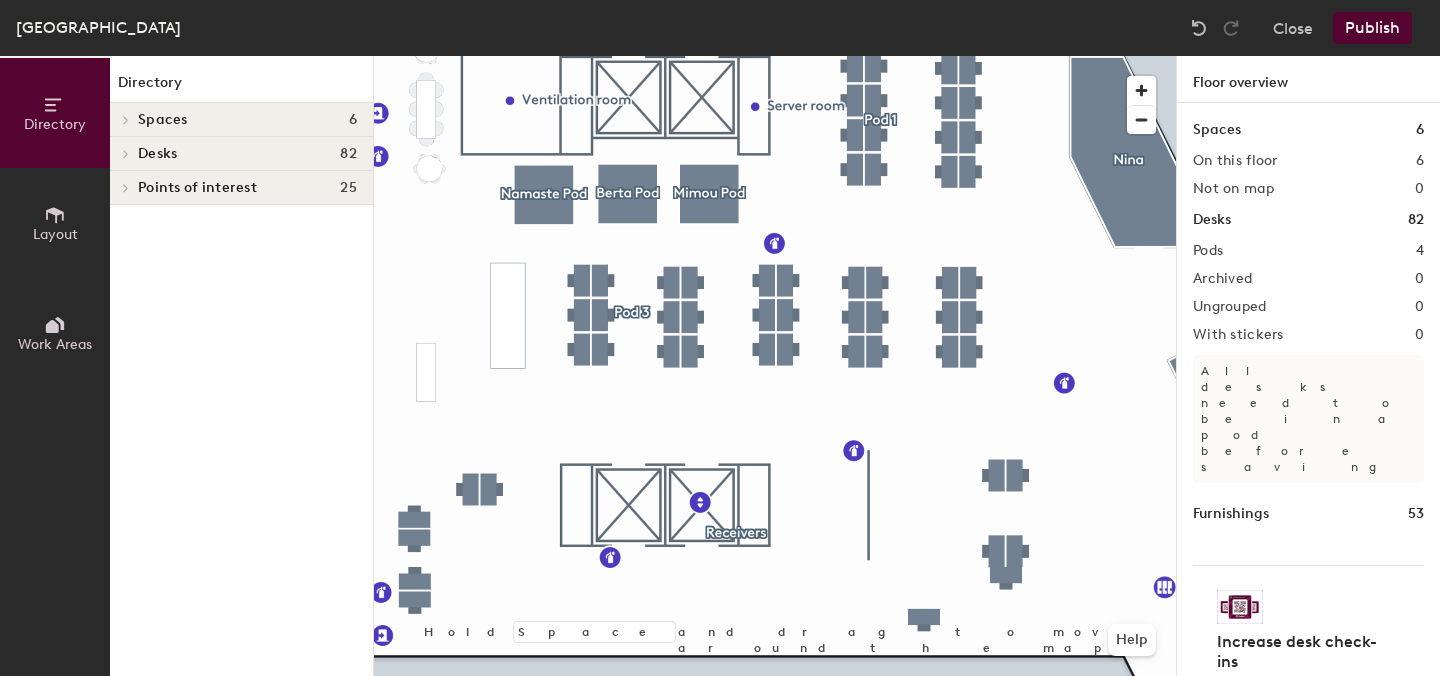click on "Spaces" 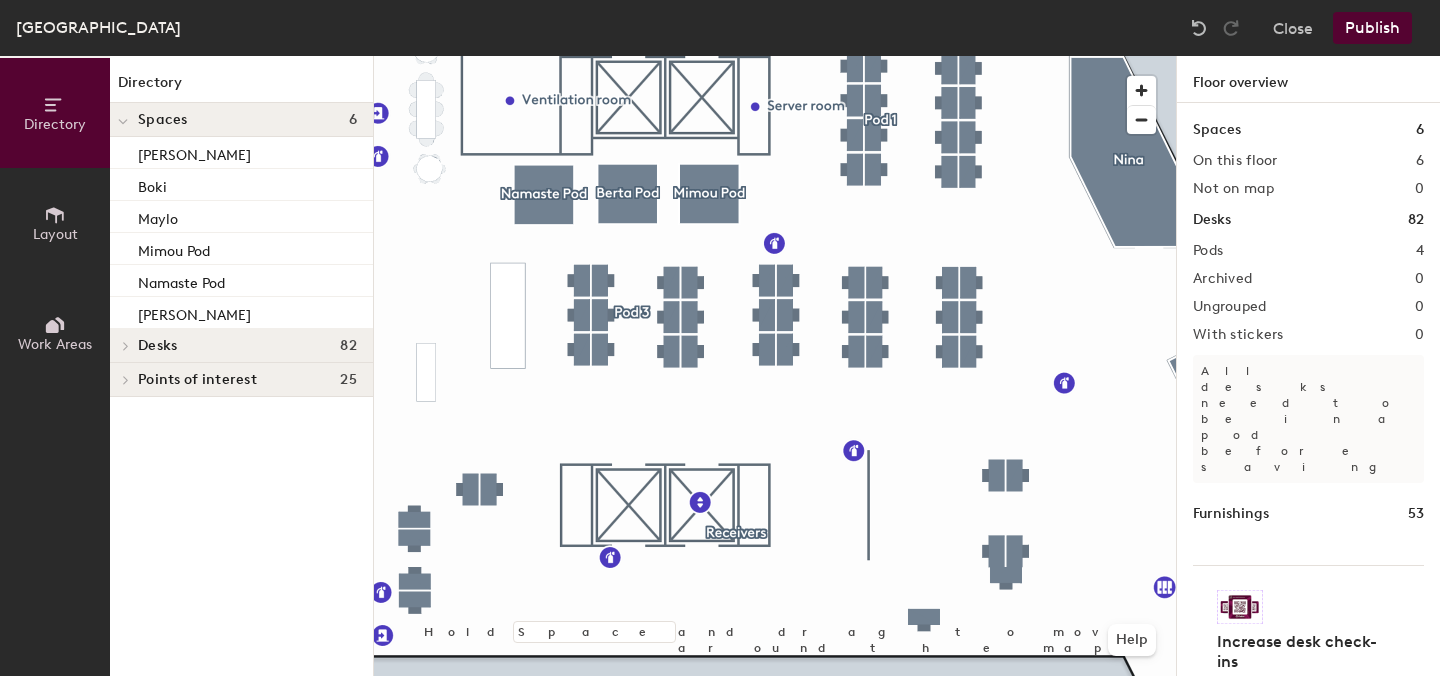 click 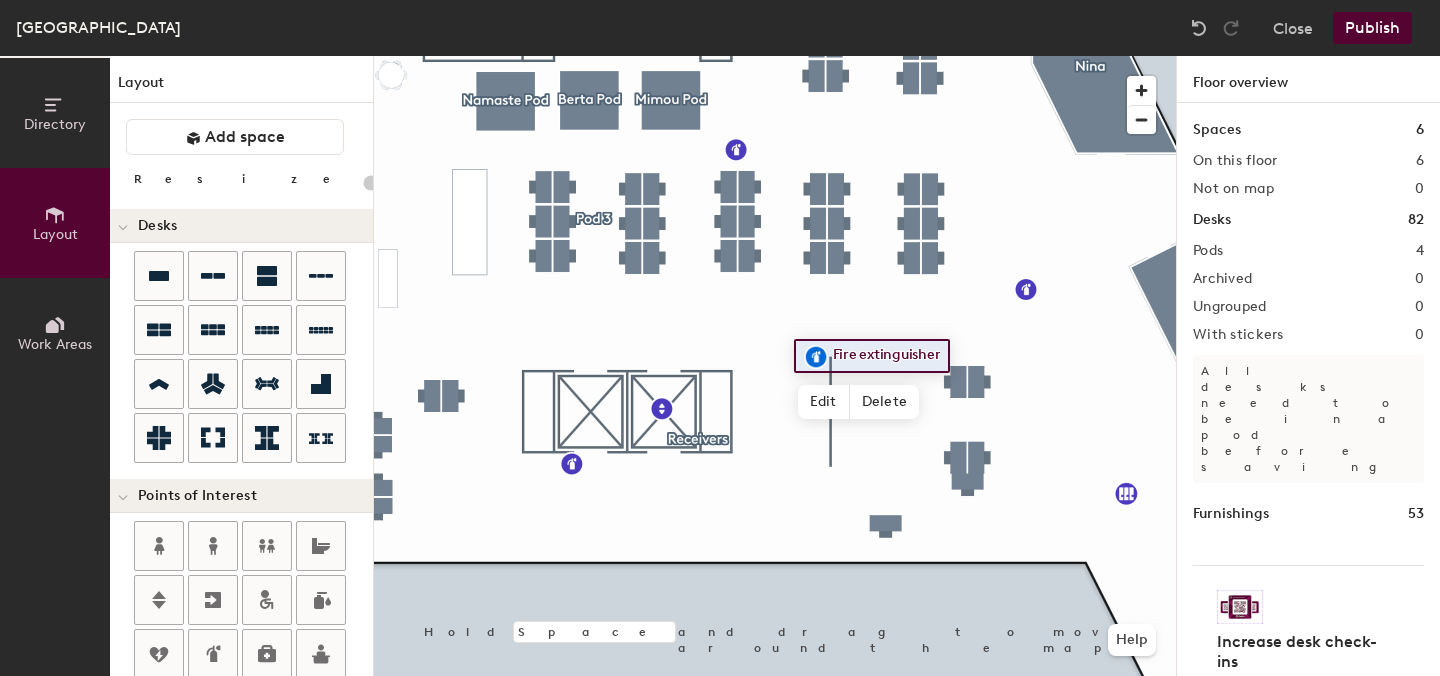 click 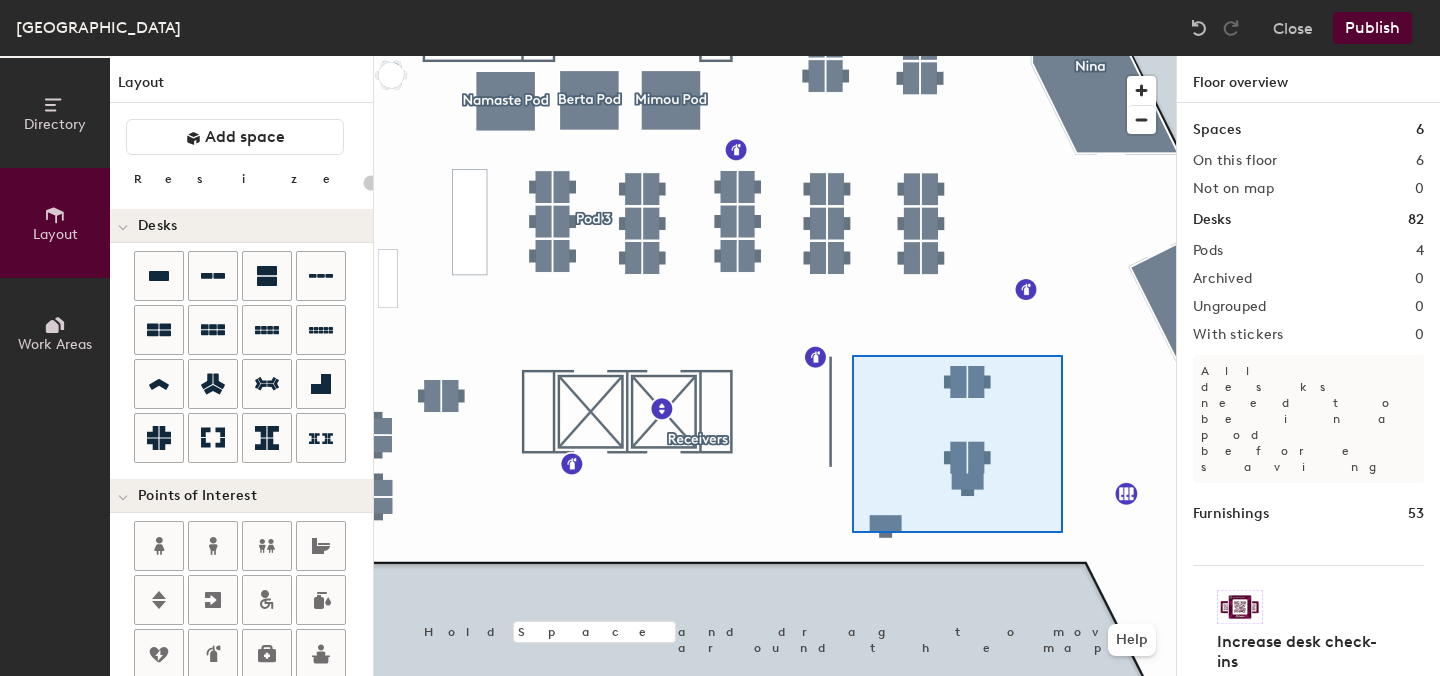 click 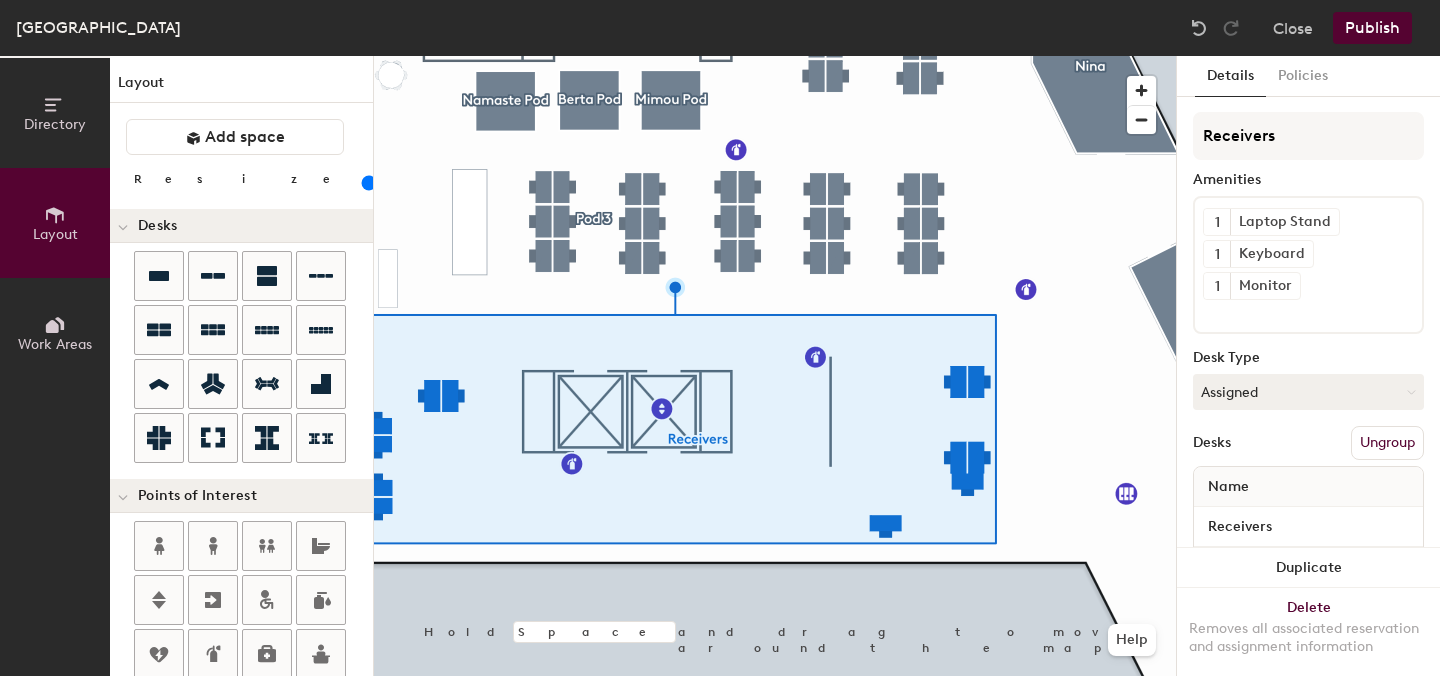 click 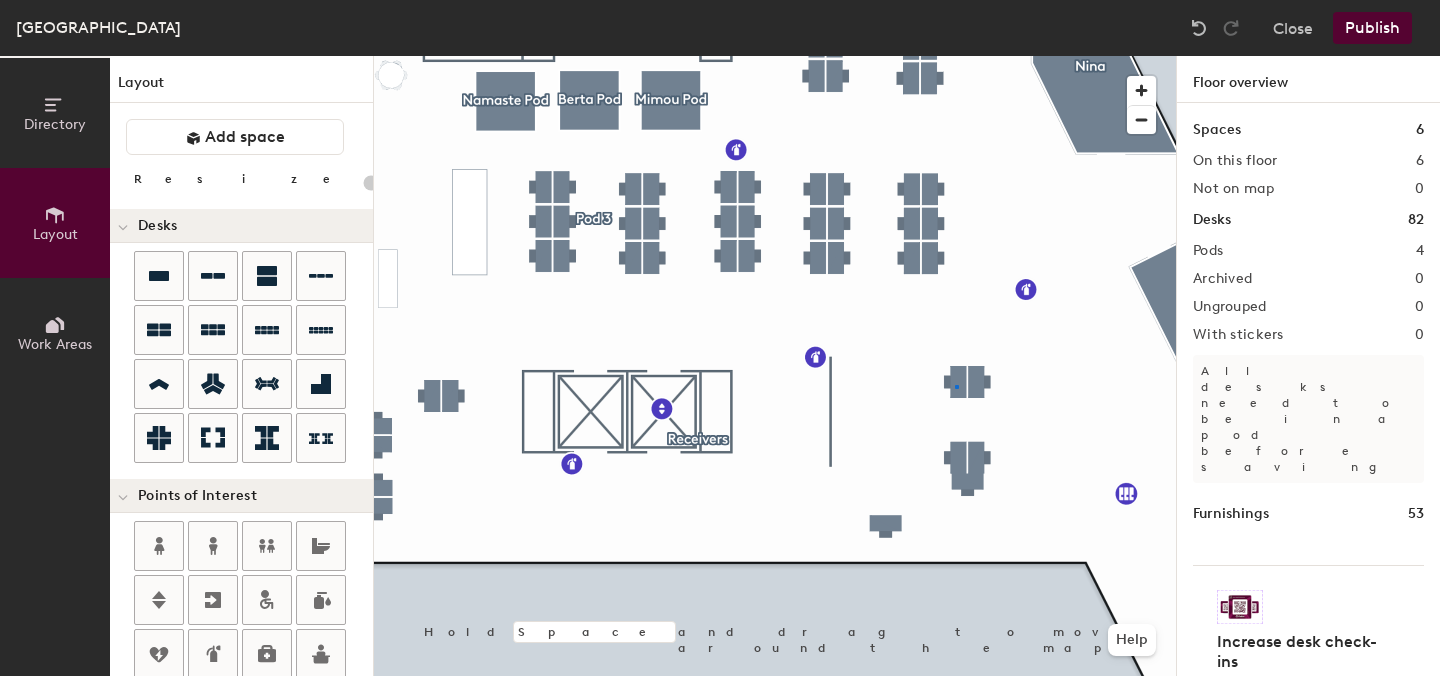 click 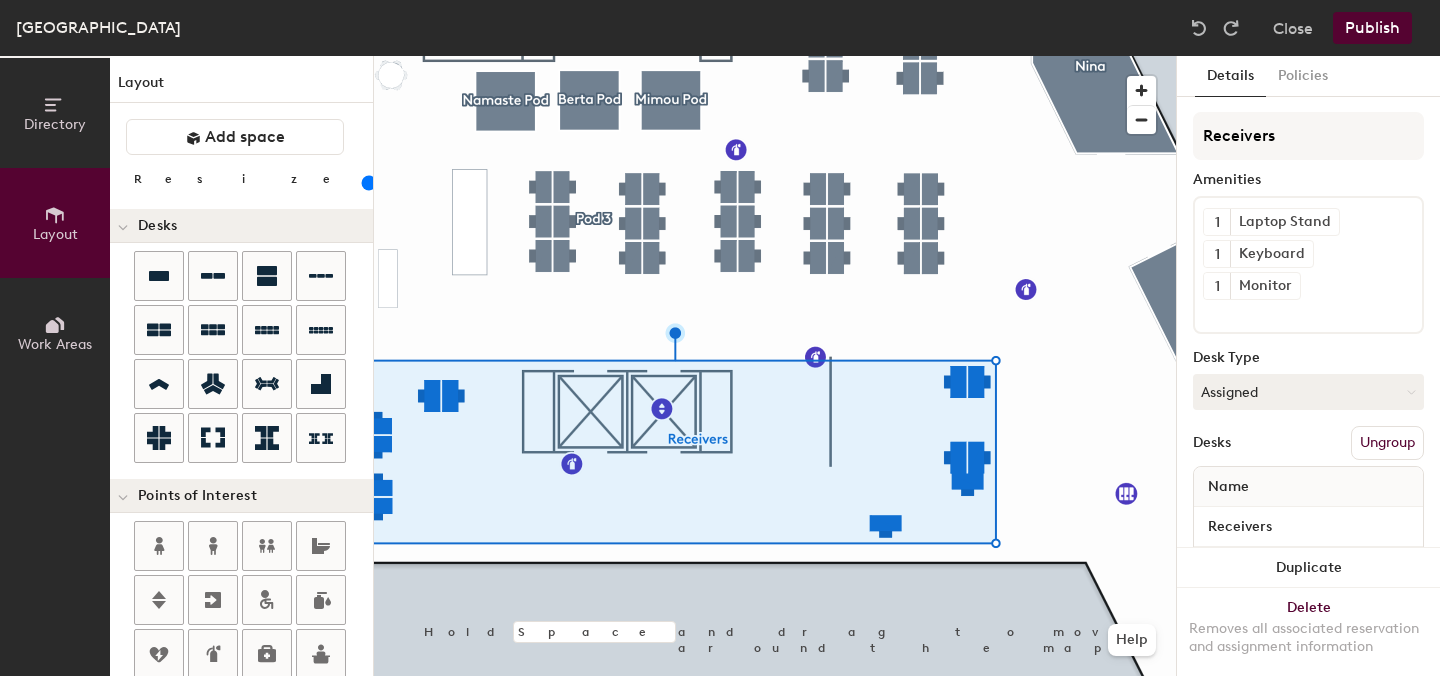 click 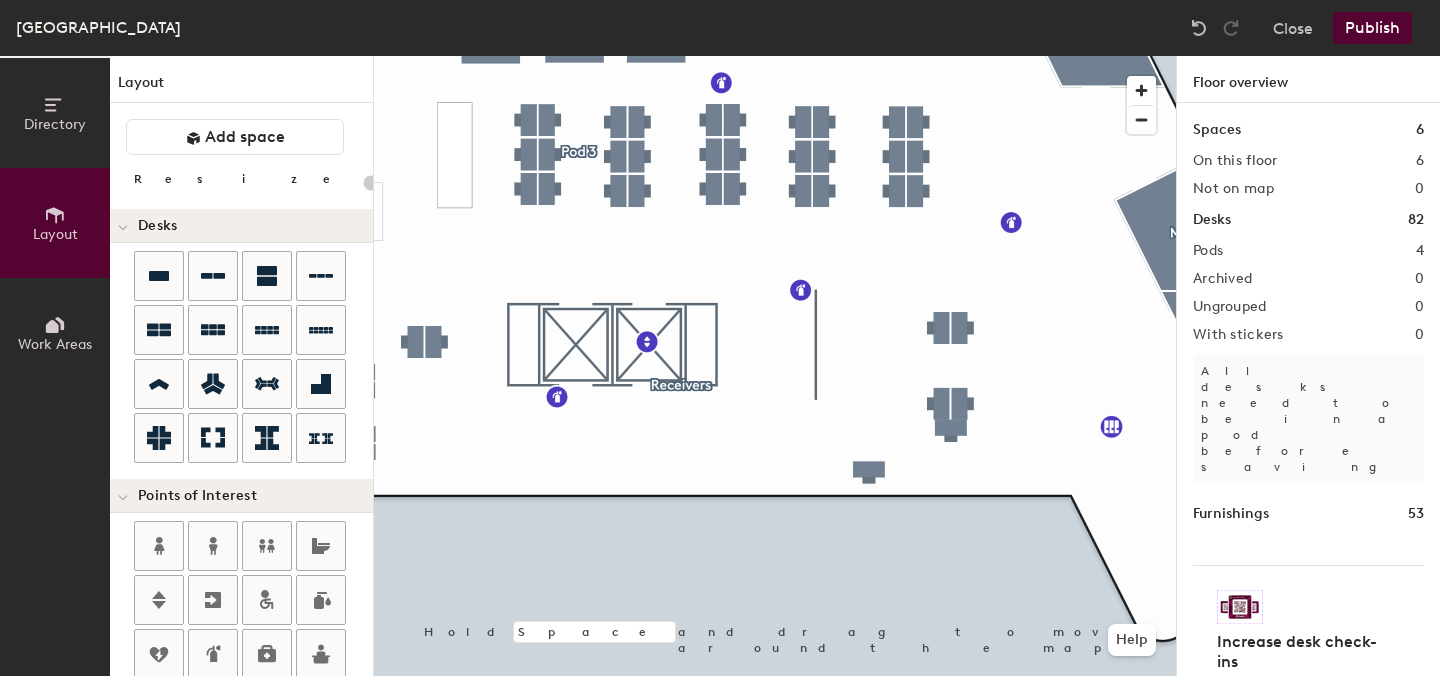 click 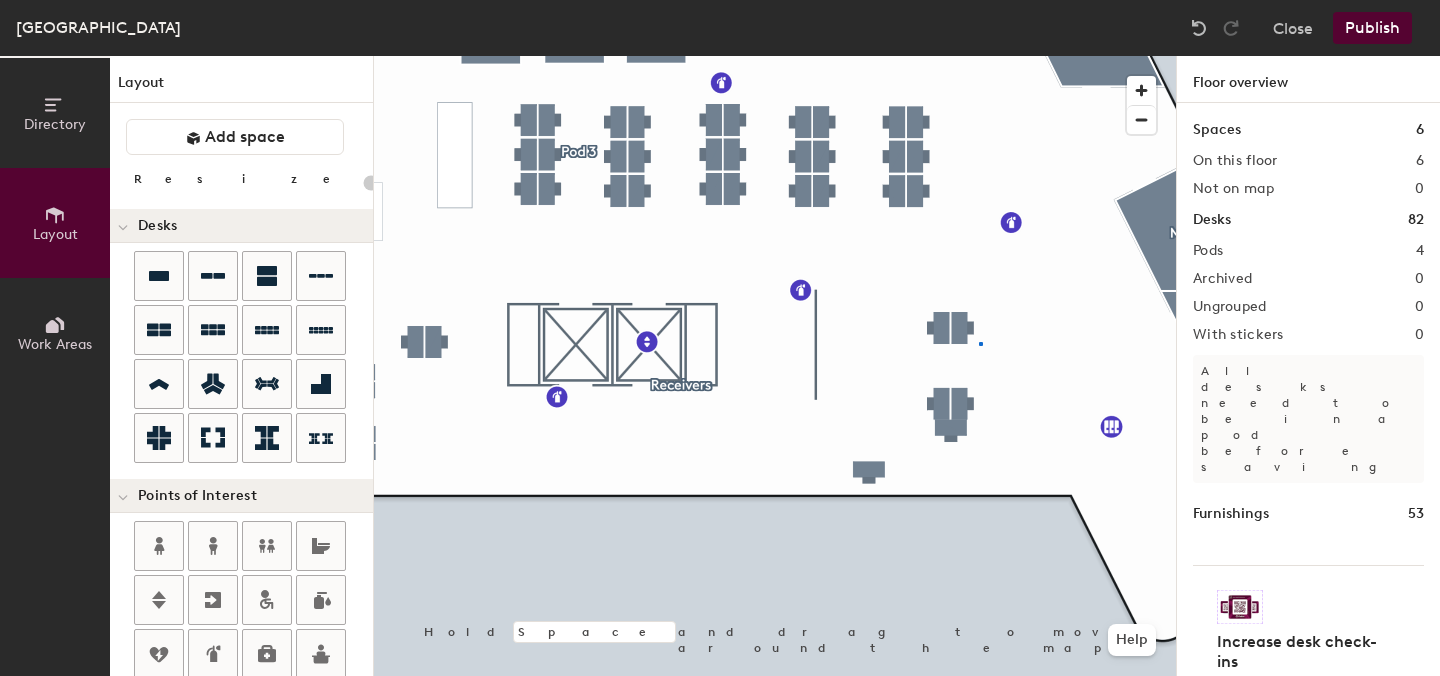 click 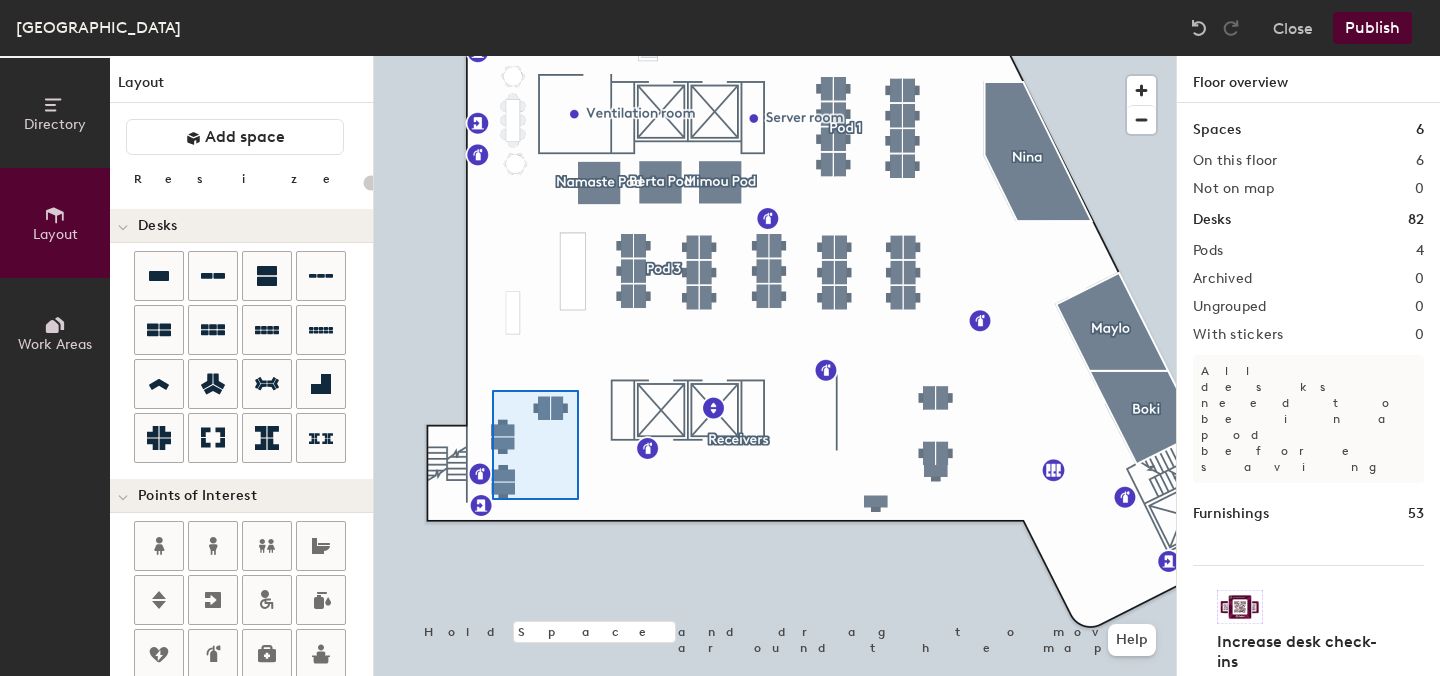 click 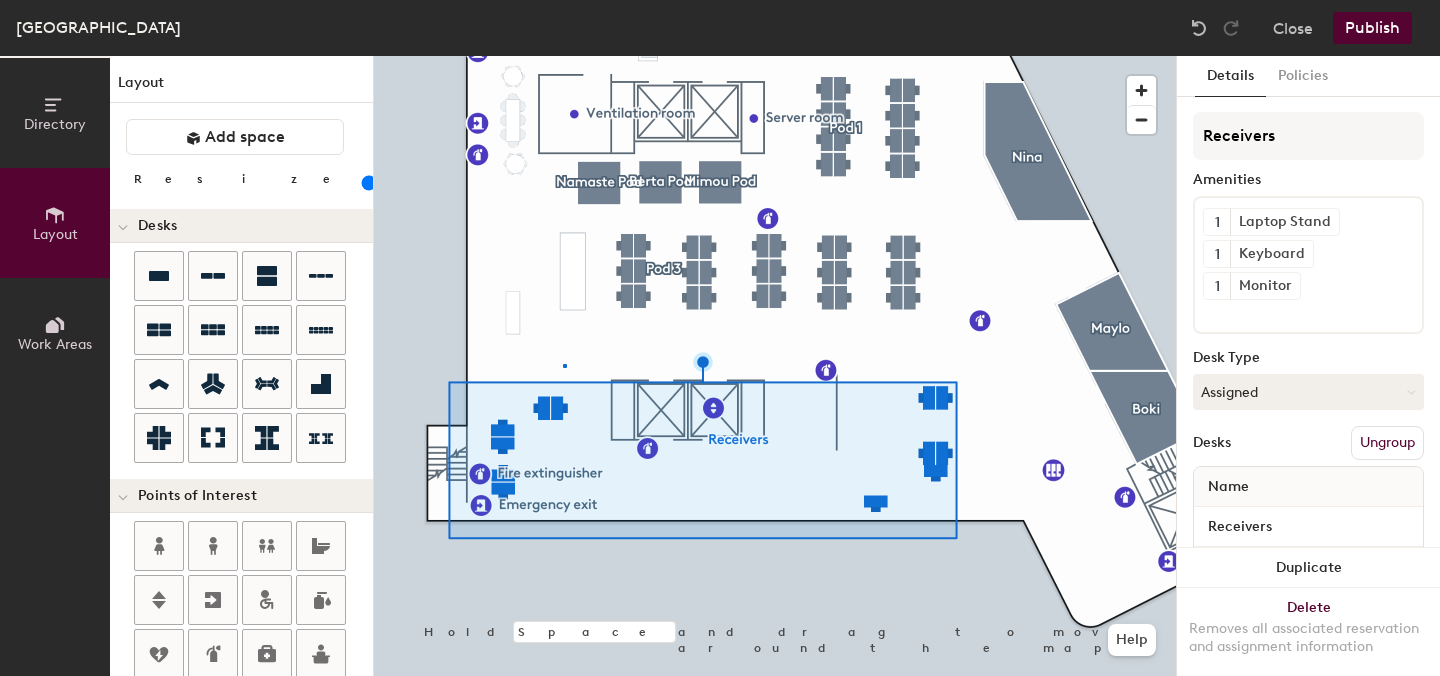 click 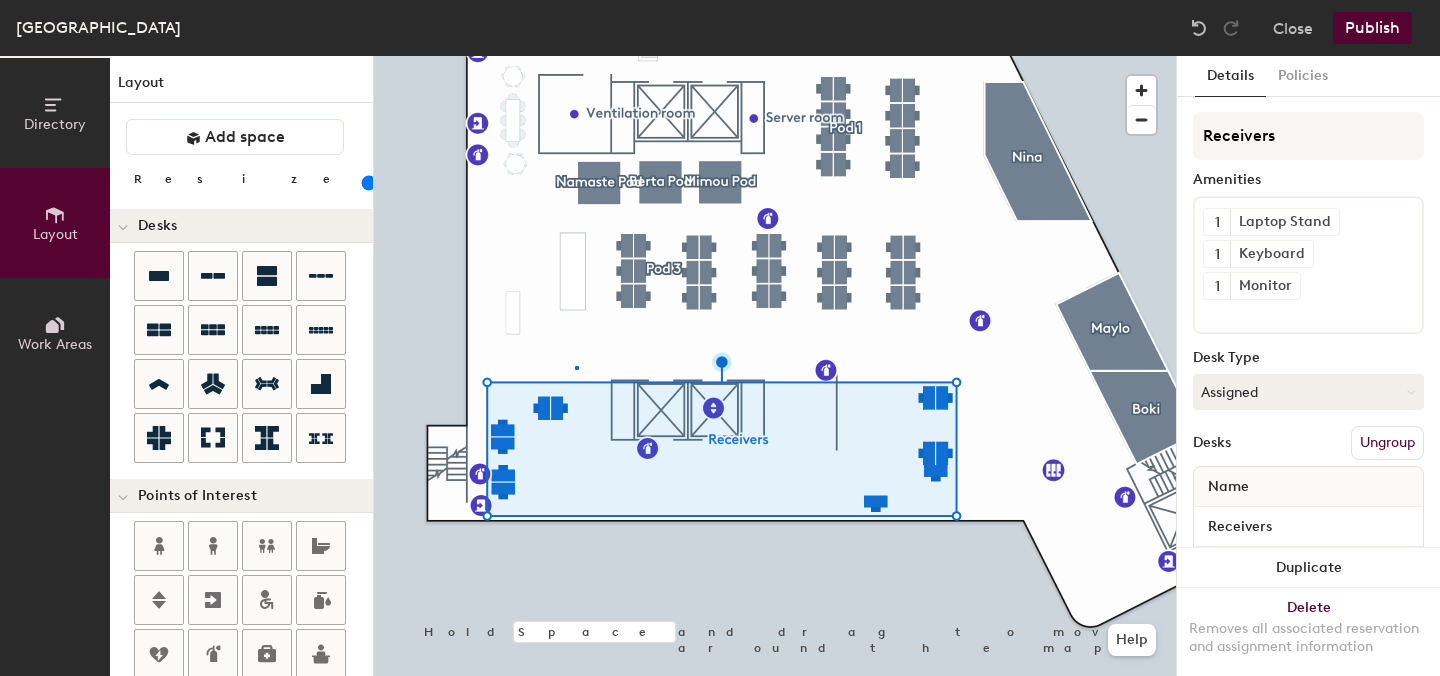 click 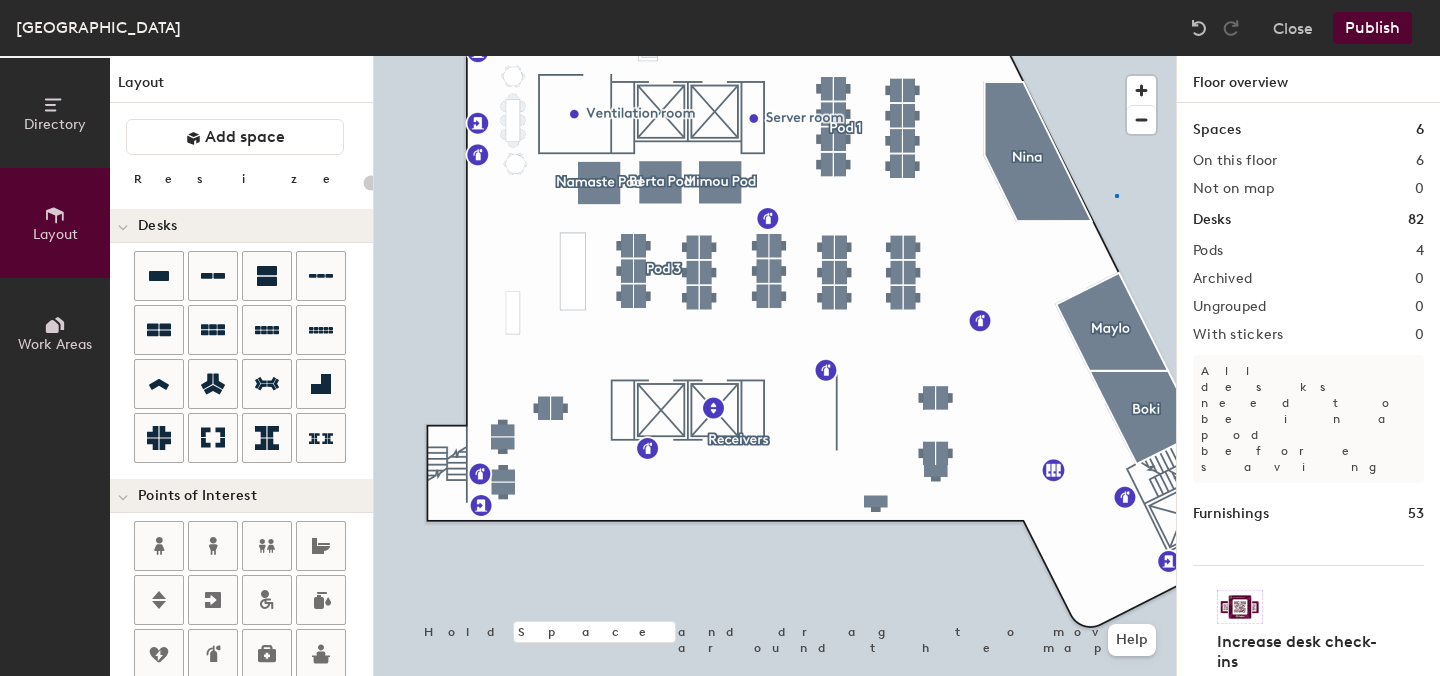 click 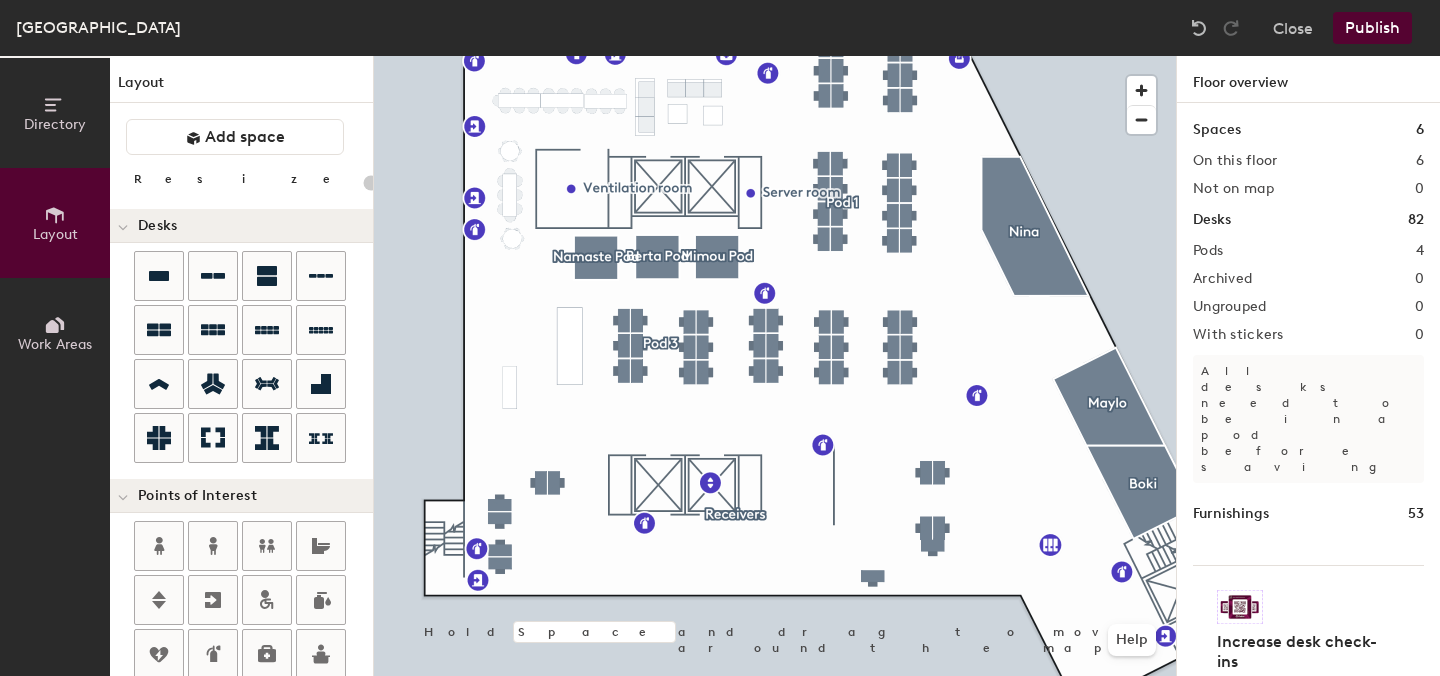 click 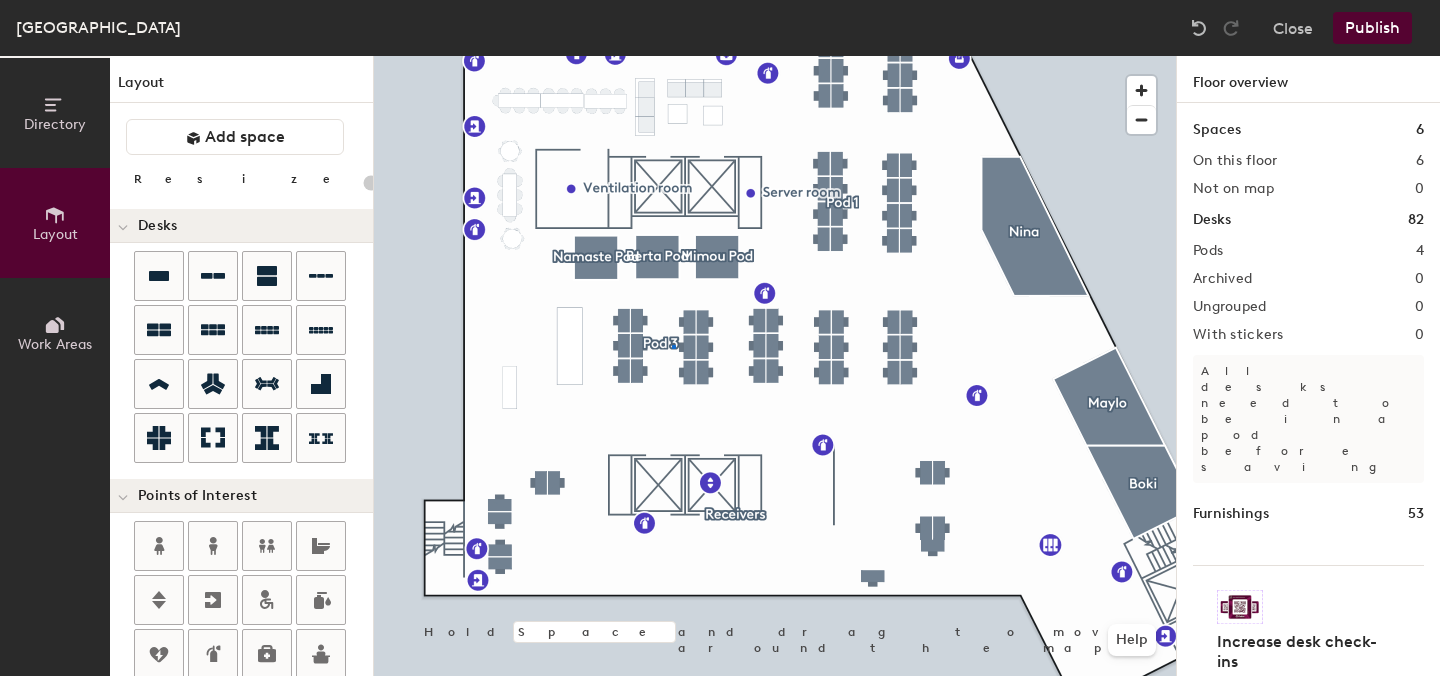 click 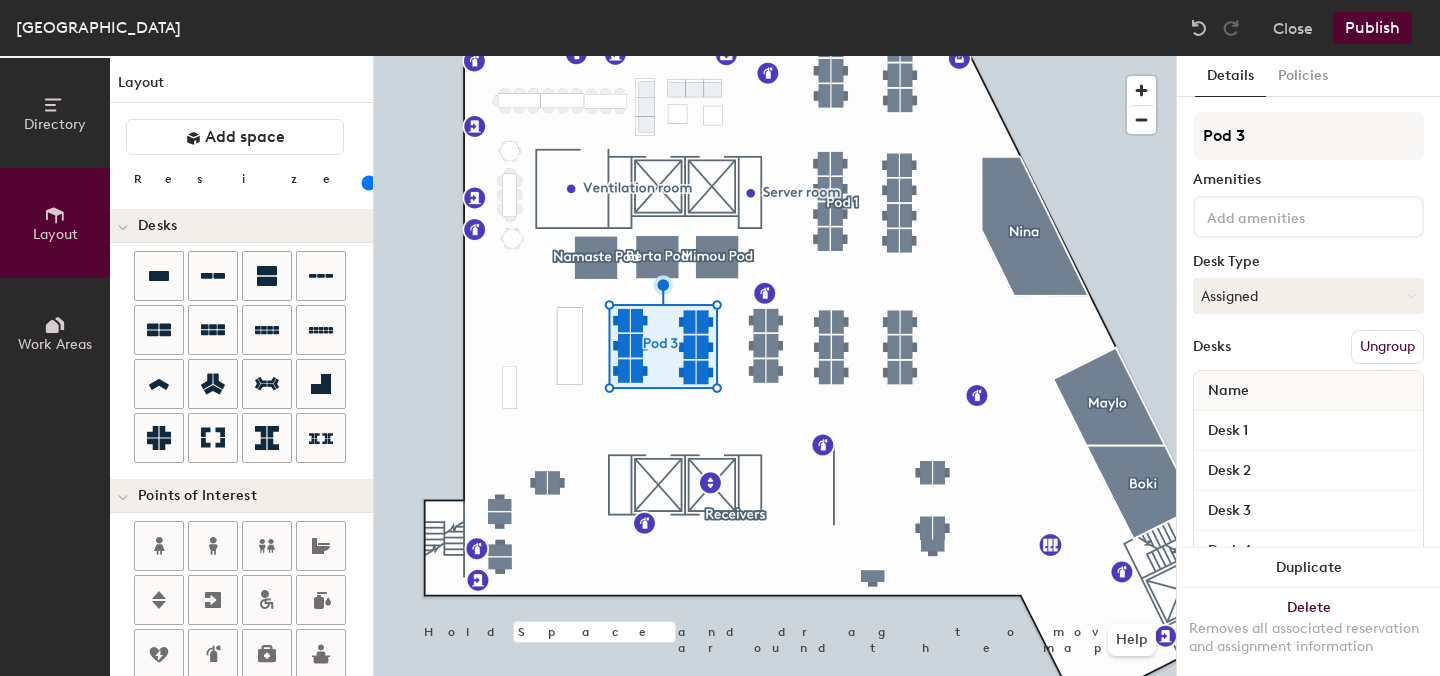 click on "Publish" 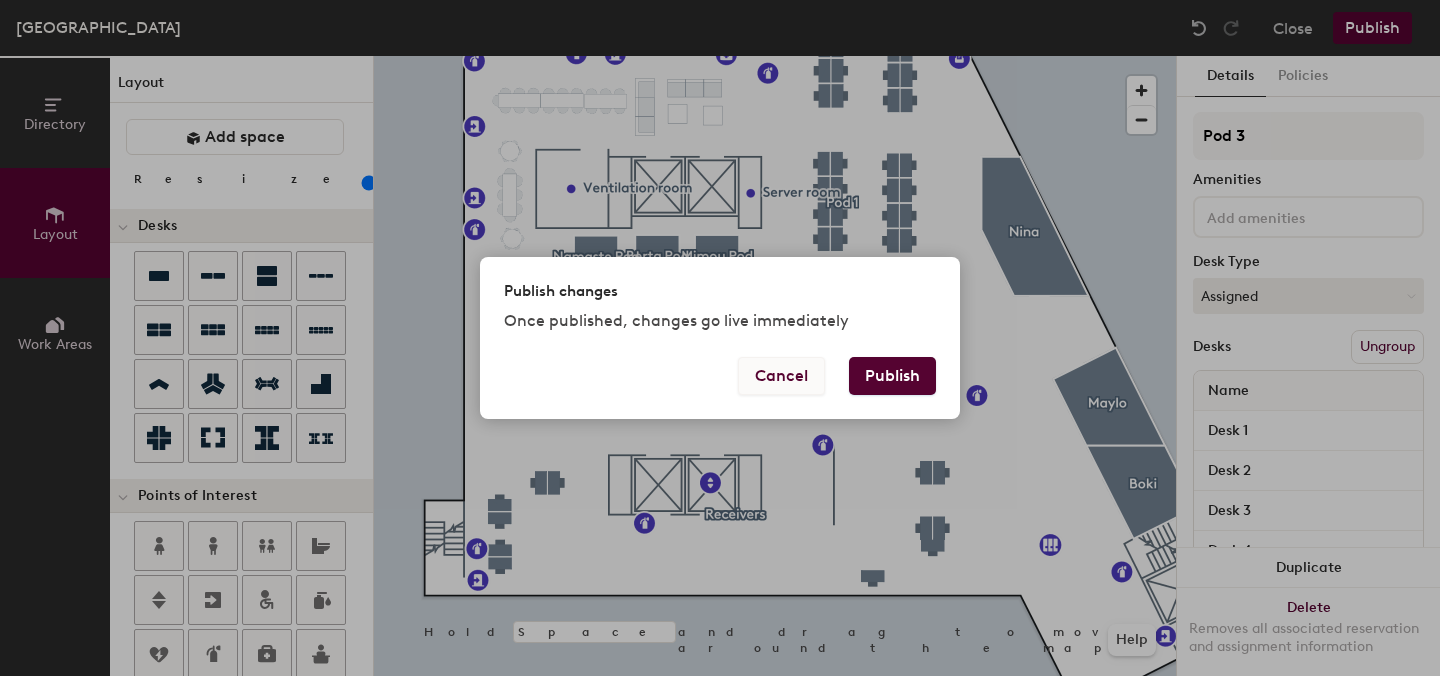 click on "Cancel" at bounding box center [781, 376] 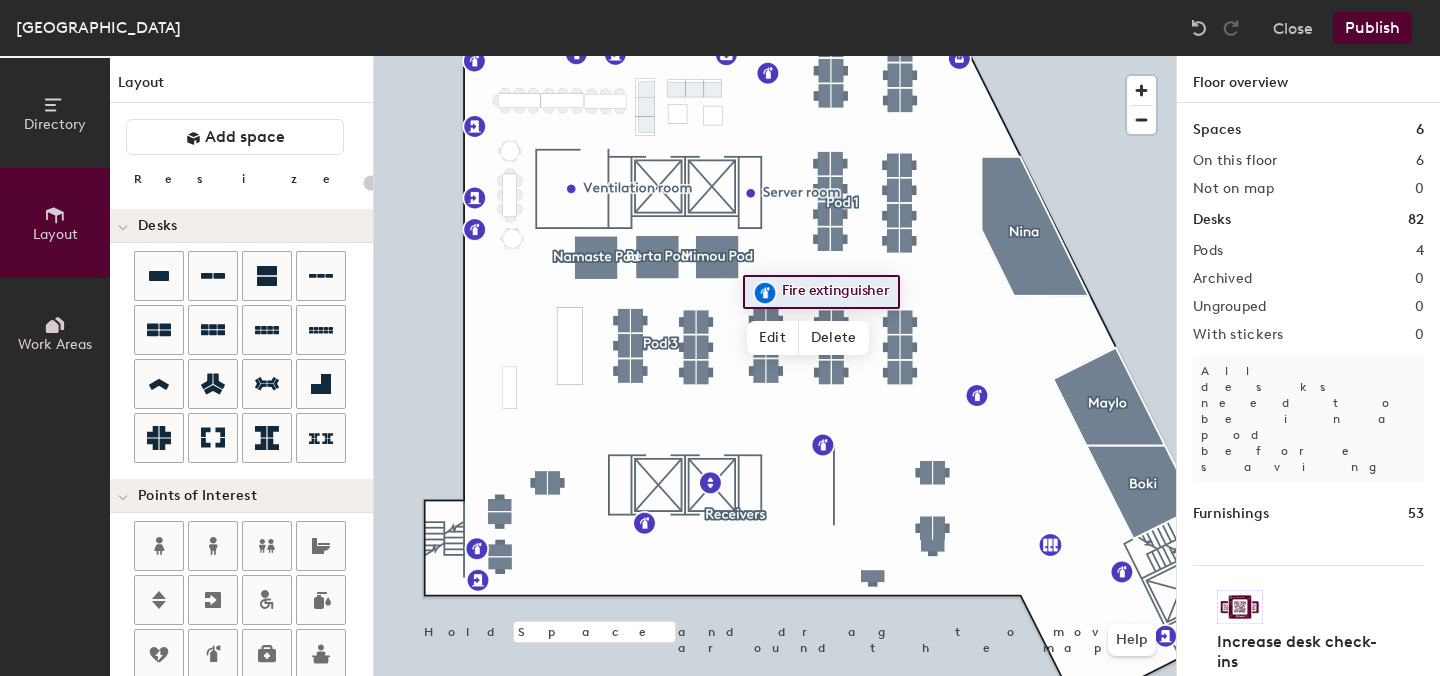 click 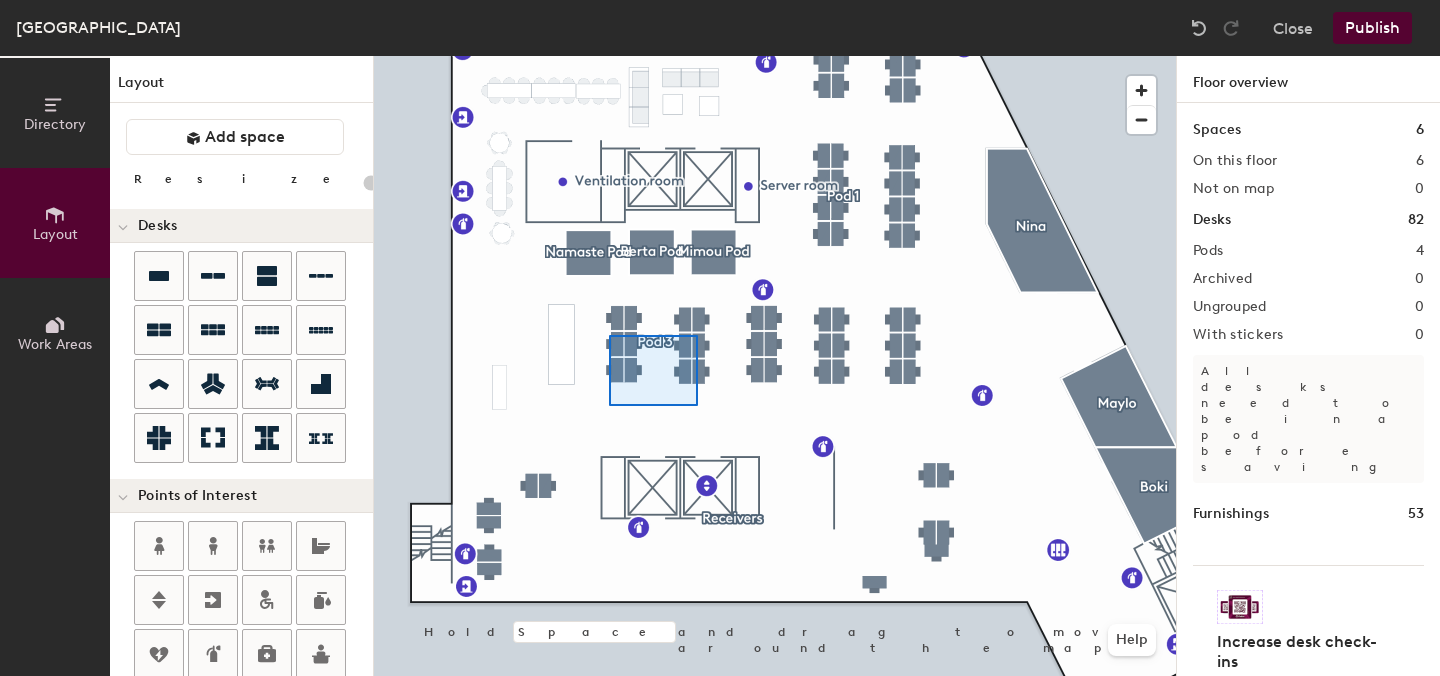 type on "100" 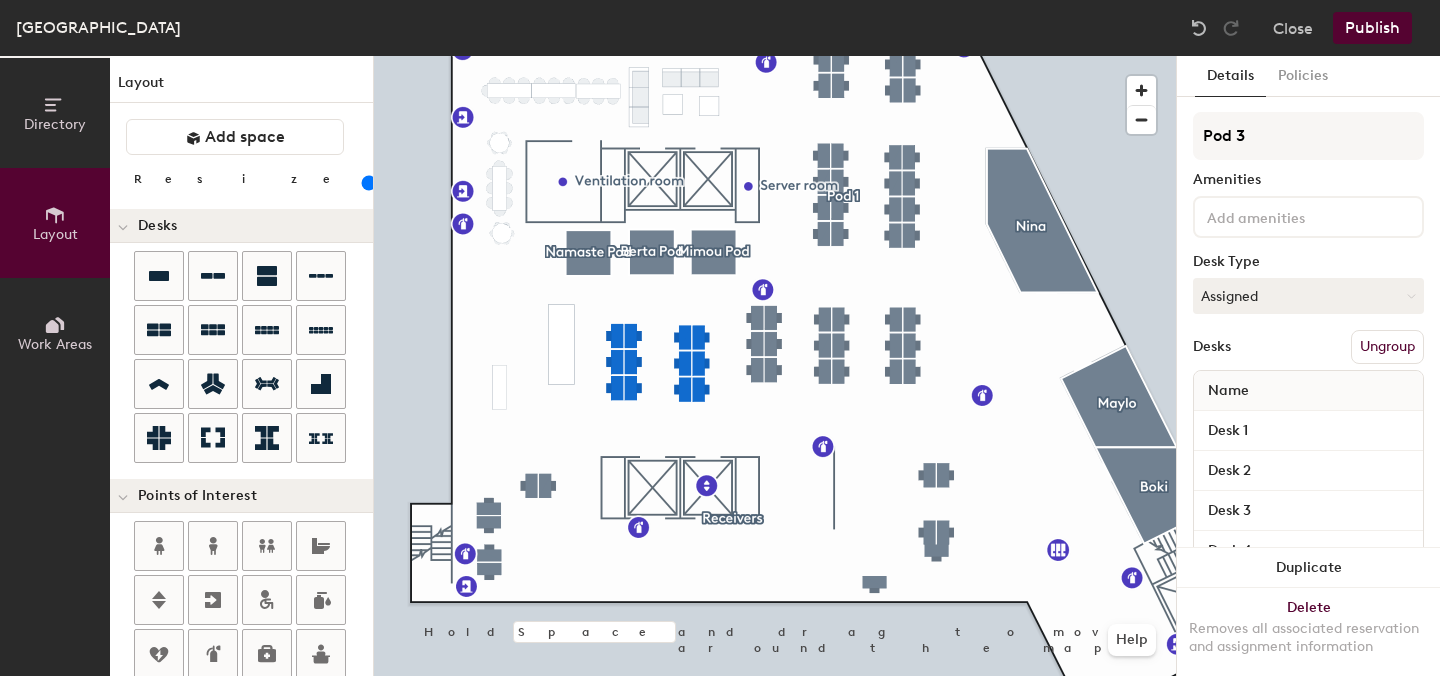 scroll, scrollTop: 0, scrollLeft: 0, axis: both 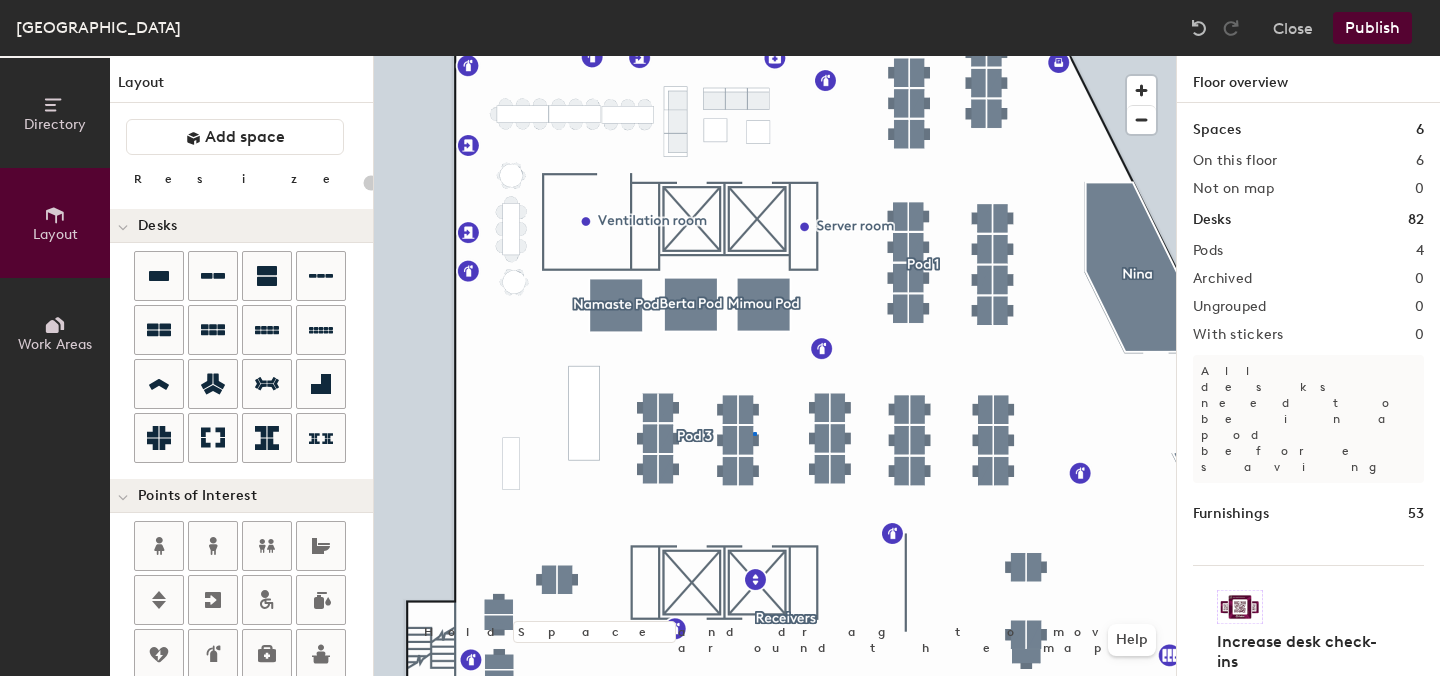 click 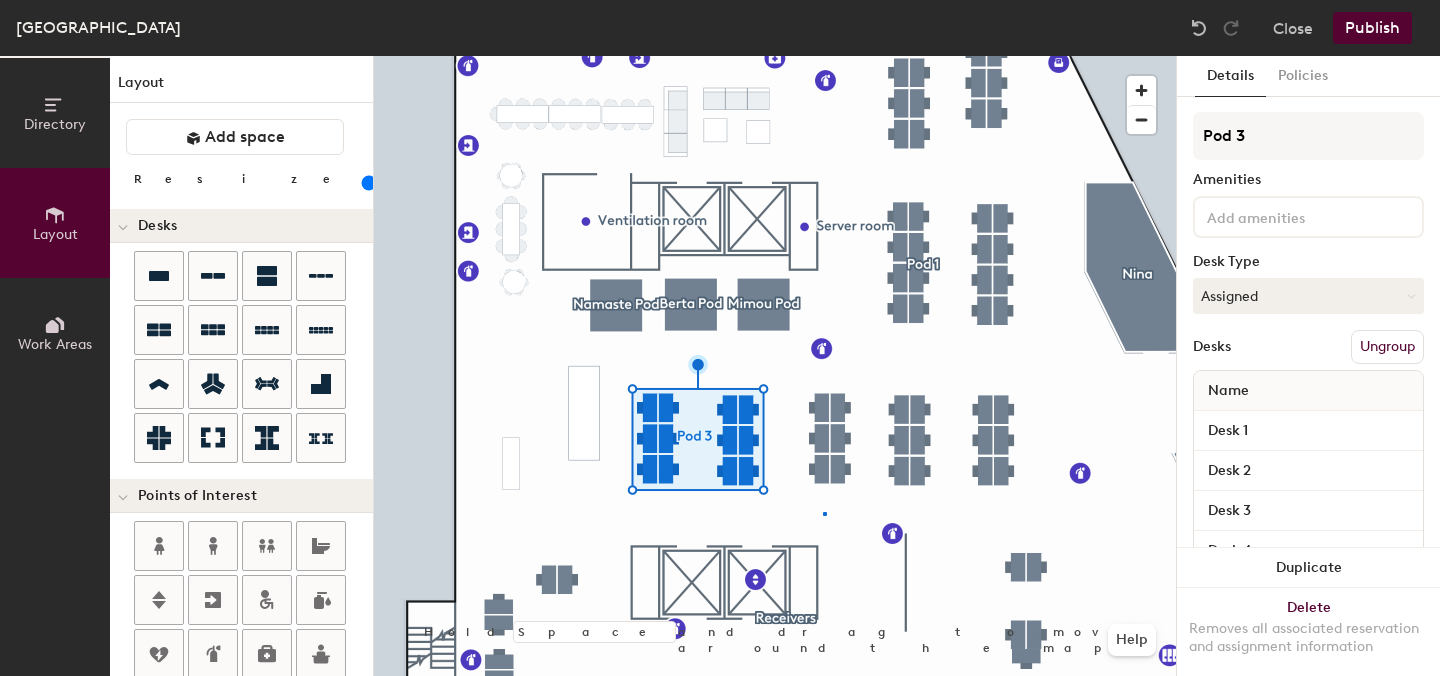 click 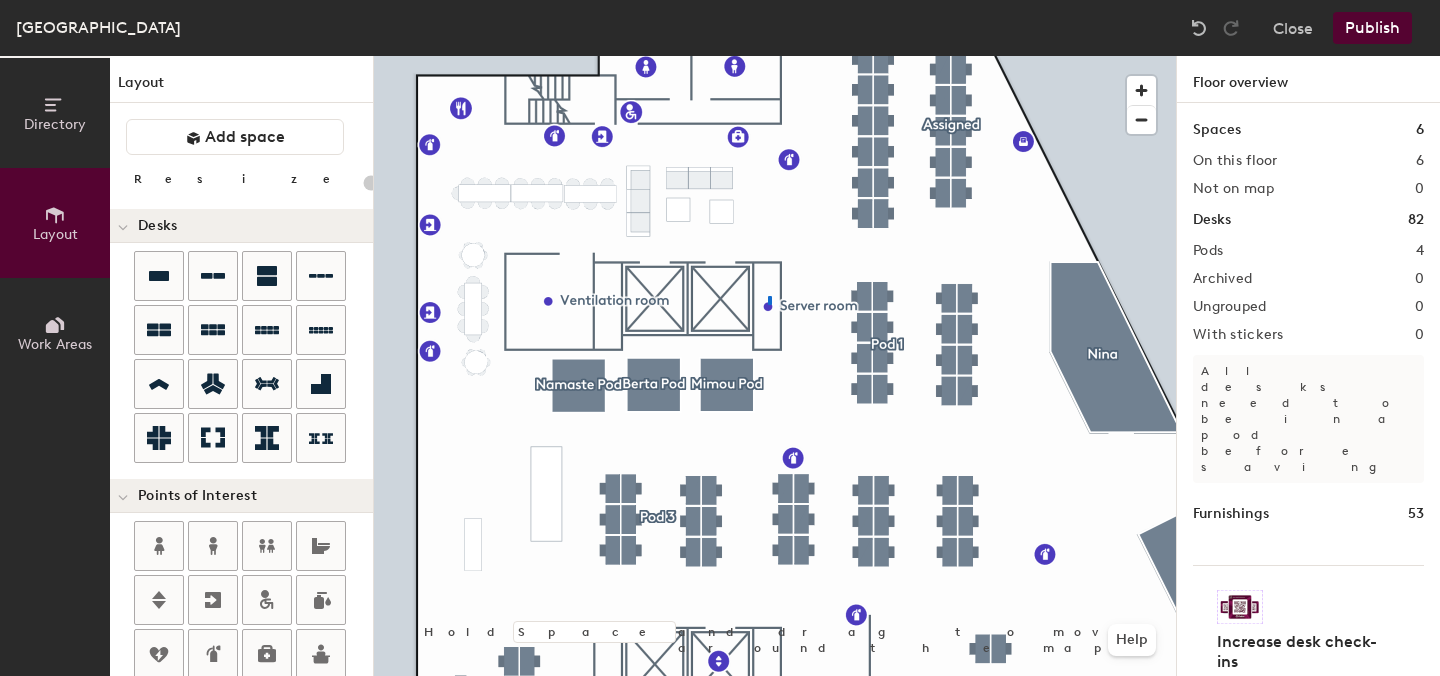 click 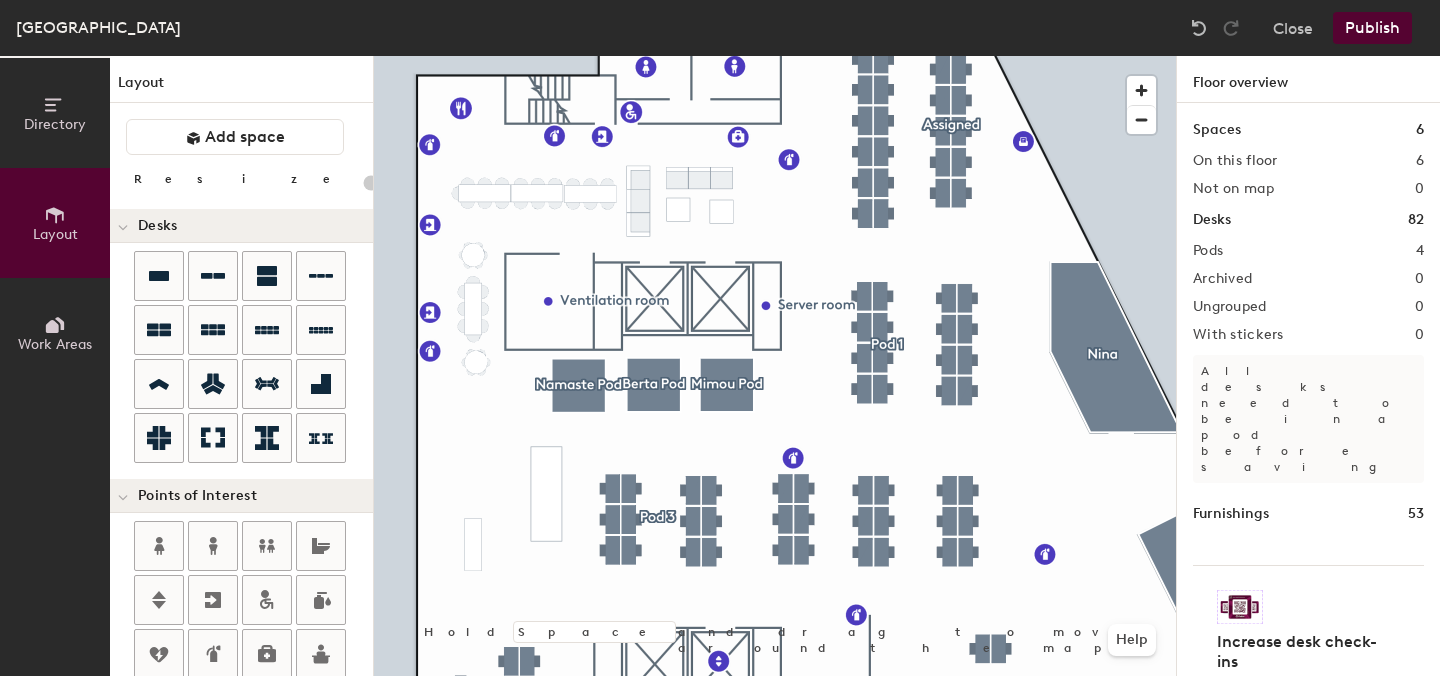 click 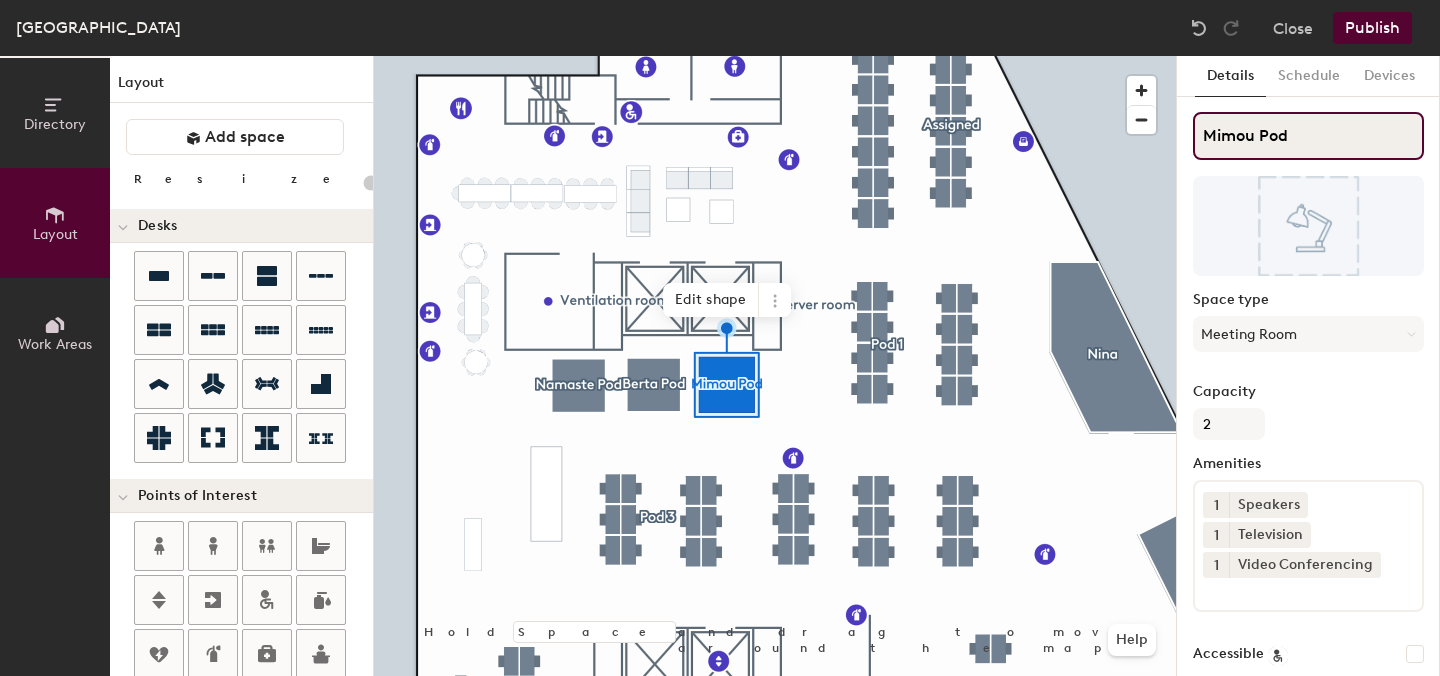 click on "Mimou Pod" 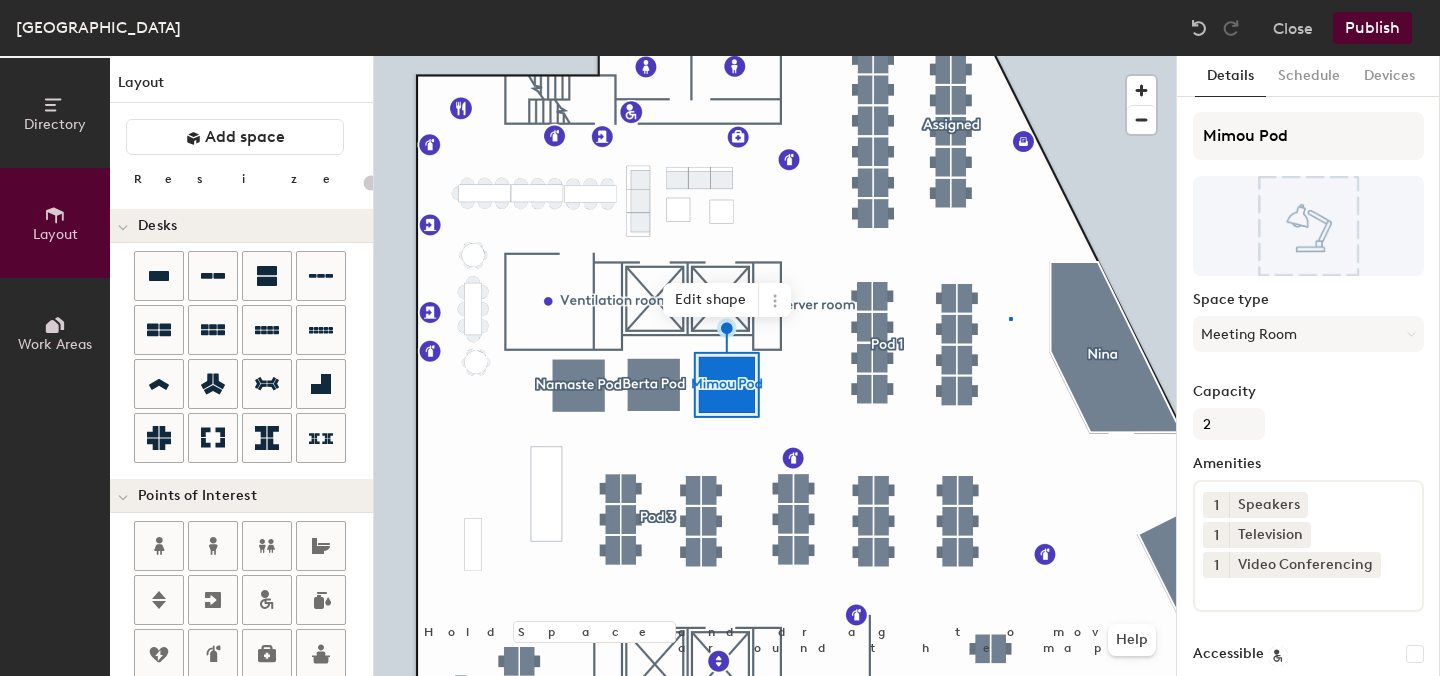 click 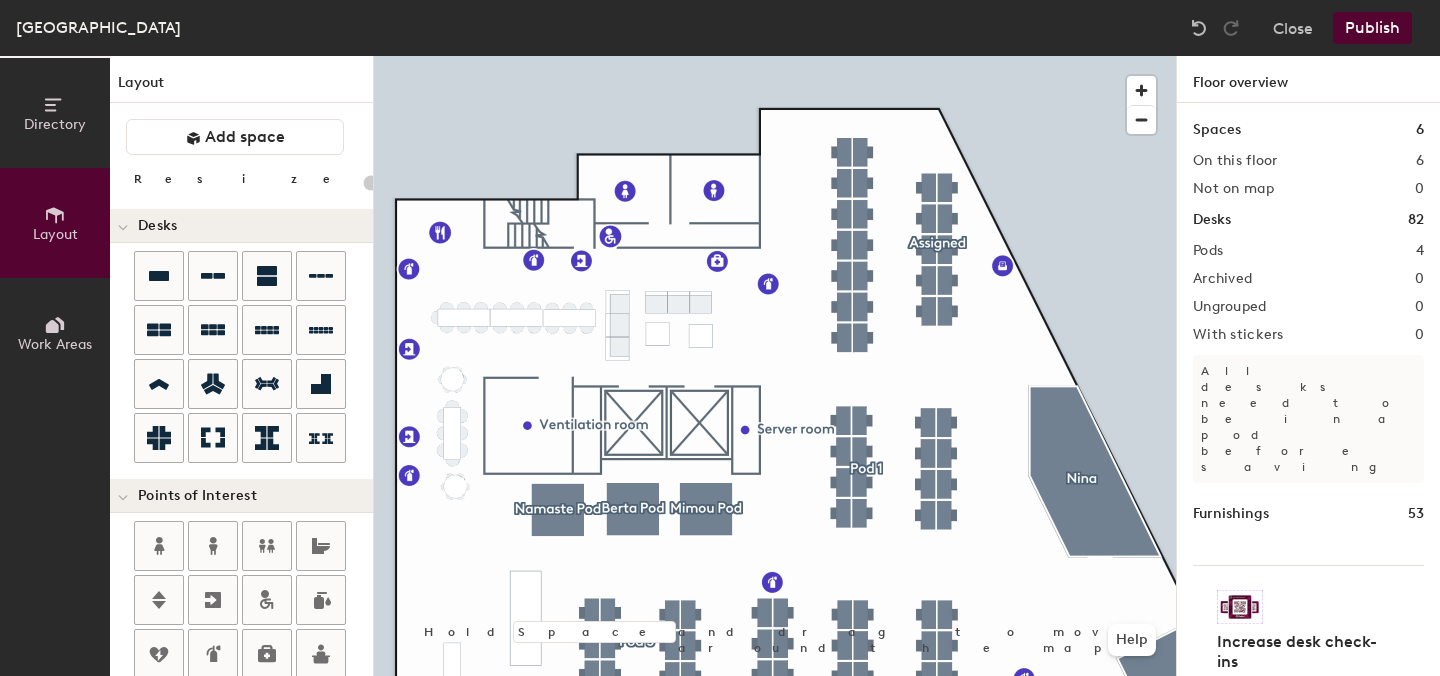 type on "20" 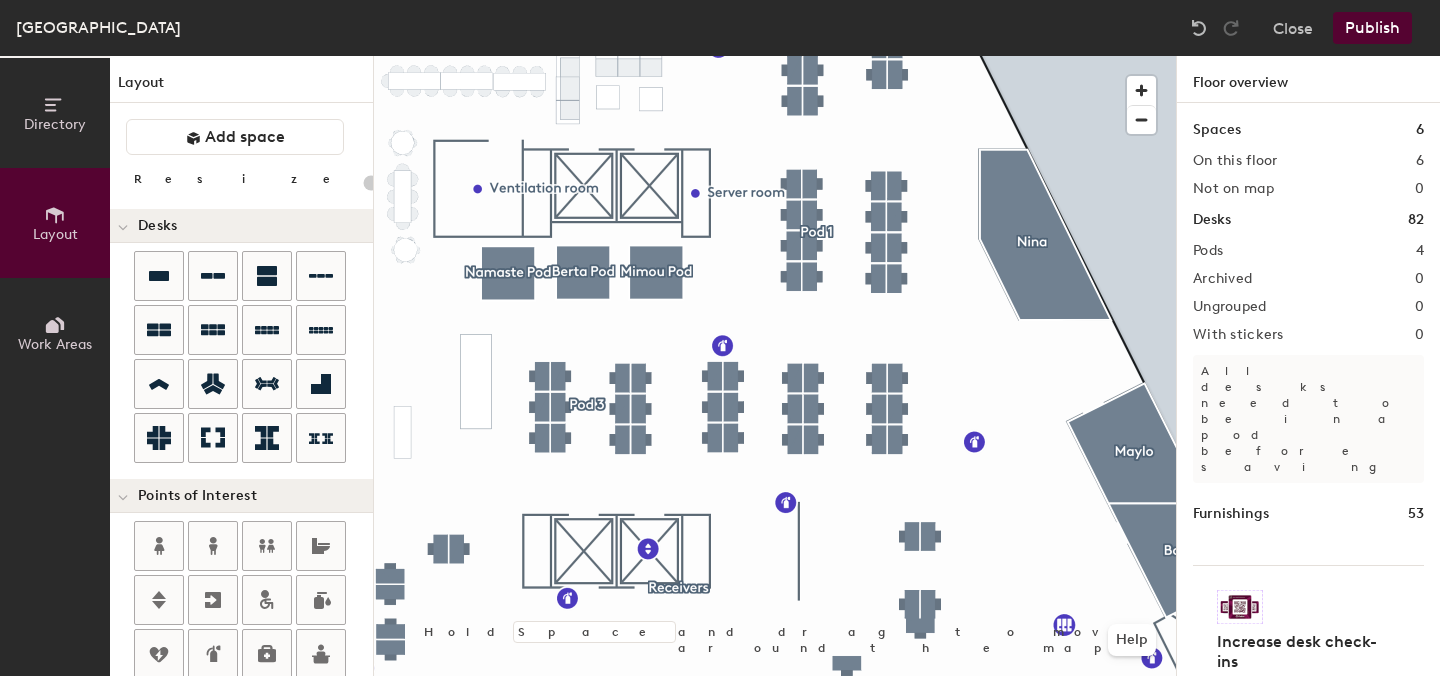 scroll, scrollTop: 0, scrollLeft: 0, axis: both 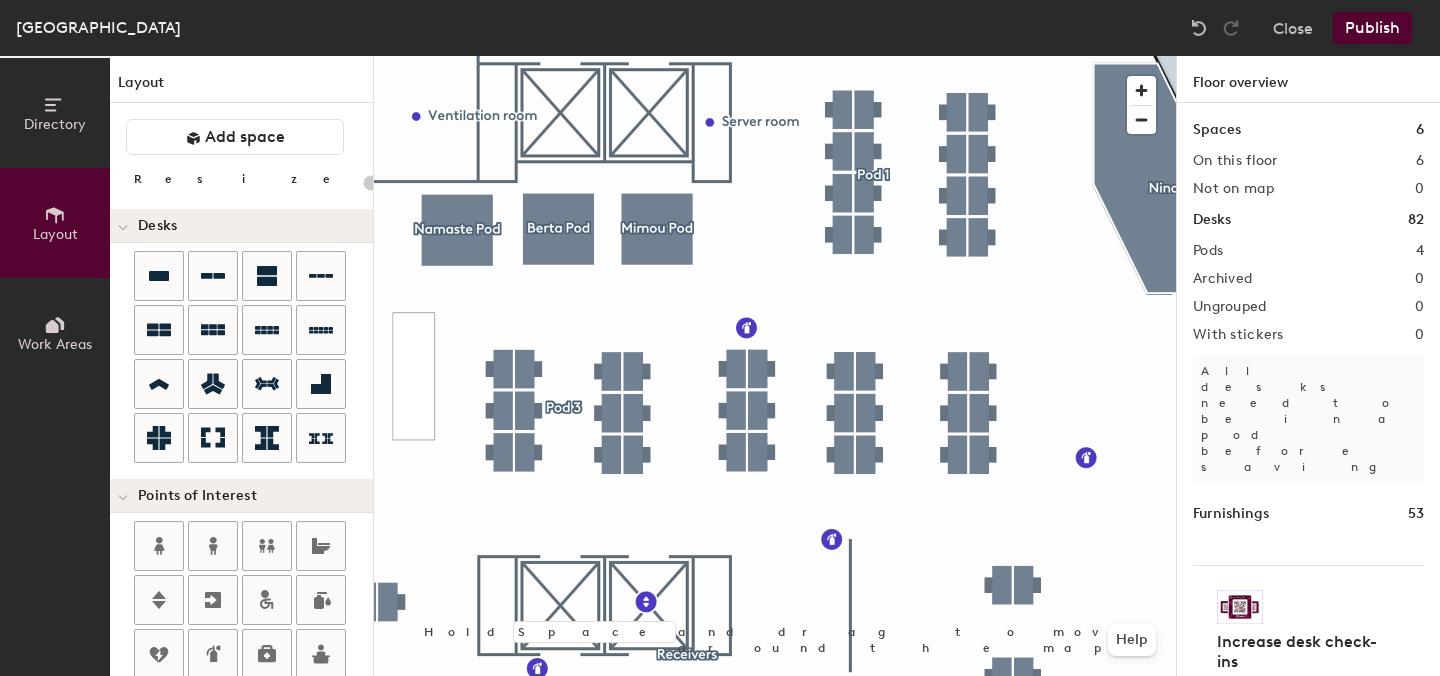click 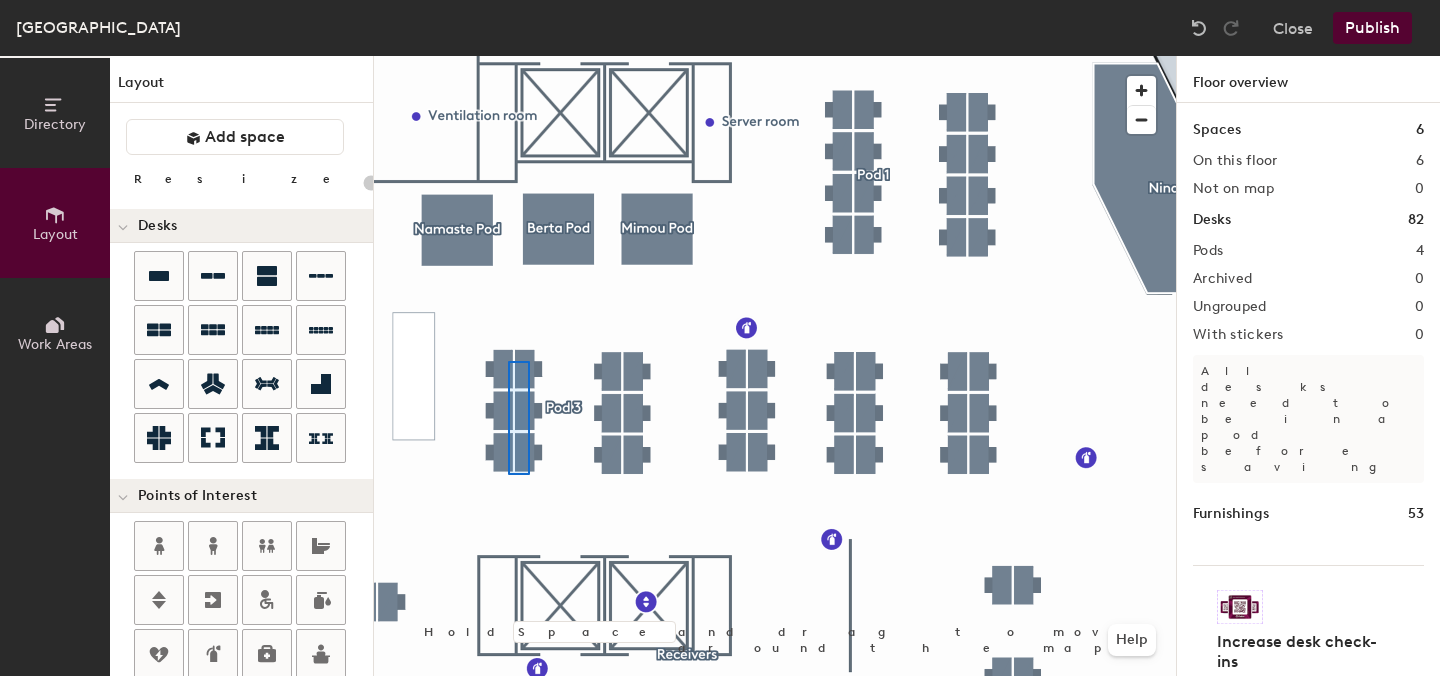 click 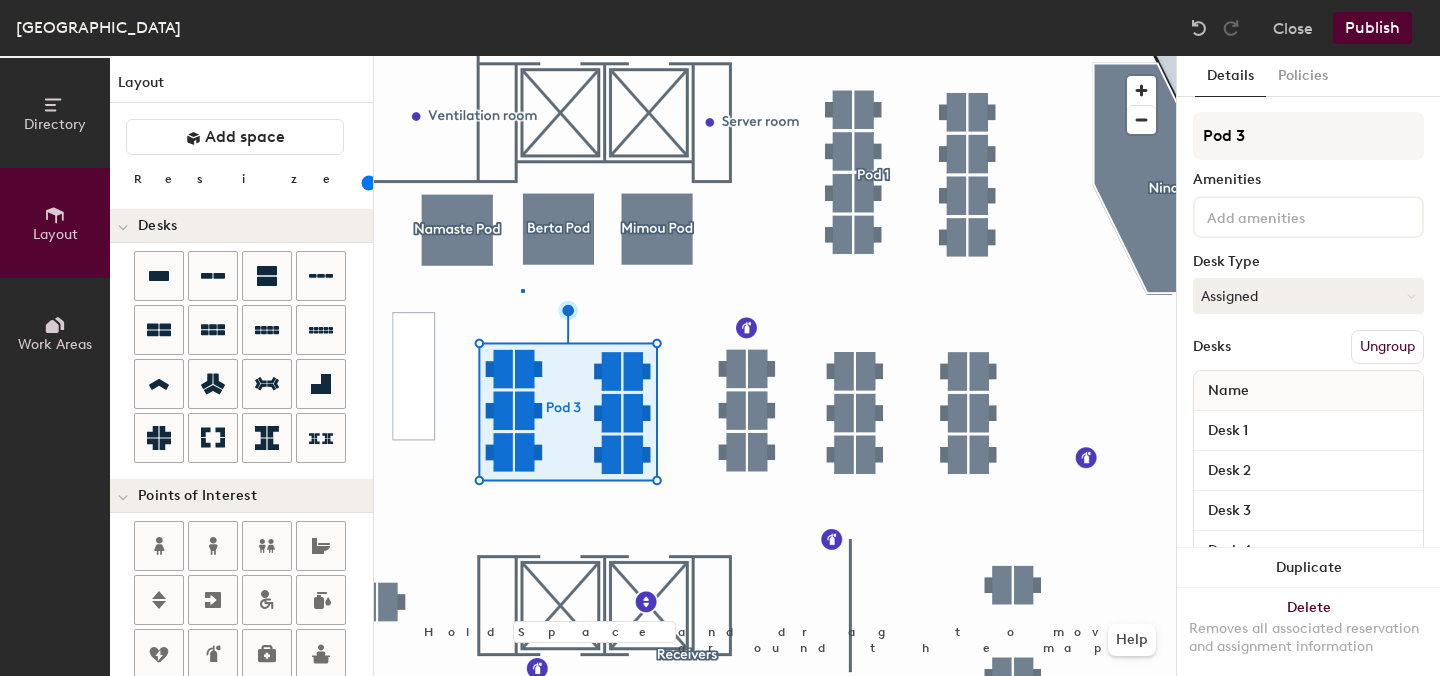 click 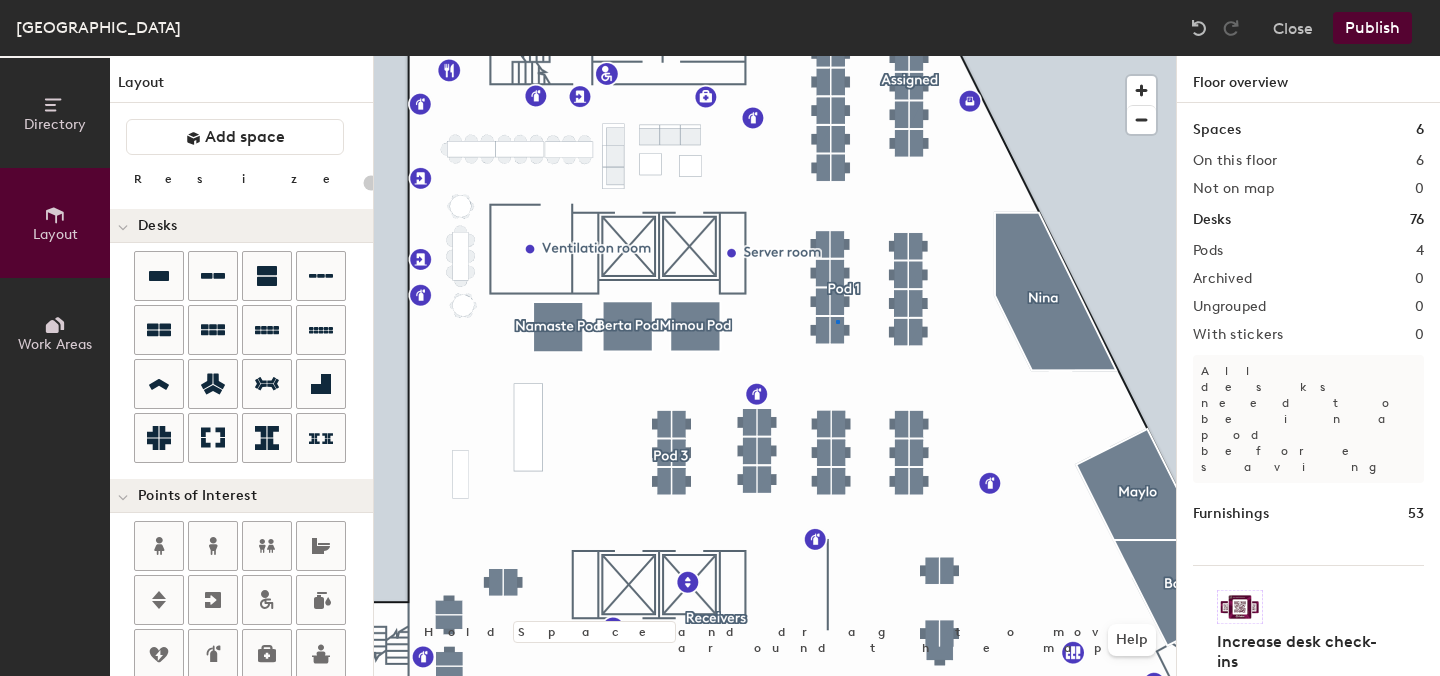 click 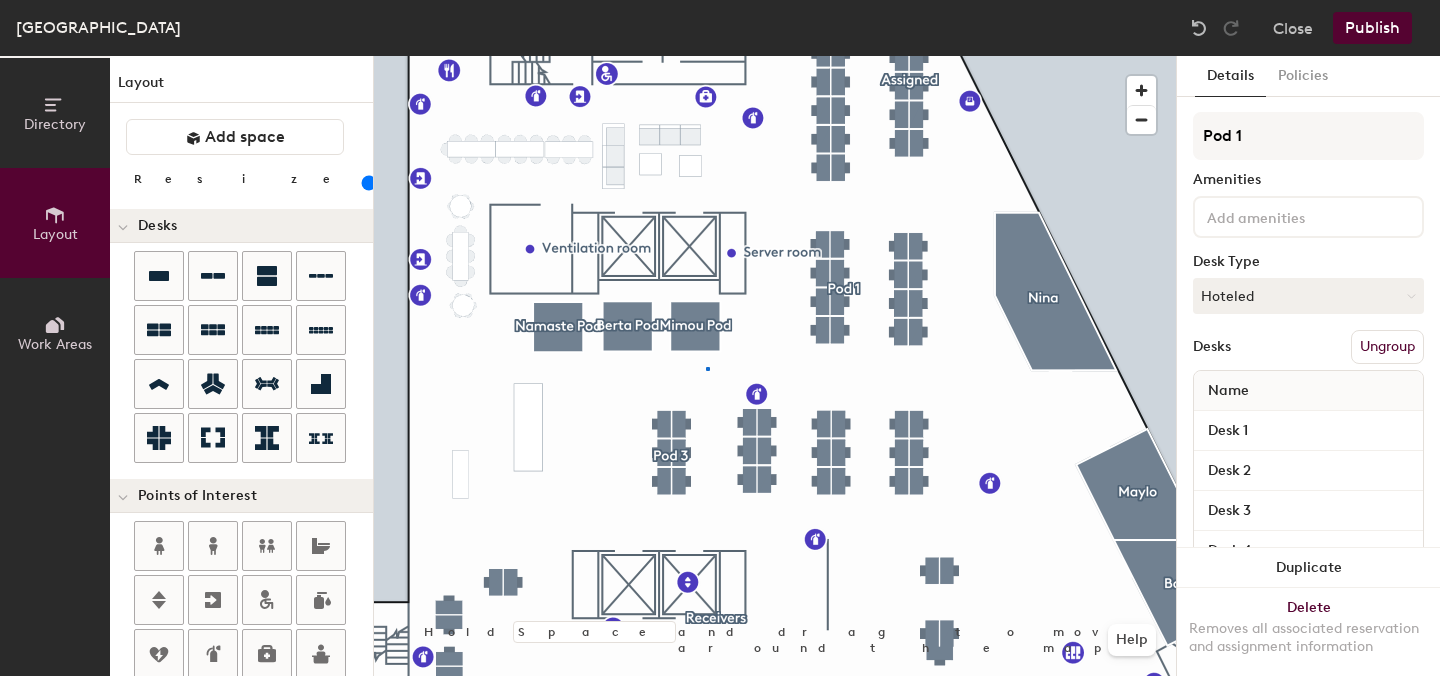 click 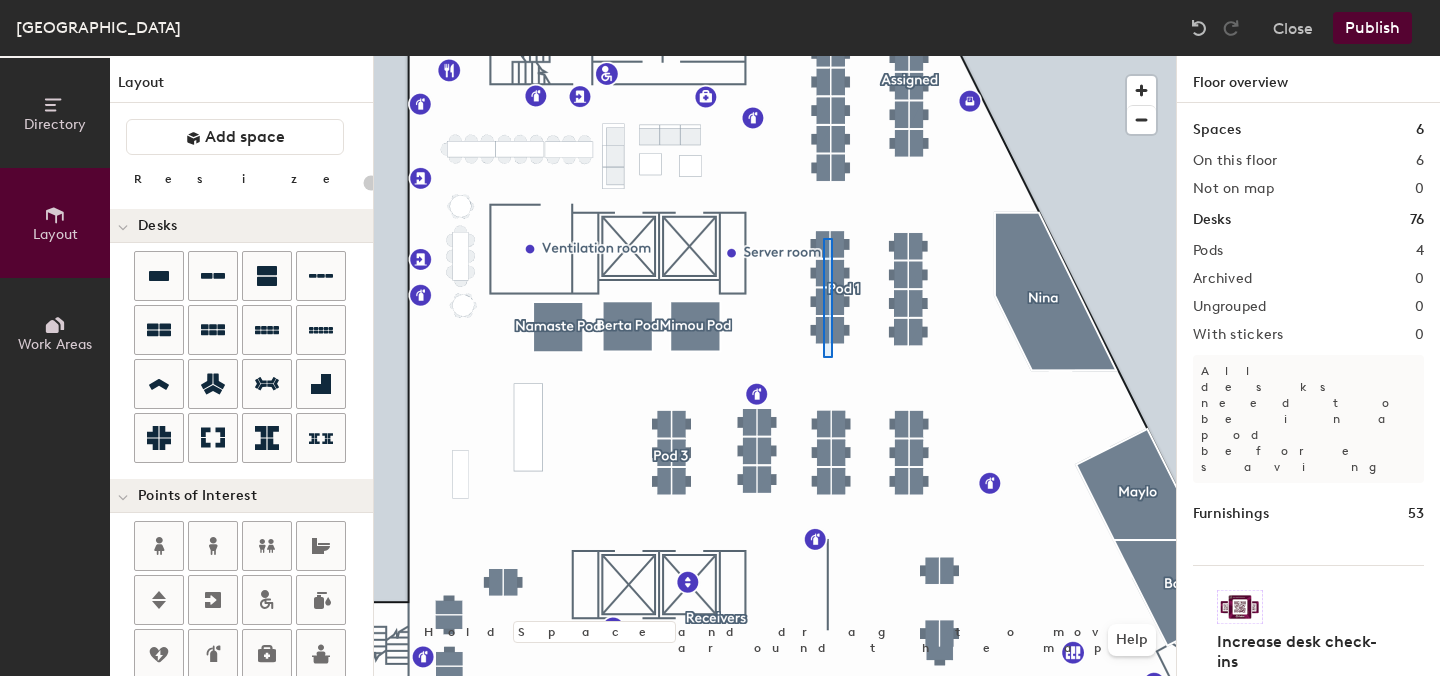 click 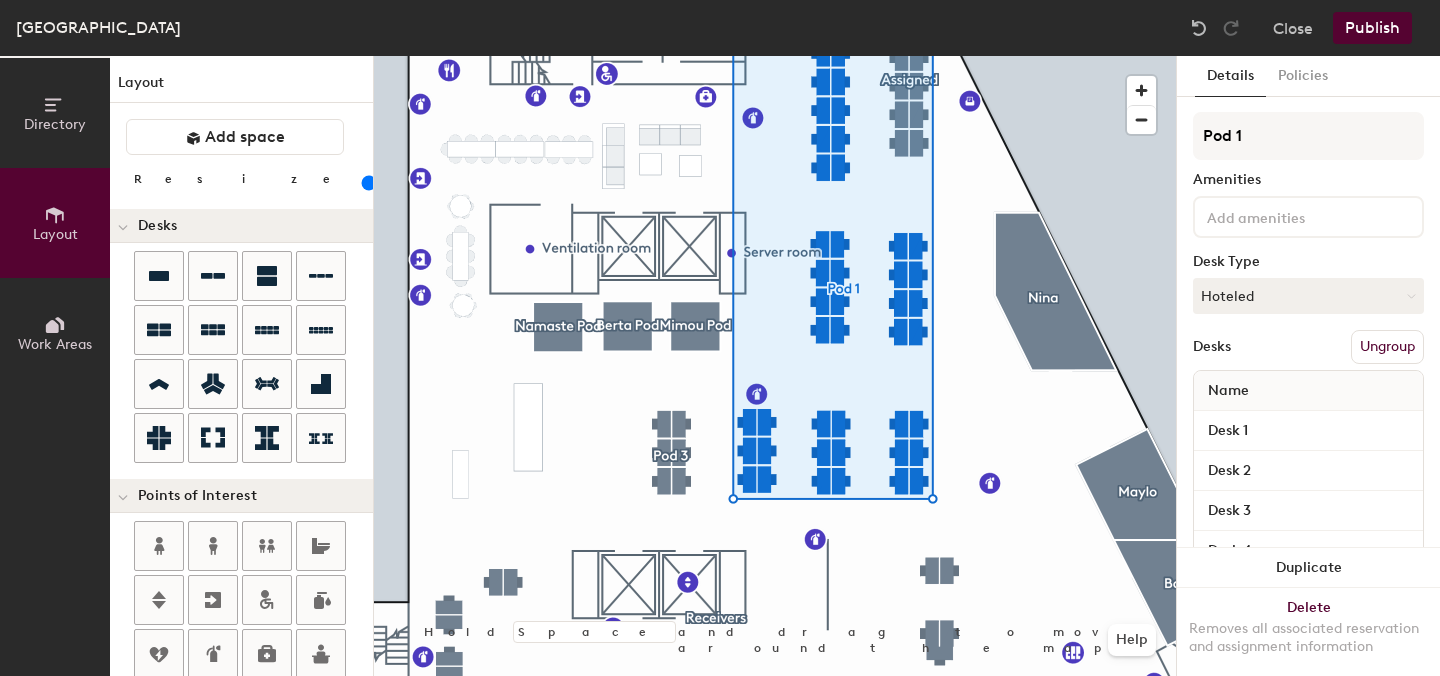 click 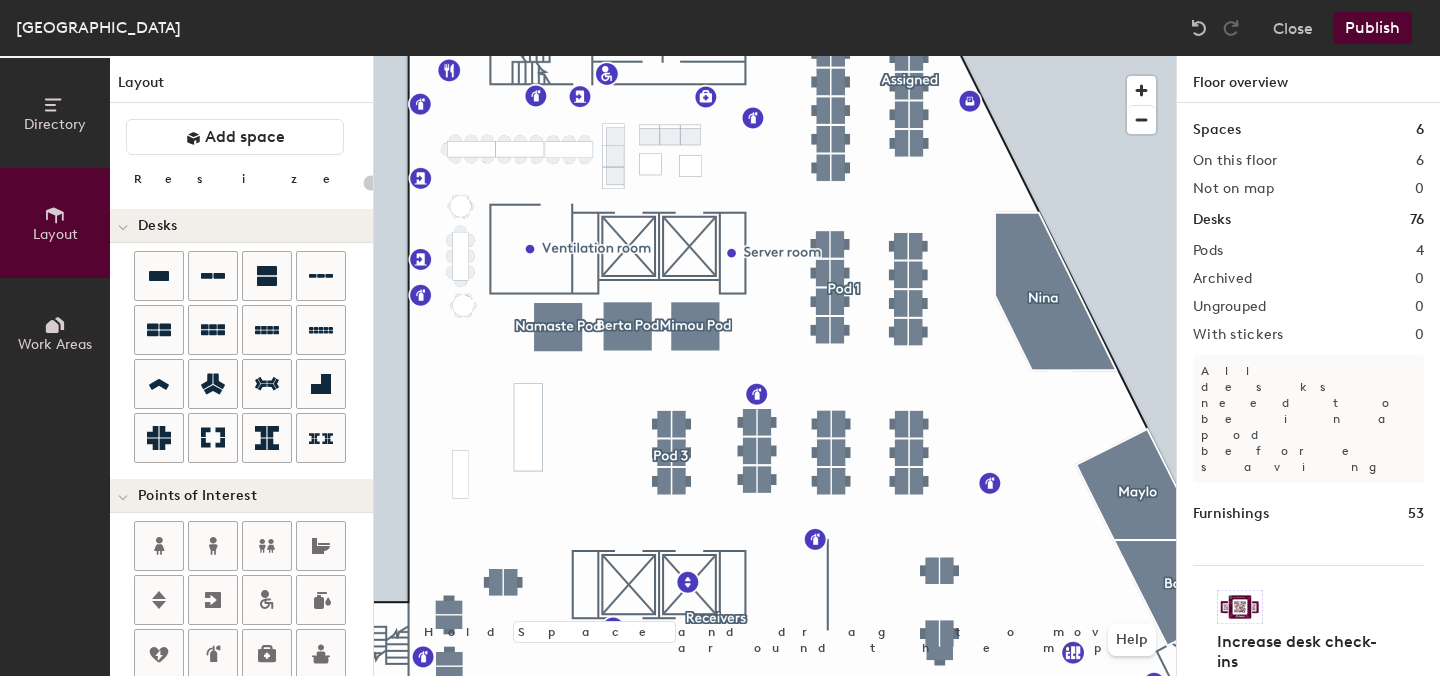 type on "20" 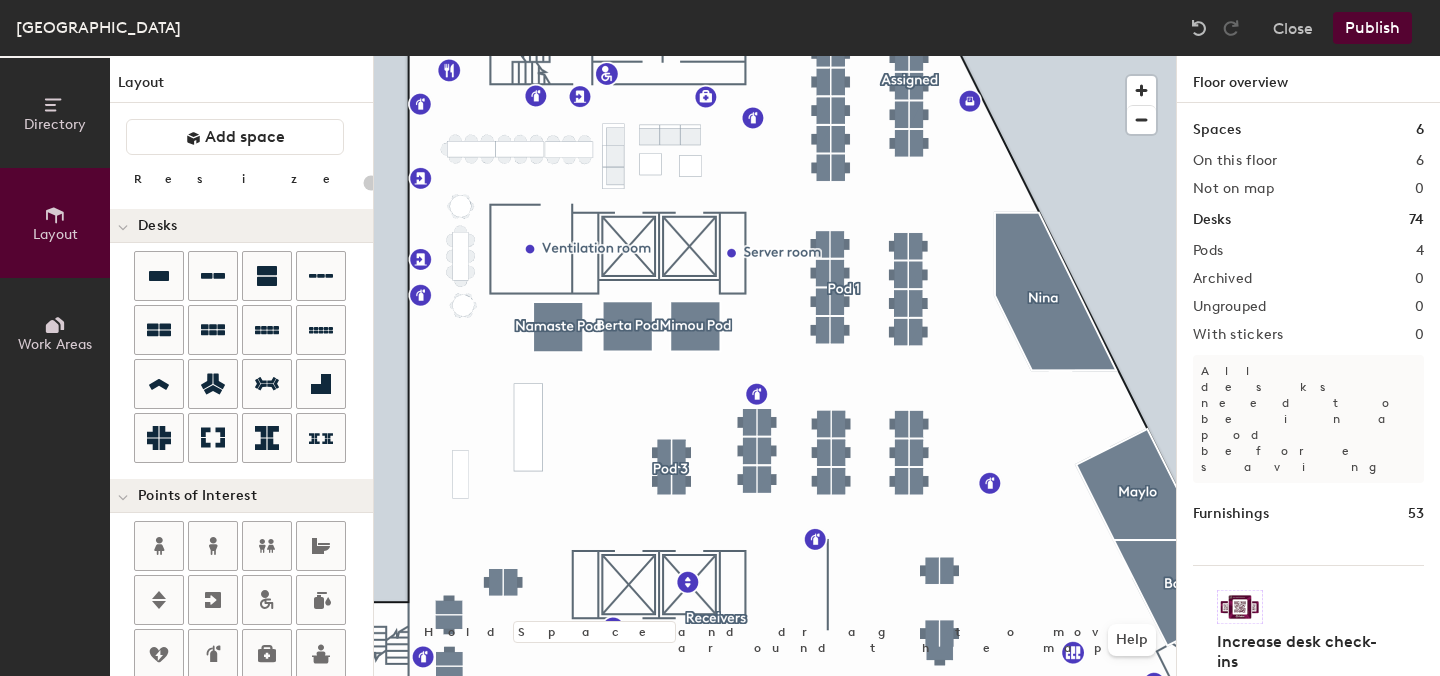 scroll, scrollTop: 0, scrollLeft: 0, axis: both 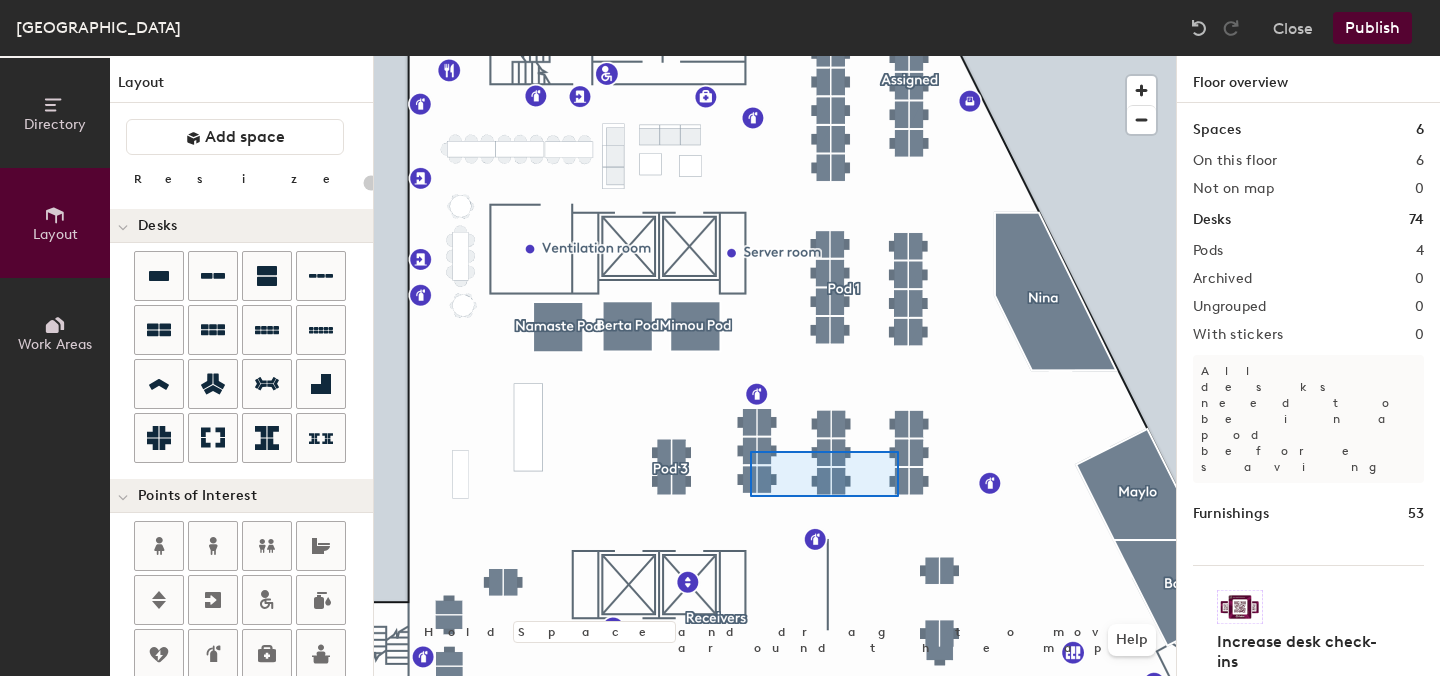 click 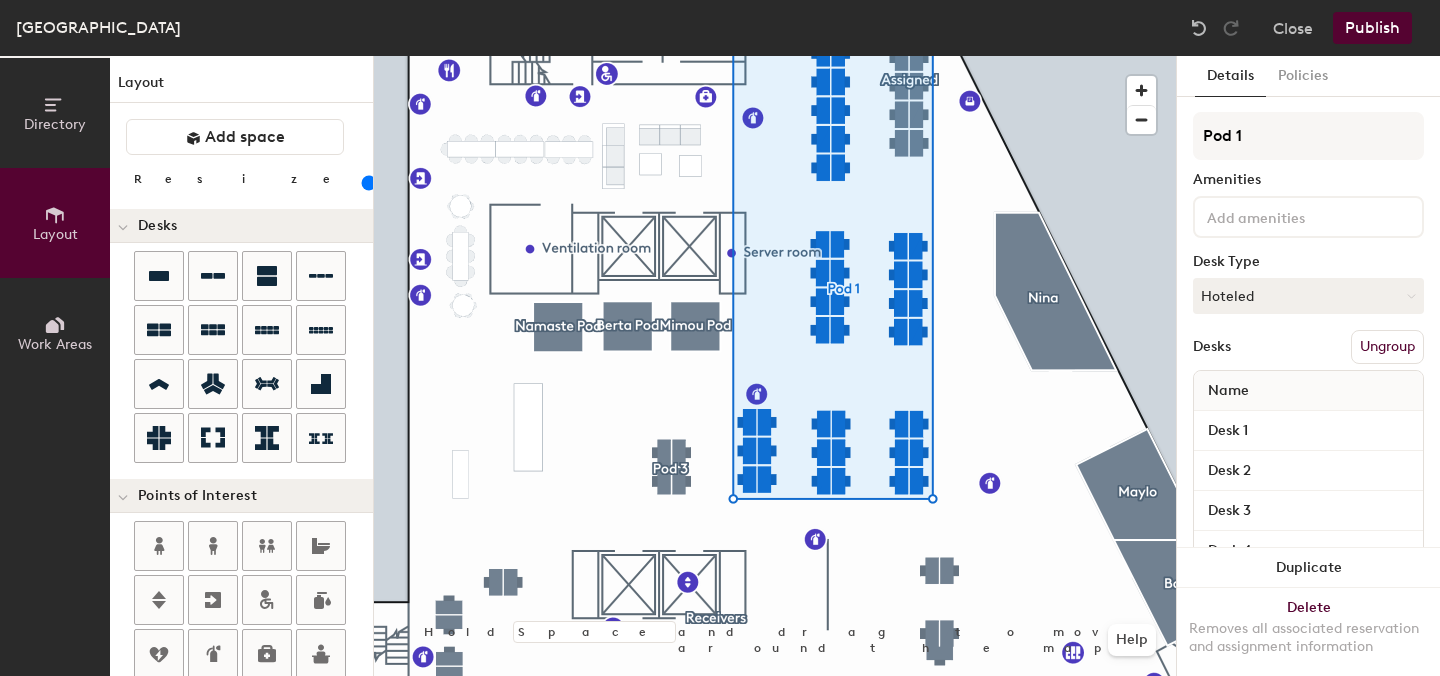 click on "Ungroup" 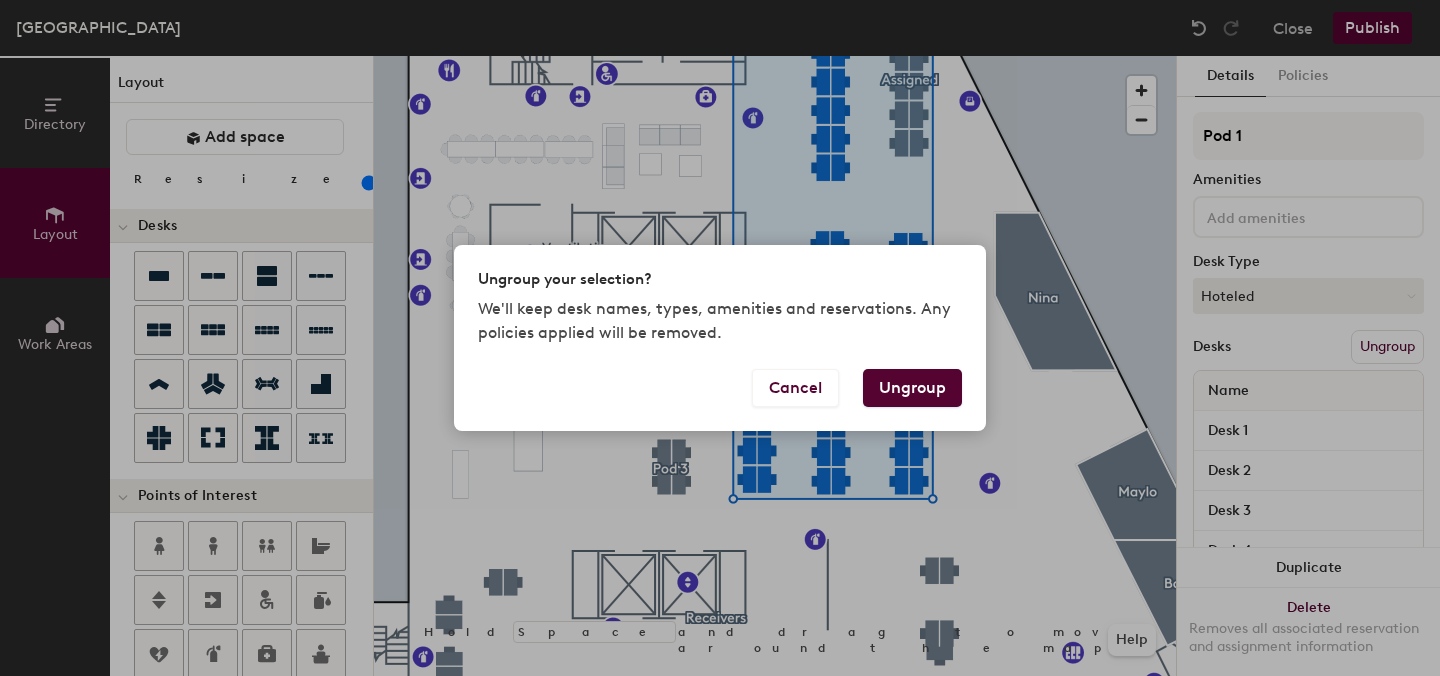 click on "Ungroup" at bounding box center [912, 388] 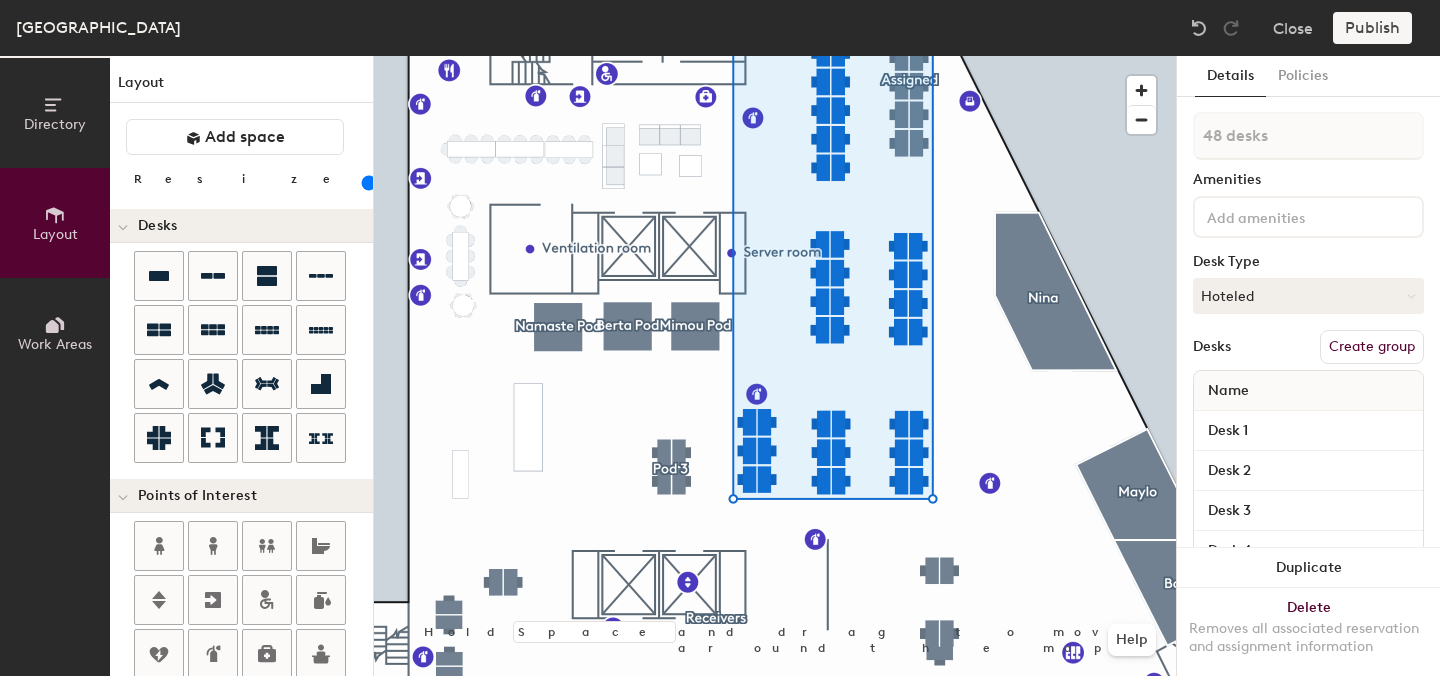 click 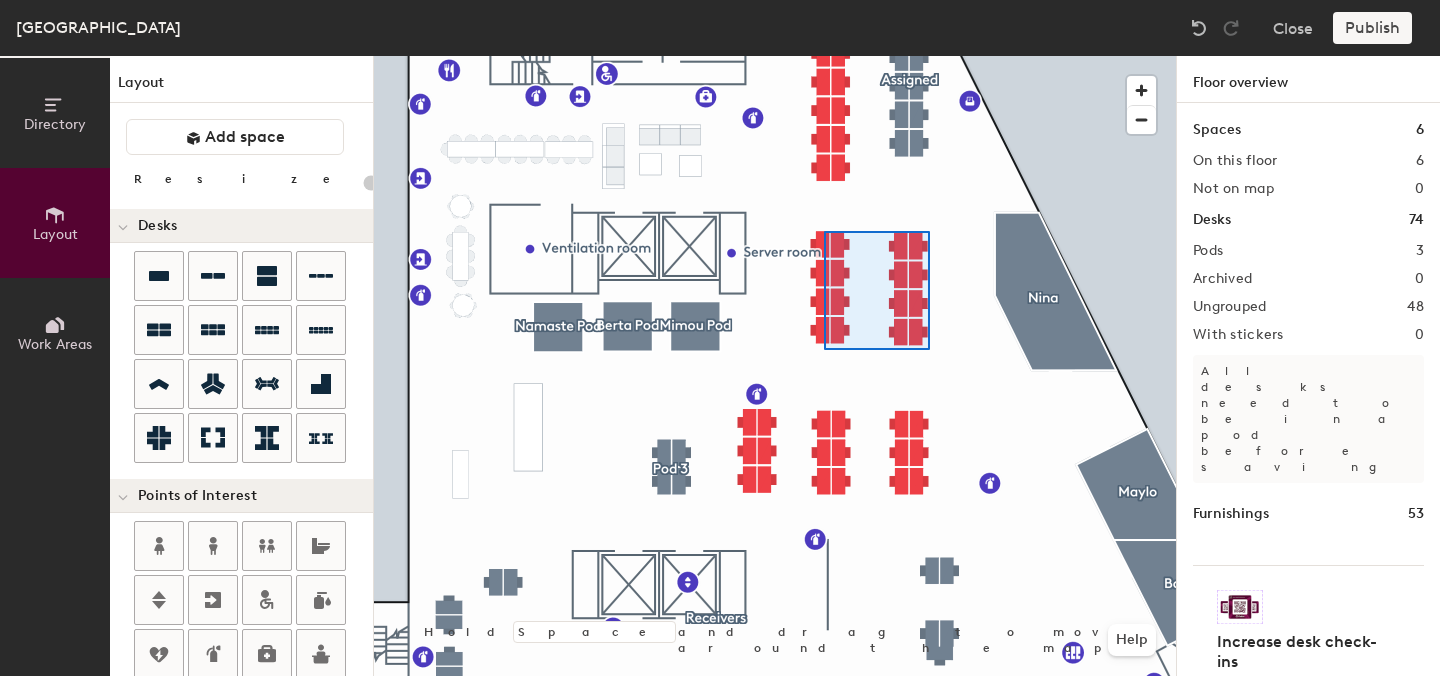 click 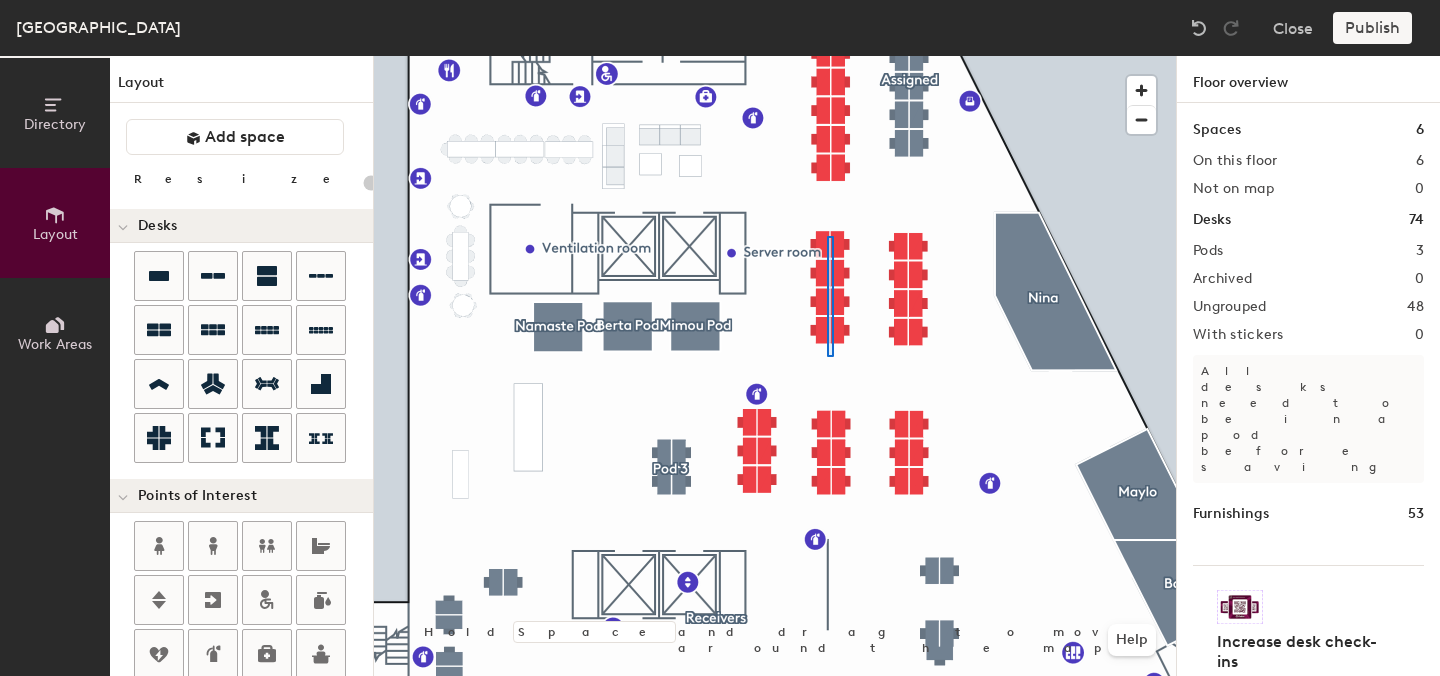 click 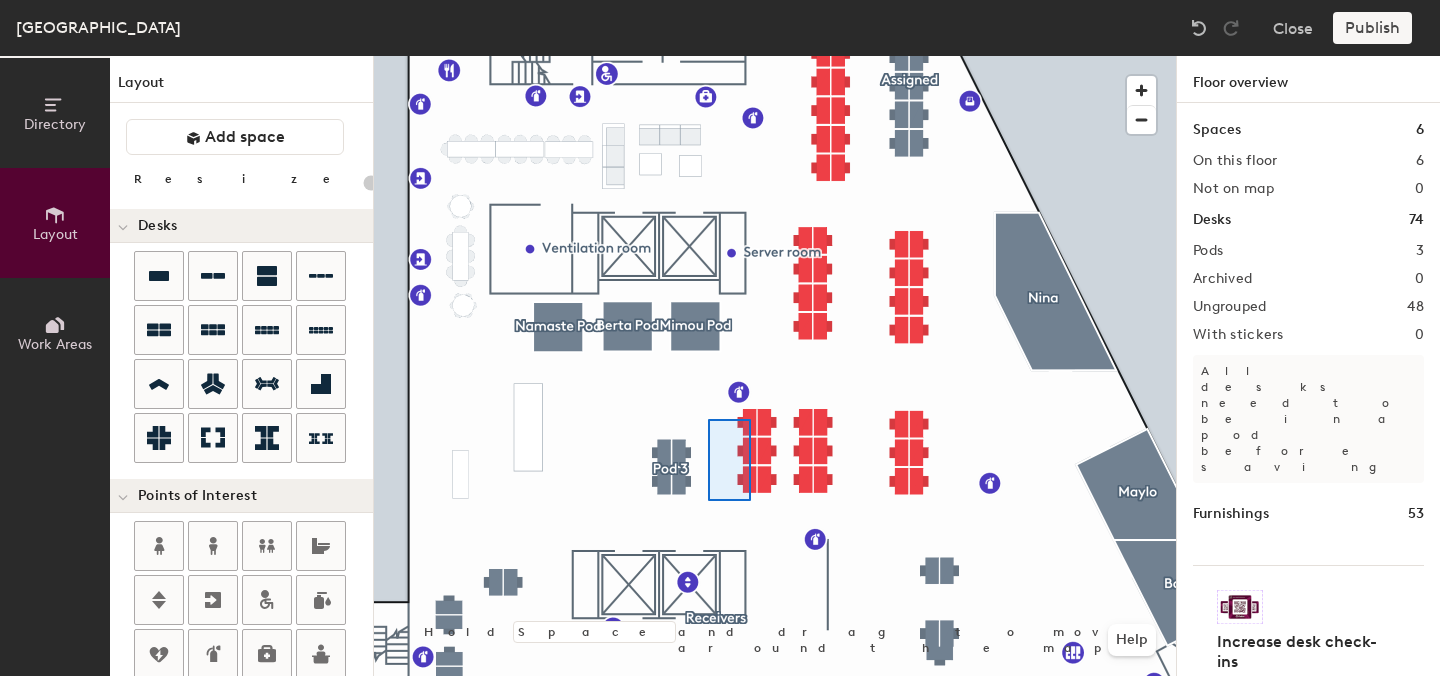 click 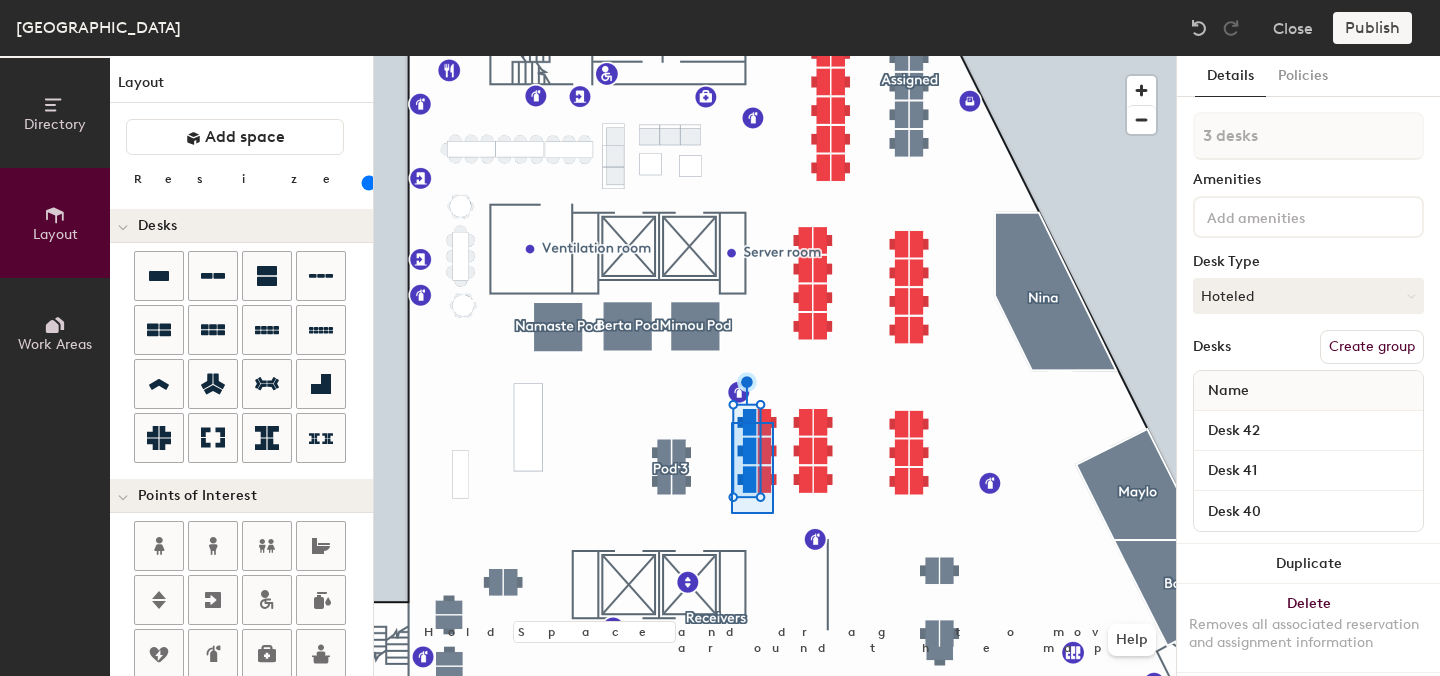 click 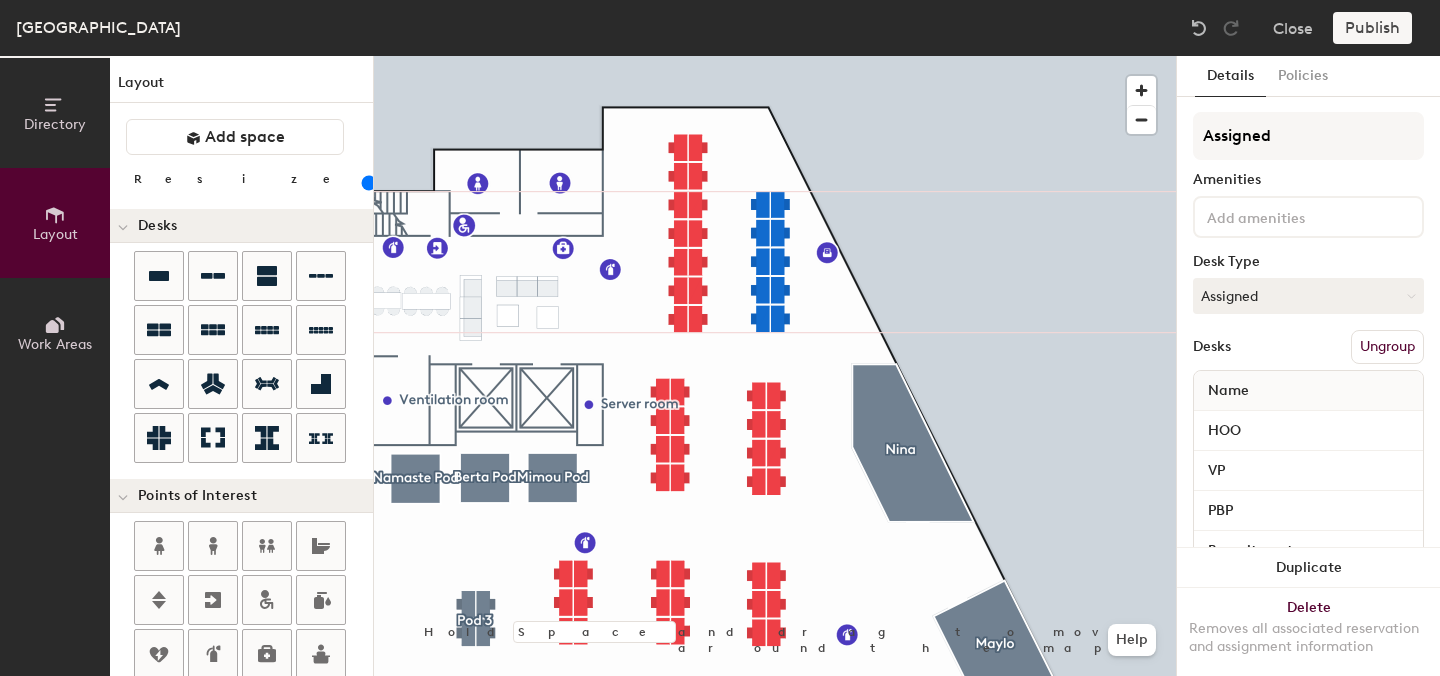 scroll, scrollTop: 0, scrollLeft: 0, axis: both 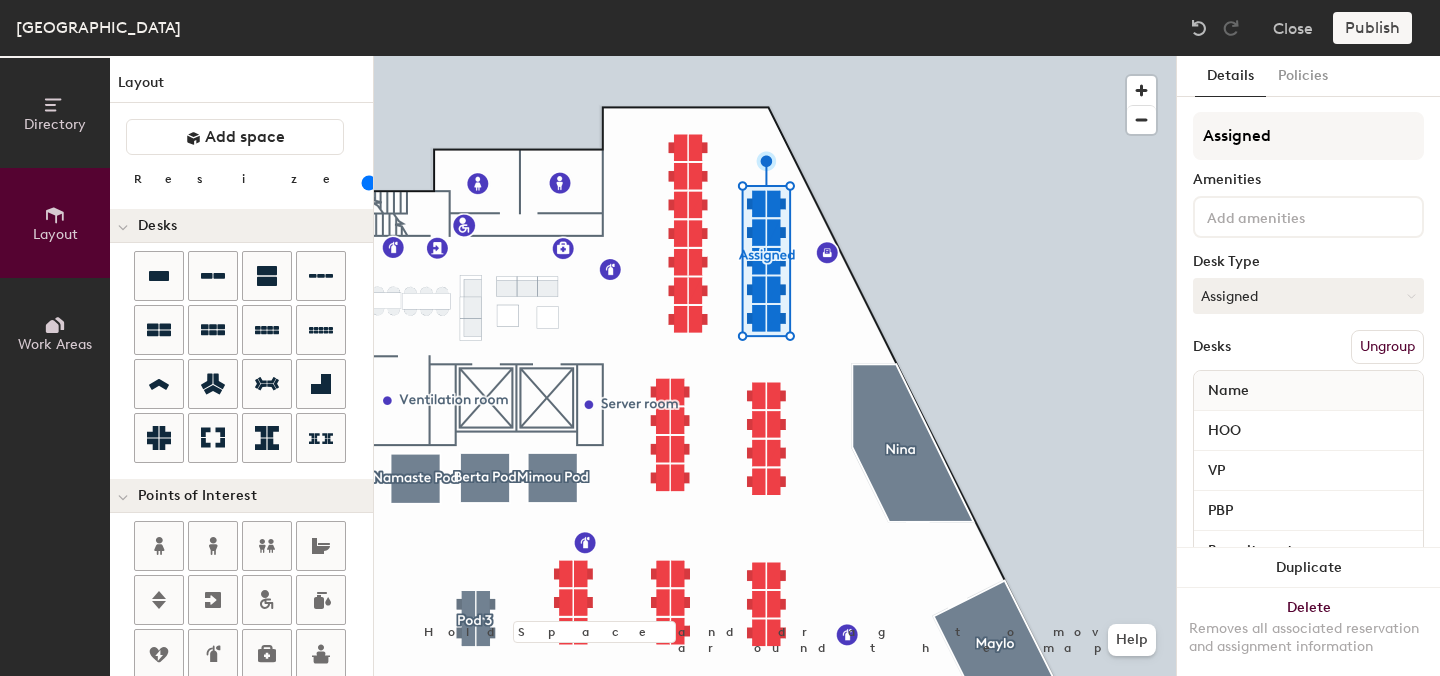 click 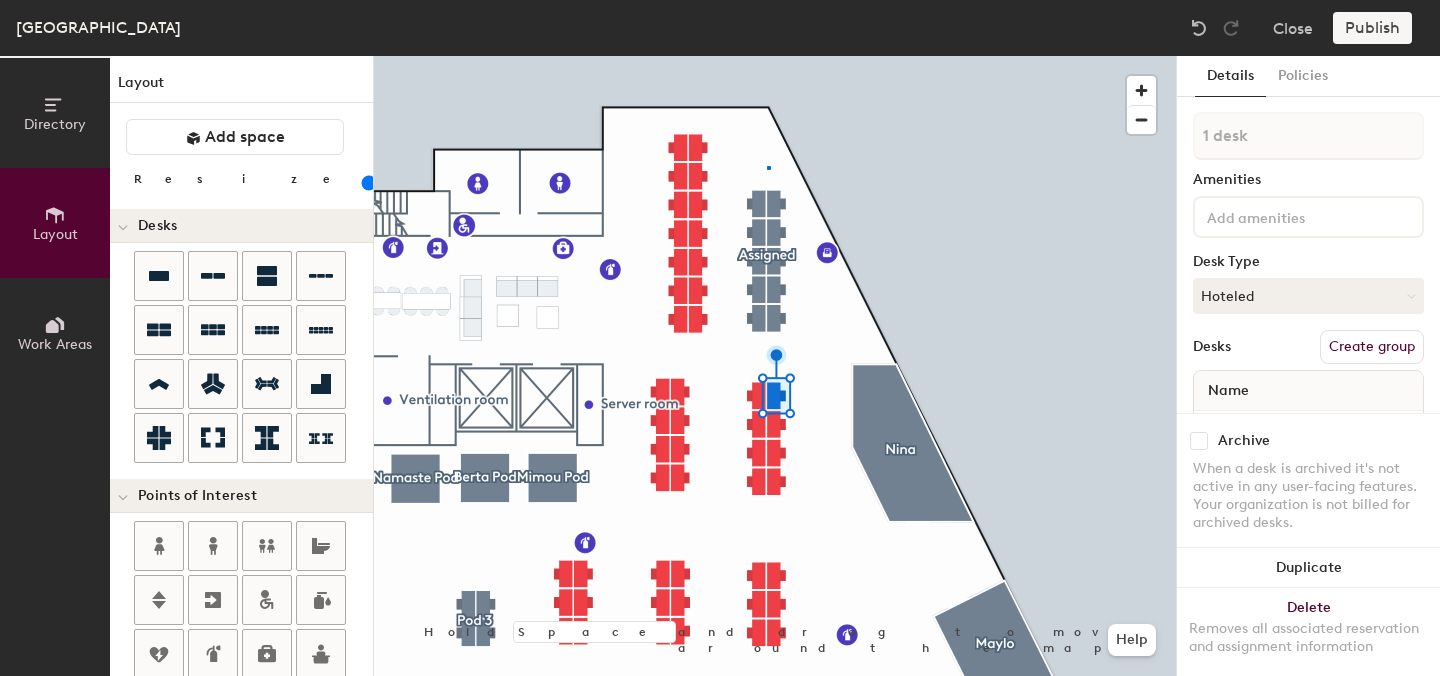 click 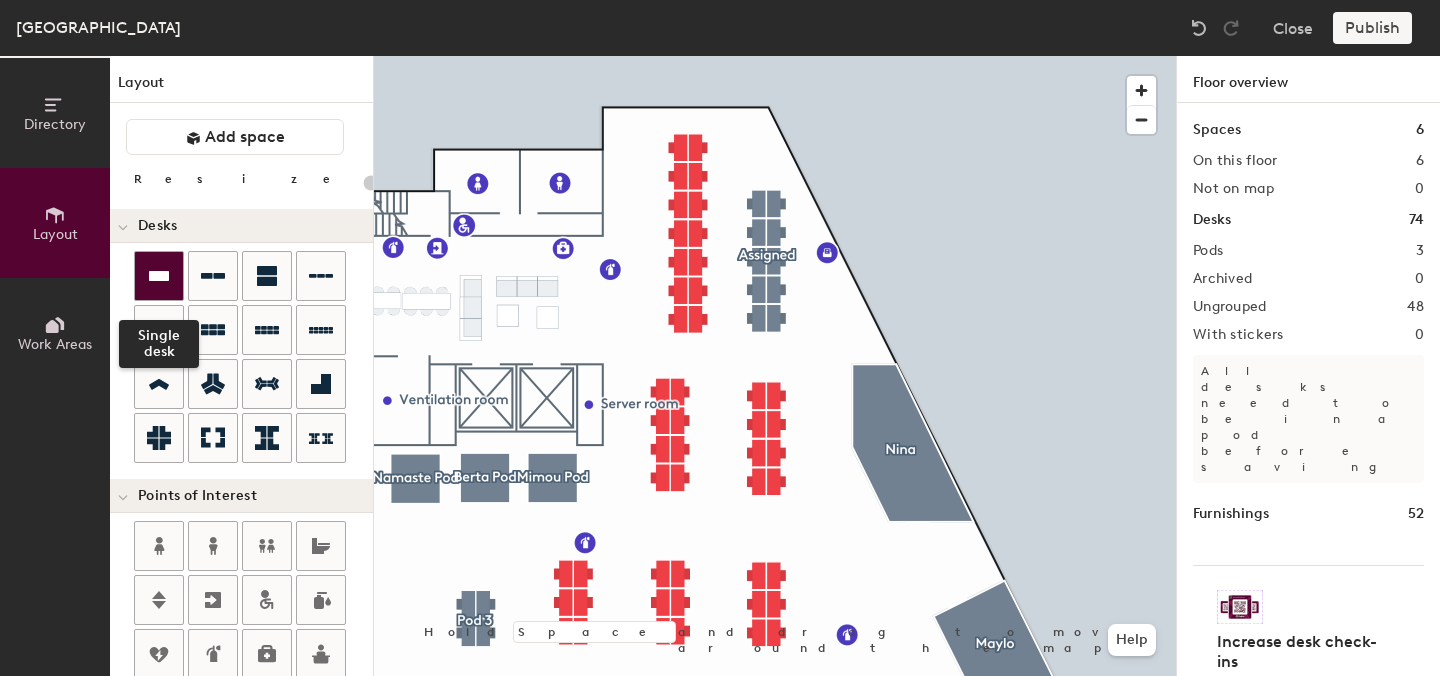 click 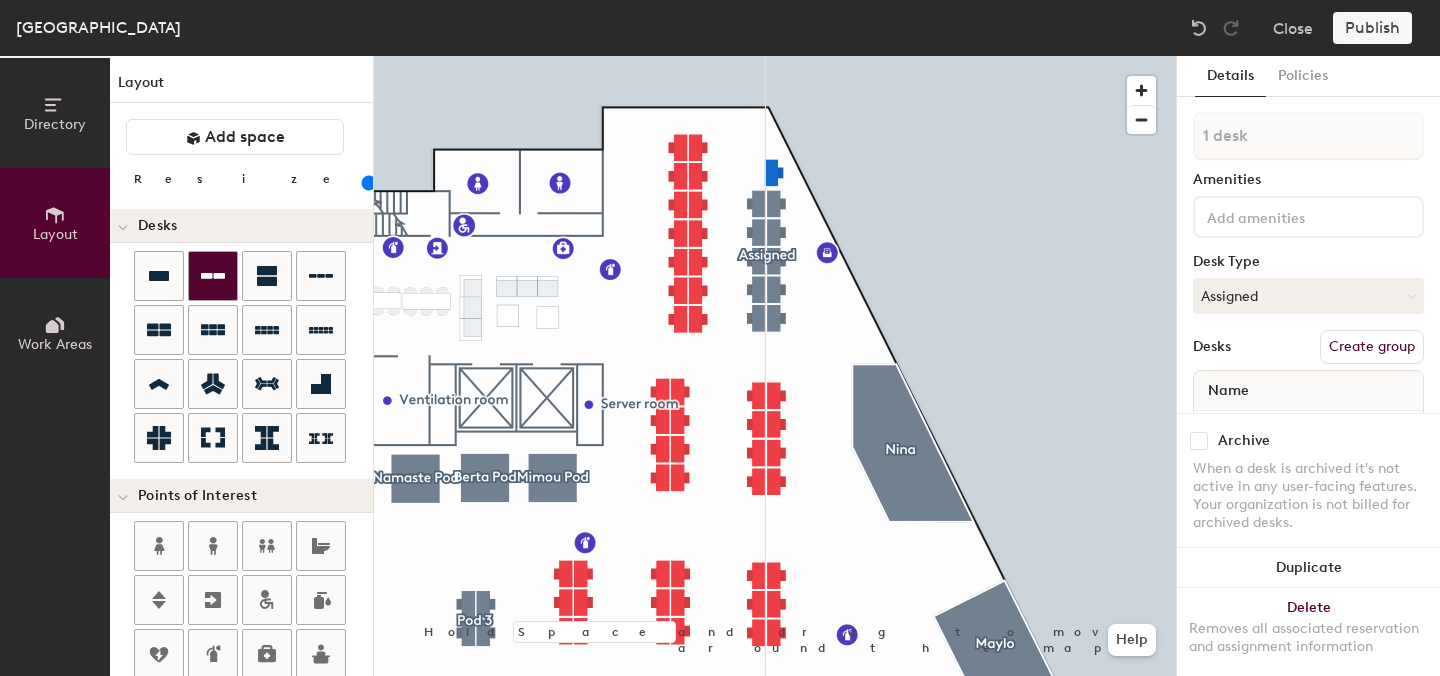 click 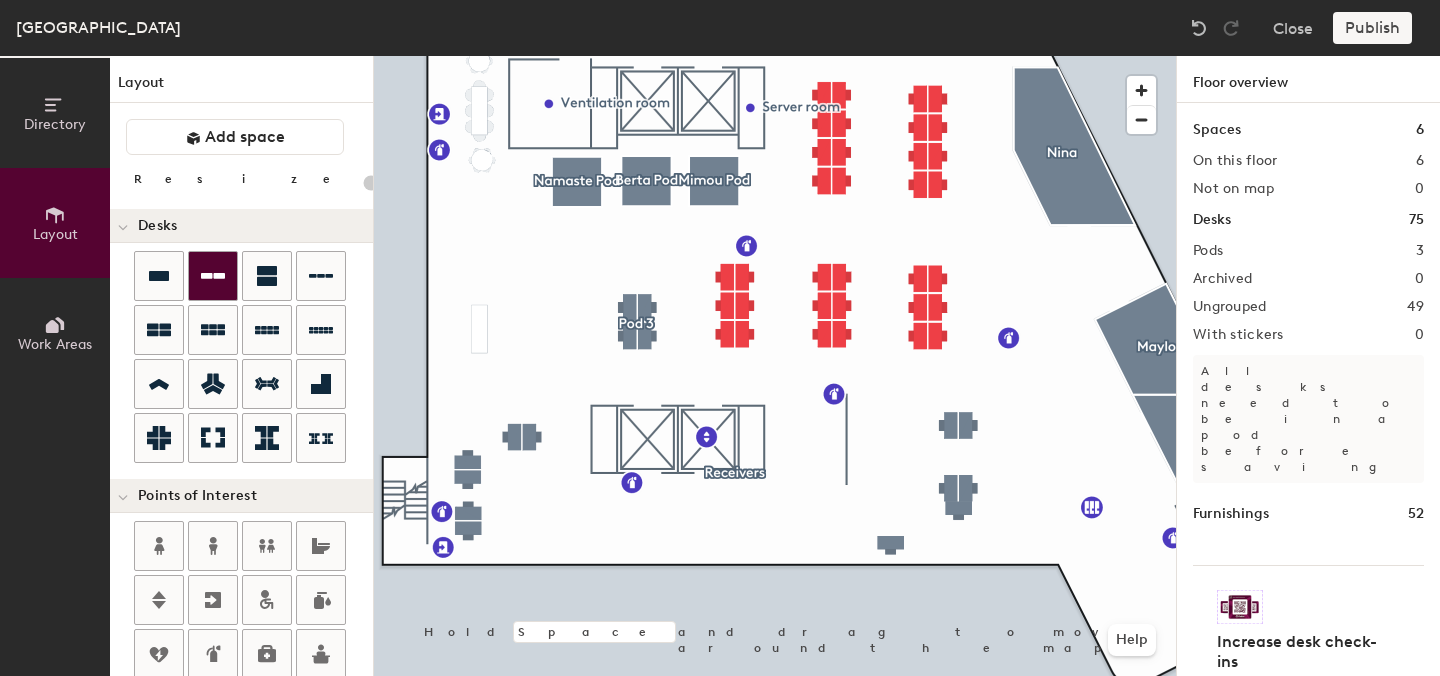 click 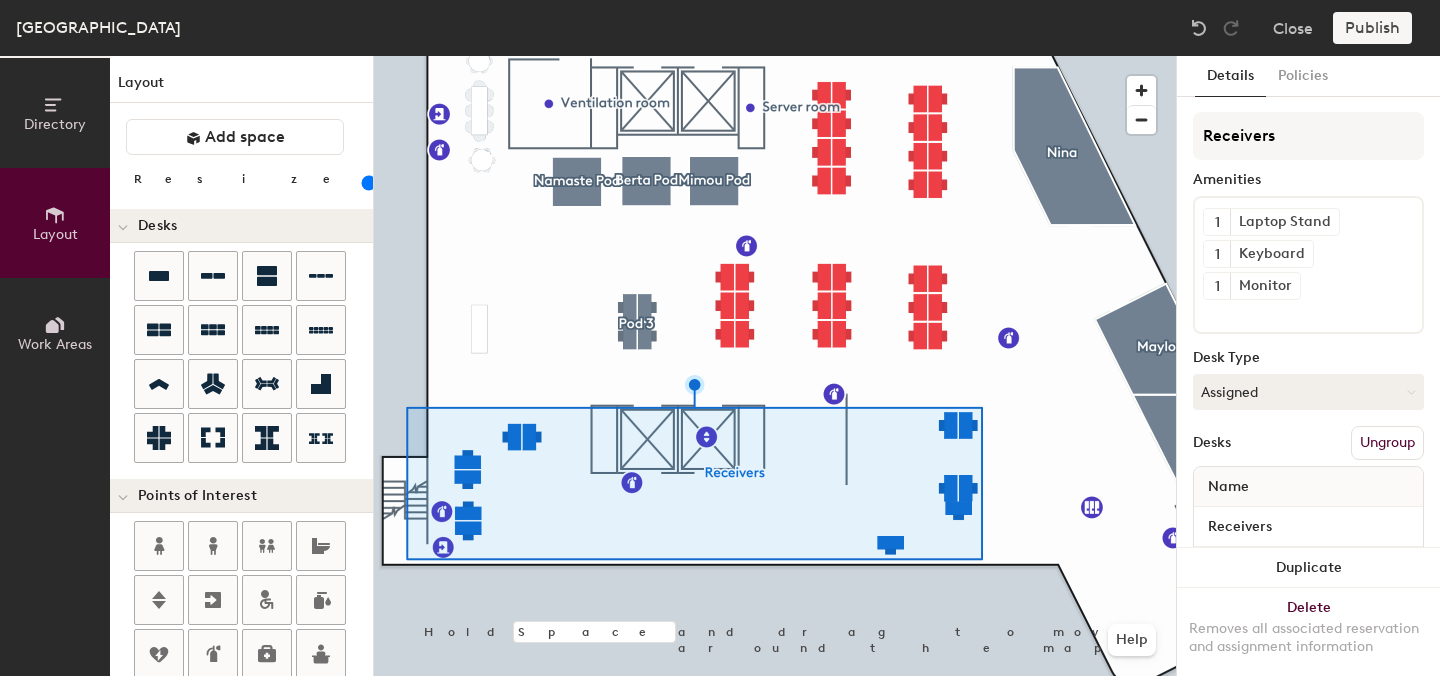 click on "Ungroup" 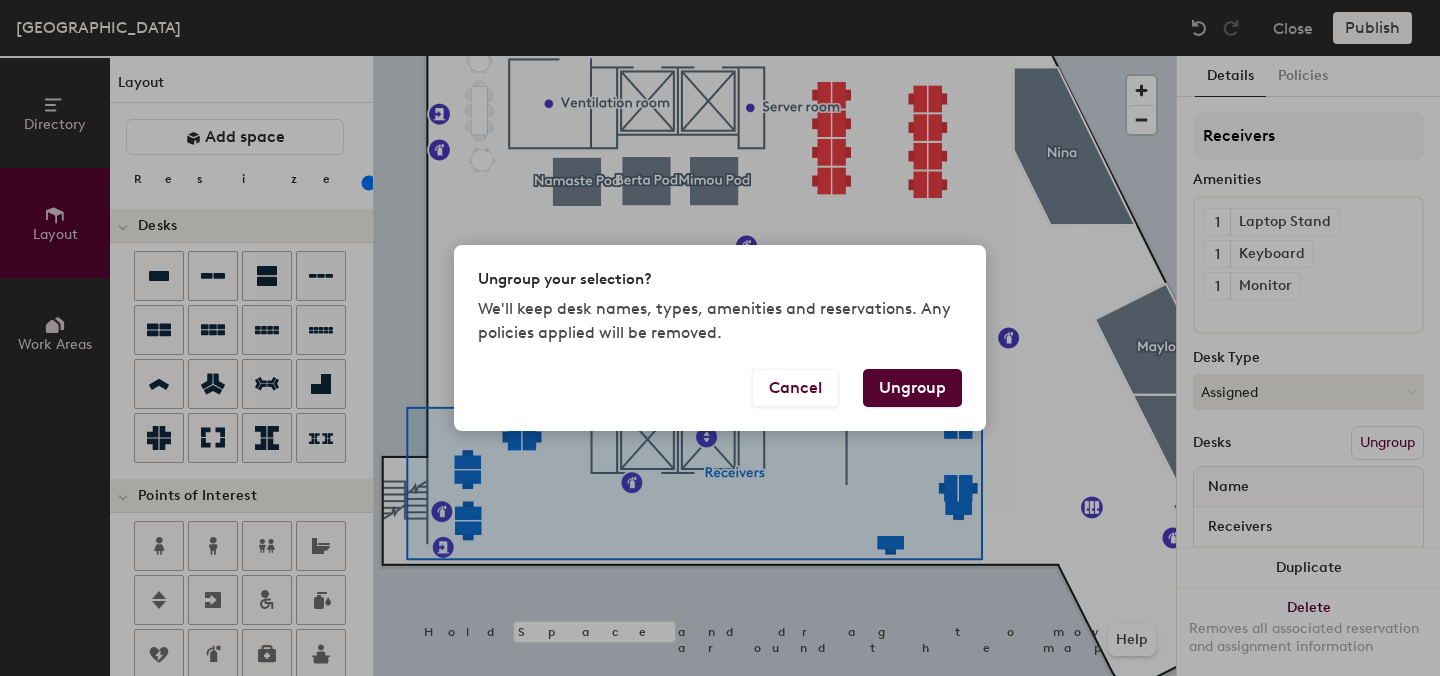 click on "Ungroup" at bounding box center (912, 388) 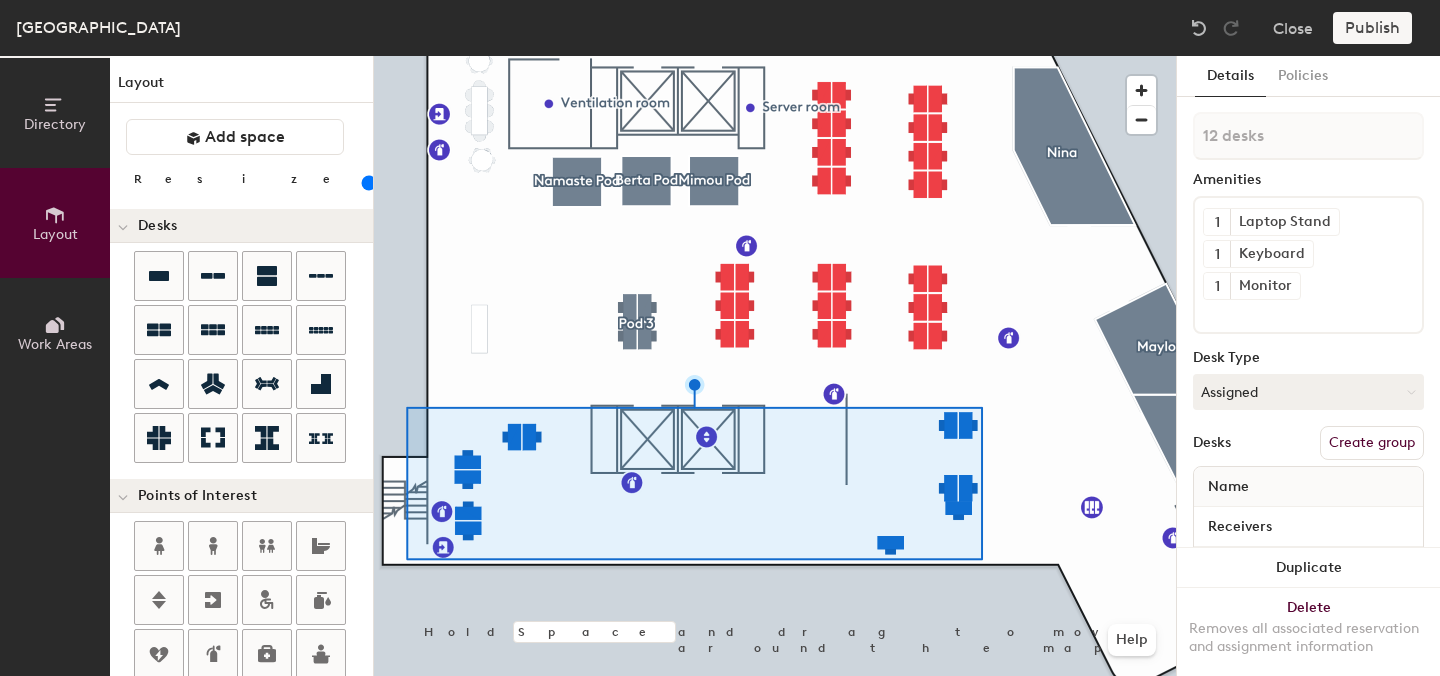 click 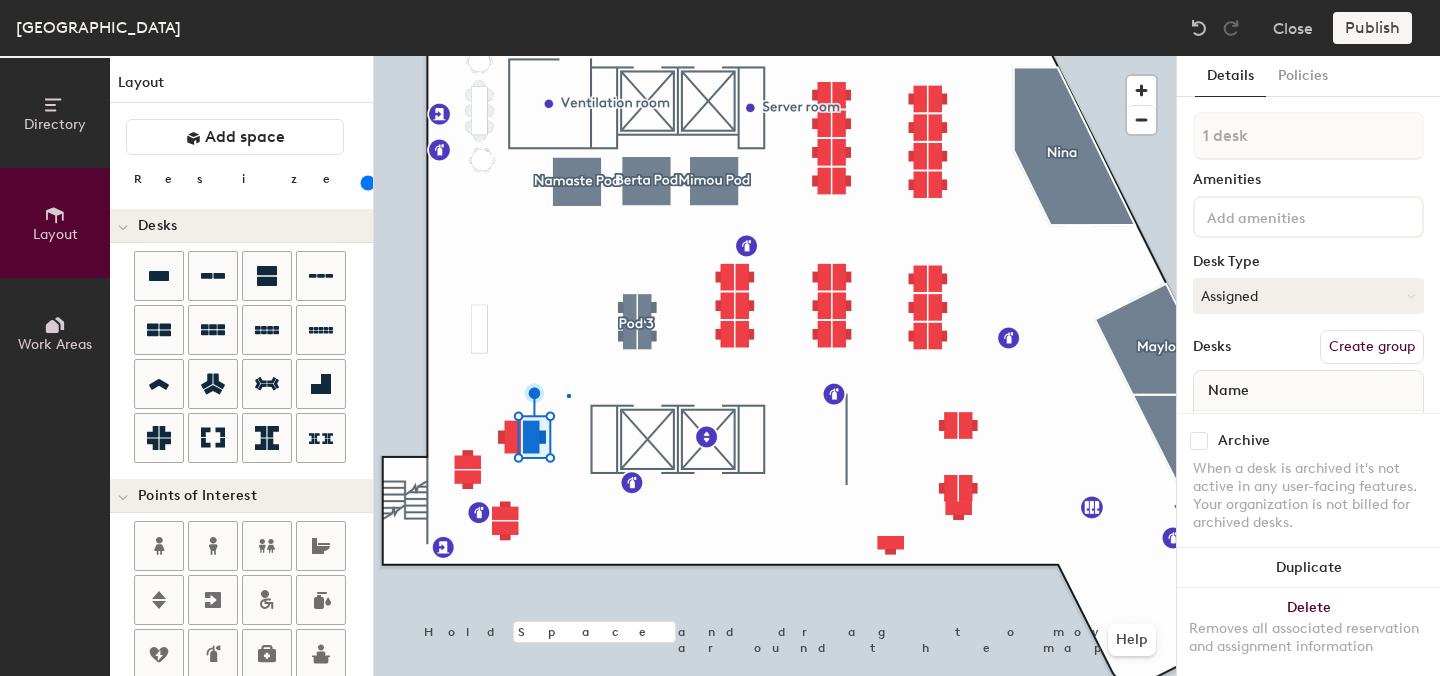 click 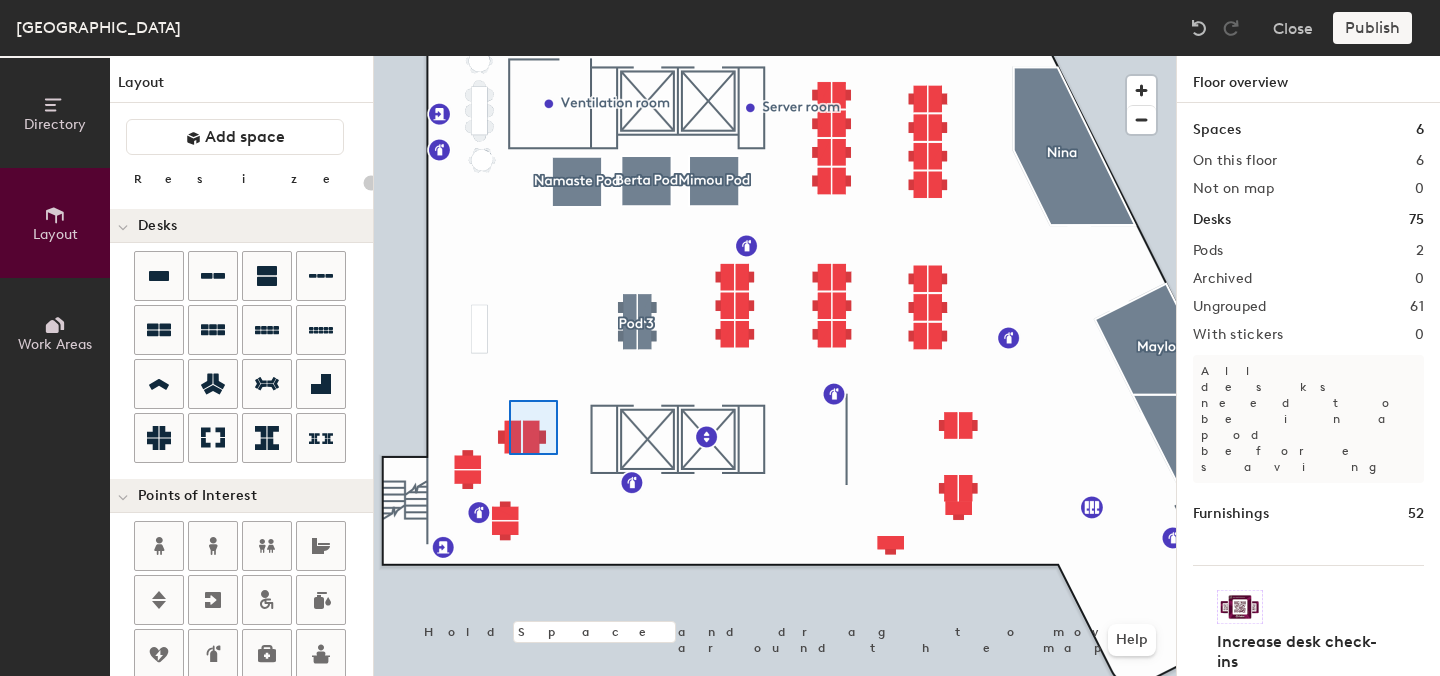 type on "120" 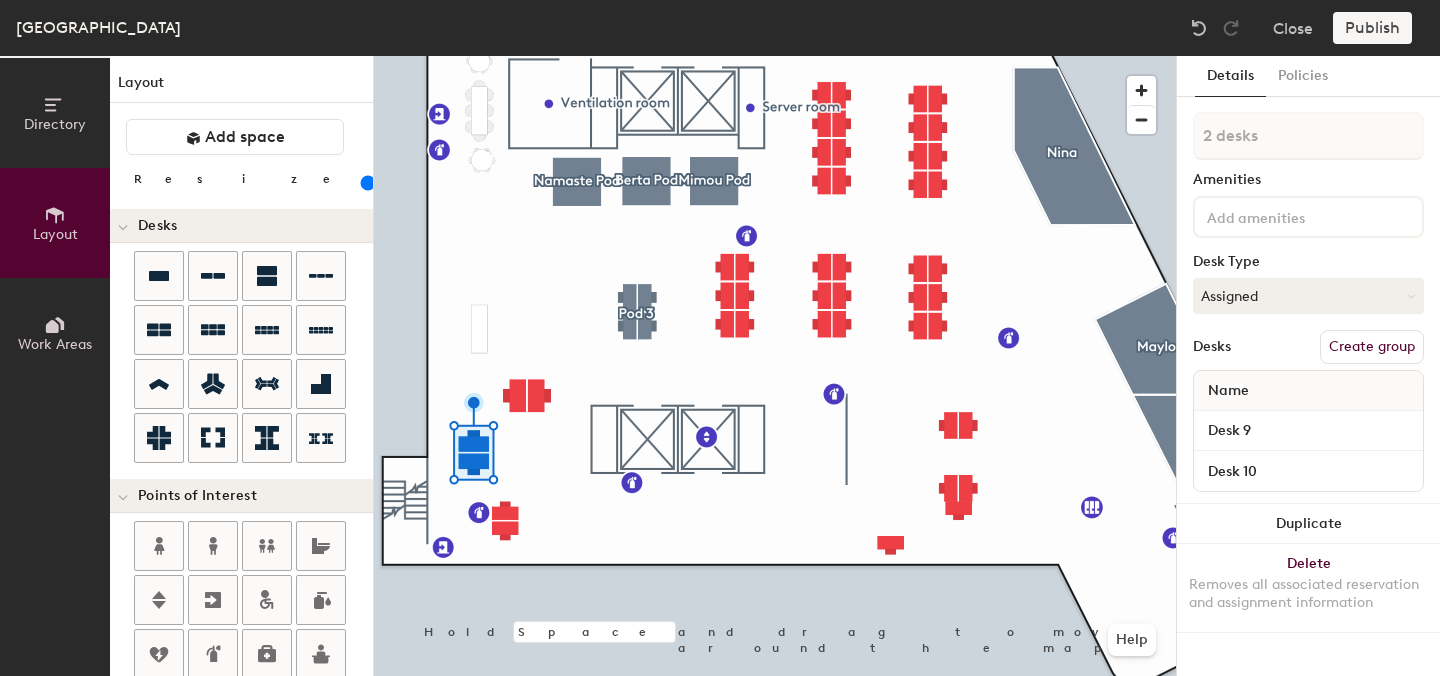 scroll, scrollTop: 0, scrollLeft: 0, axis: both 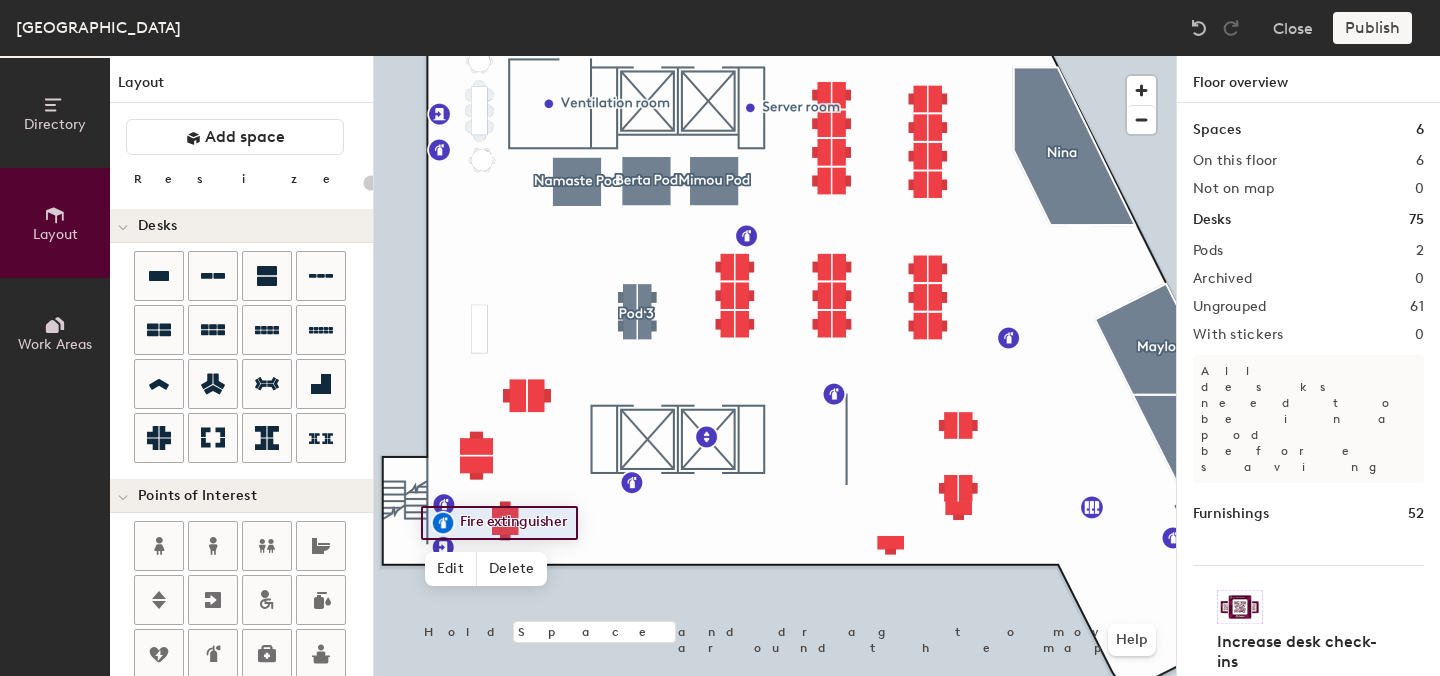 click 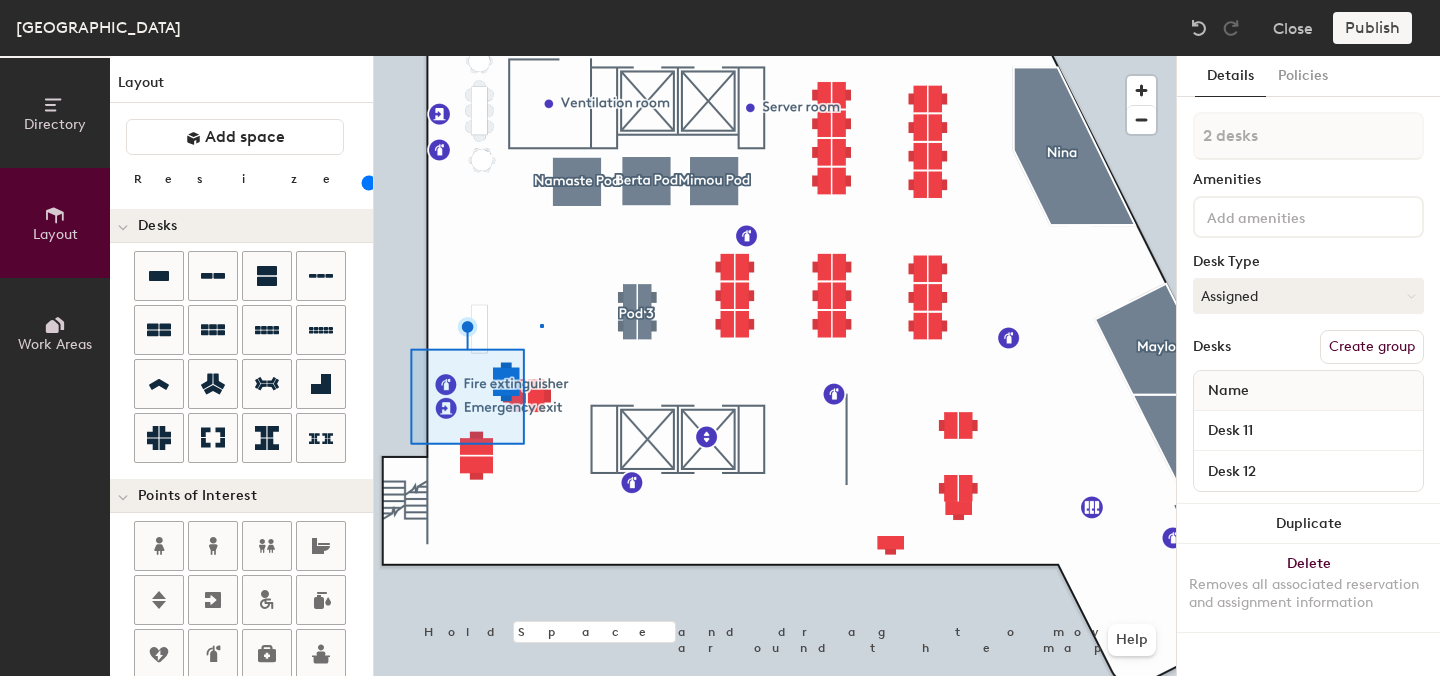click 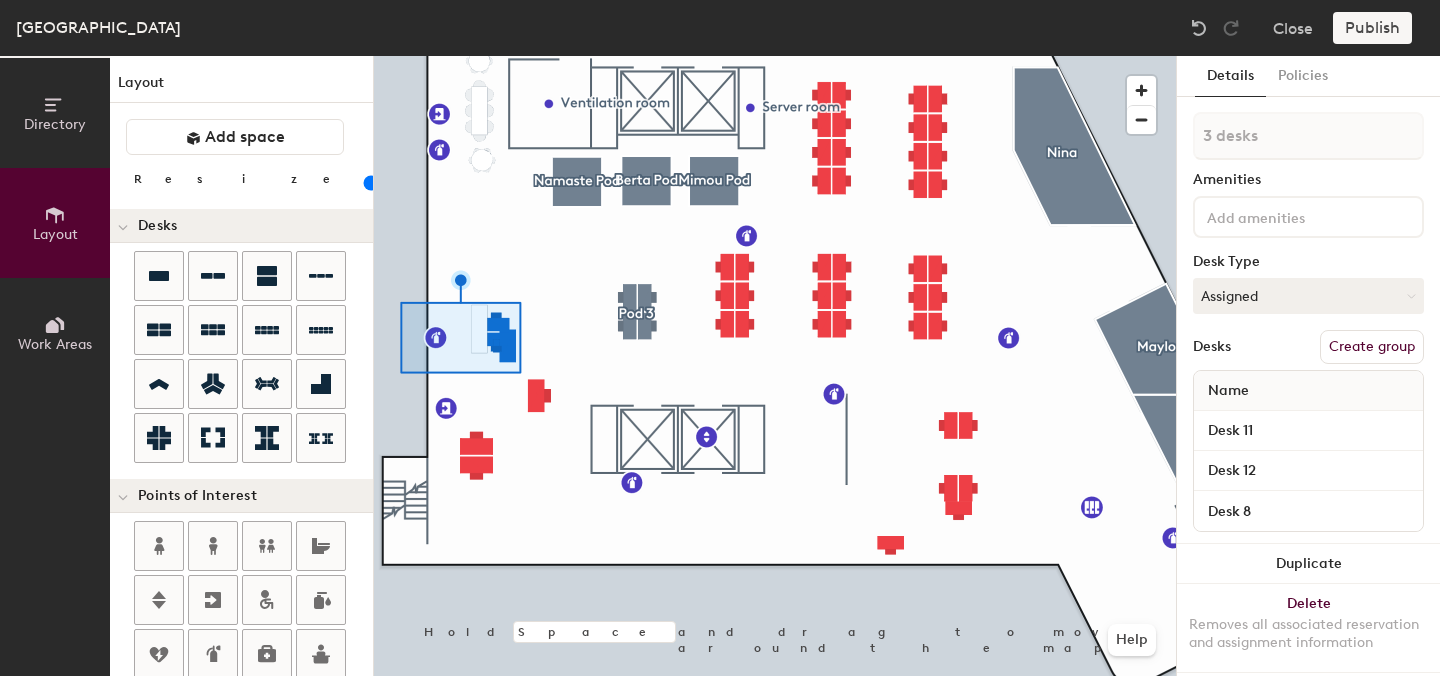 click 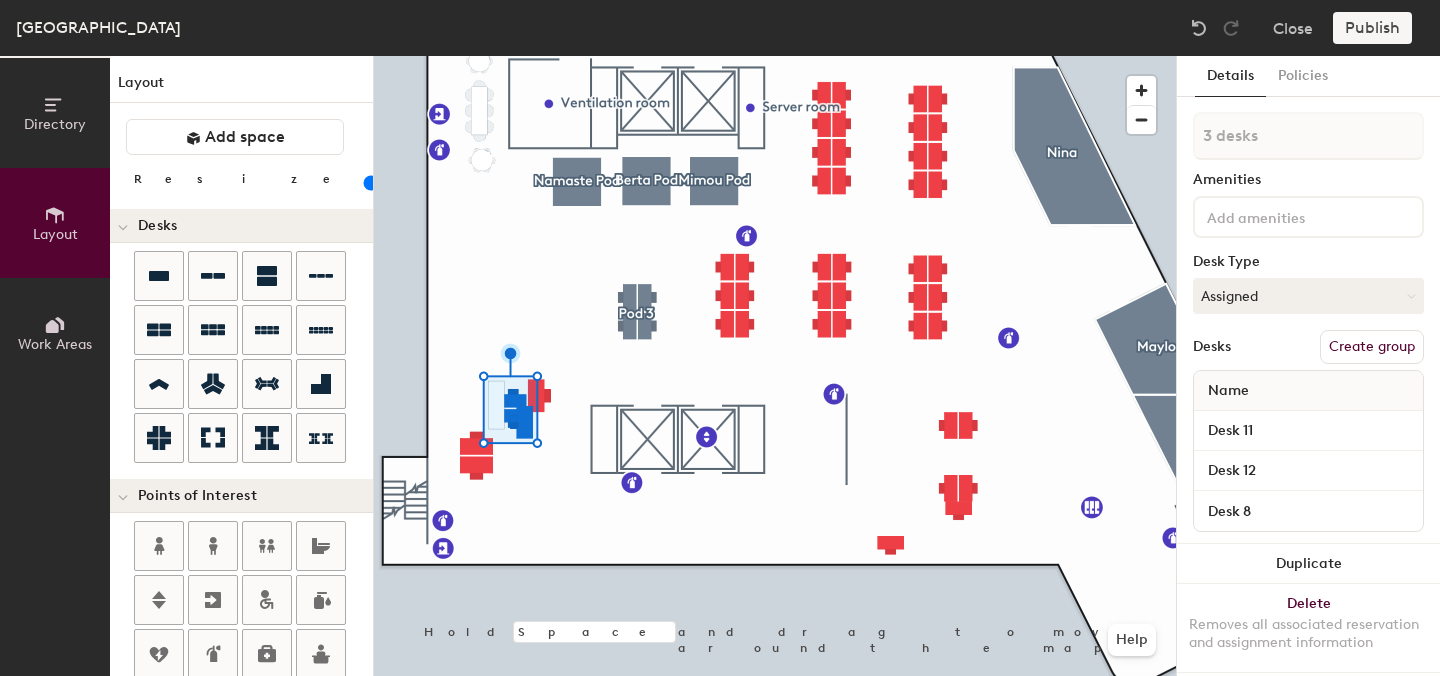 click 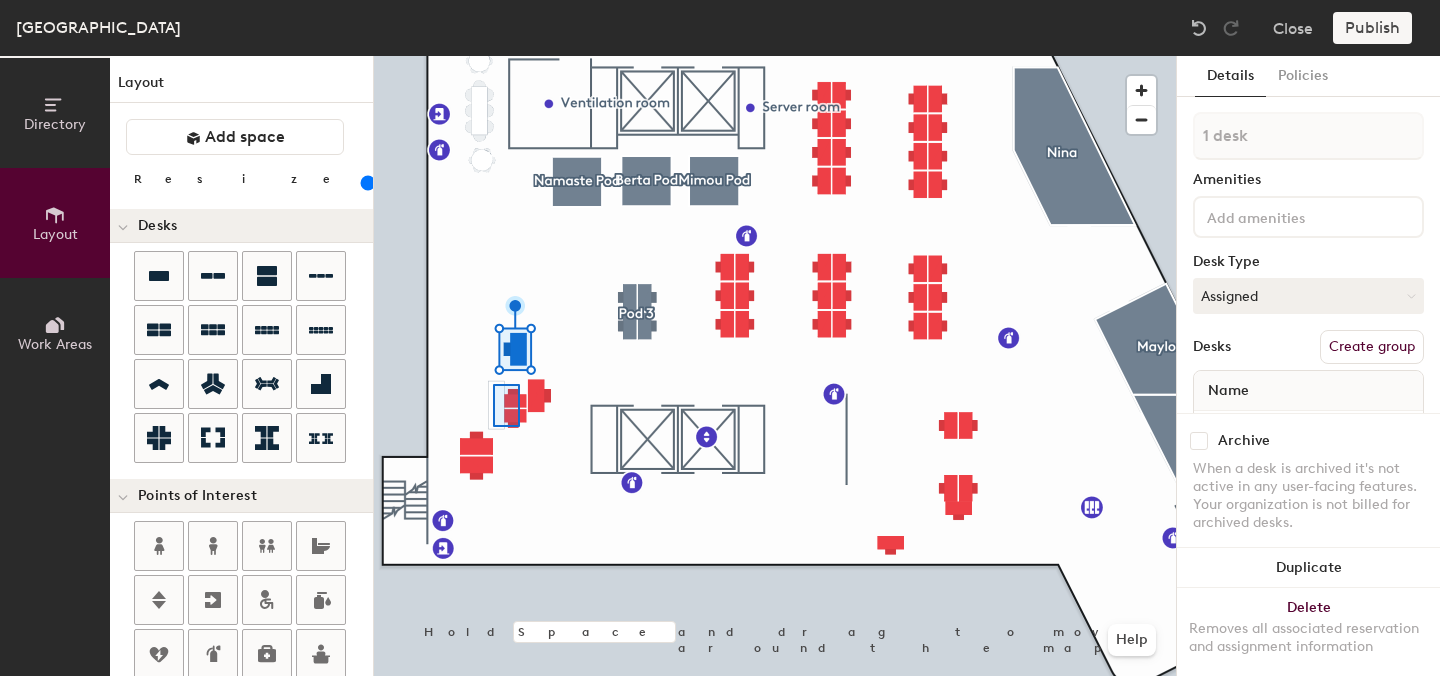 click 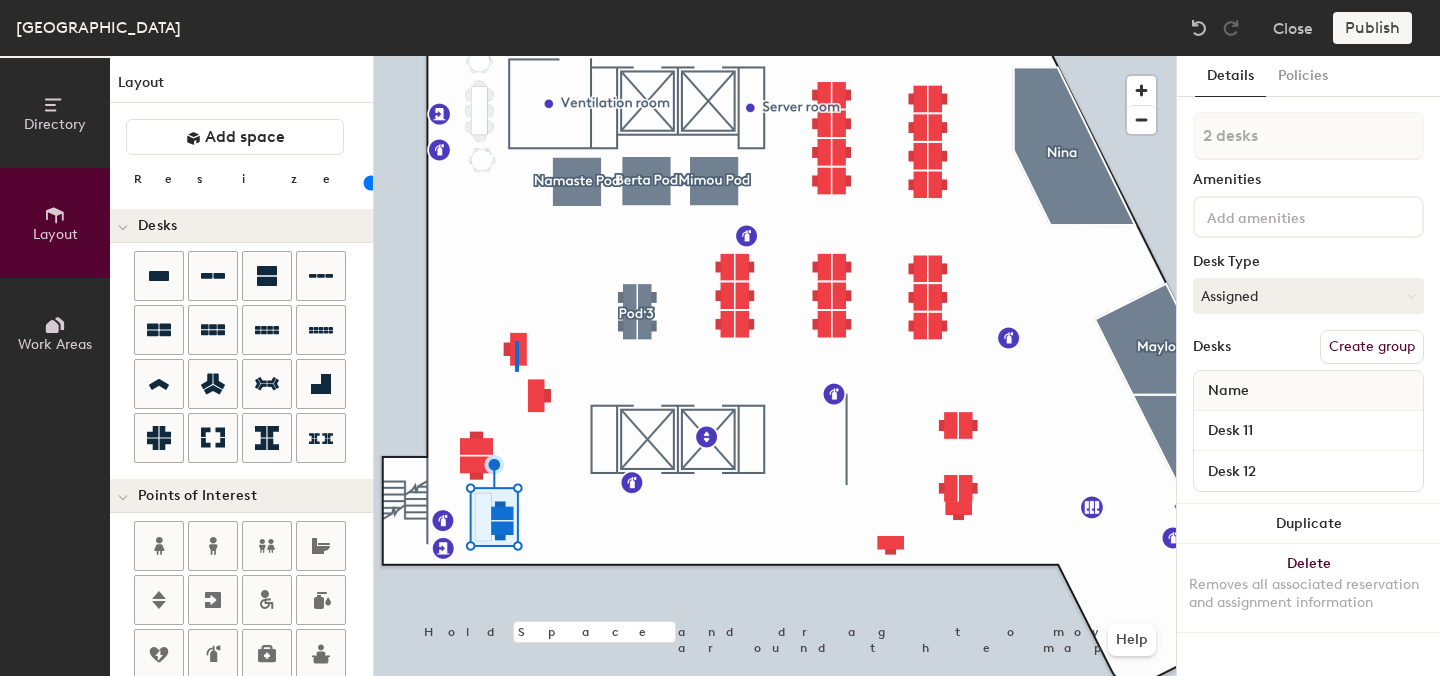 click 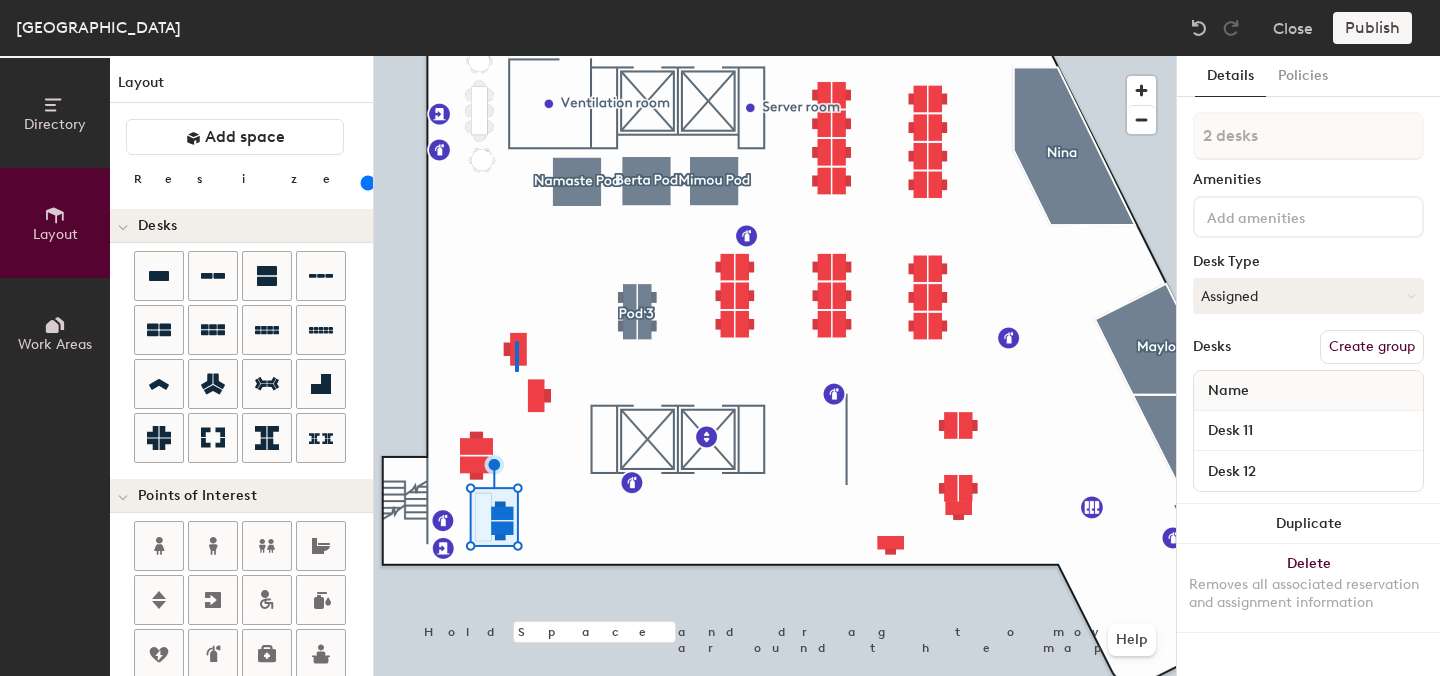 type on "1 desk" 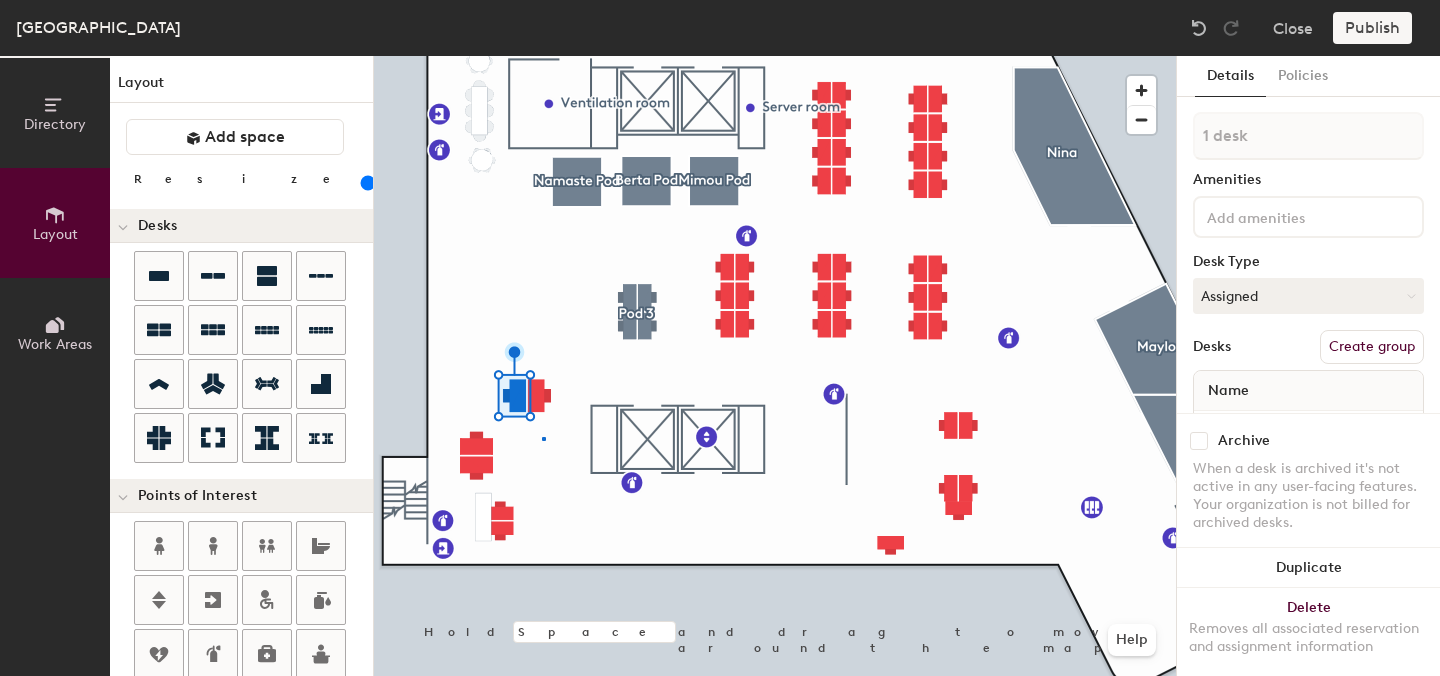 click 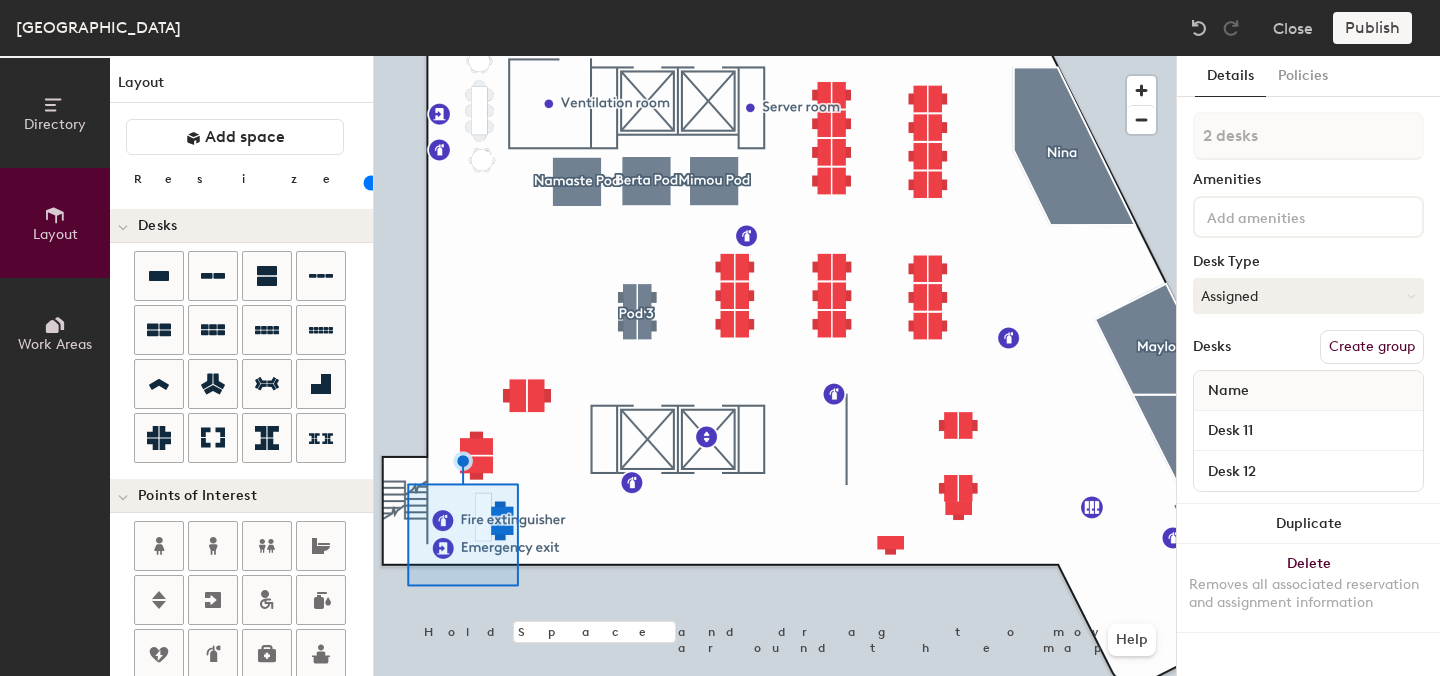 click 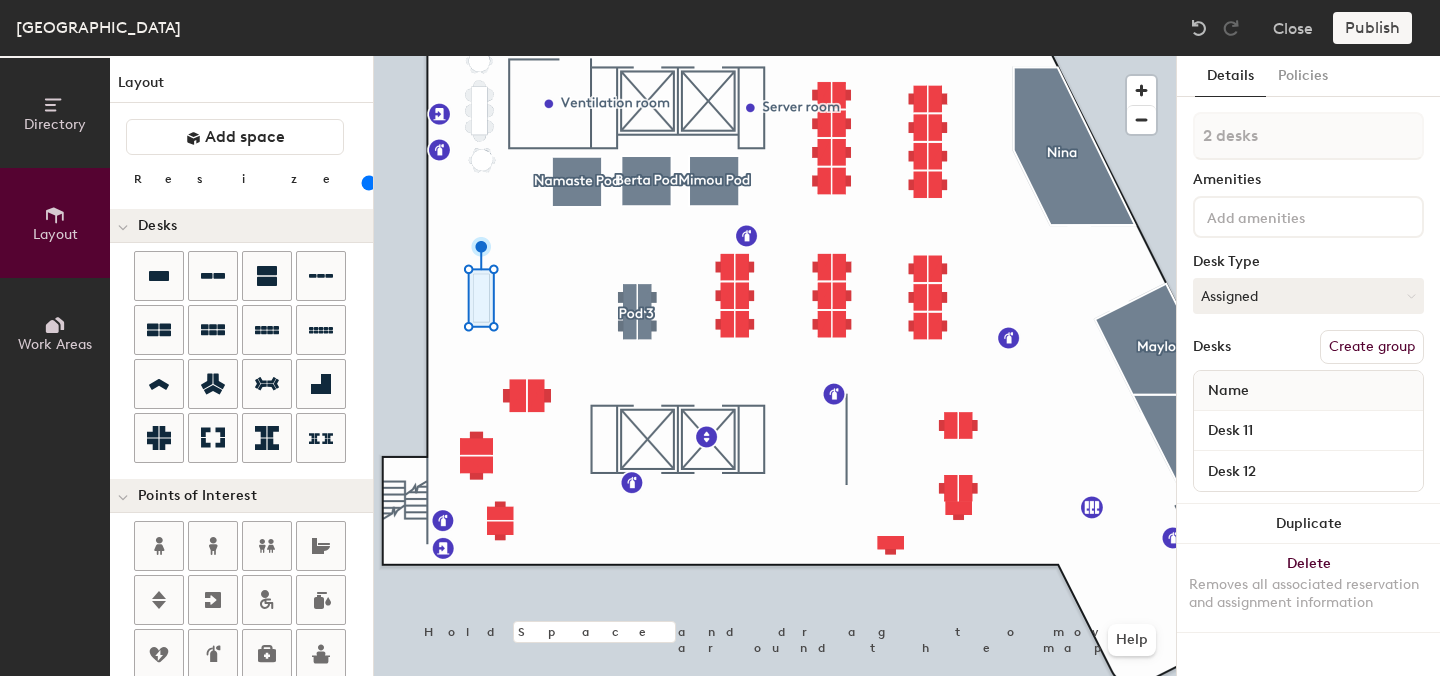 click 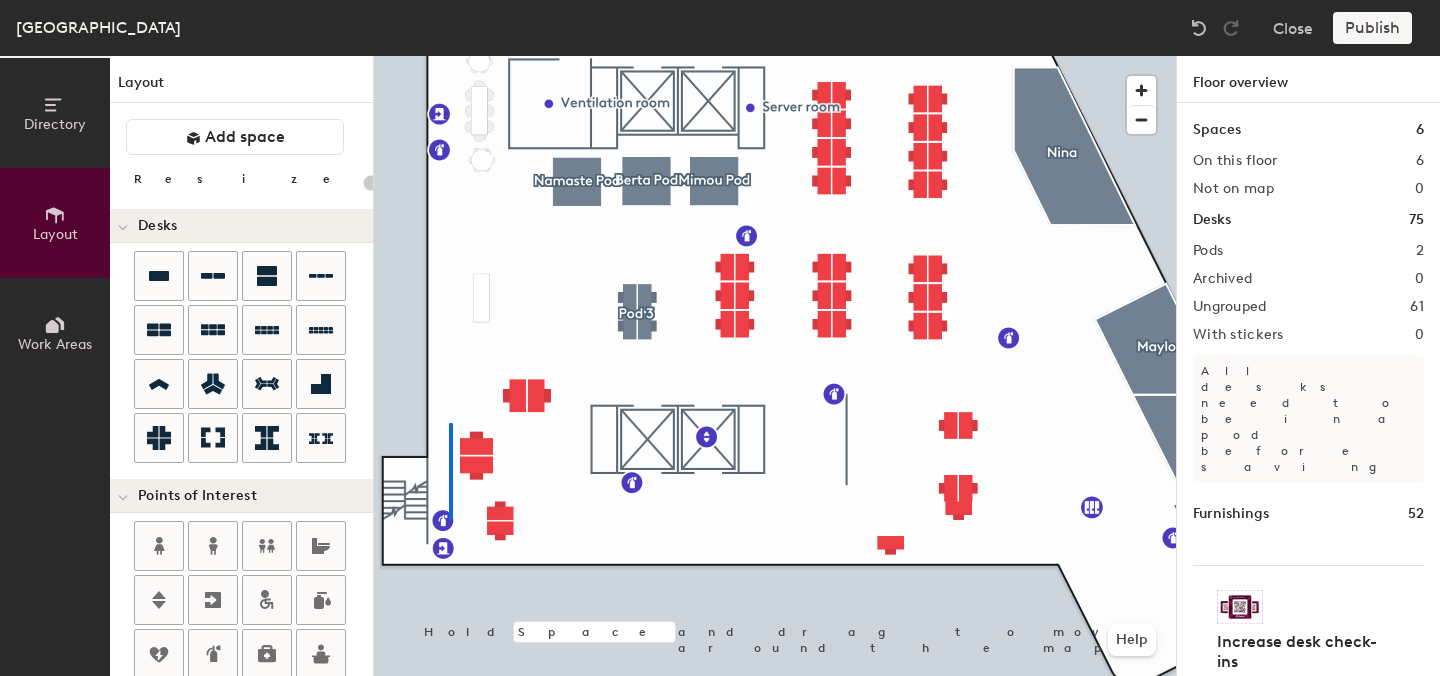 click 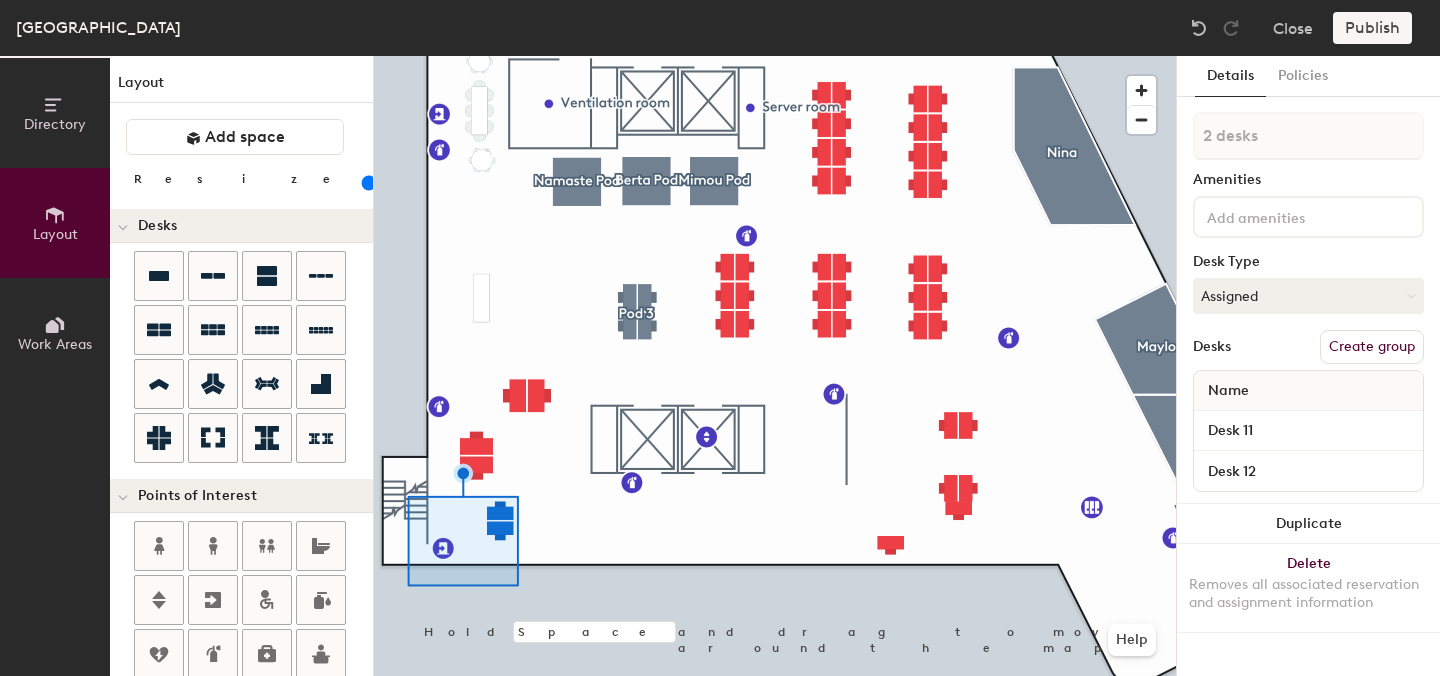 click 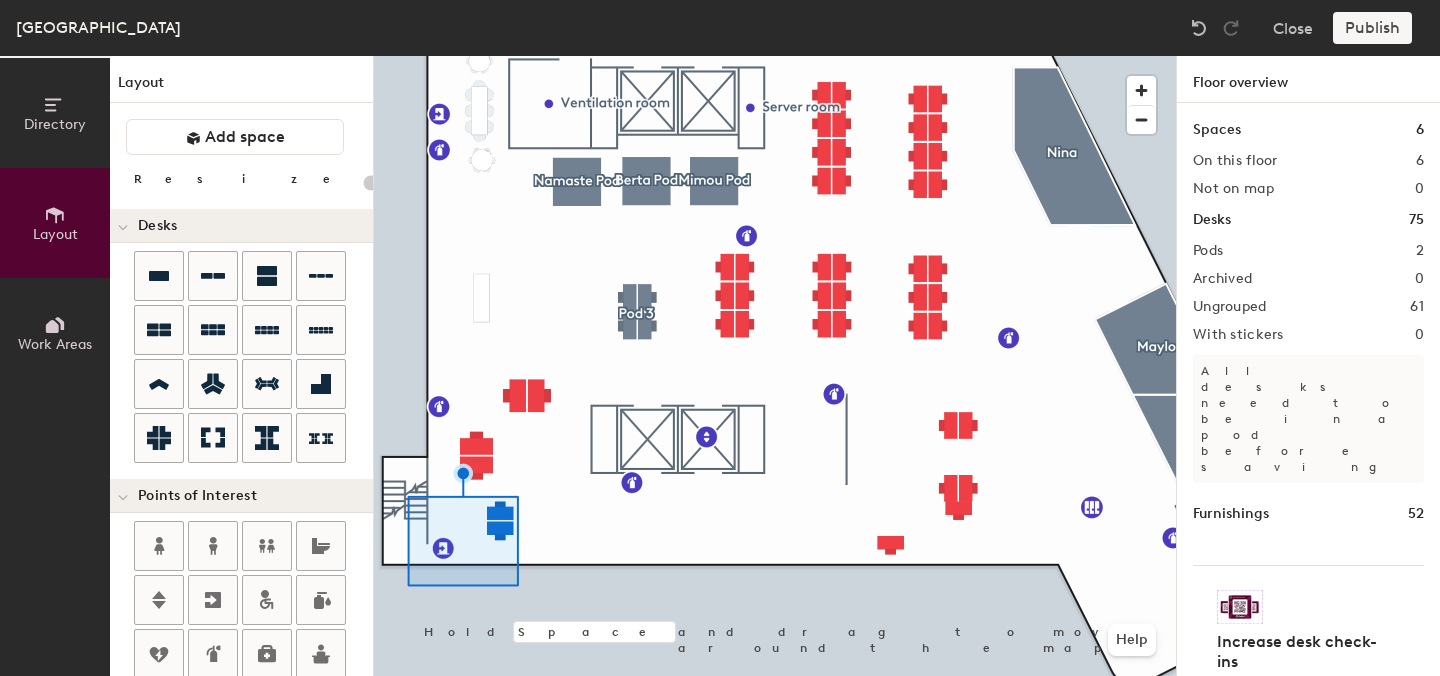 type on "20" 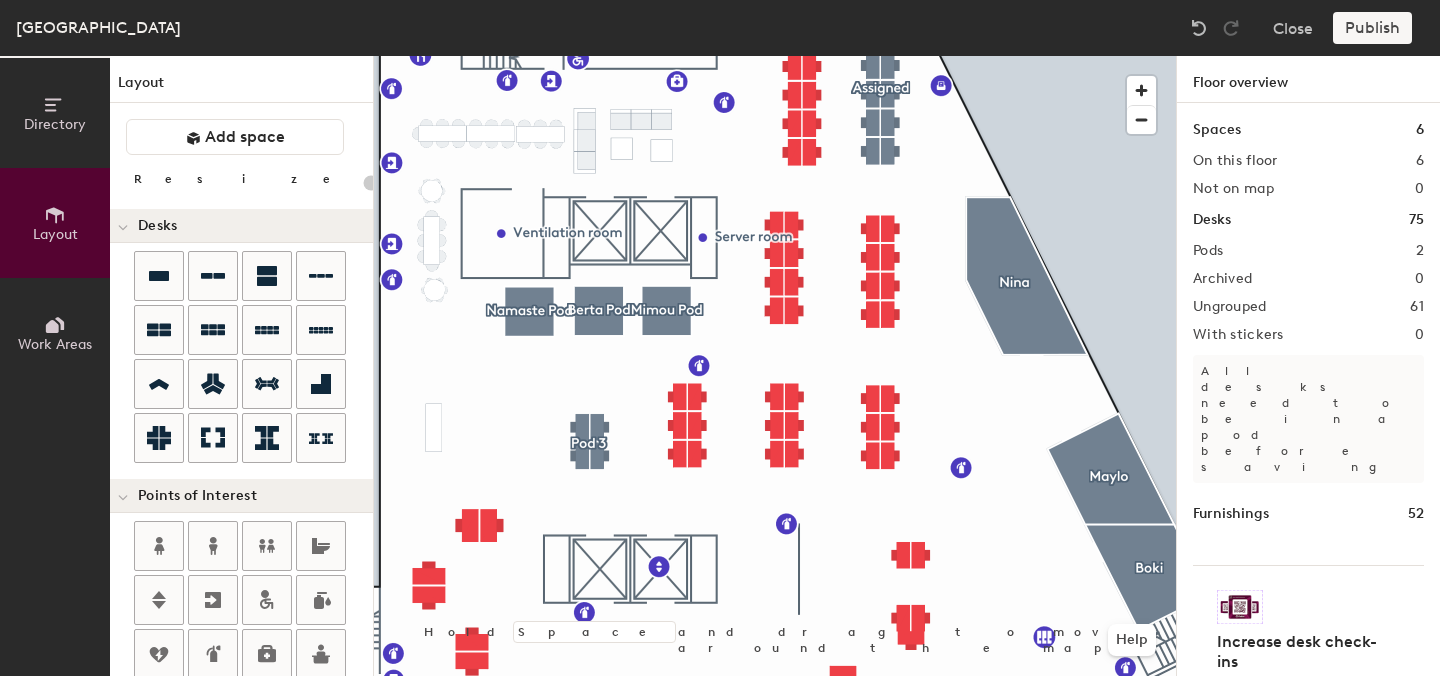 scroll, scrollTop: 0, scrollLeft: 0, axis: both 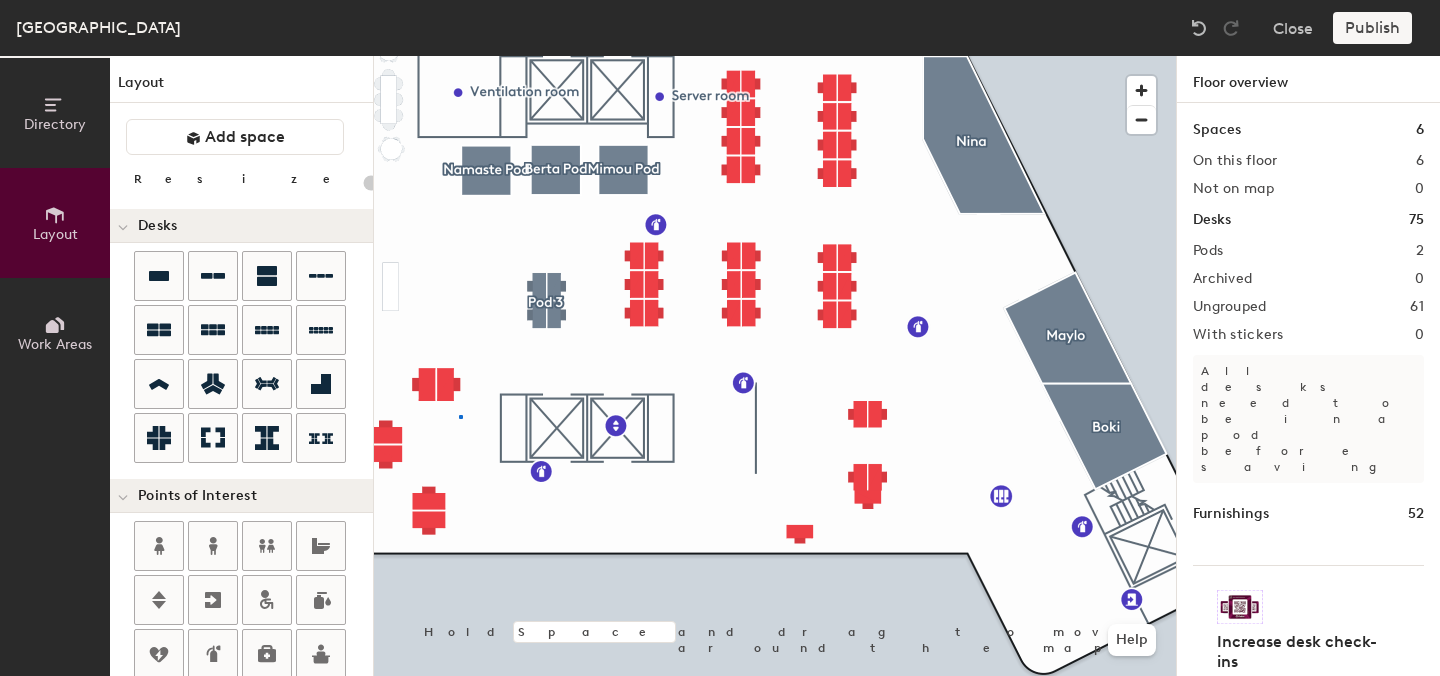 click 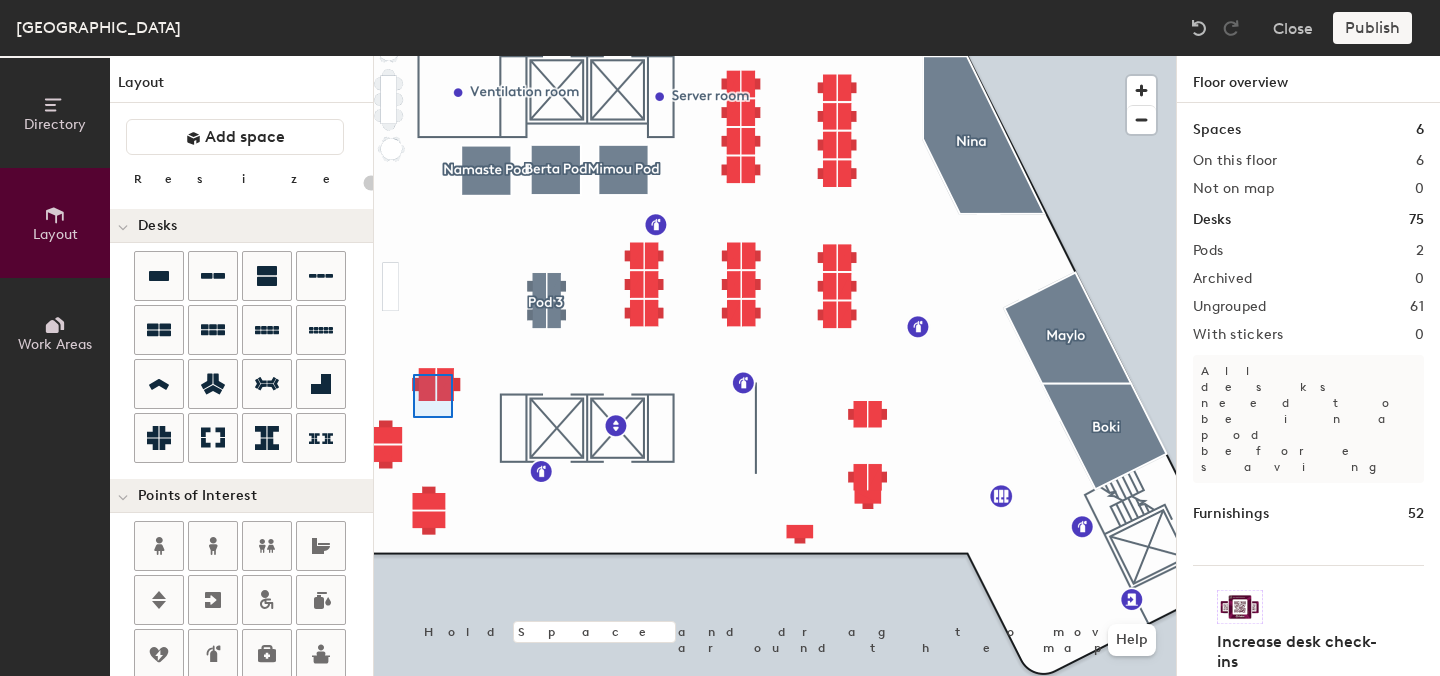 click 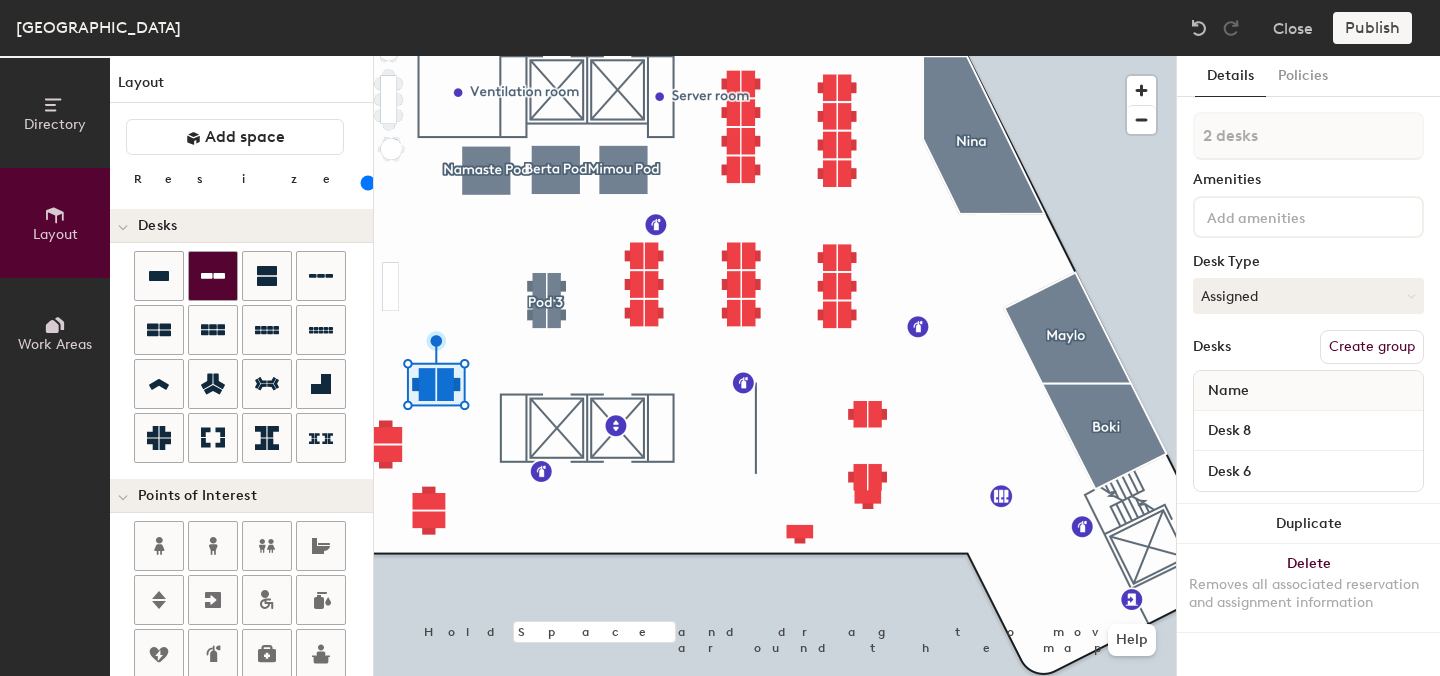 click 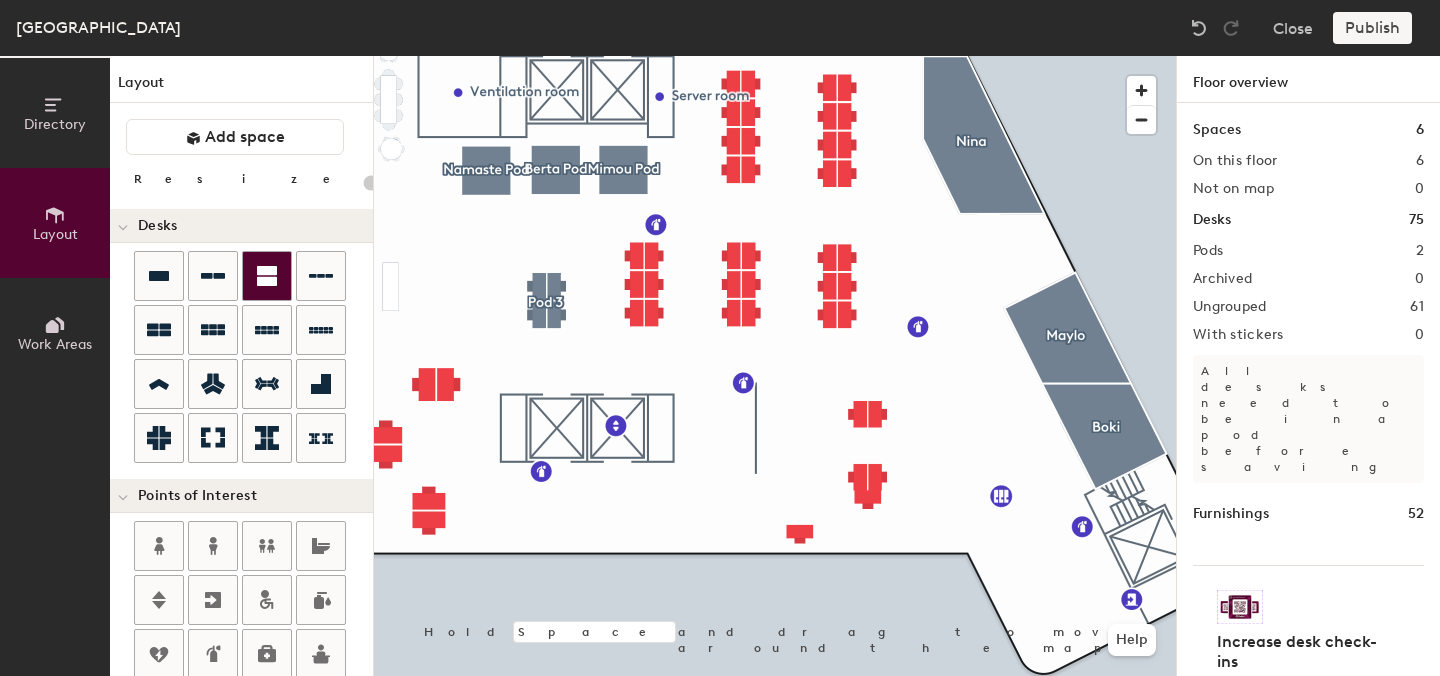 click 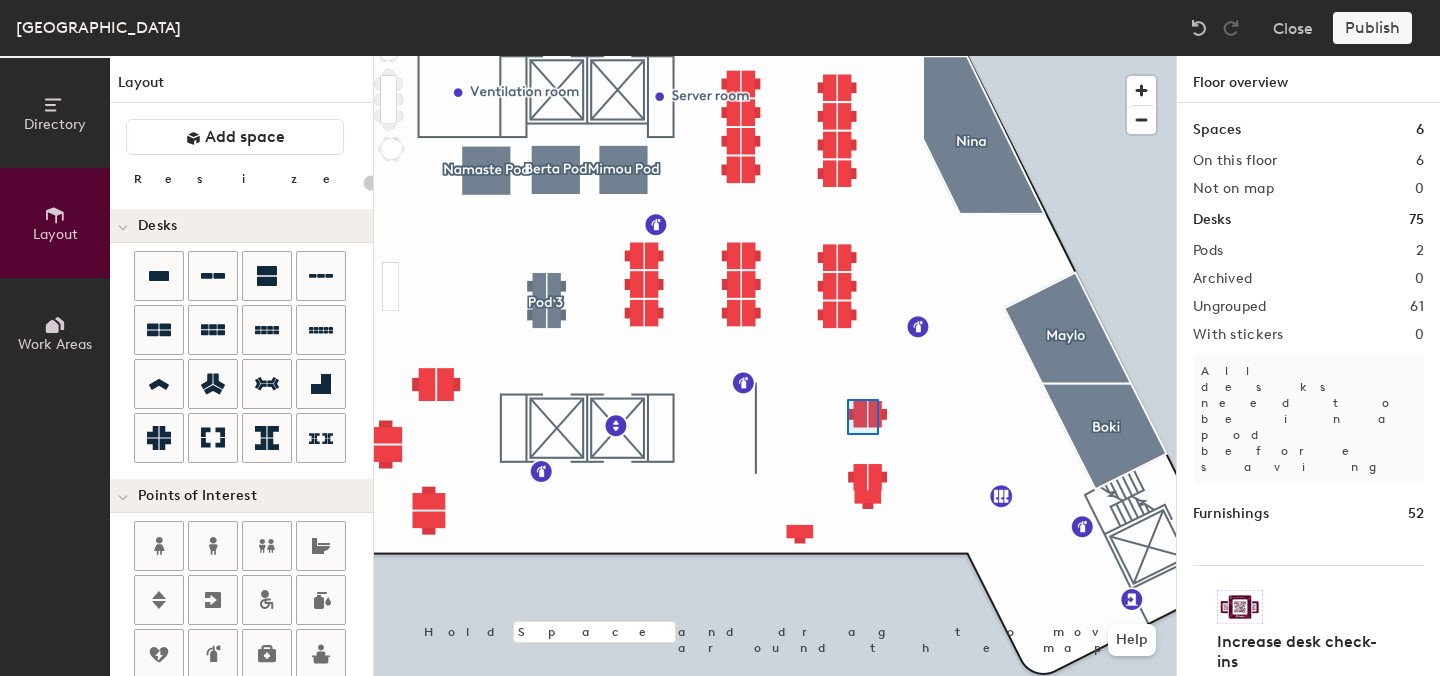 click 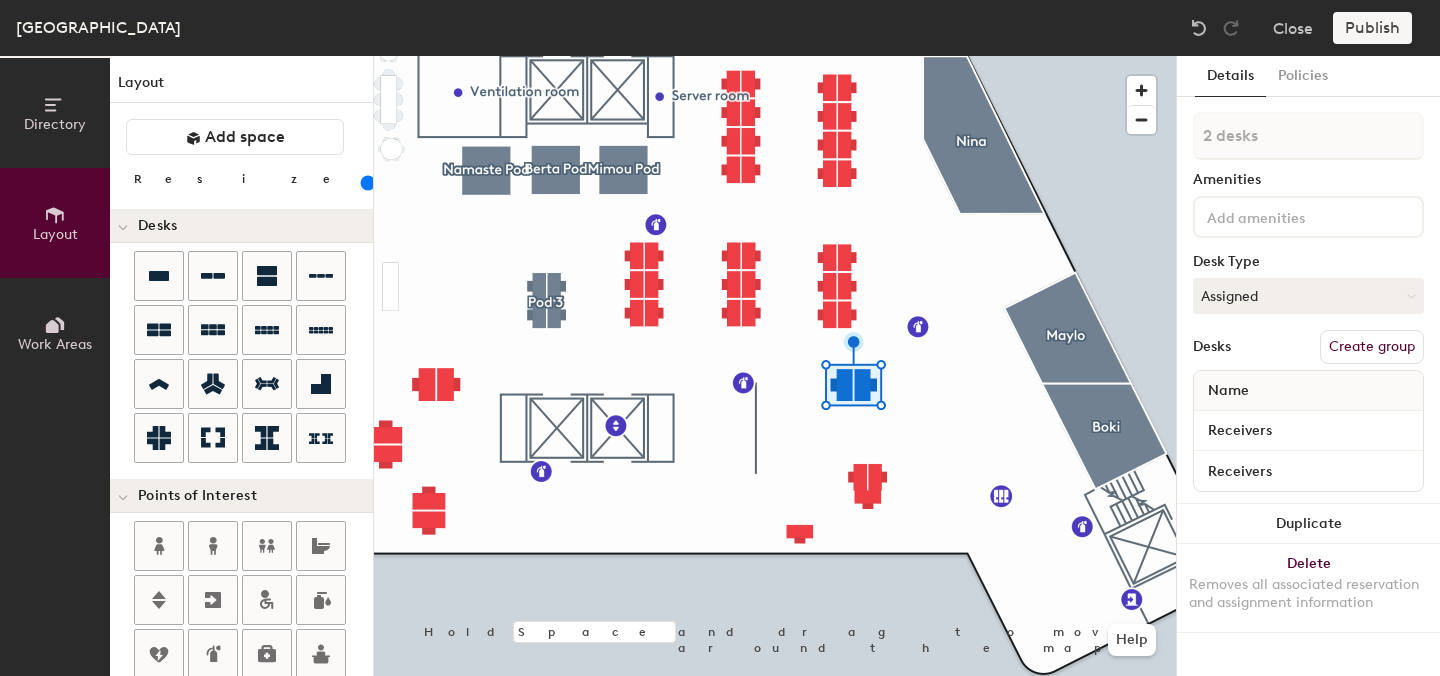 type on "100" 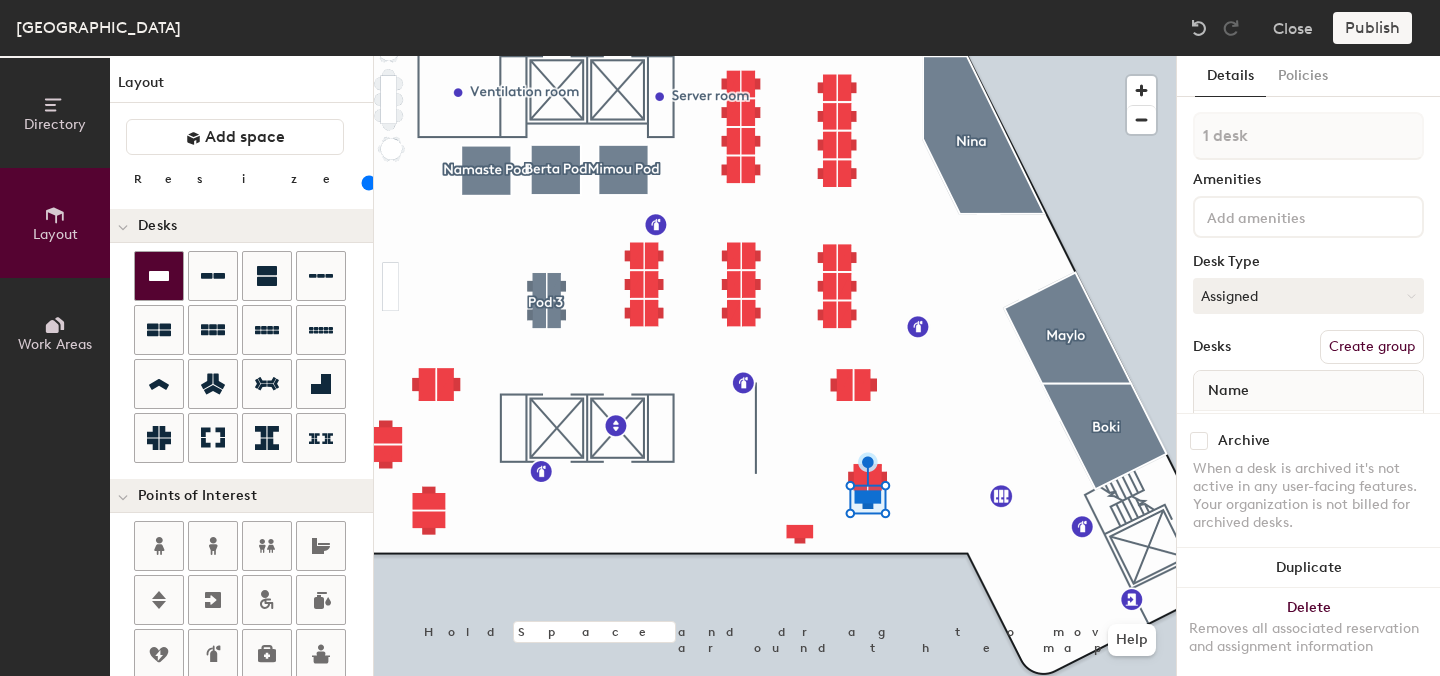 click 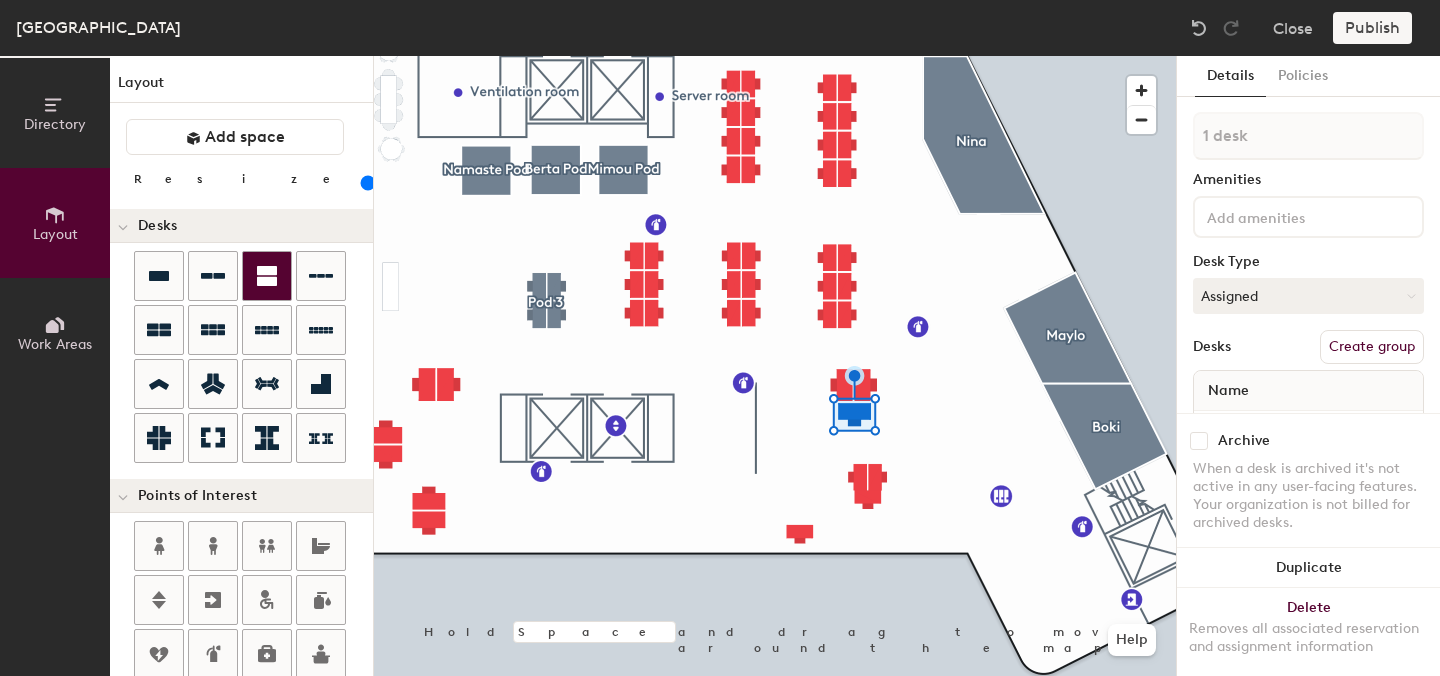 click 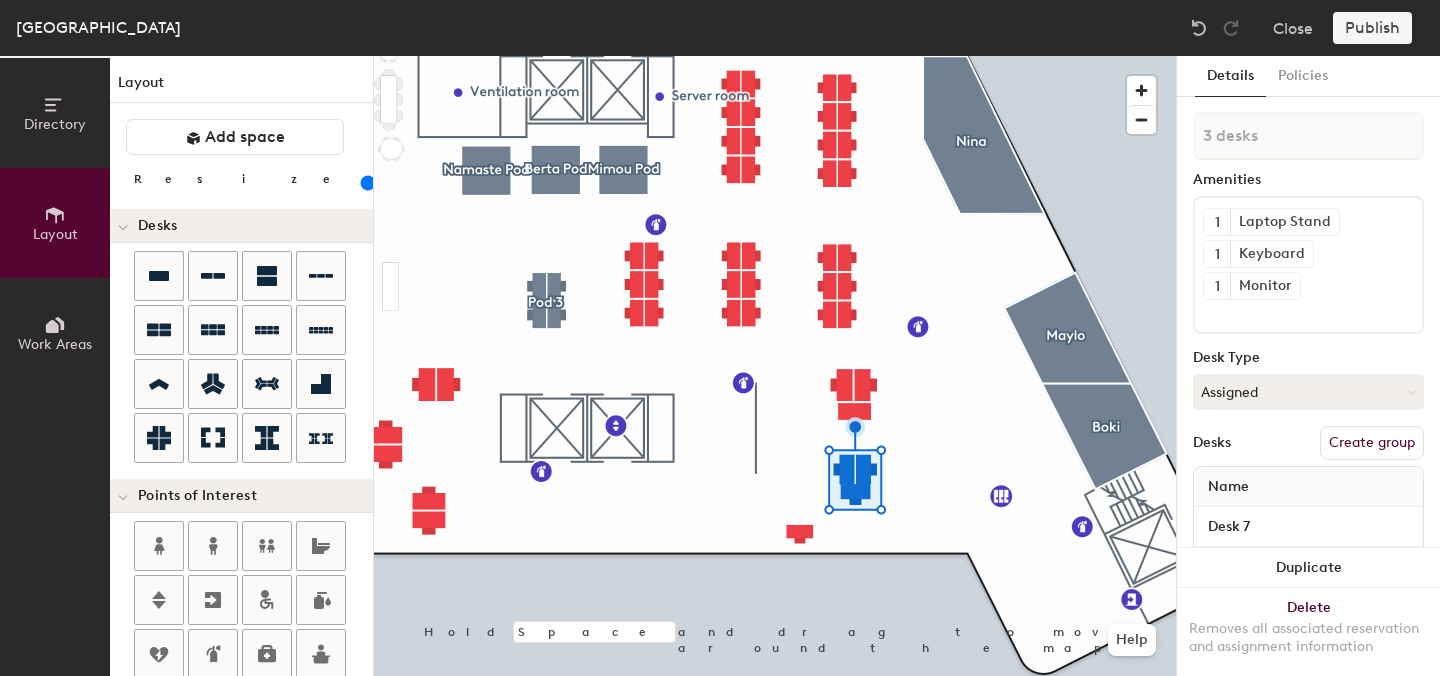 click 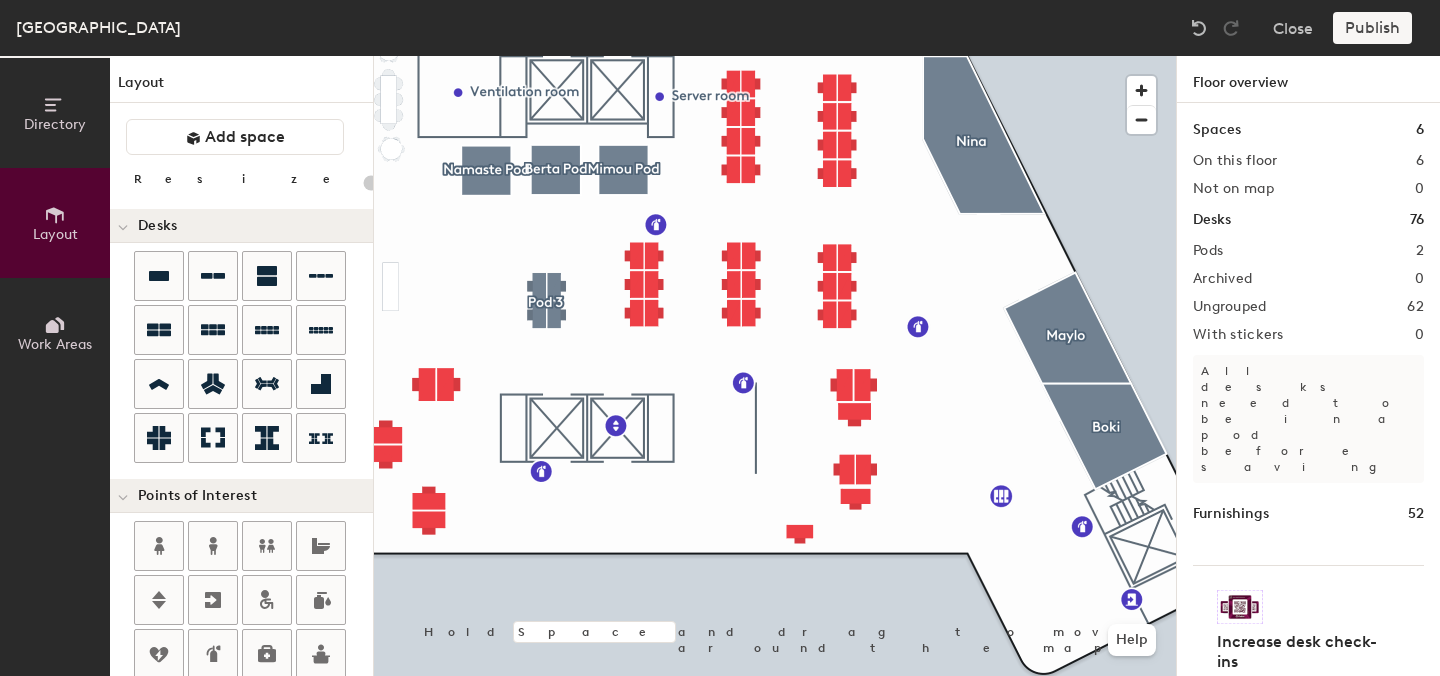 click 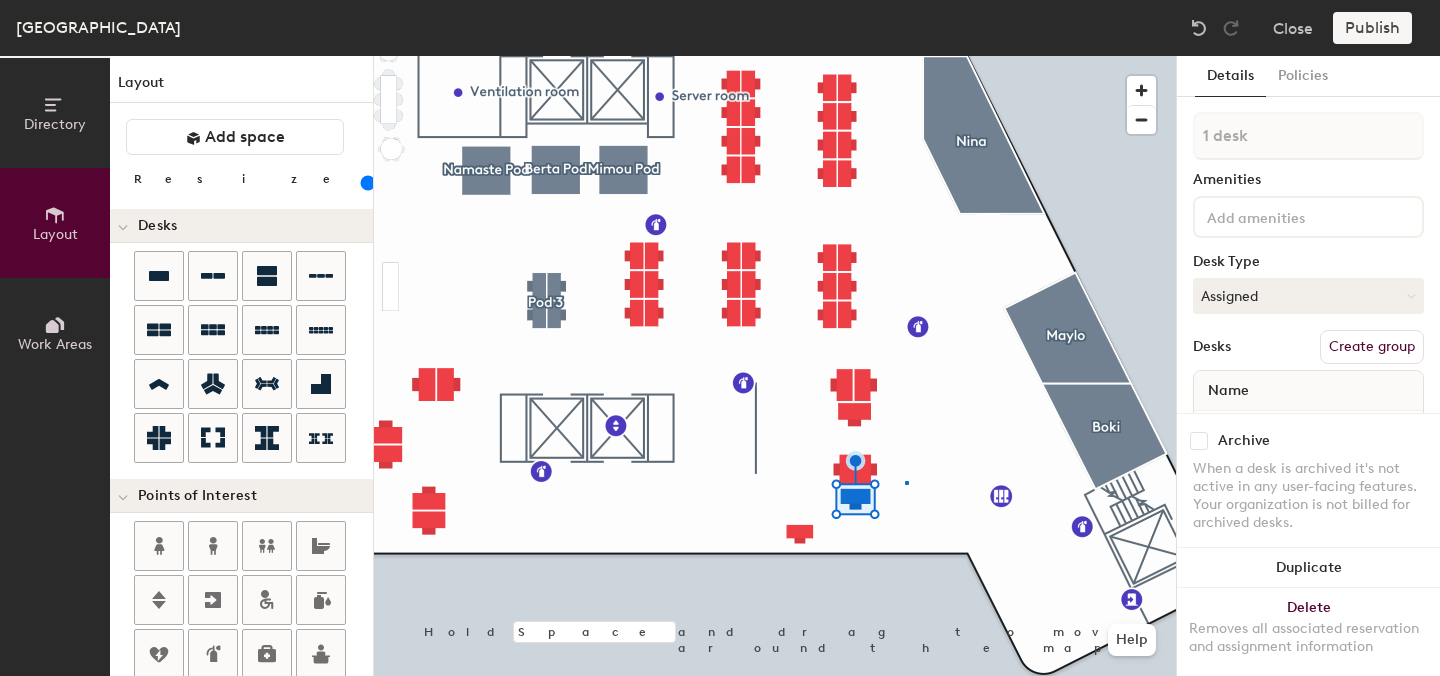 click 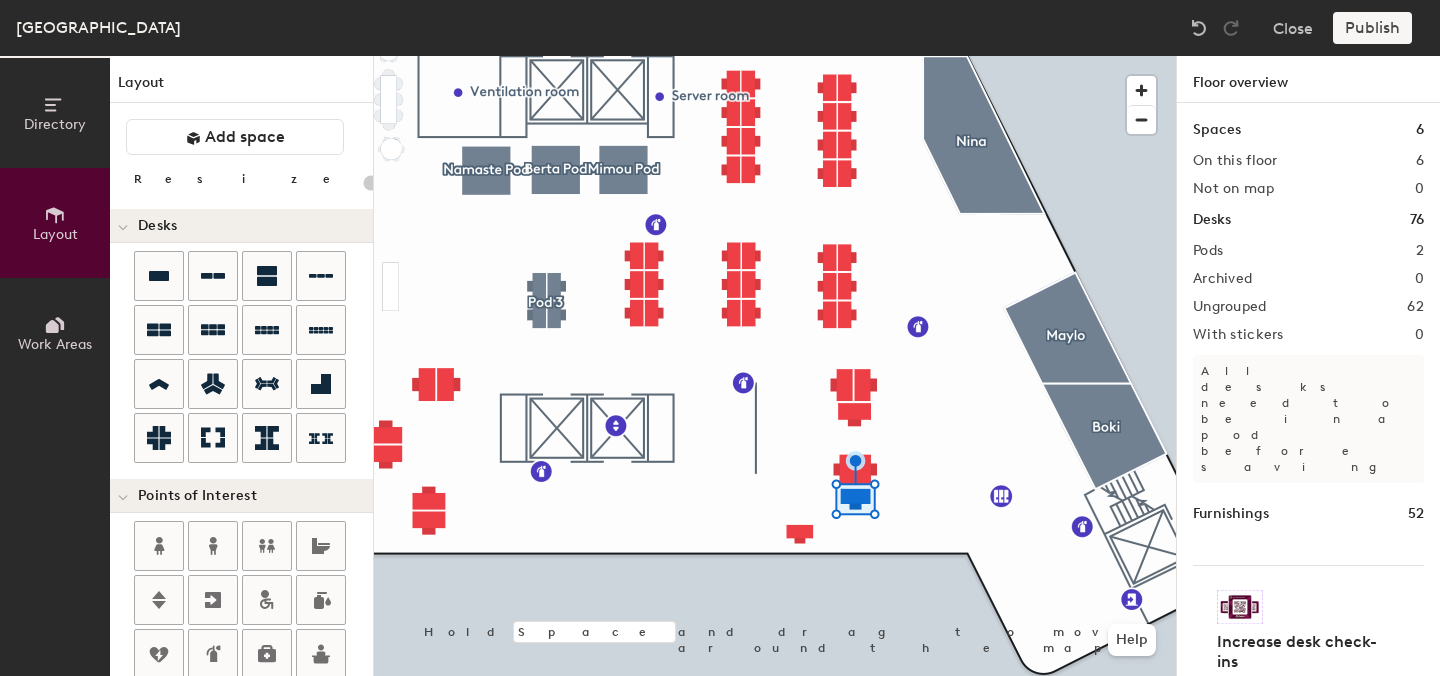 type on "20" 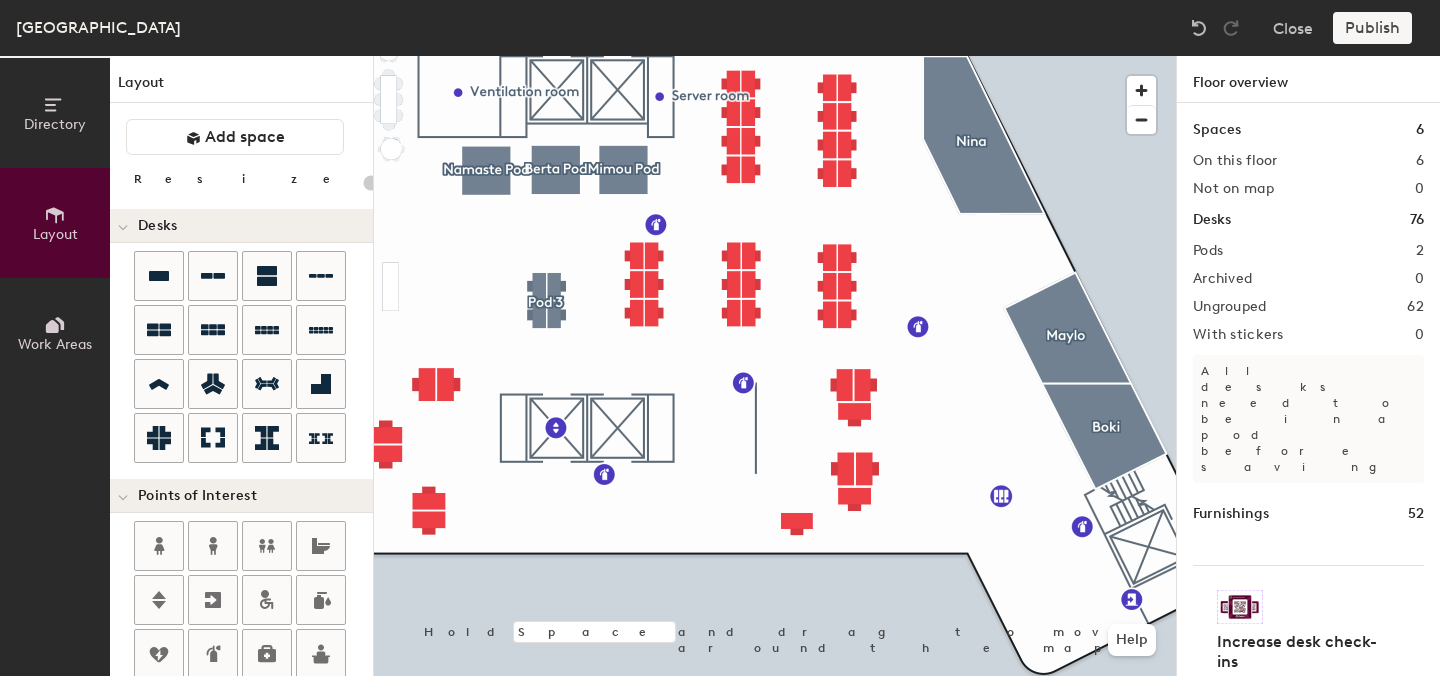 scroll, scrollTop: 0, scrollLeft: 0, axis: both 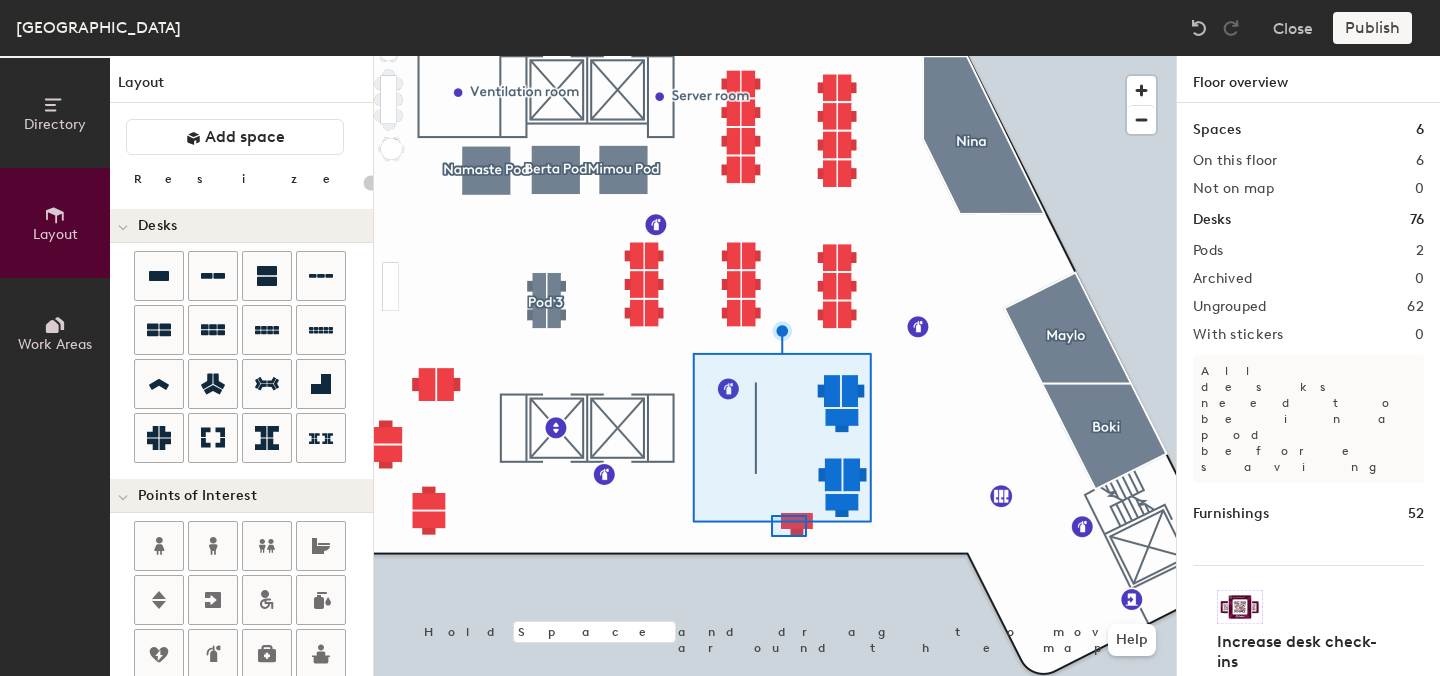 type on "120" 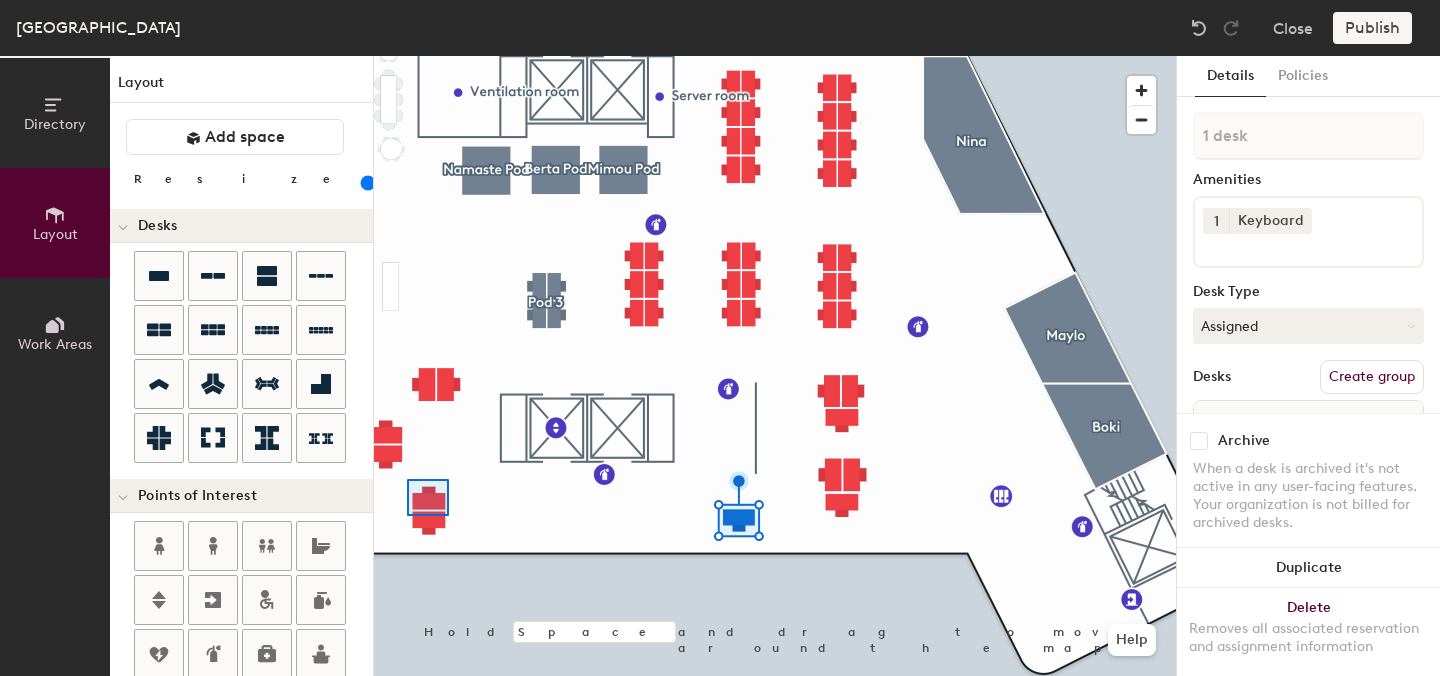 type on "2 desks" 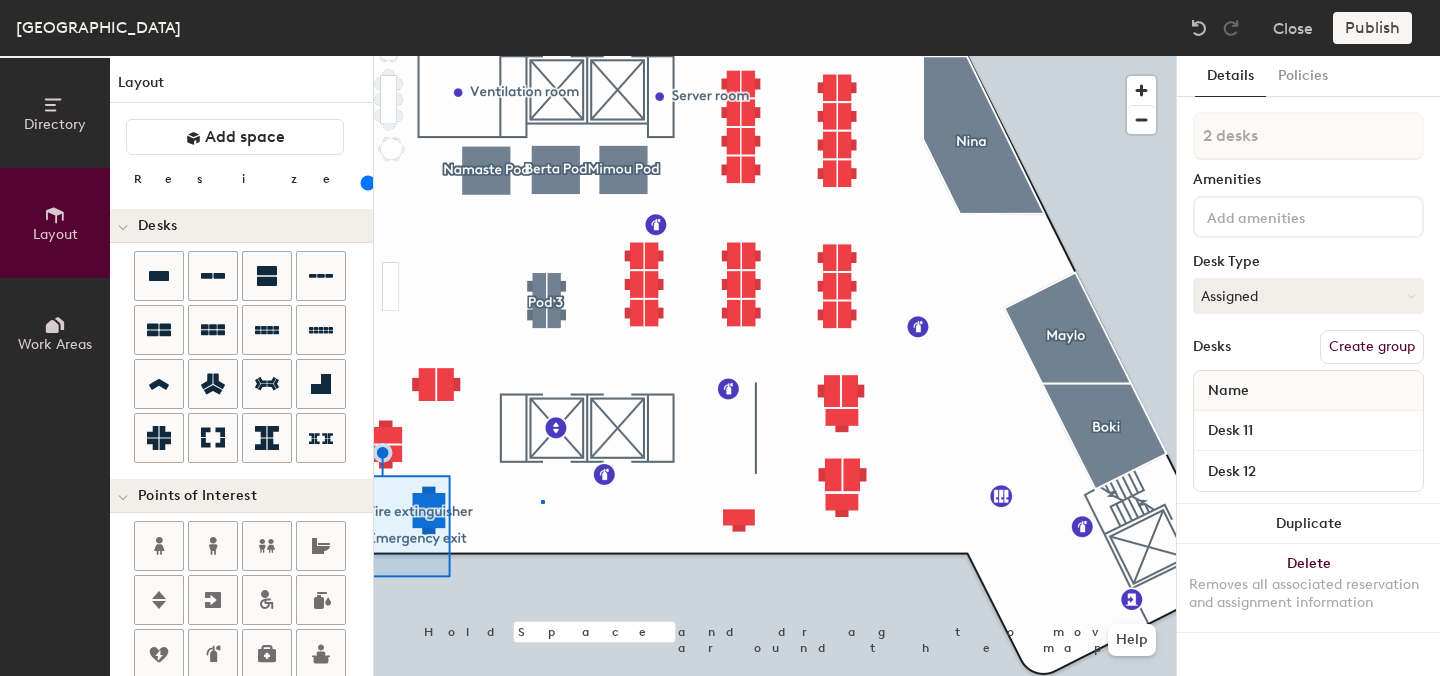 click 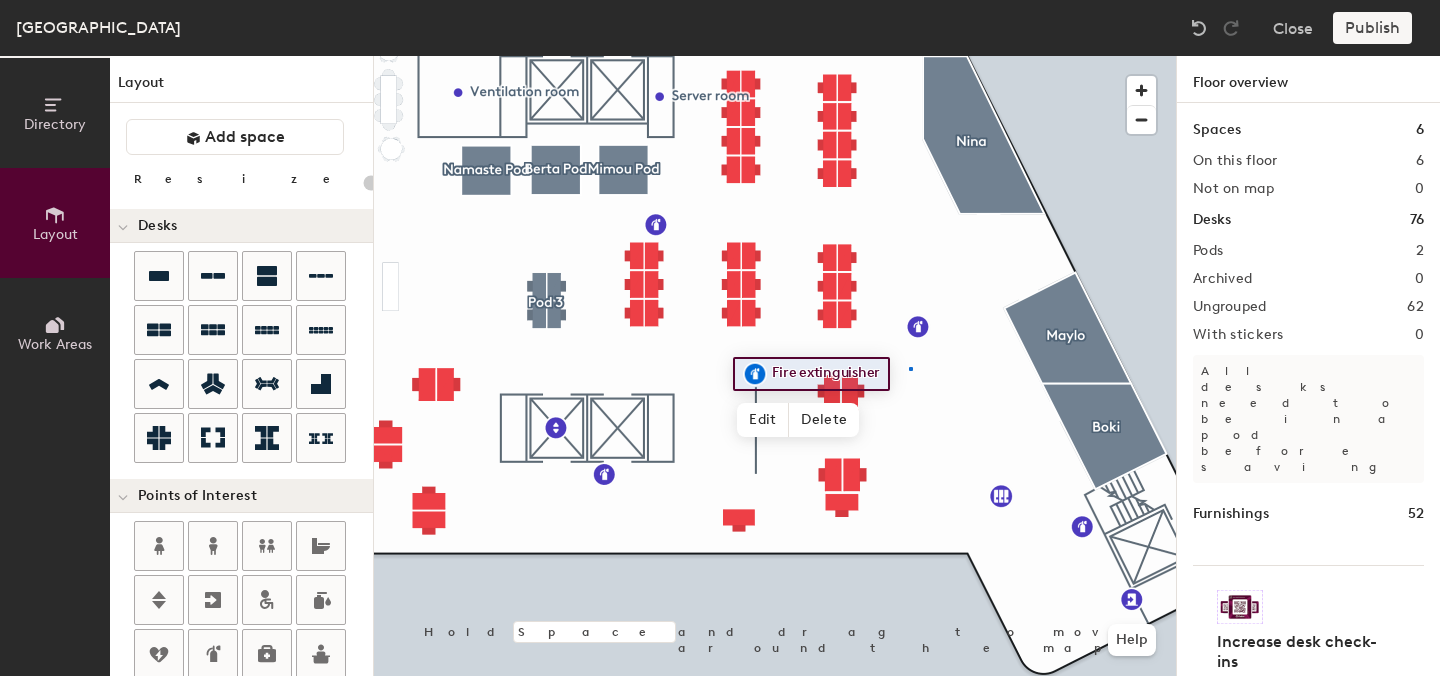 click 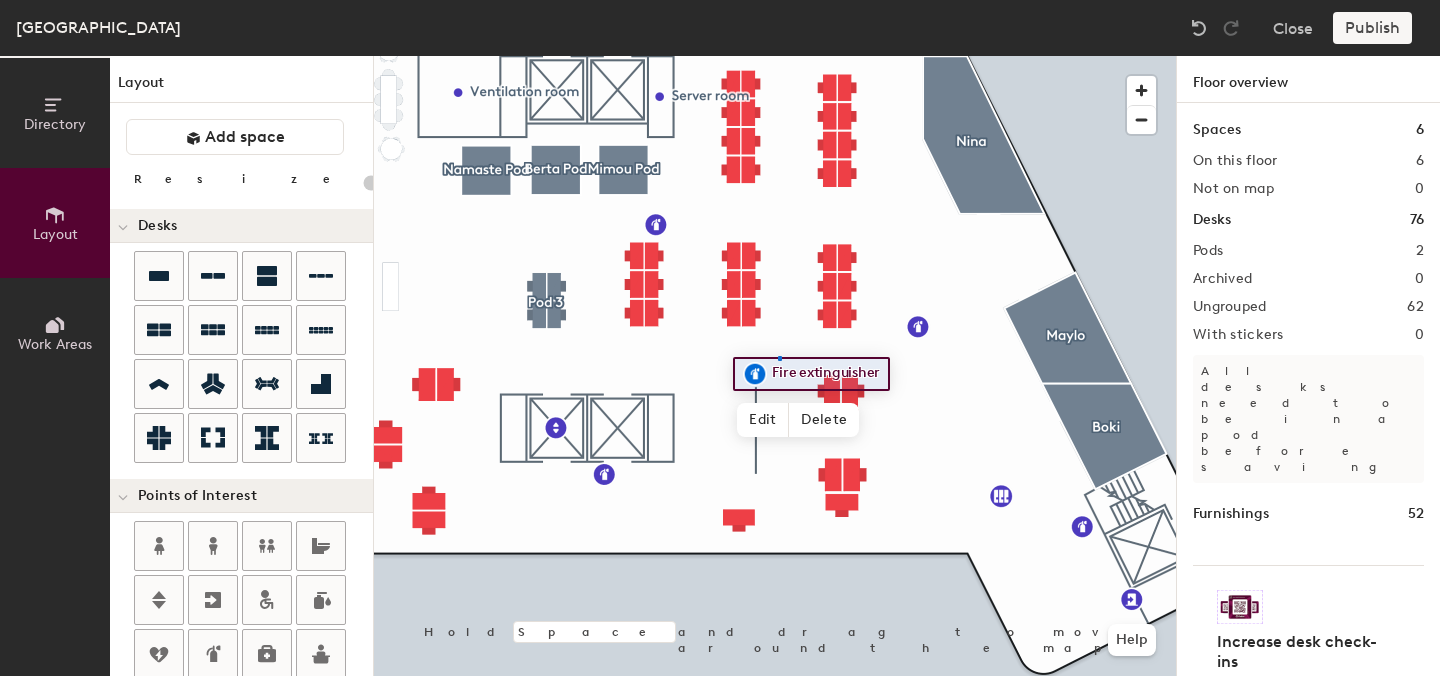 click 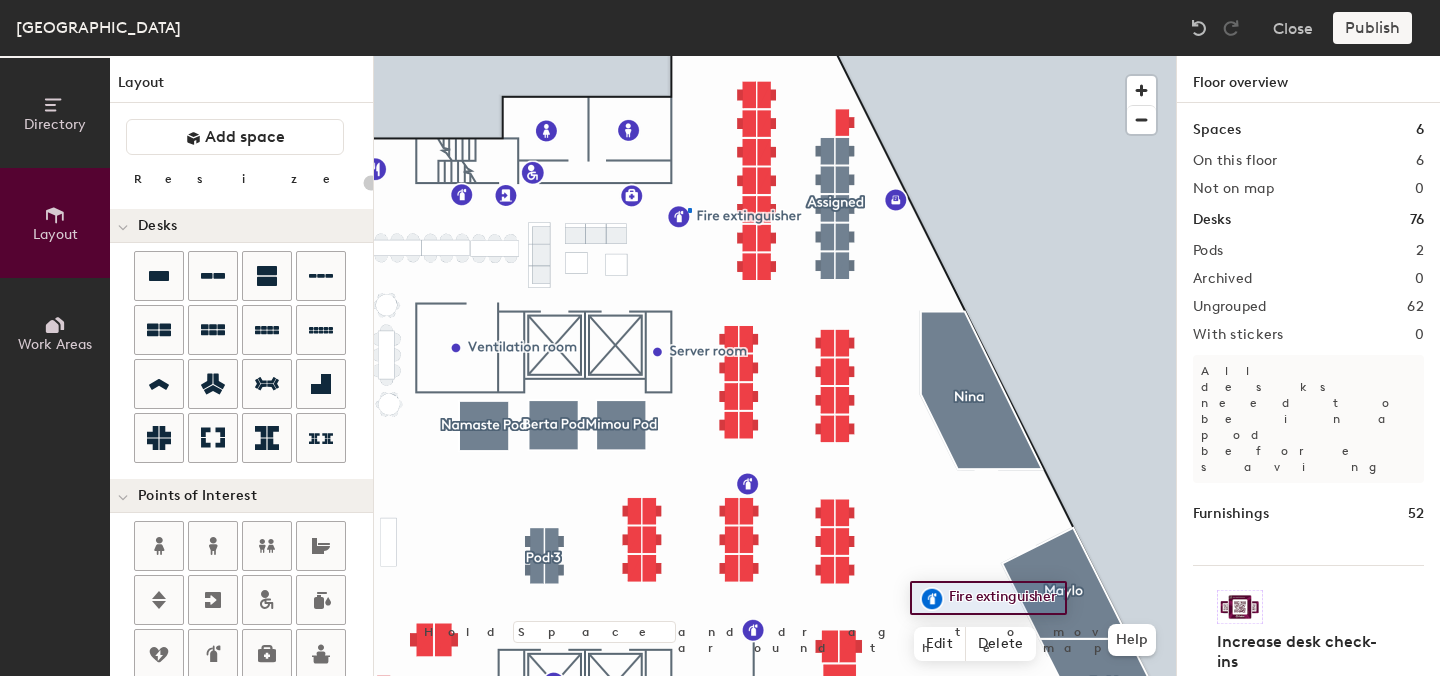 click 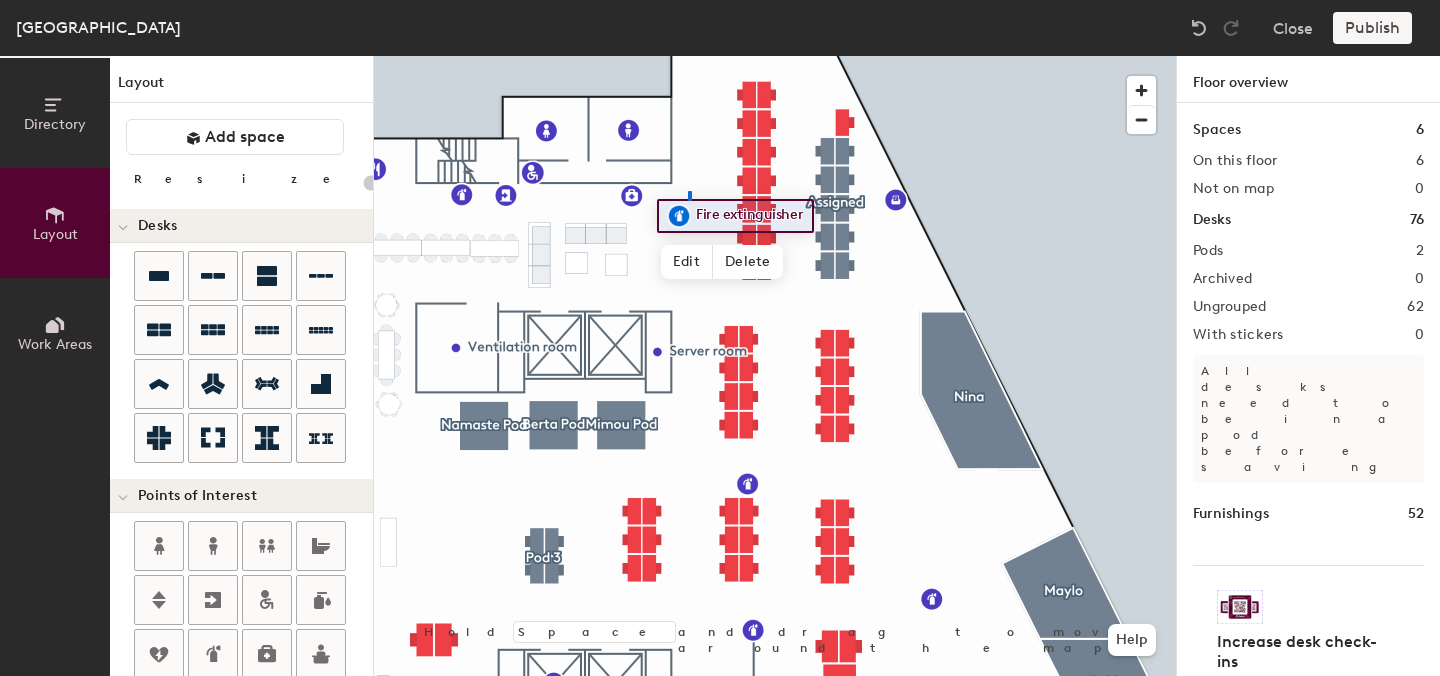 click 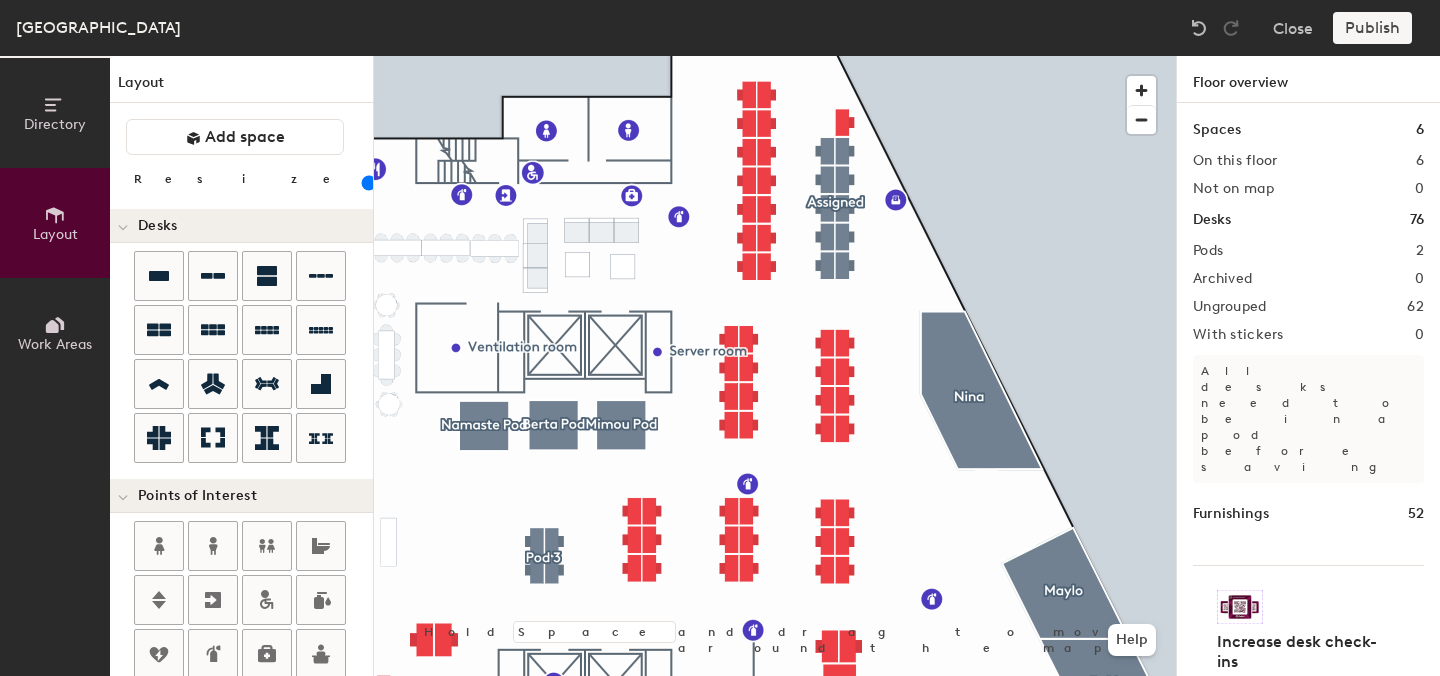 type on "80" 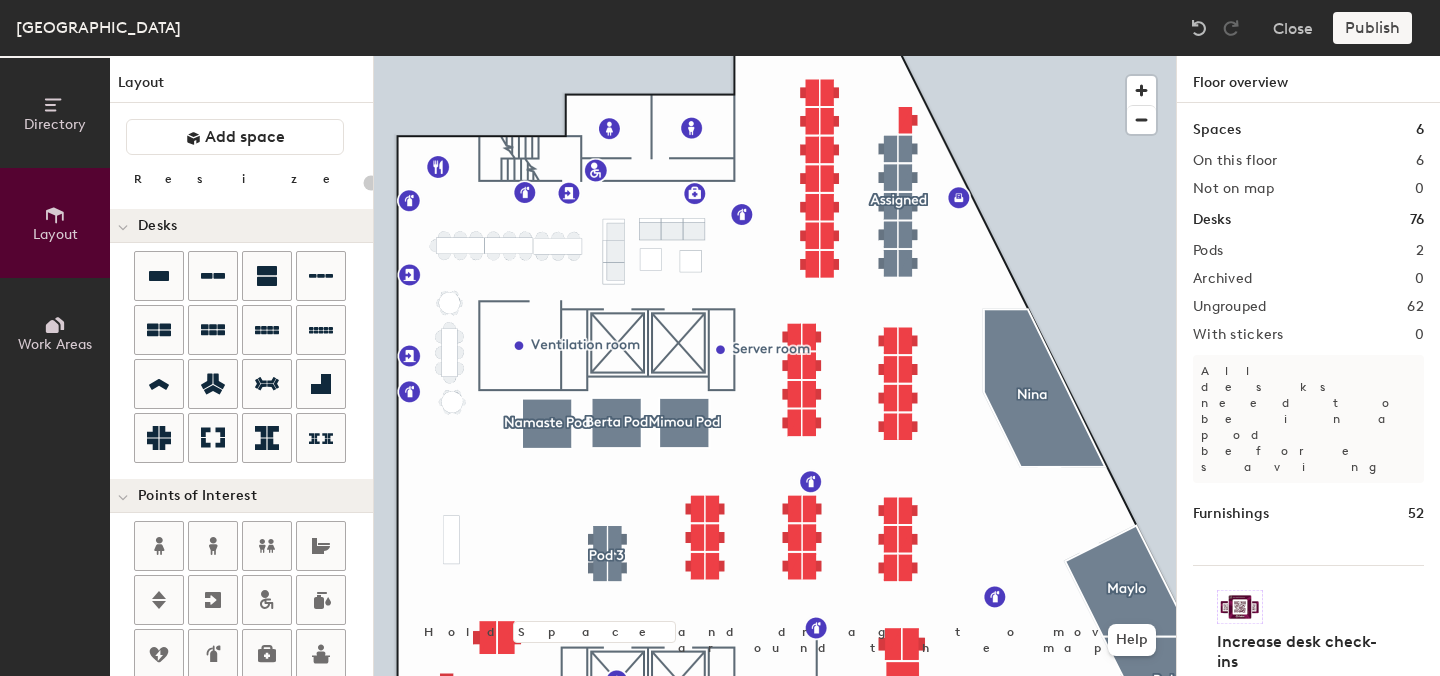 scroll, scrollTop: 0, scrollLeft: 0, axis: both 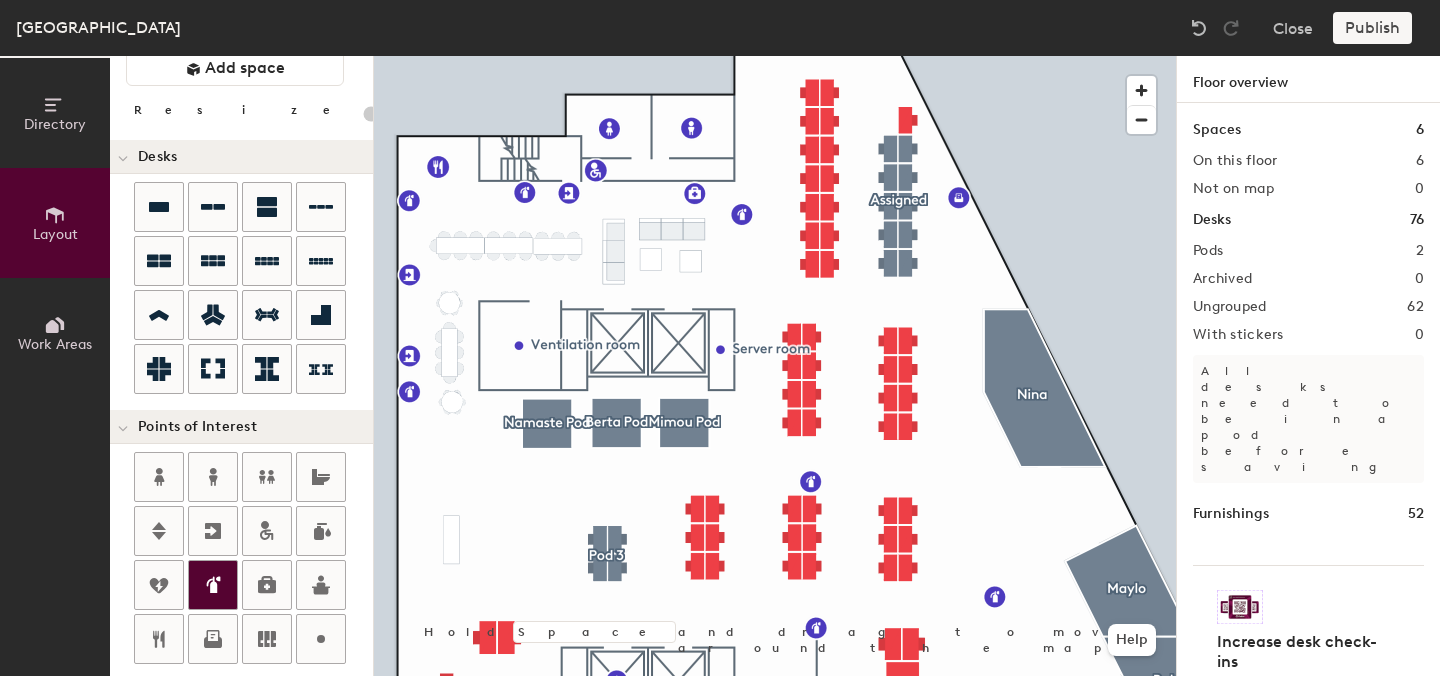 click 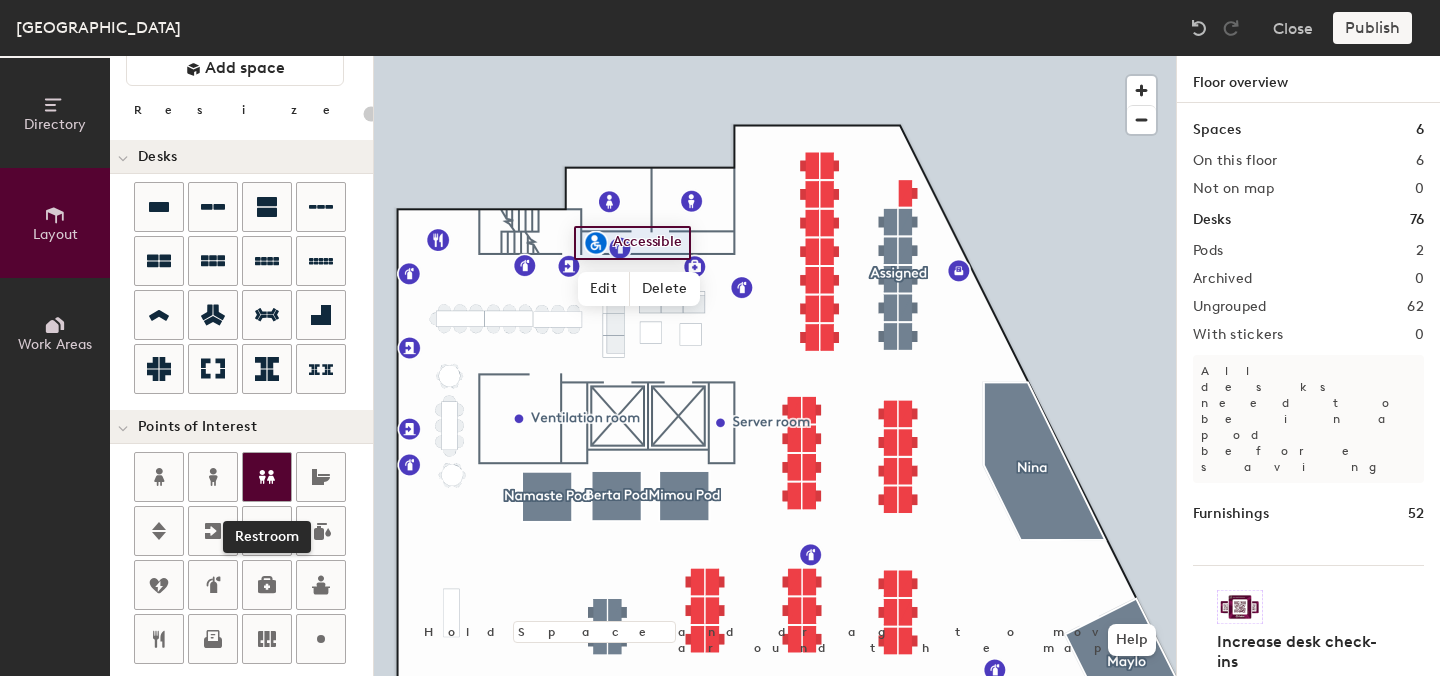 click 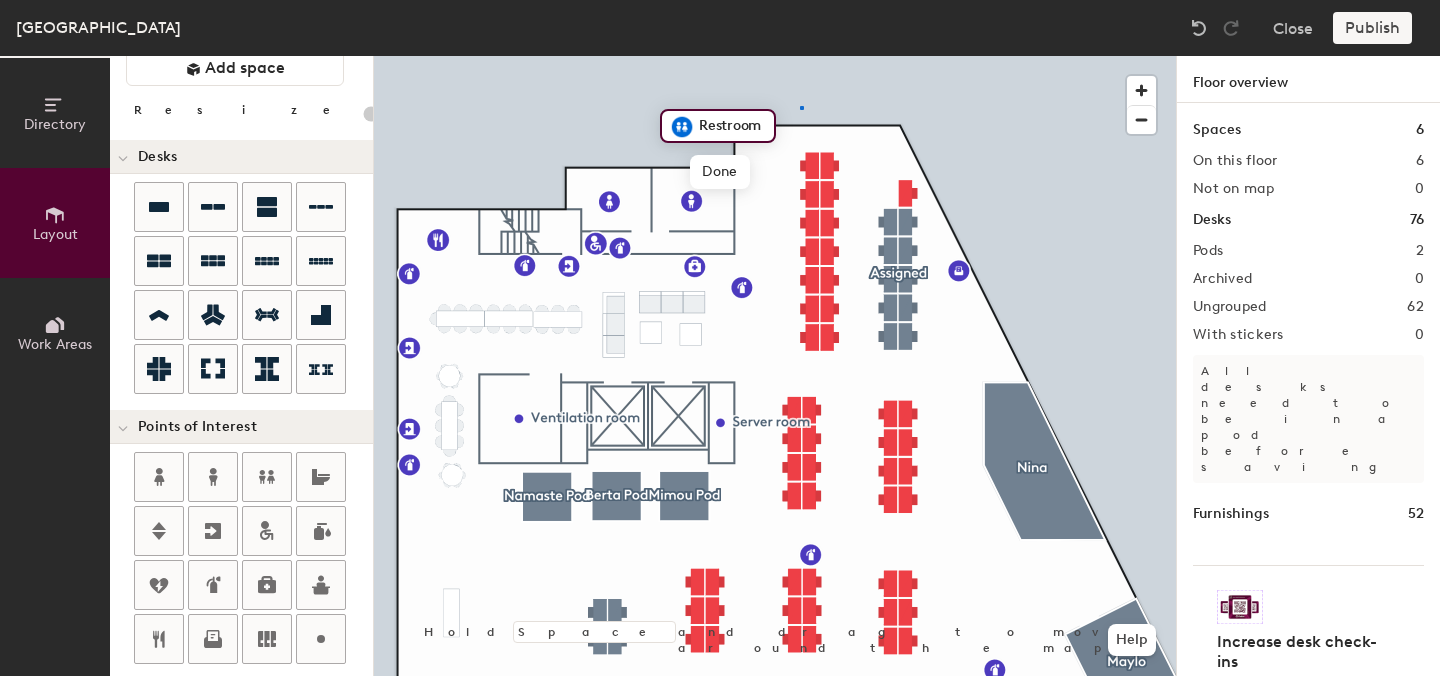 click 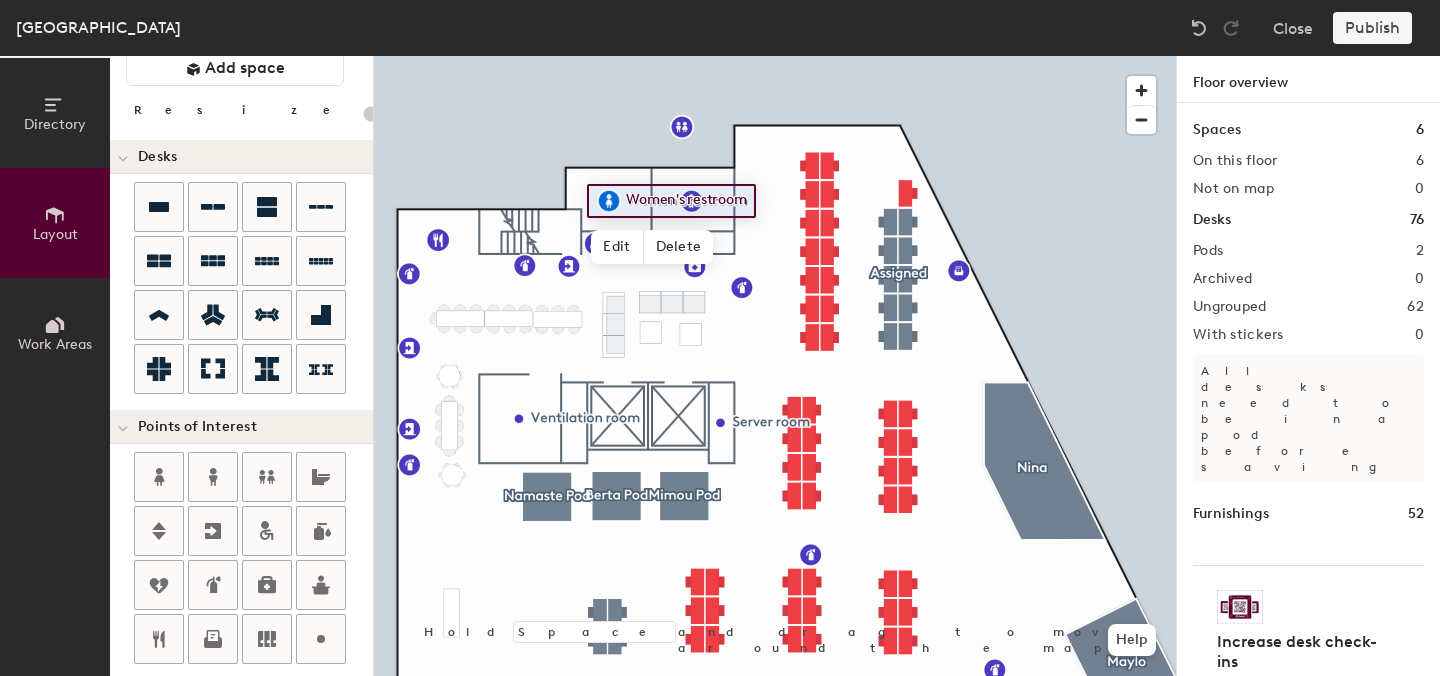 click 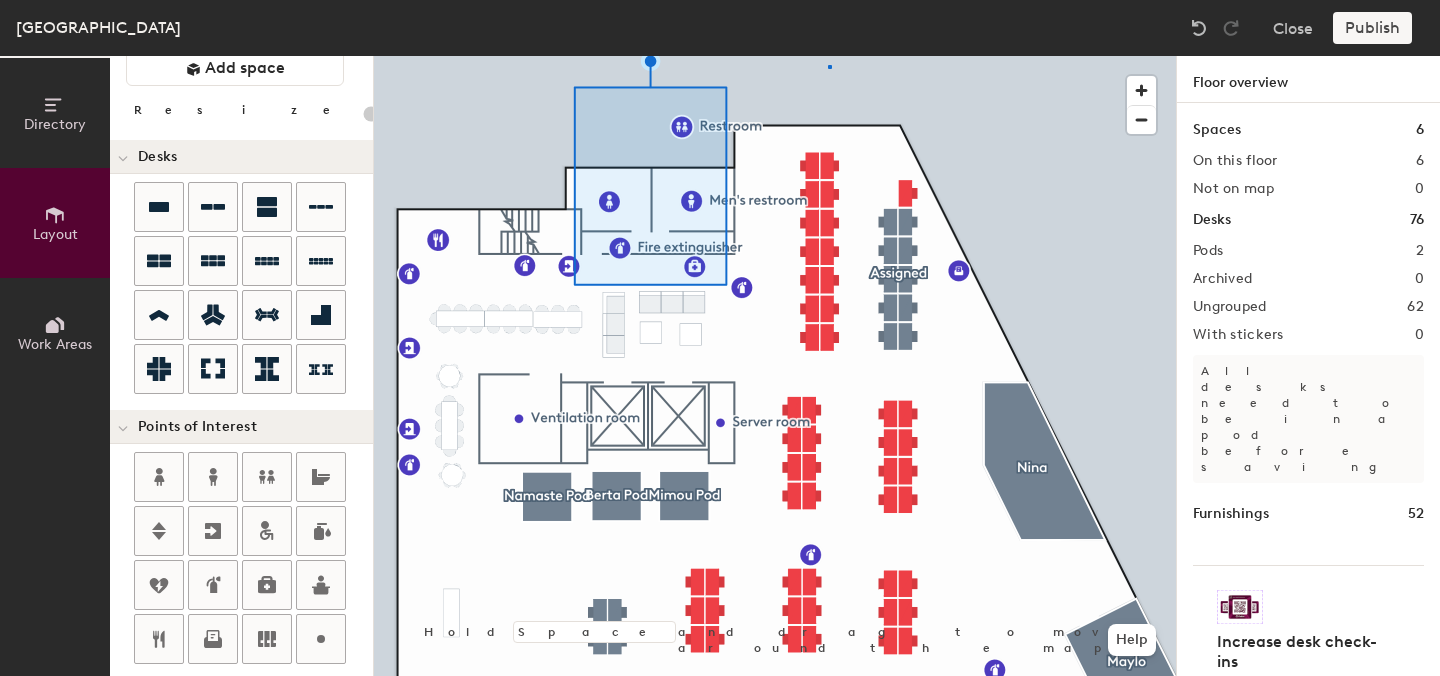 click 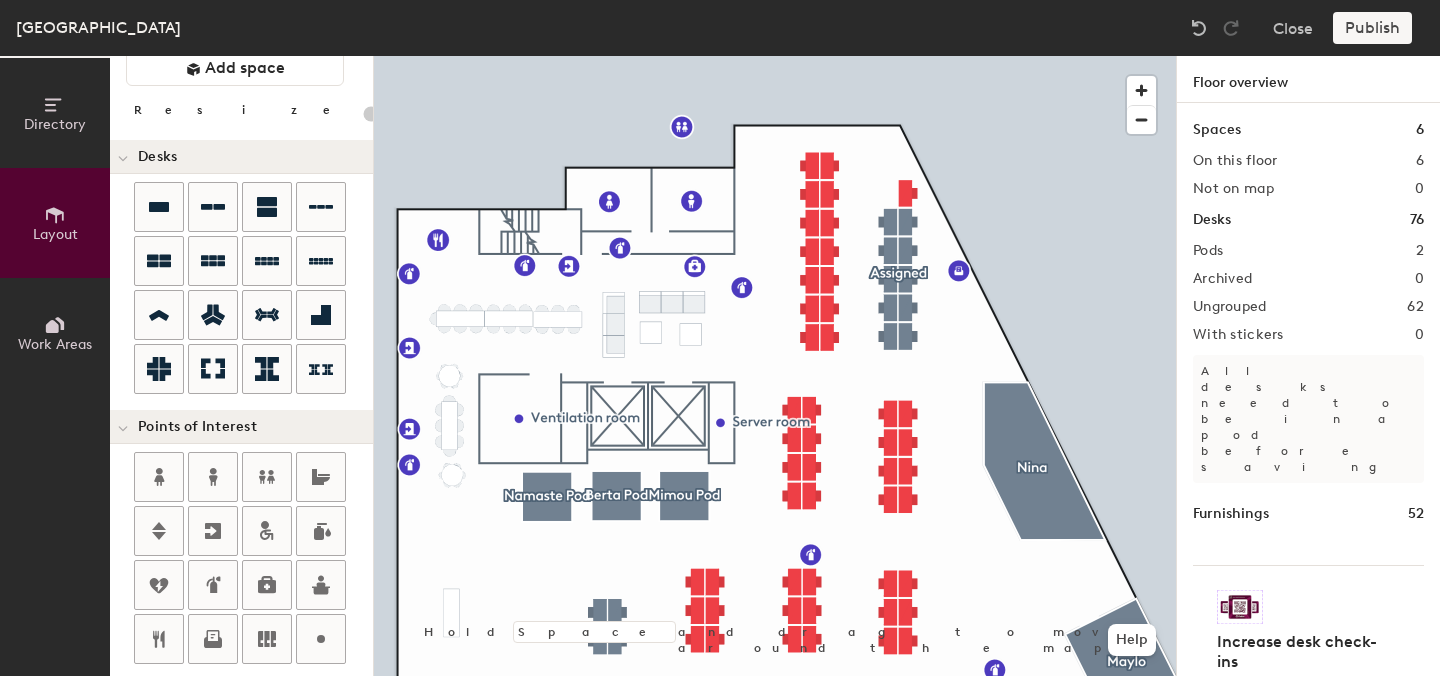 click 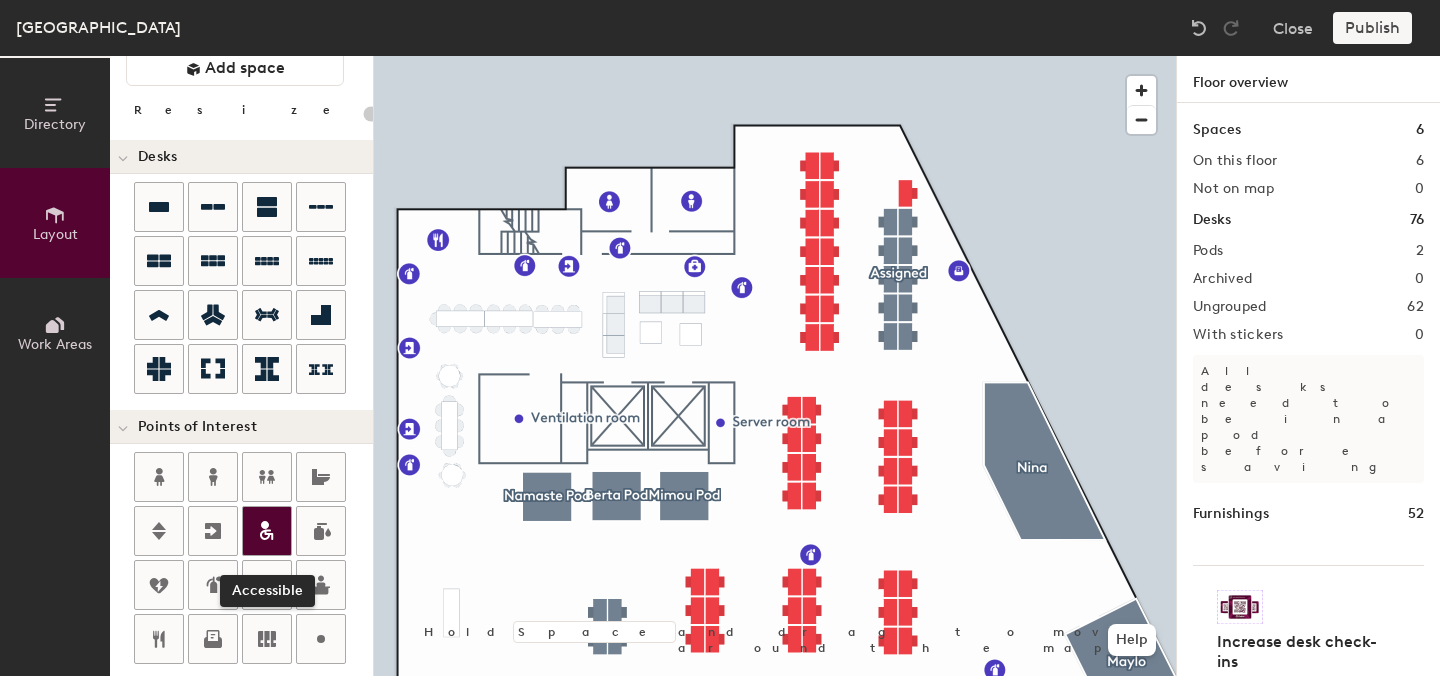 click 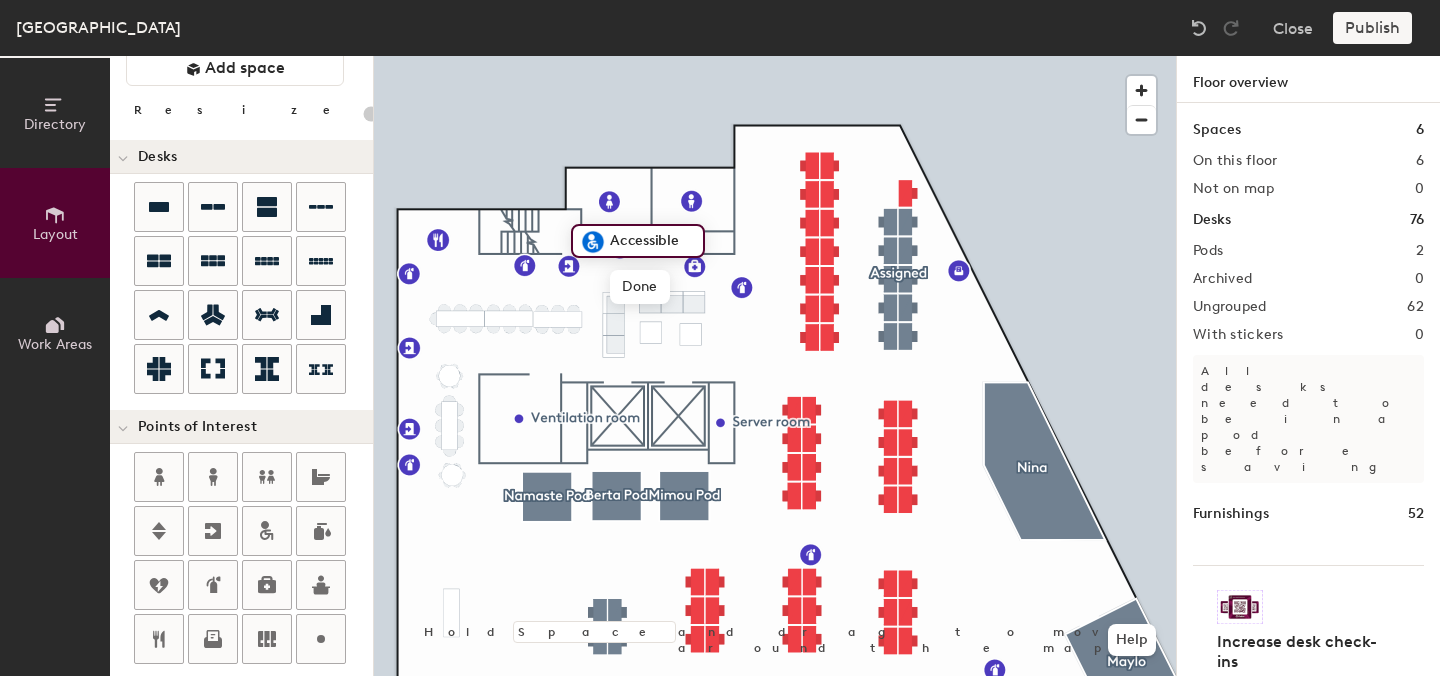 type on "20" 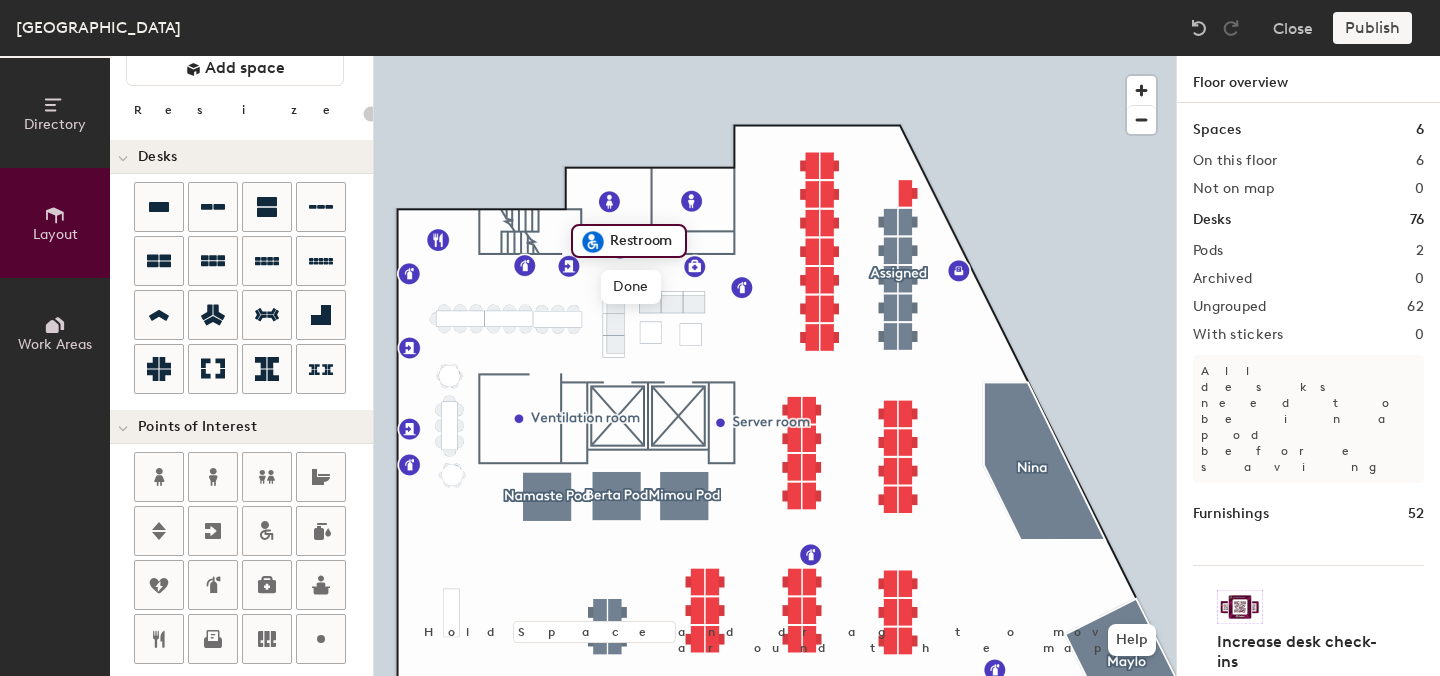 scroll, scrollTop: 0, scrollLeft: 0, axis: both 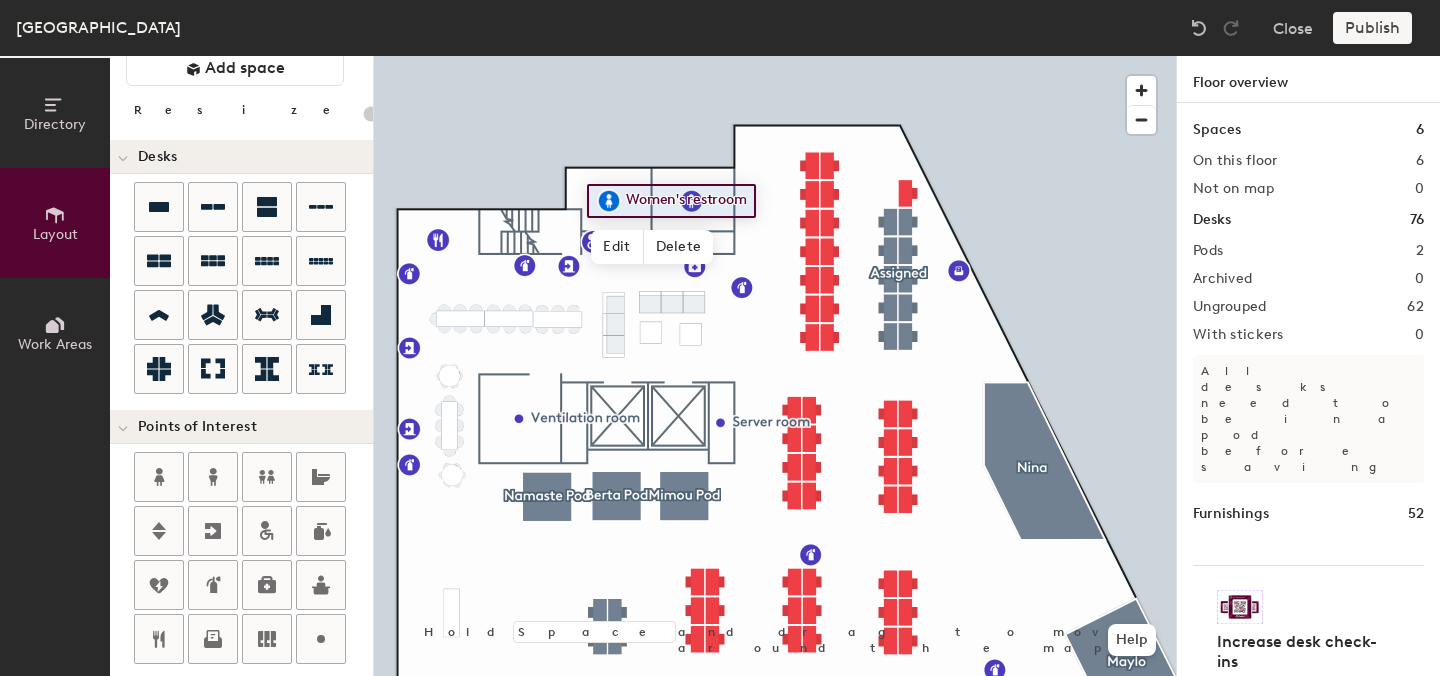 type on "20" 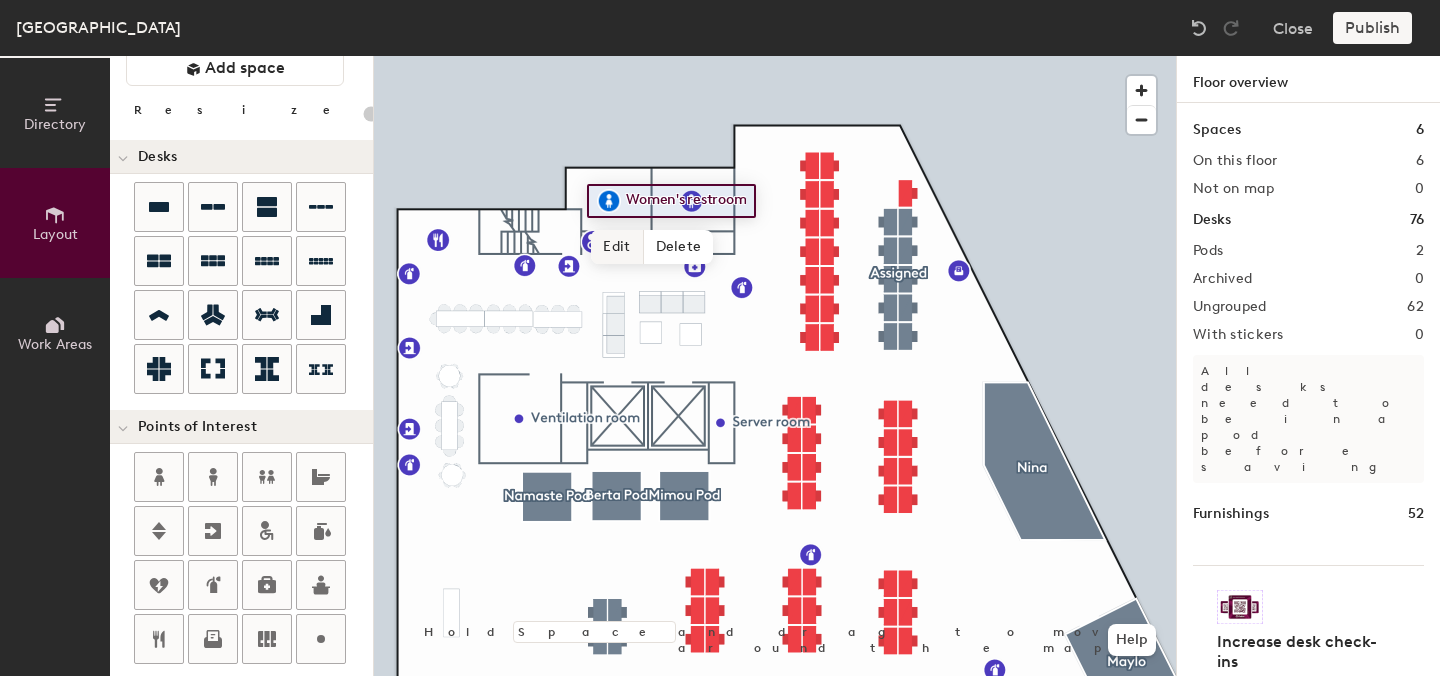 click on "Edit" 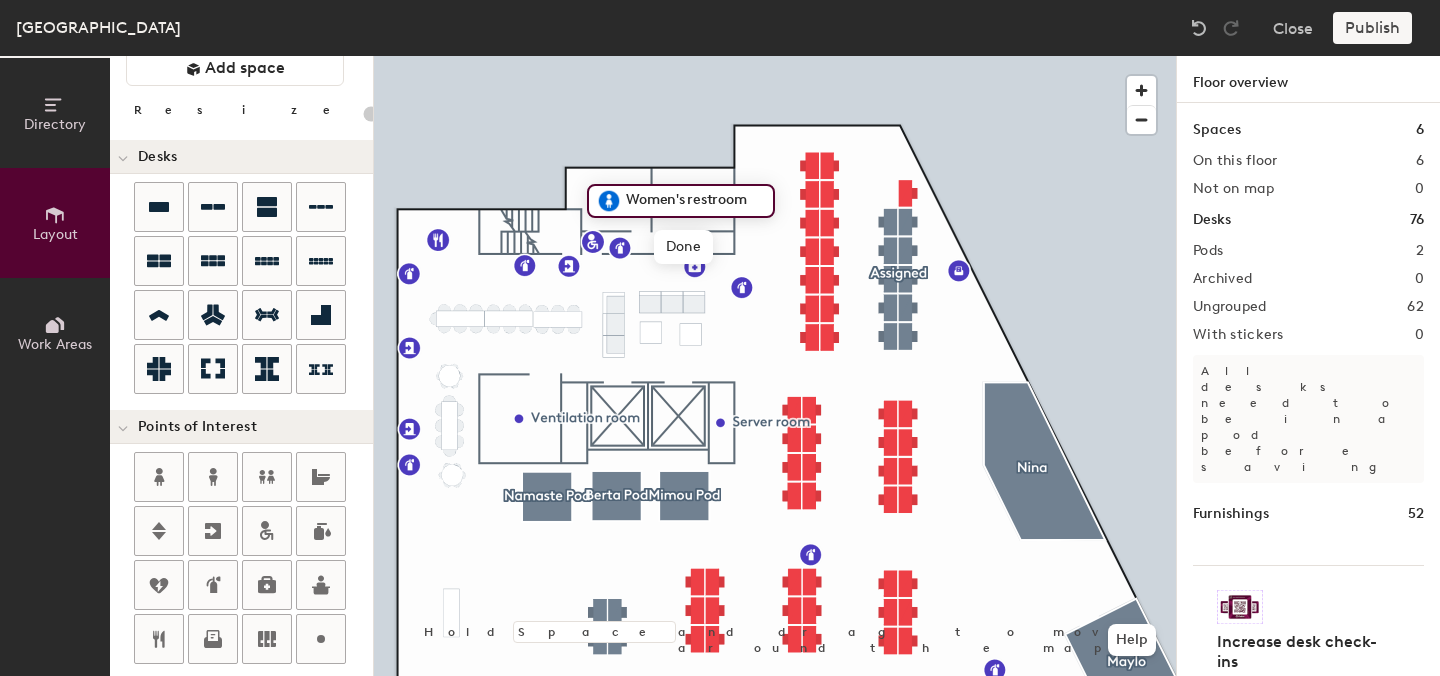 click on "Women's restroom" 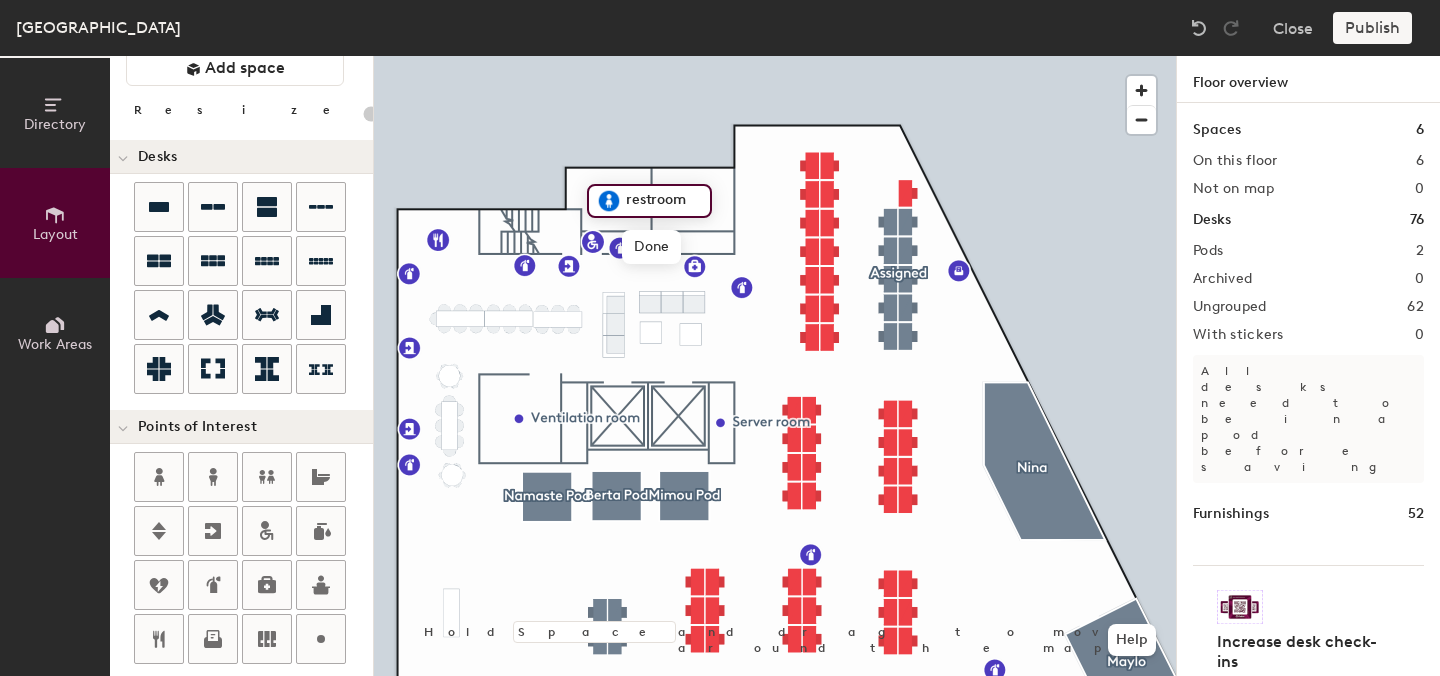 click on "restroom" 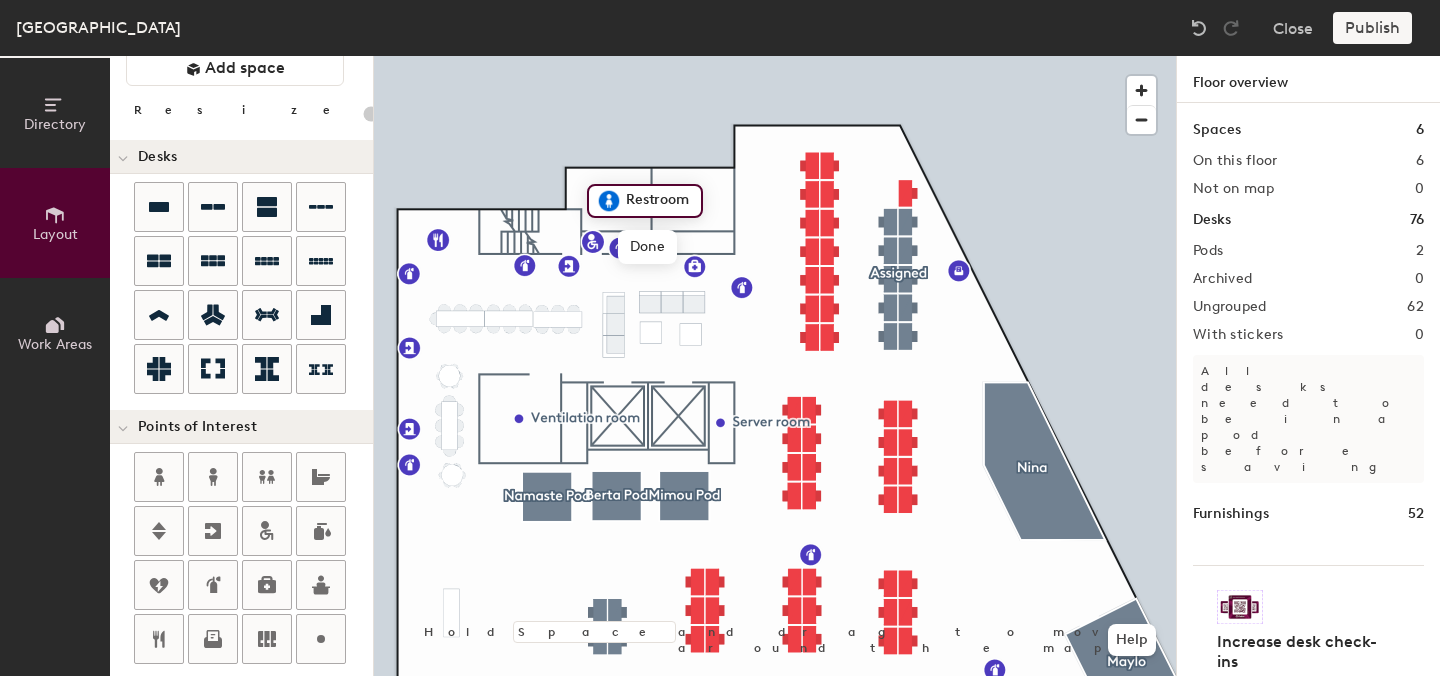 type on "Restroom" 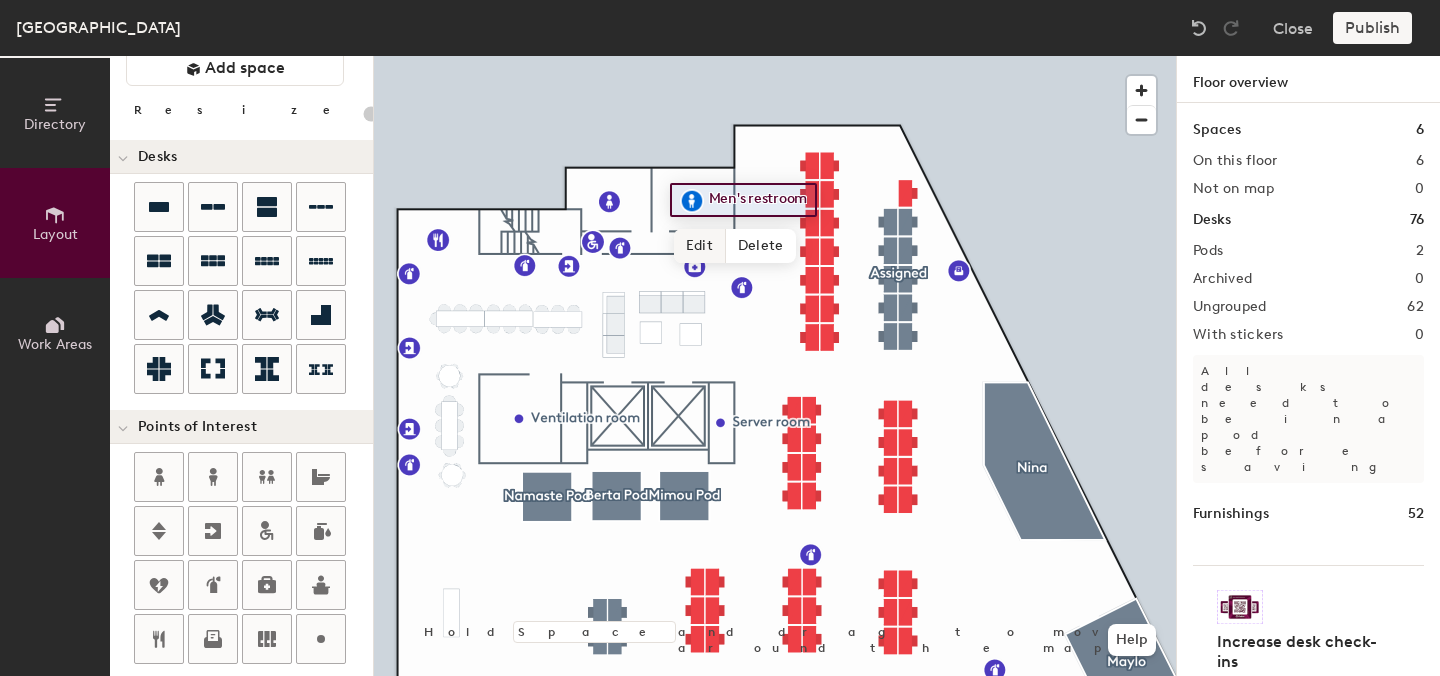 type on "20" 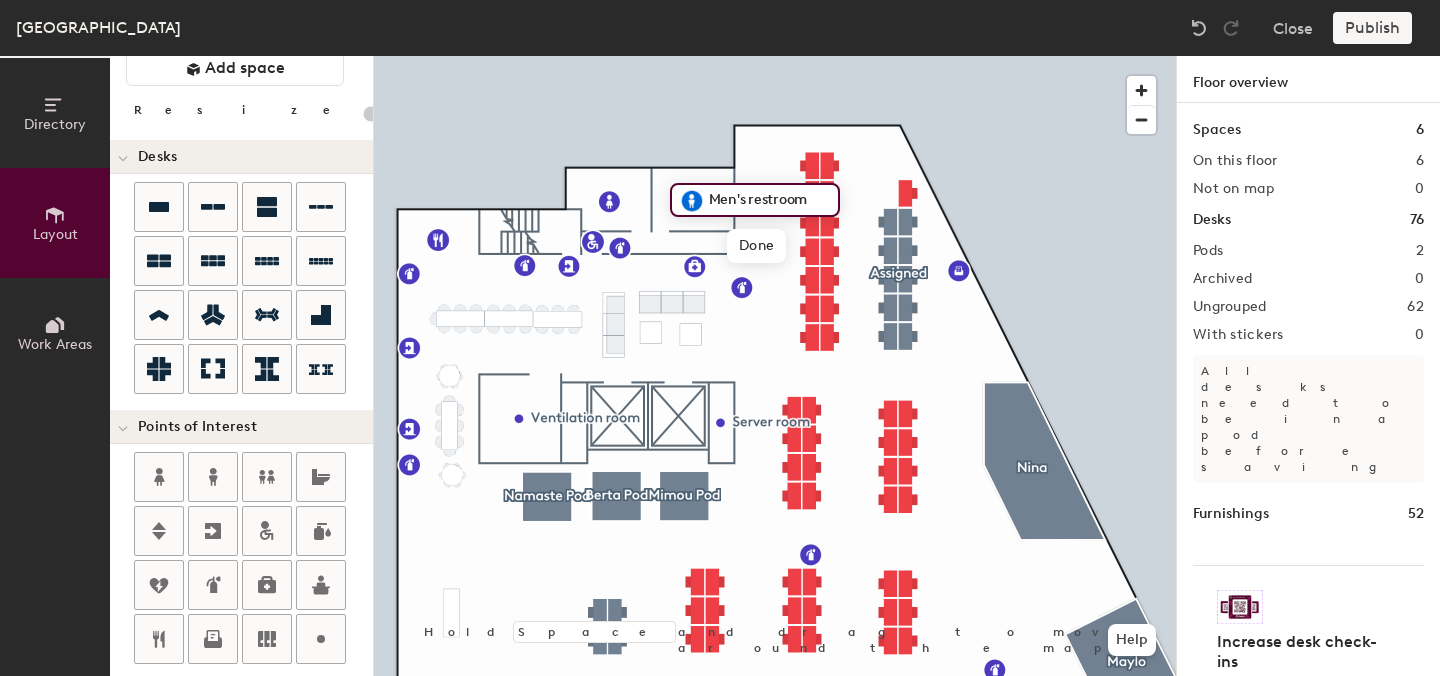 click on "Men's restroom" 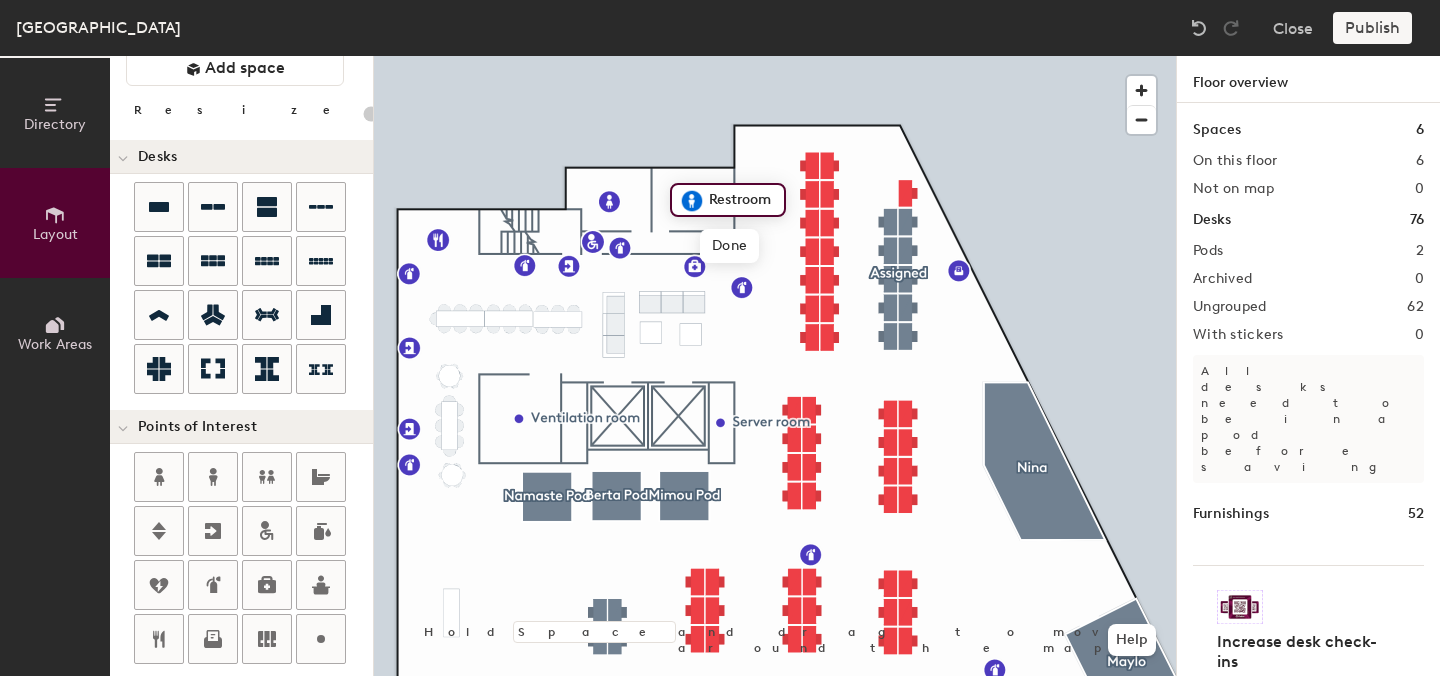 type on "Restroom" 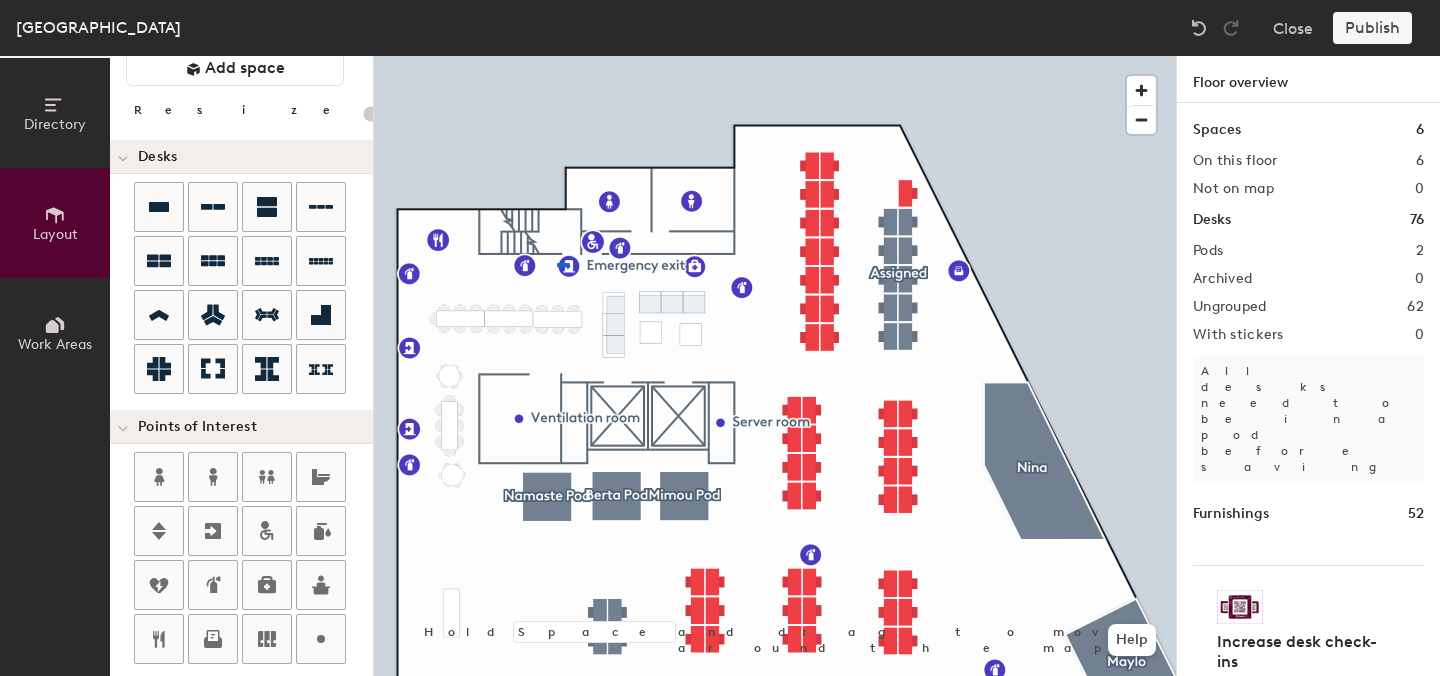 click 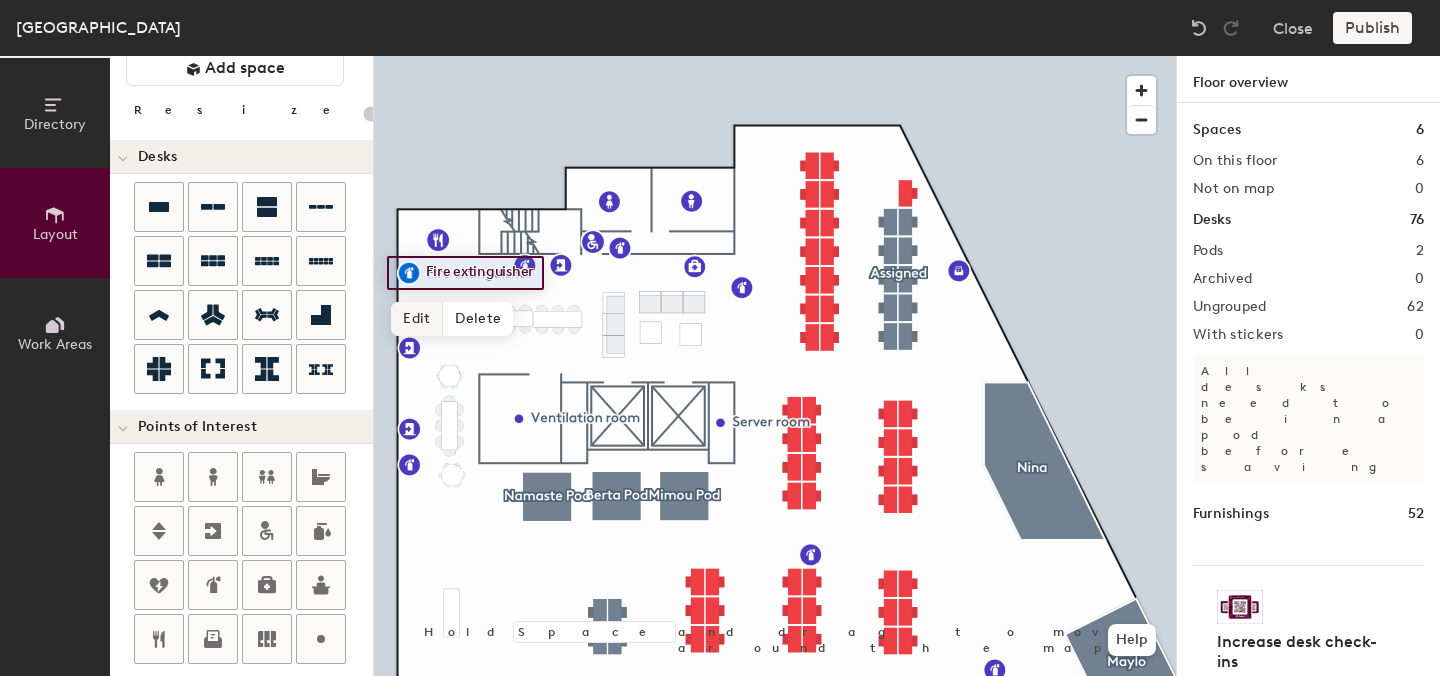 click 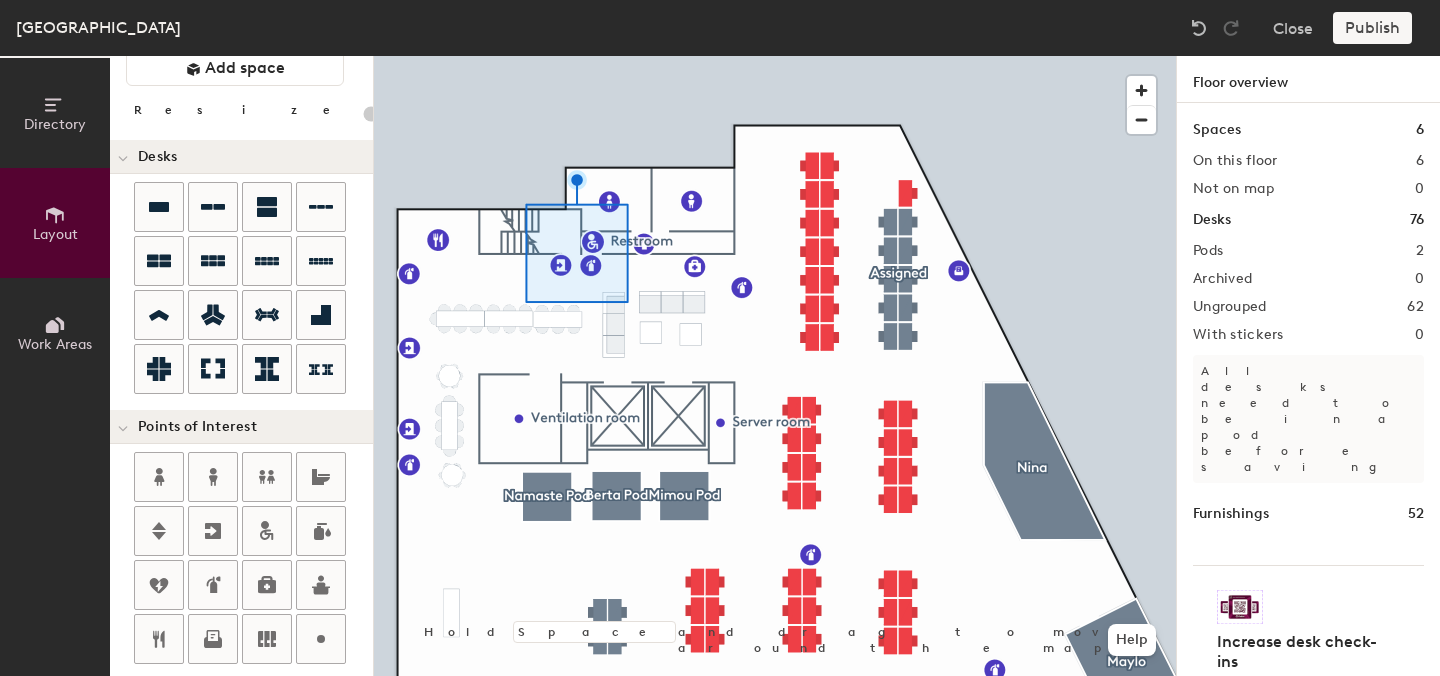 click 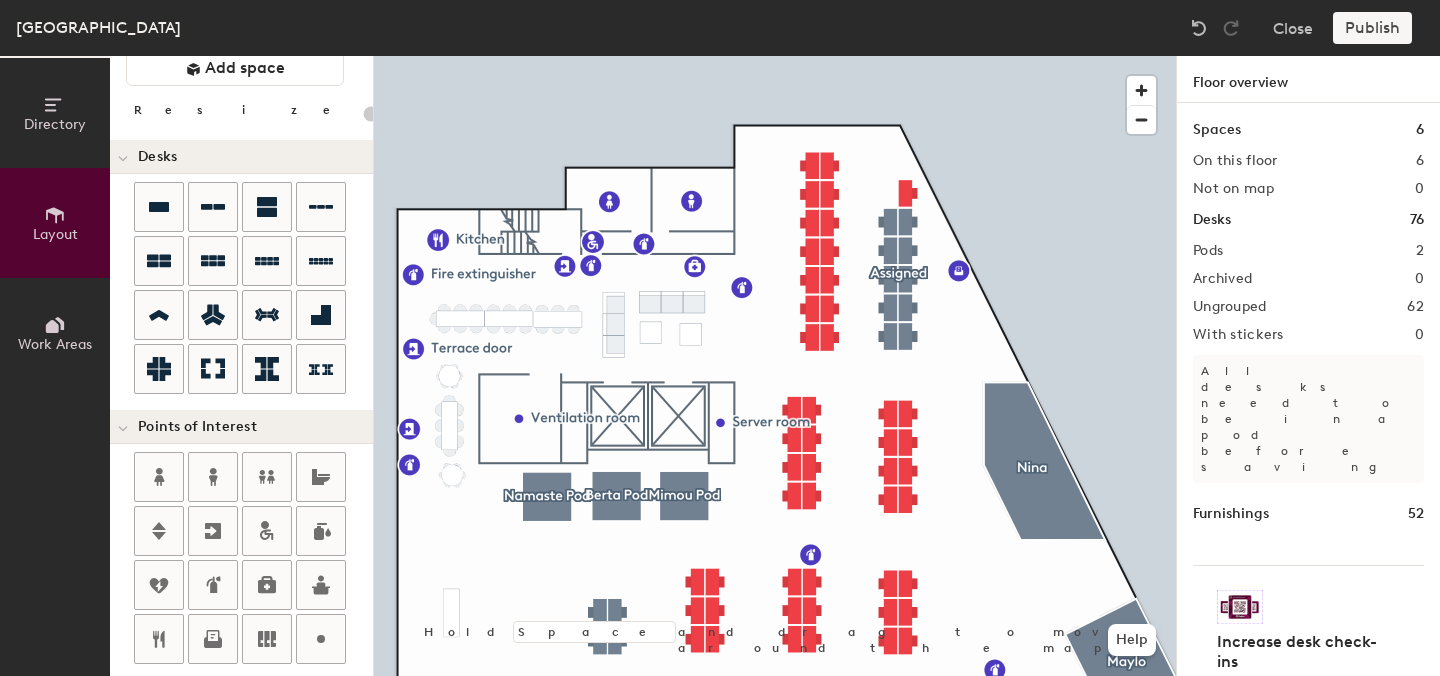 type on "20" 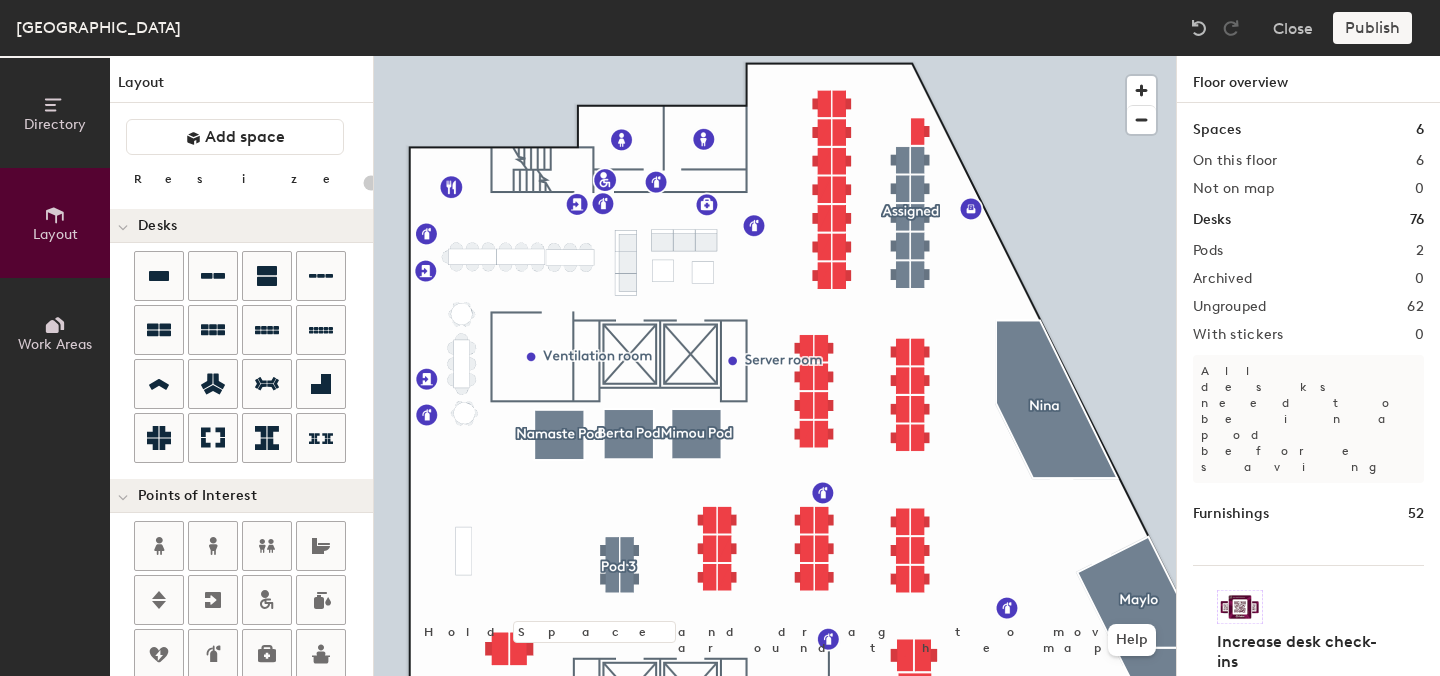 scroll, scrollTop: 0, scrollLeft: 0, axis: both 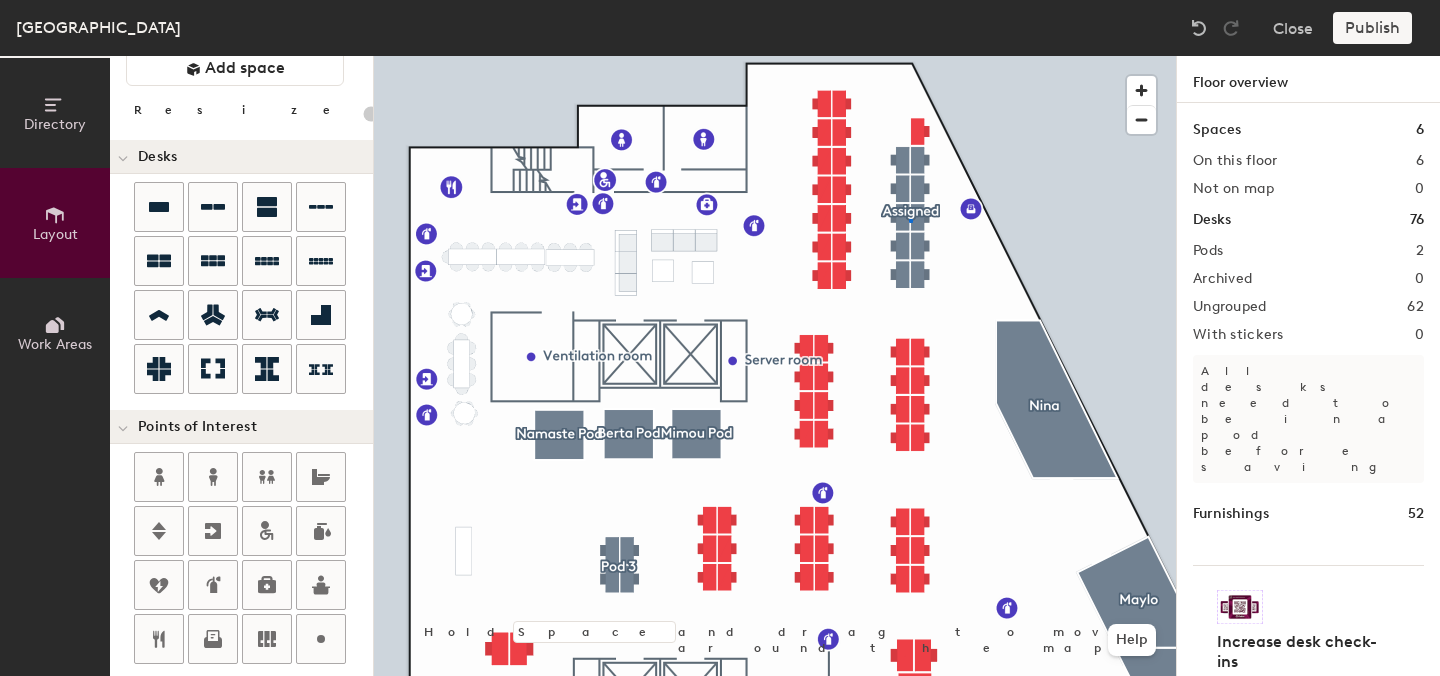click 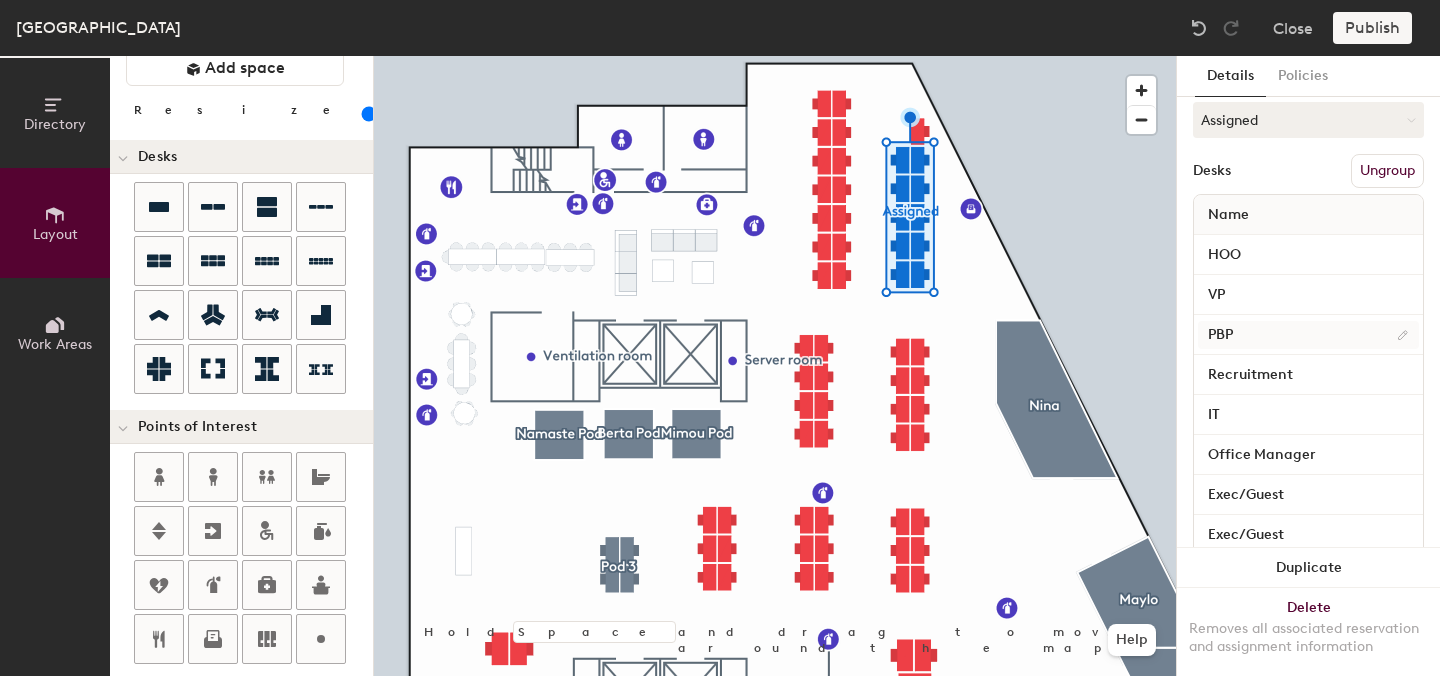 scroll, scrollTop: 170, scrollLeft: 0, axis: vertical 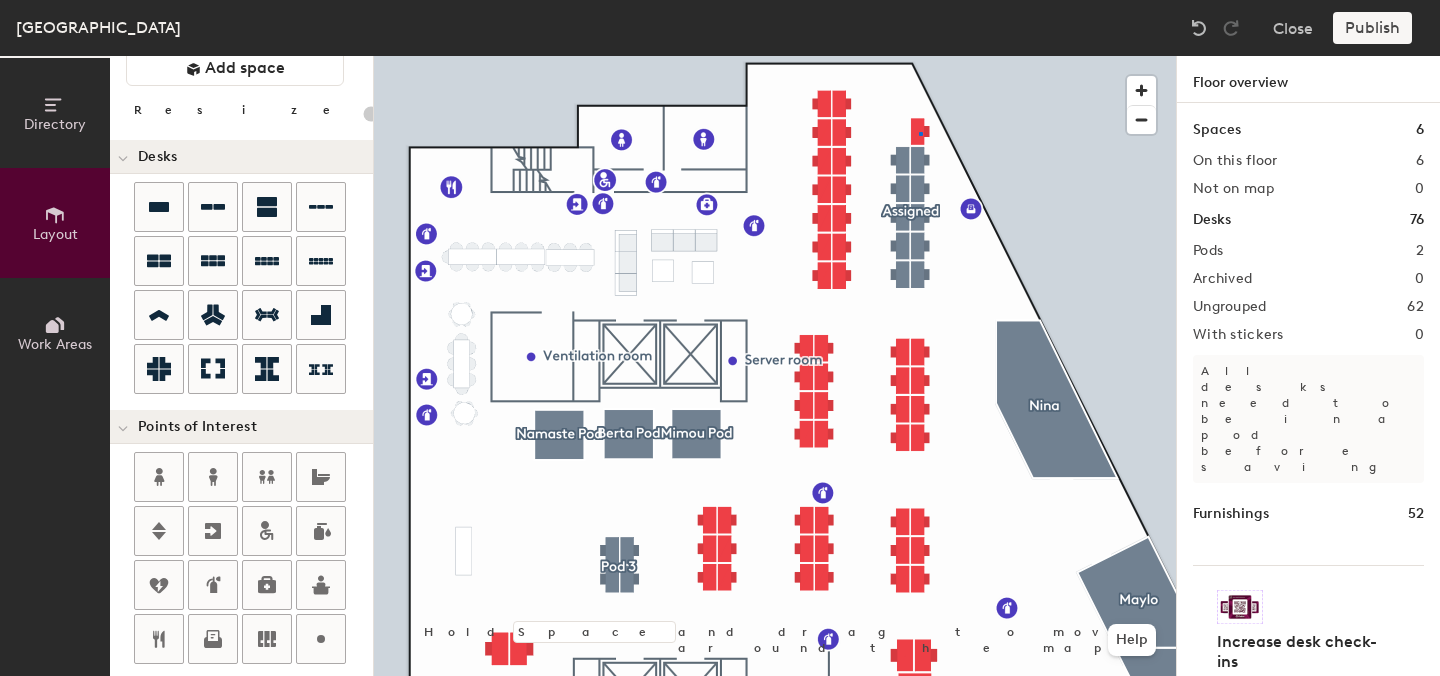 click 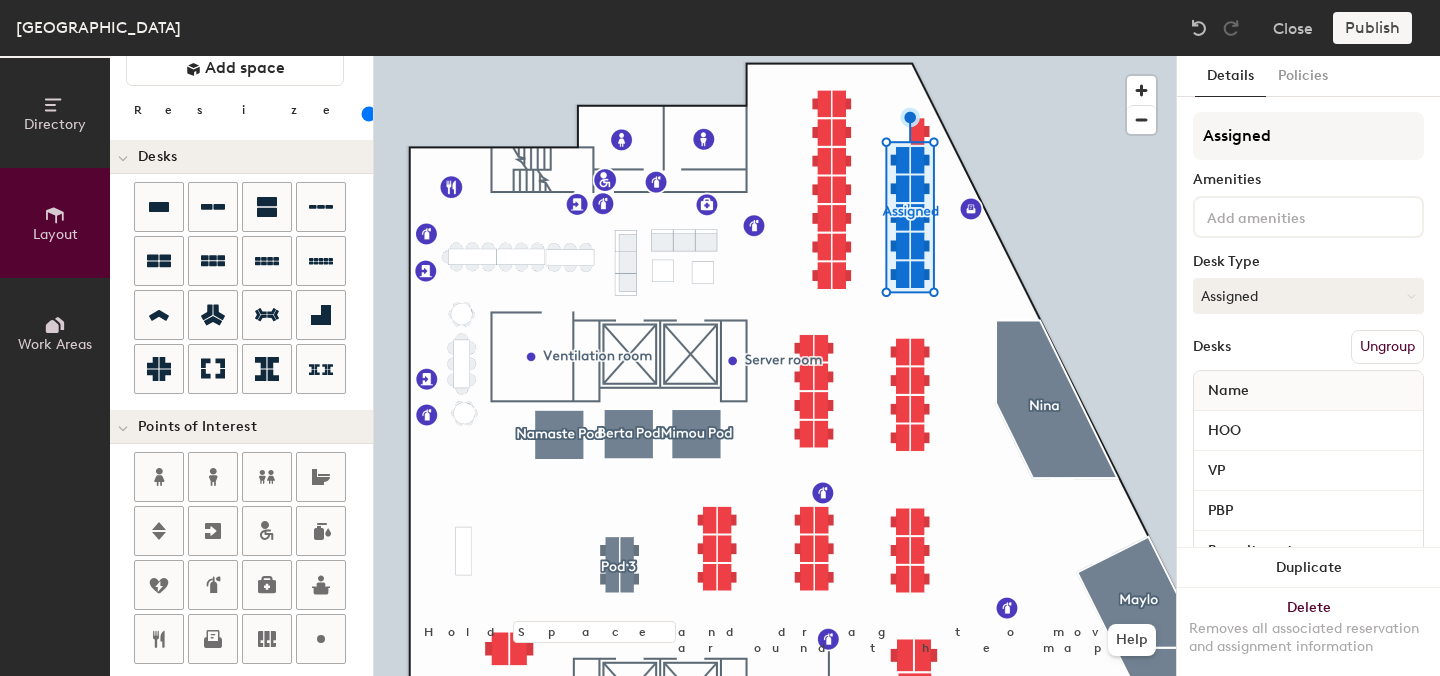 click on "Name" 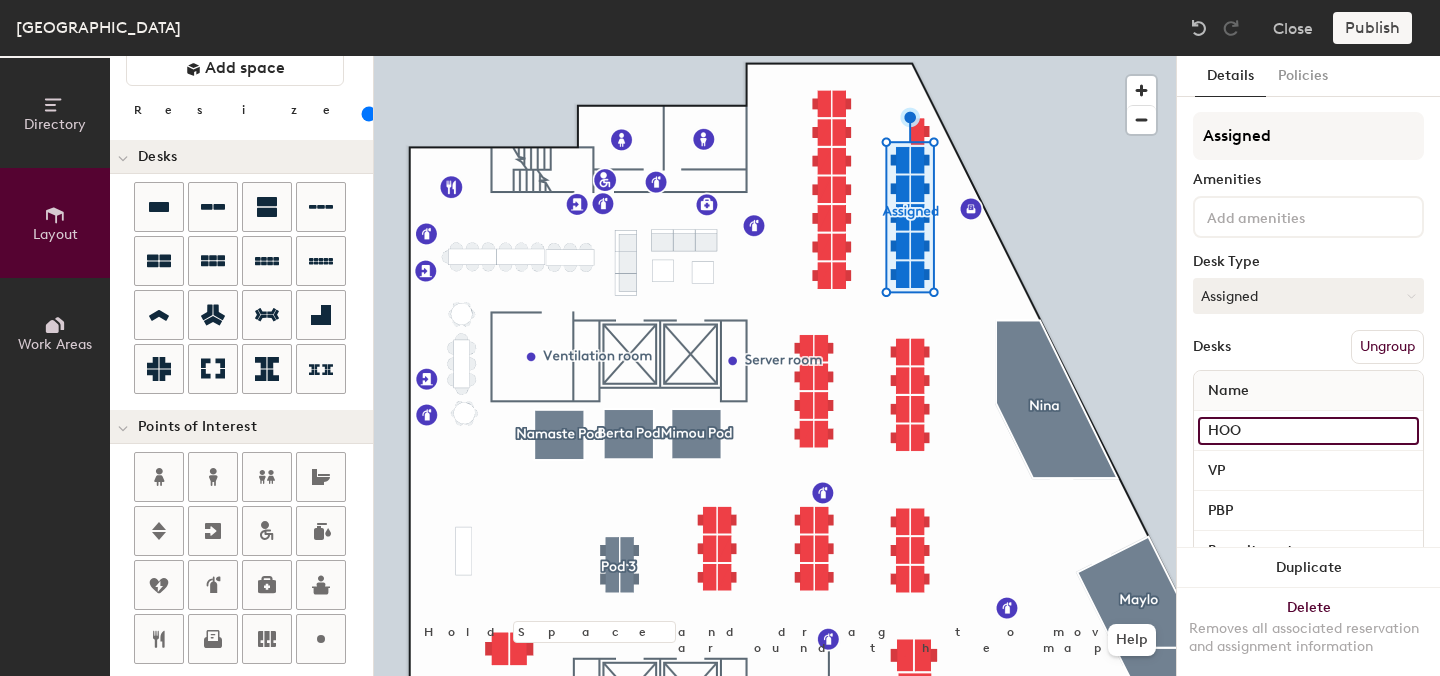 click on "HOO" 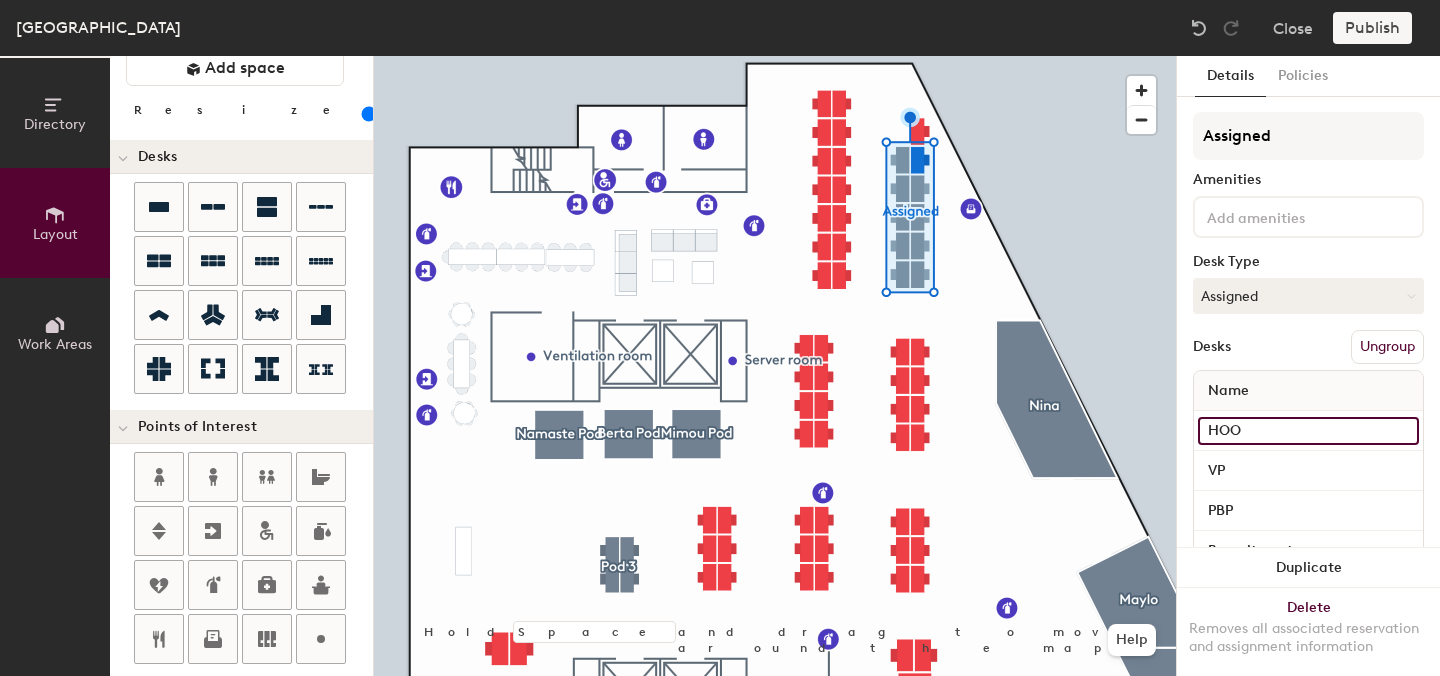 click on "HOO" 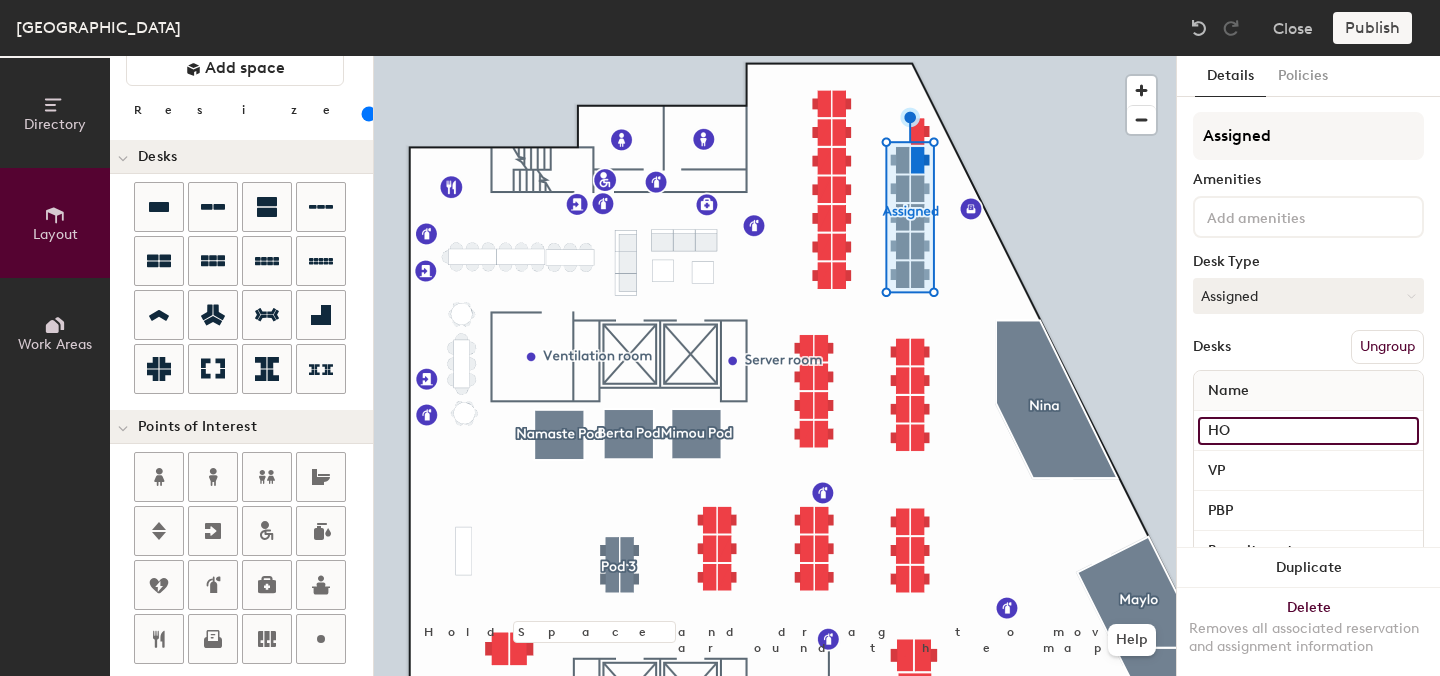 type on "H" 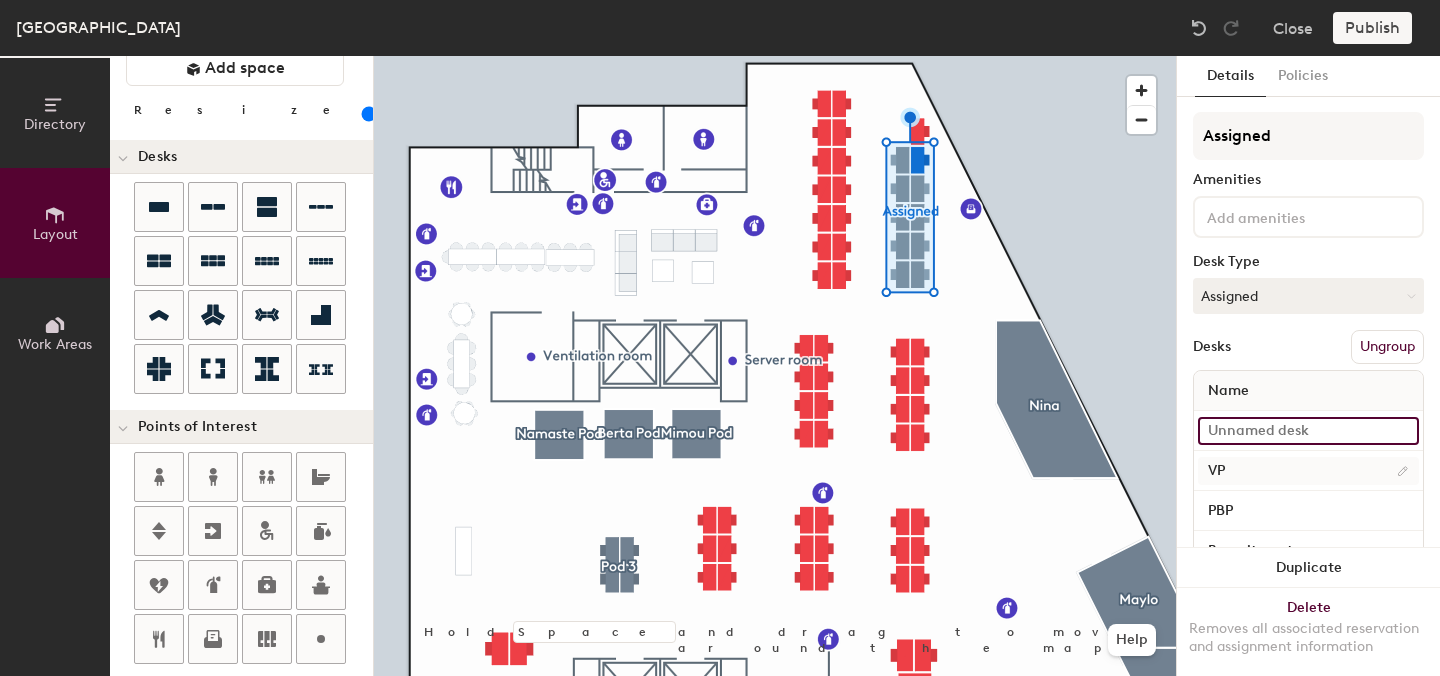type 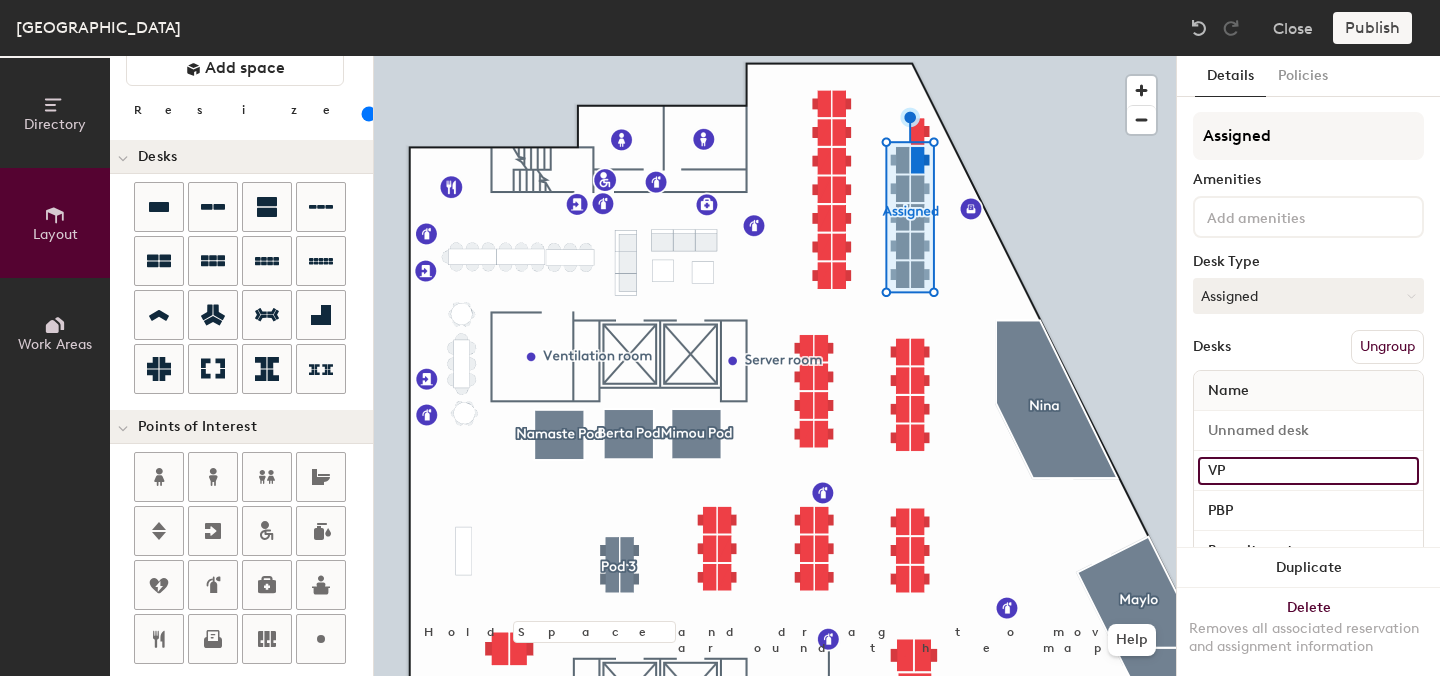 click on "VP" 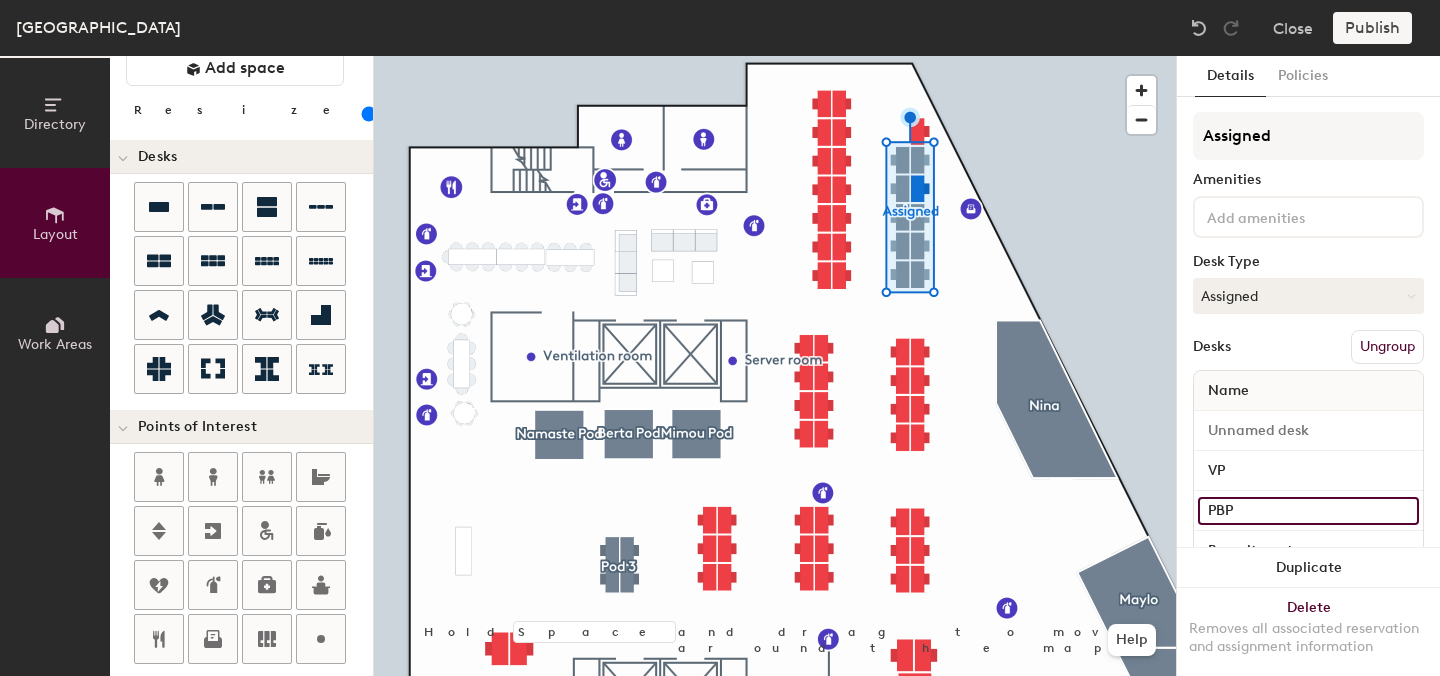 click on "PBP" 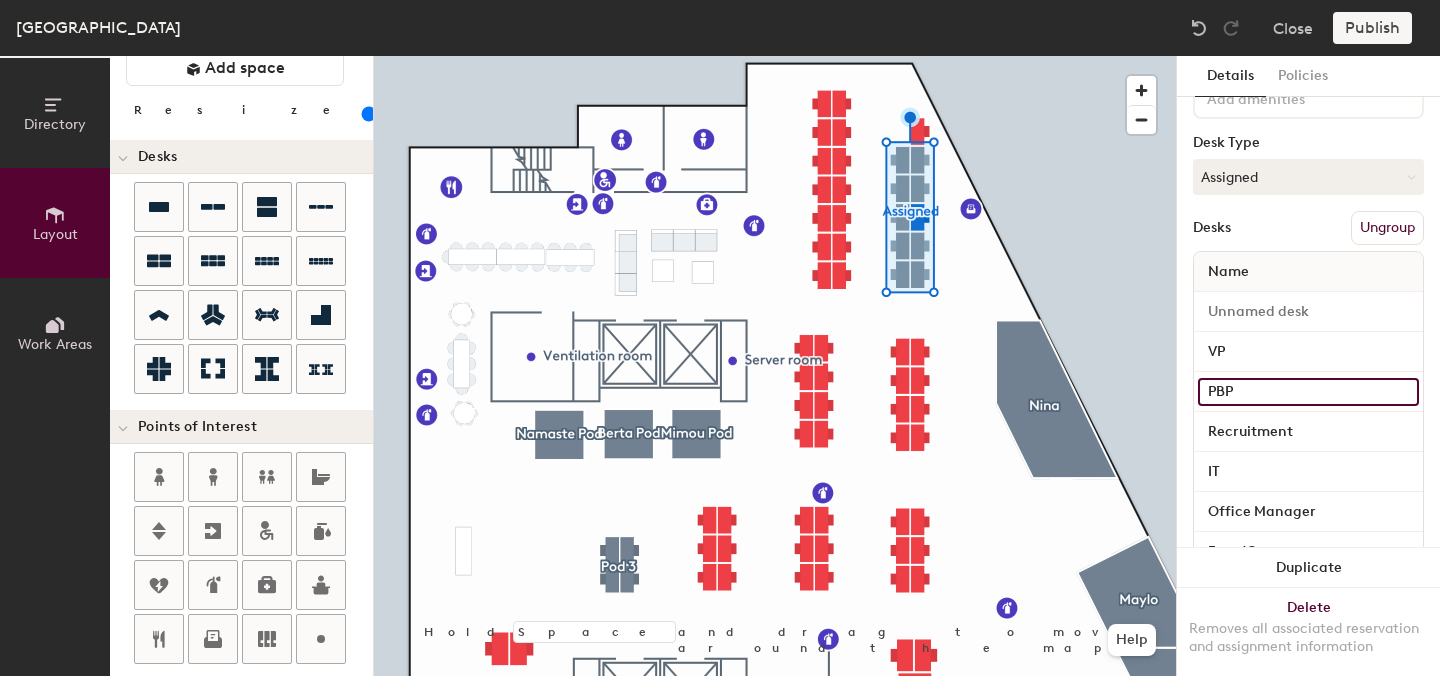 scroll, scrollTop: 127, scrollLeft: 0, axis: vertical 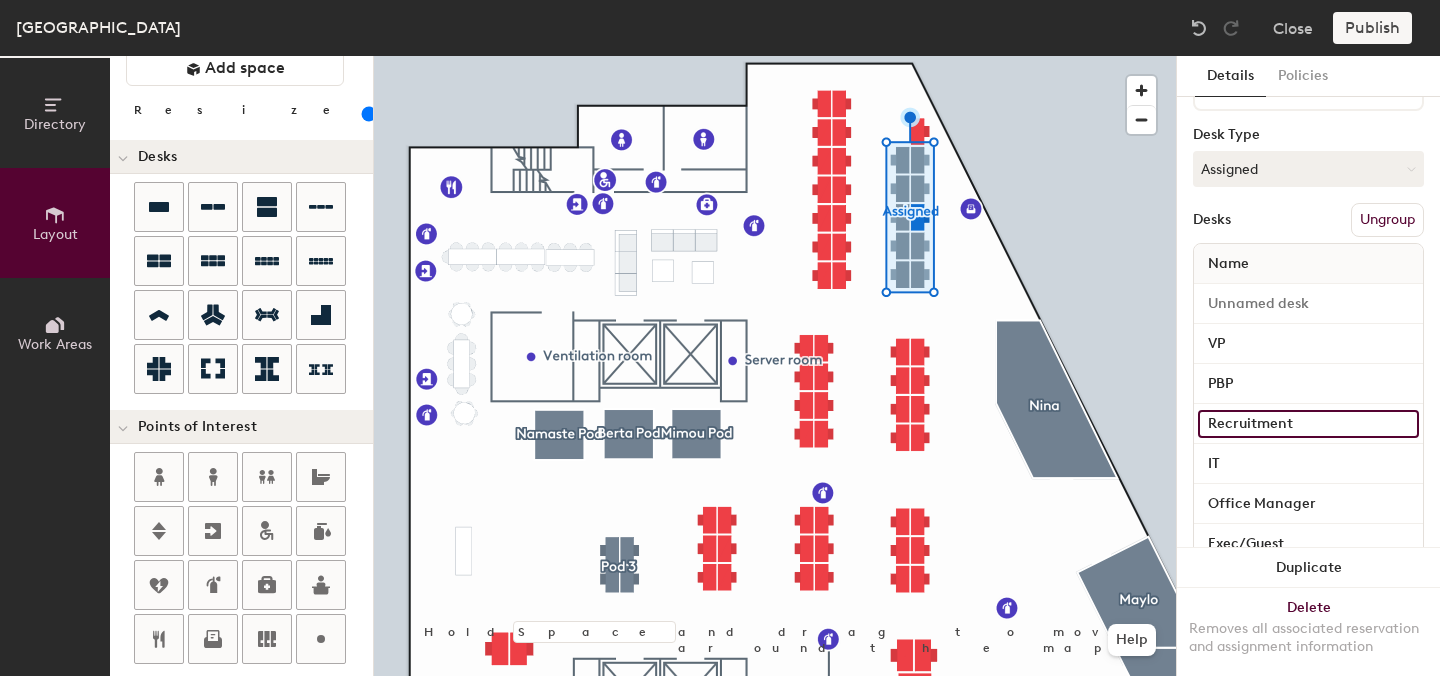 click on "Recruitment" 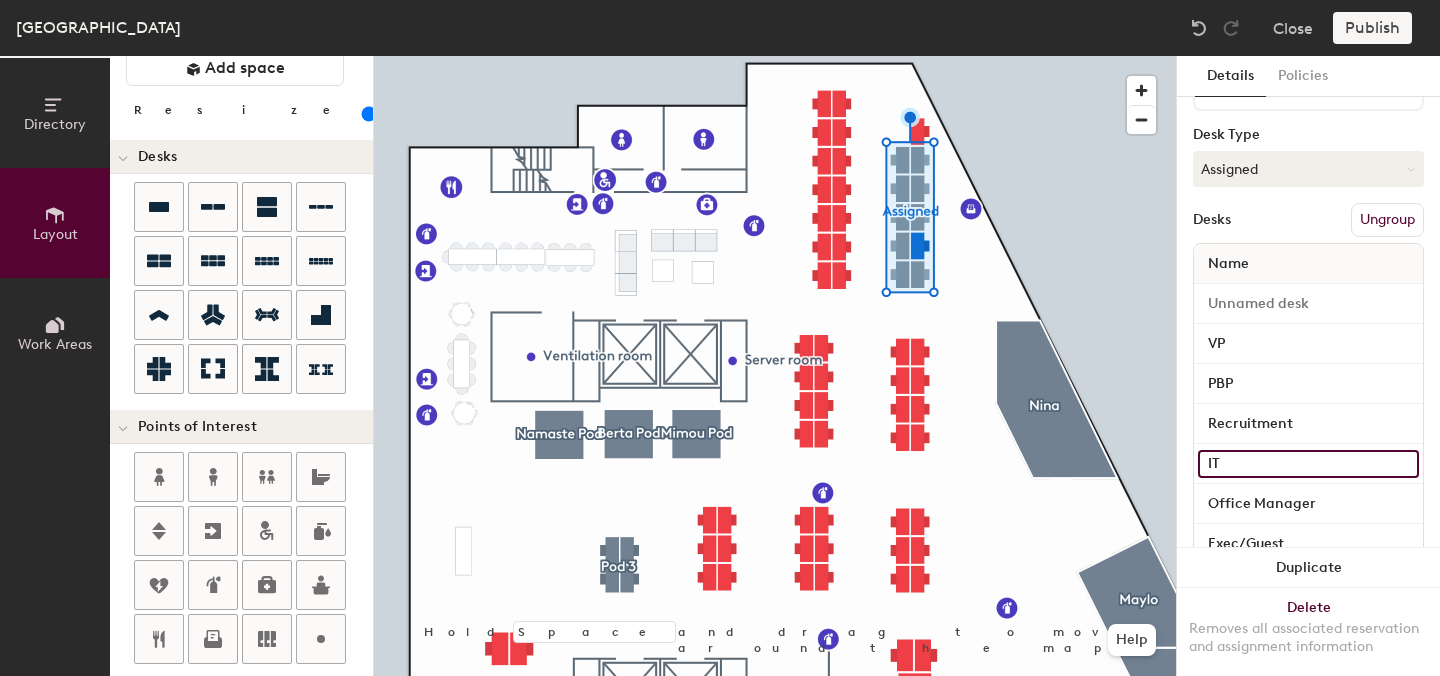 click on "IT" 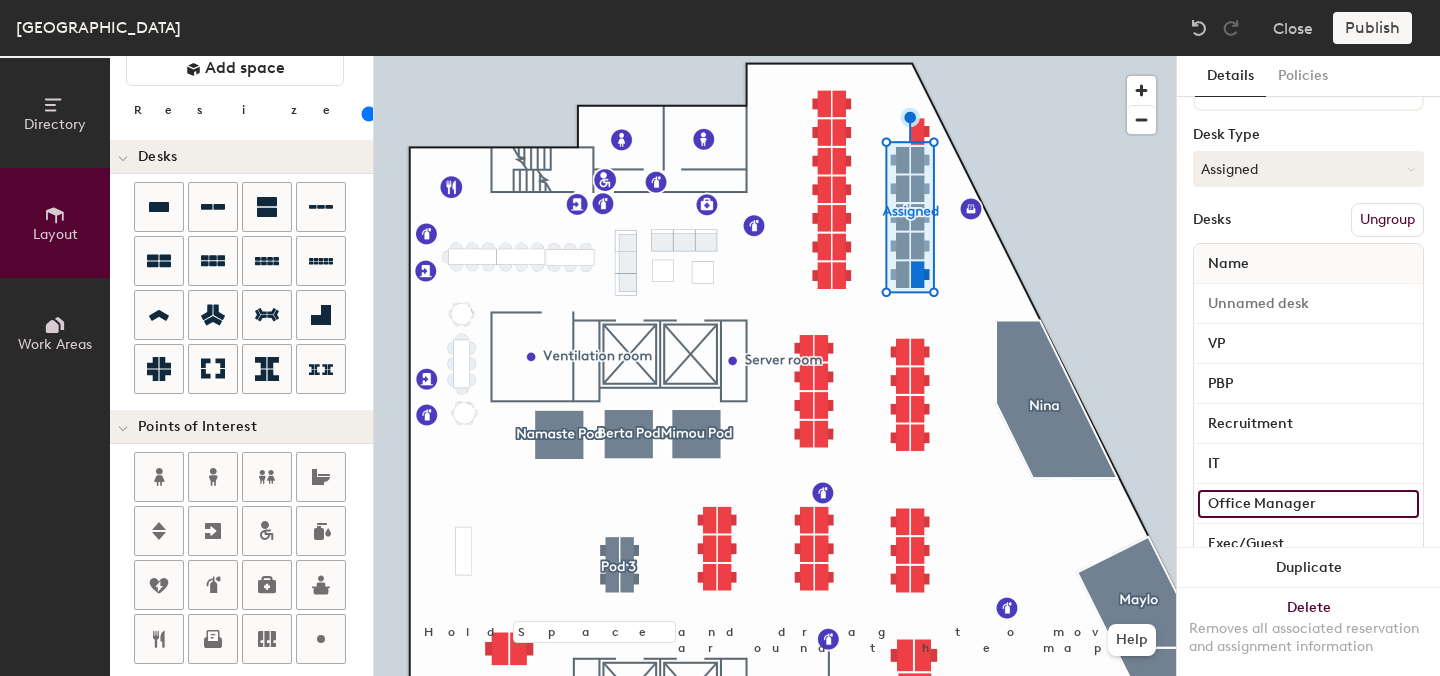 click on "Office Manager" 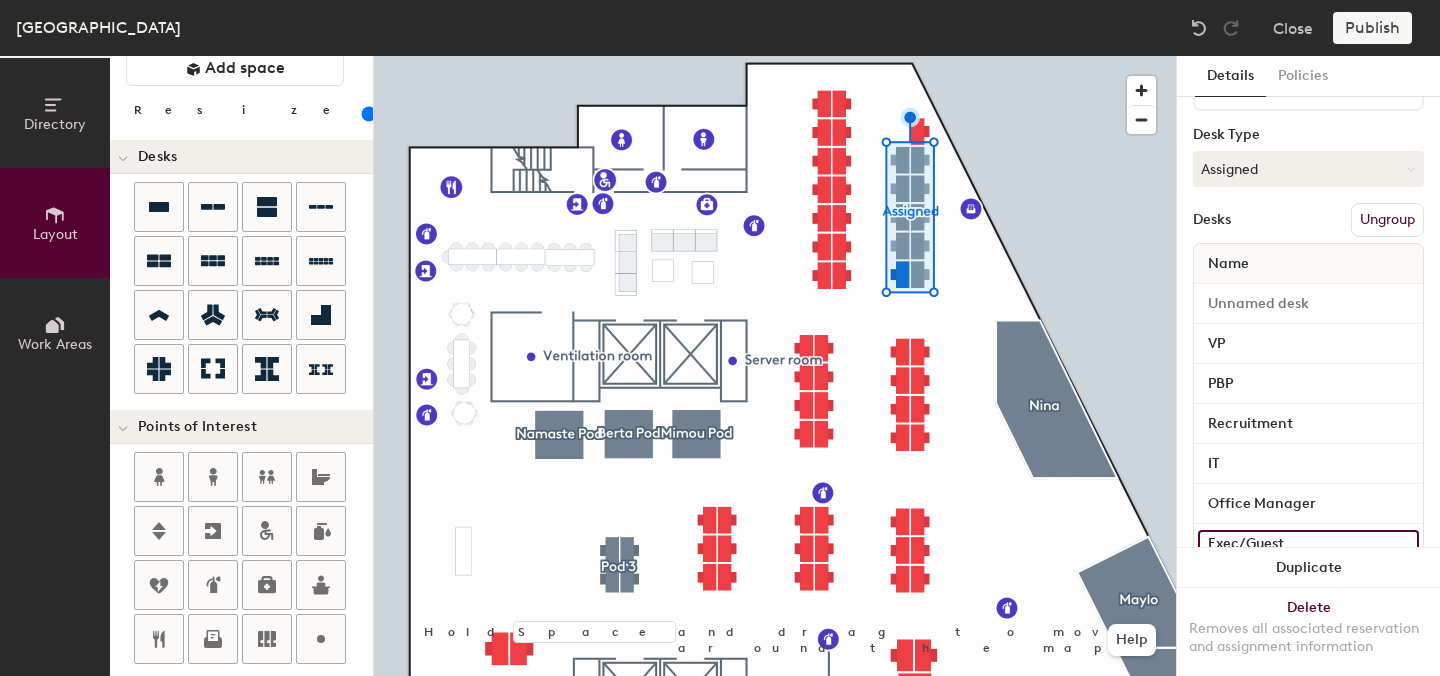 click on "Exec/Guest" 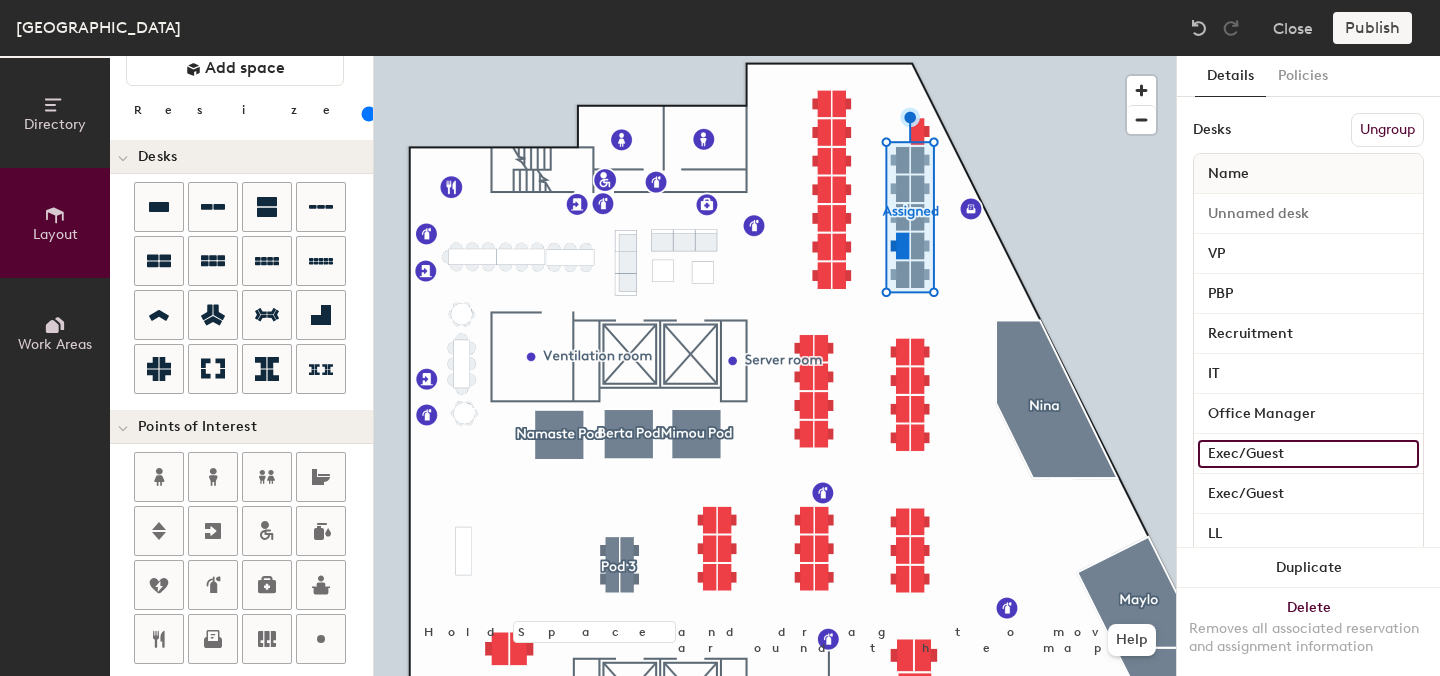 scroll, scrollTop: 221, scrollLeft: 0, axis: vertical 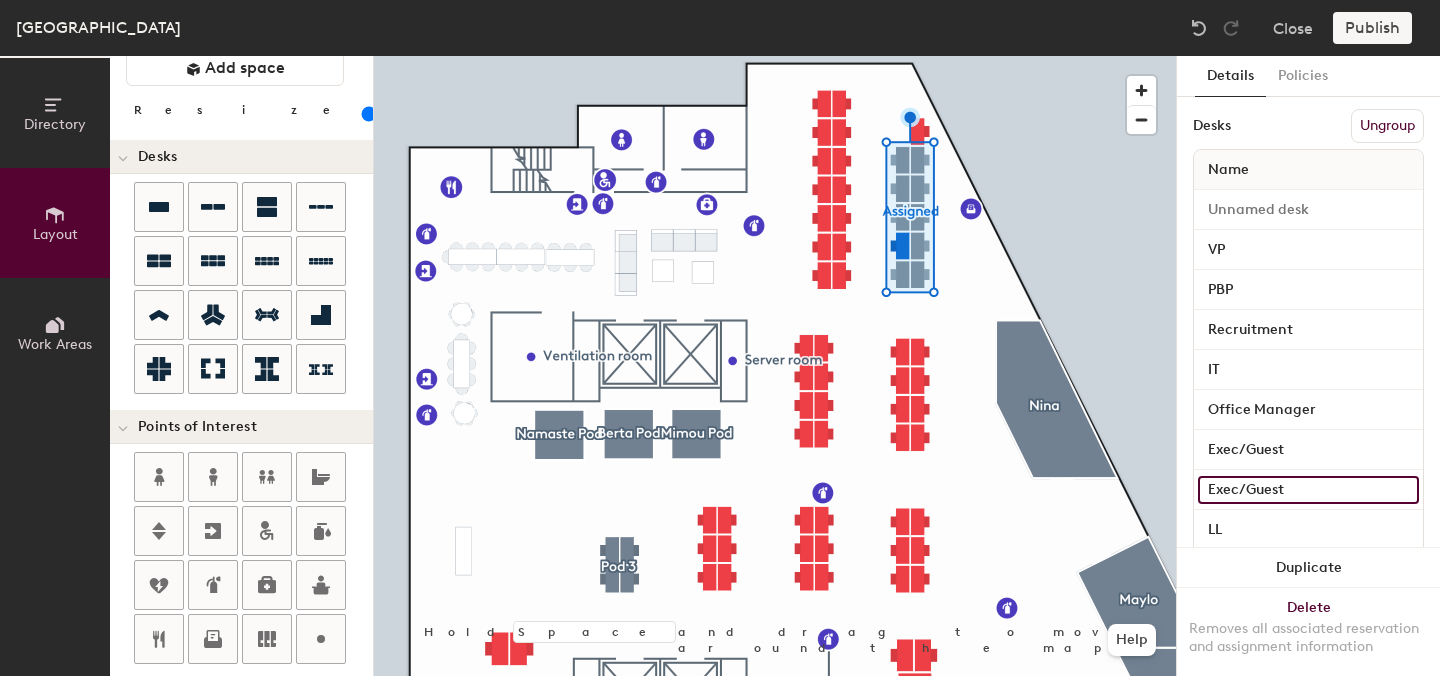 click on "Exec/Guest" 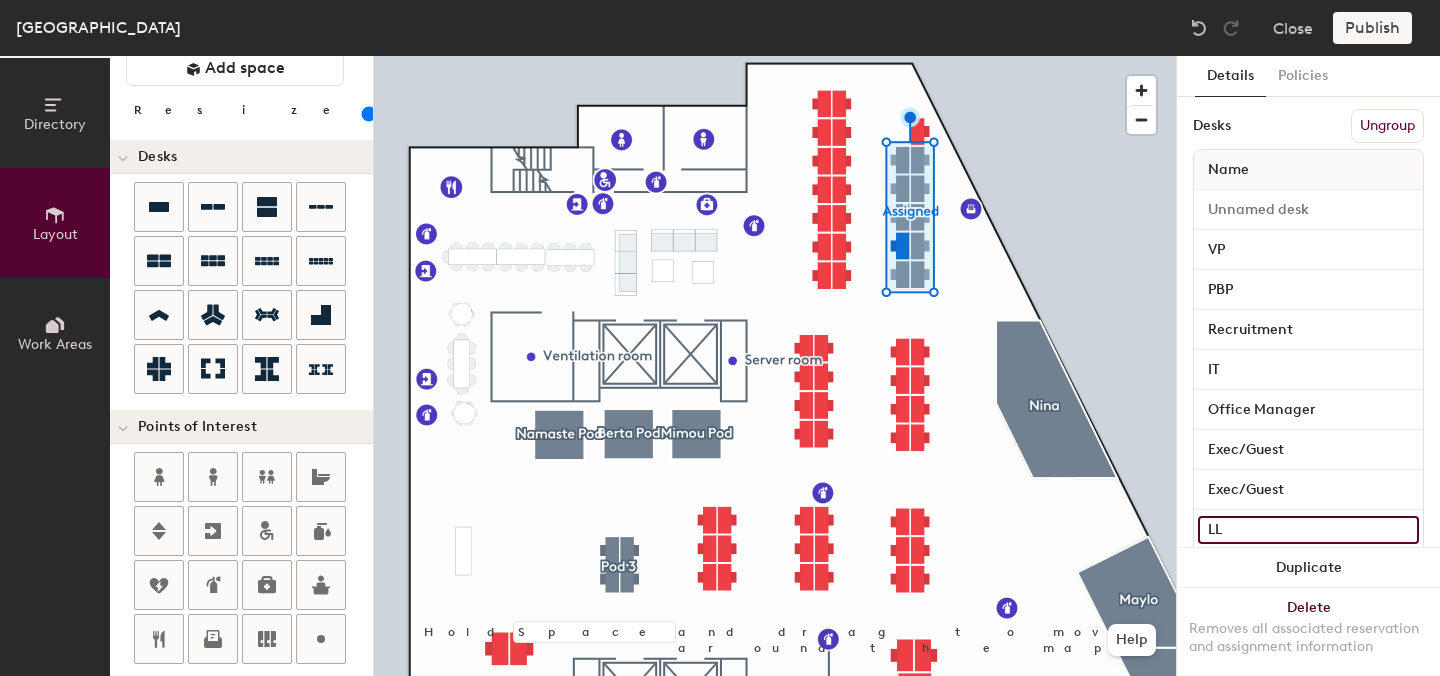 click on "LL" 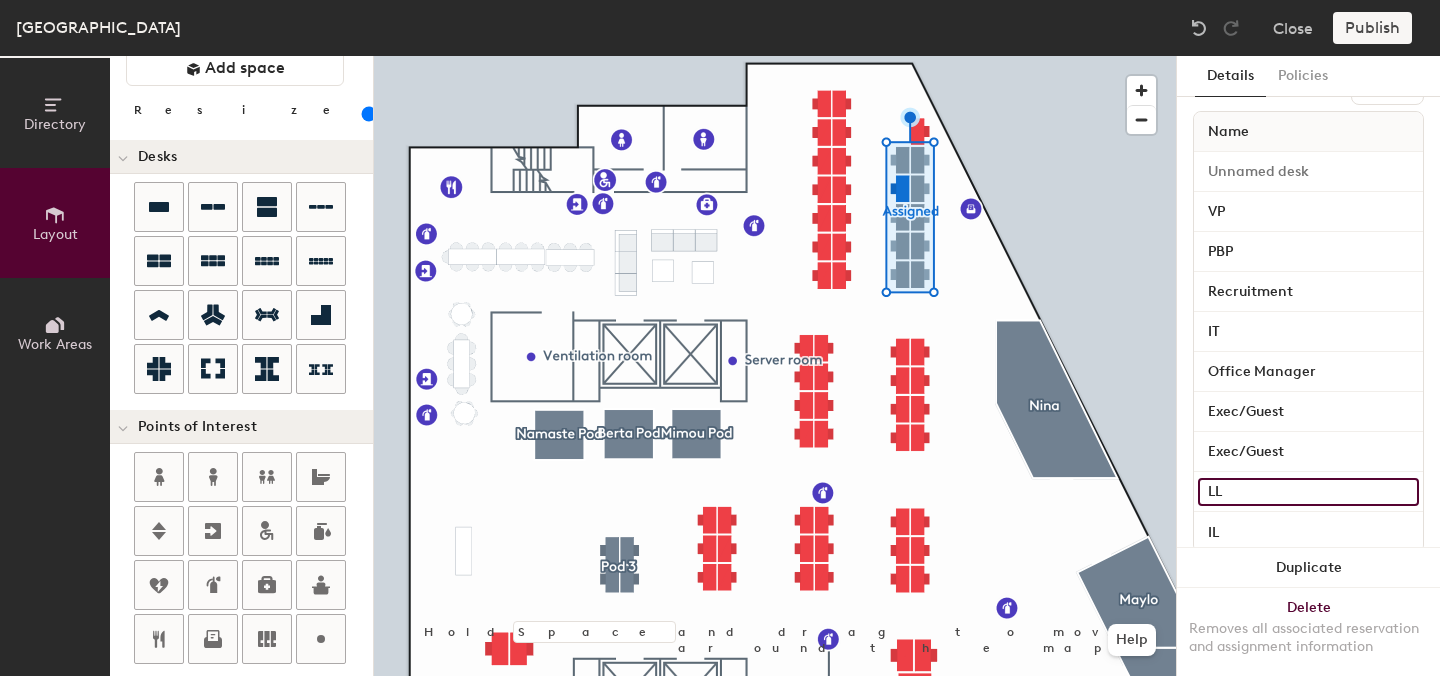 scroll, scrollTop: 281, scrollLeft: 0, axis: vertical 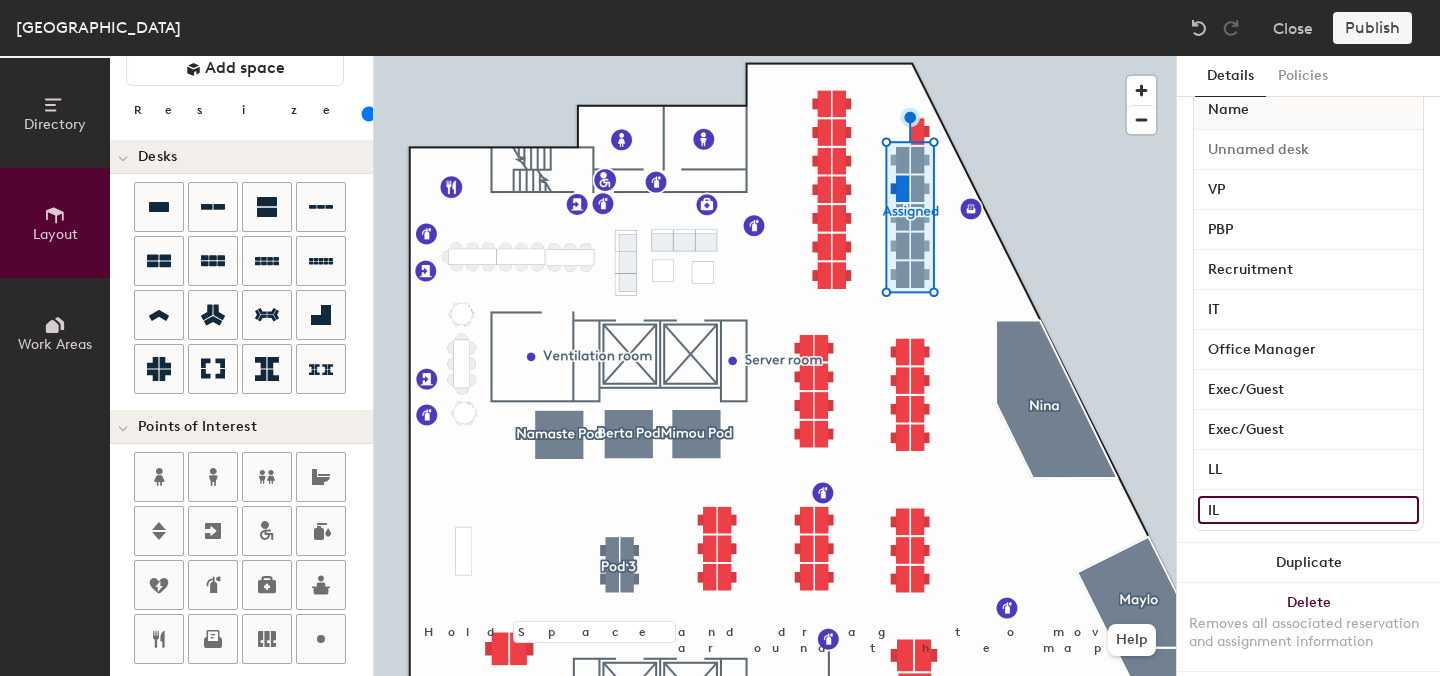 click on "IL" 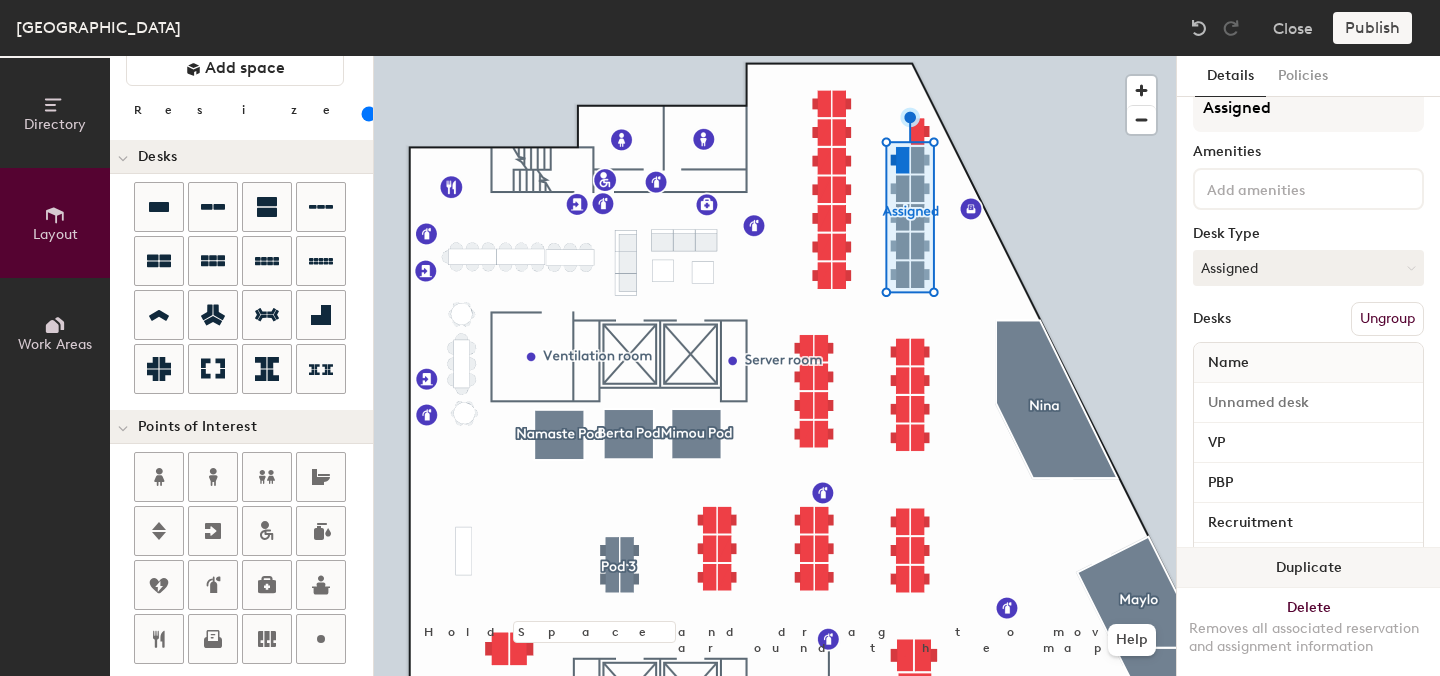 scroll, scrollTop: 0, scrollLeft: 0, axis: both 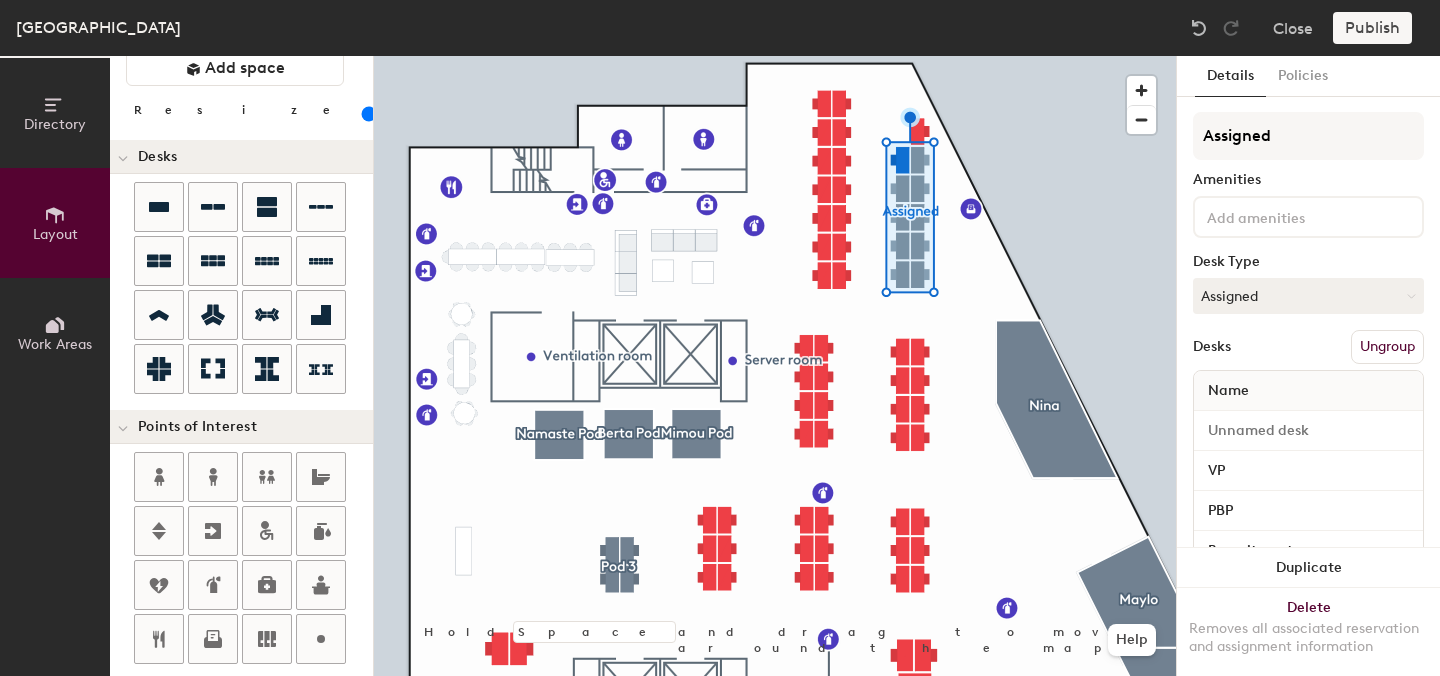 click on "Ungroup" 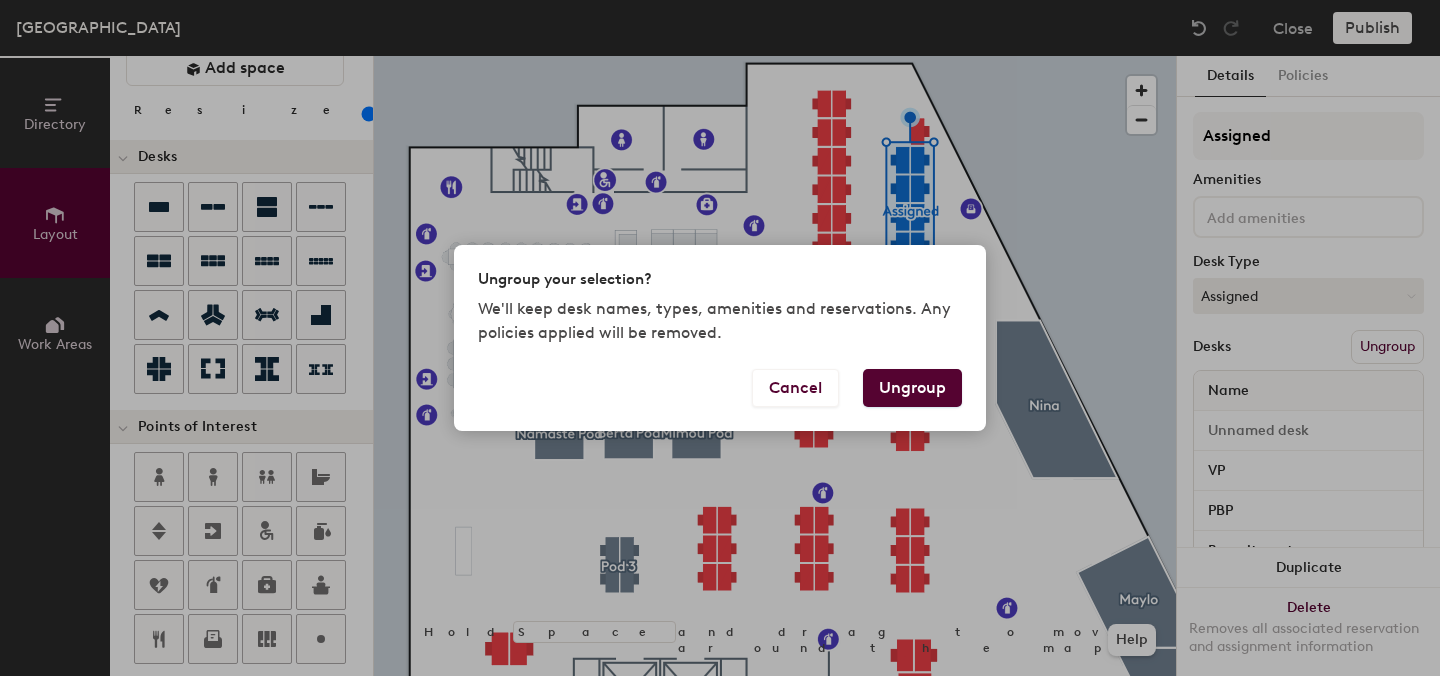 click on "Ungroup" at bounding box center (912, 388) 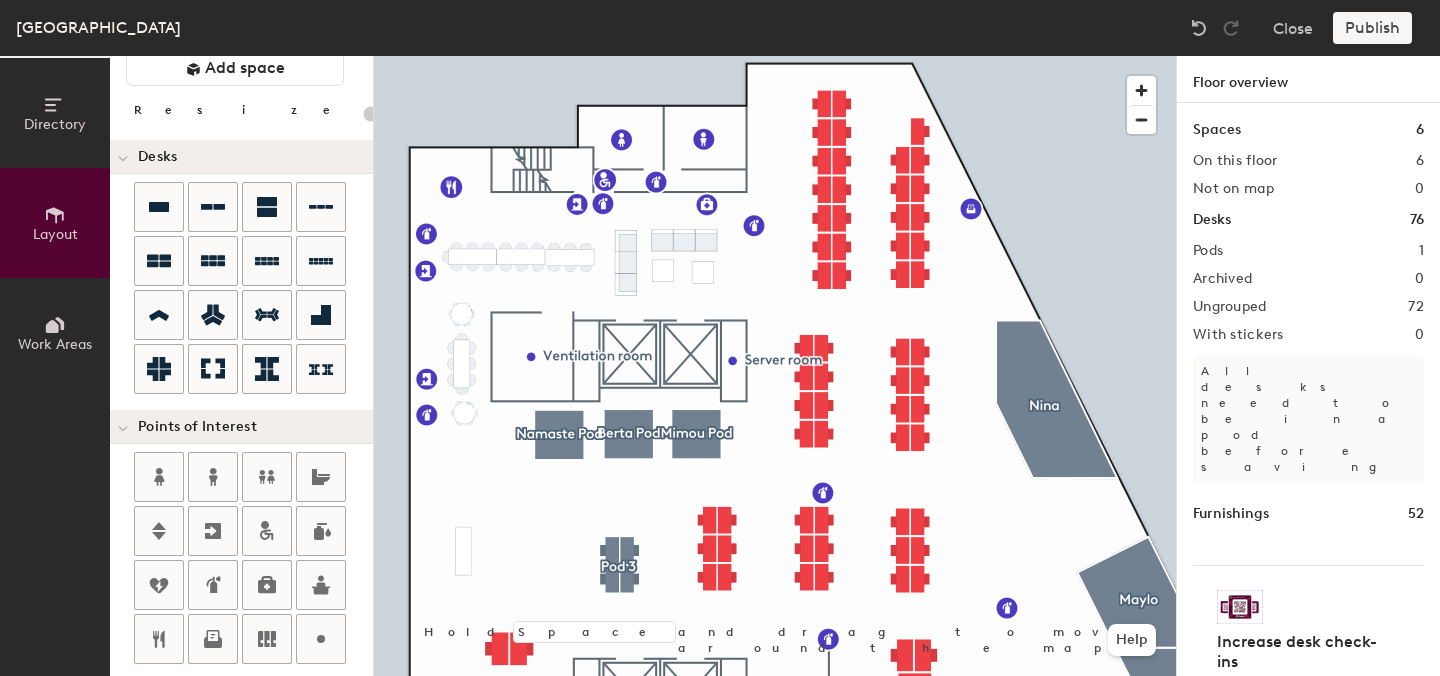 type on "100" 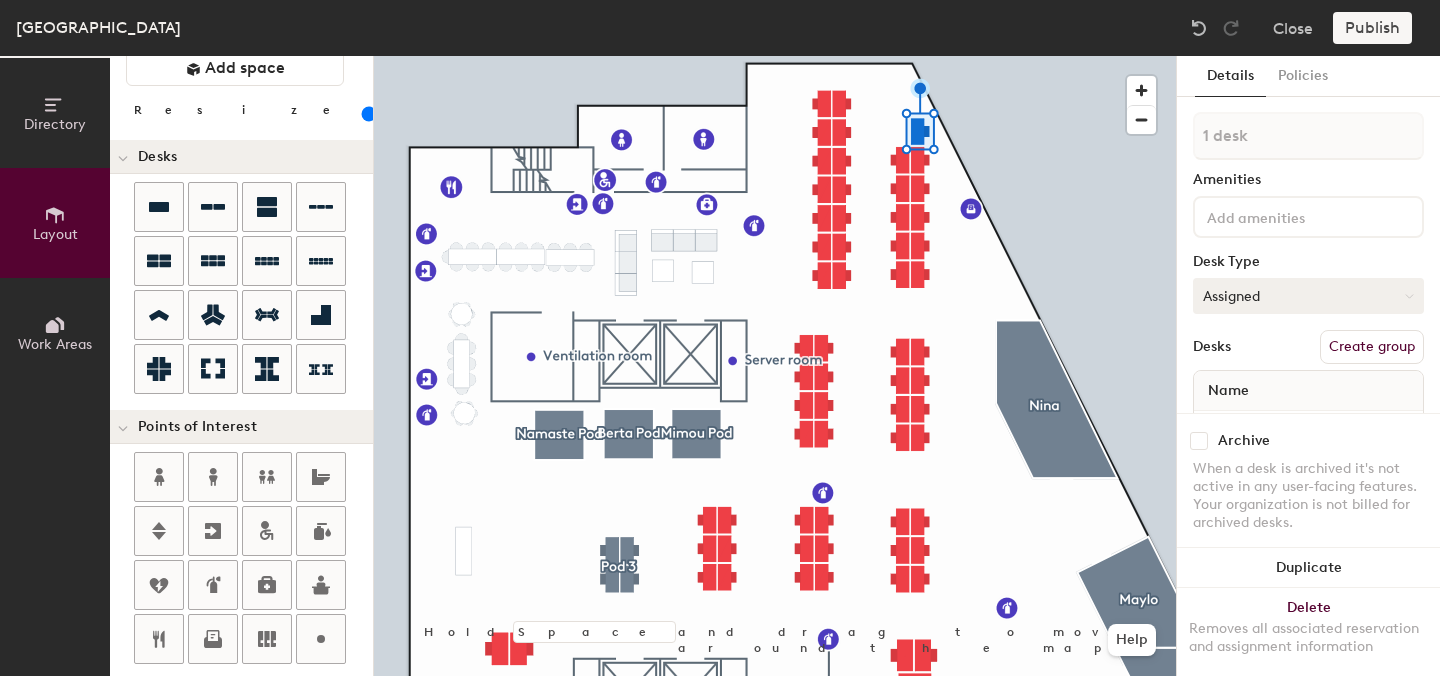 click on "Assigned" 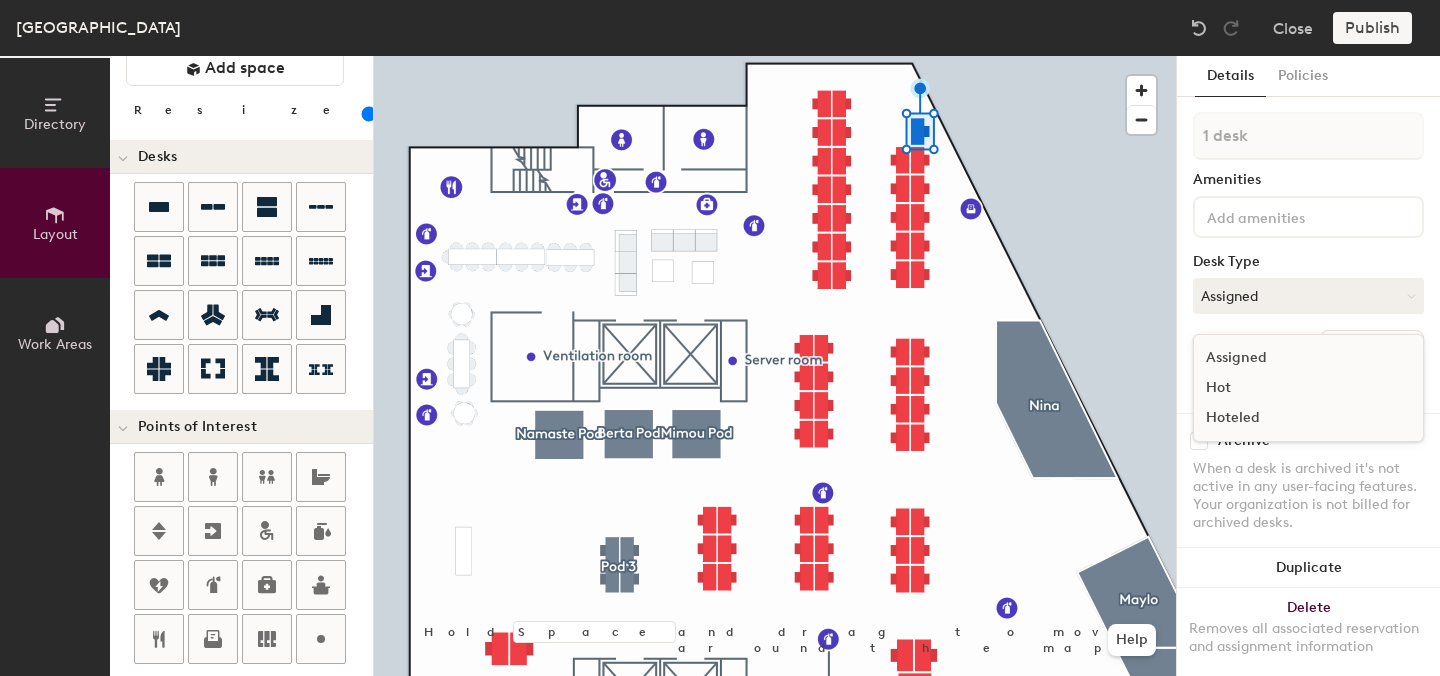 click on "Hoteled" 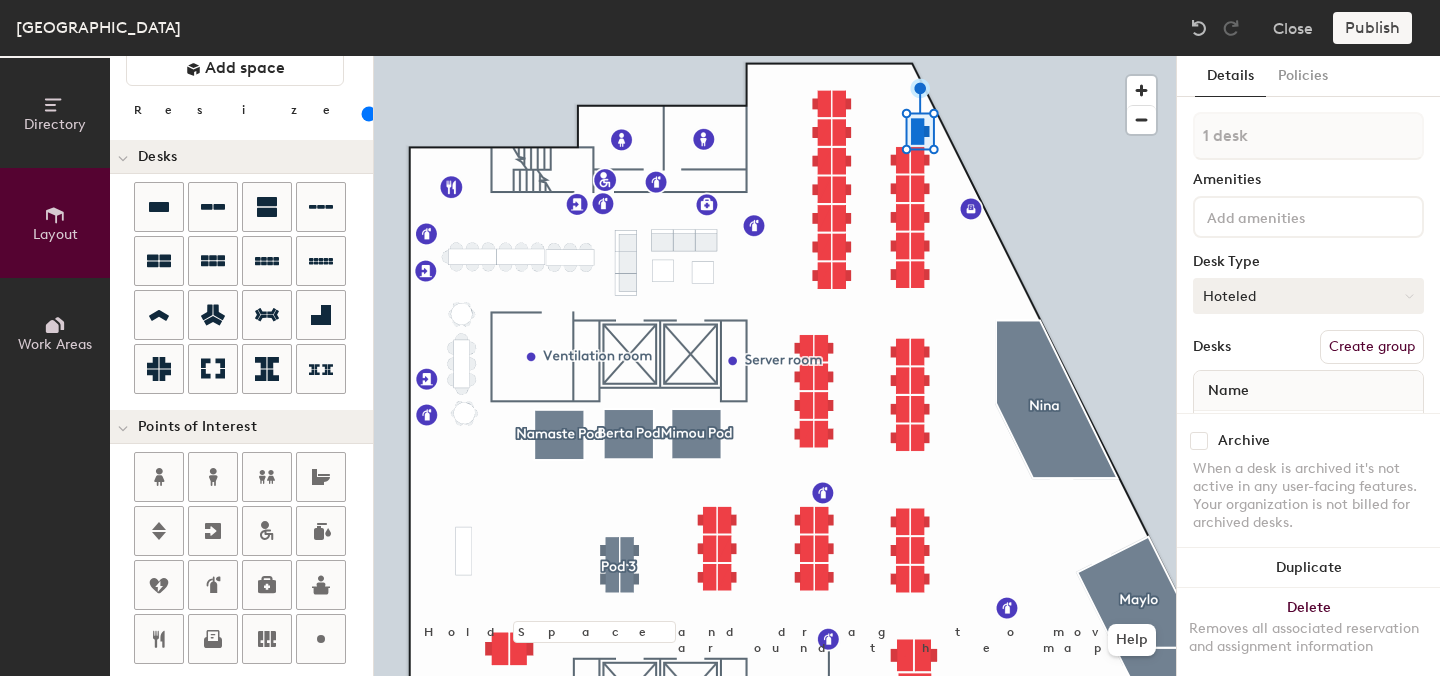 click on "Hoteled" 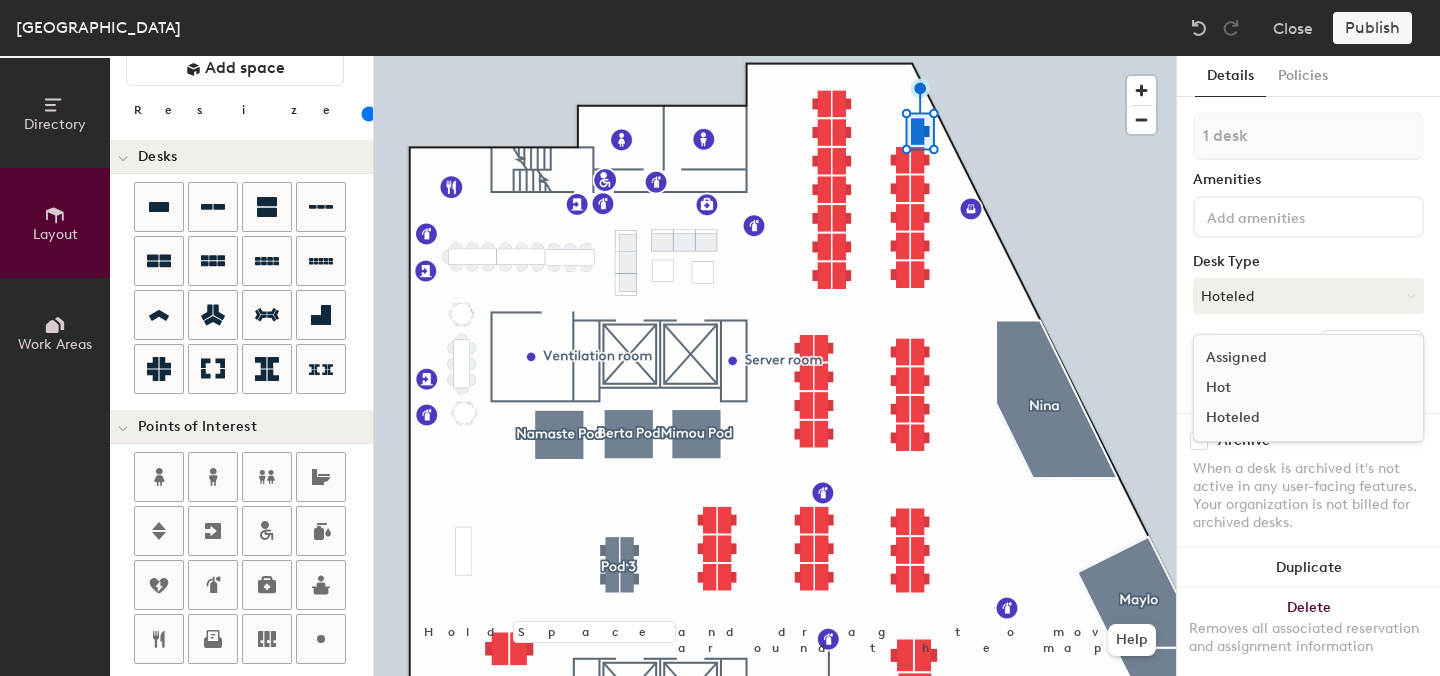 click on "Hot" 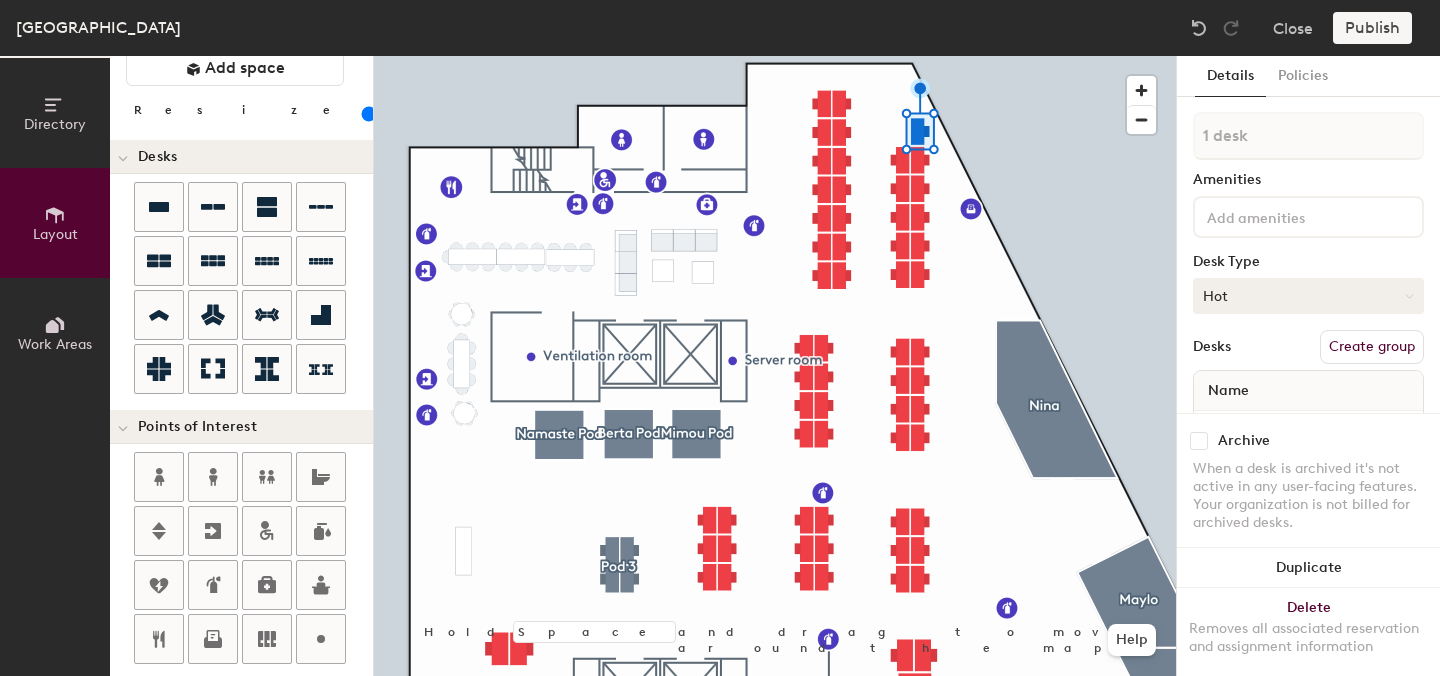 click on "Hot" 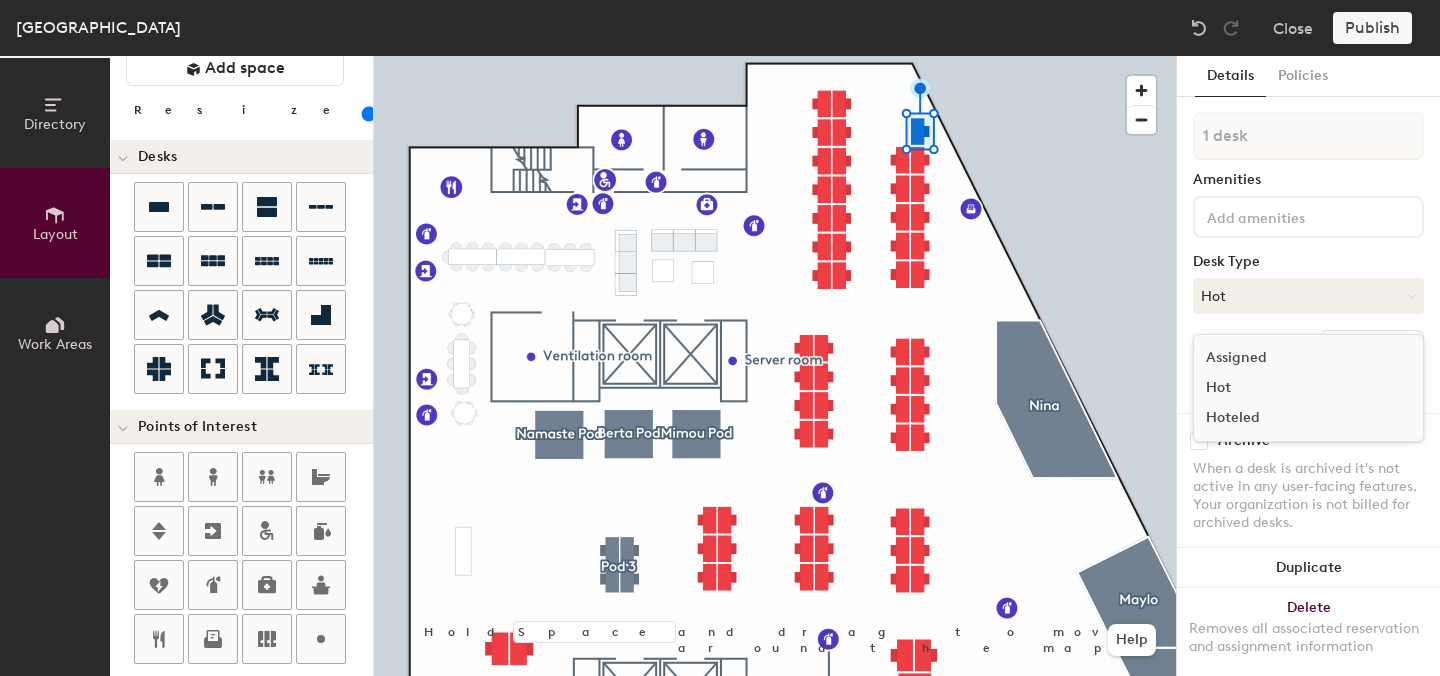 click on "Hoteled" 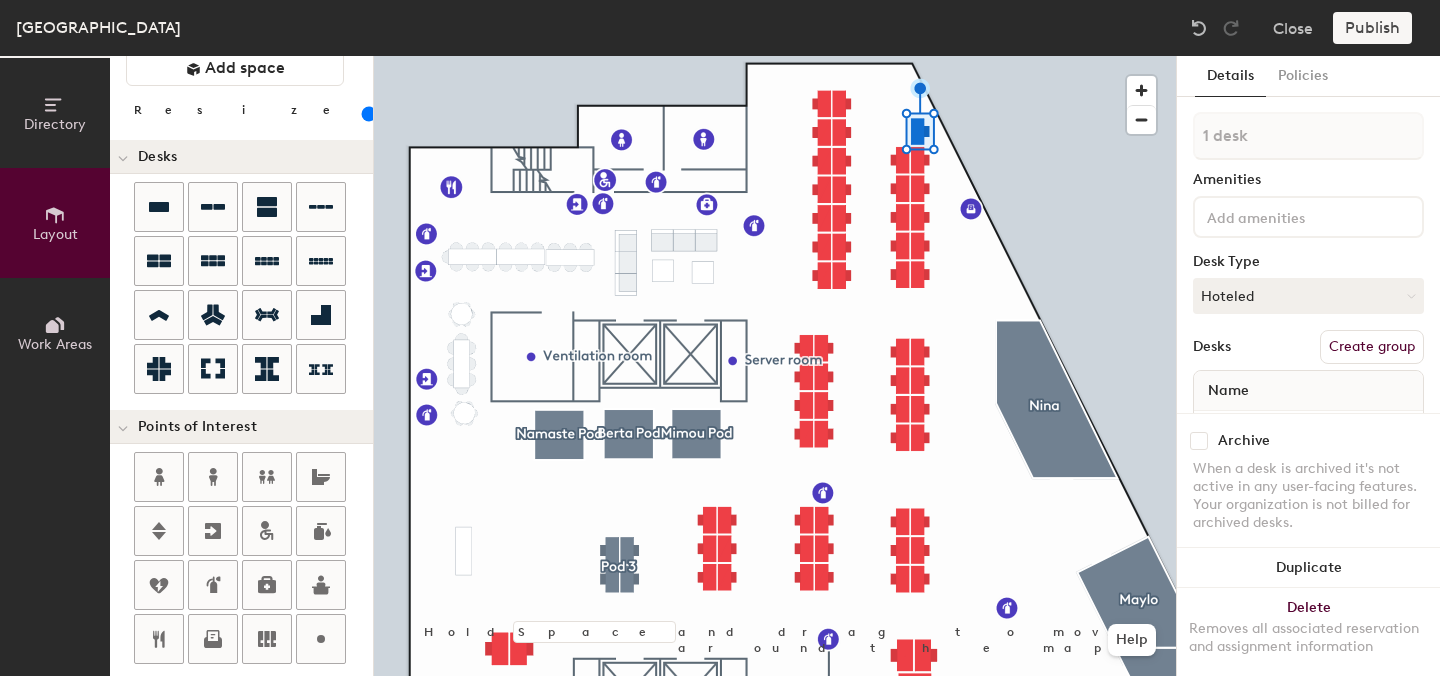 click on "Name" 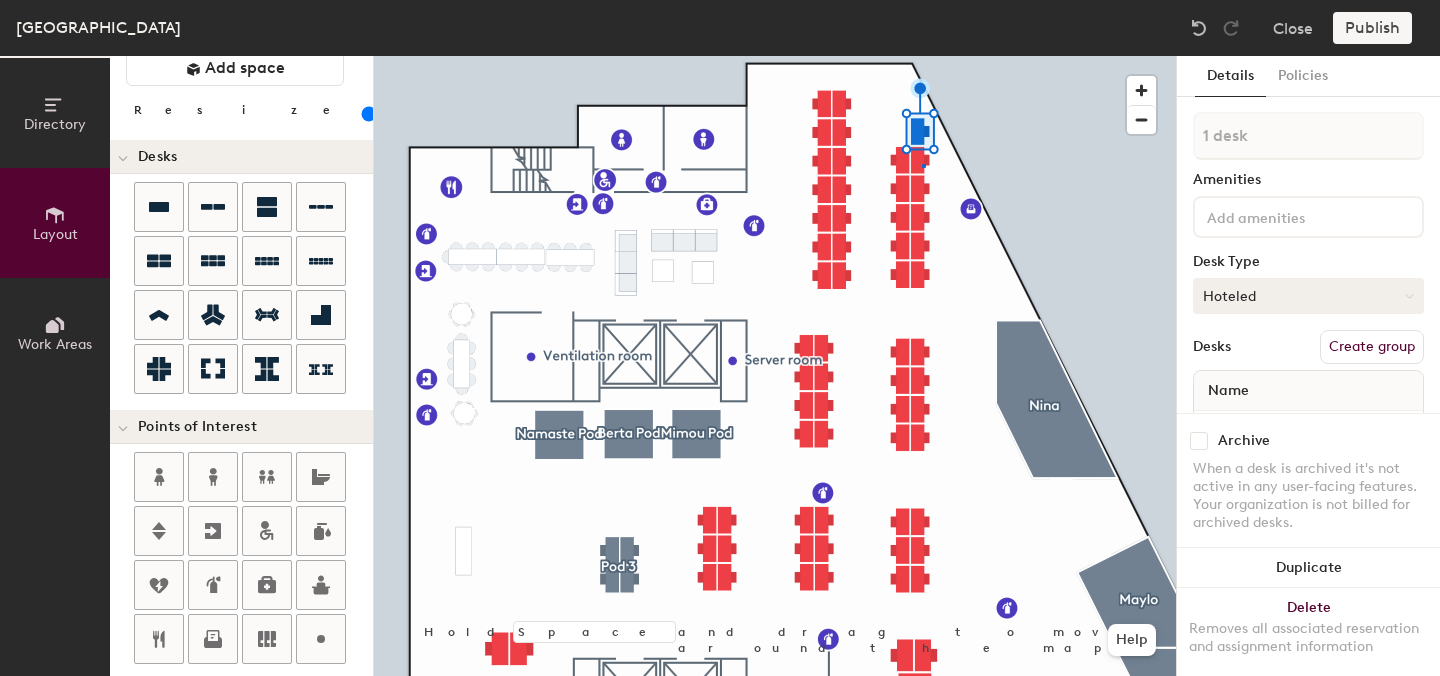click 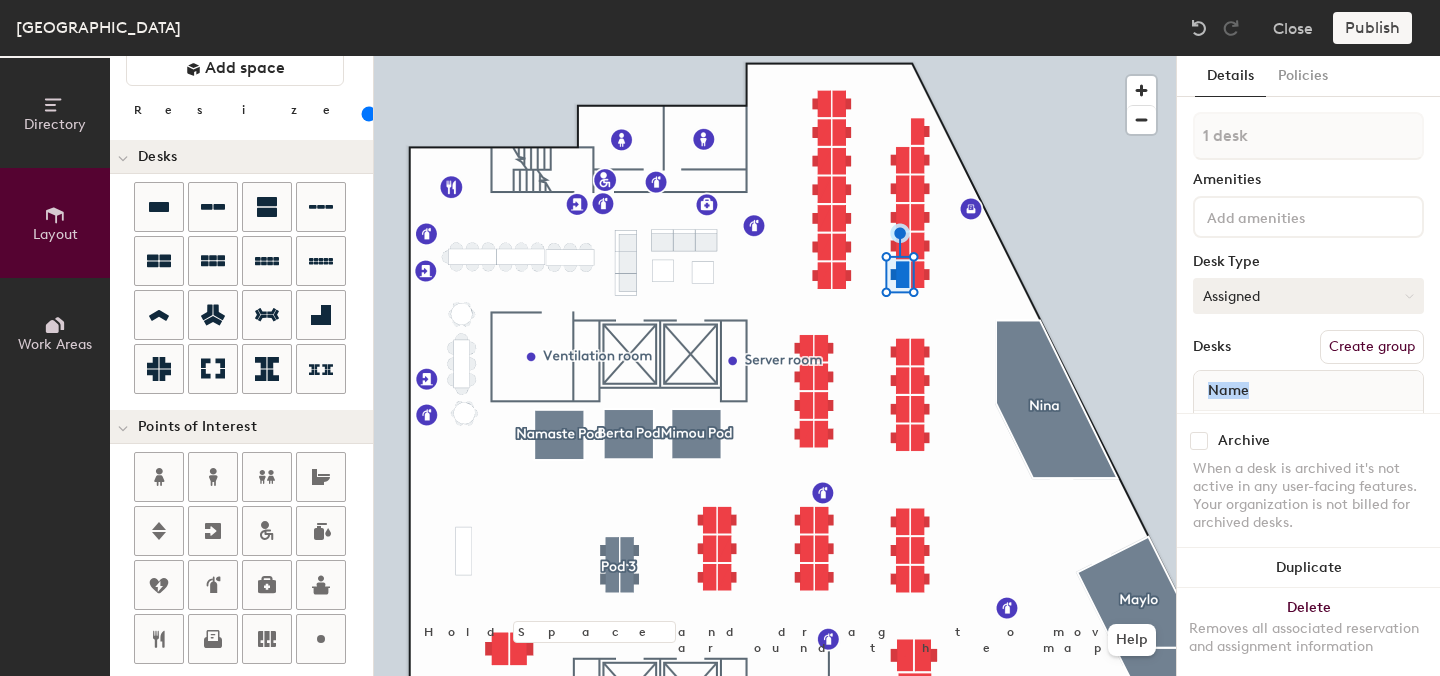 click on "Assigned" 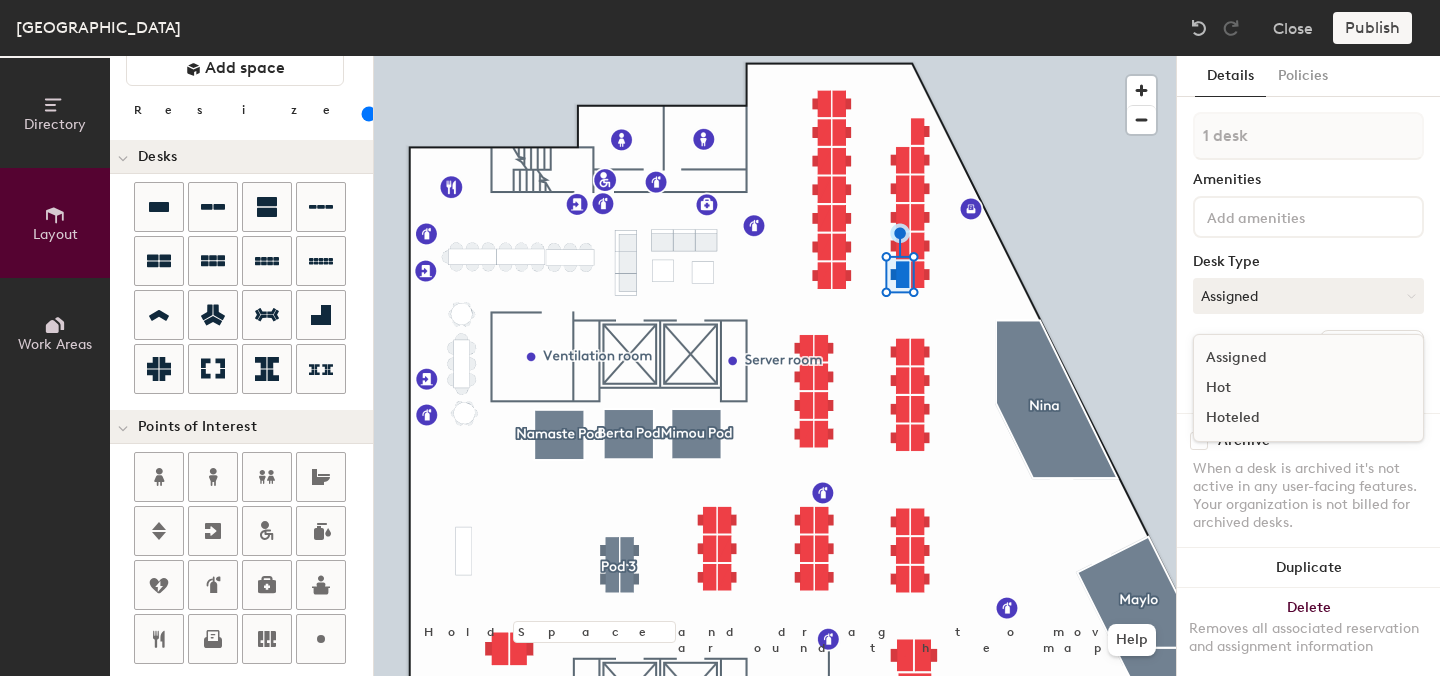 click on "Hoteled" 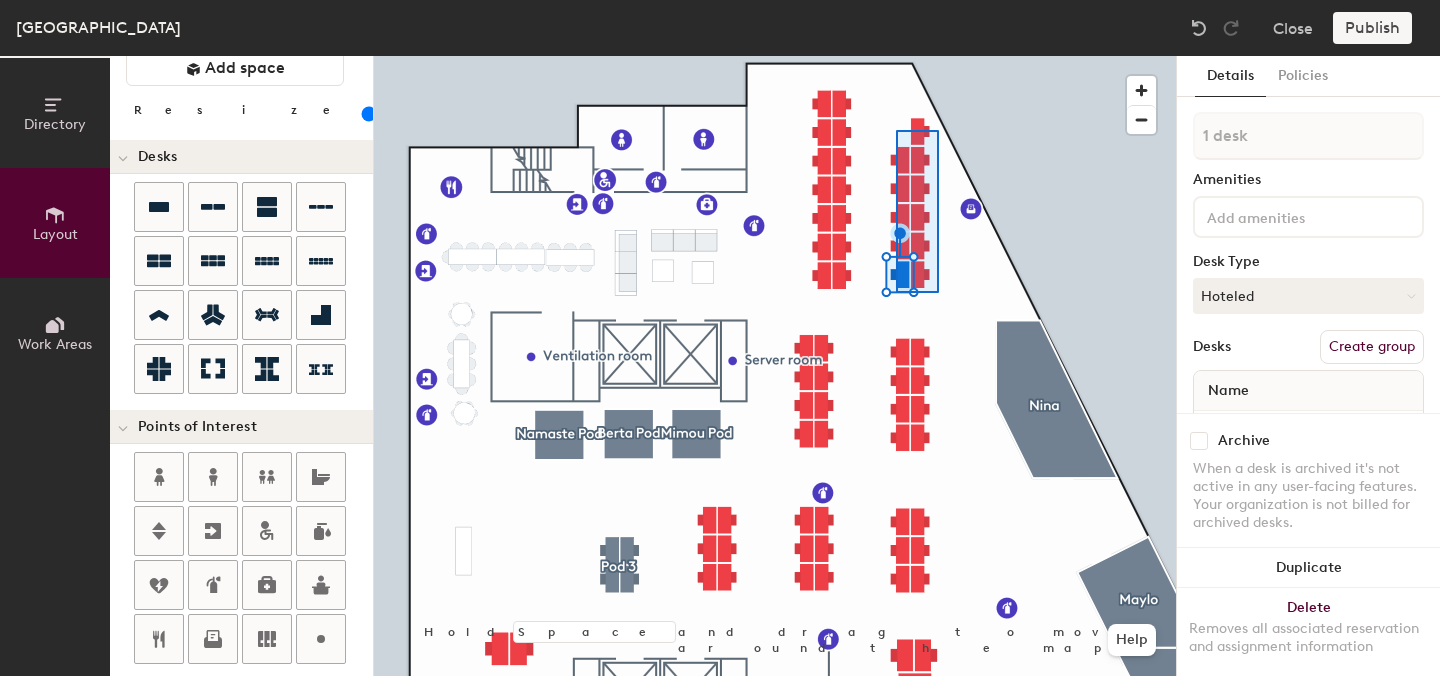 type on "11 desks" 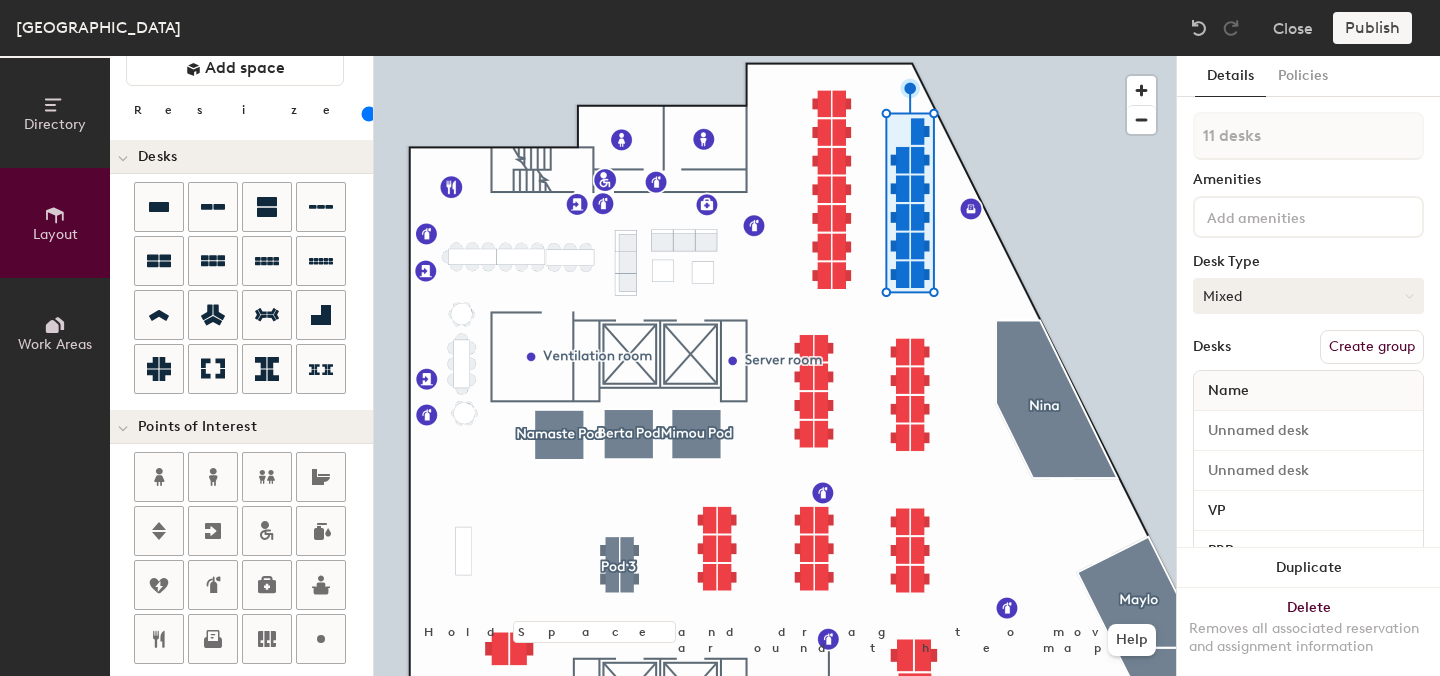 click on "Mixed" 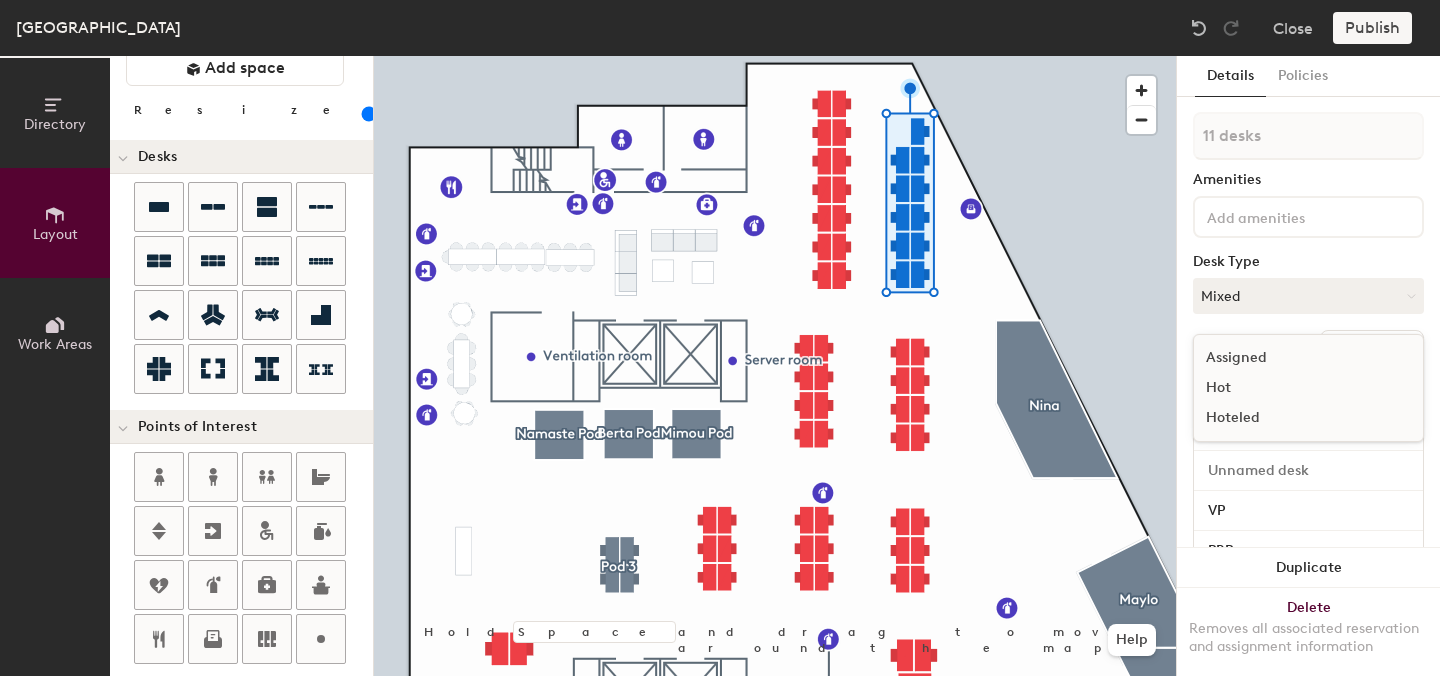 click on "Hoteled" 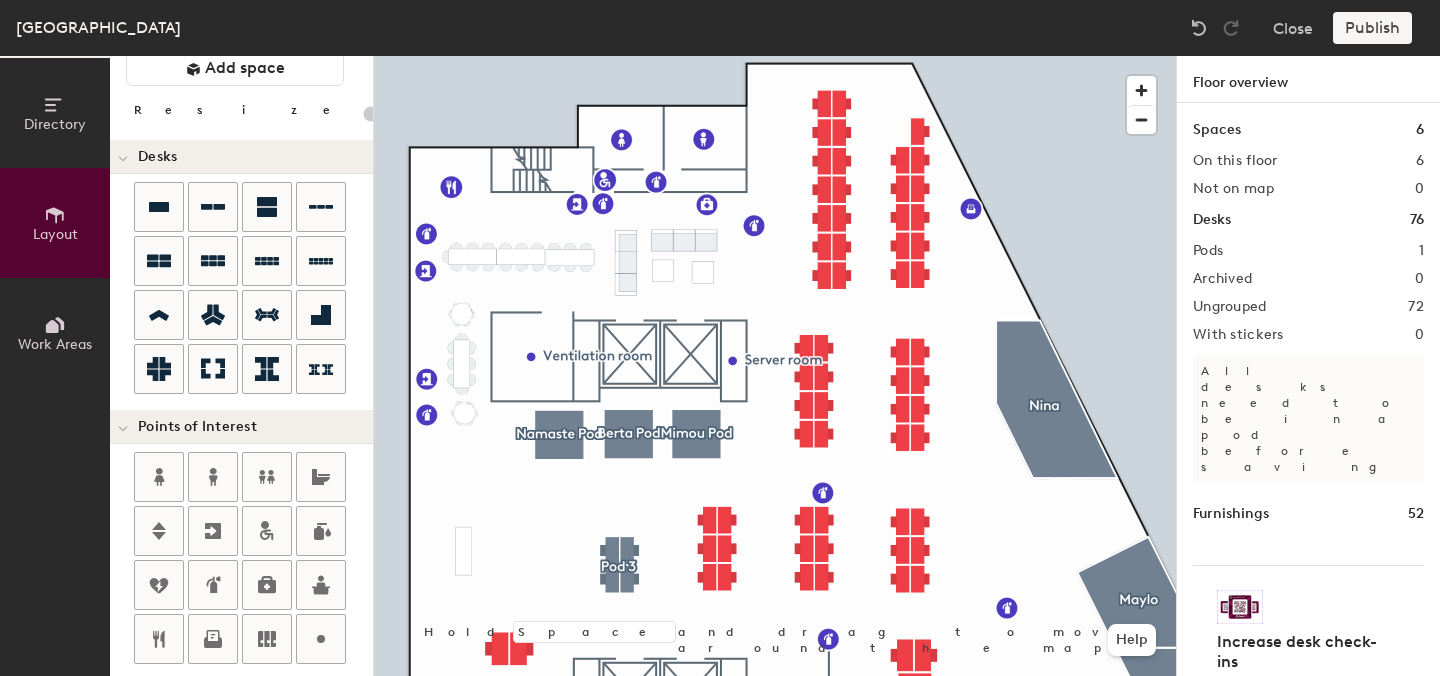 type on "100" 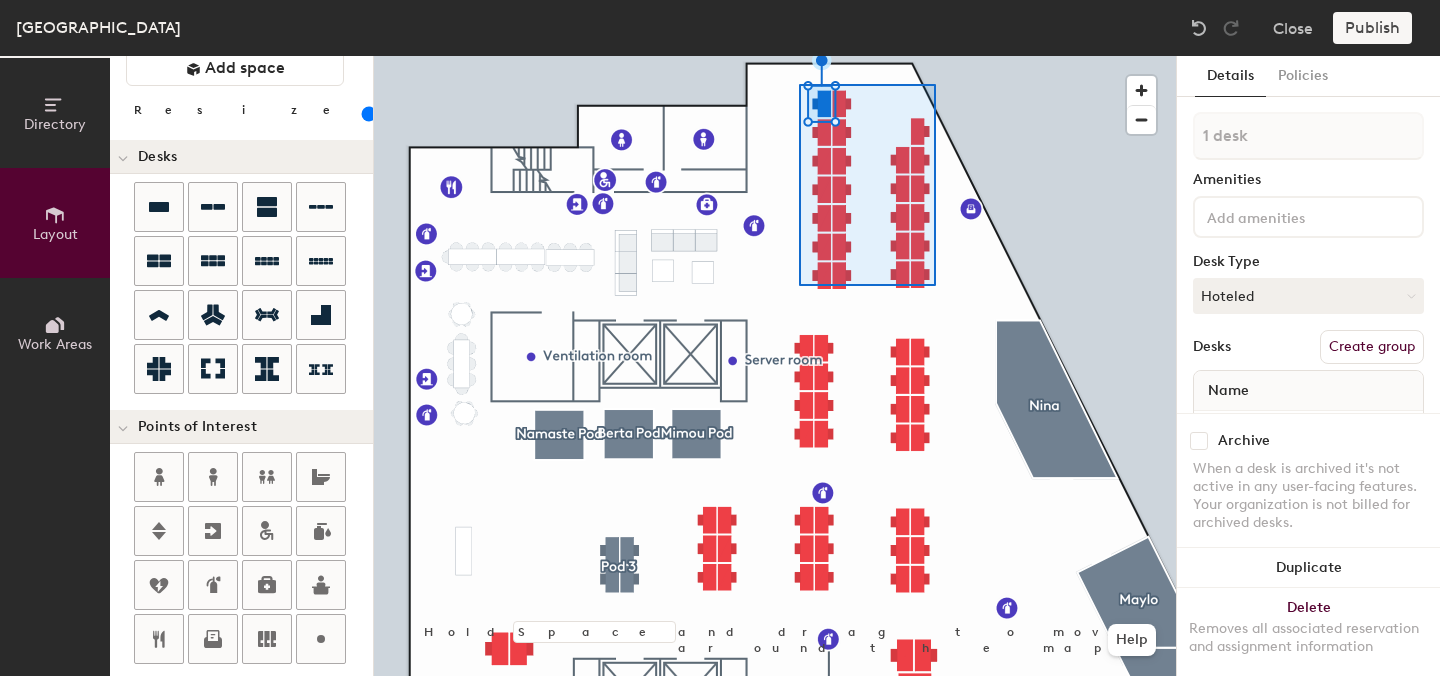 type on "25 desks" 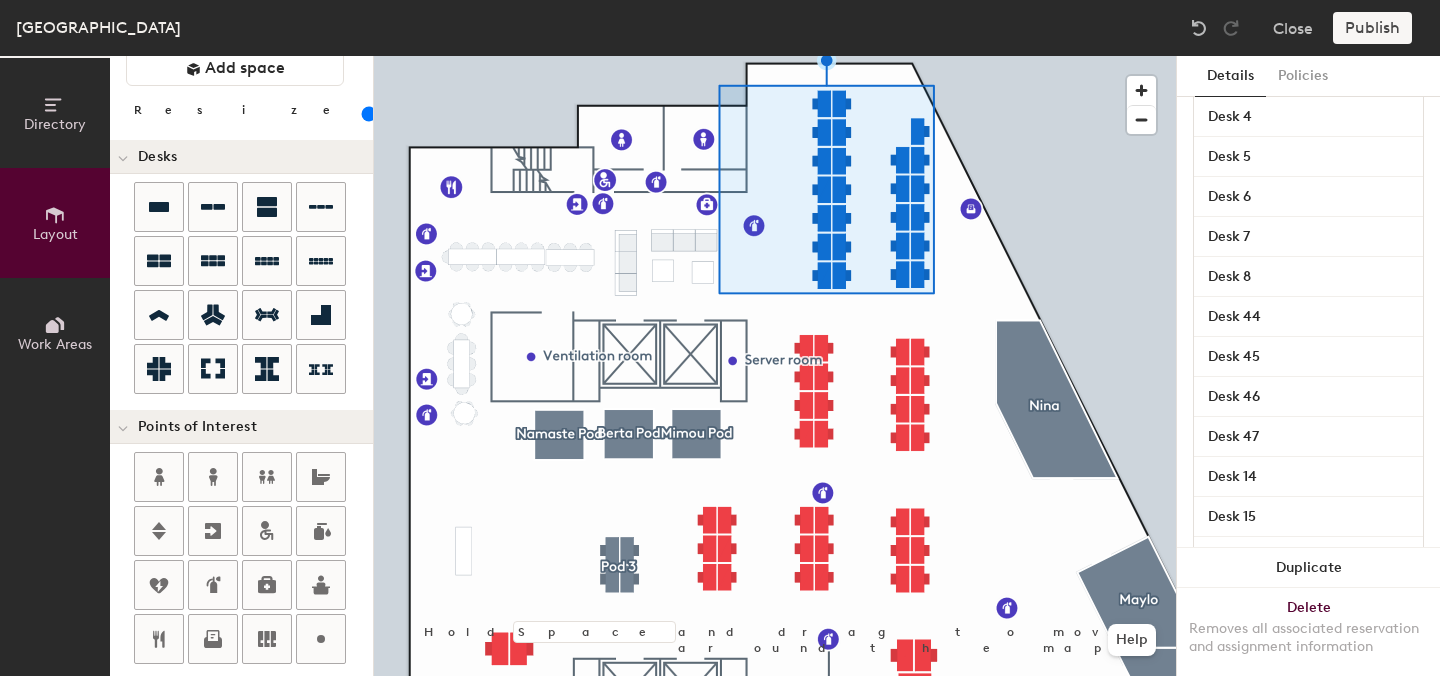 scroll, scrollTop: 492, scrollLeft: 0, axis: vertical 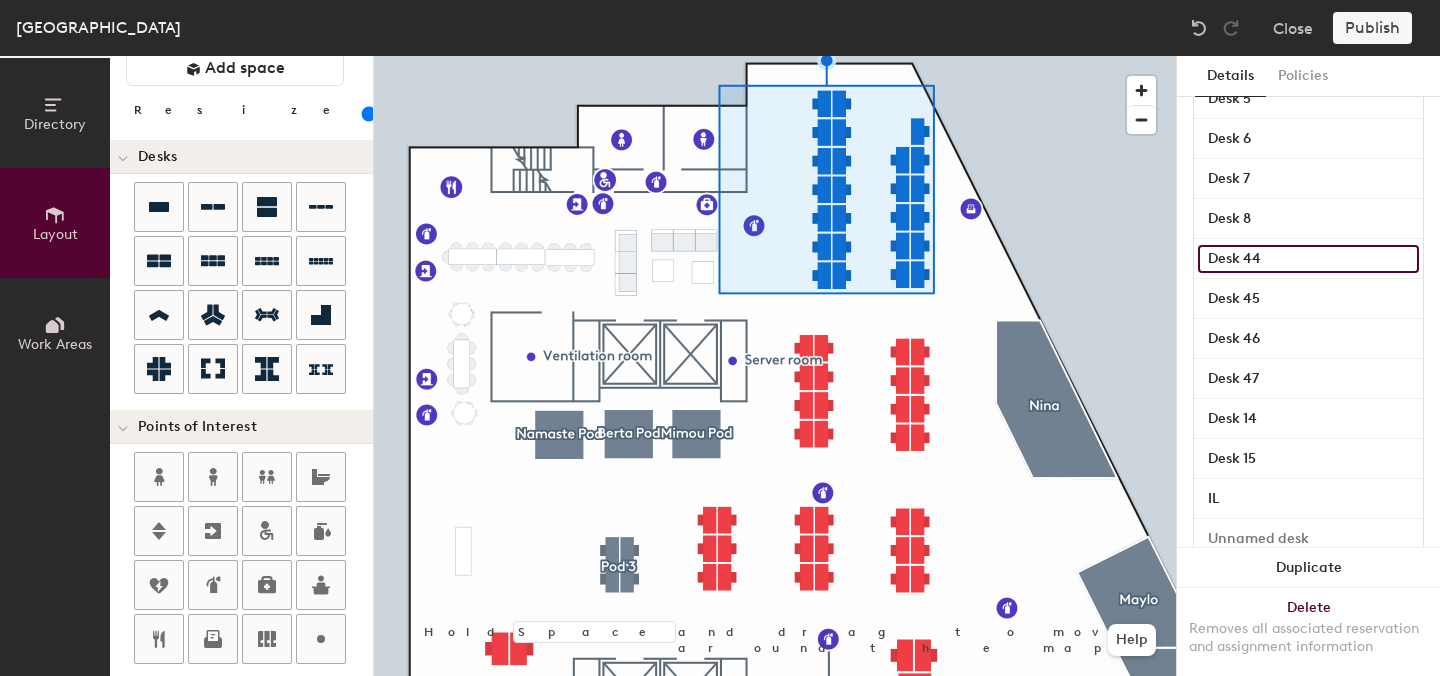 click on "Desk 44" 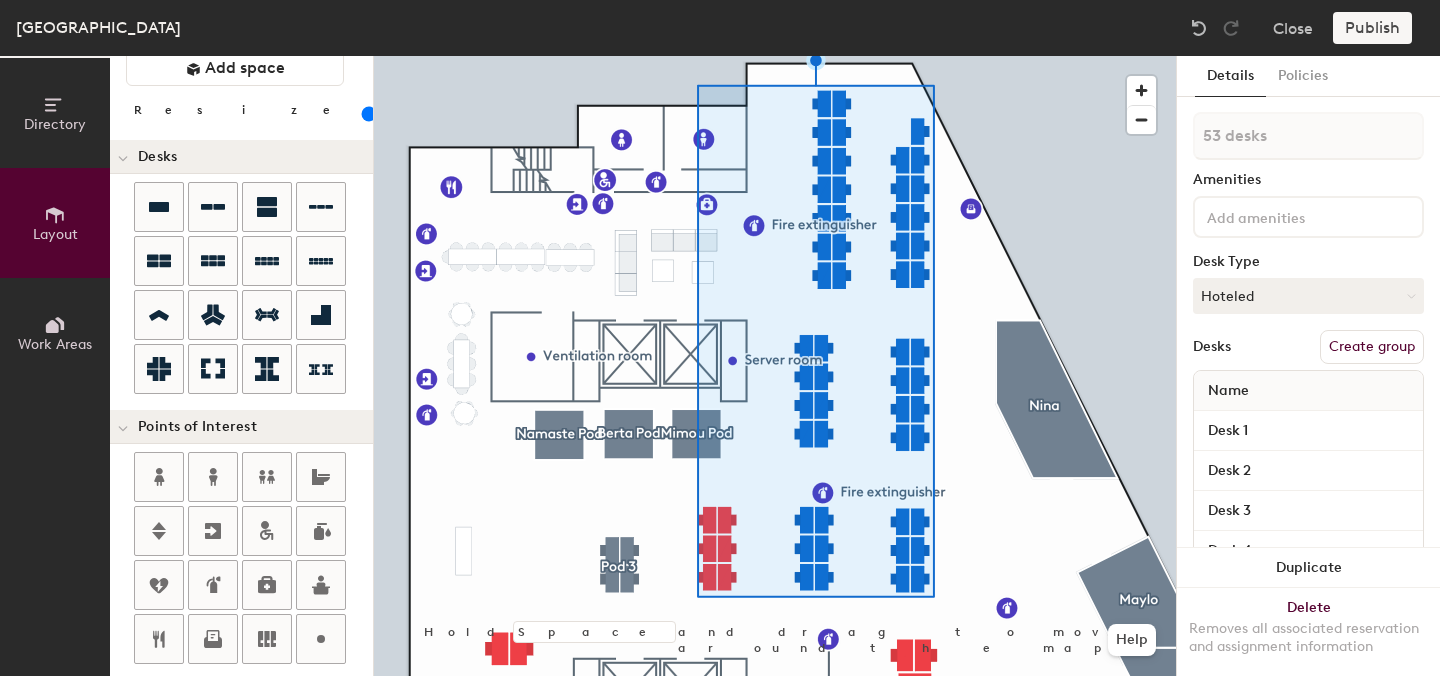 click 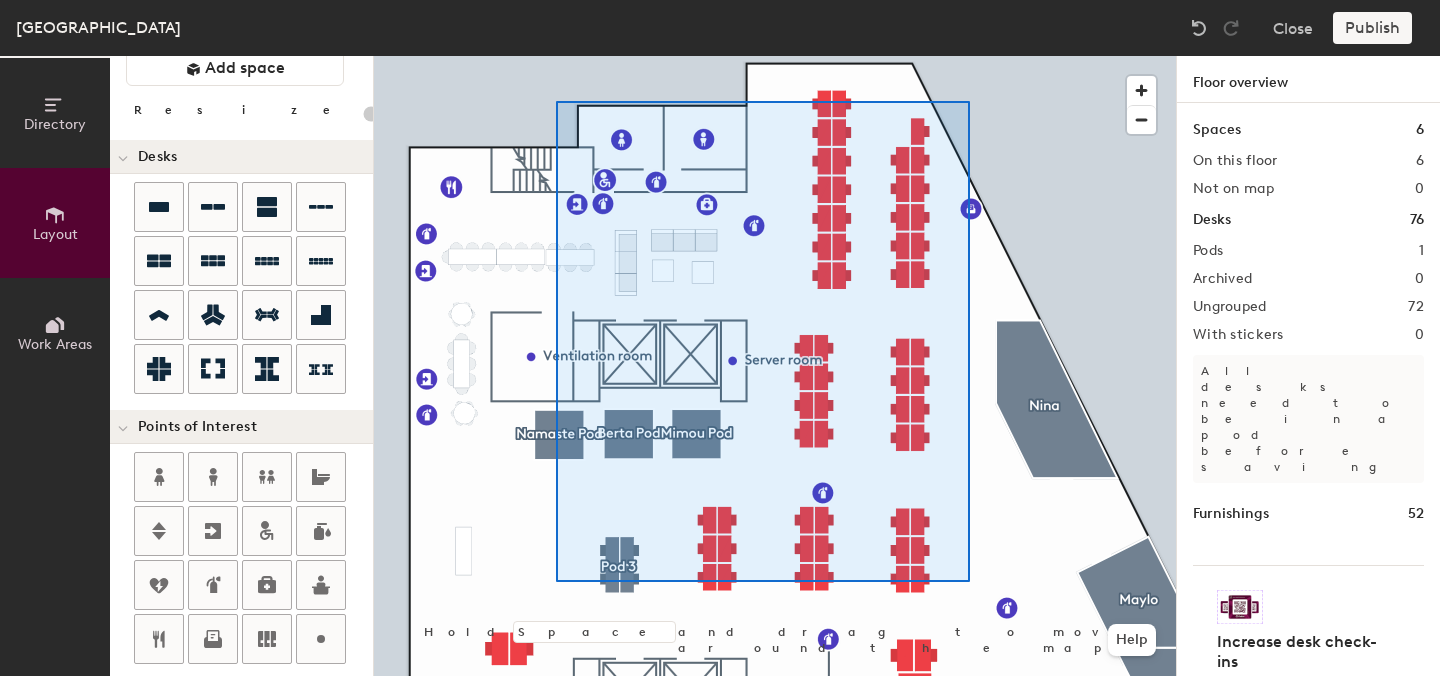 click 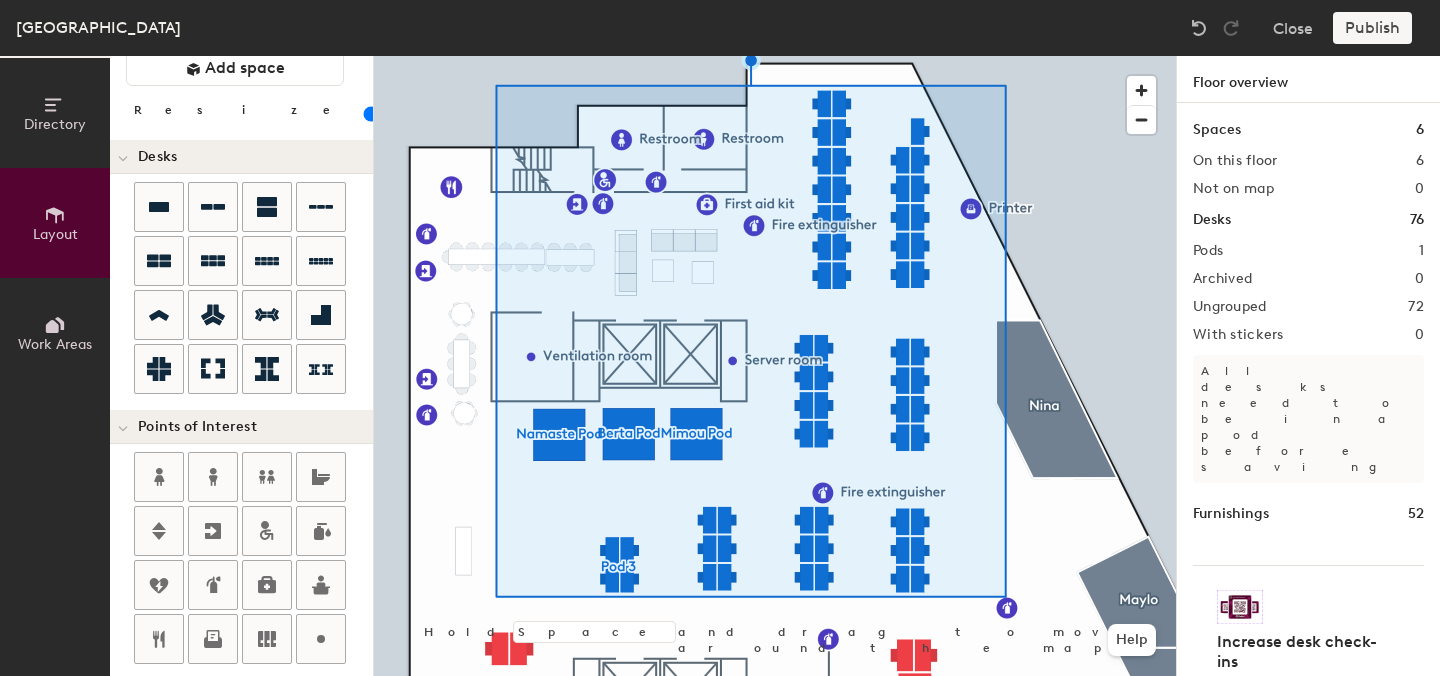 click on "Desks 76" 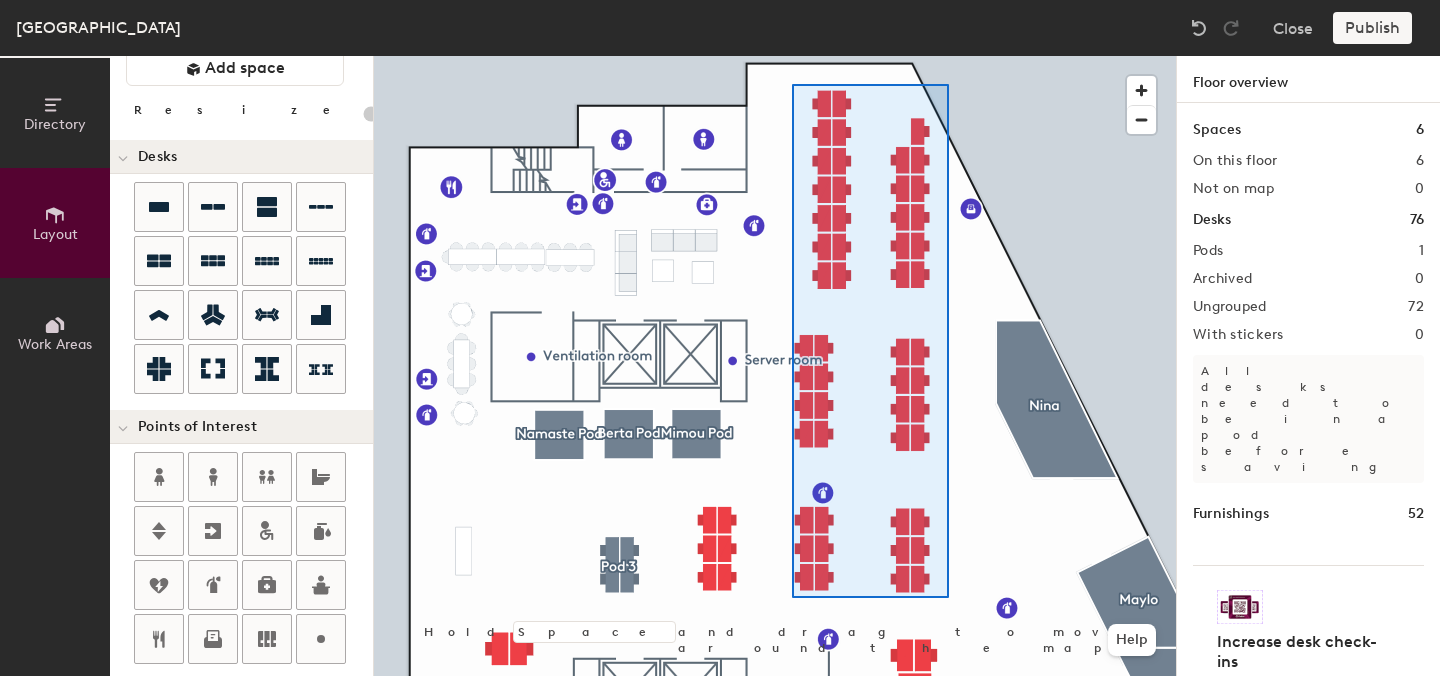 type on "100" 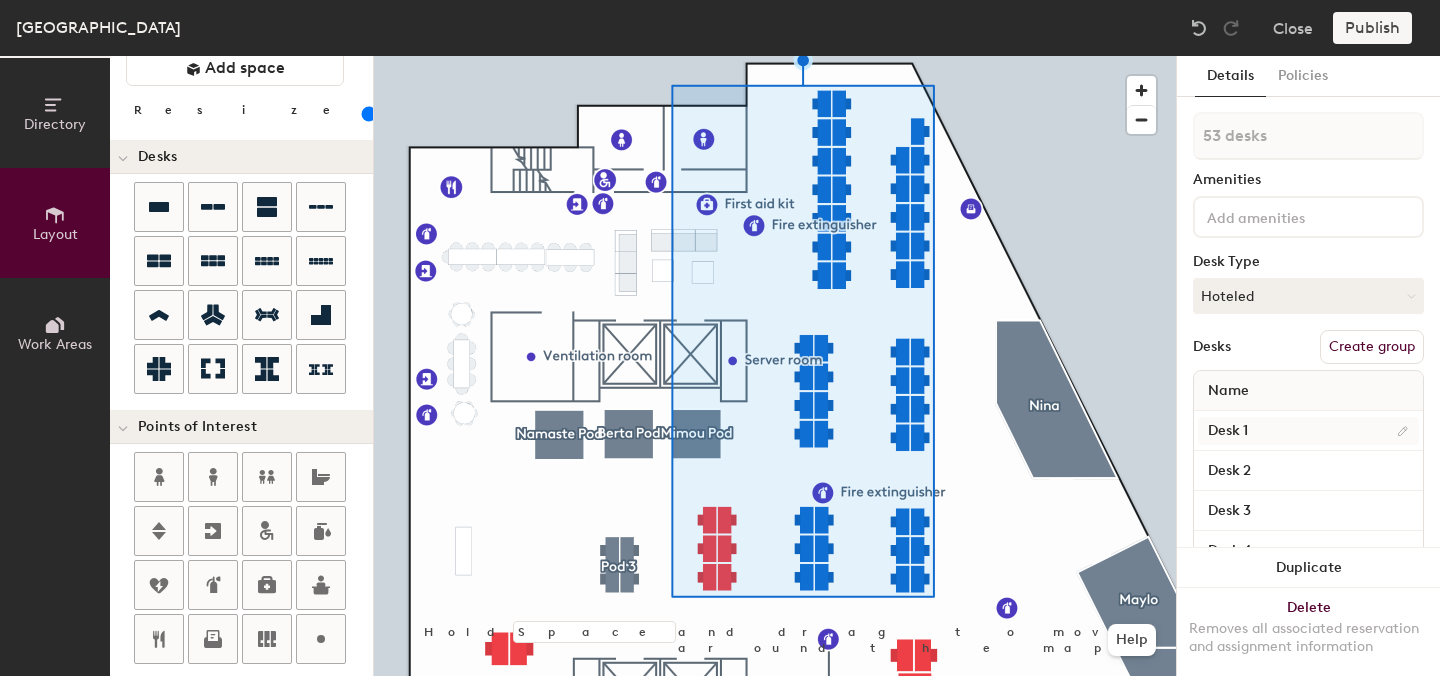 scroll, scrollTop: 20, scrollLeft: 0, axis: vertical 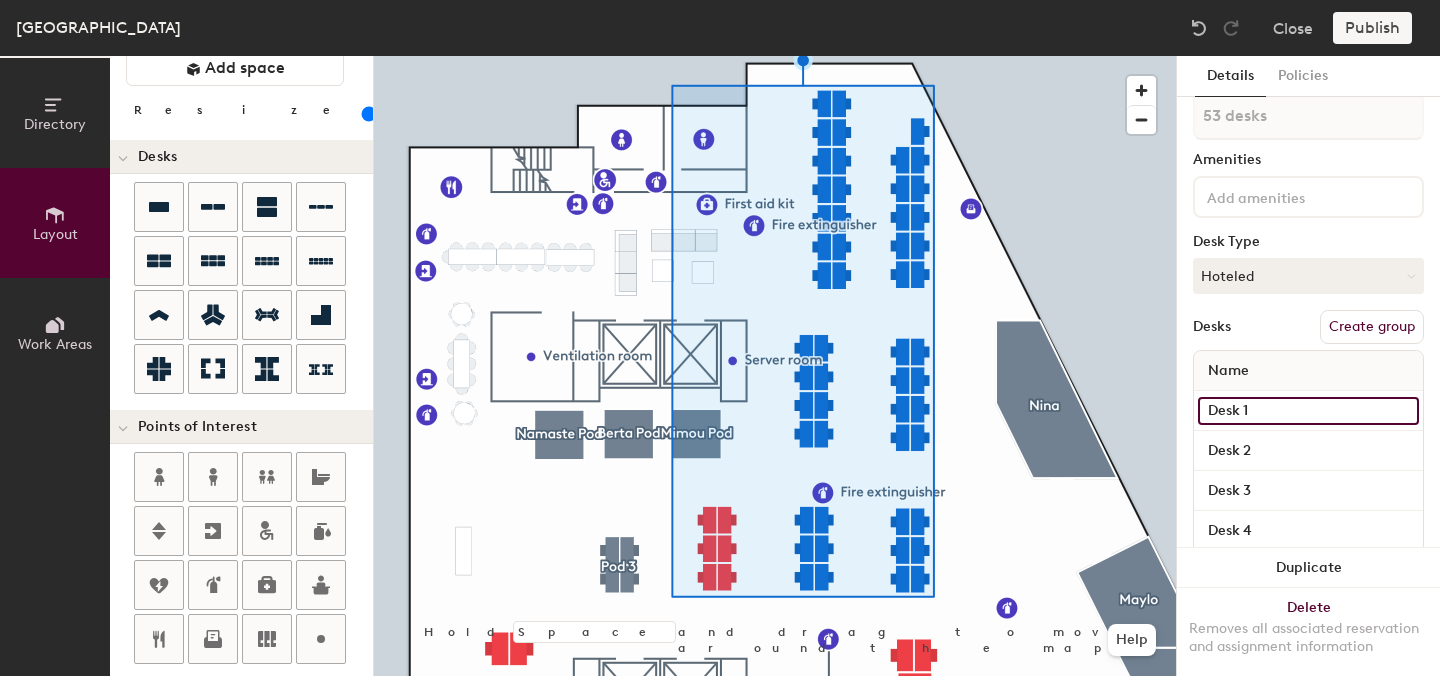 click on "Desk 1" 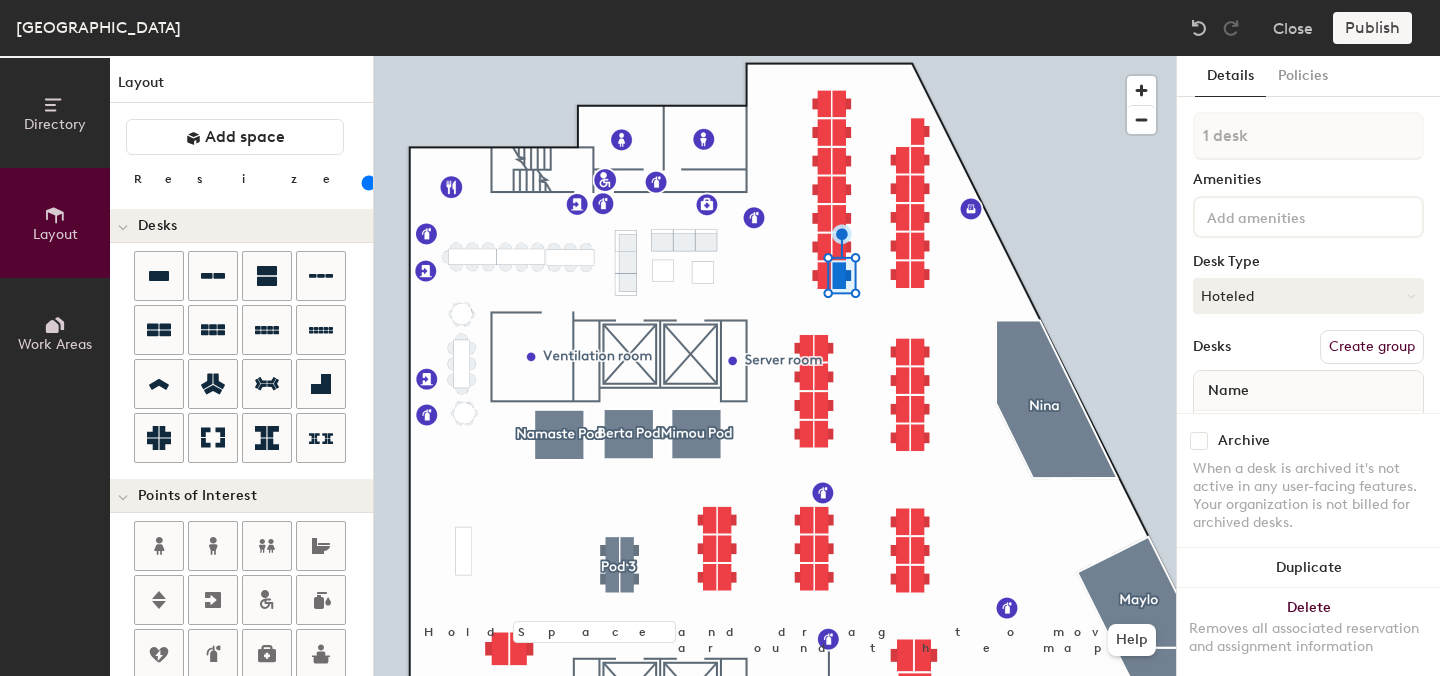 scroll, scrollTop: 0, scrollLeft: 0, axis: both 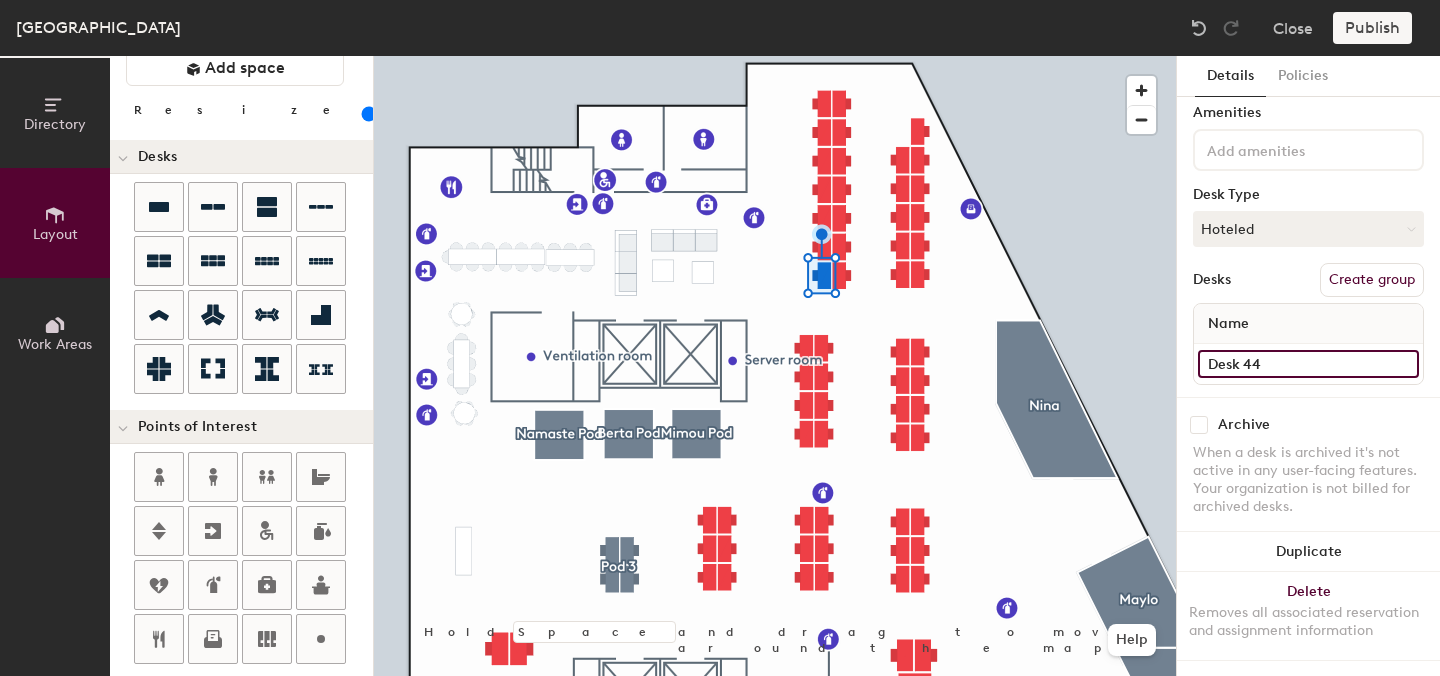 click on "Desk 44" 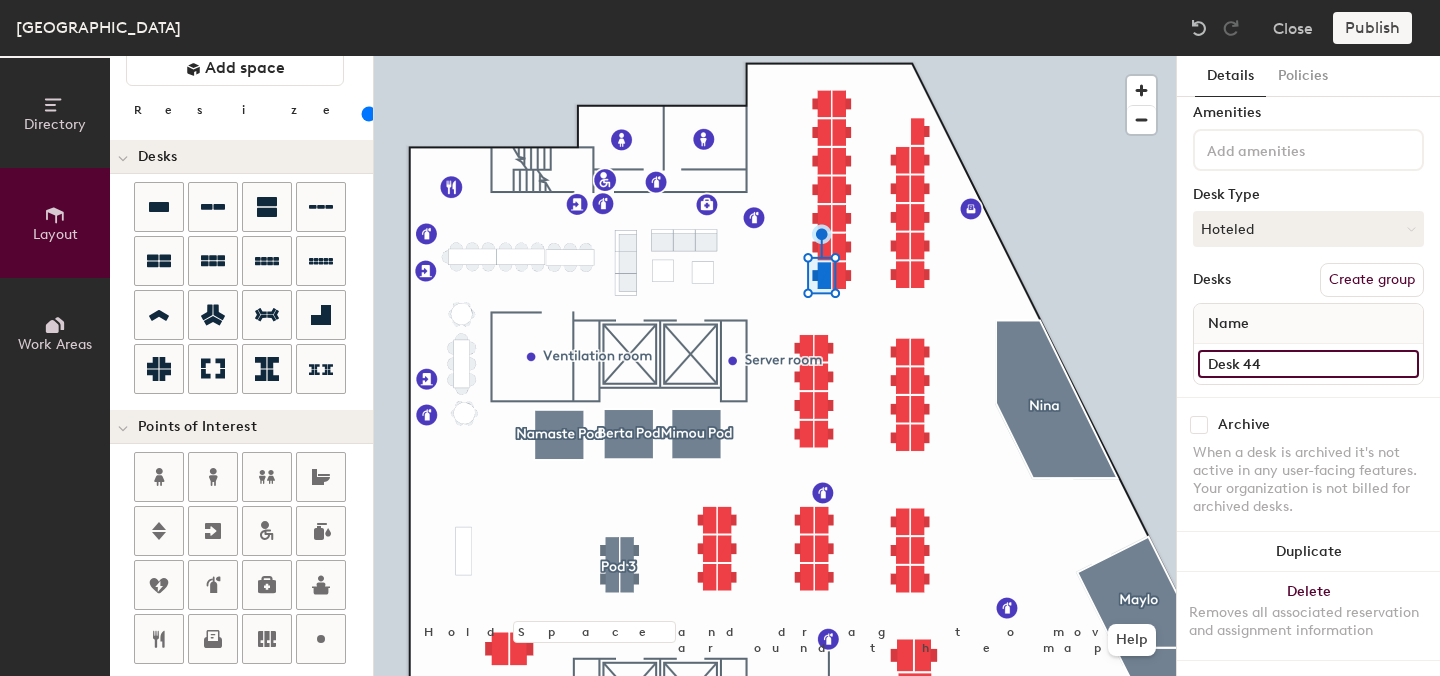click on "Desk 44" 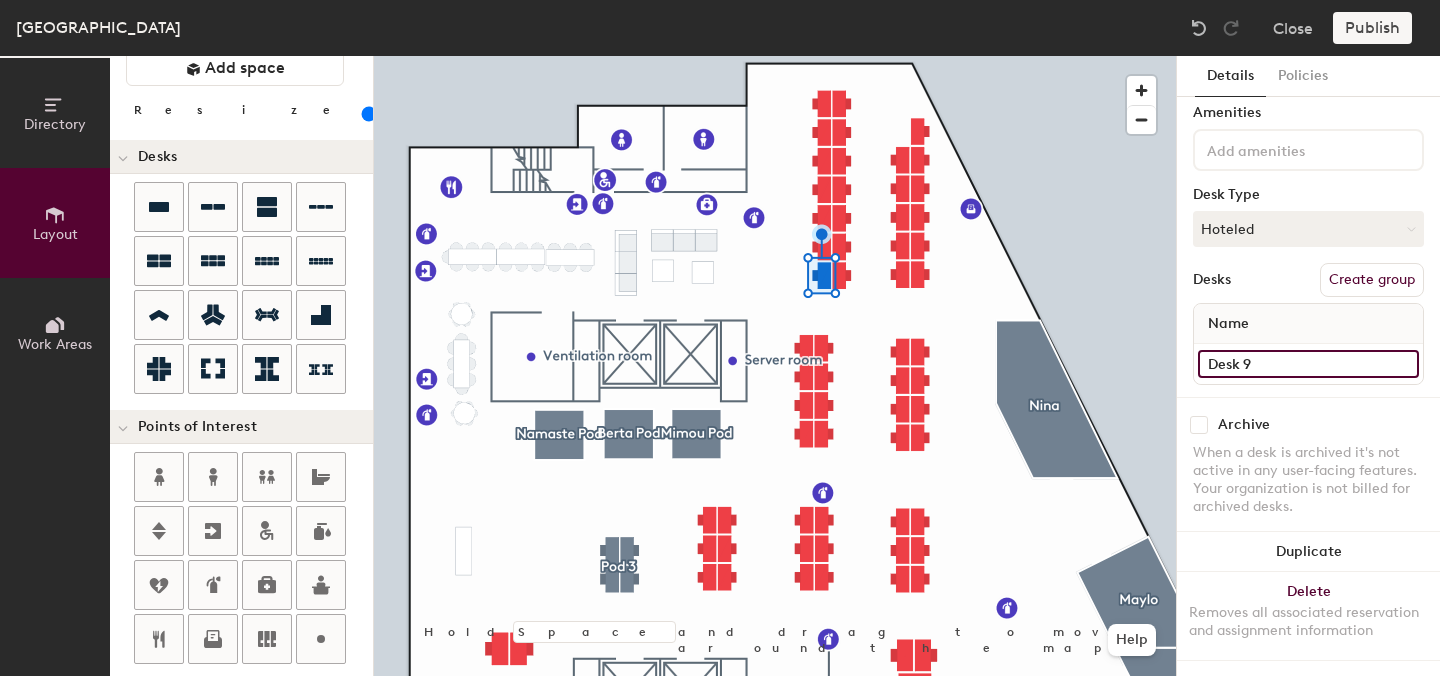 click on "Desk 9" 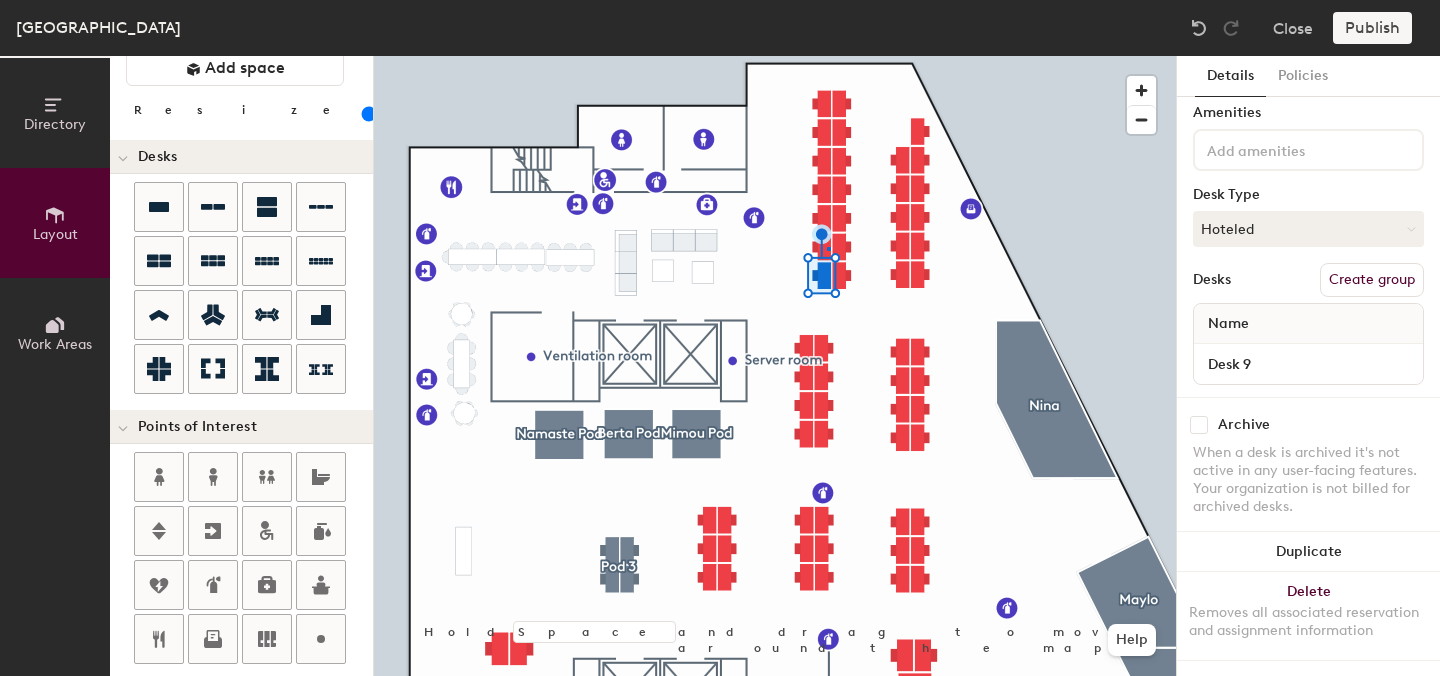 click 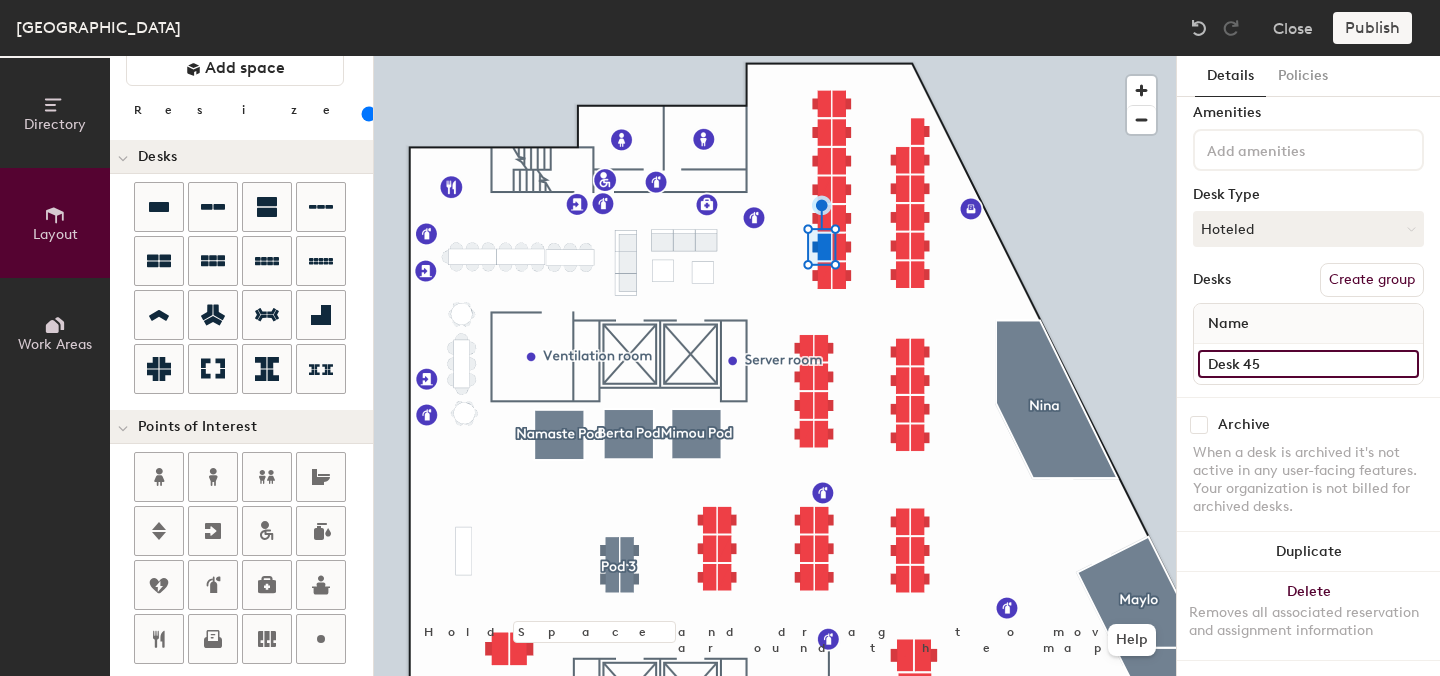 click on "Desk 45" 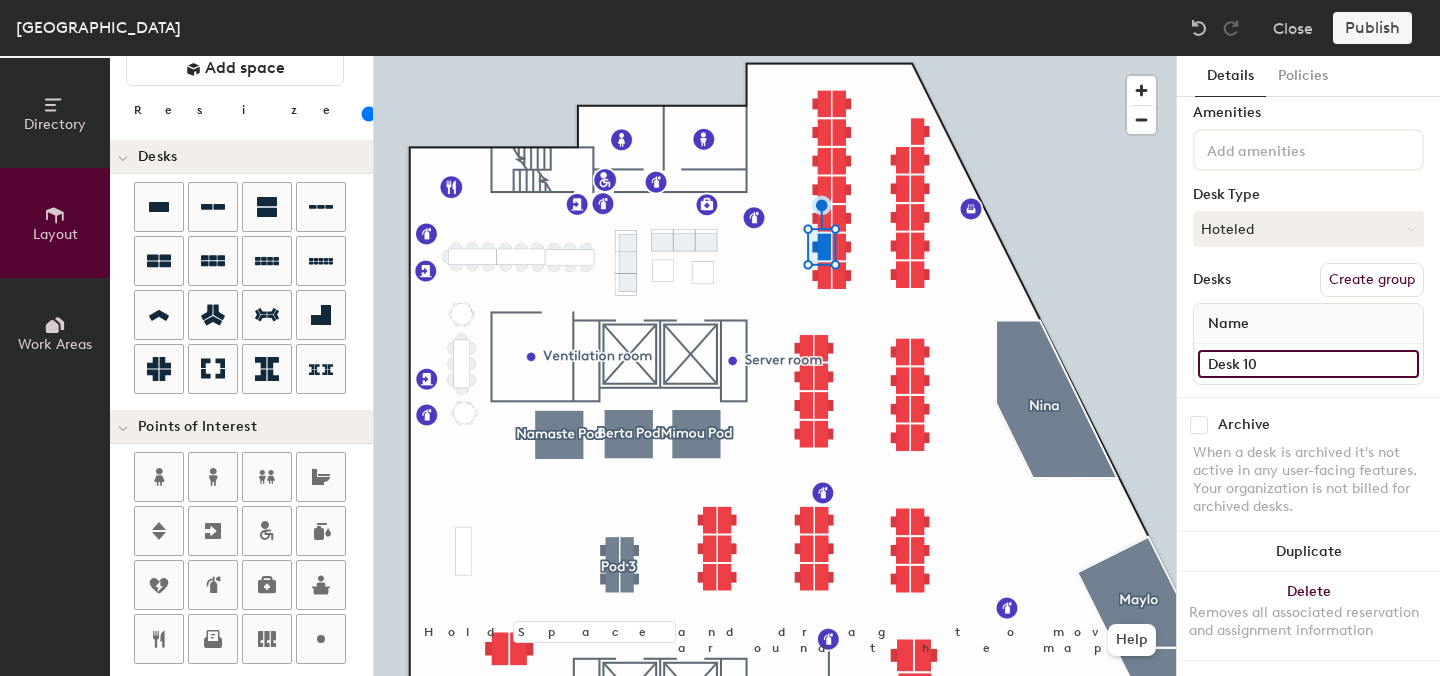 type on "Desk 10" 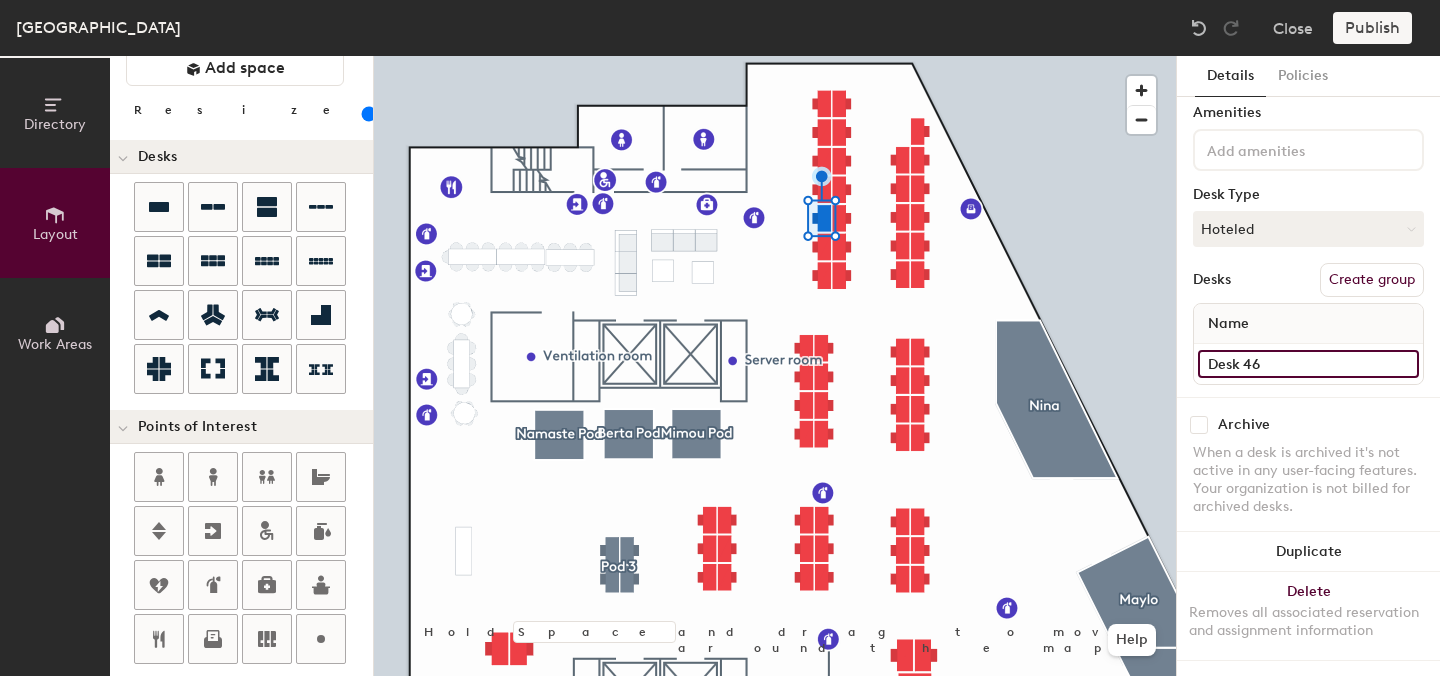 click on "Desk 46" 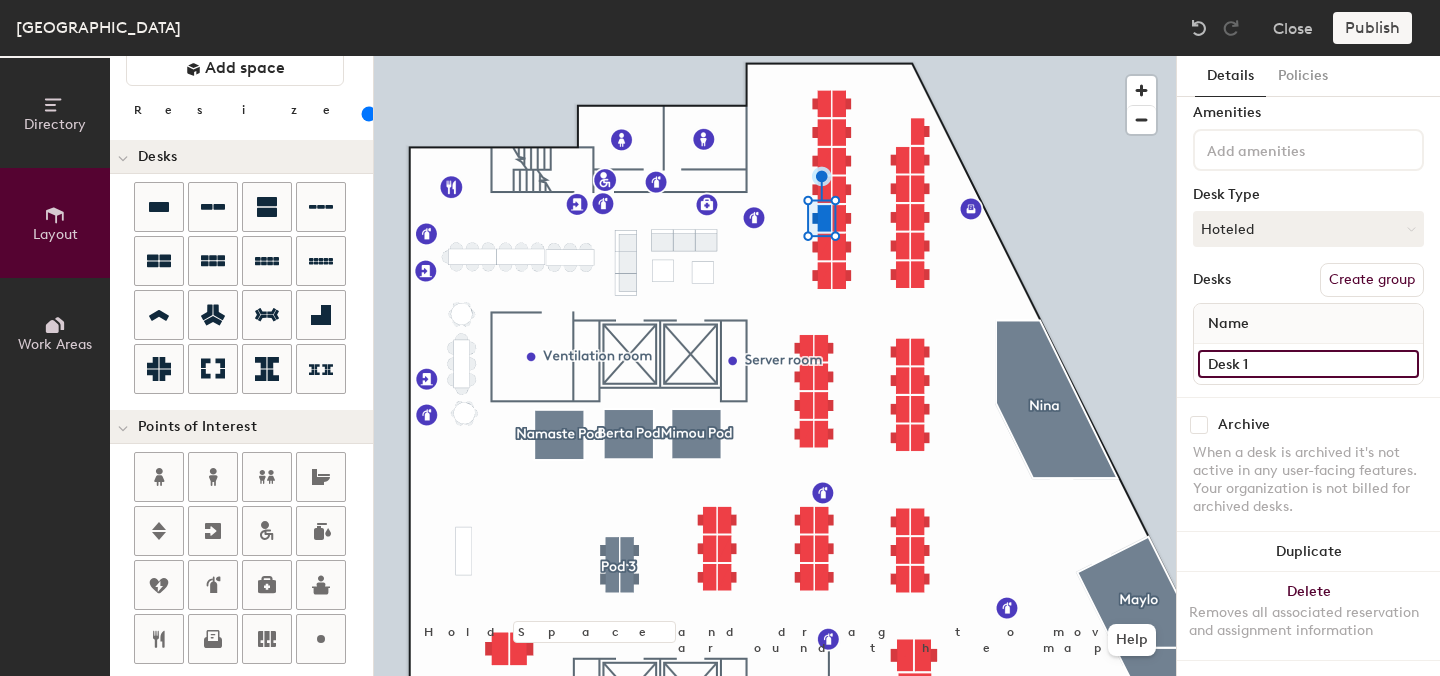 type on "Desk 11" 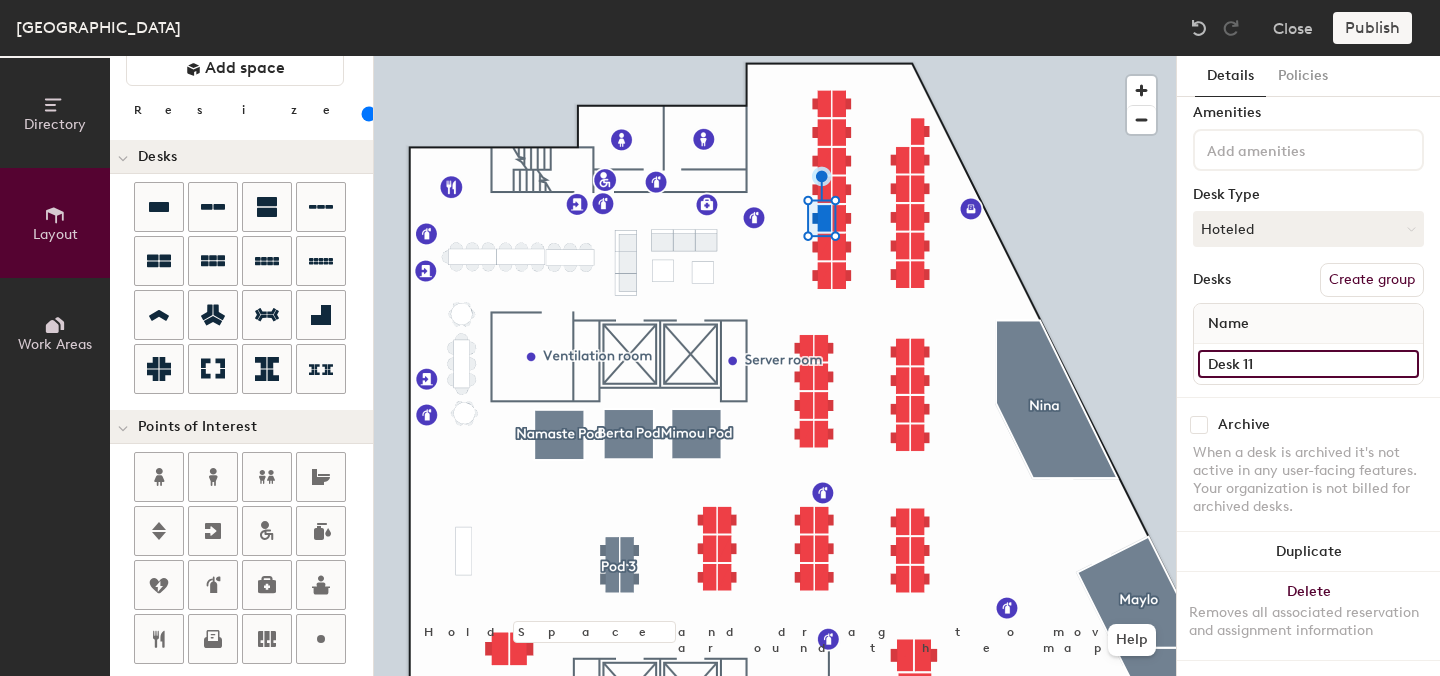click on "Desk 11" 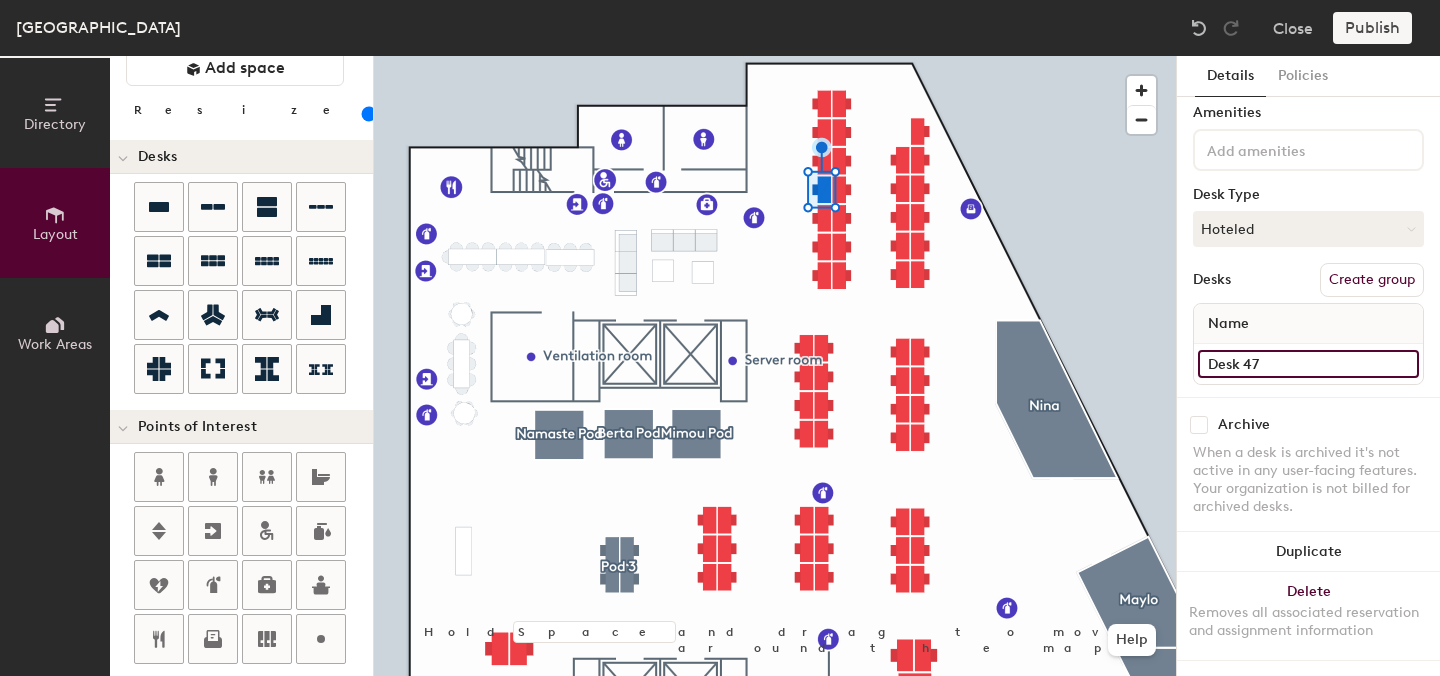 click on "Desk 47" 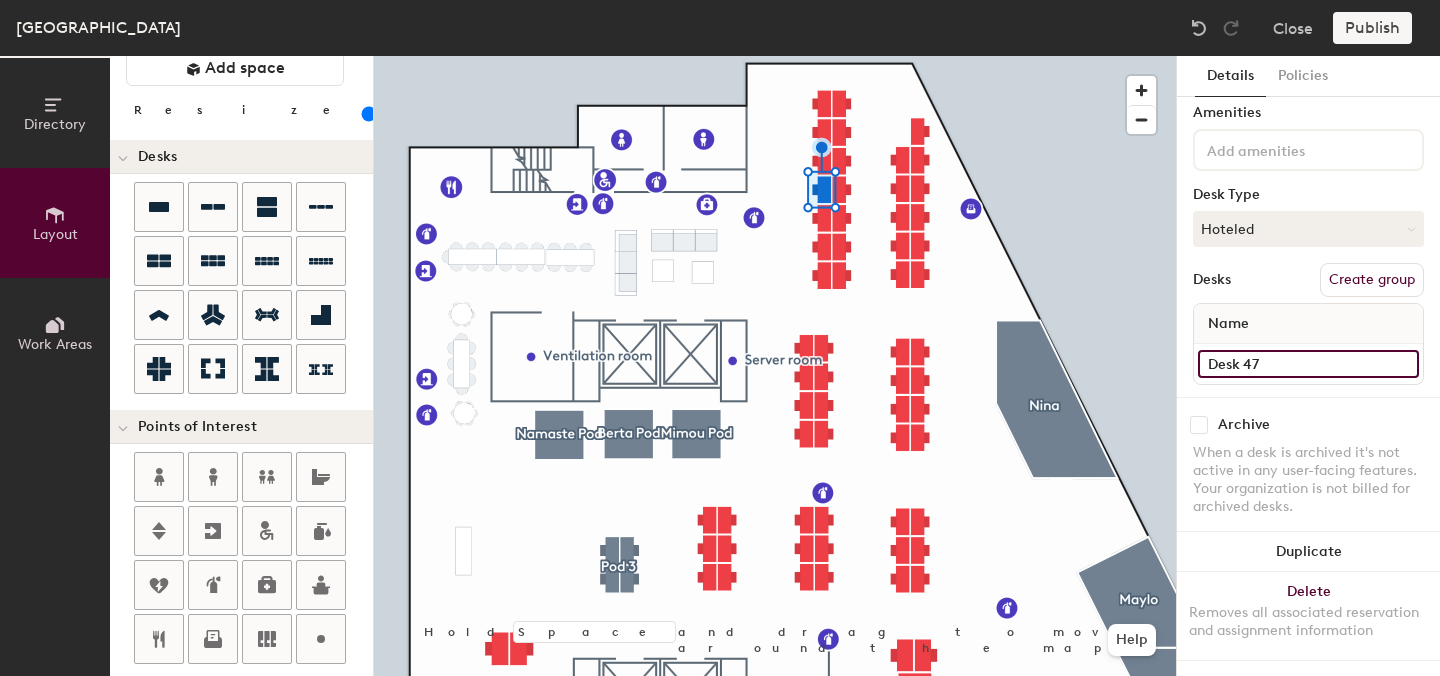 click on "Desk 47" 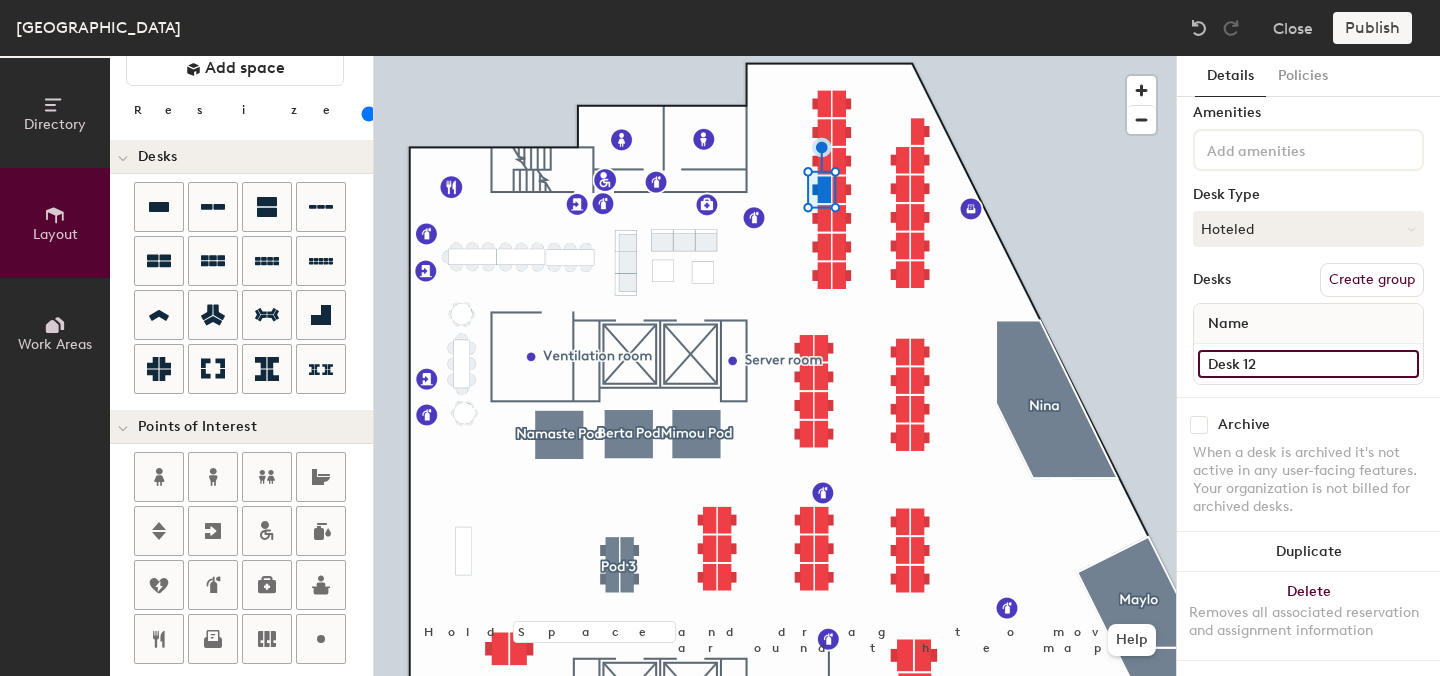 type on "Desk 12" 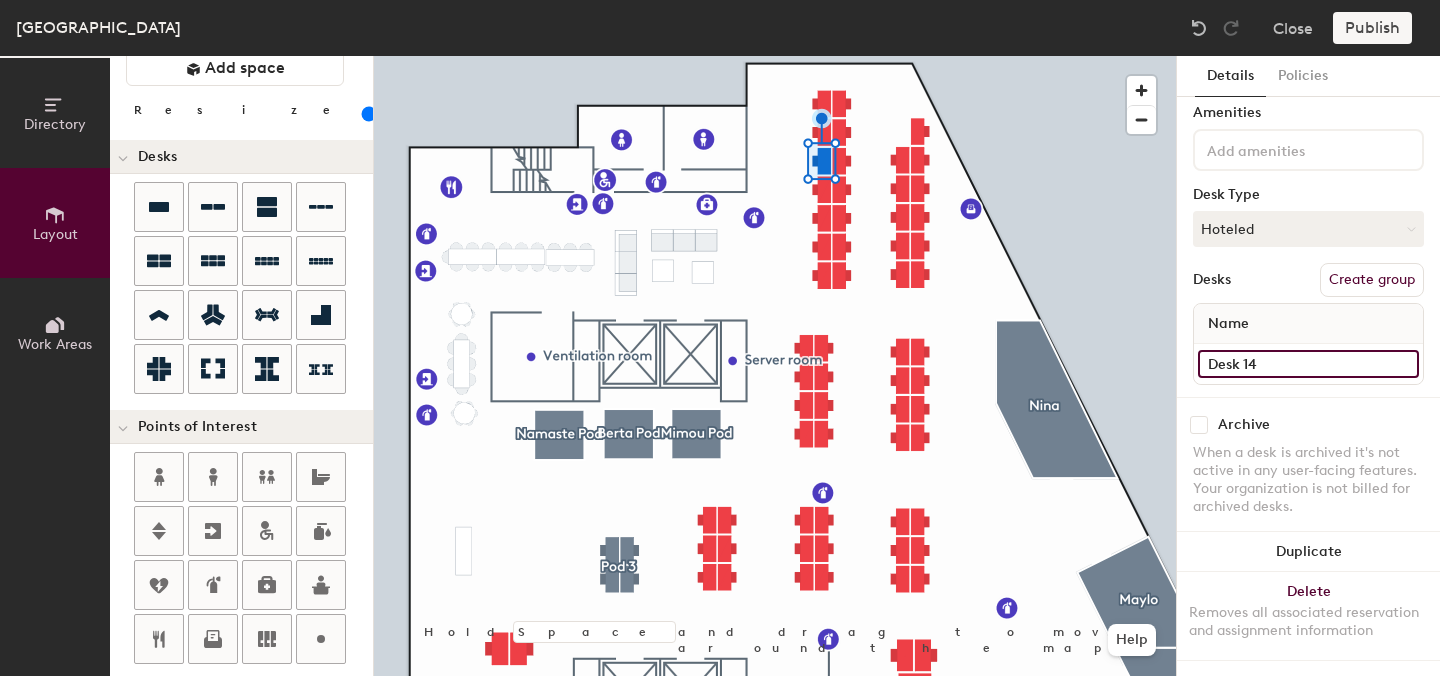 click on "Desk 14" 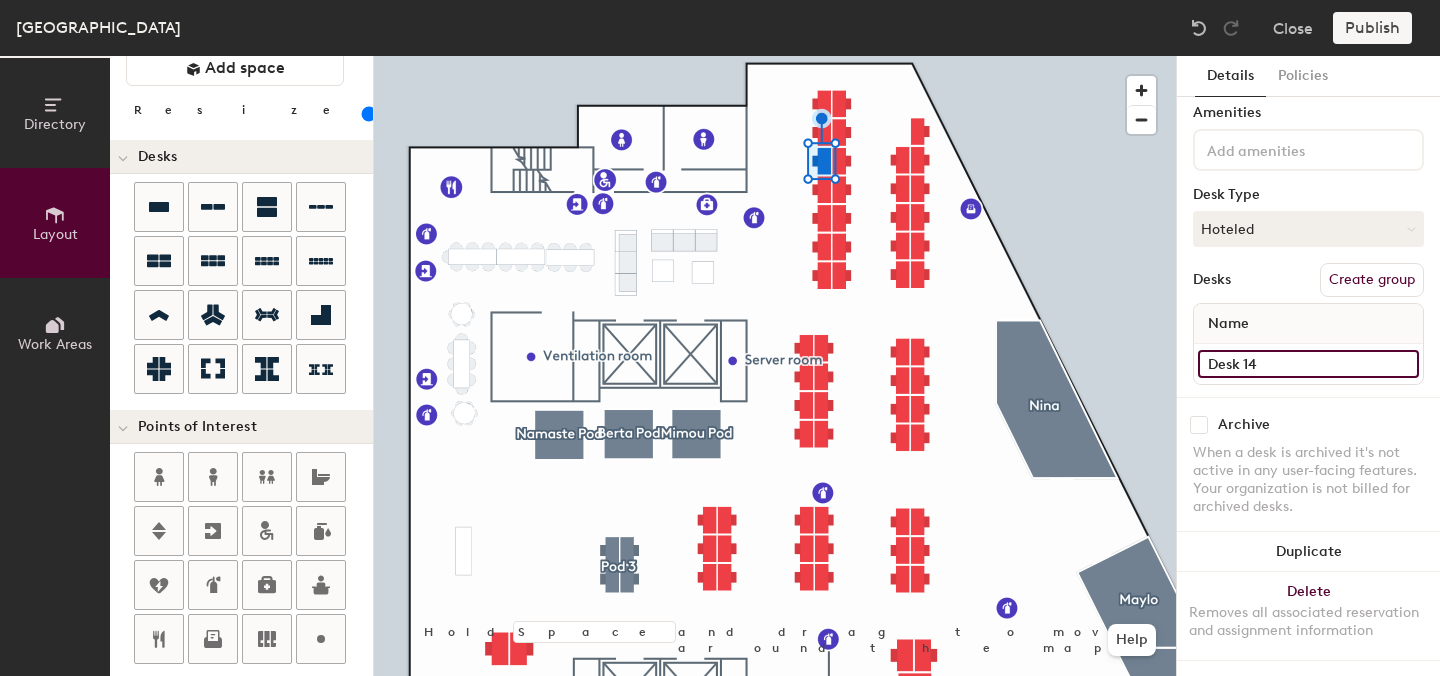 click on "Desk 14" 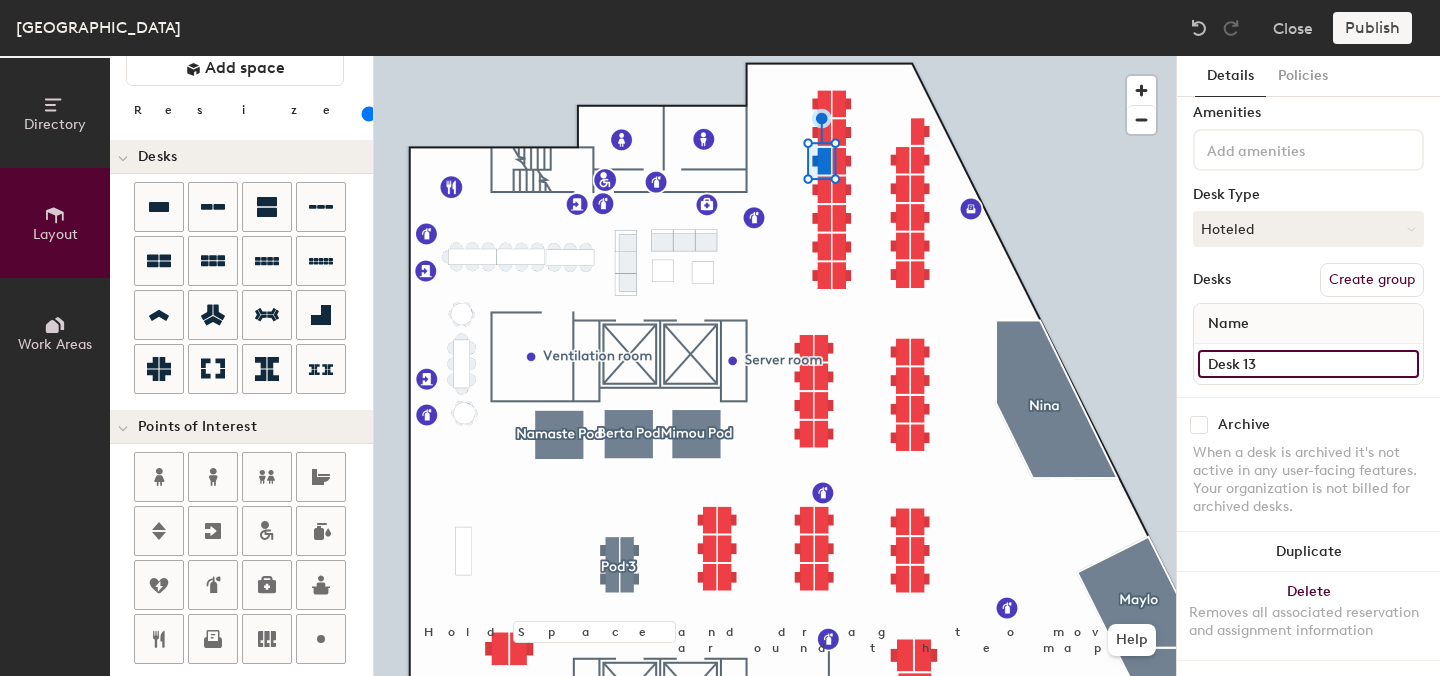 type on "Desk 13" 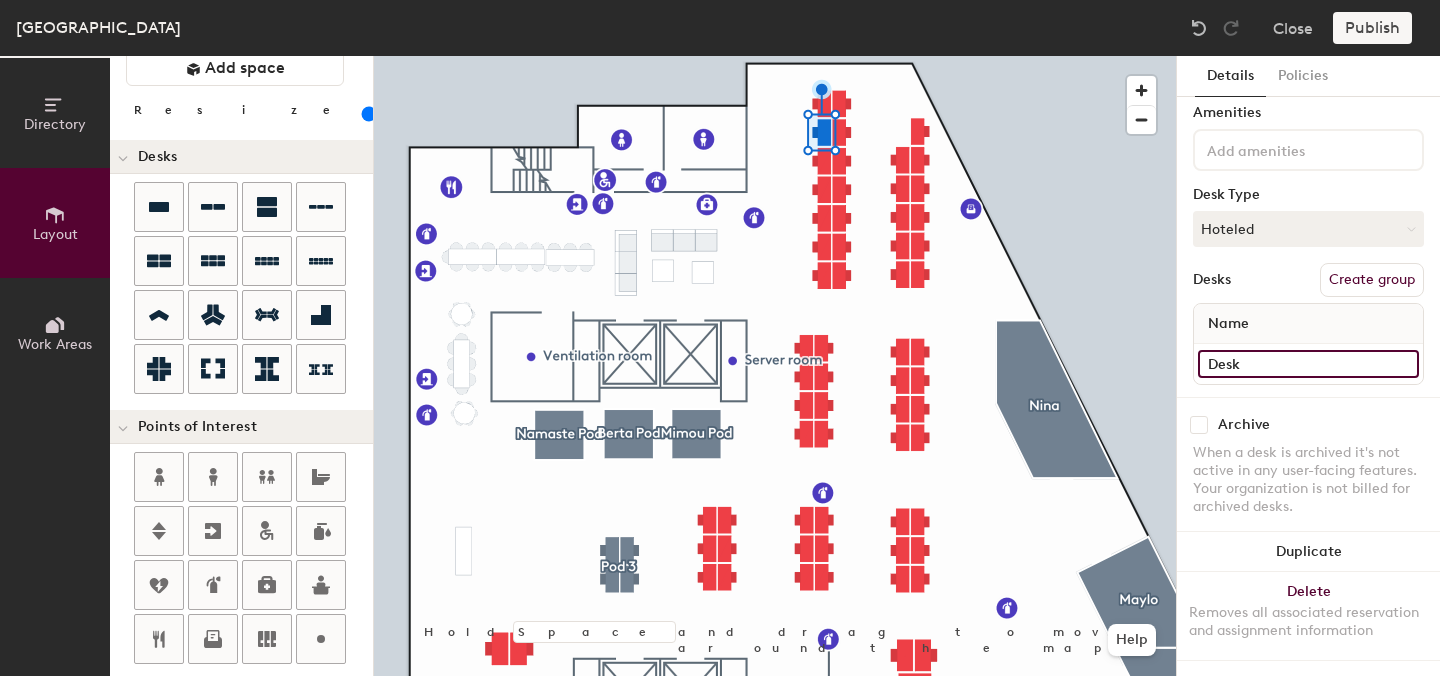 click on "Desk" 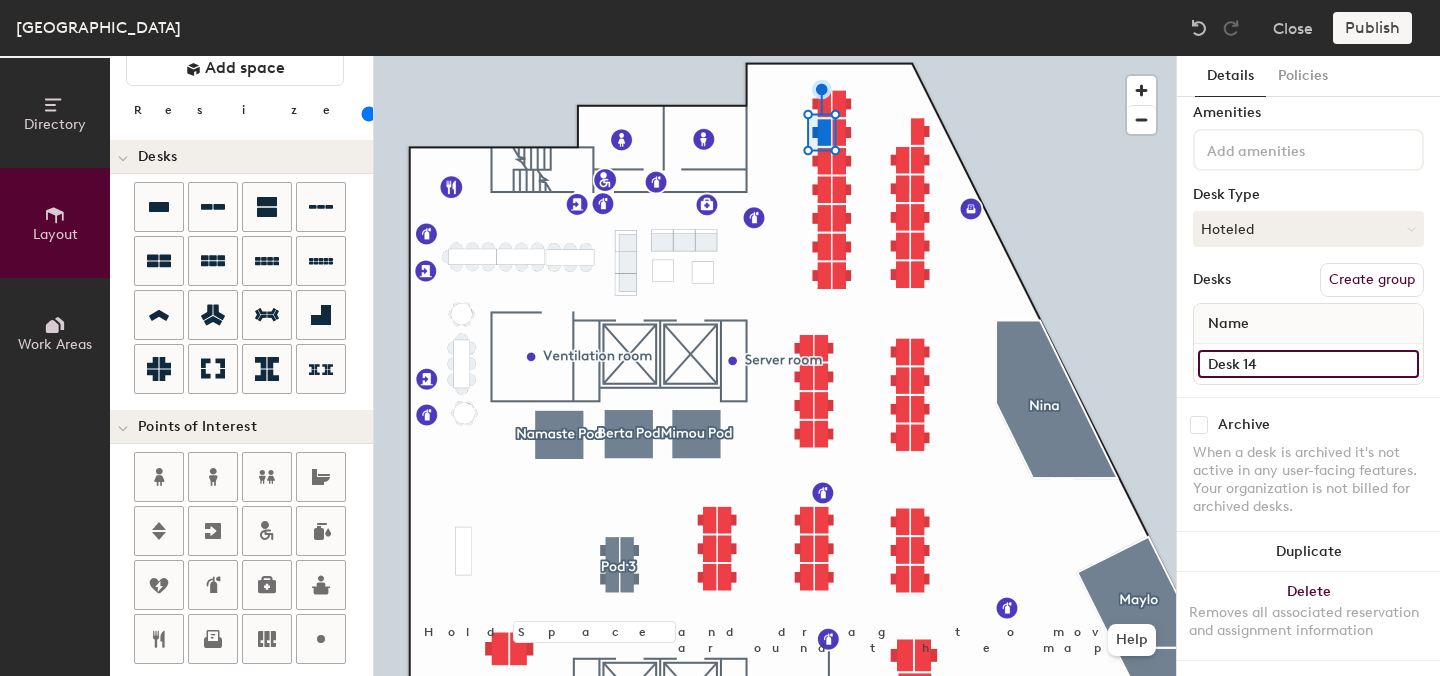 type on "Desk 14" 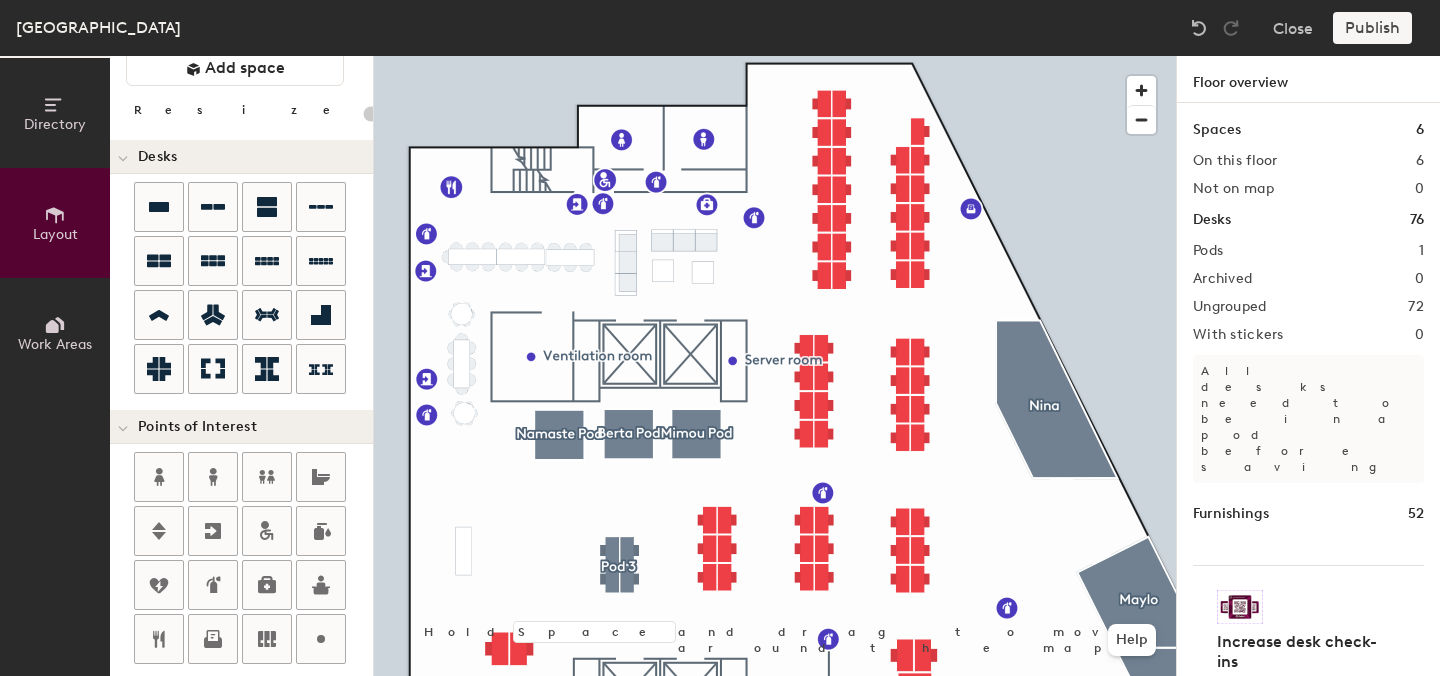 type on "100" 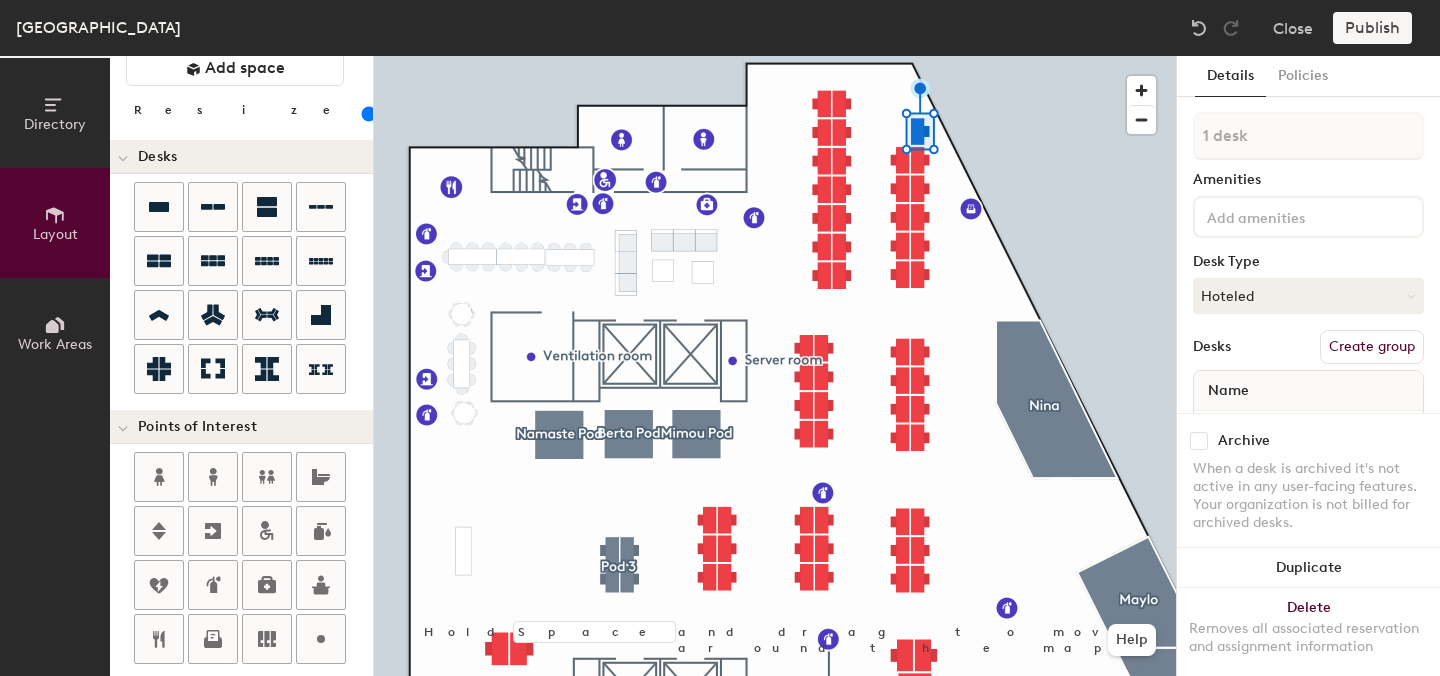 scroll, scrollTop: 67, scrollLeft: 0, axis: vertical 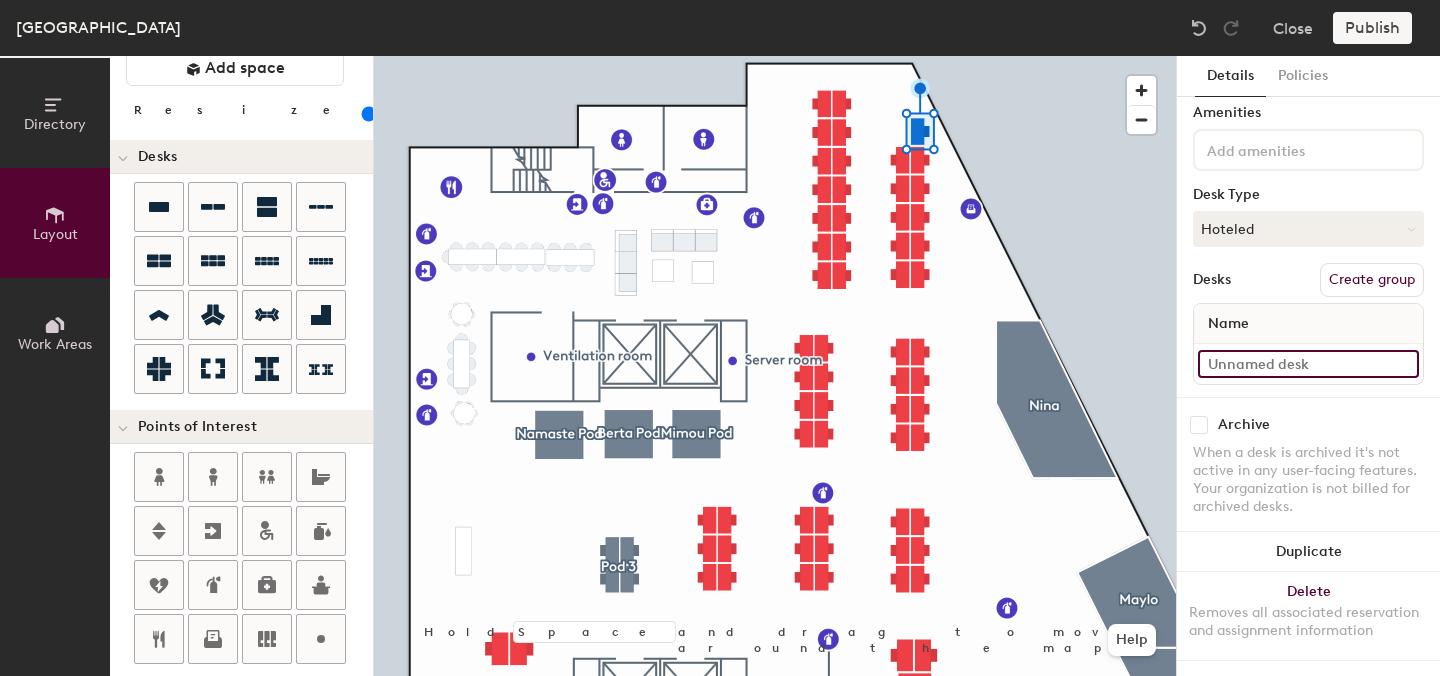 click 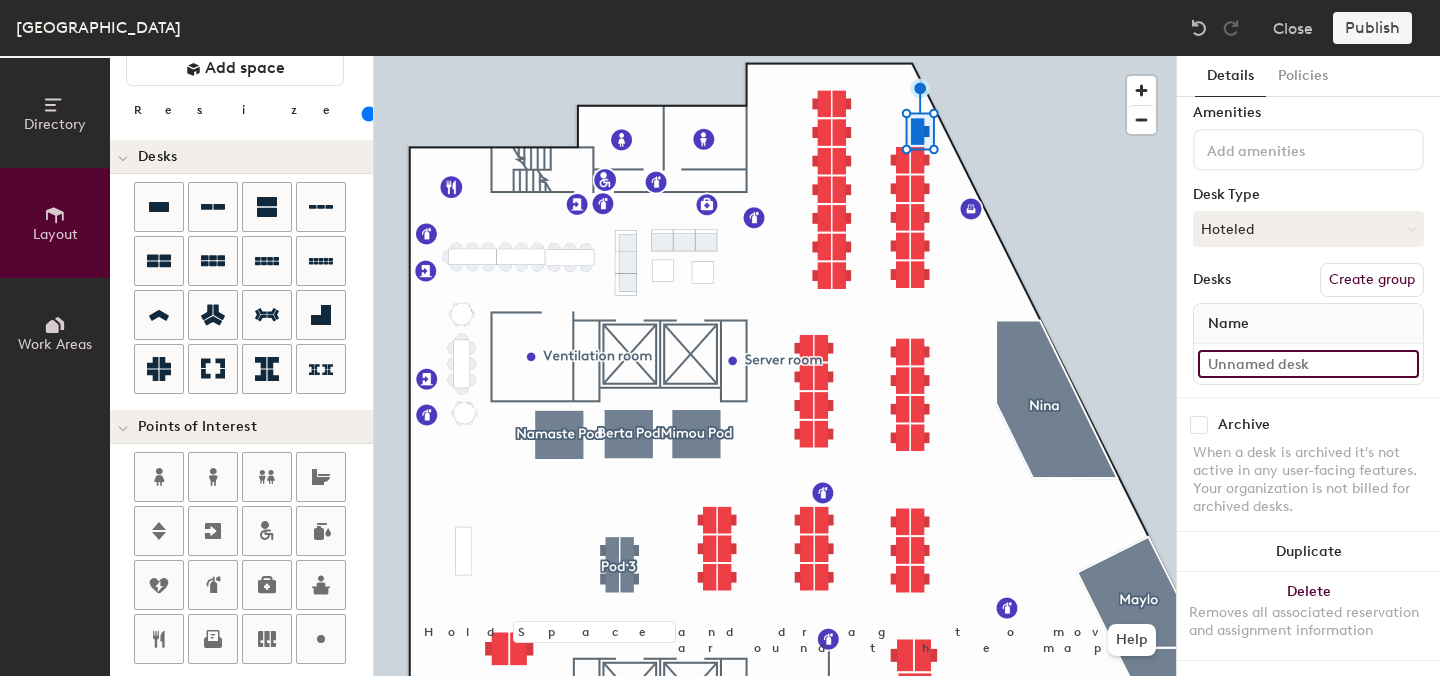 click 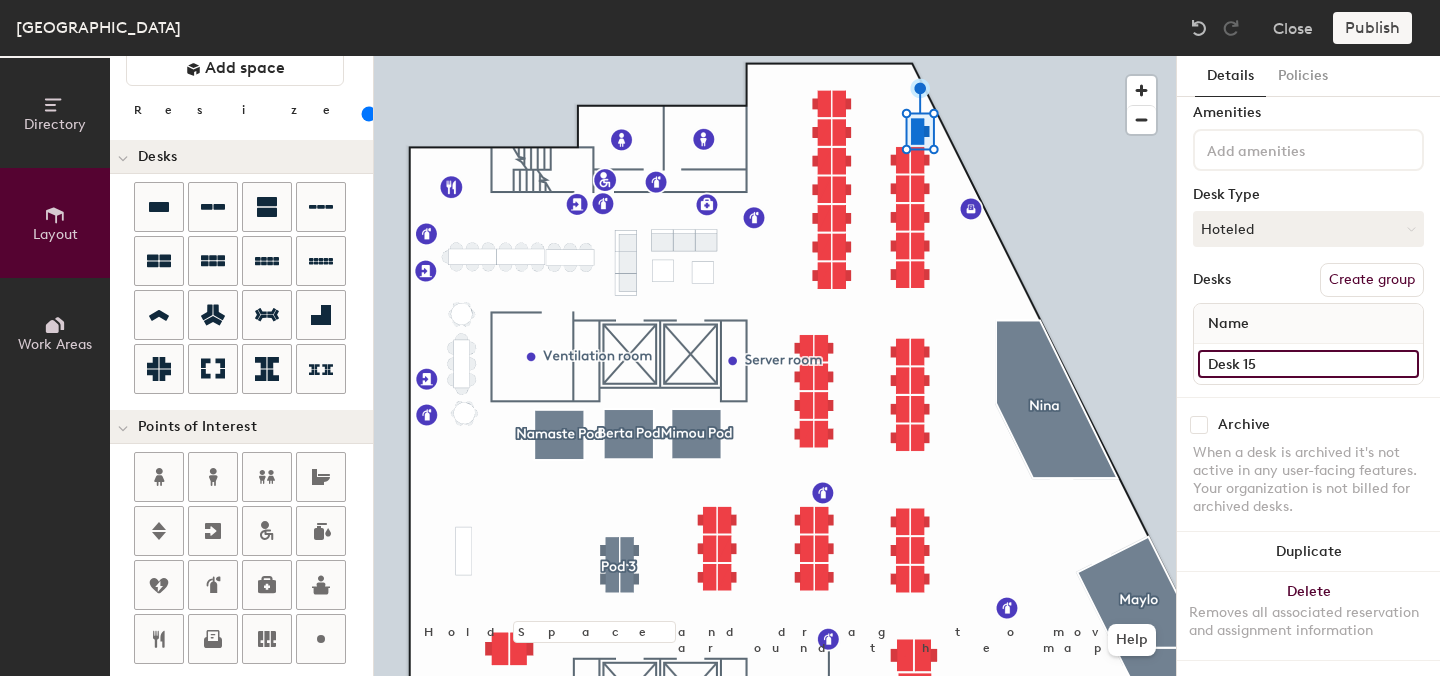 type on "Desk 15" 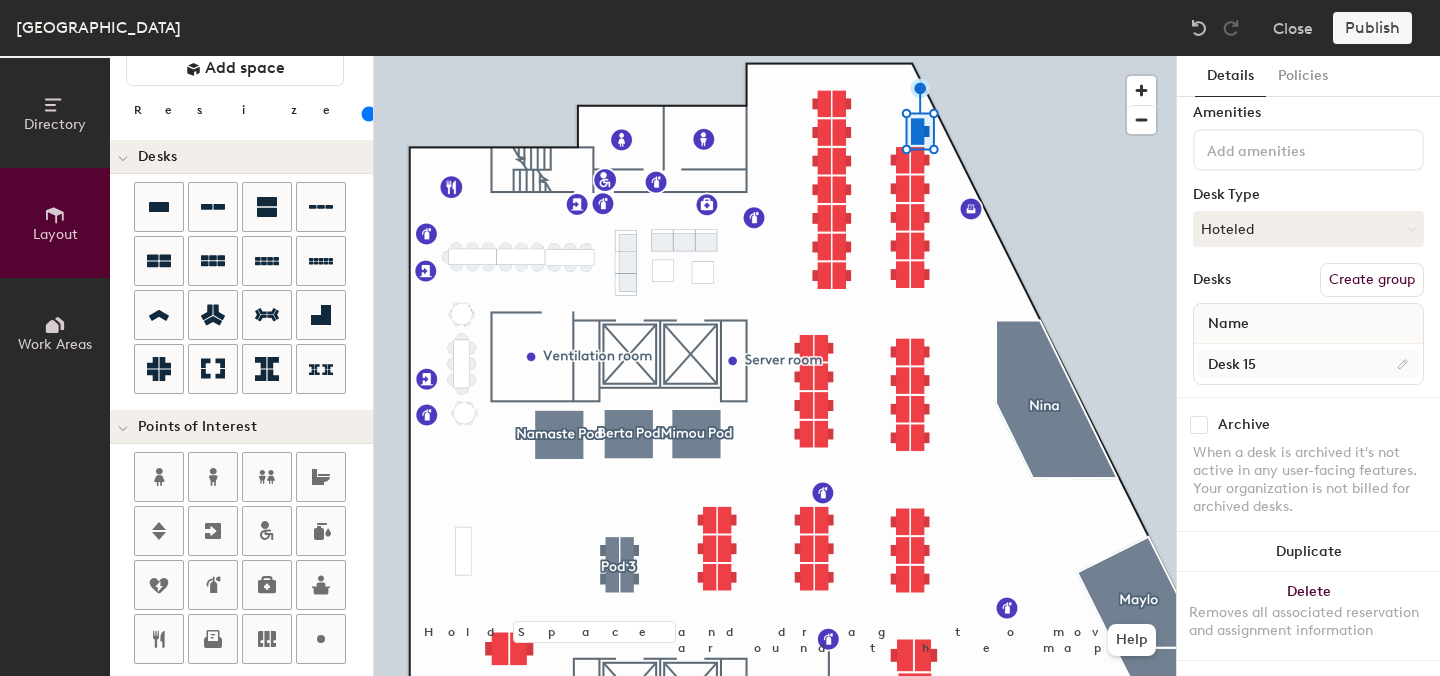 click 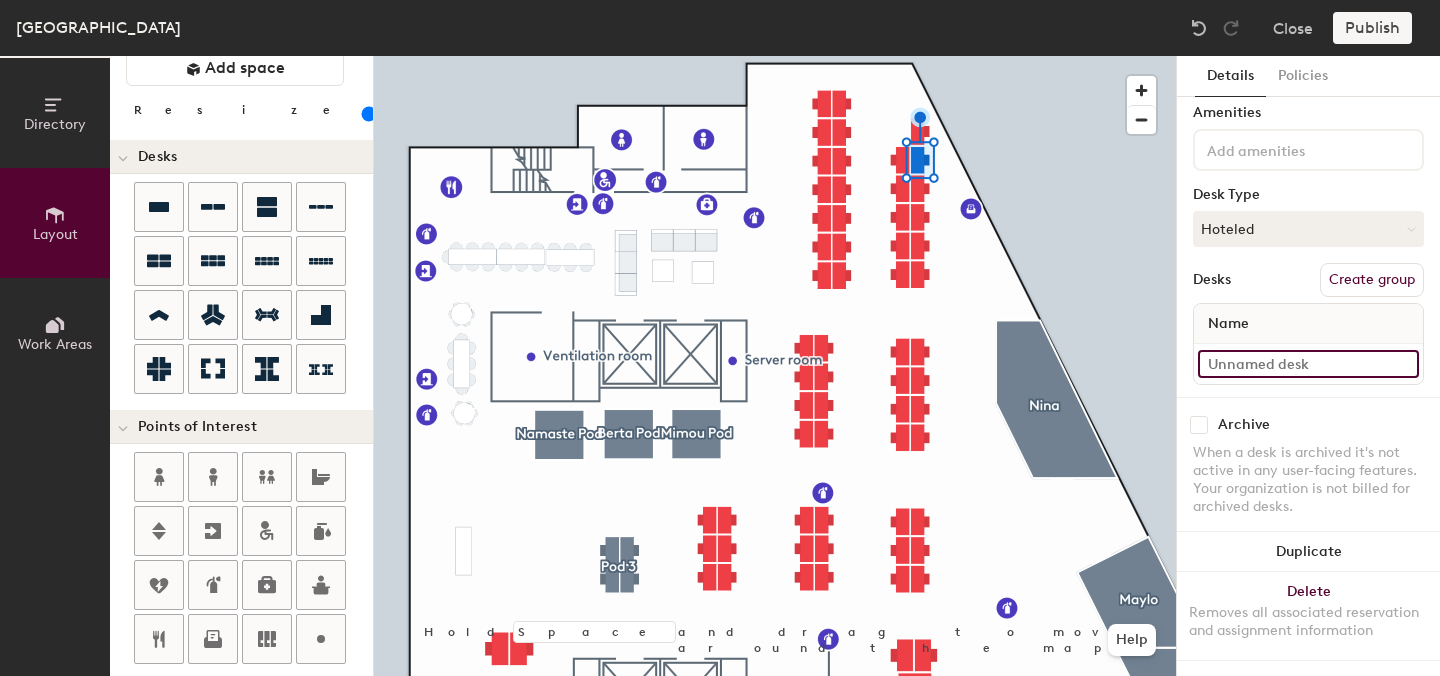 click 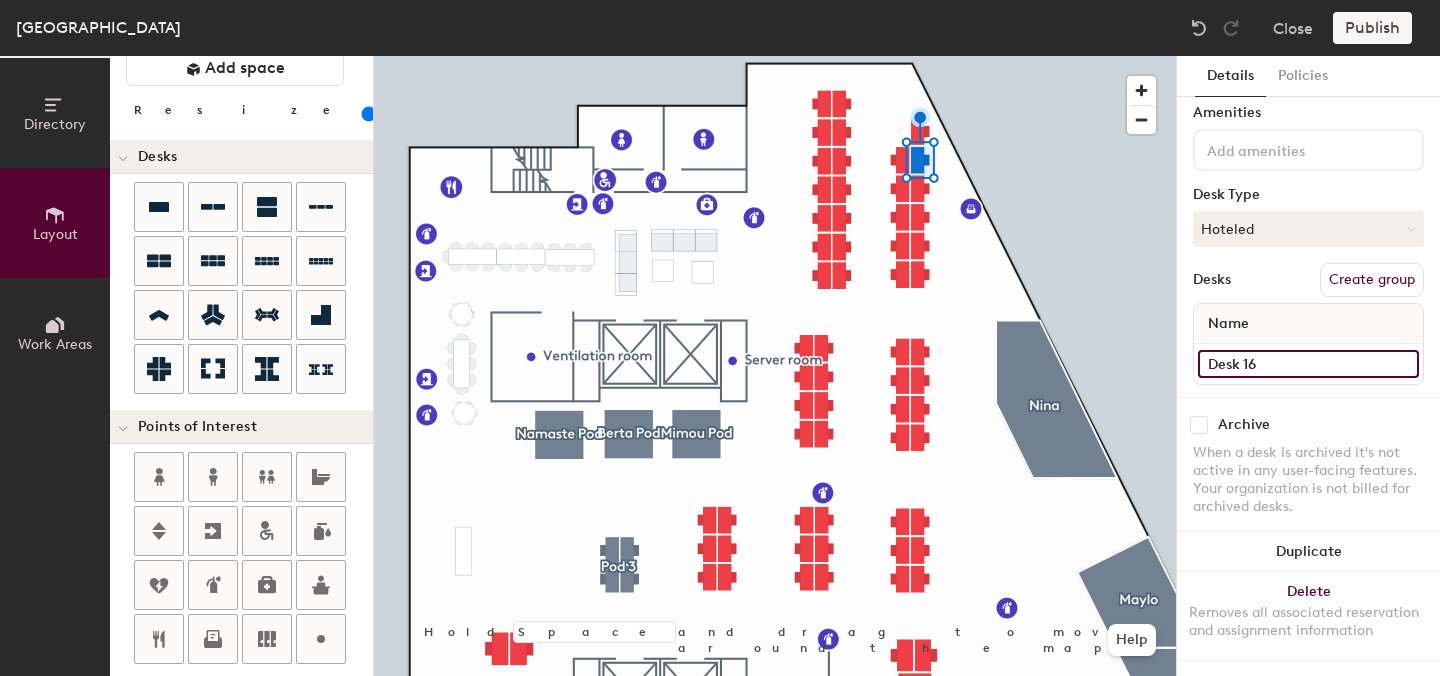 type on "Desk 16" 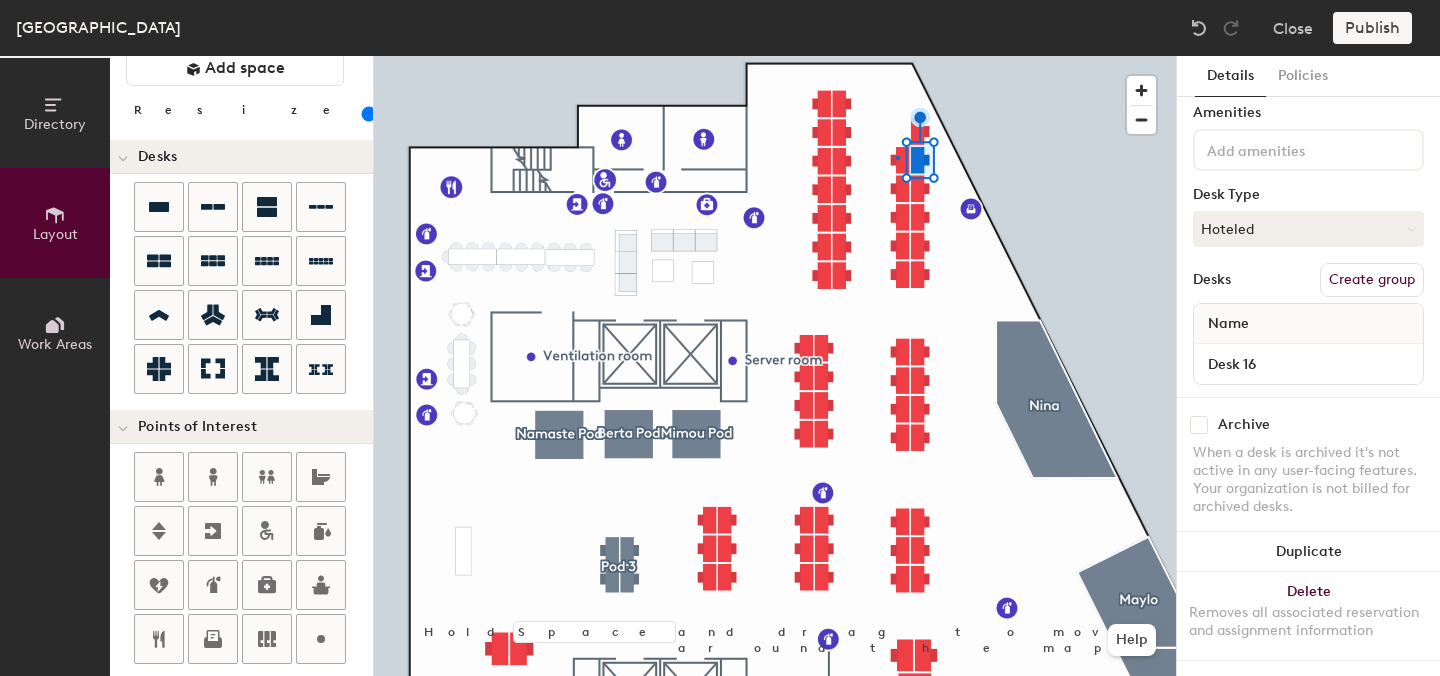 click 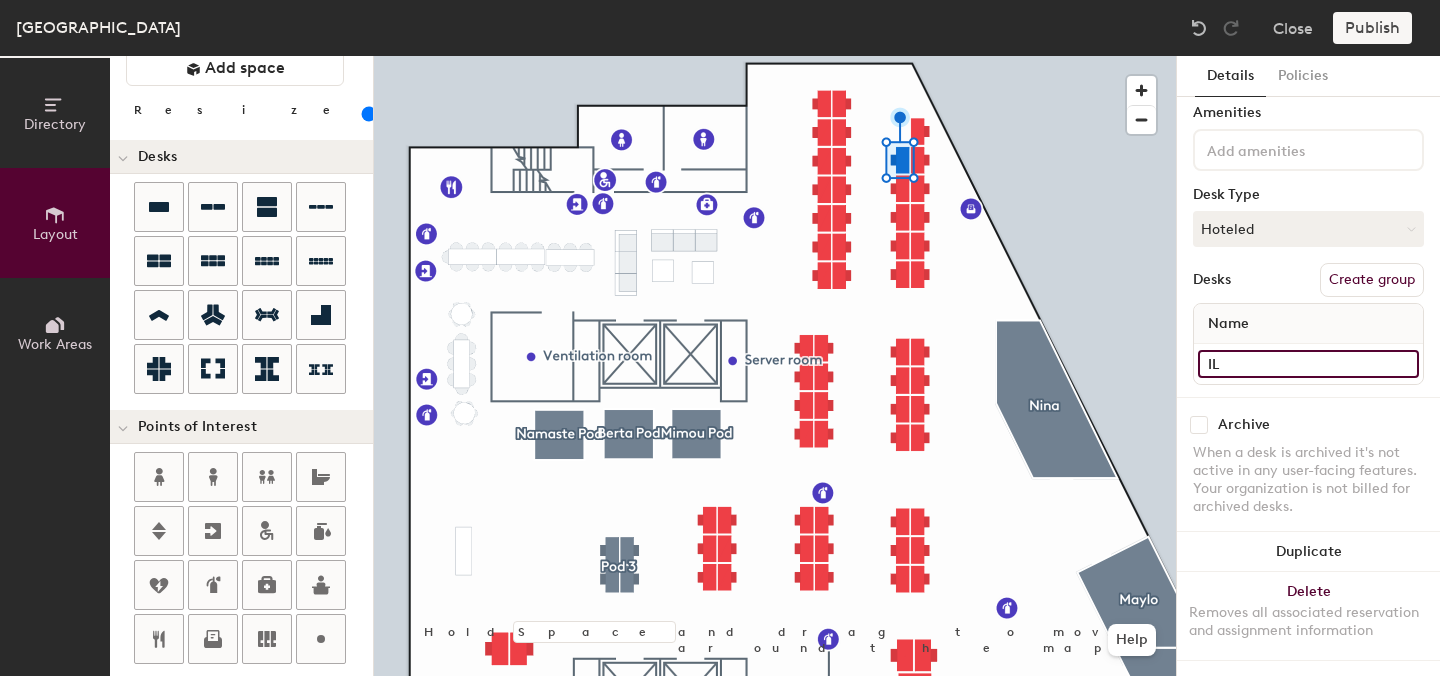 click on "IL" 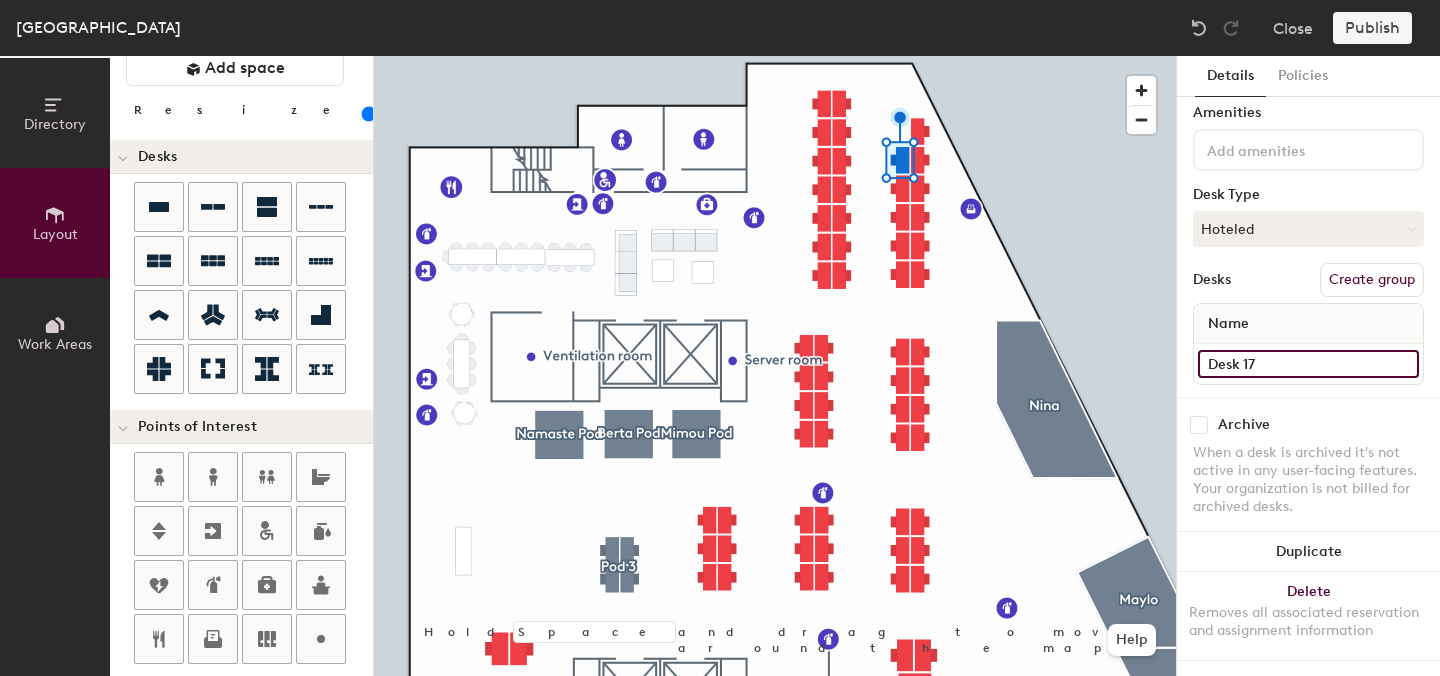 type on "Desk 17" 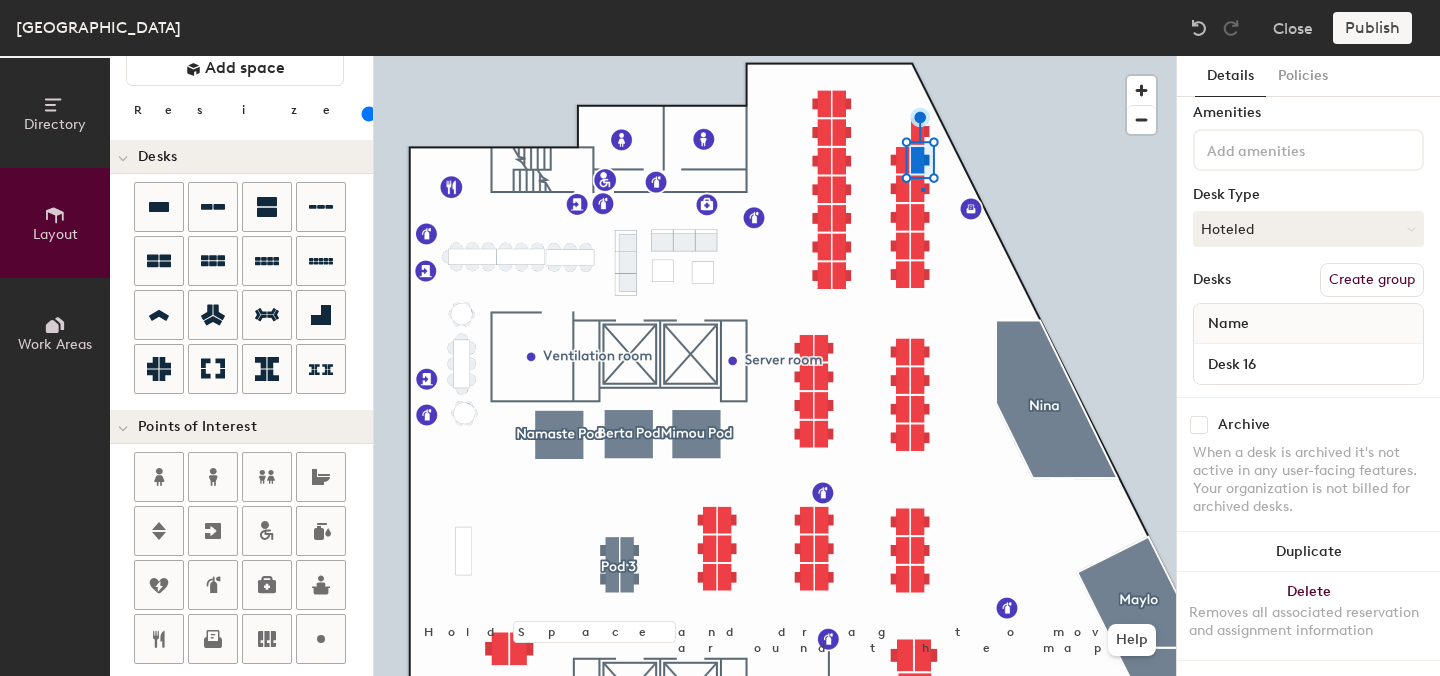 click 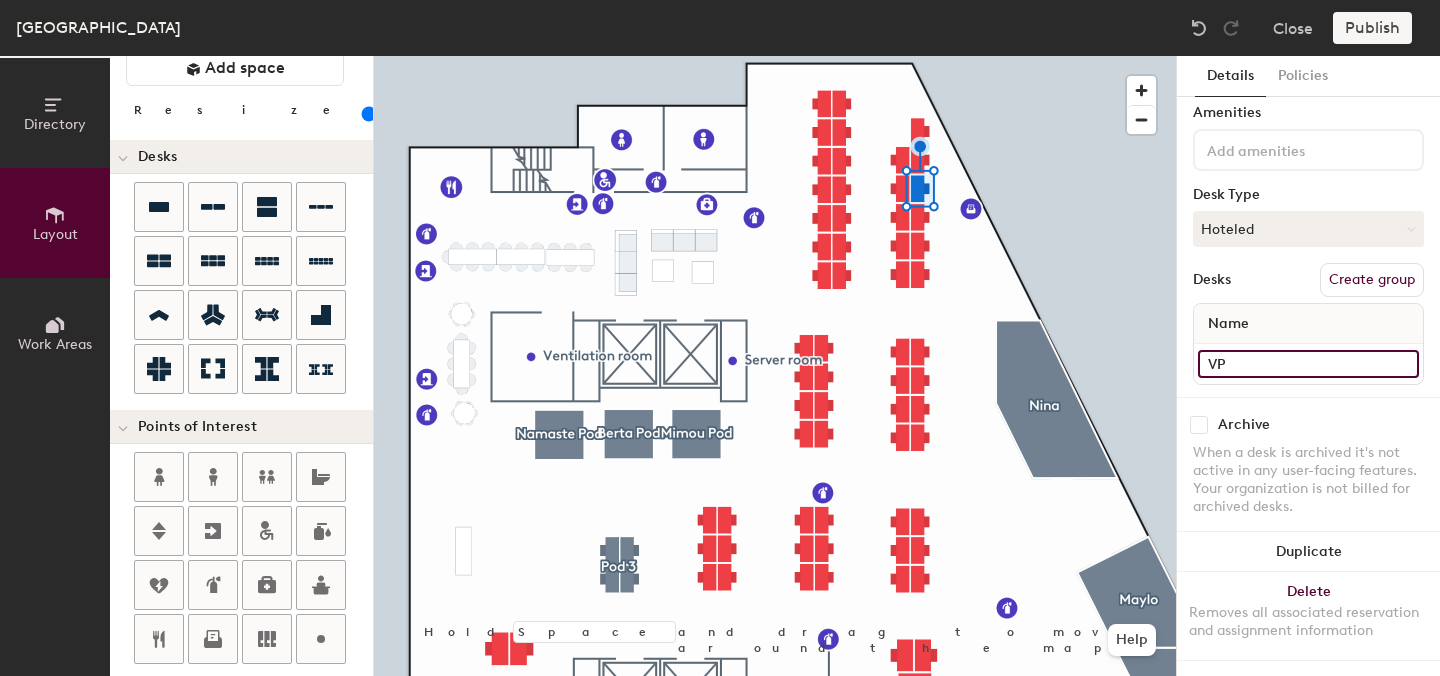 click on "VP" 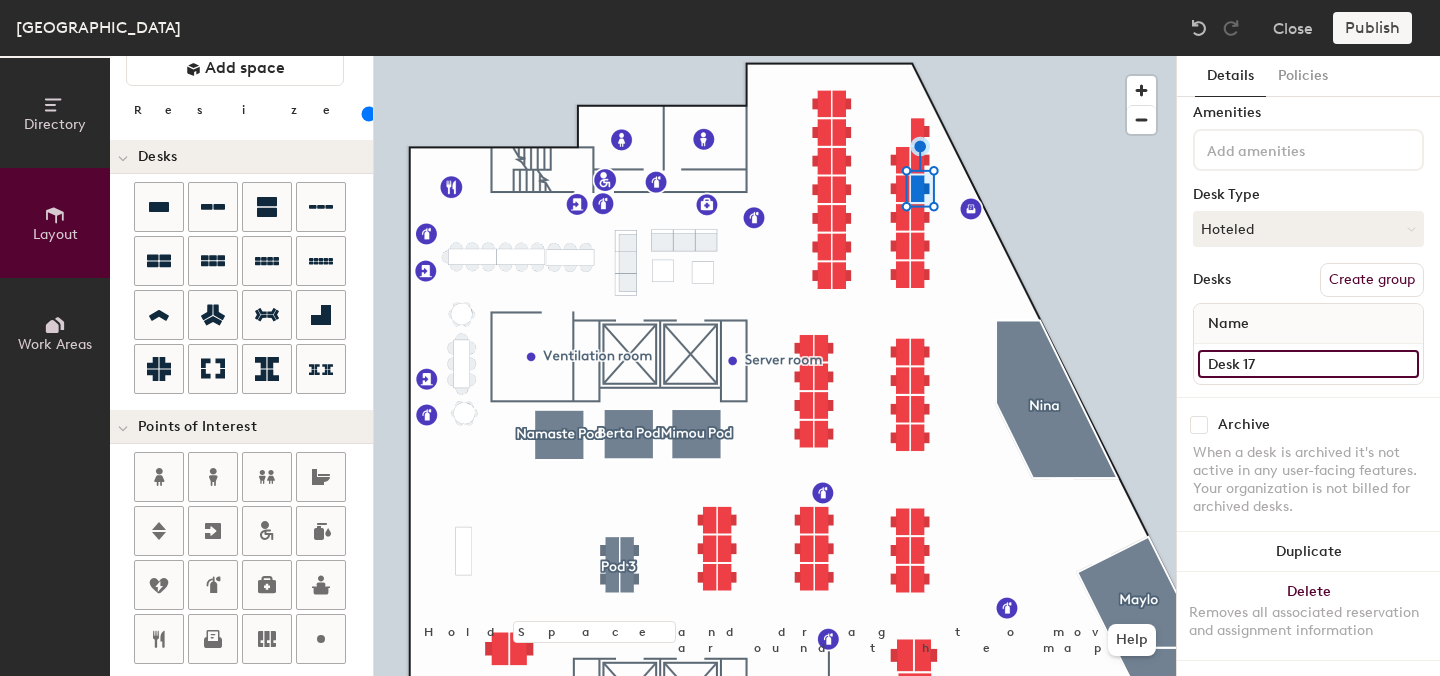 click on "Desk 17" 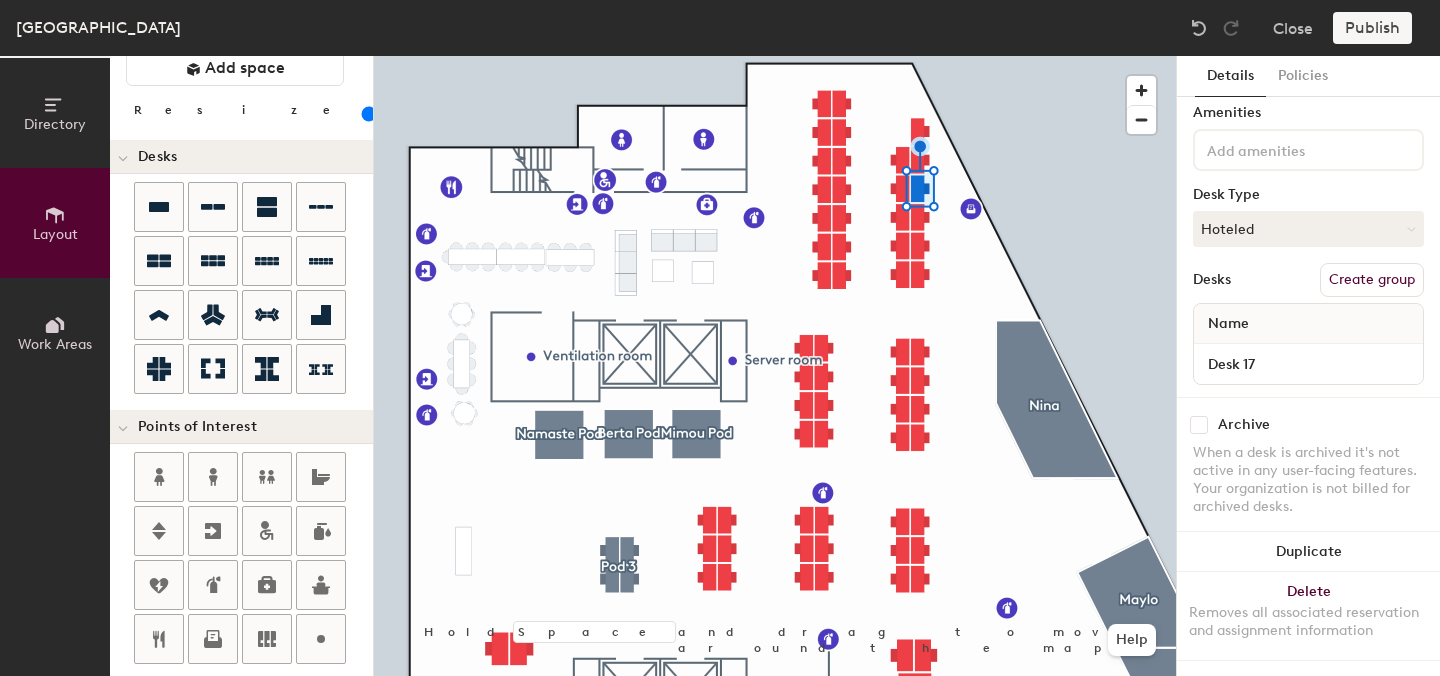 click 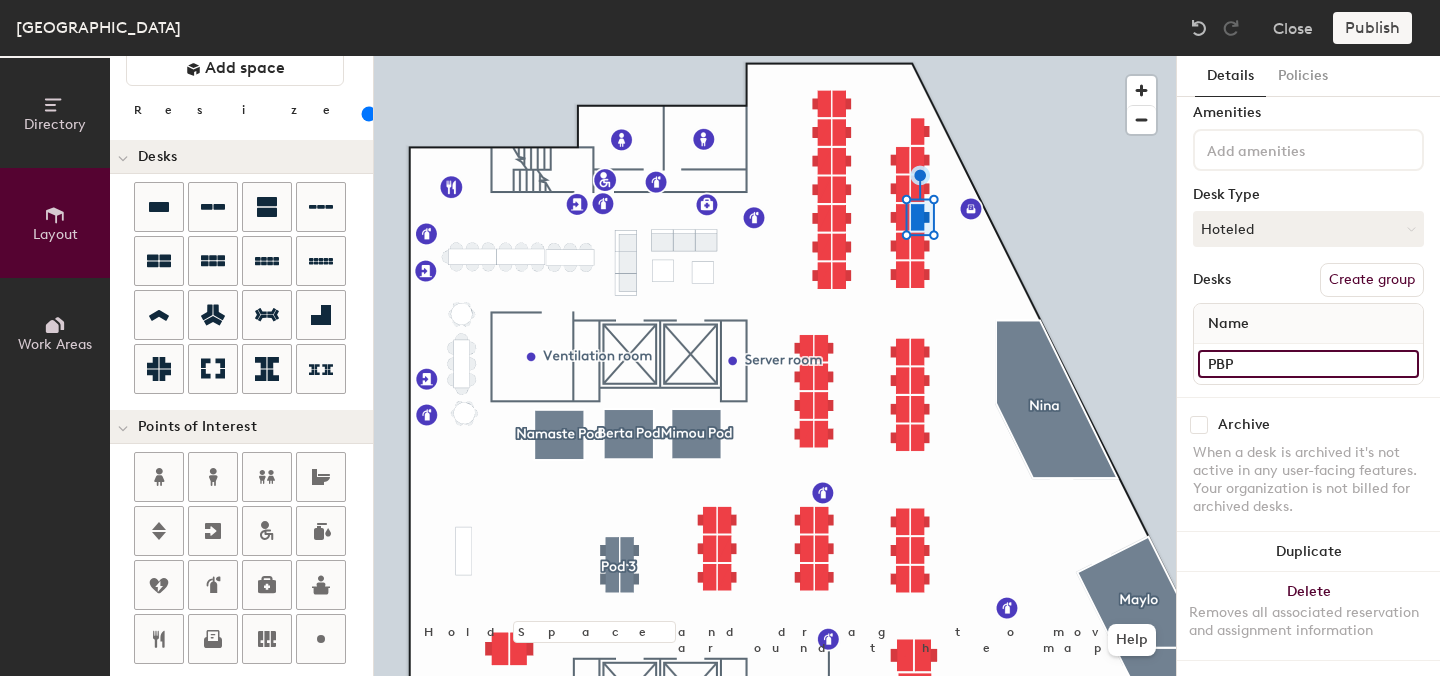 click on "PBP" 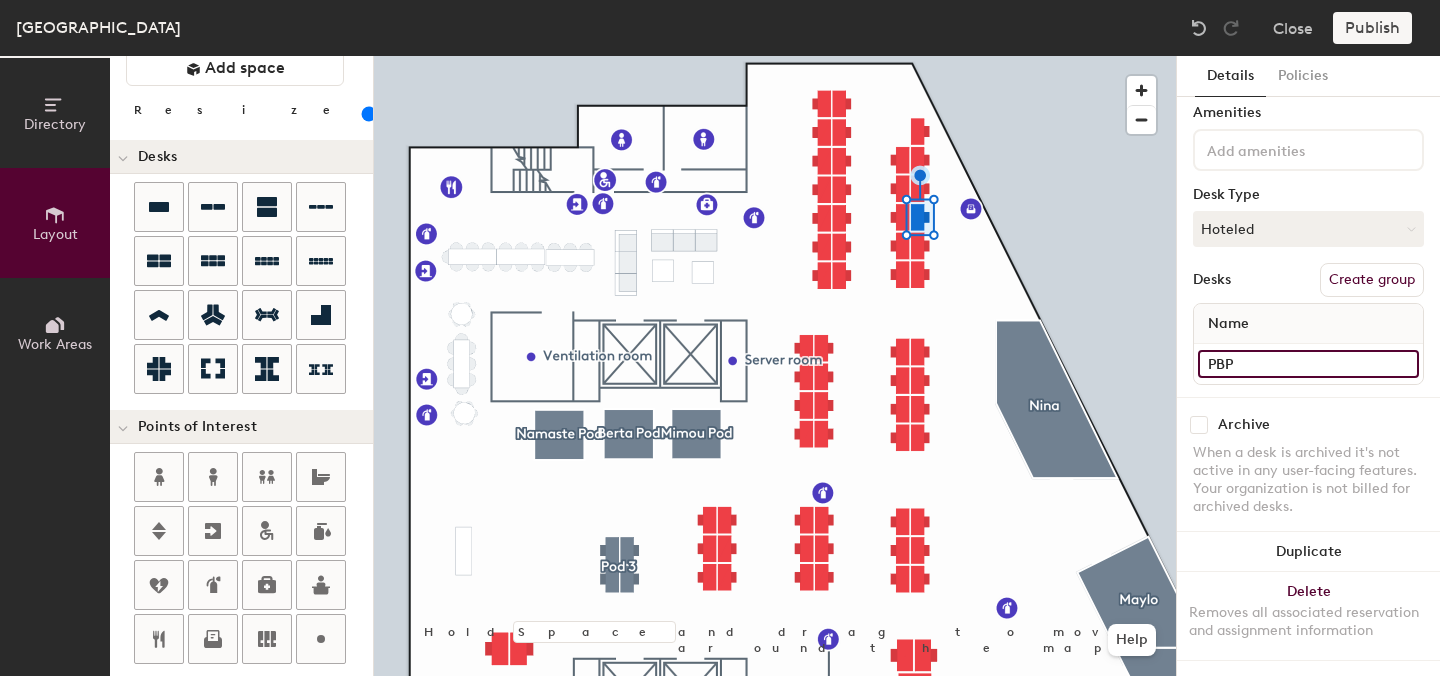 click on "PBP" 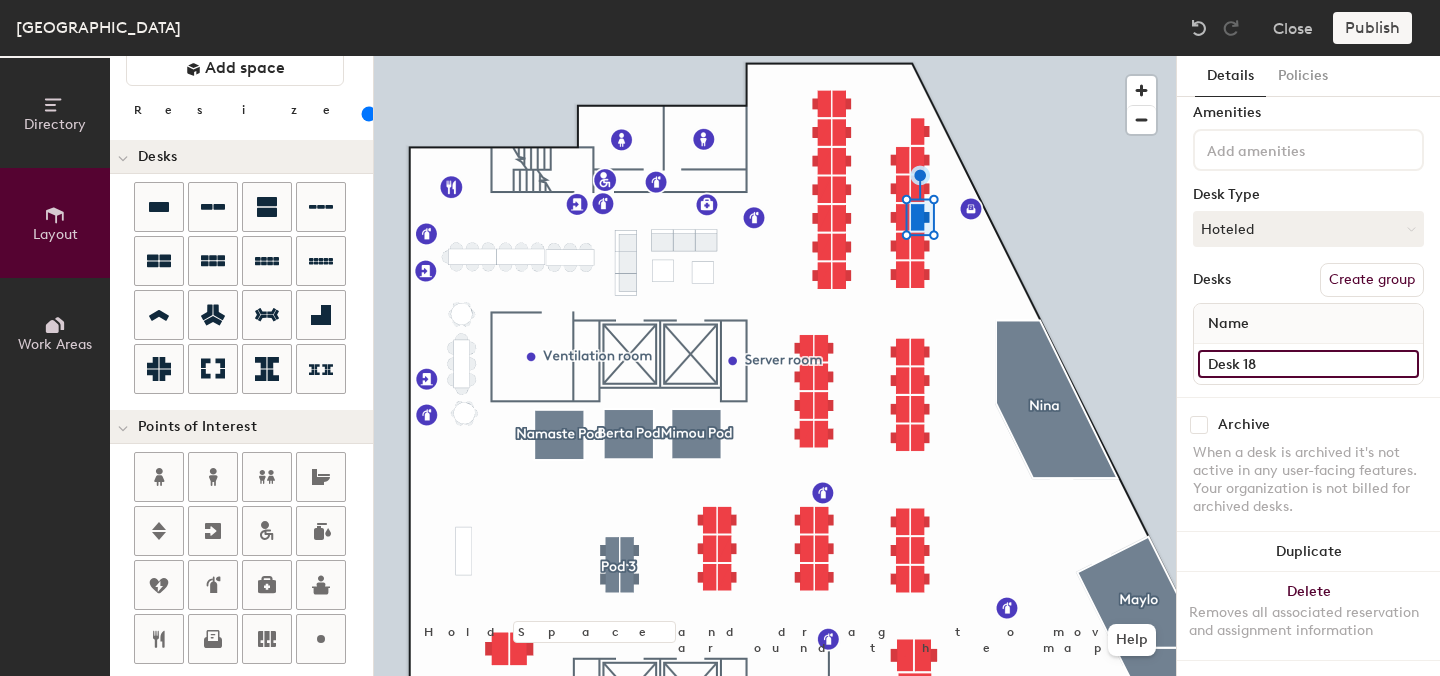 type on "Desk 18" 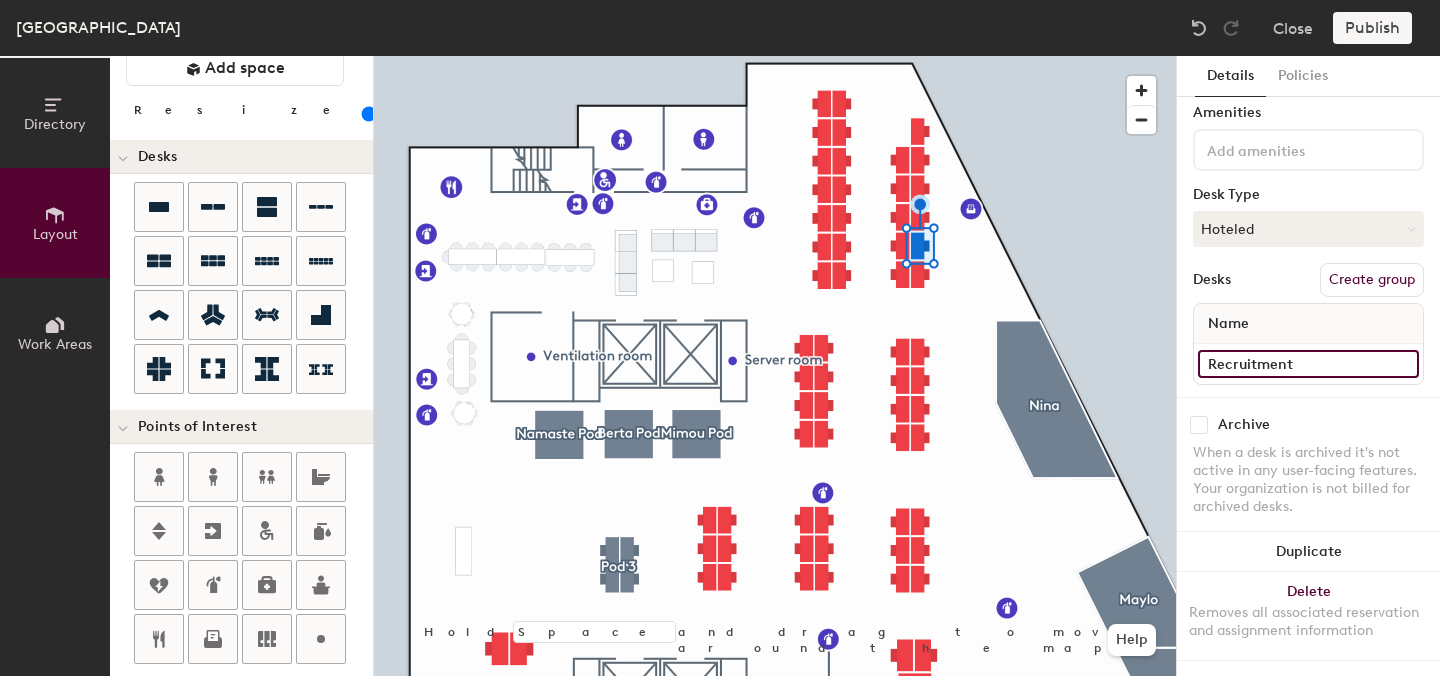click on "Recruitment" 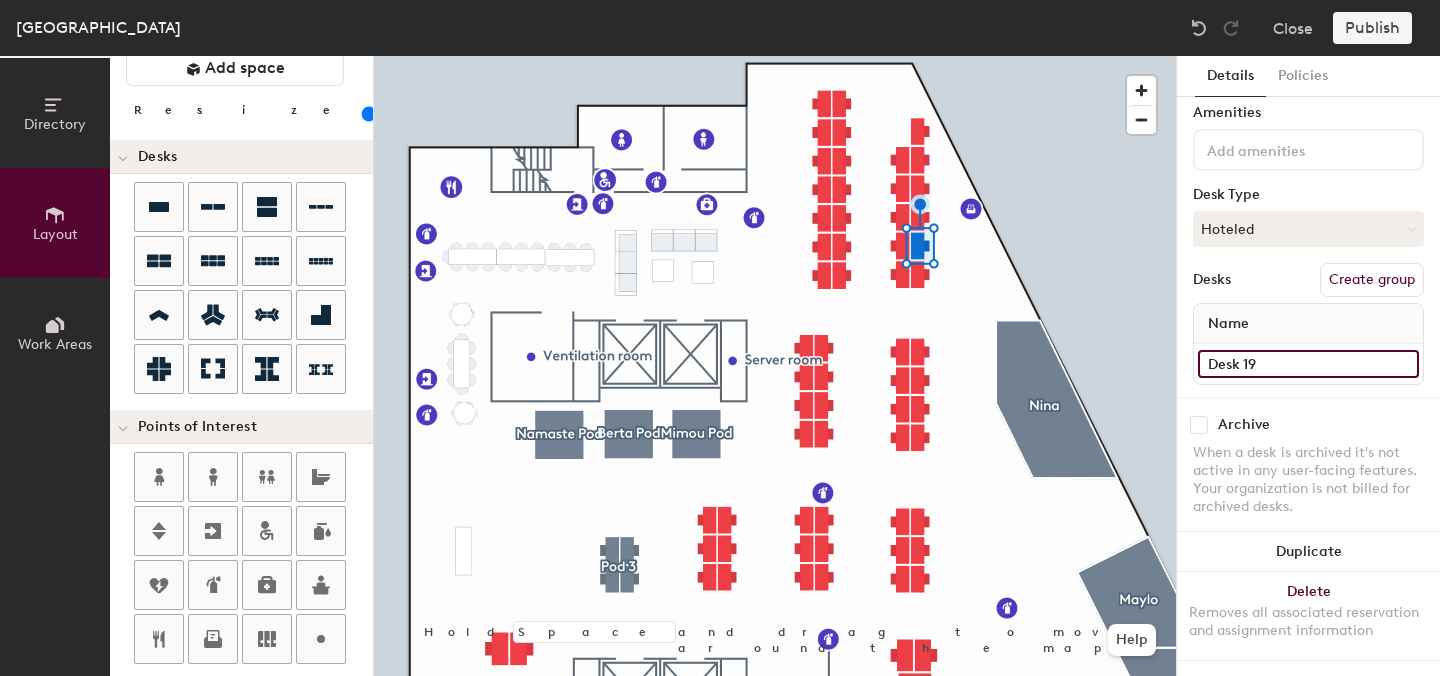 type on "Desk 19" 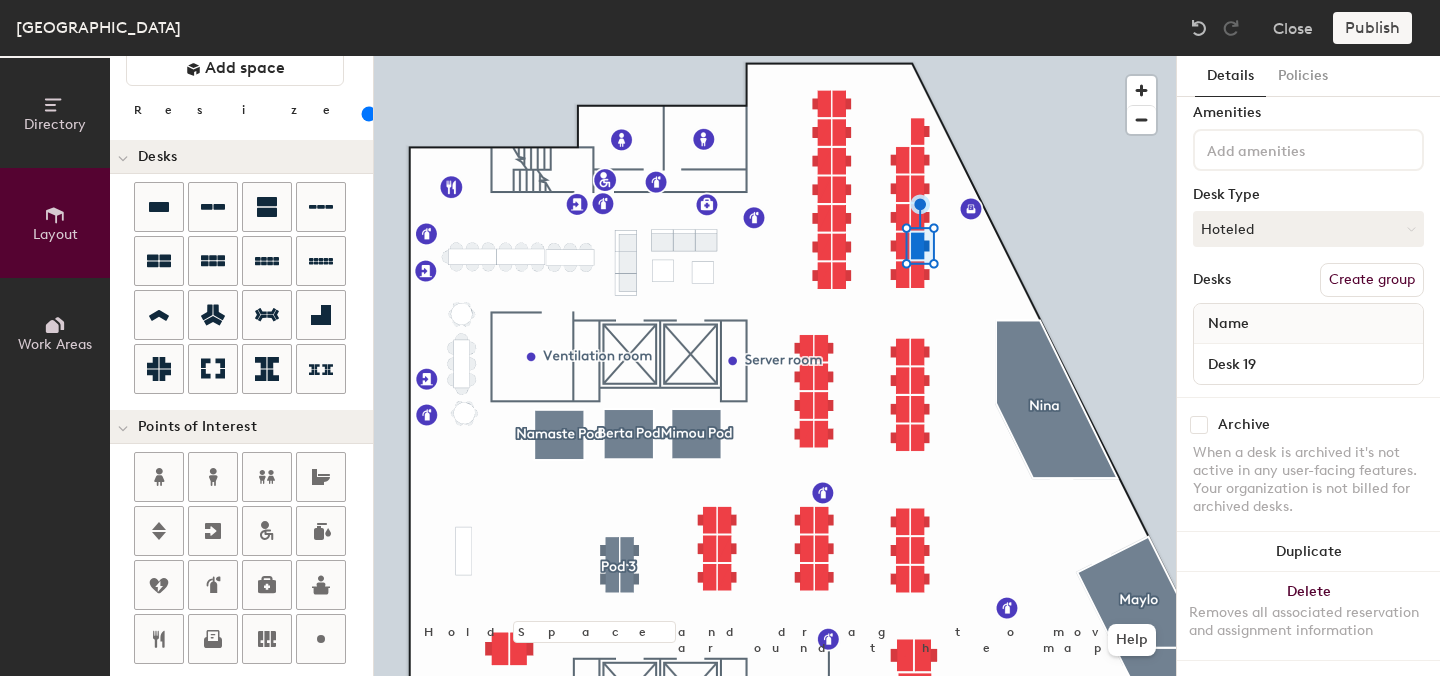 click 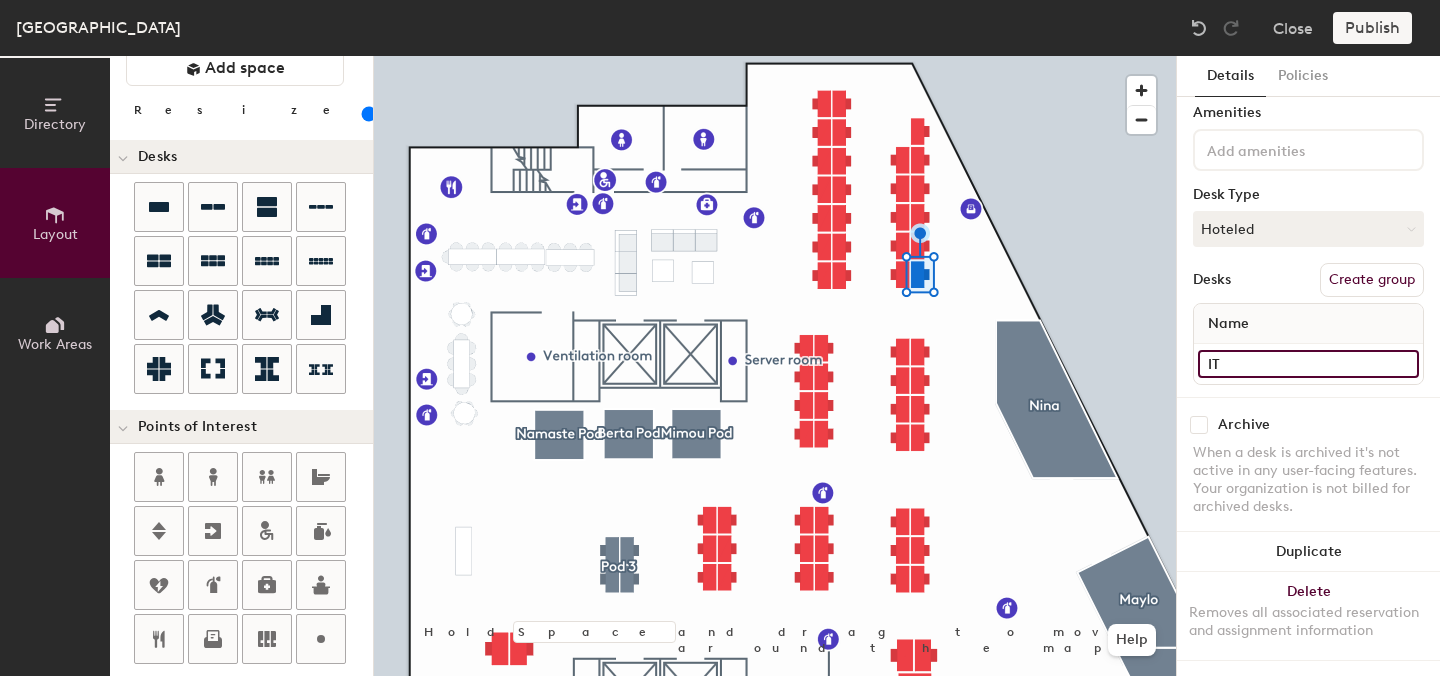 click on "IT" 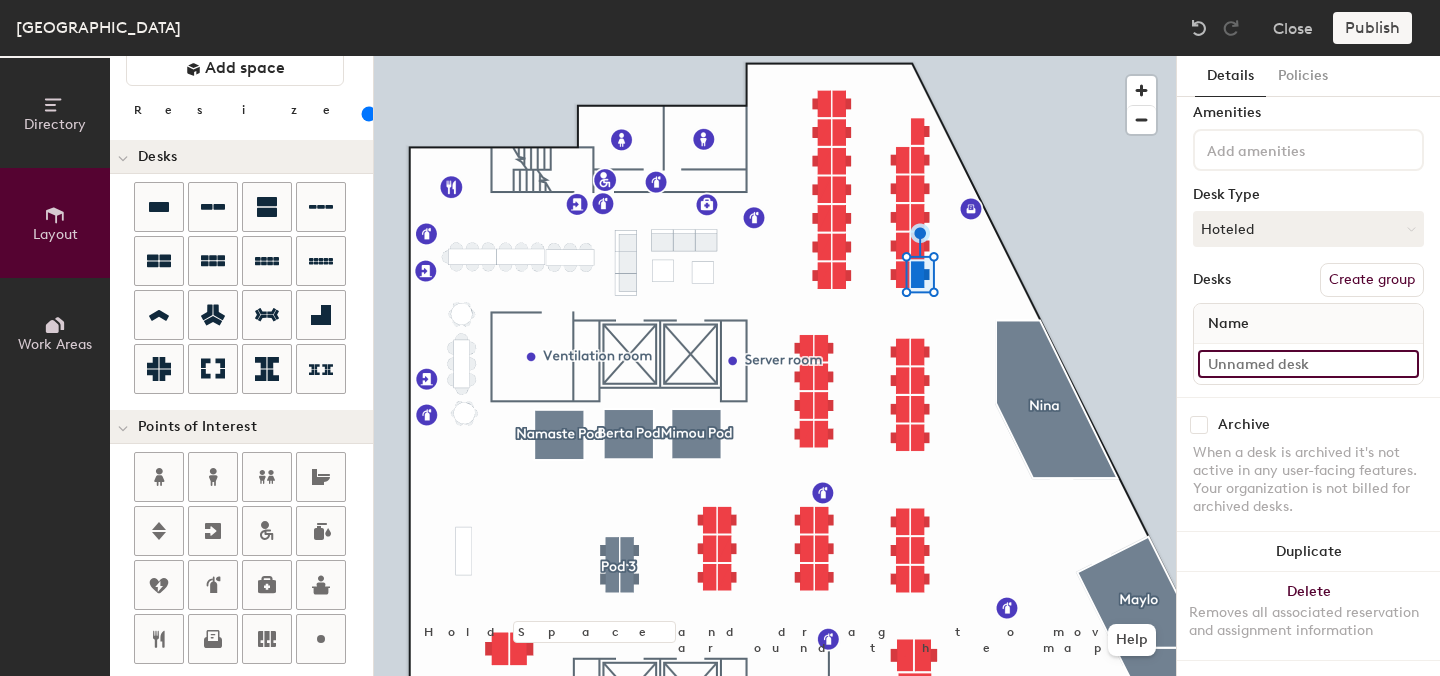 paste on "Desk 17" 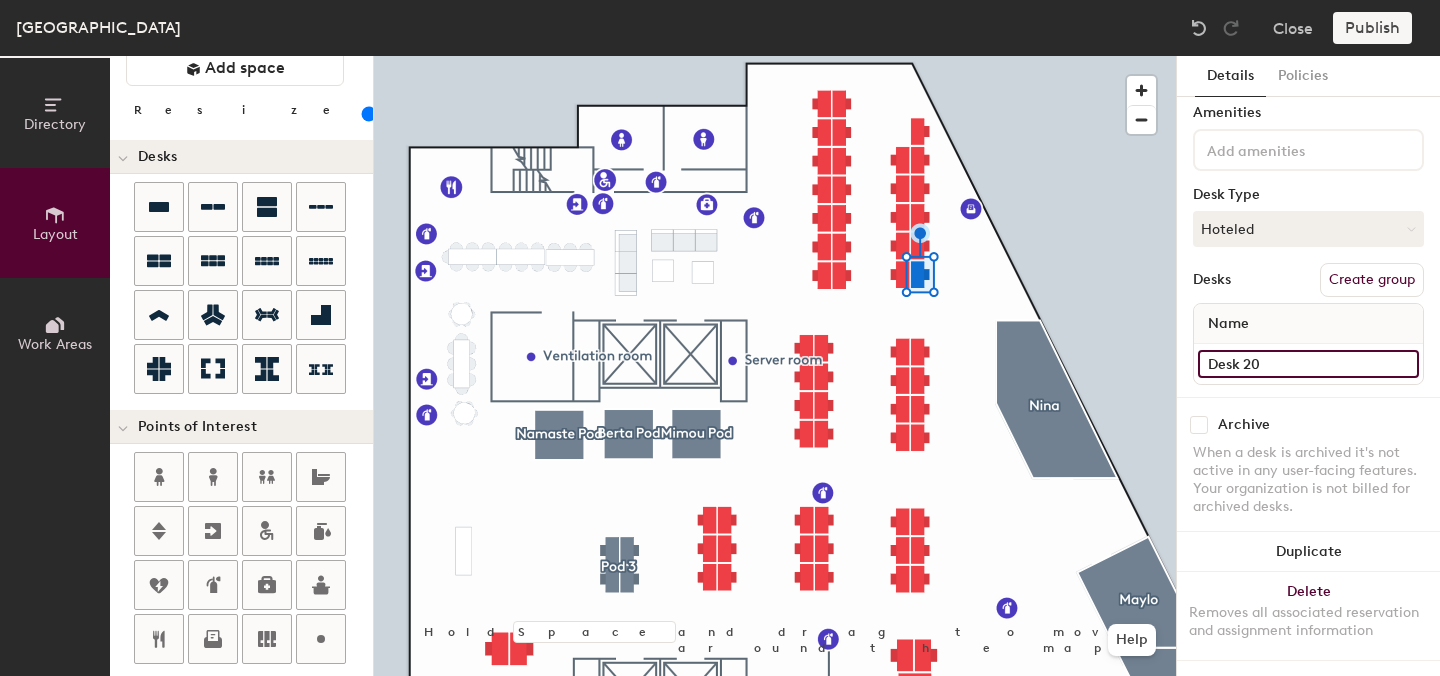 type on "Desk 20" 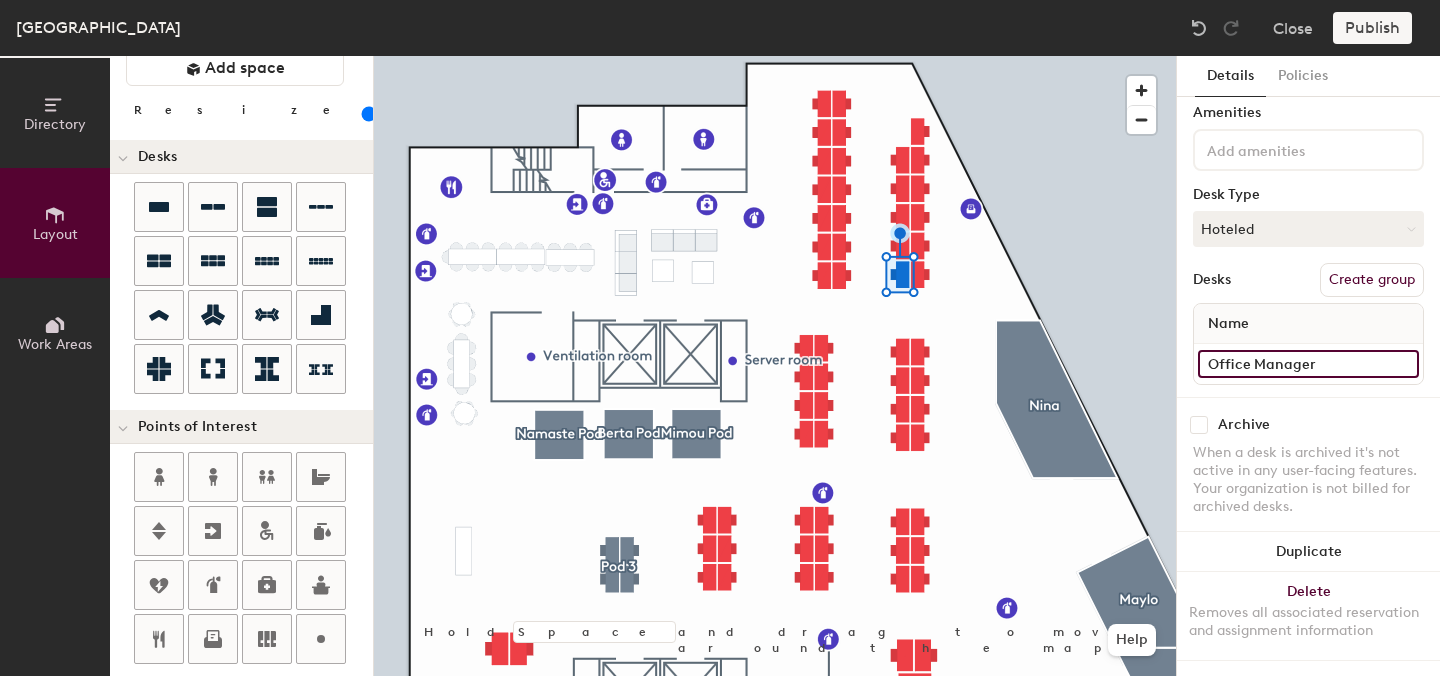 click on "Office Manager" 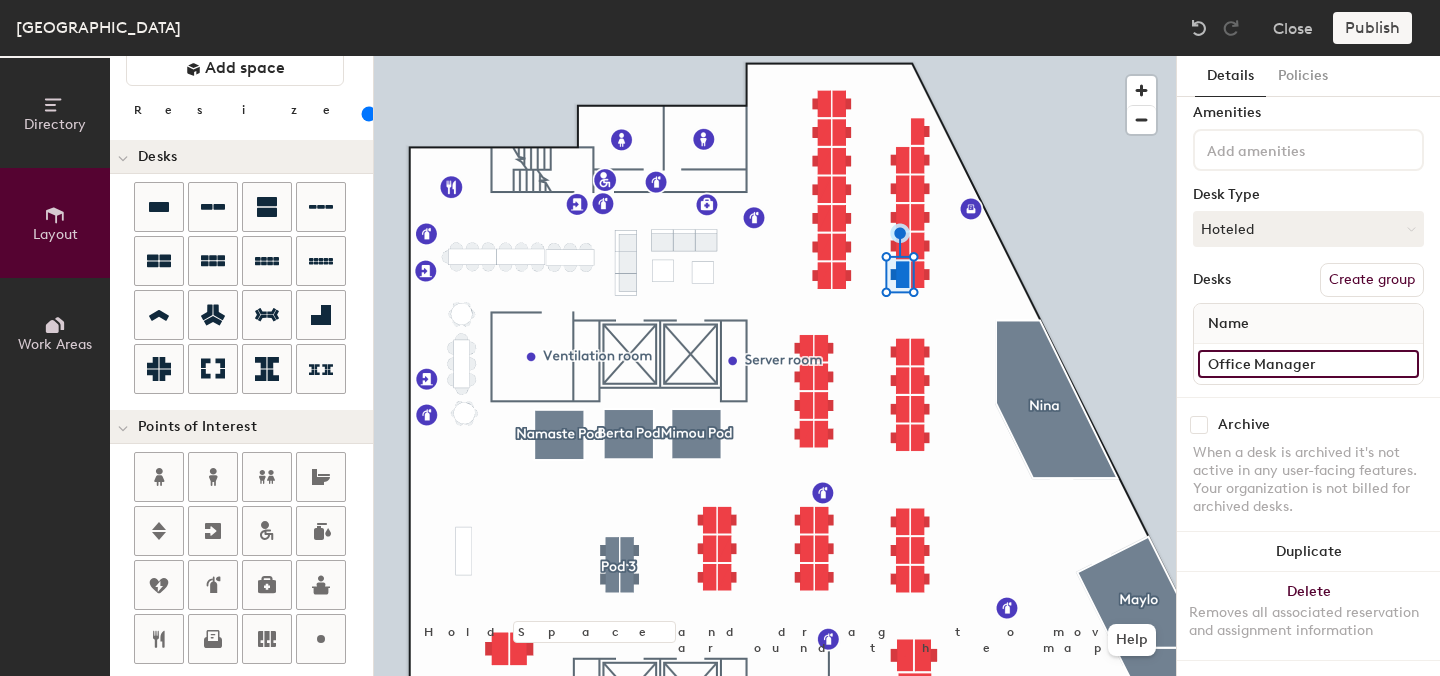 click on "Office Manager" 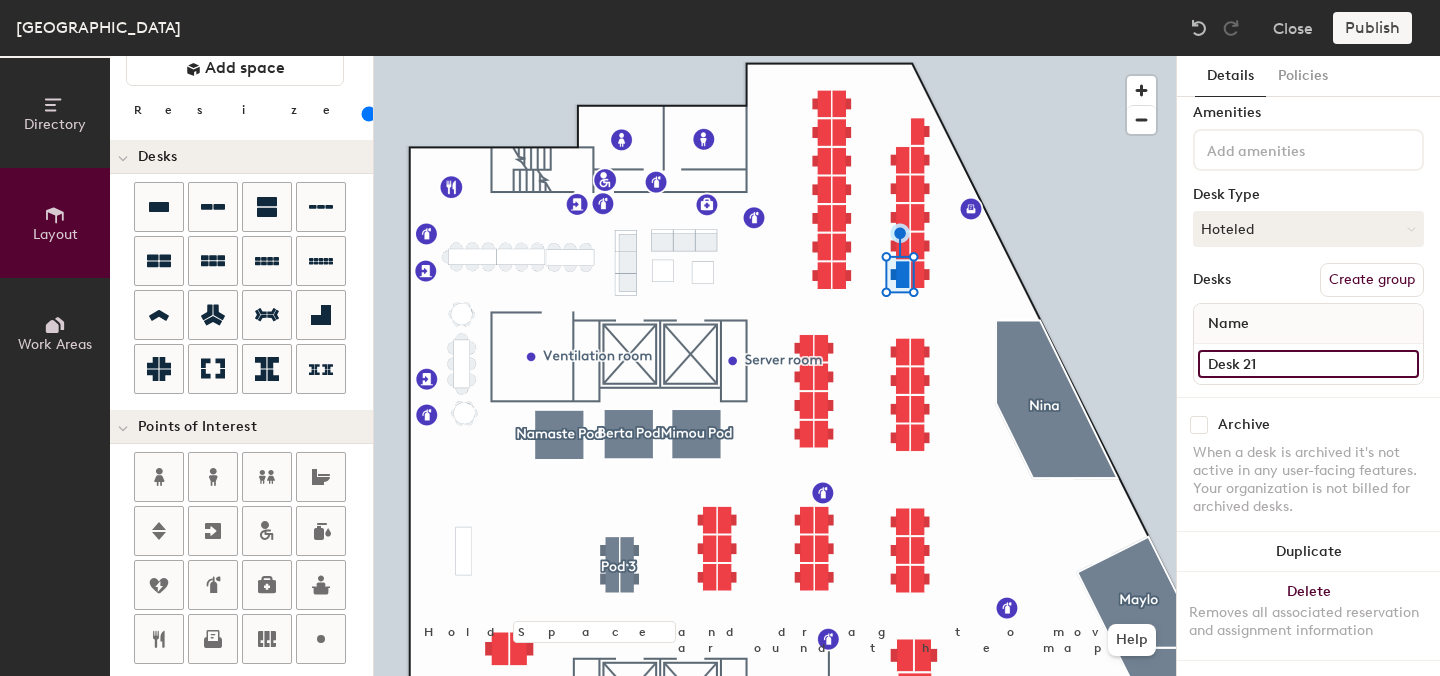 type on "Desk 21" 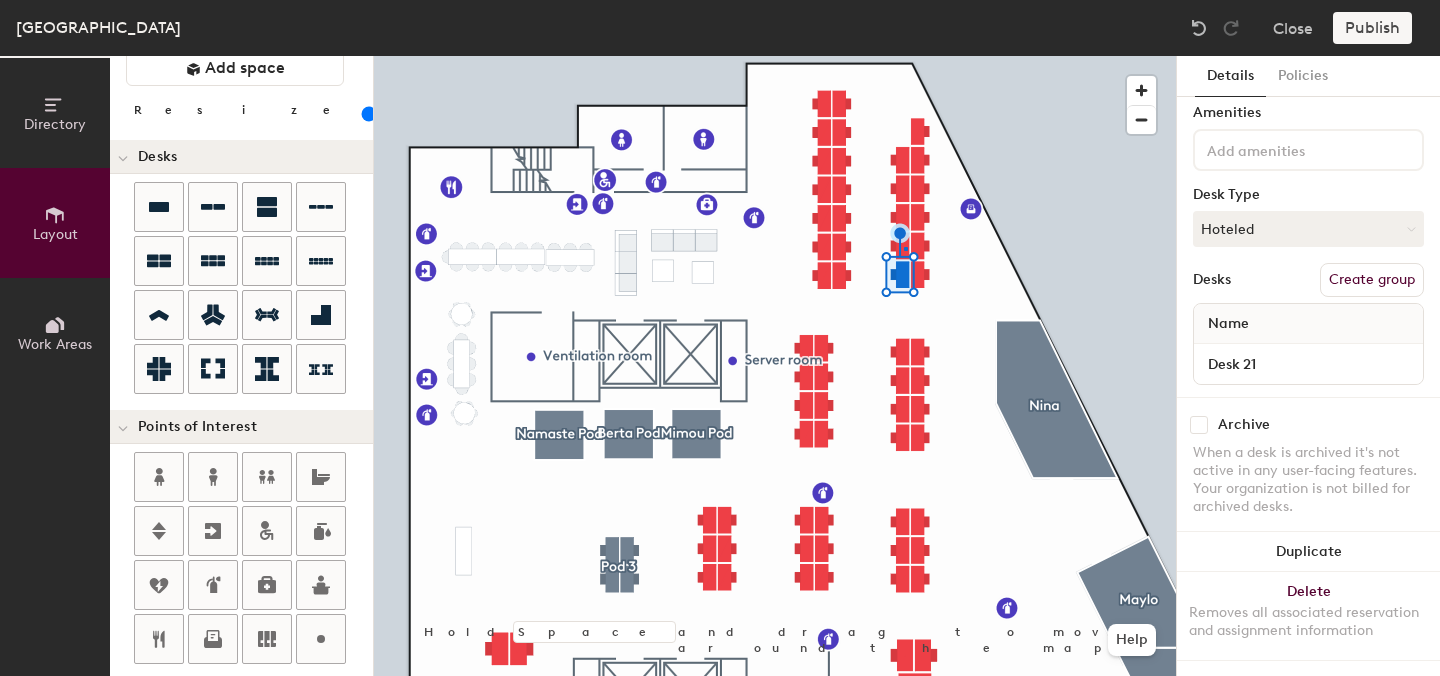 click 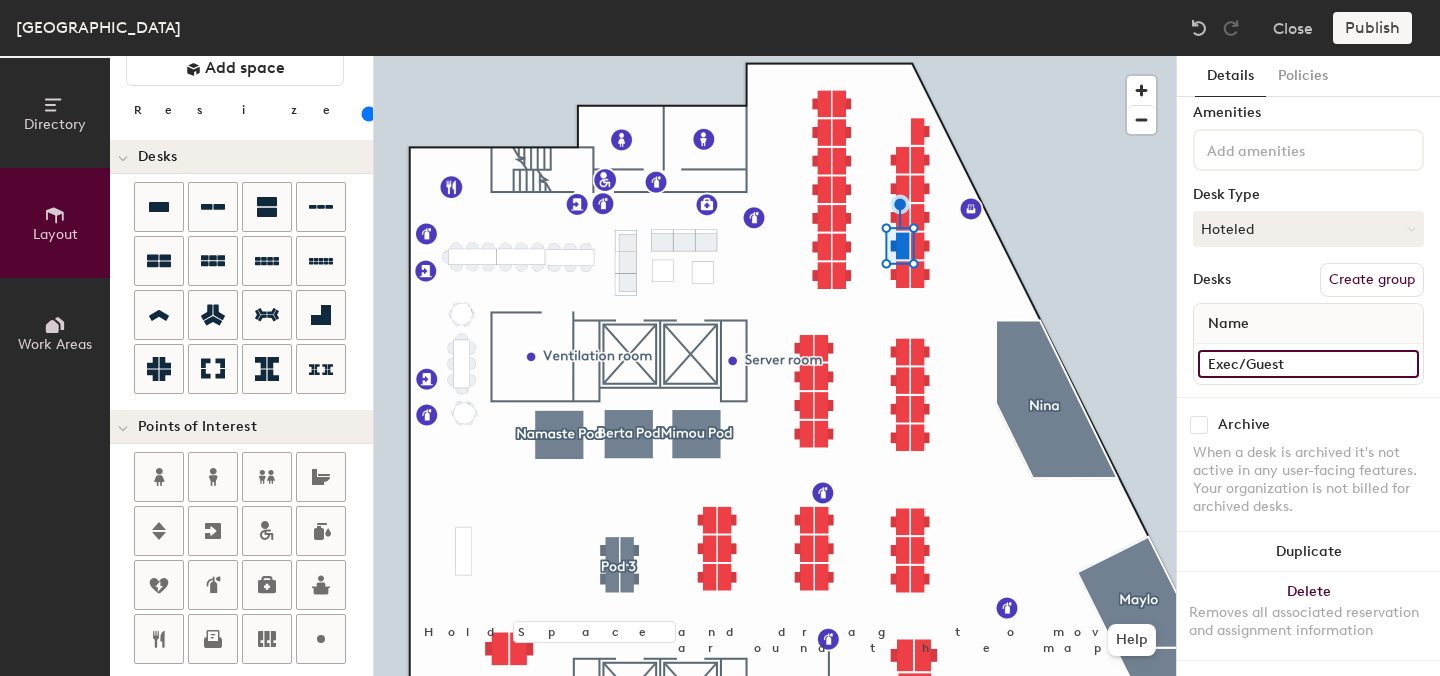 click on "Exec/Guest" 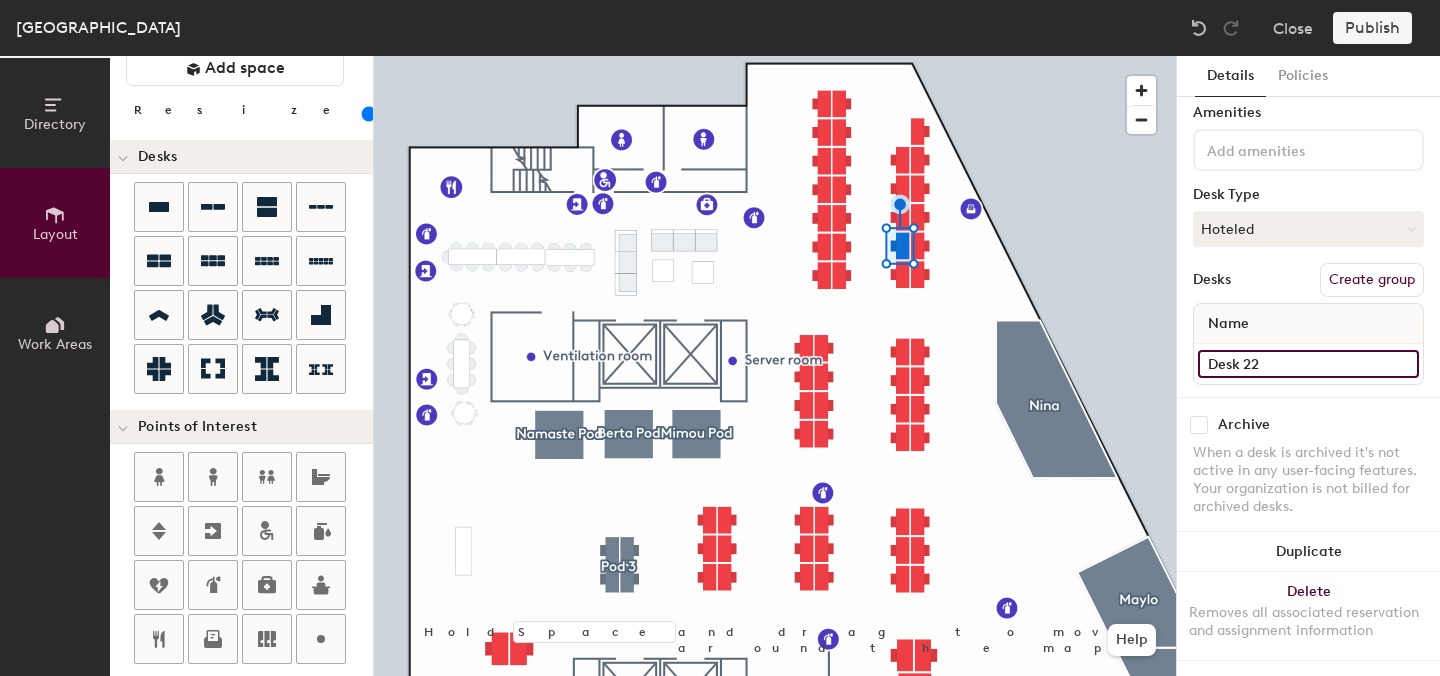 type on "Desk 22" 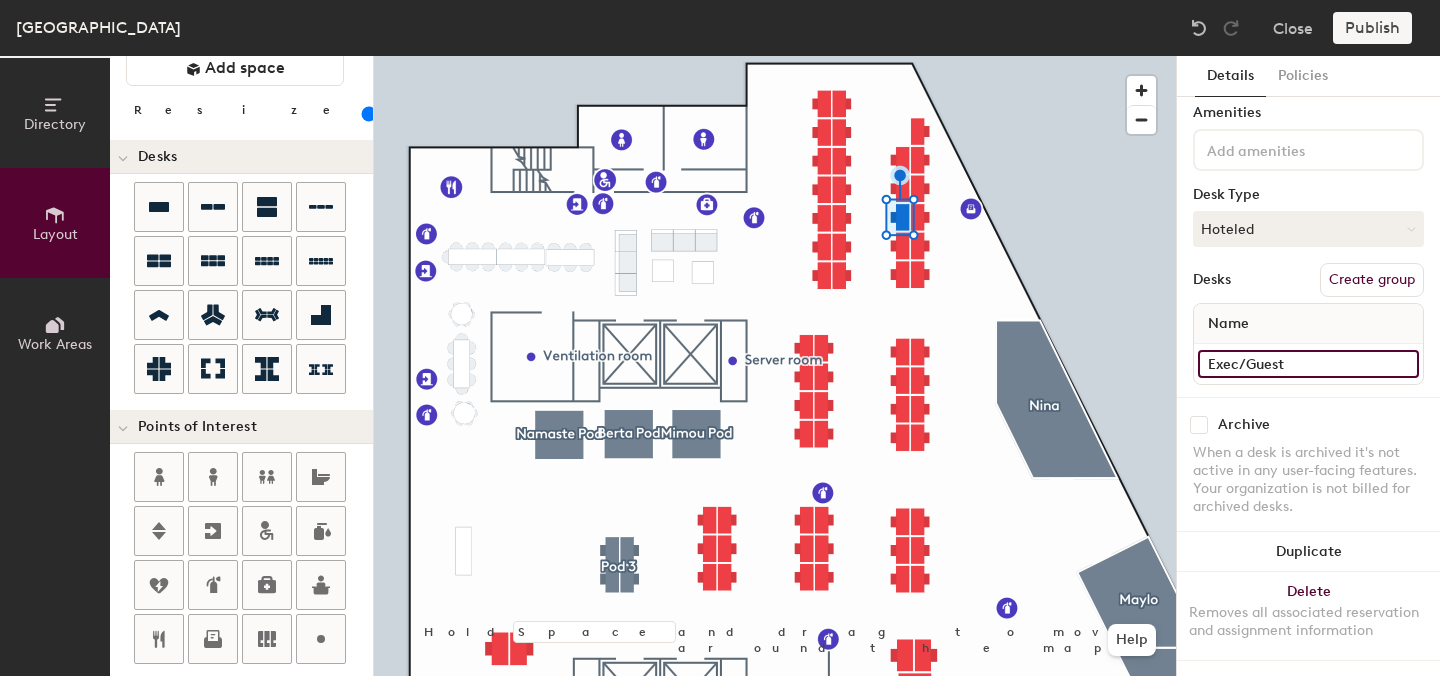 click on "Exec/Guest" 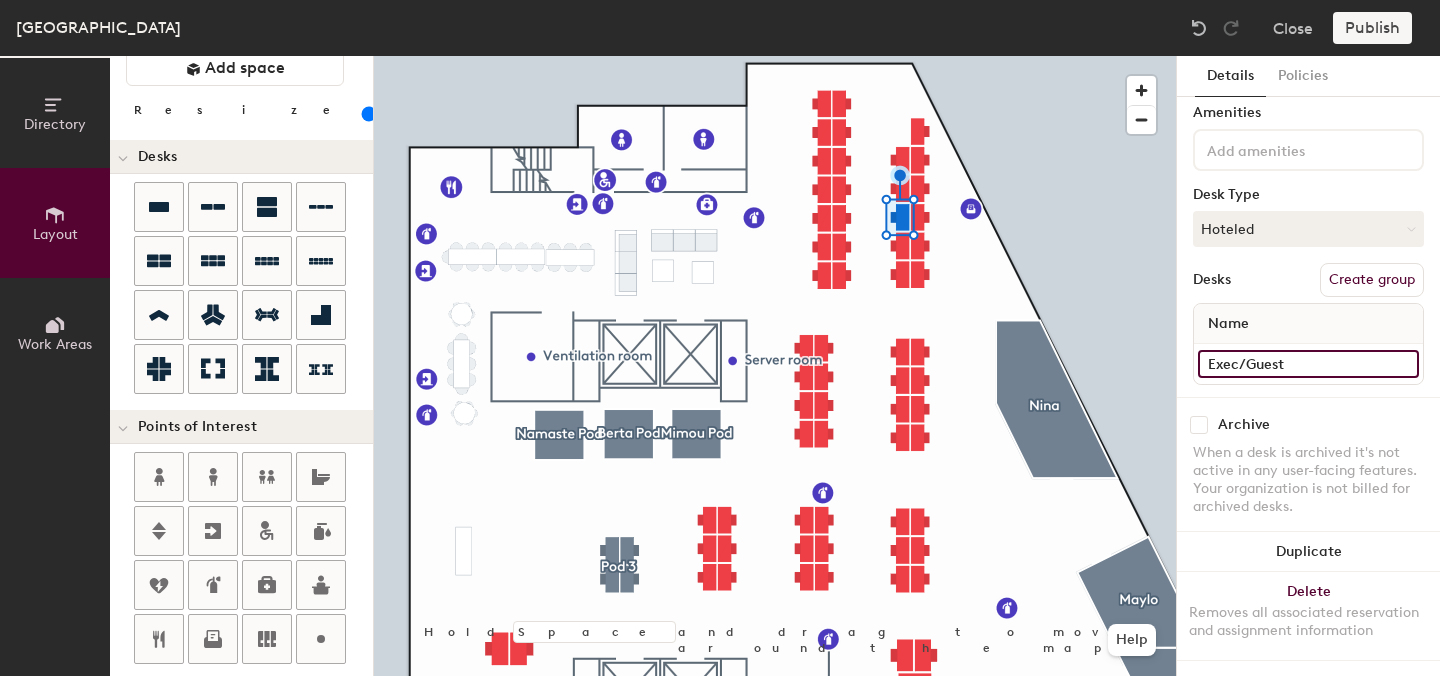 click on "Exec/Guest" 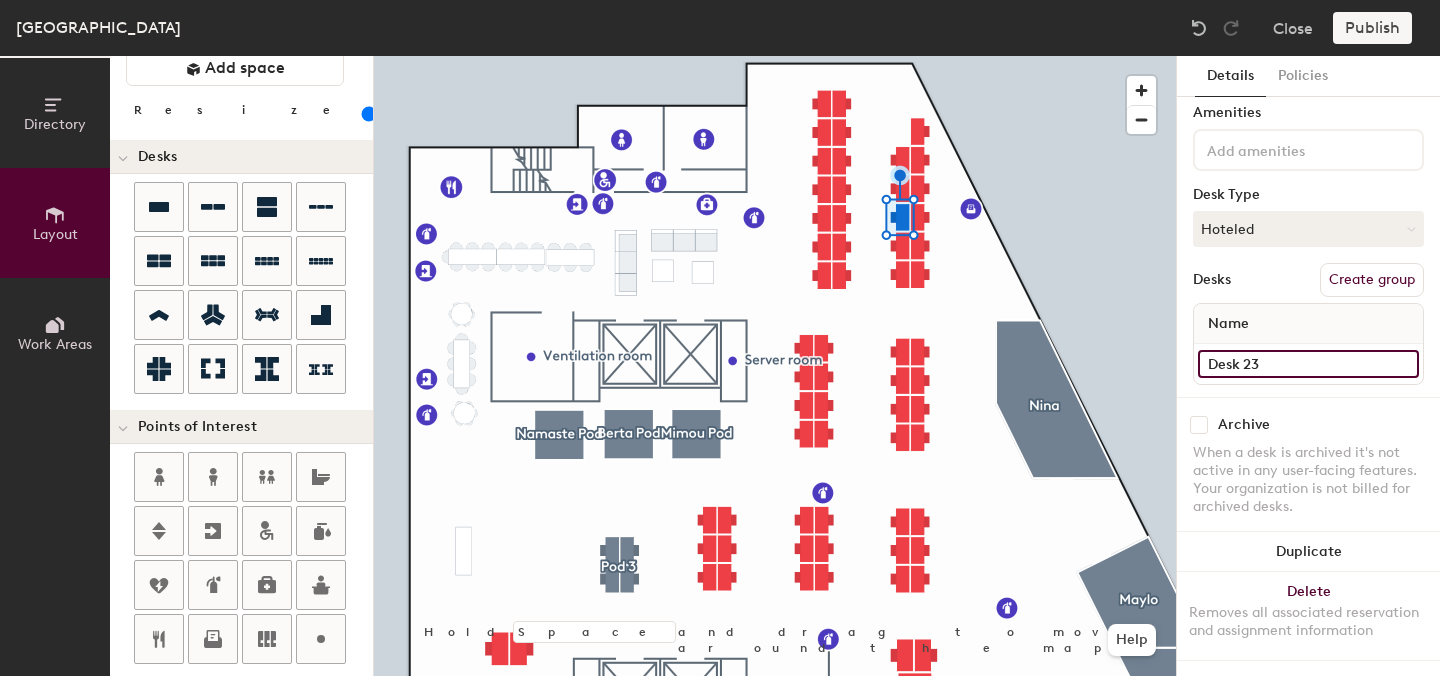 type on "Desk 23" 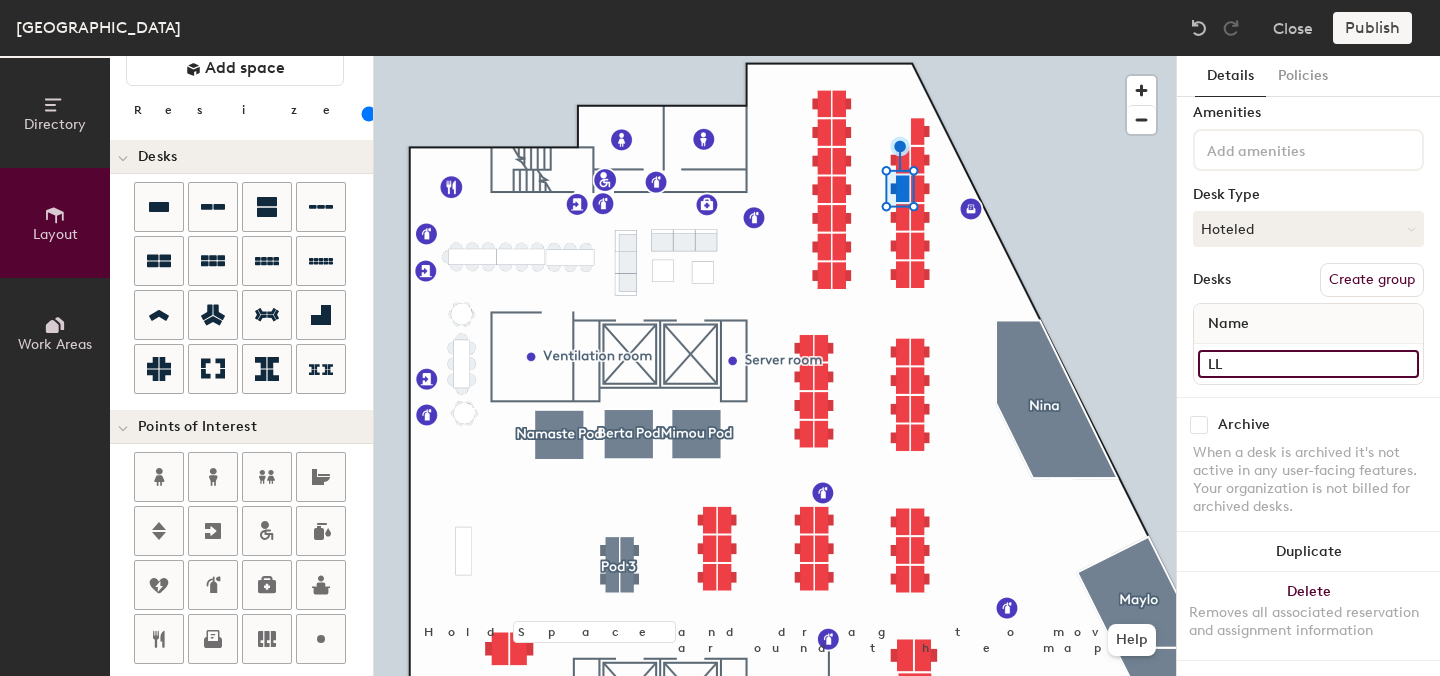 click on "LL" 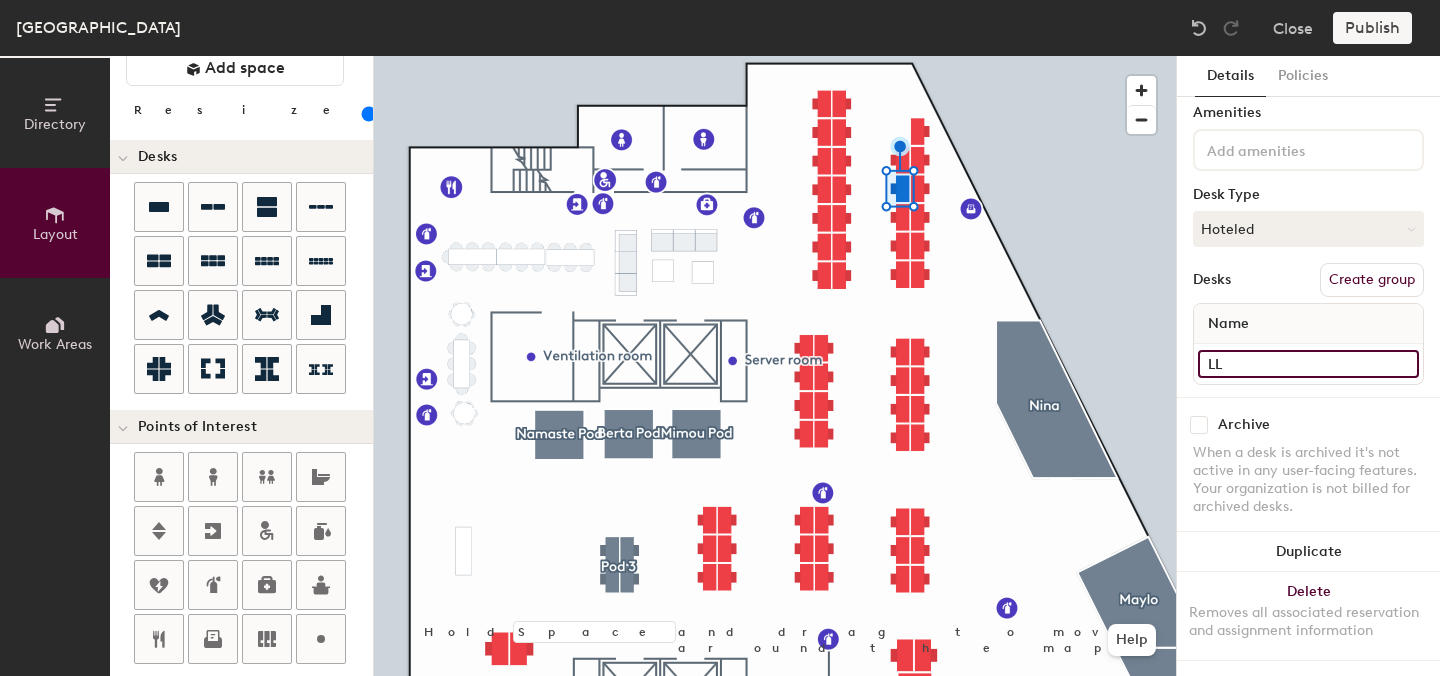 click on "LL" 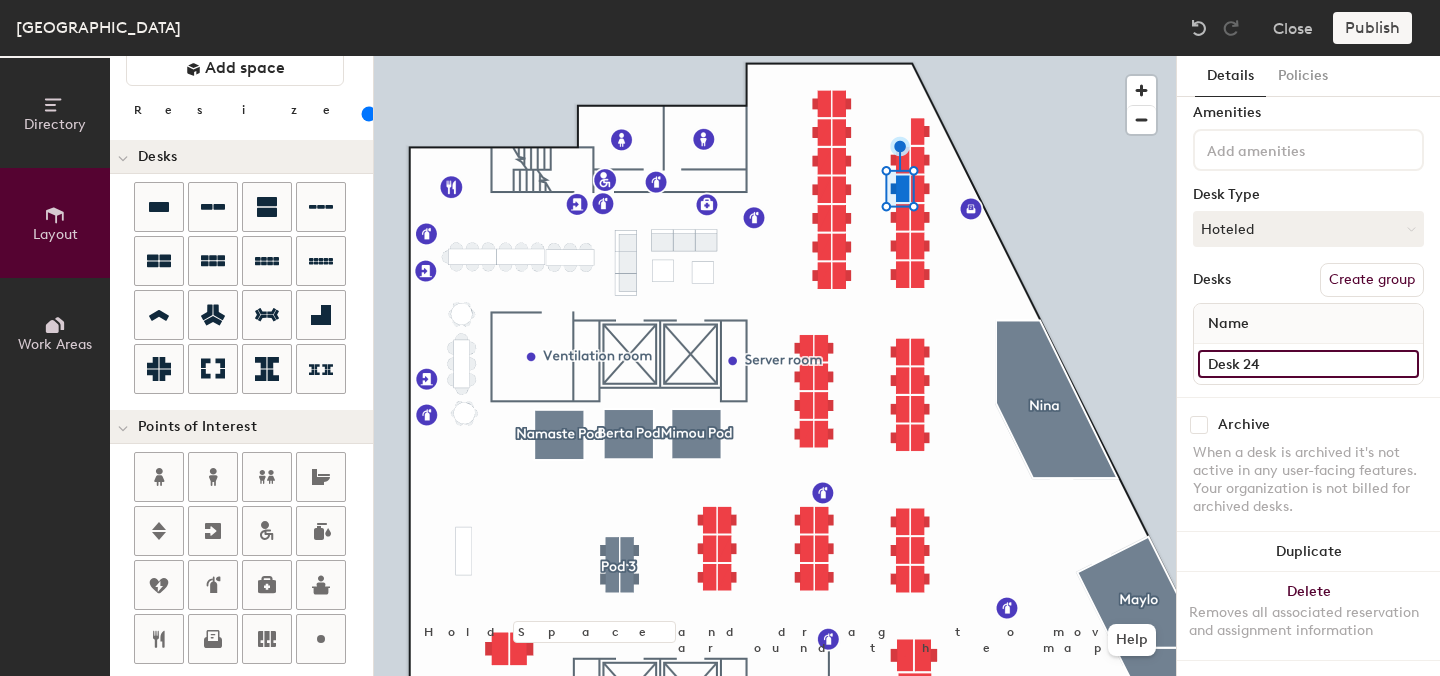 type on "Desk 24" 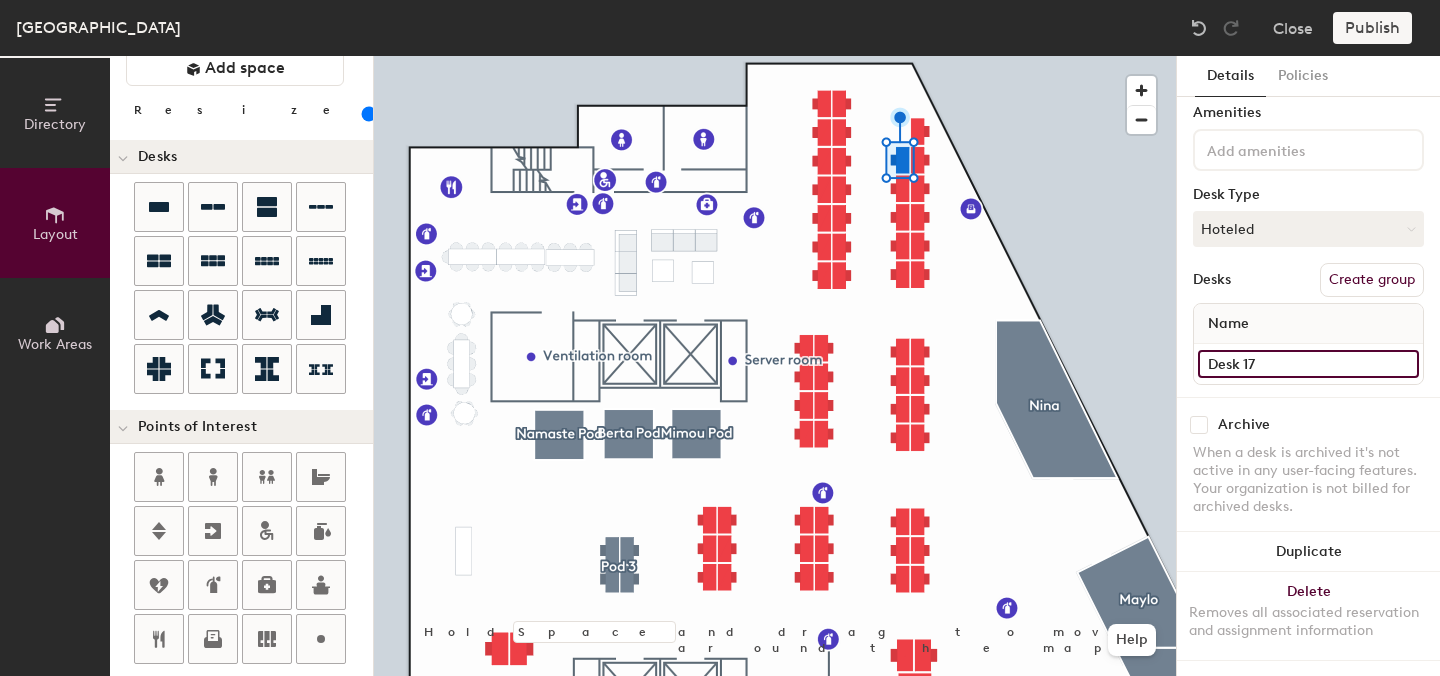click on "Desk 17" 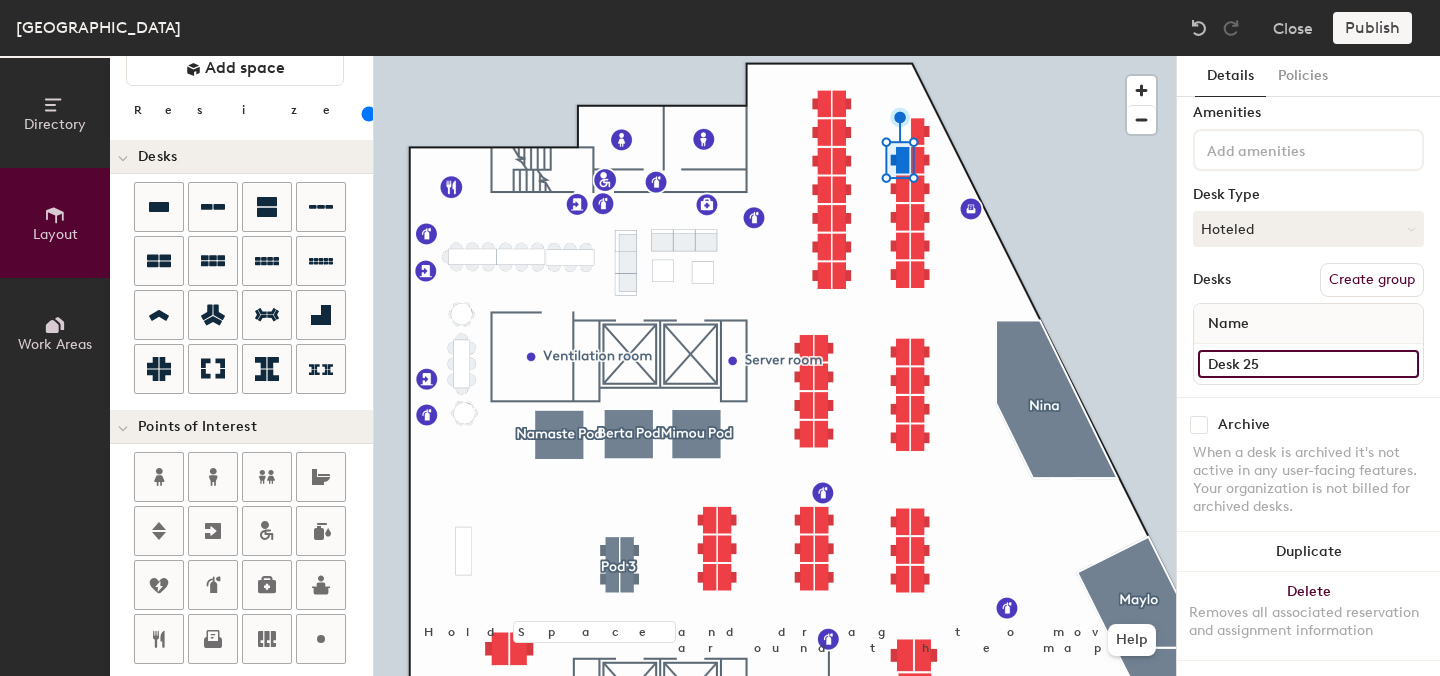 click on "Desk 25" 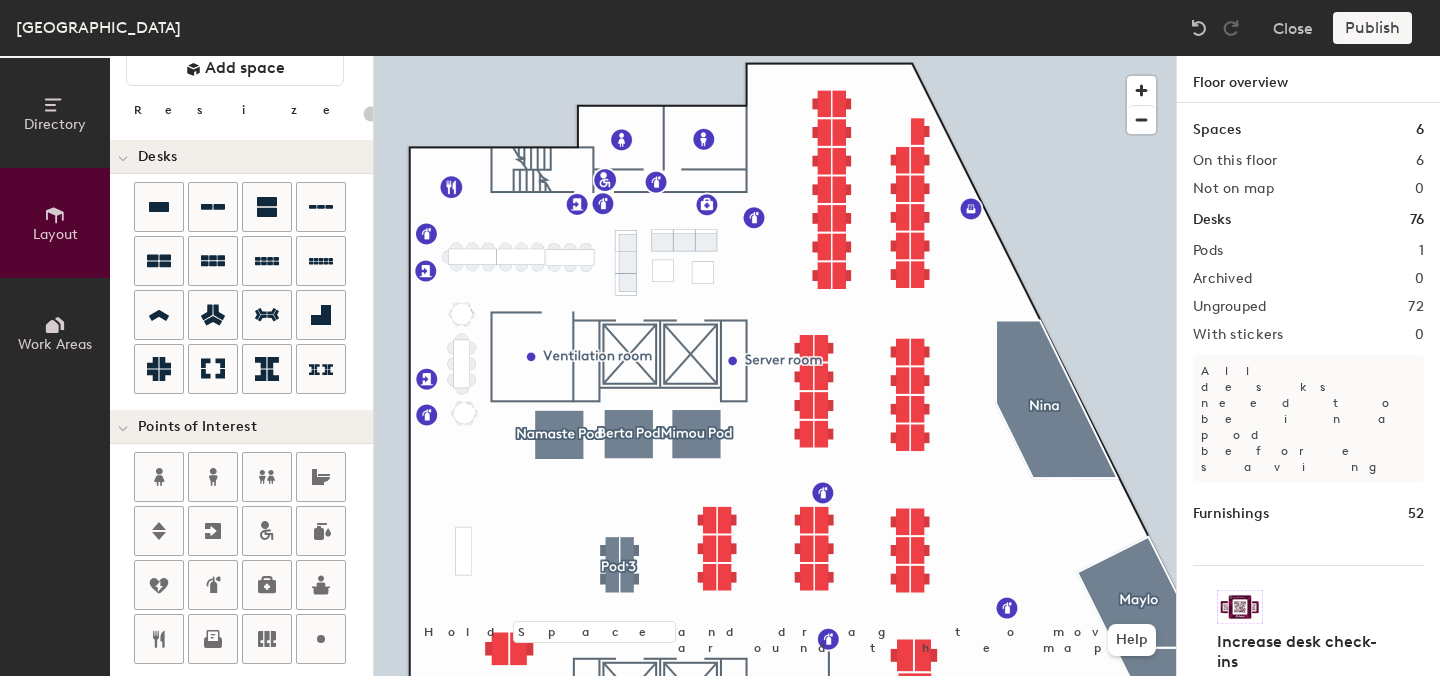 type on "100" 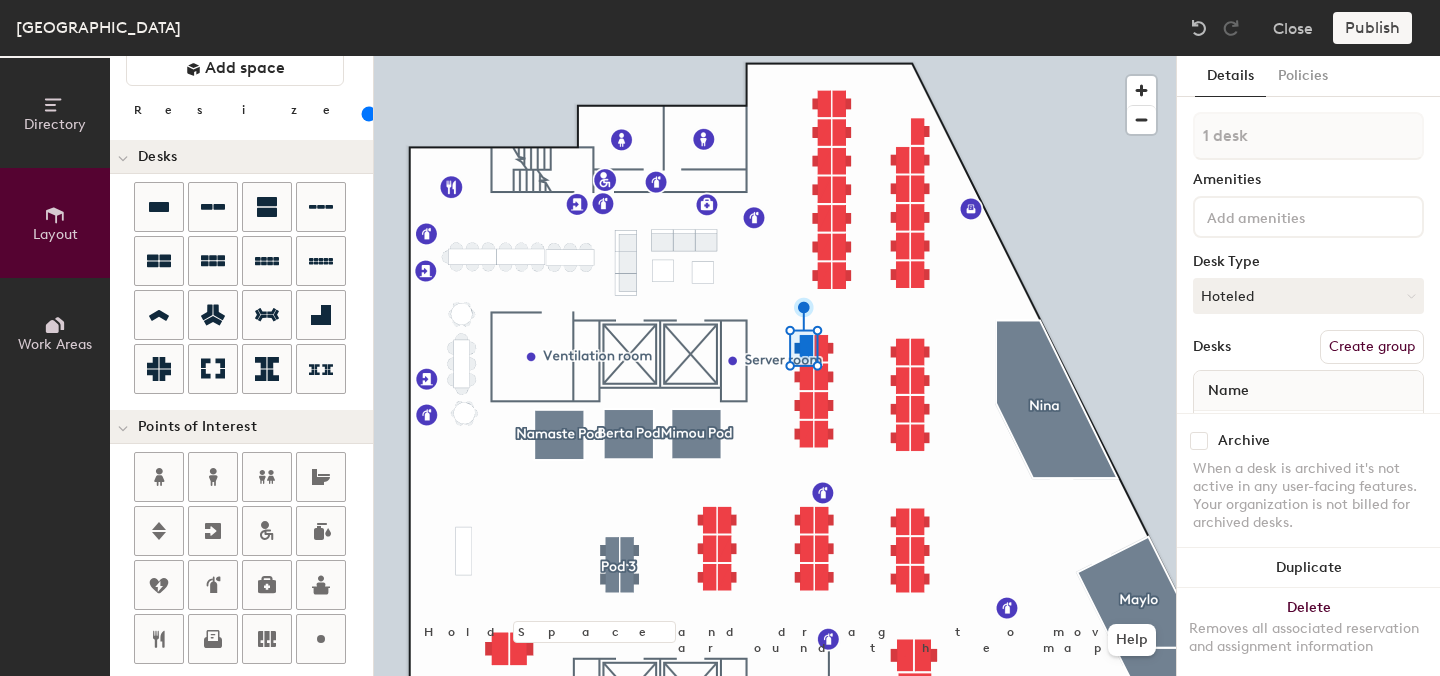 scroll, scrollTop: 67, scrollLeft: 0, axis: vertical 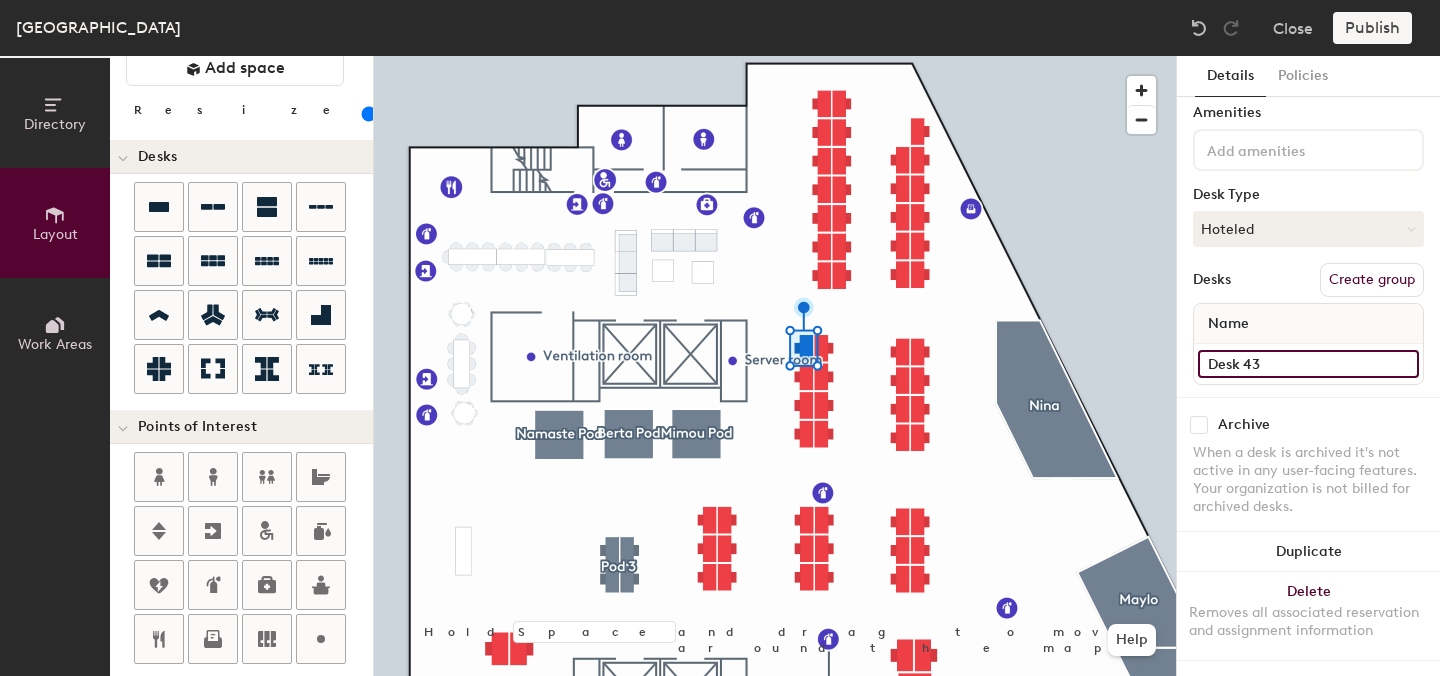 click on "Desk 43" 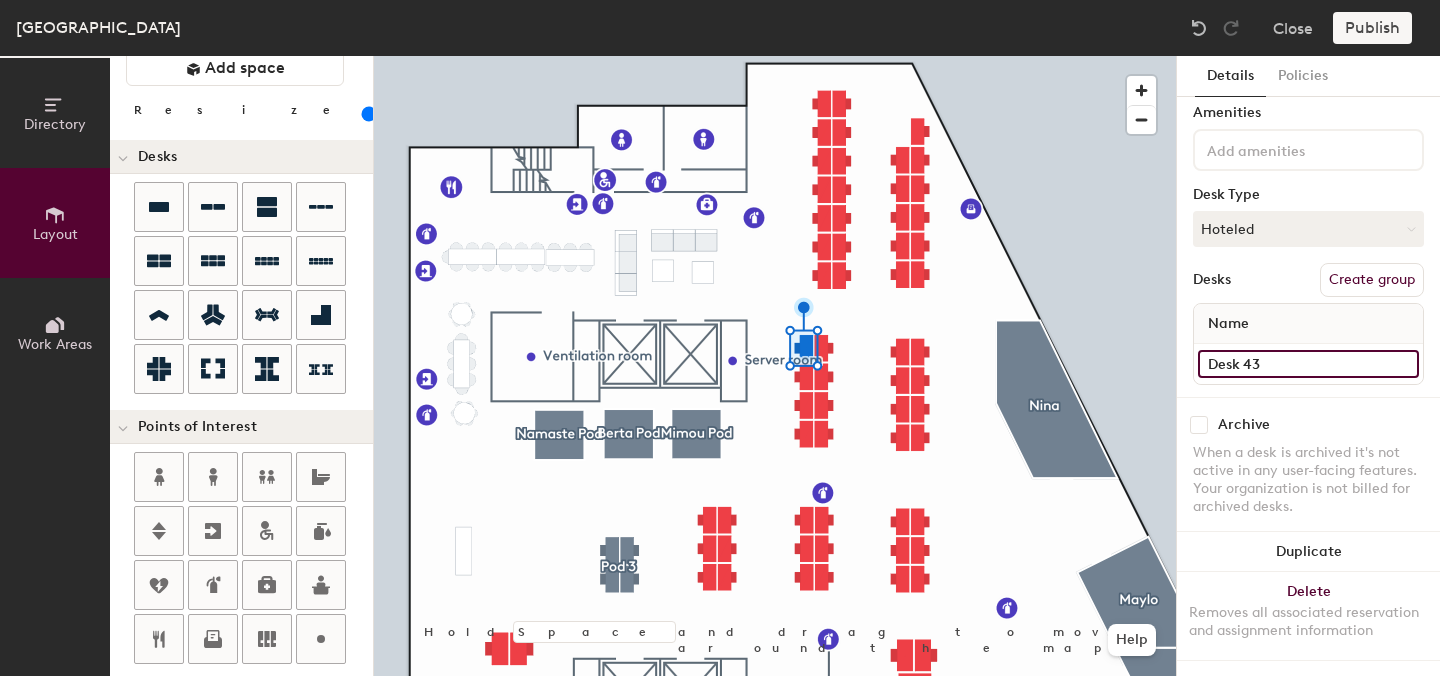 click on "Desk 43" 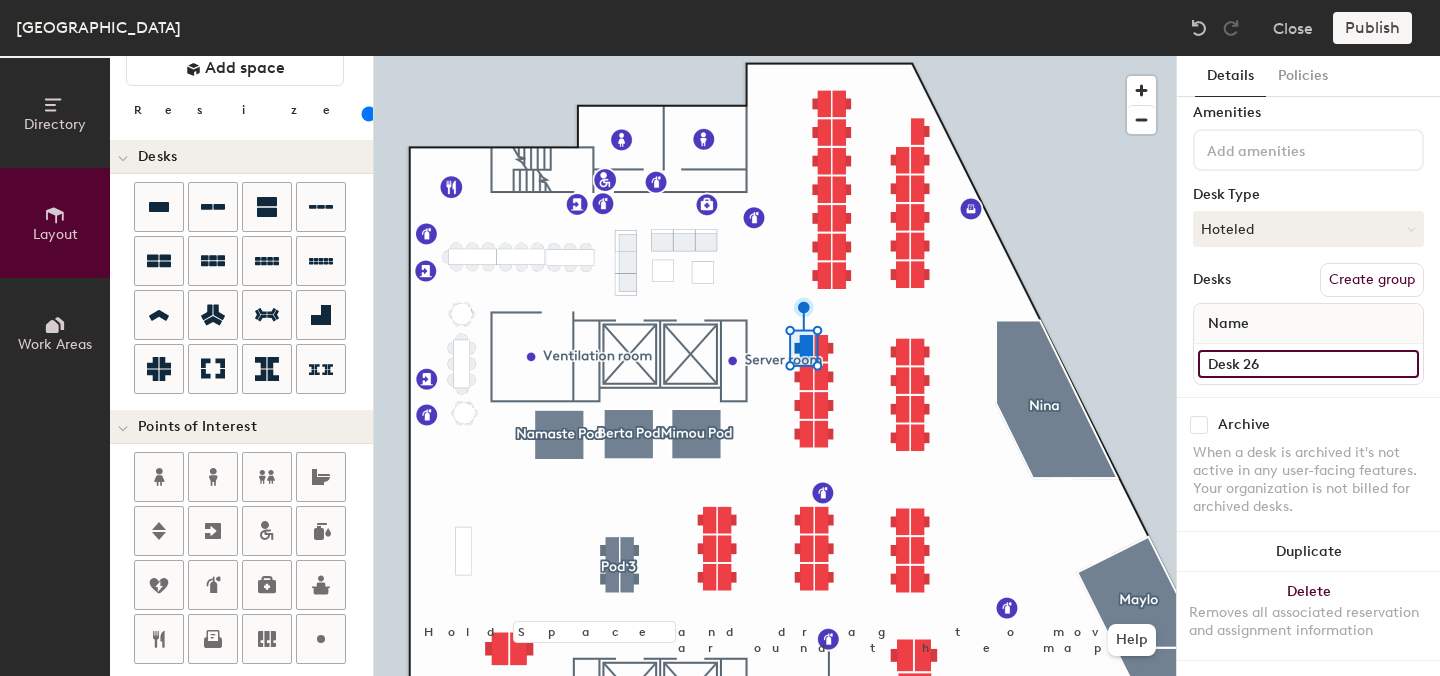 type on "Desk 26" 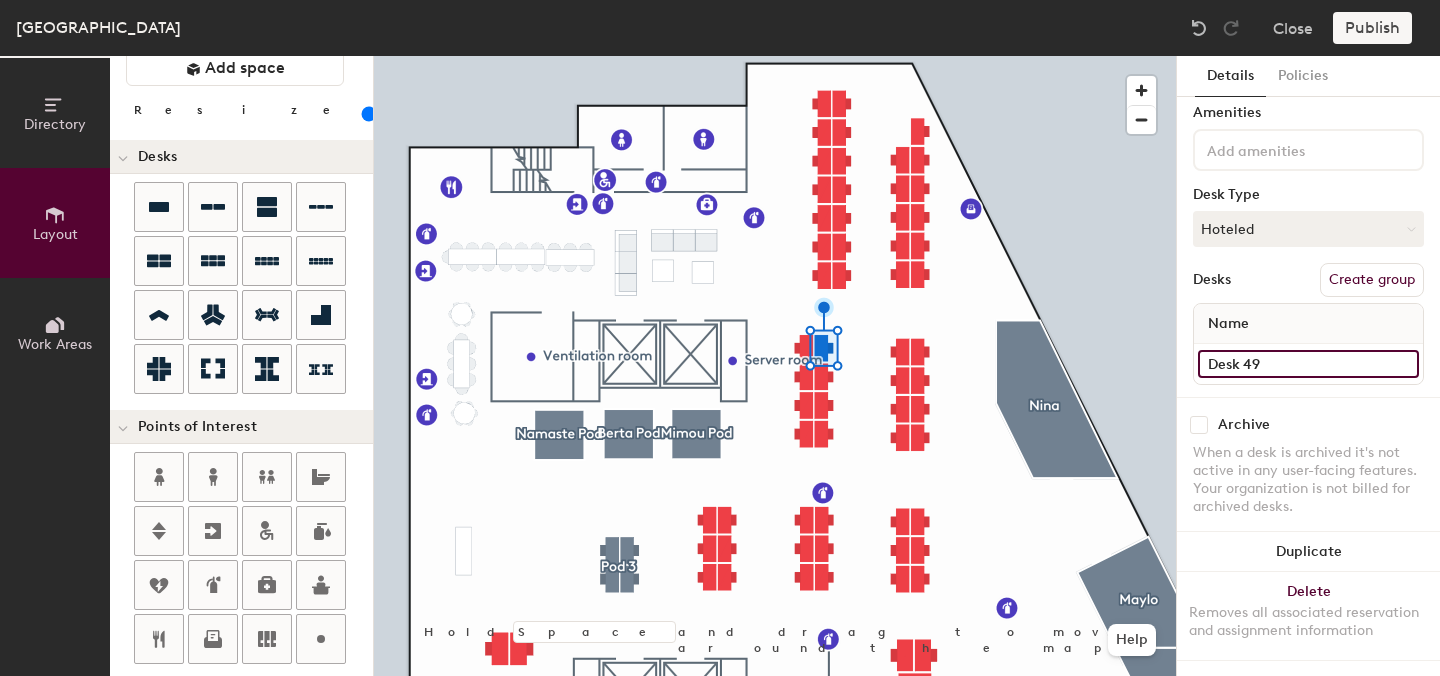 click on "Desk 49" 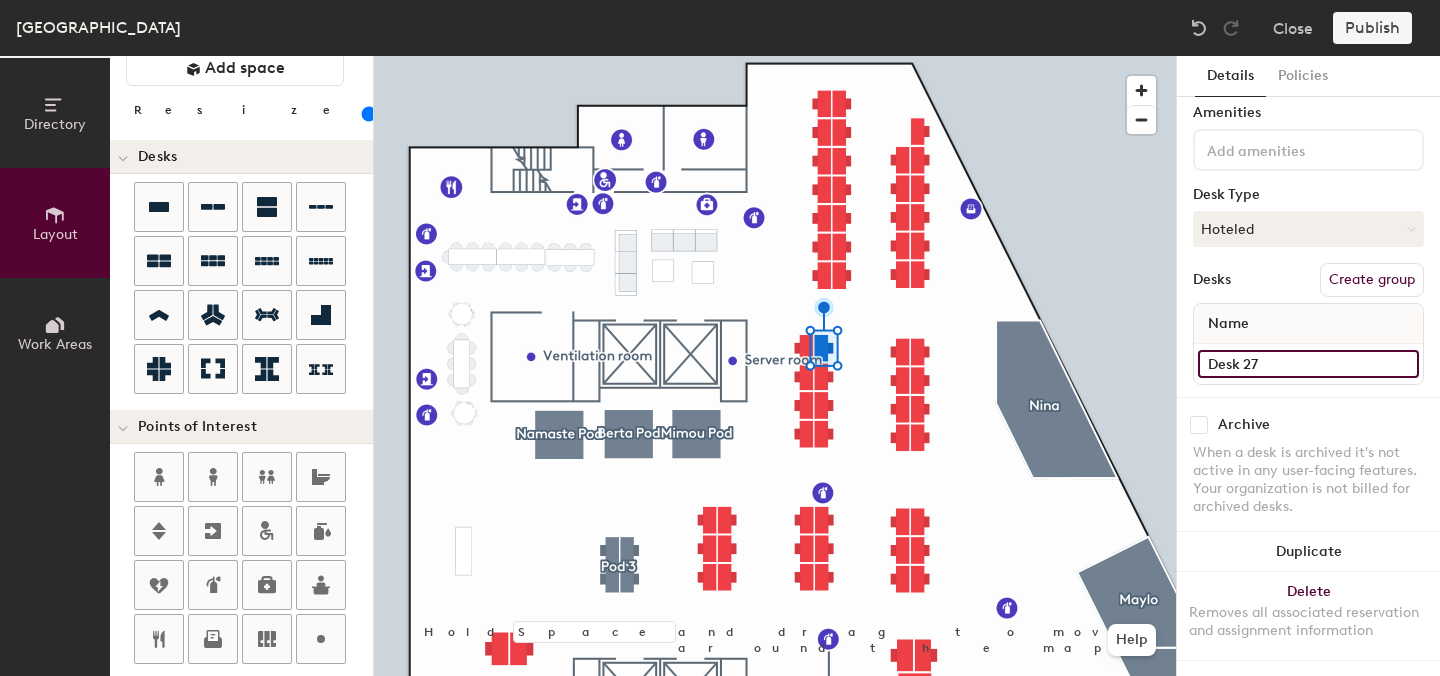 type on "Desk 27" 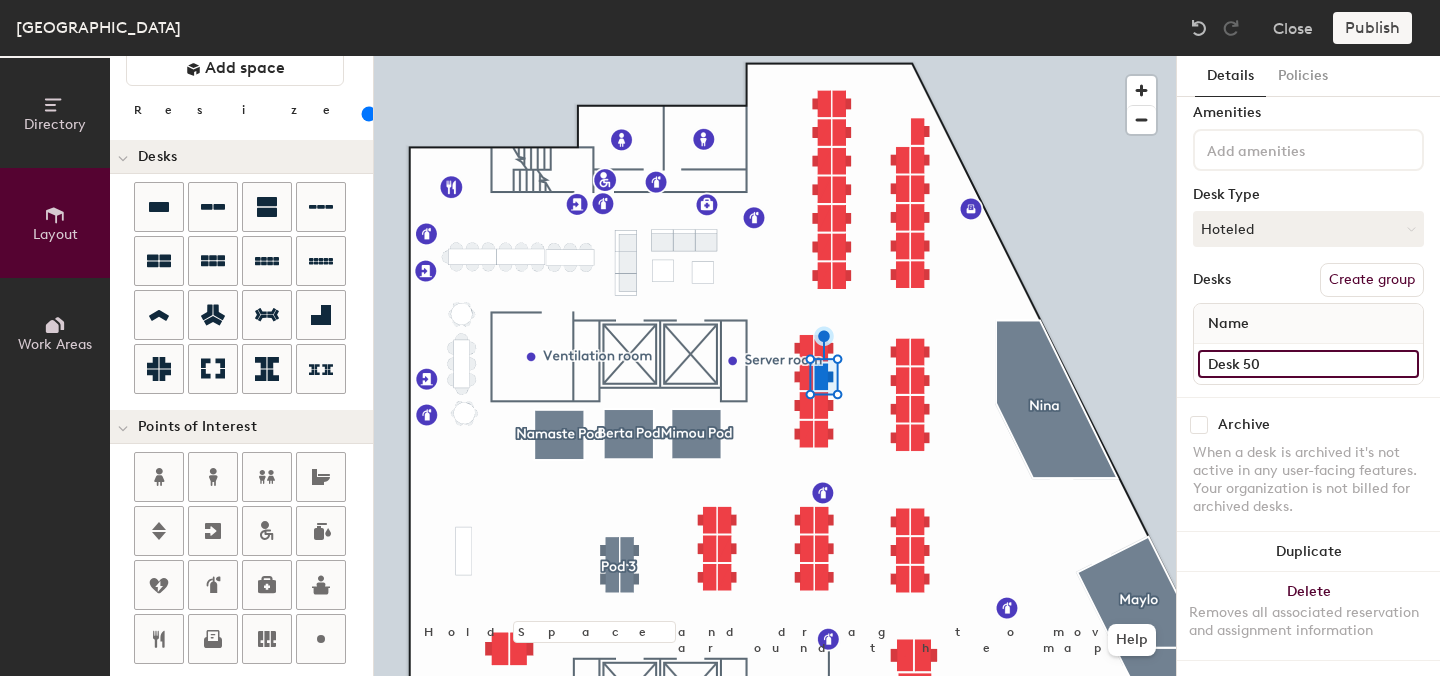 click on "Desk 50" 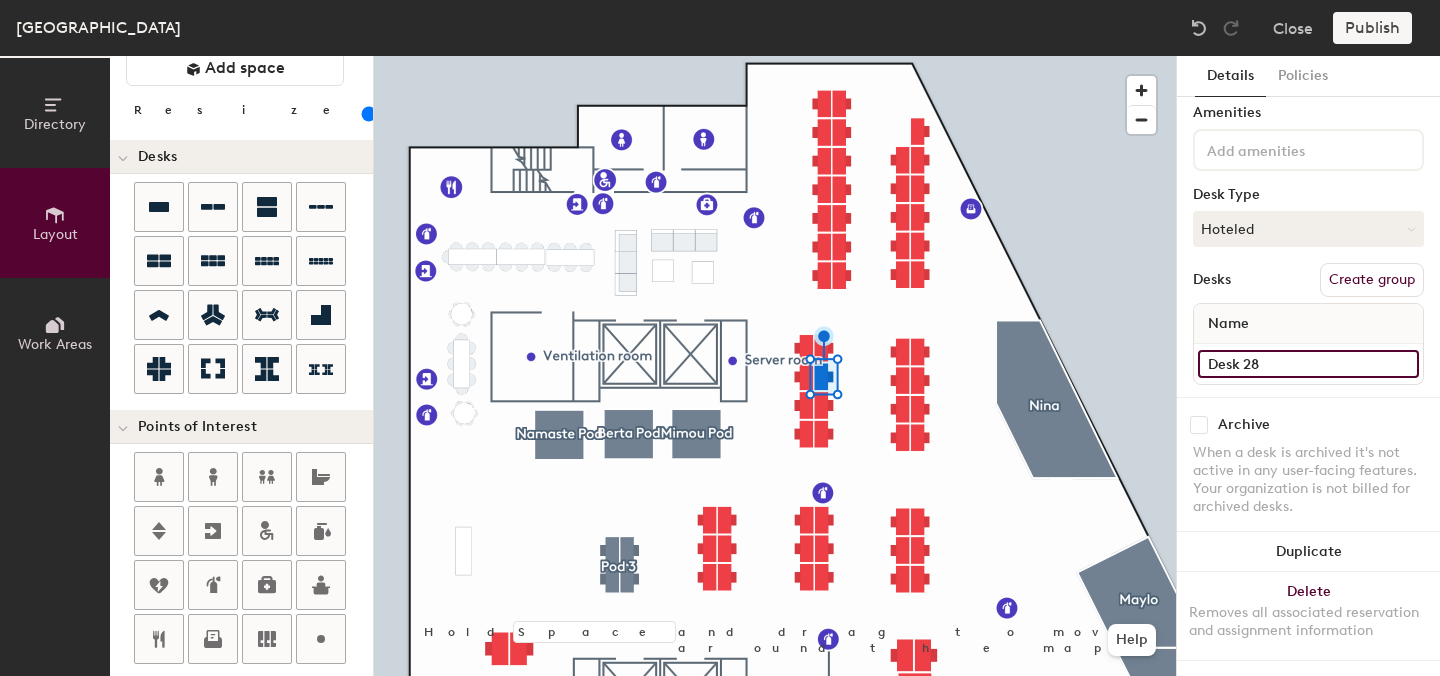 type on "Desk 28" 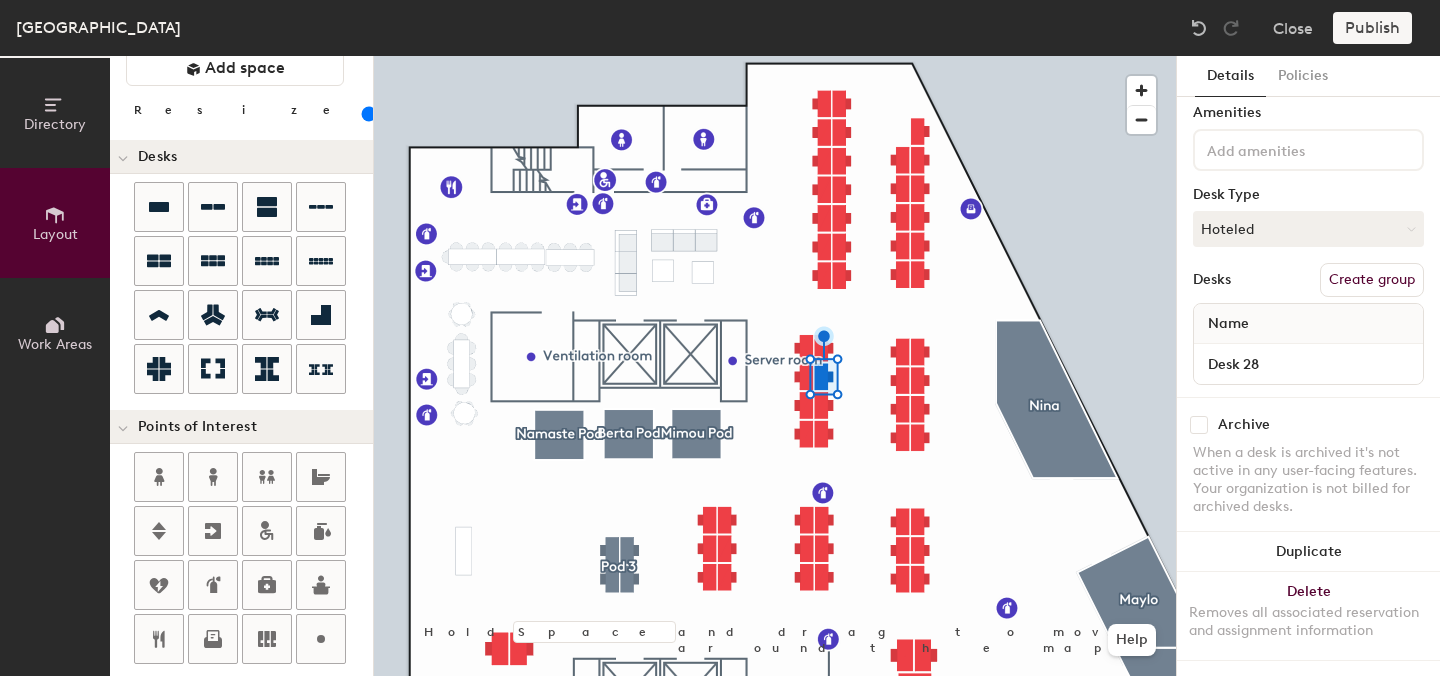 click 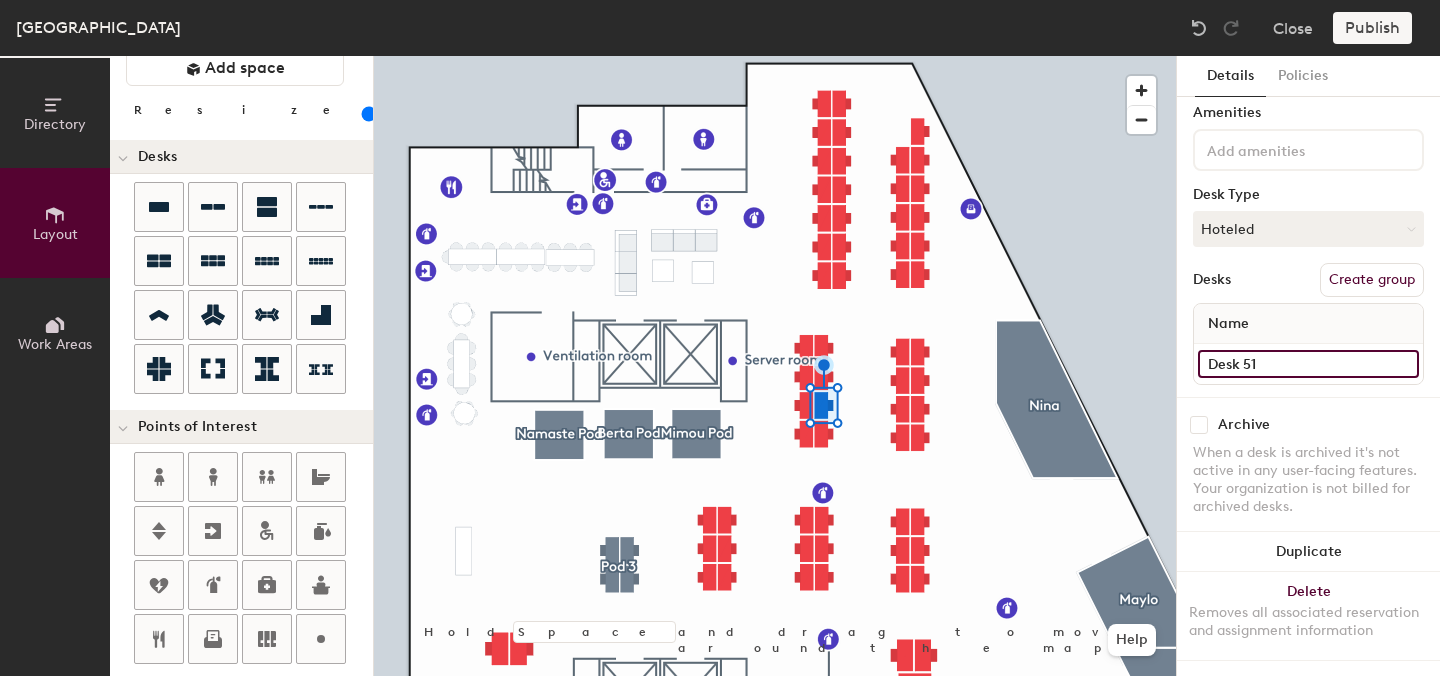 click on "Desk 51" 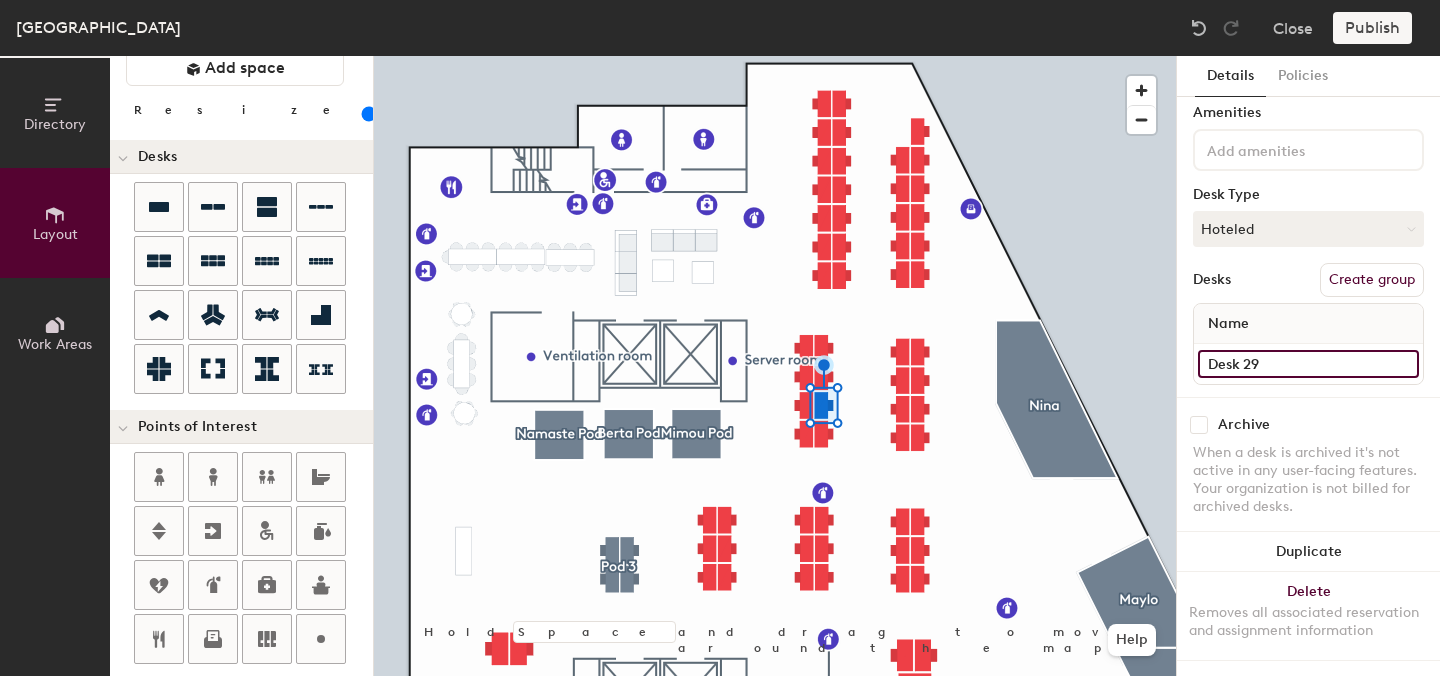 type on "Desk 29" 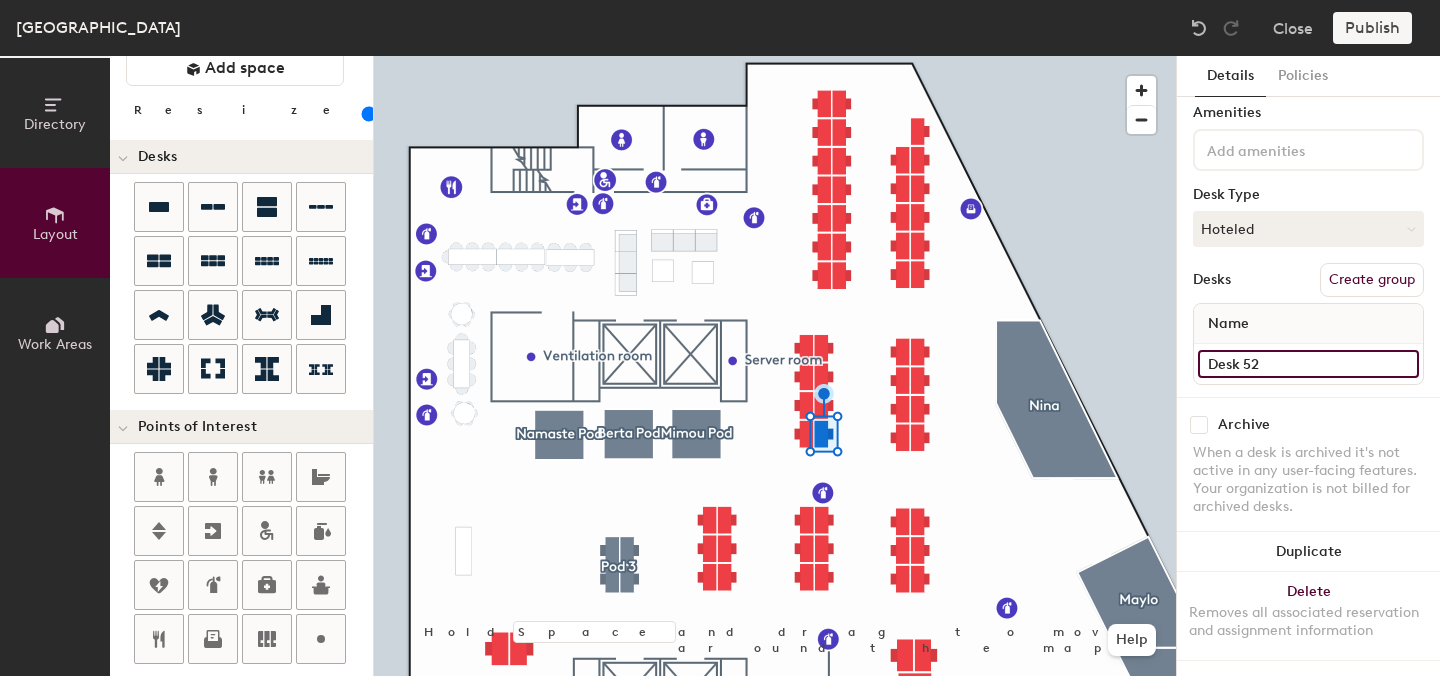 click on "Desk 52" 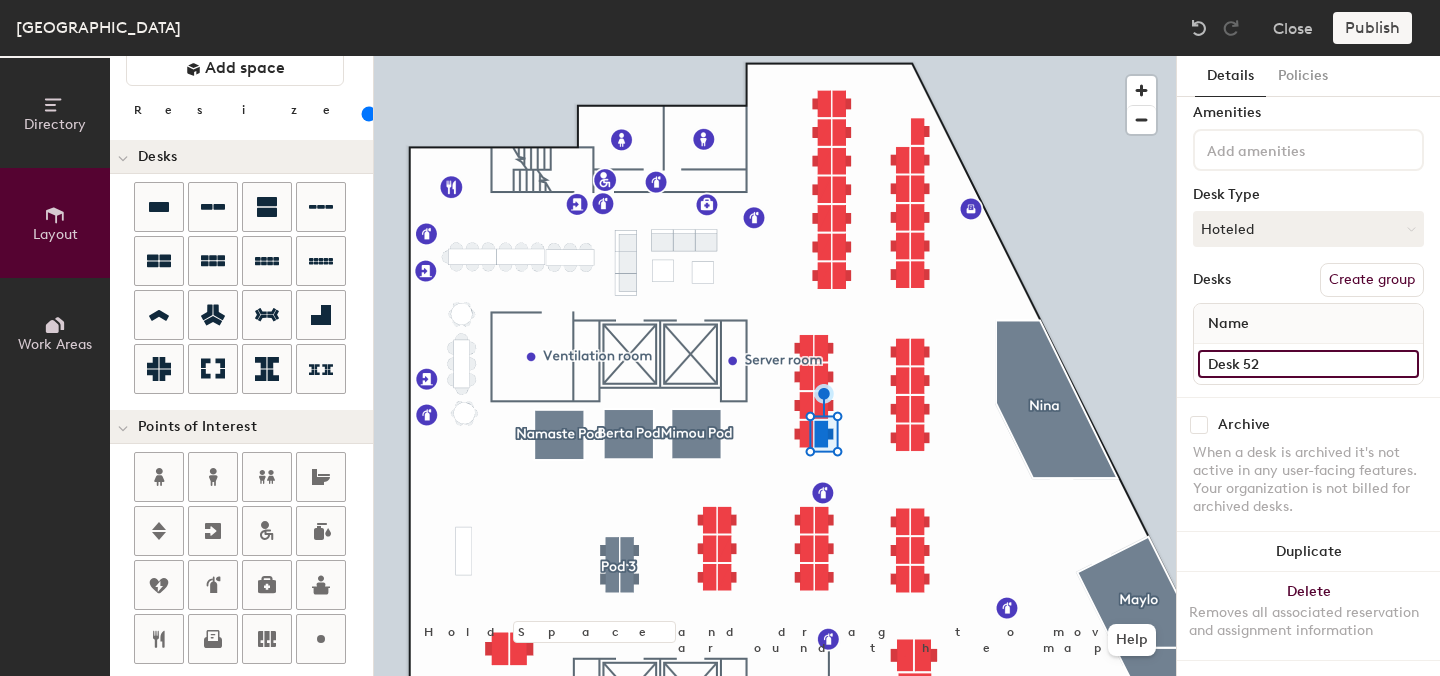 click on "Desk 52" 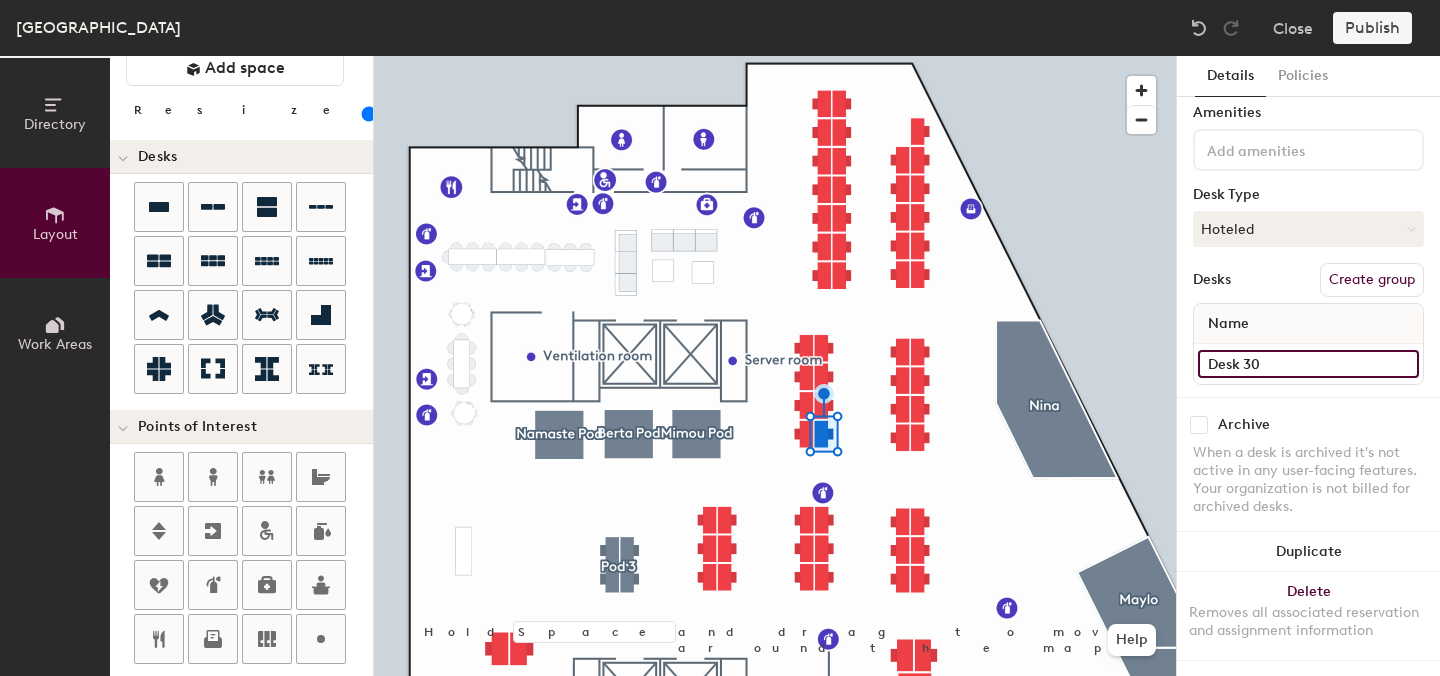 type on "Desk 30" 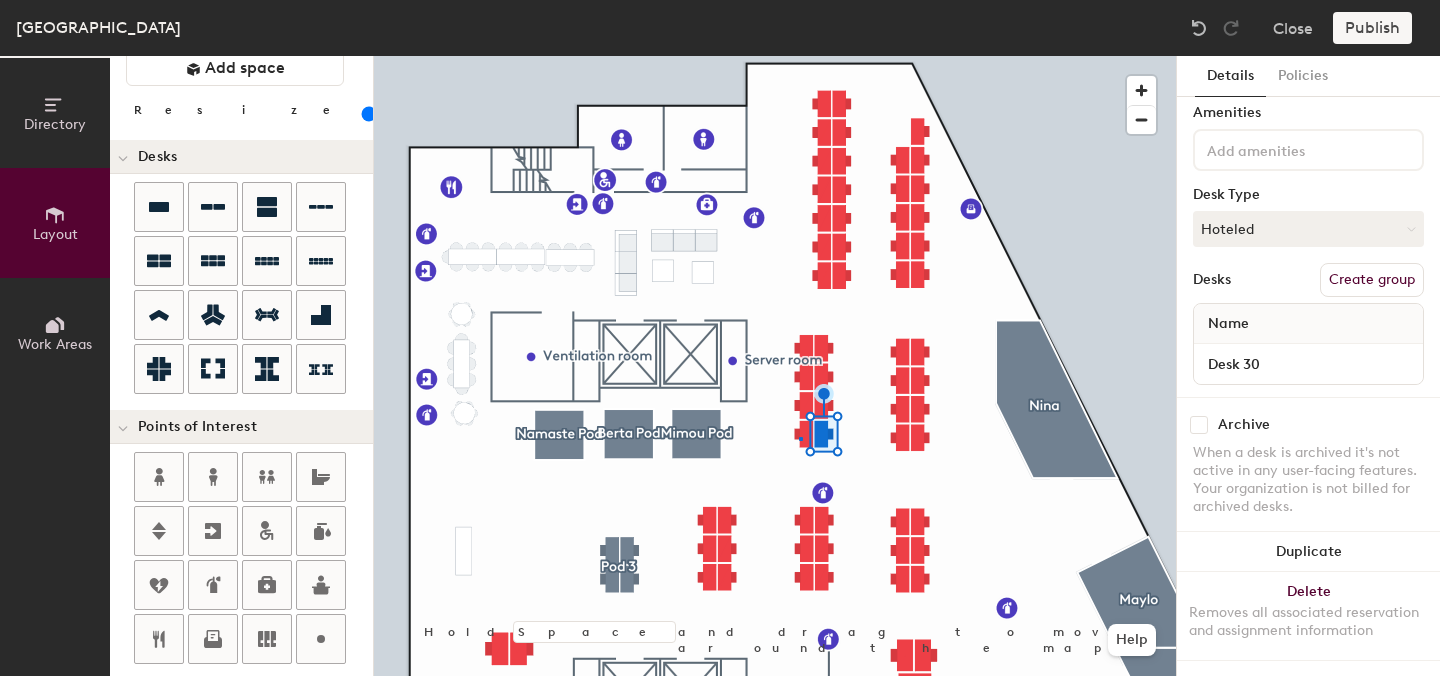 click 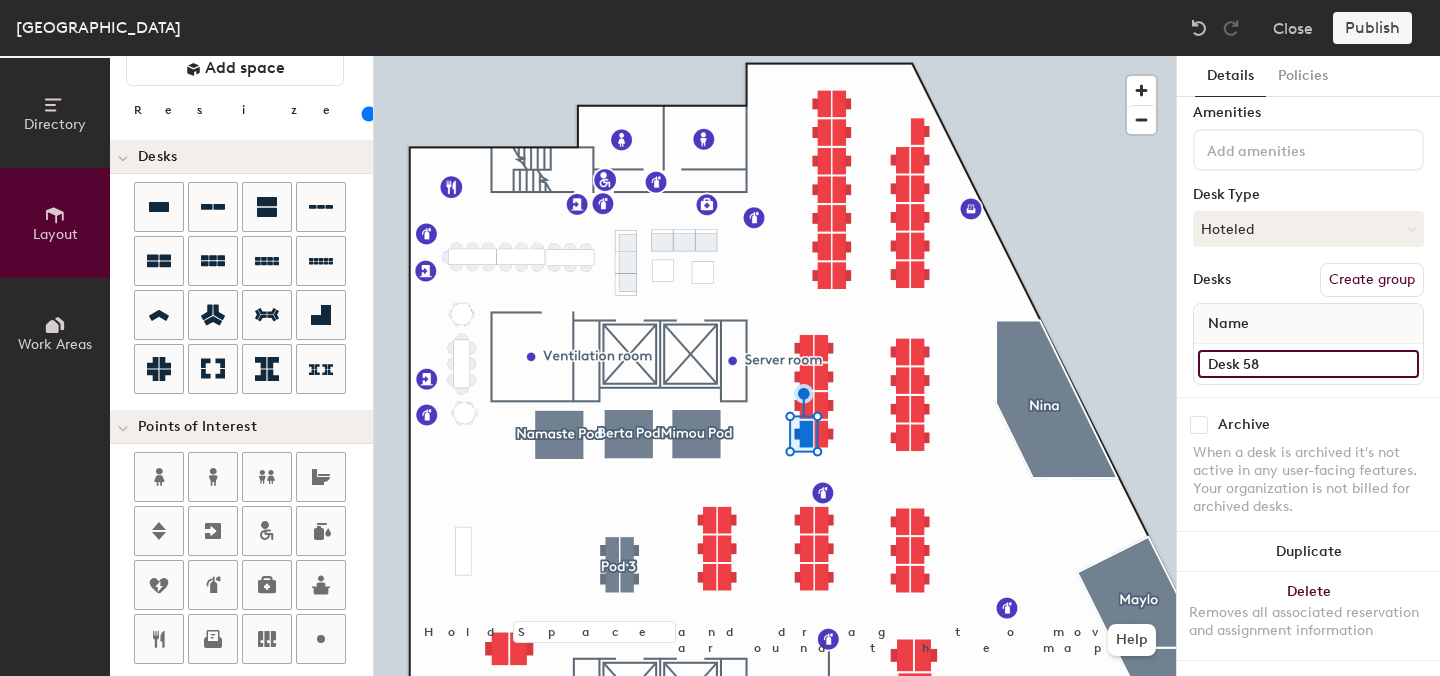 click on "Desk 58" 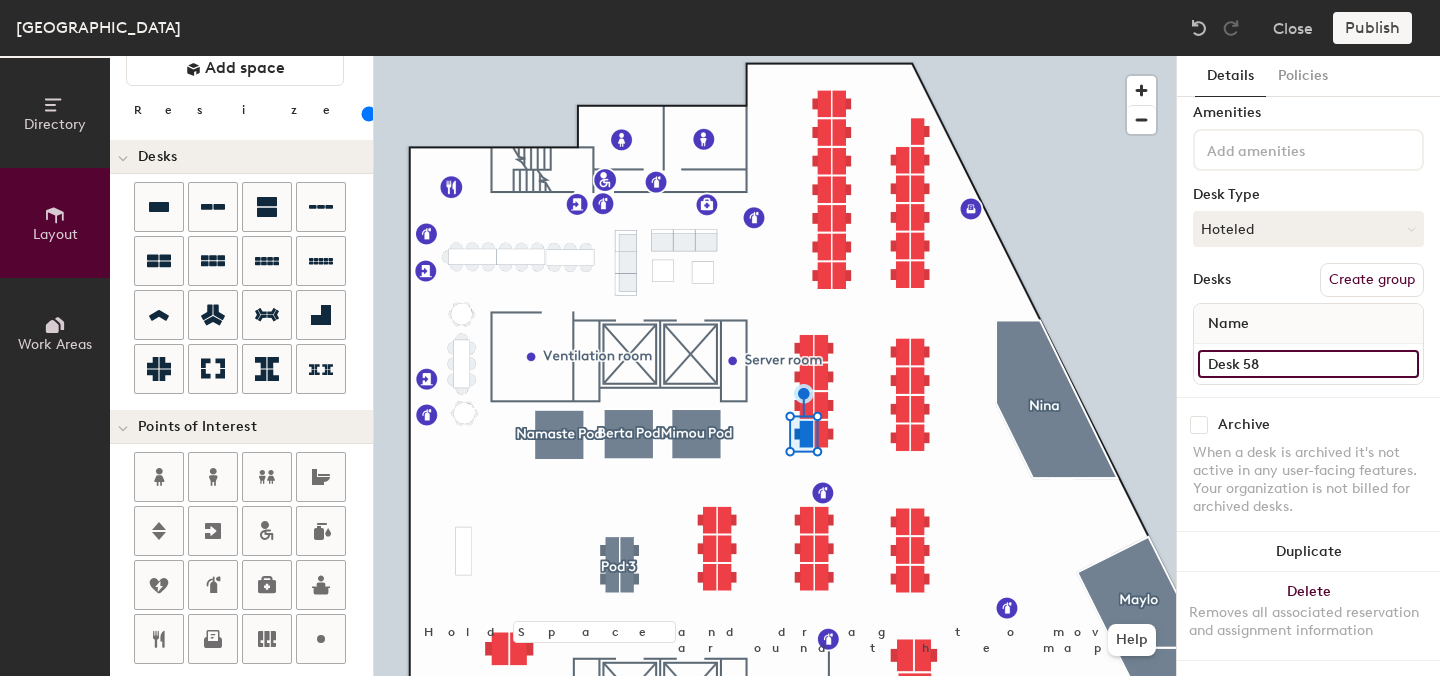 click on "Desk 58" 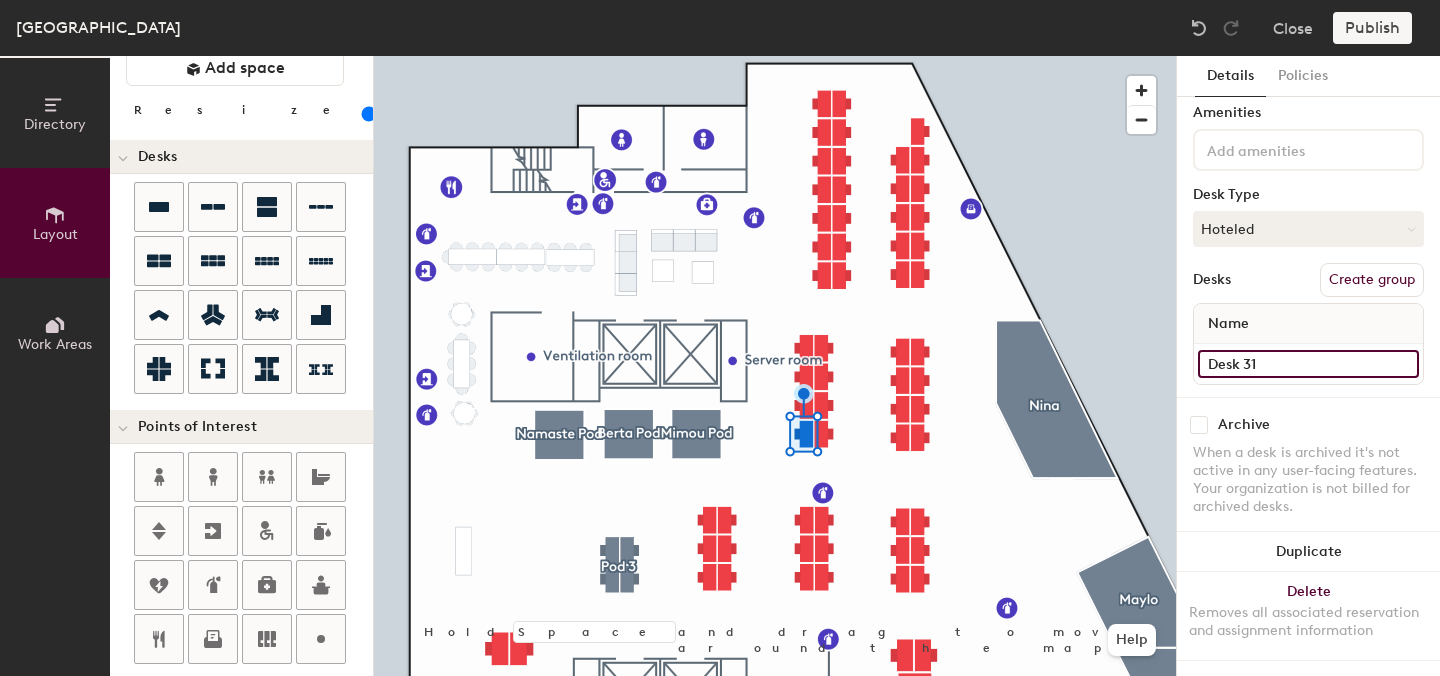 type on "Desk 31" 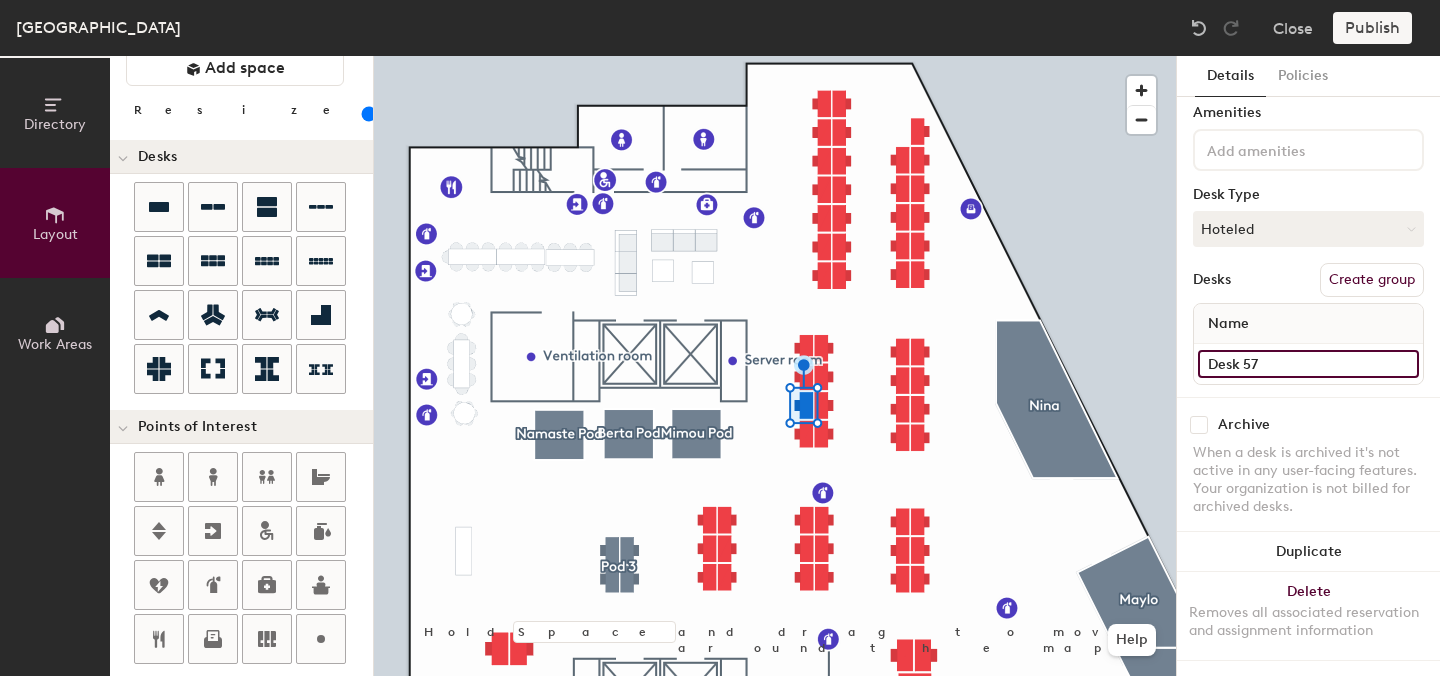 click on "Desk 57" 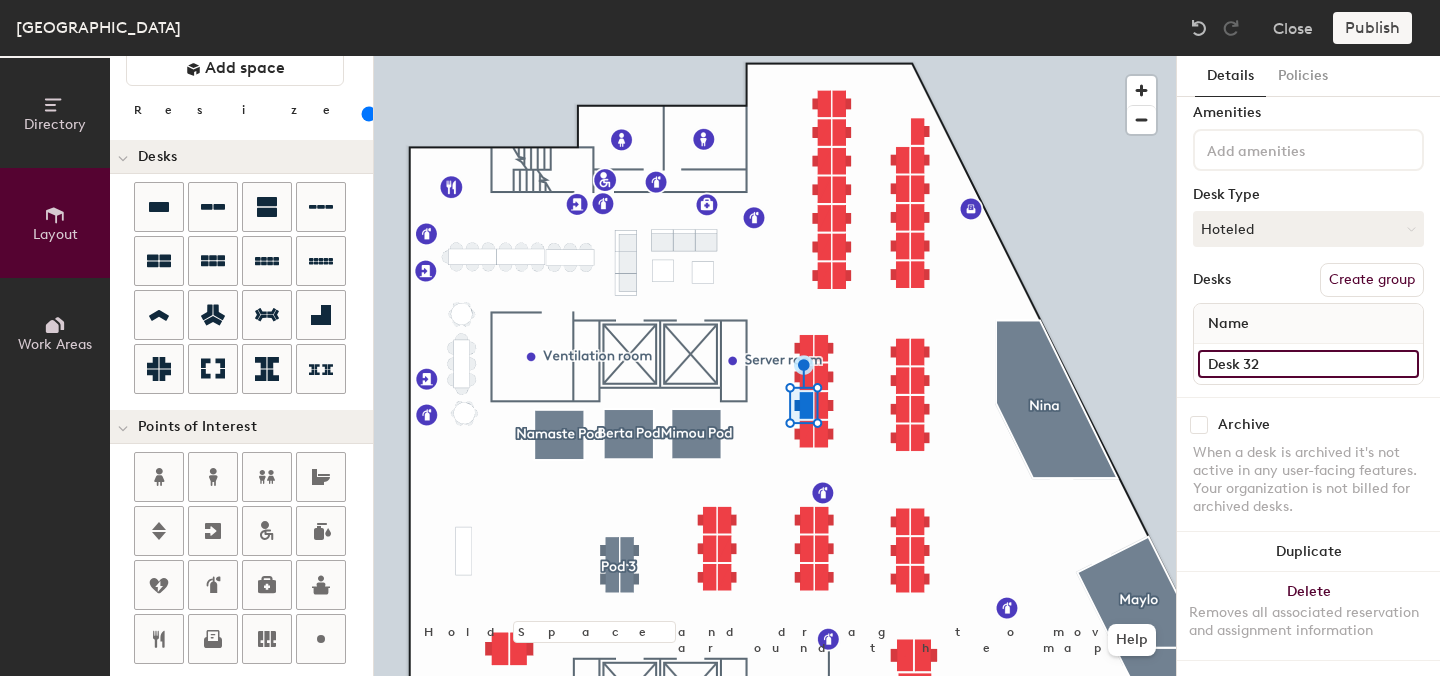 type on "Desk 32" 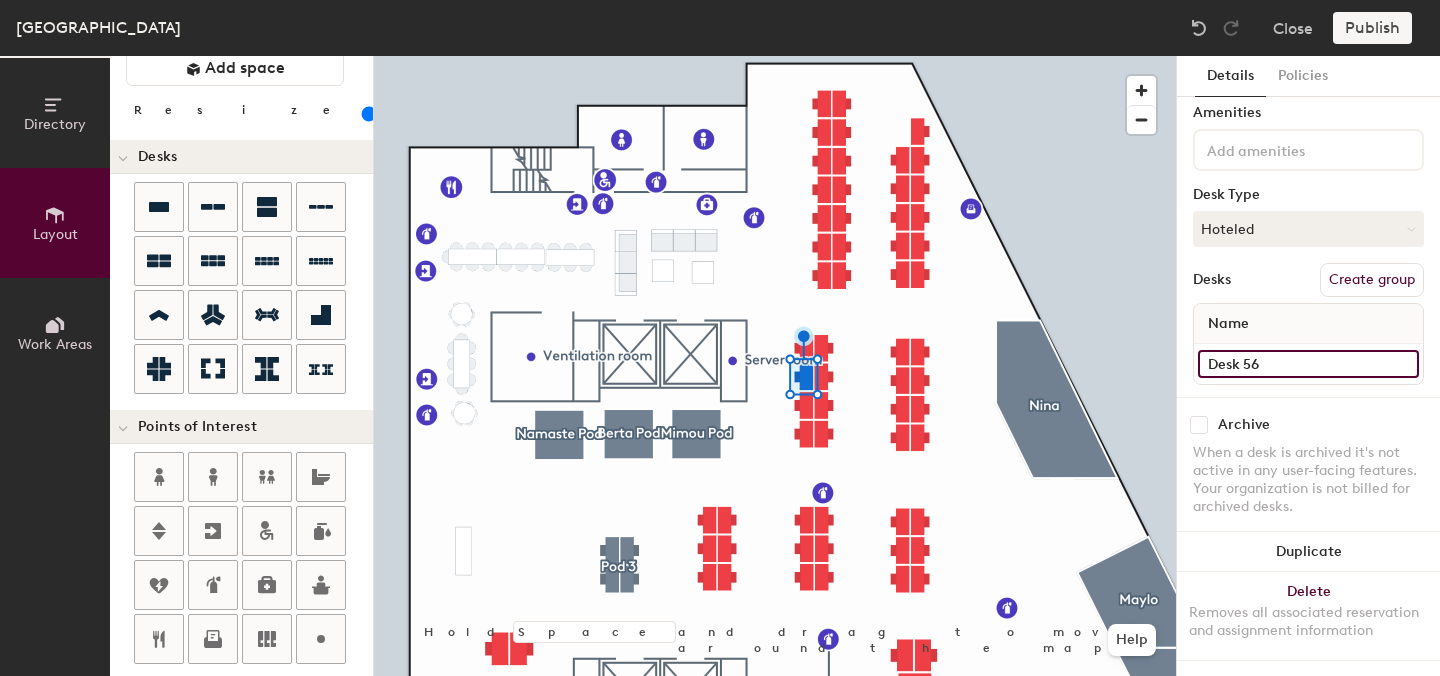 click on "Desk 56" 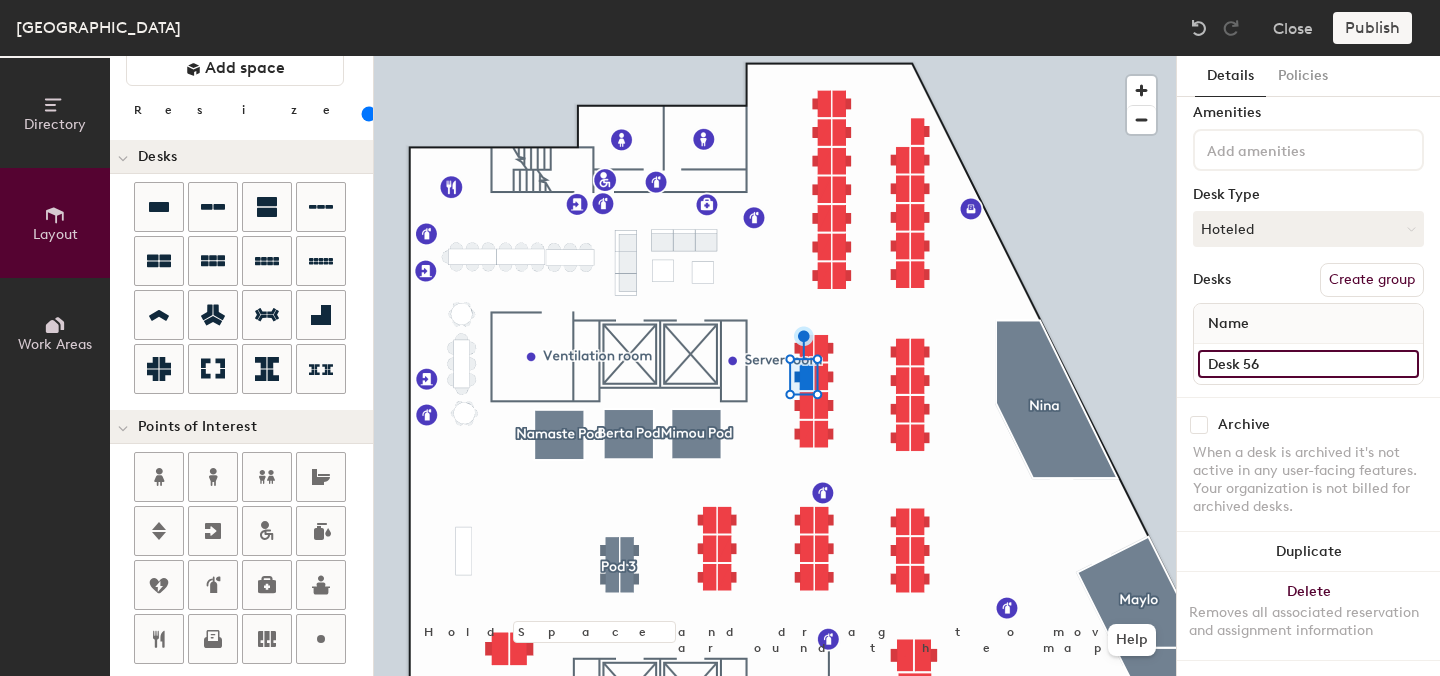 click on "Desk 56" 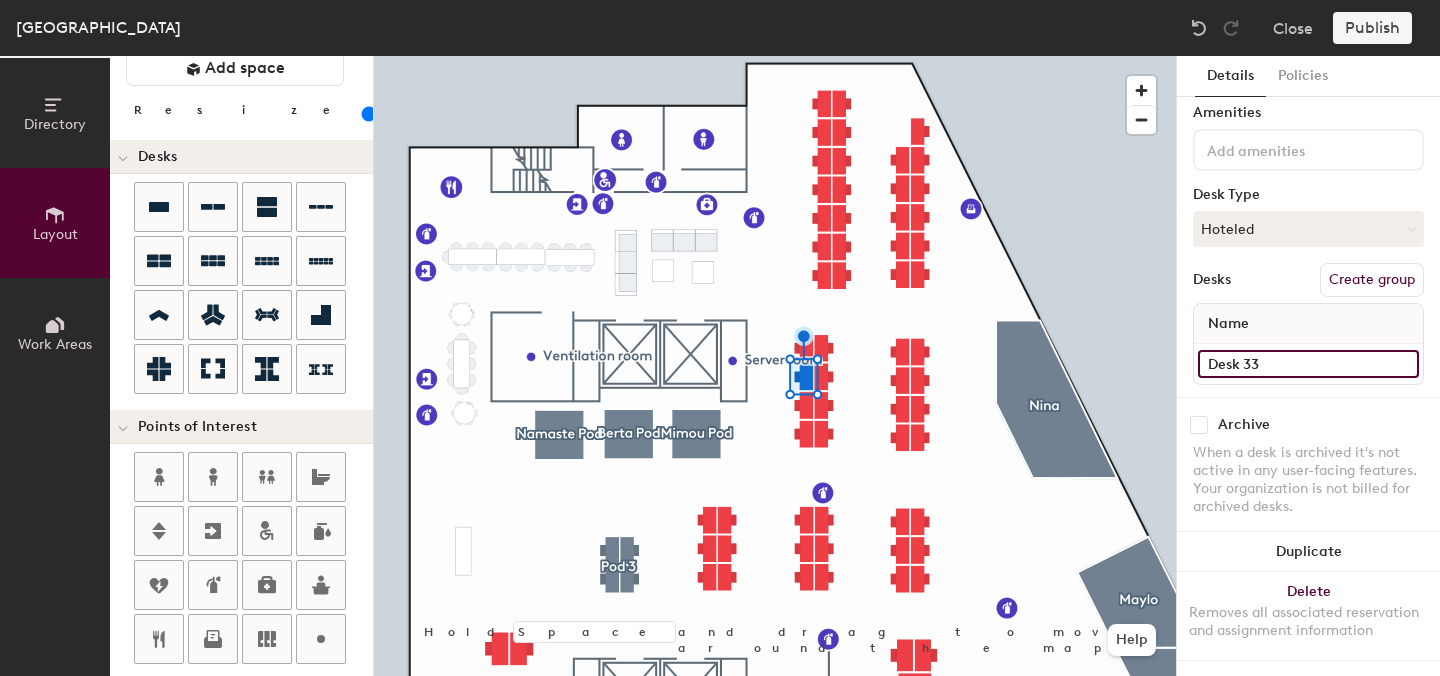 type on "Desk 33" 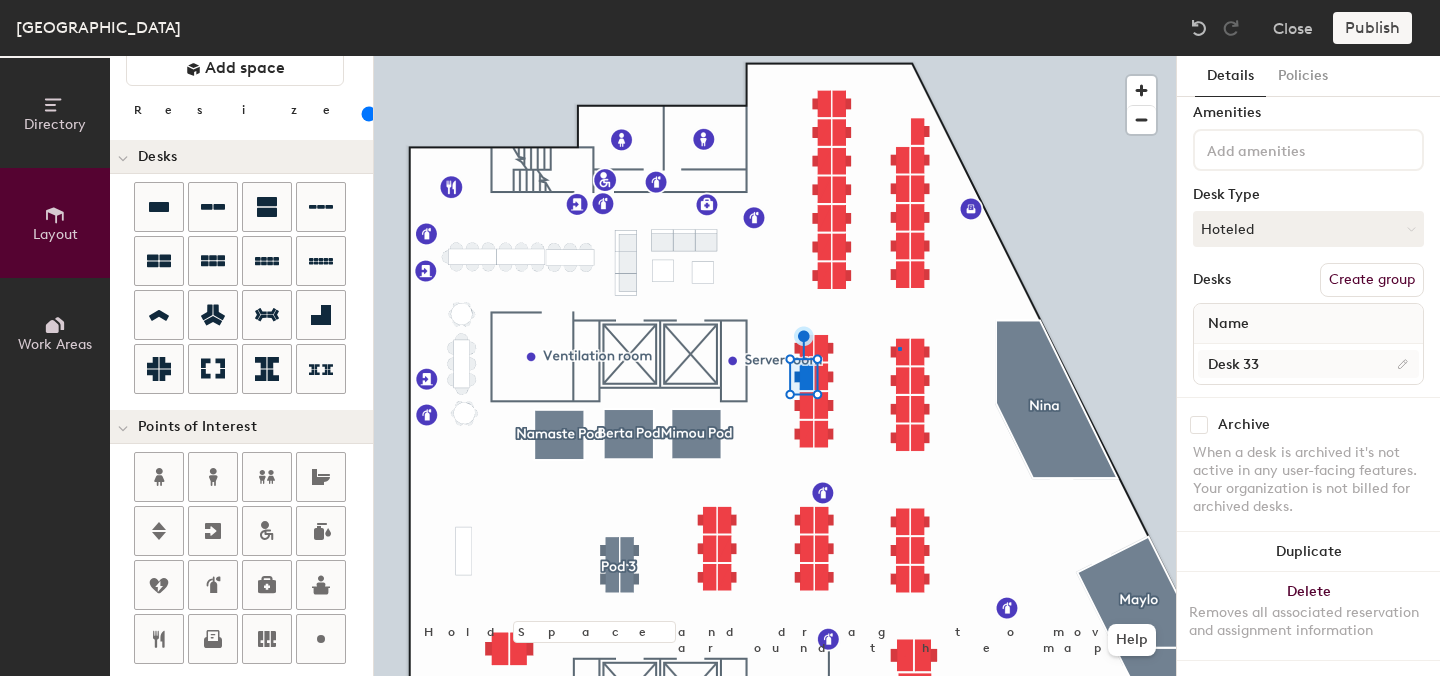 click 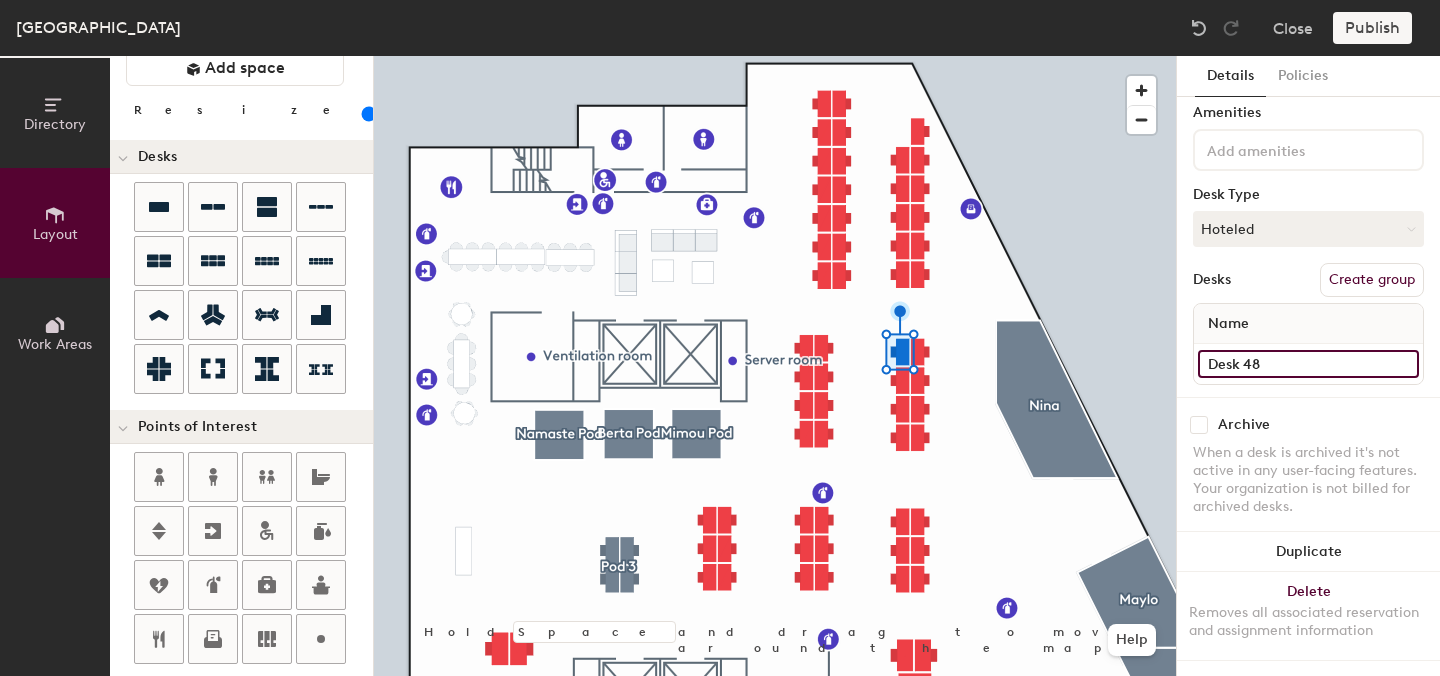 click on "Desk 48" 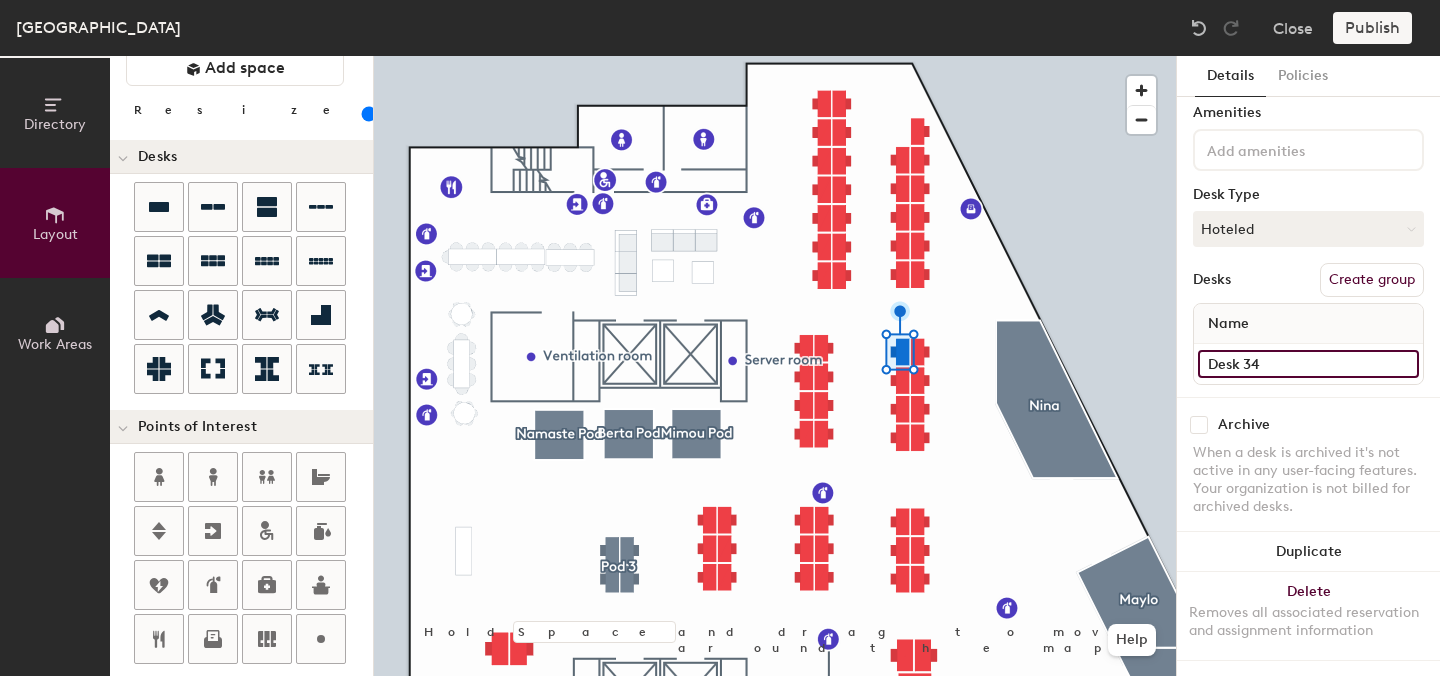 click on "Desk 34" 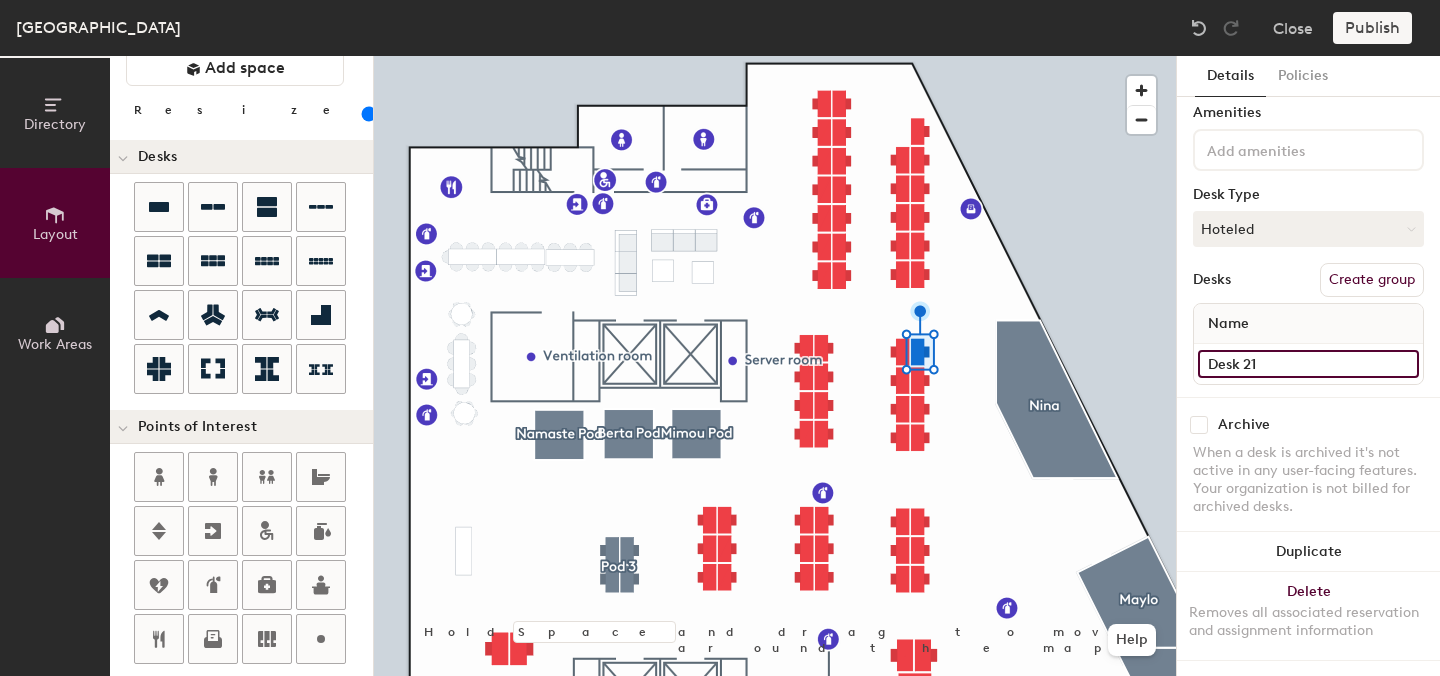 click on "Desk 21" 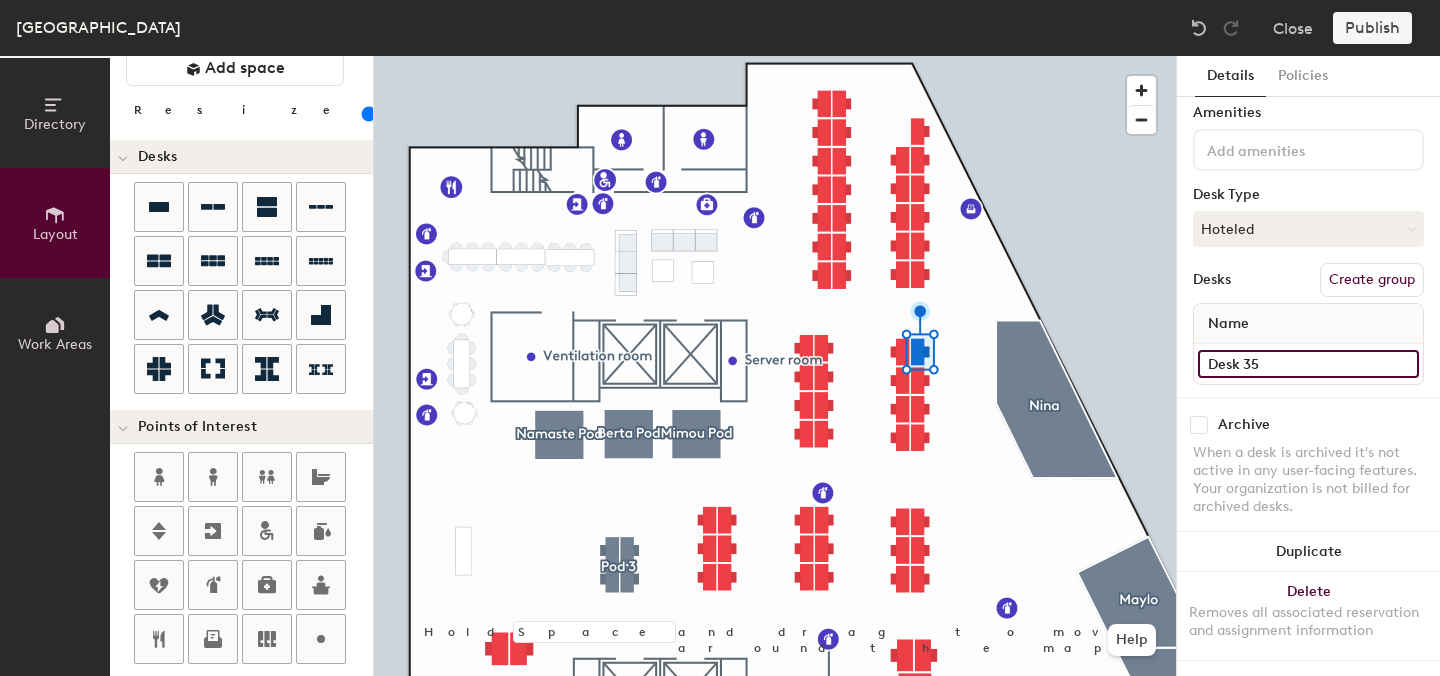 type on "Desk 35" 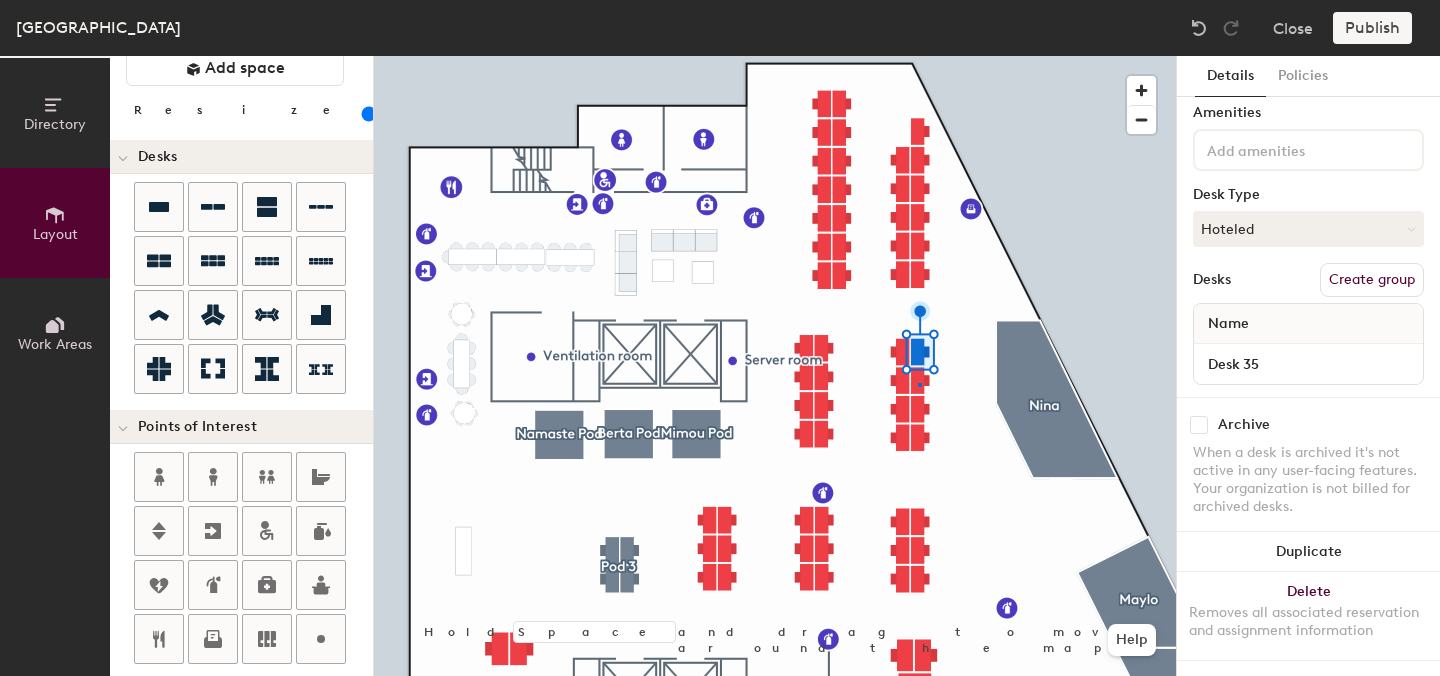 click 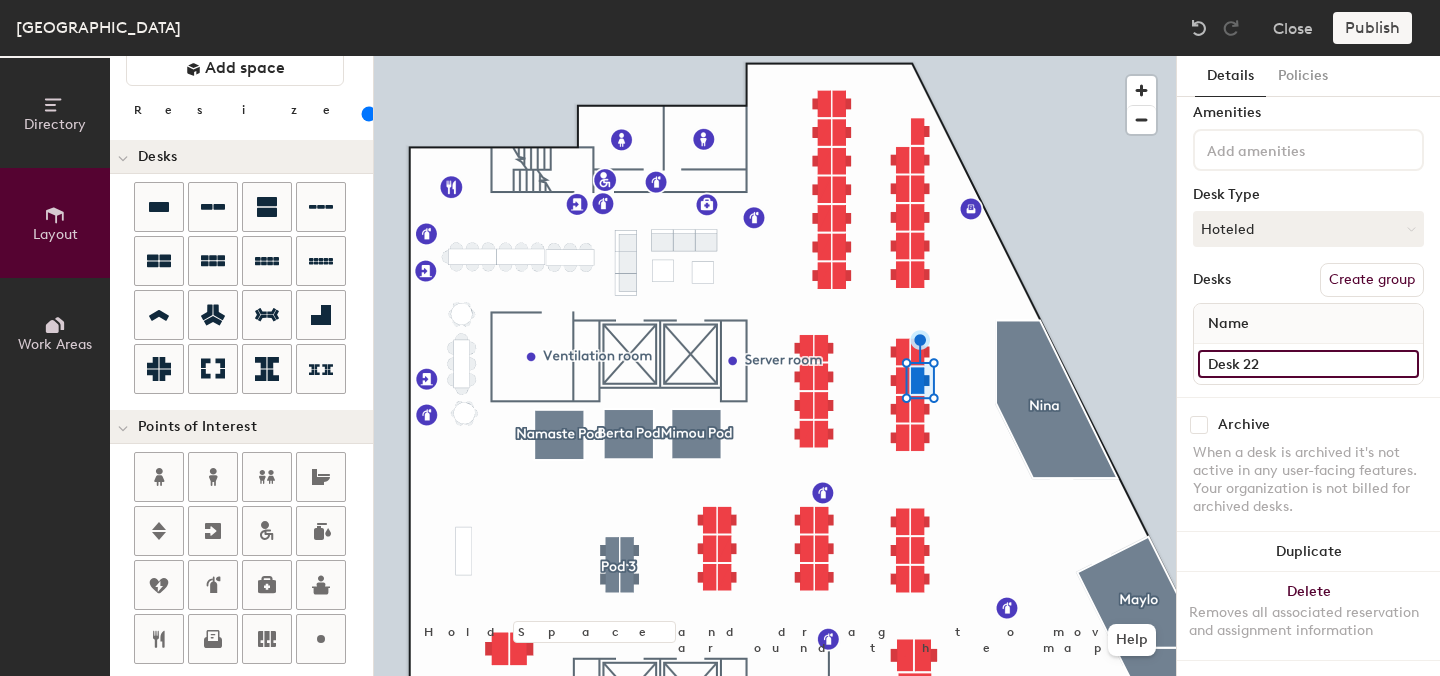 click on "Desk 22" 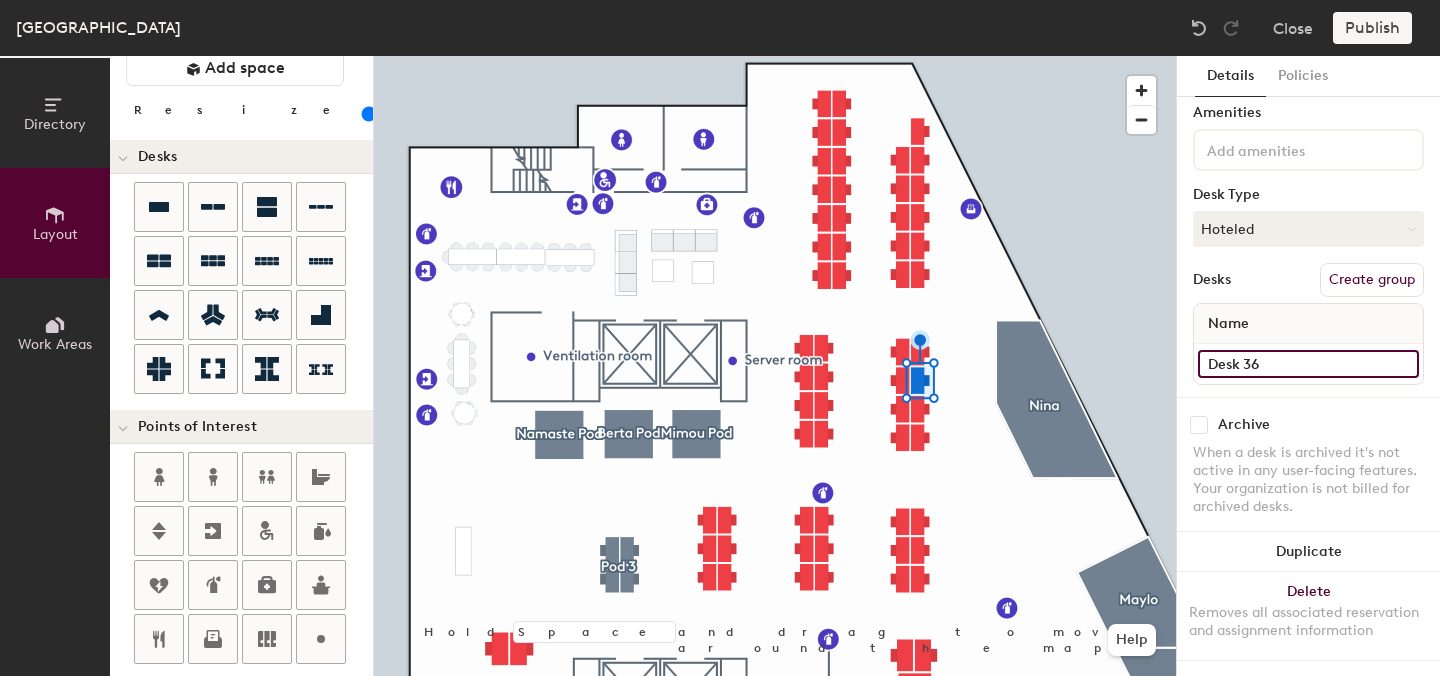 type on "Desk 36" 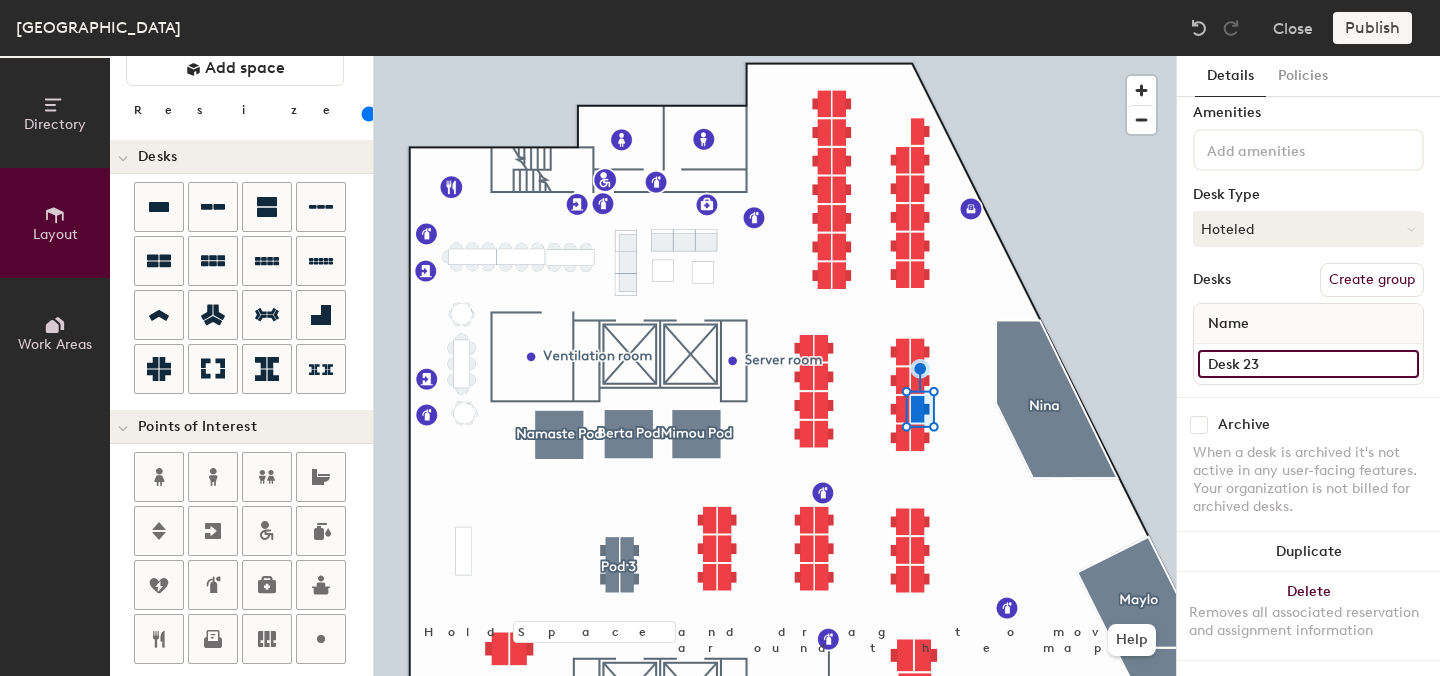 click on "Desk 23" 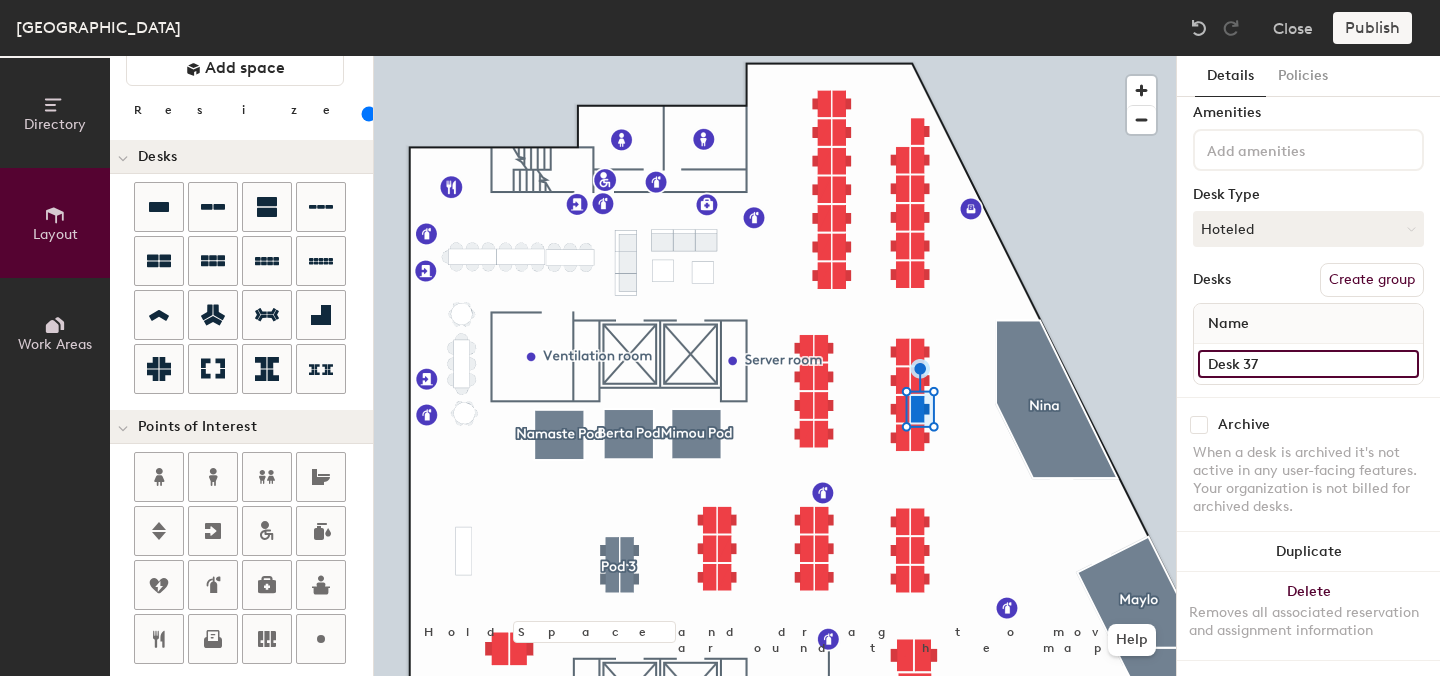 type on "Desk 37" 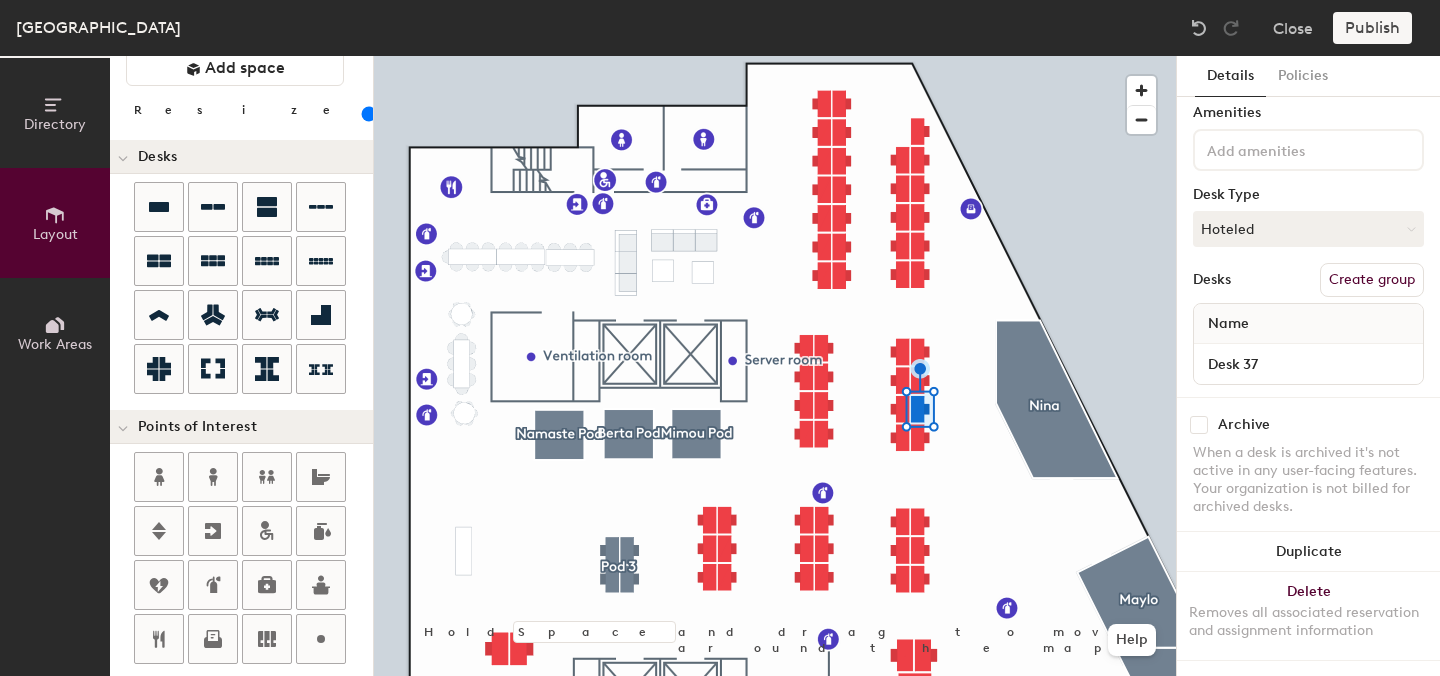 click 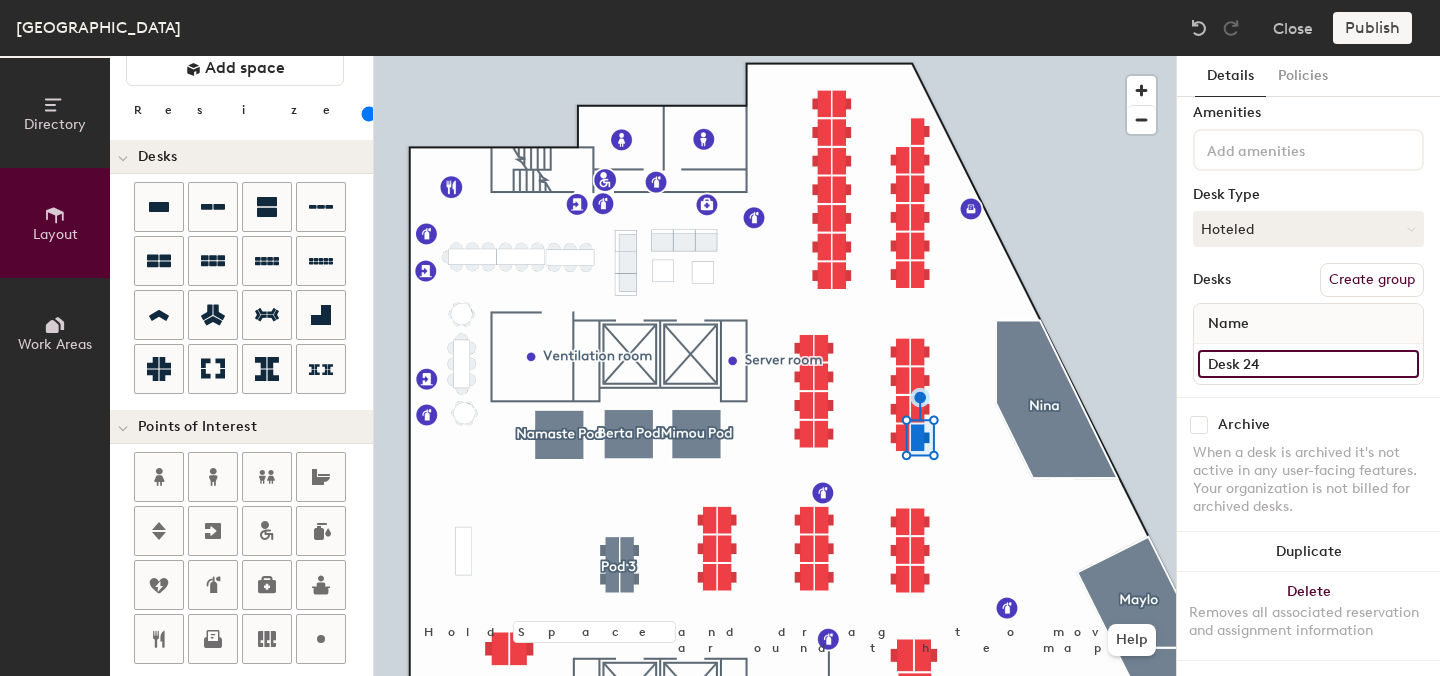 click on "Desk 24" 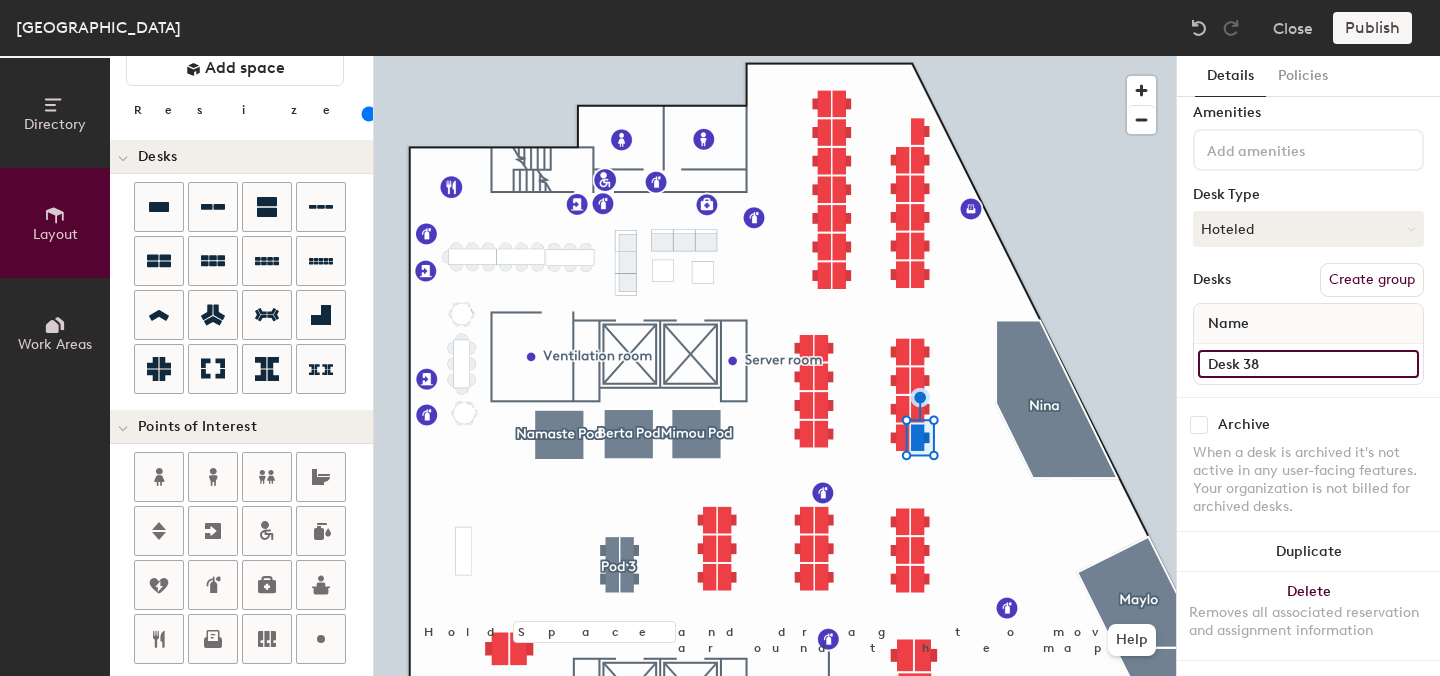 type on "Desk 38" 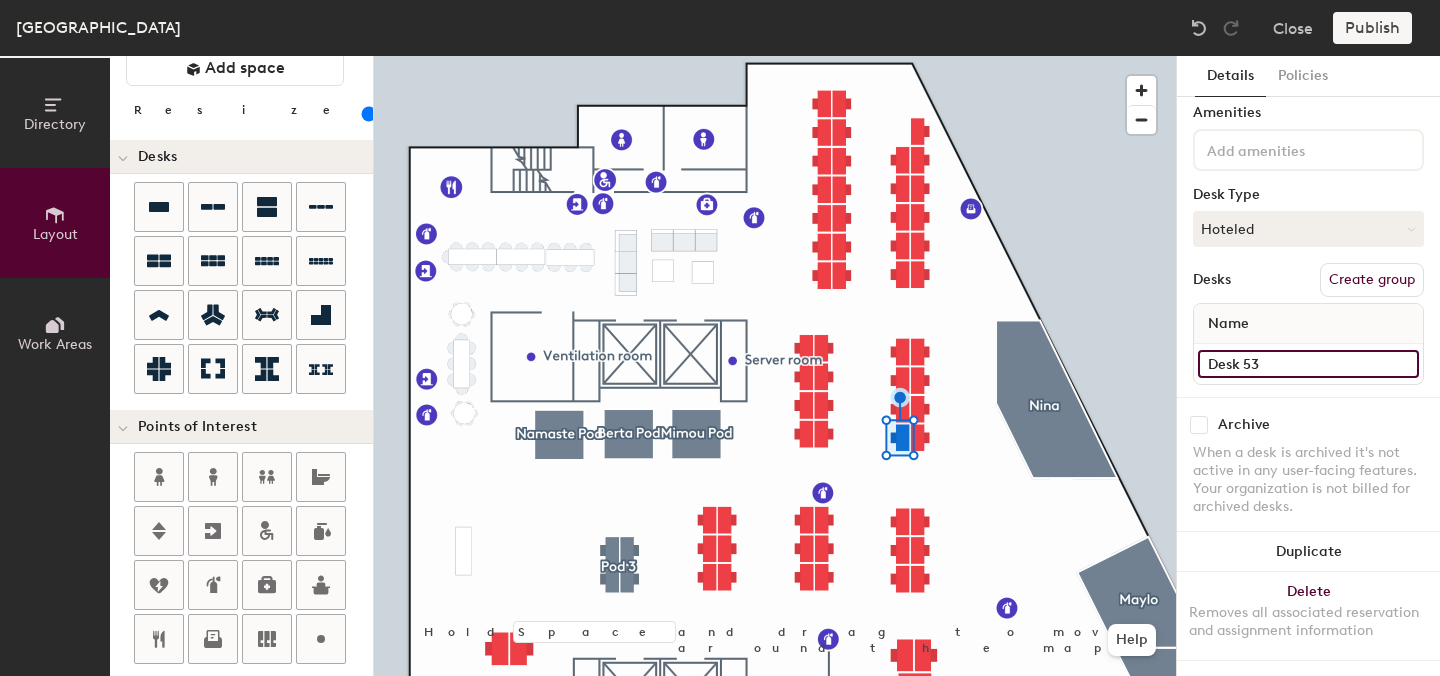 click on "Desk 53" 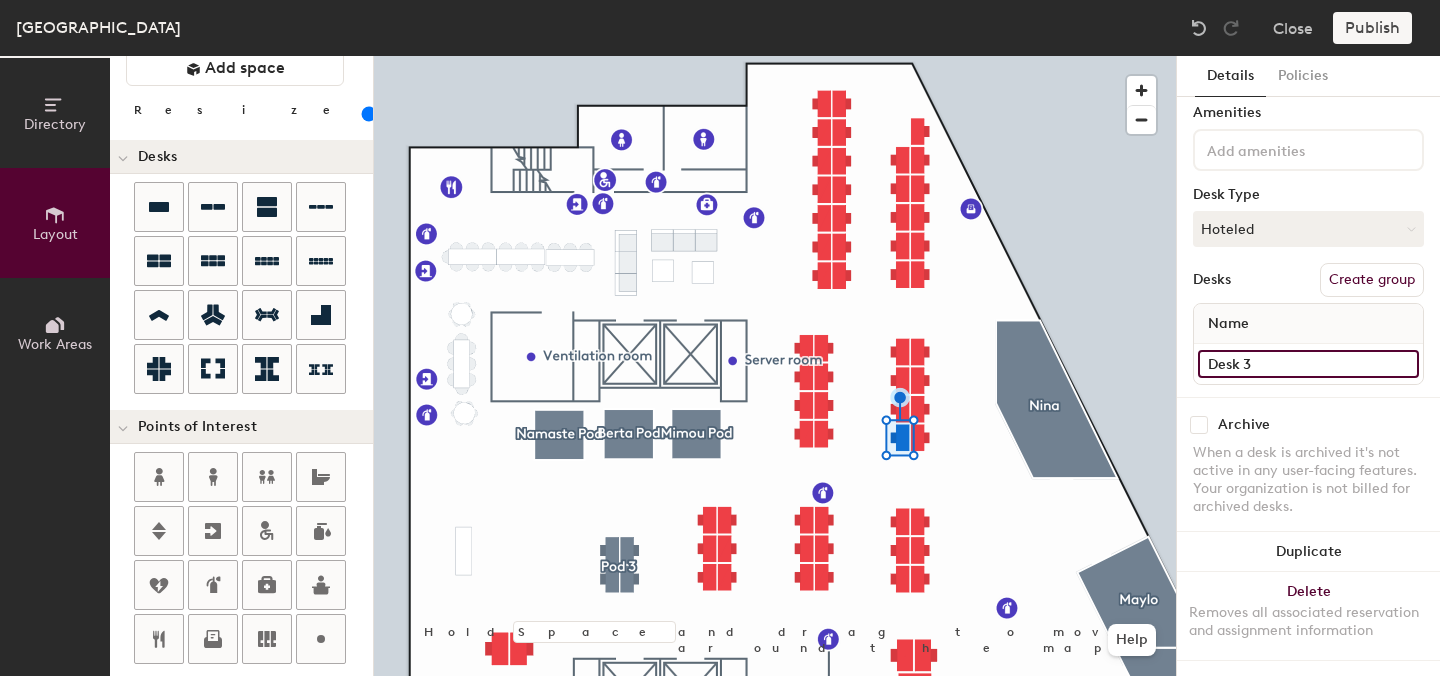 type on "Desk 39" 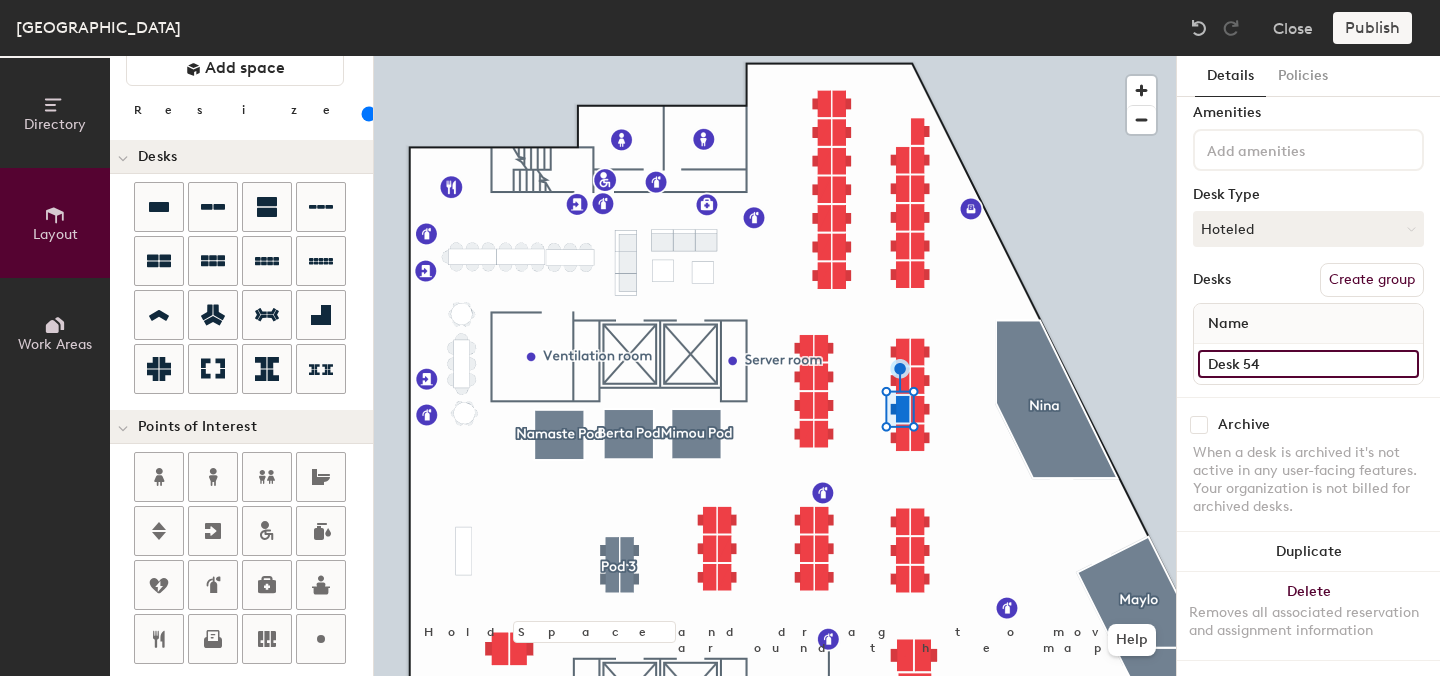 click on "Desk 54" 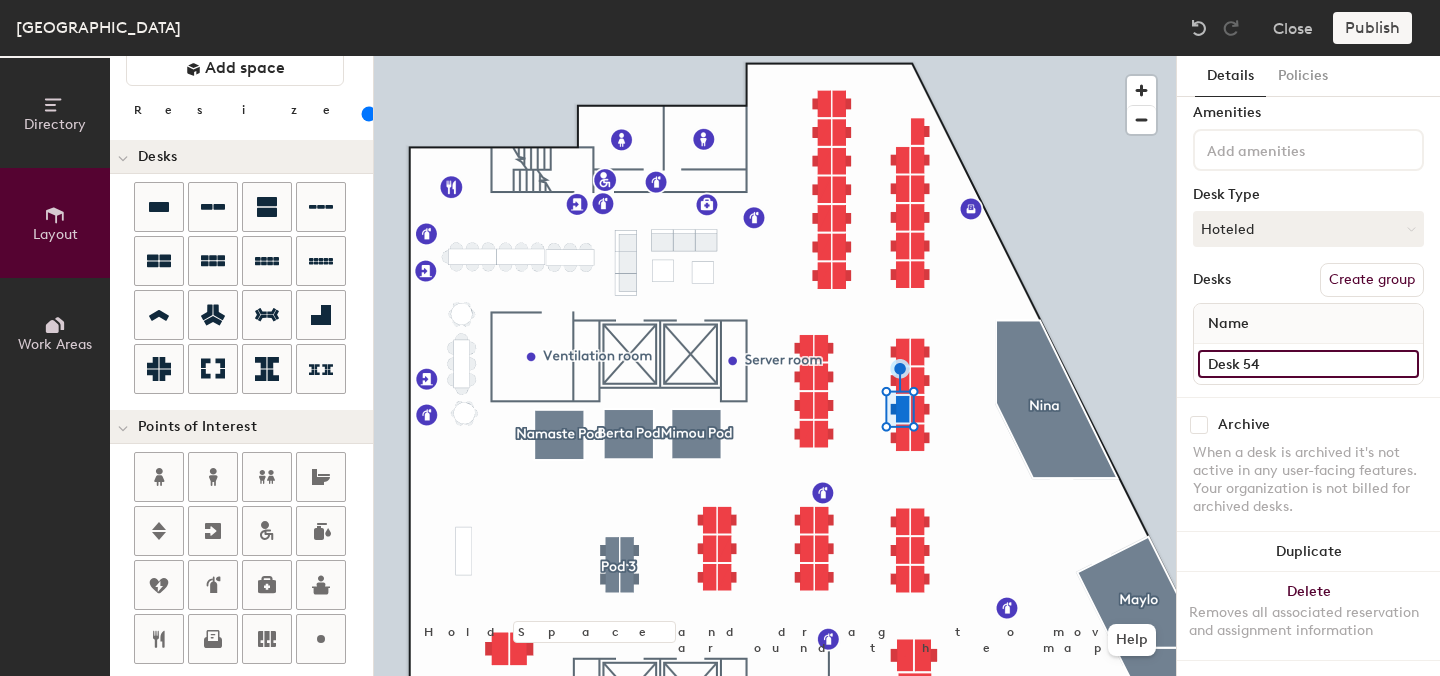 paste on "3" 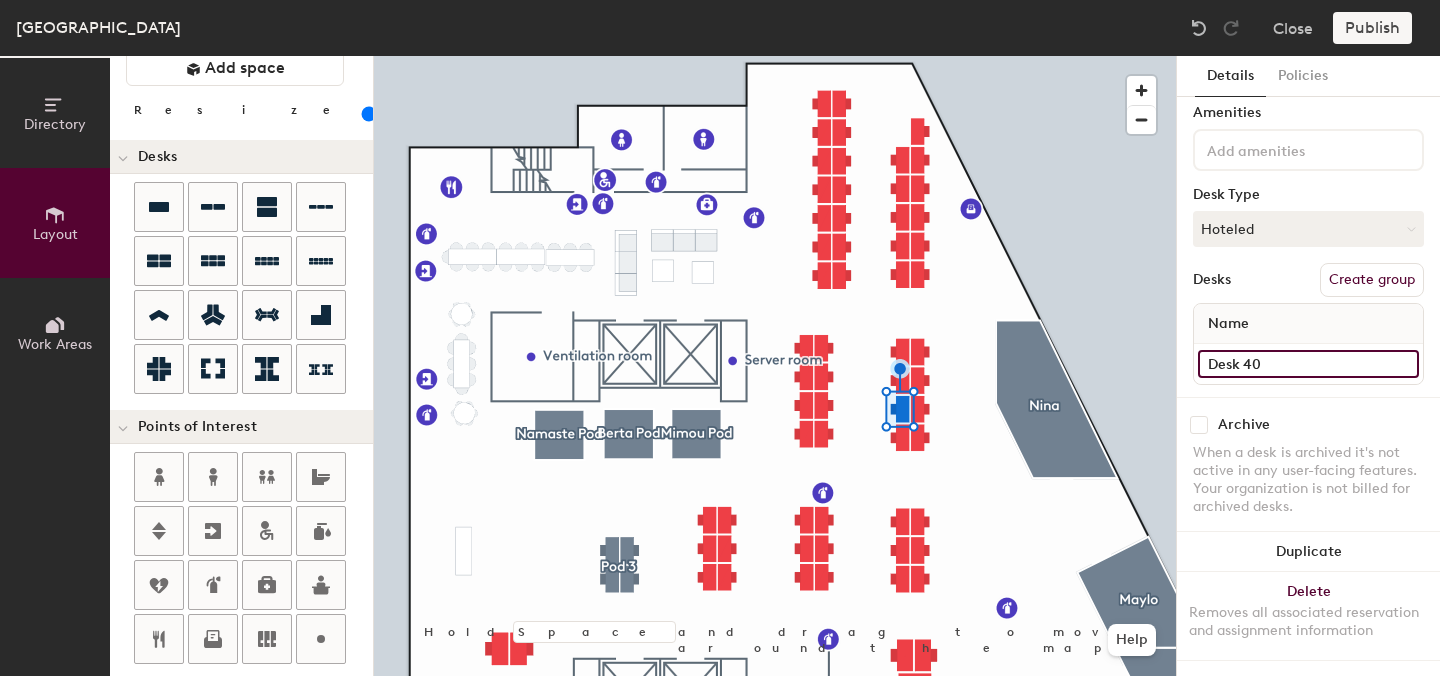 type on "Desk 40" 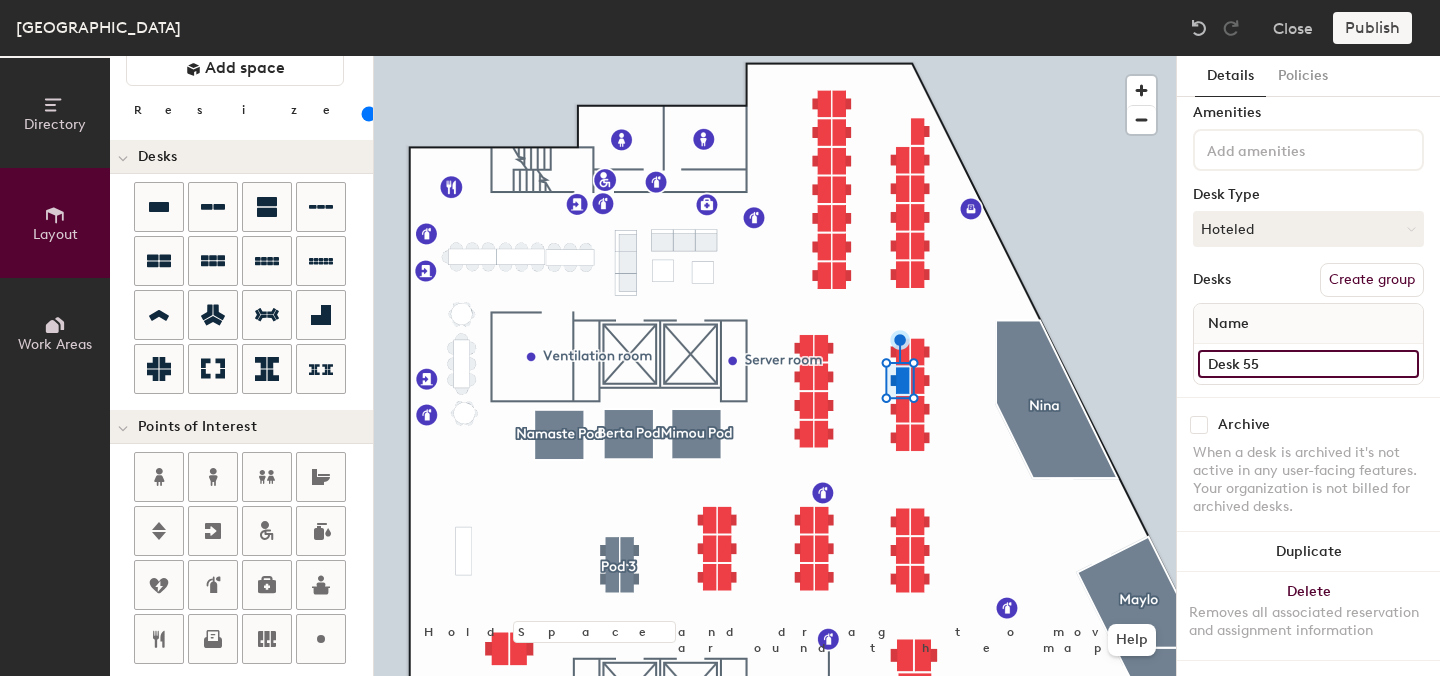 click on "Desk 55" 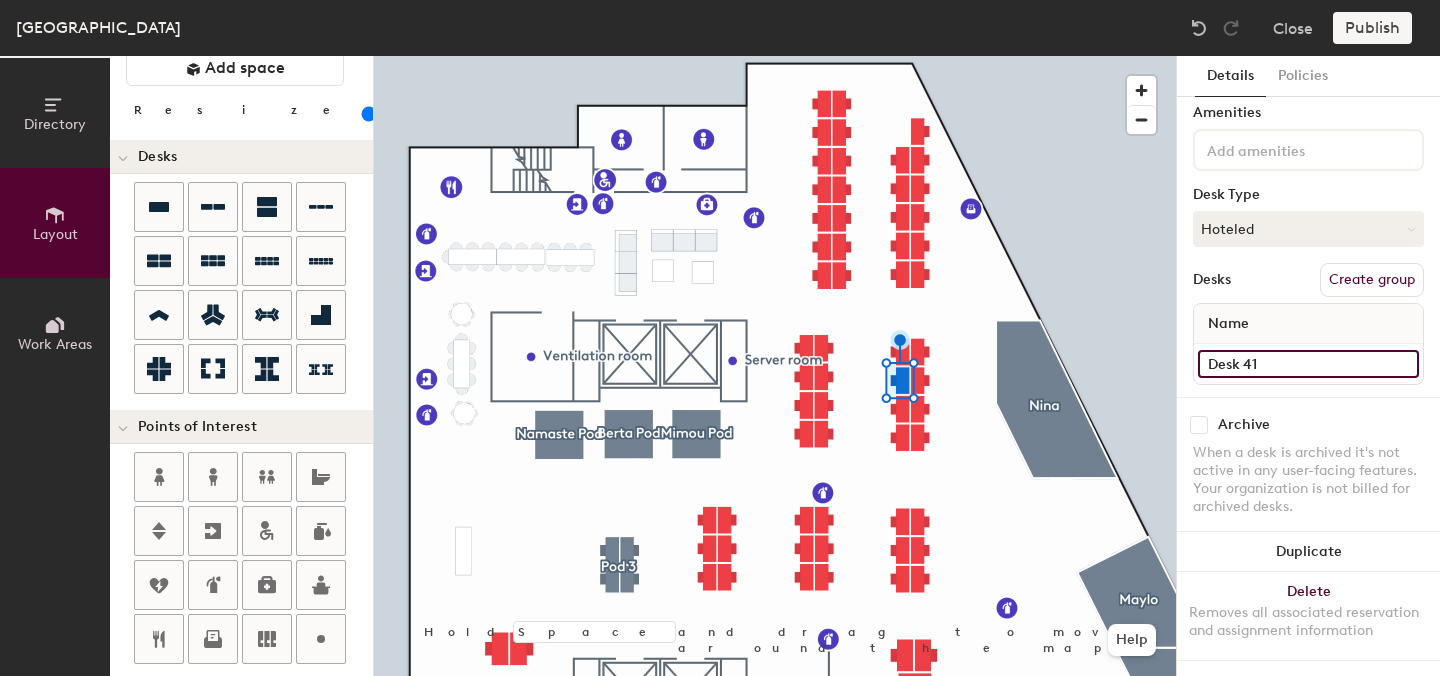 type on "Desk 41" 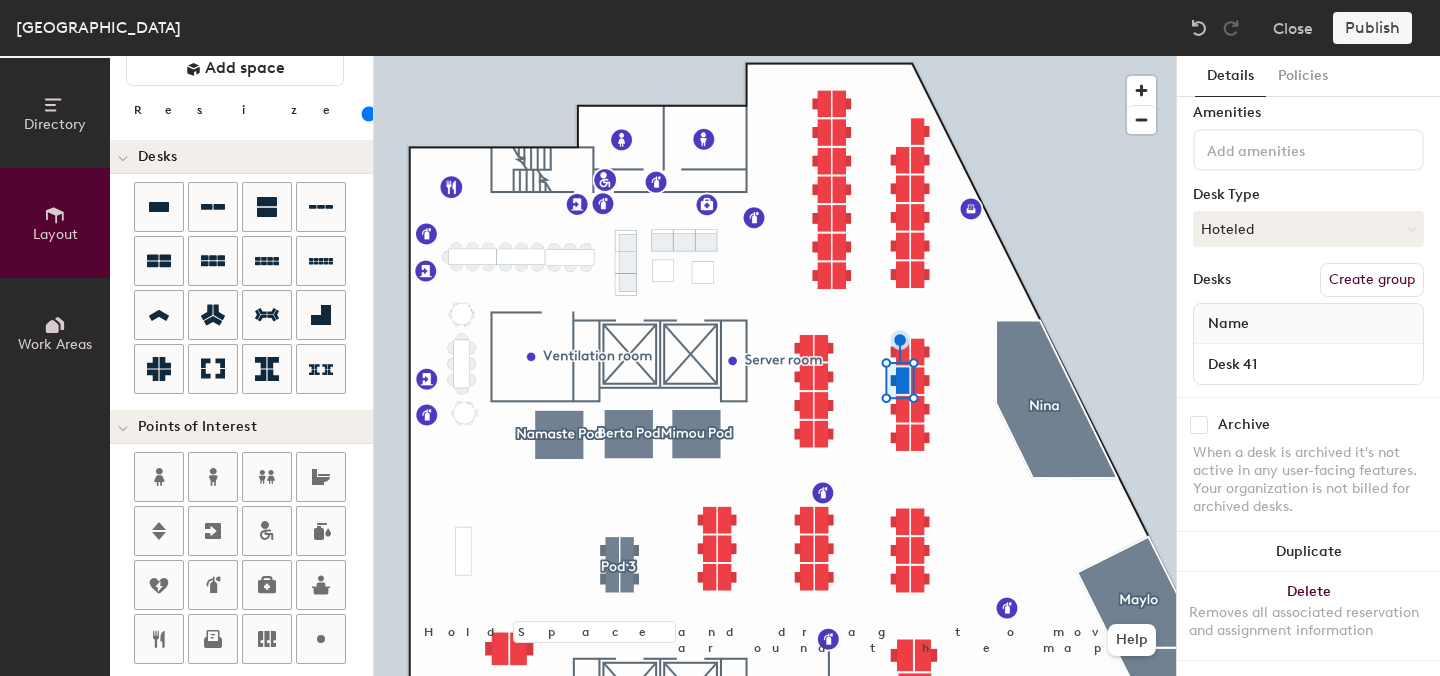 click on "1 desk Amenities Desk Type Hoteled Desks Create group Name Desk 41" 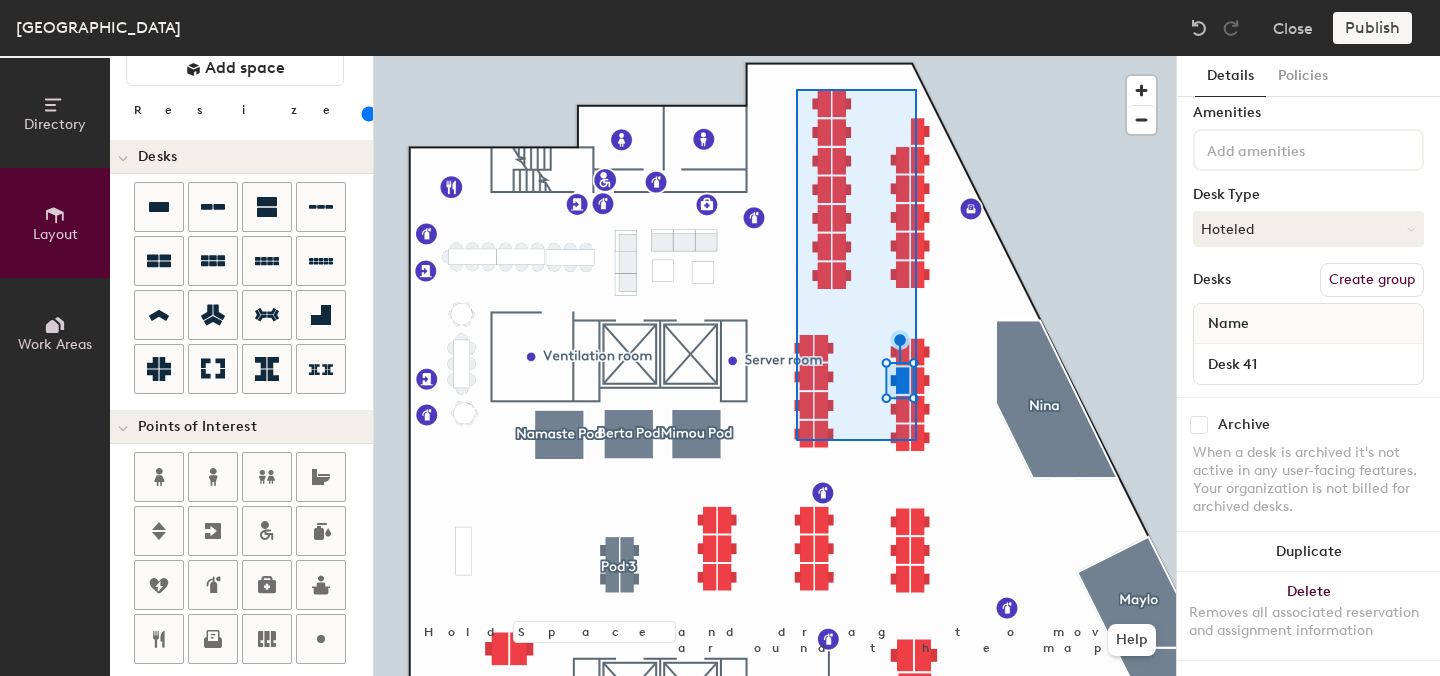 type on "41 desks" 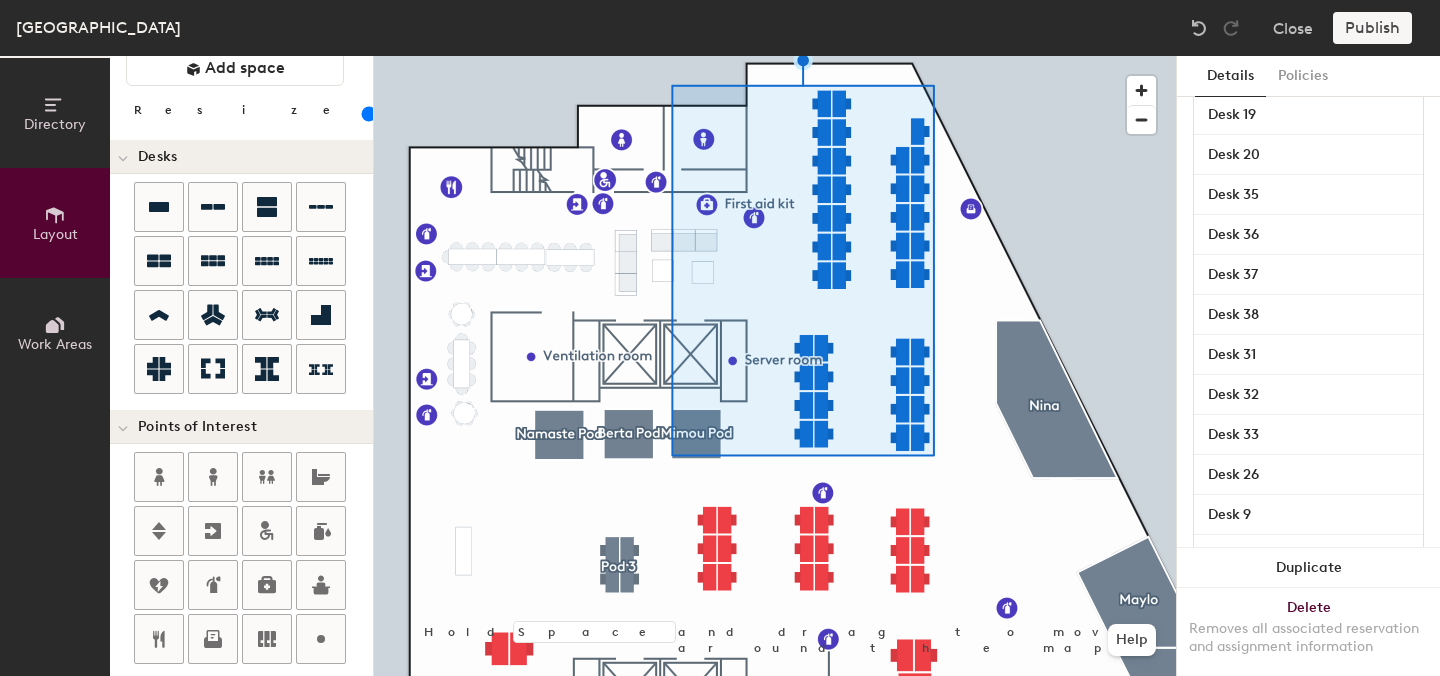 scroll, scrollTop: 1532, scrollLeft: 0, axis: vertical 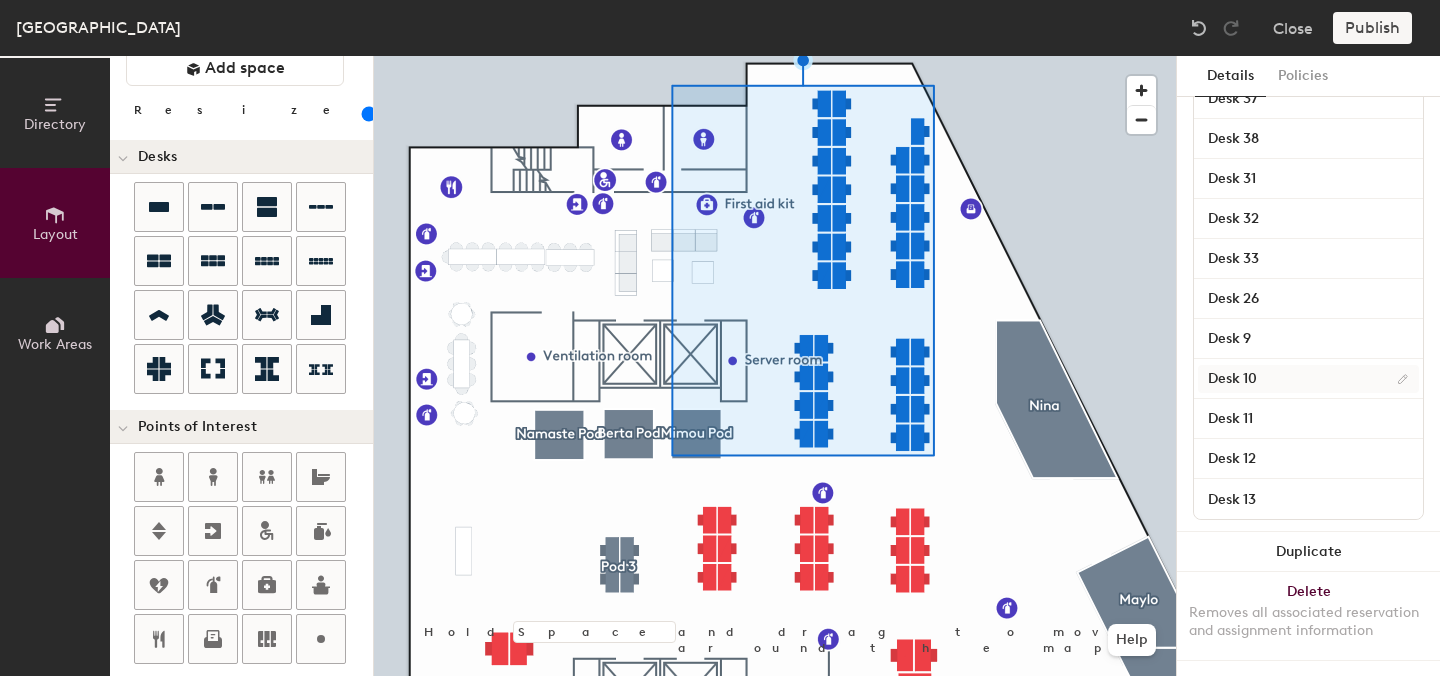 click 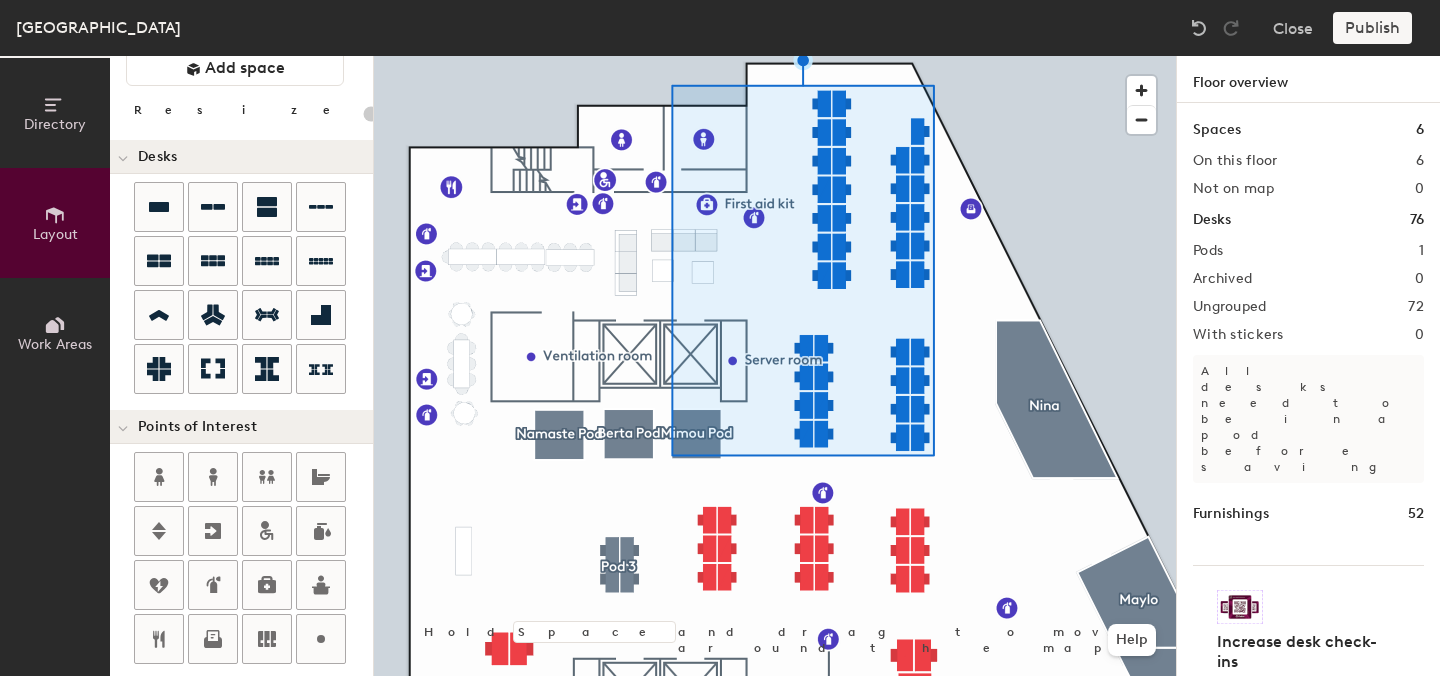 click 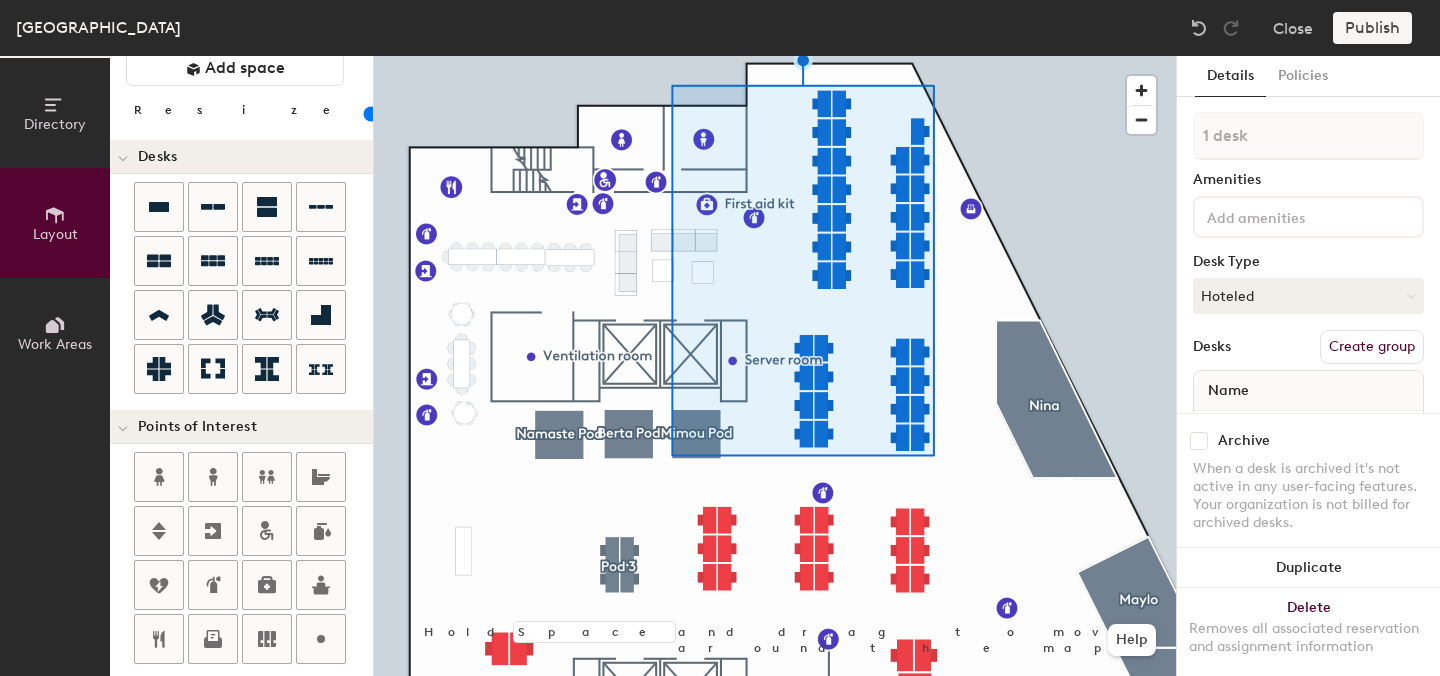 type on "100" 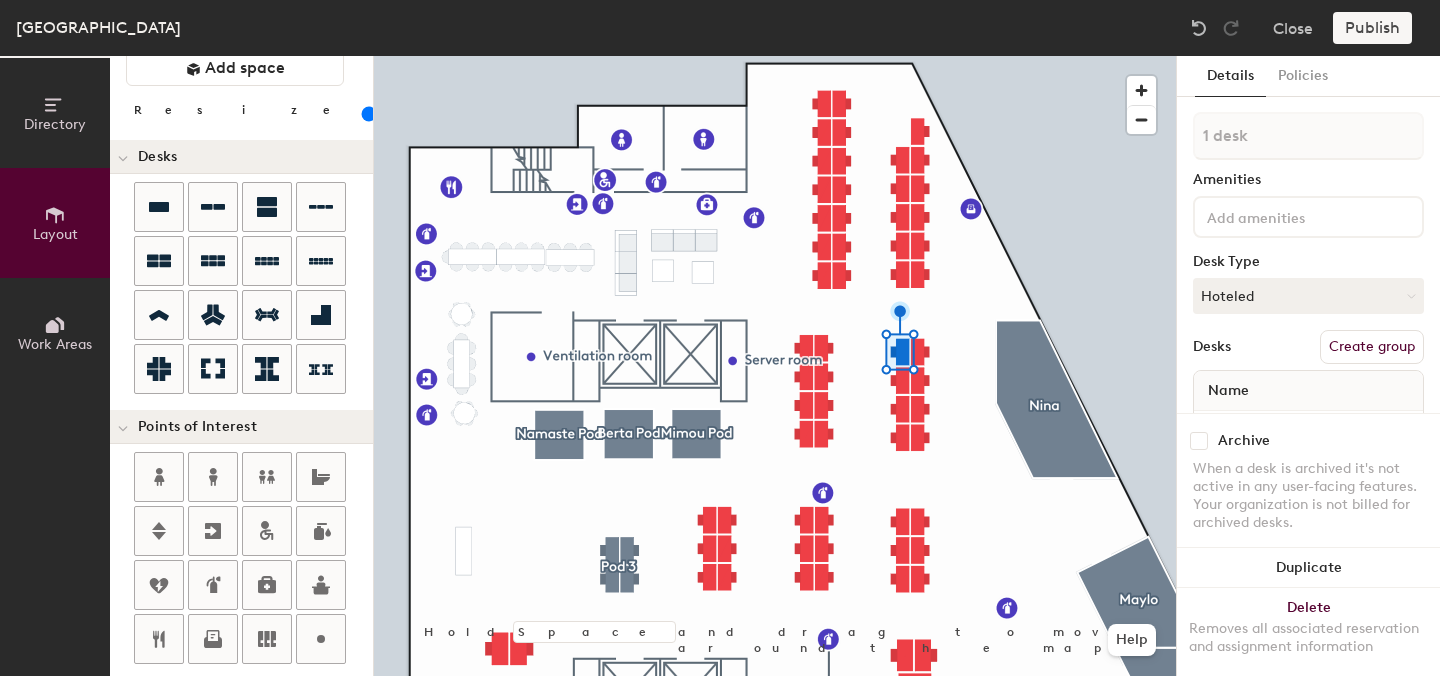 scroll, scrollTop: 67, scrollLeft: 0, axis: vertical 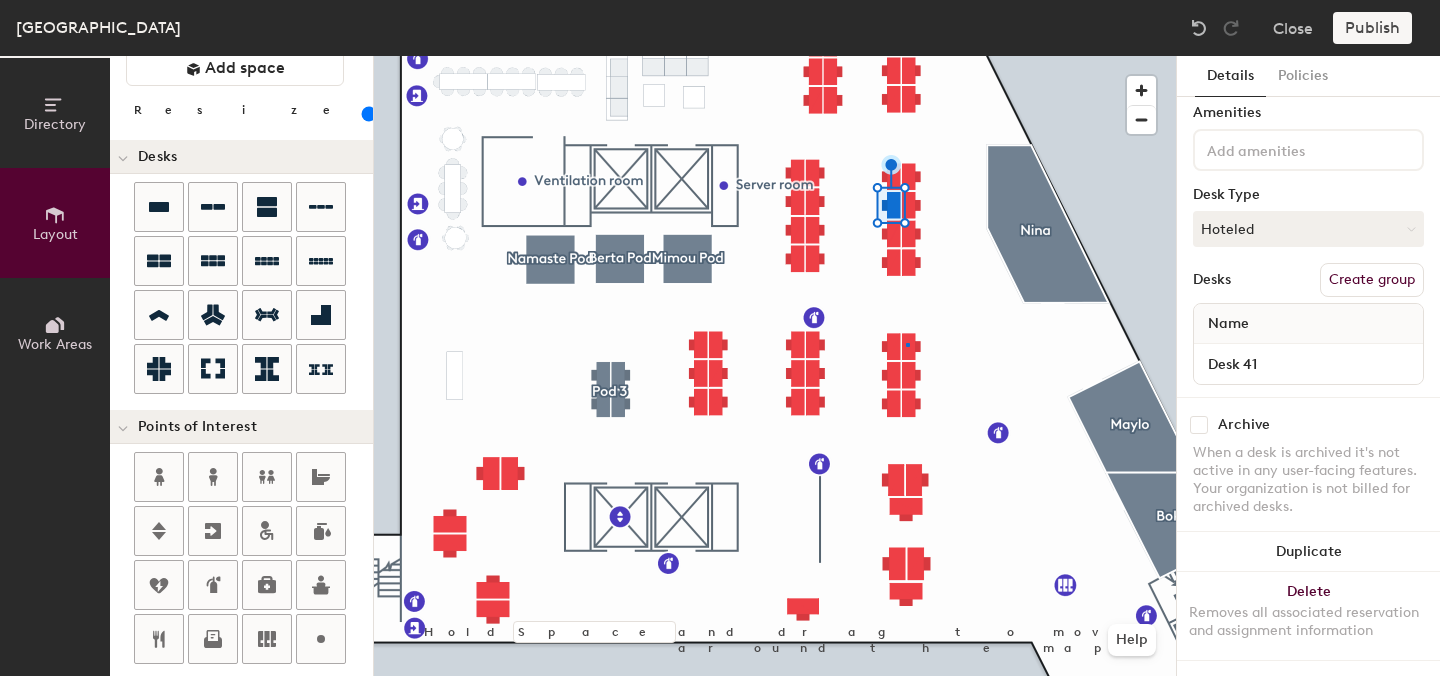 click 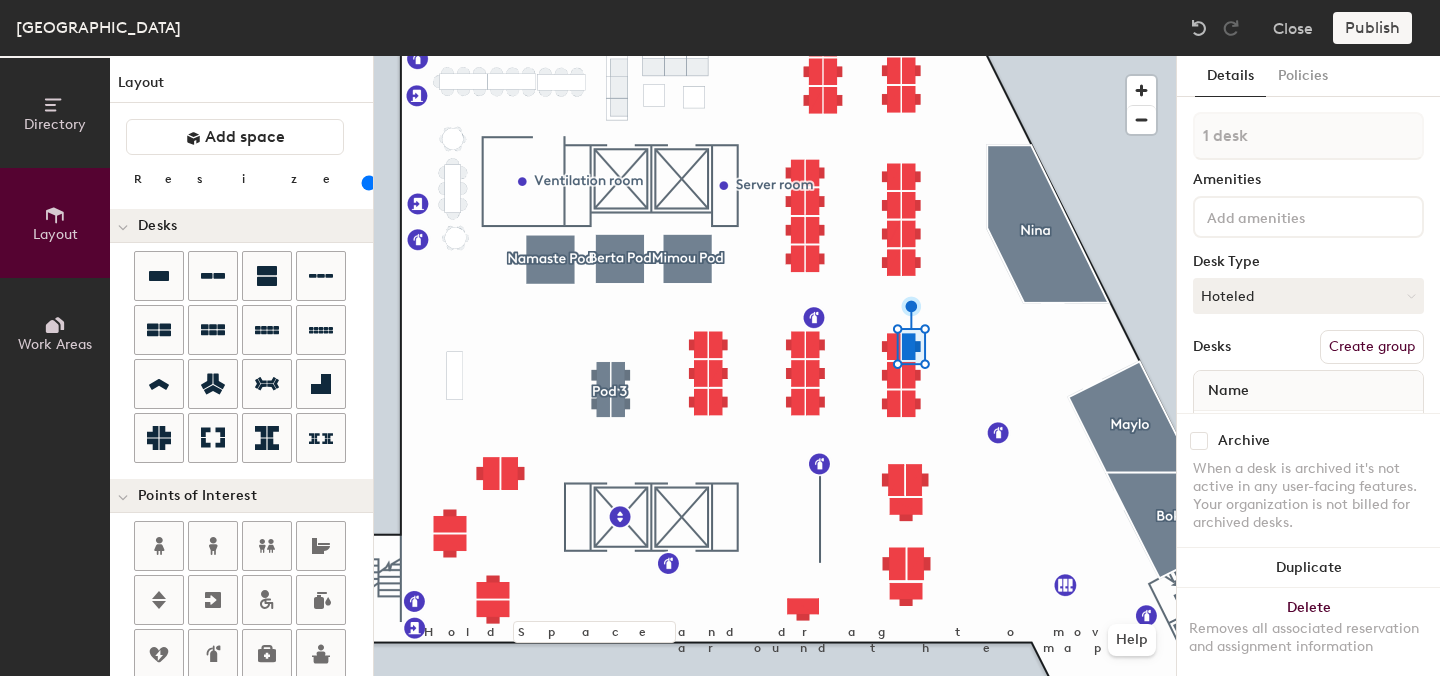 scroll, scrollTop: 0, scrollLeft: 0, axis: both 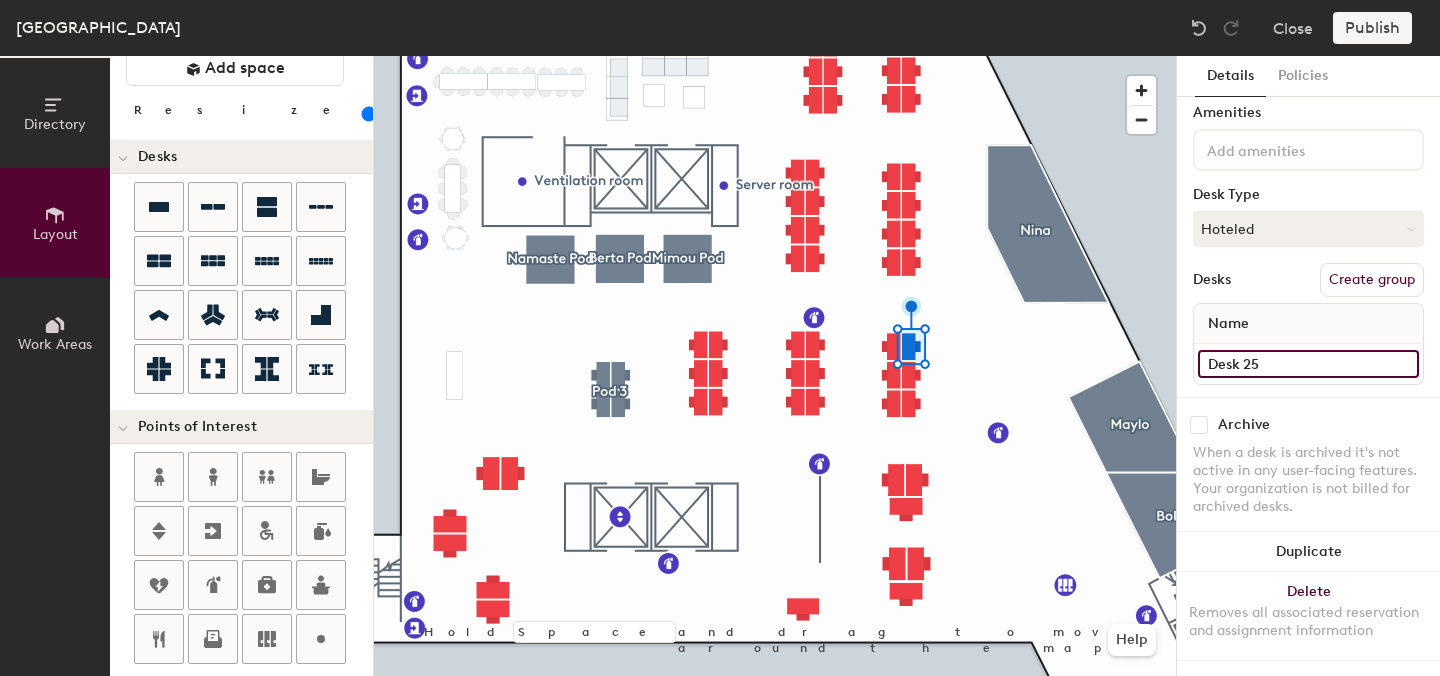 click on "Desk 25" 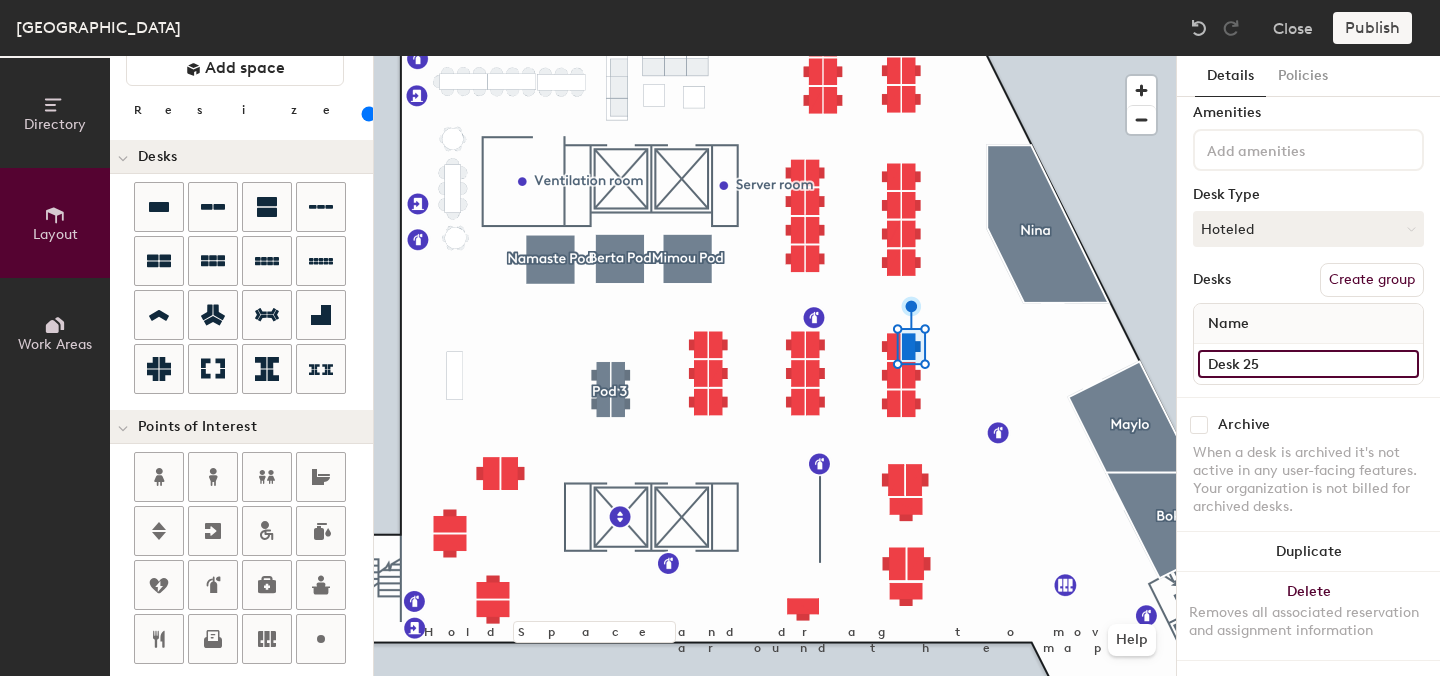 click on "Desk 25" 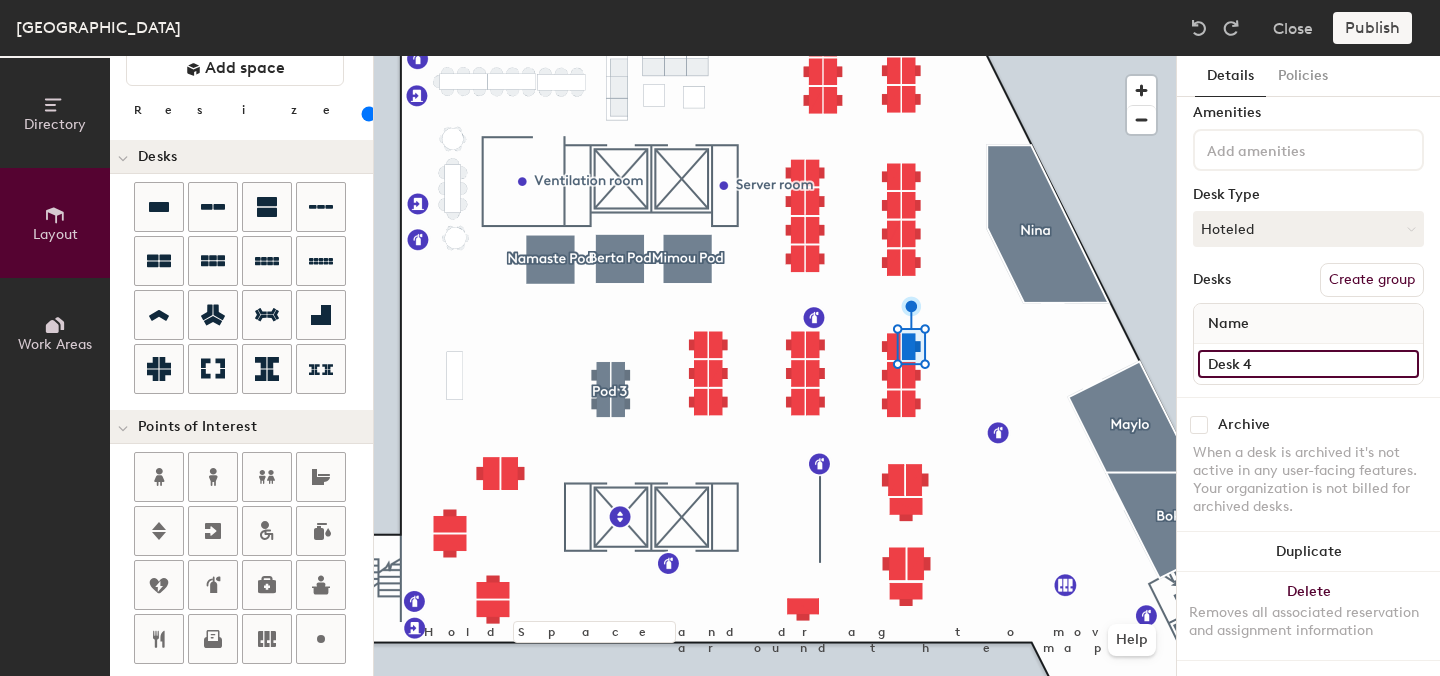 type on "Desk 42" 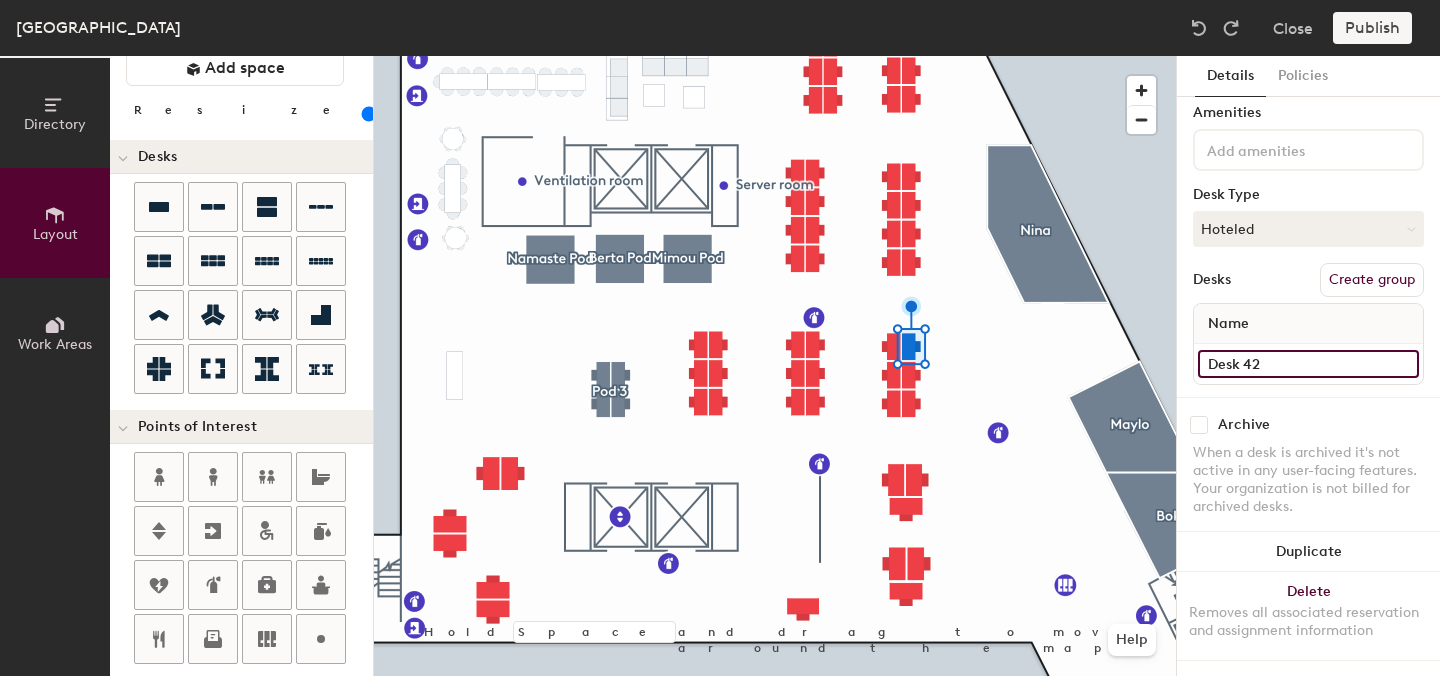 click on "Desk 42" 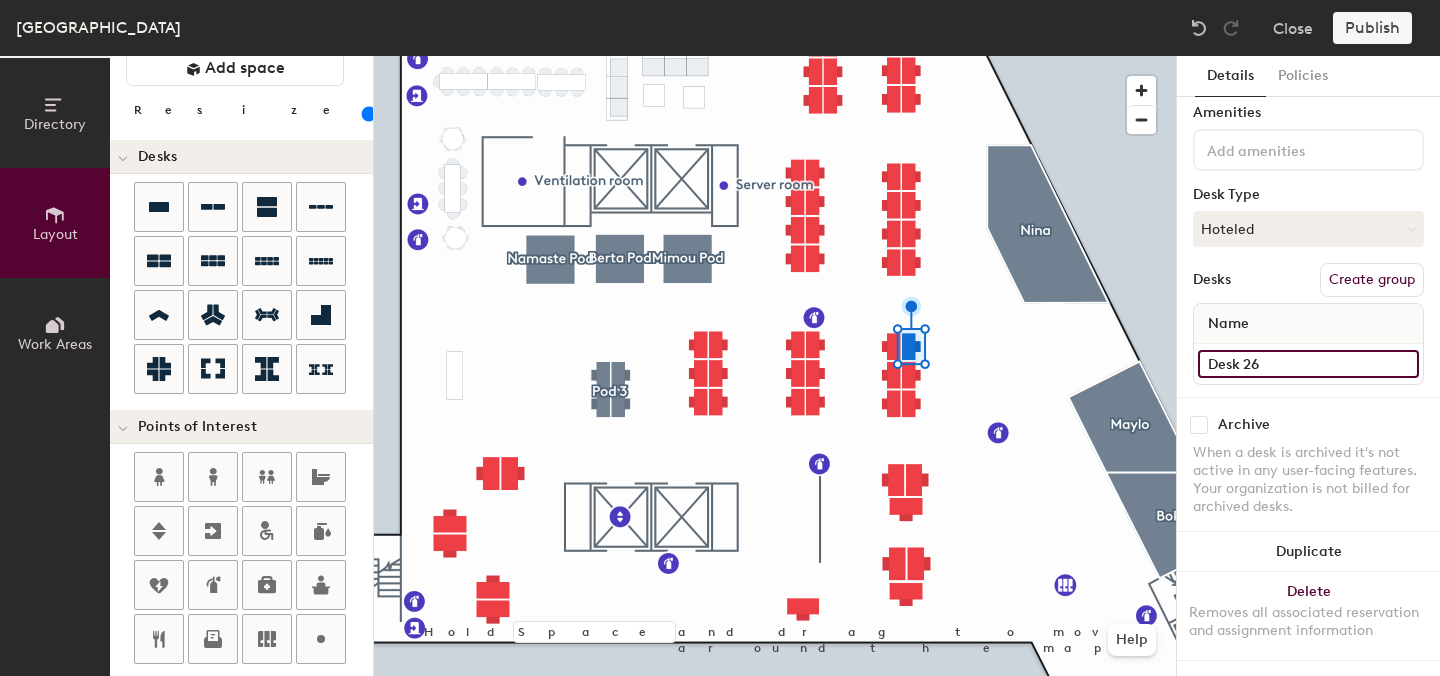 click on "Desk 26" 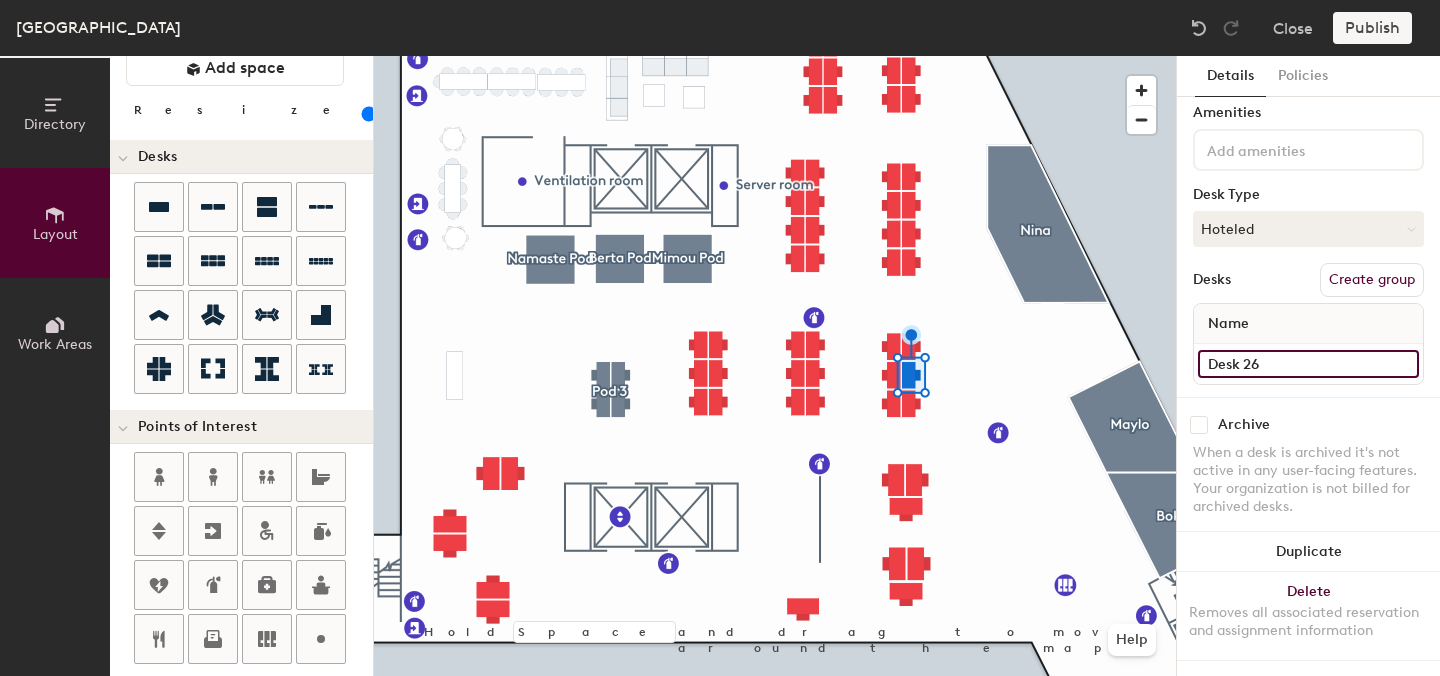 click on "Desk 26" 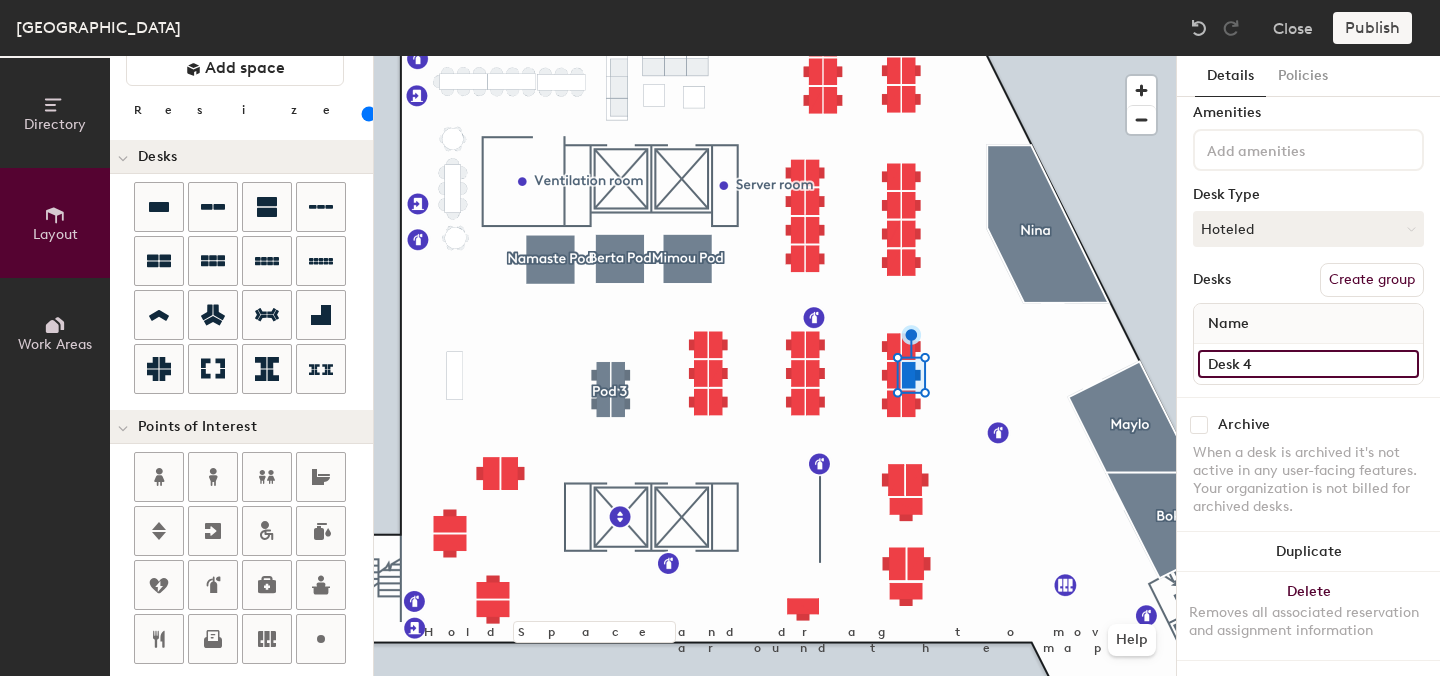 type on "Desk 43" 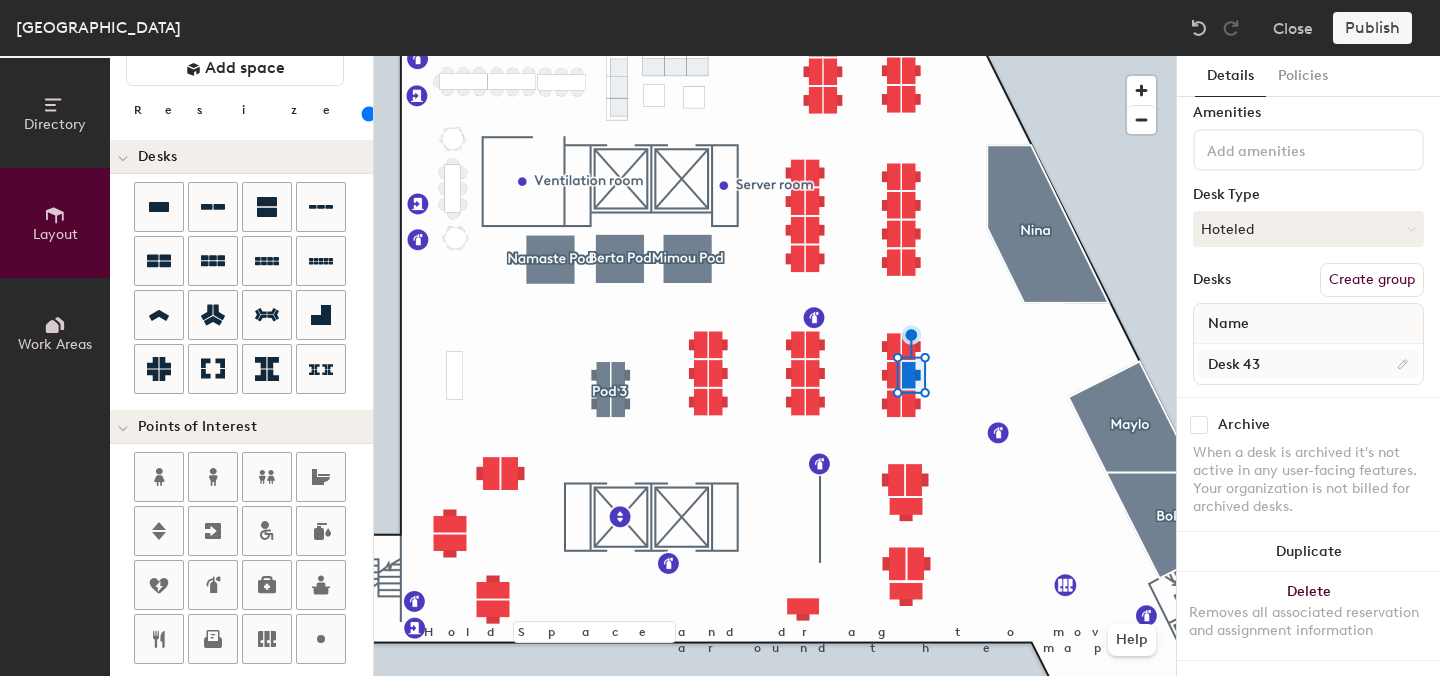 click 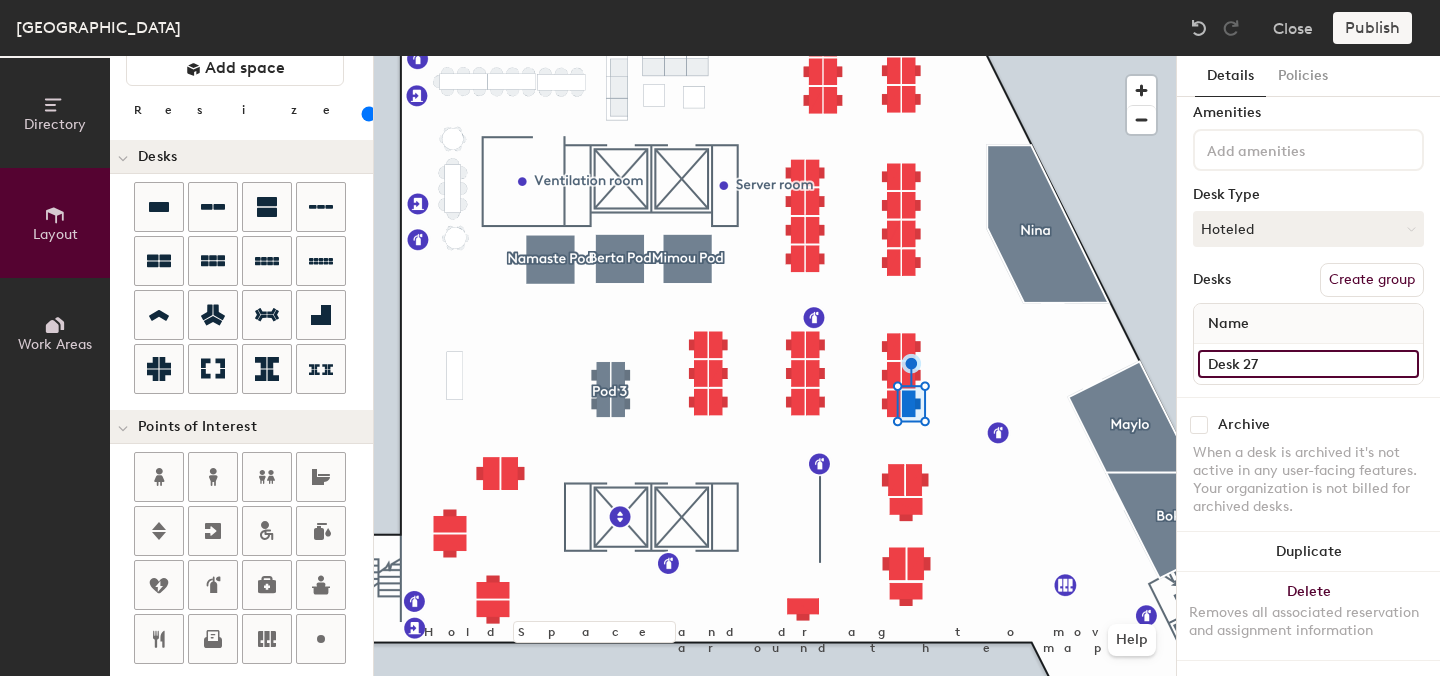 click on "Desk 27" 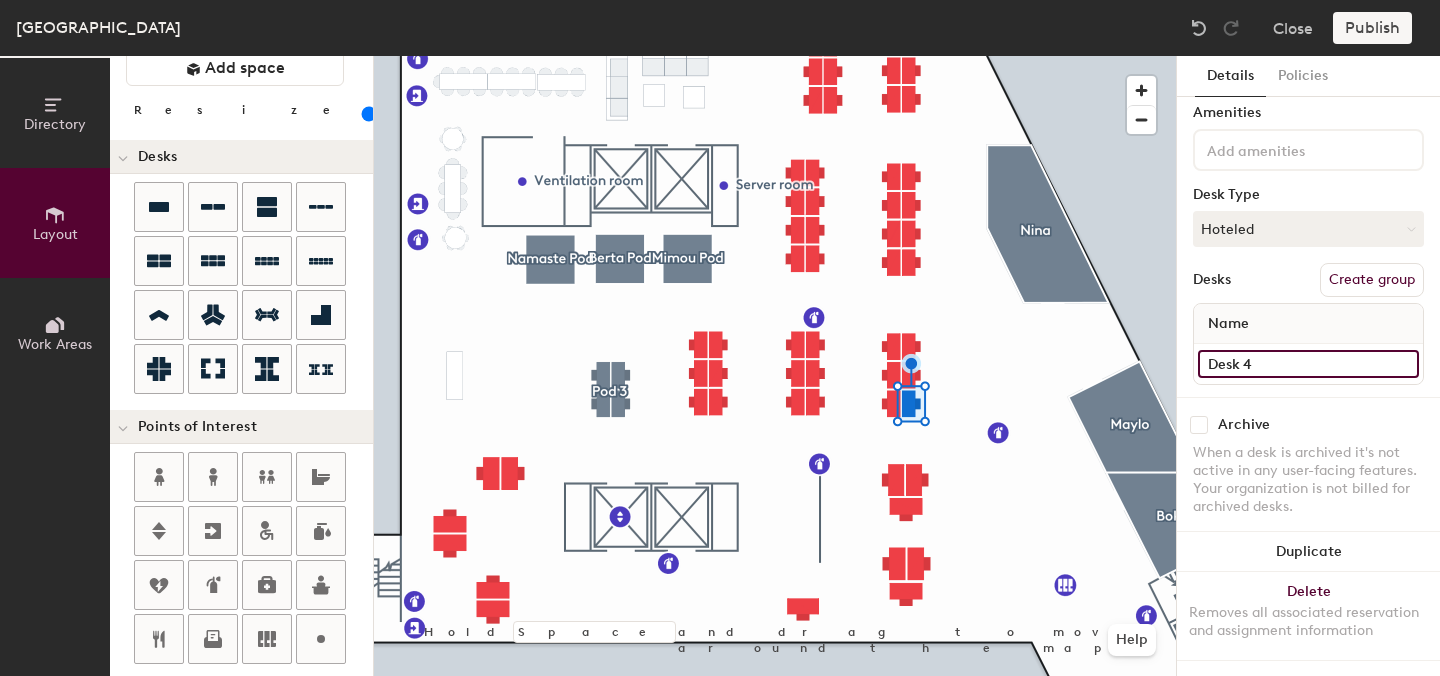 type on "Desk 44" 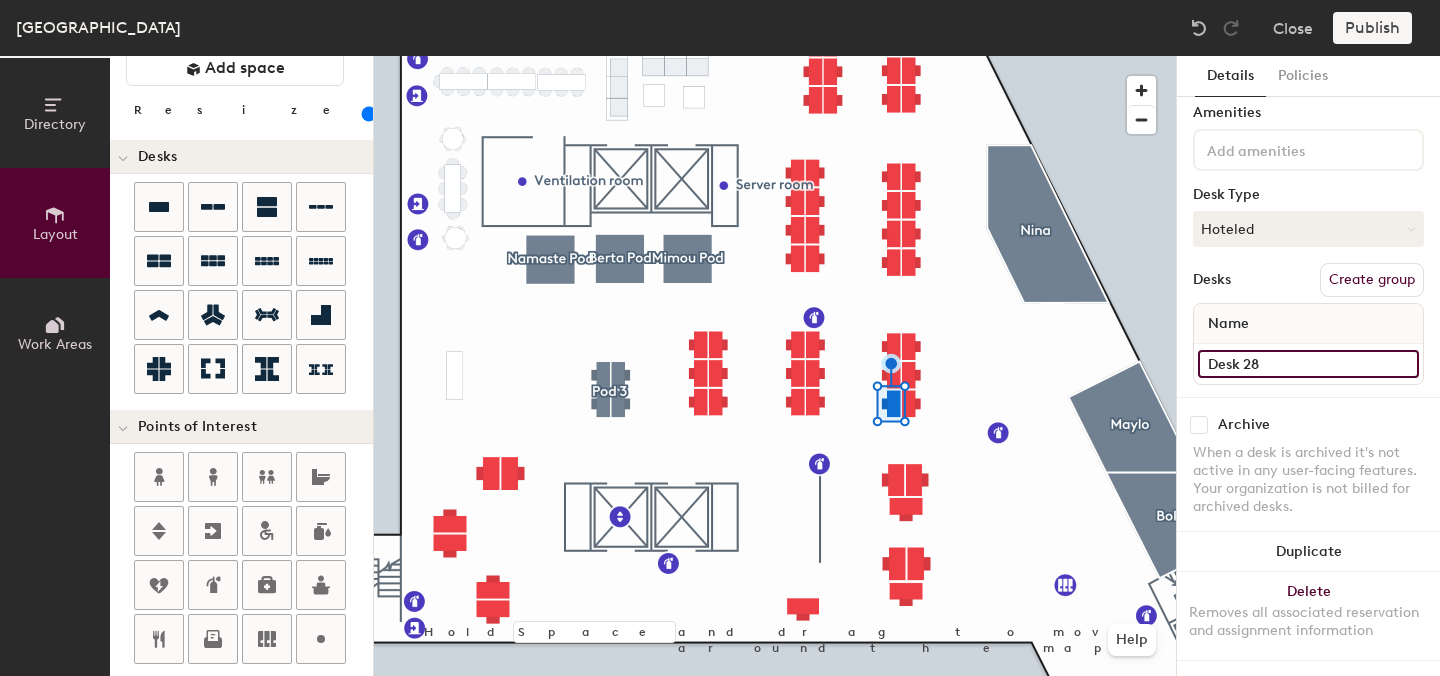 click on "Desk 28" 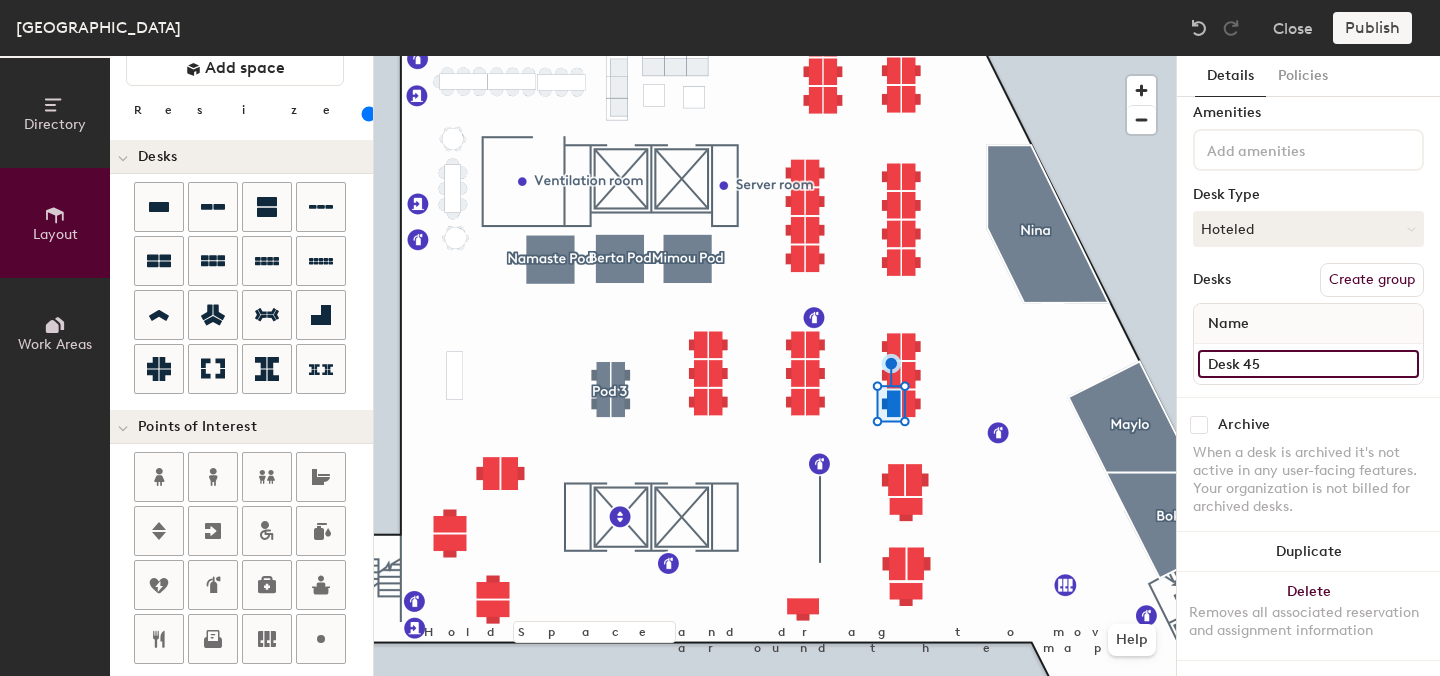 type on "Desk 45" 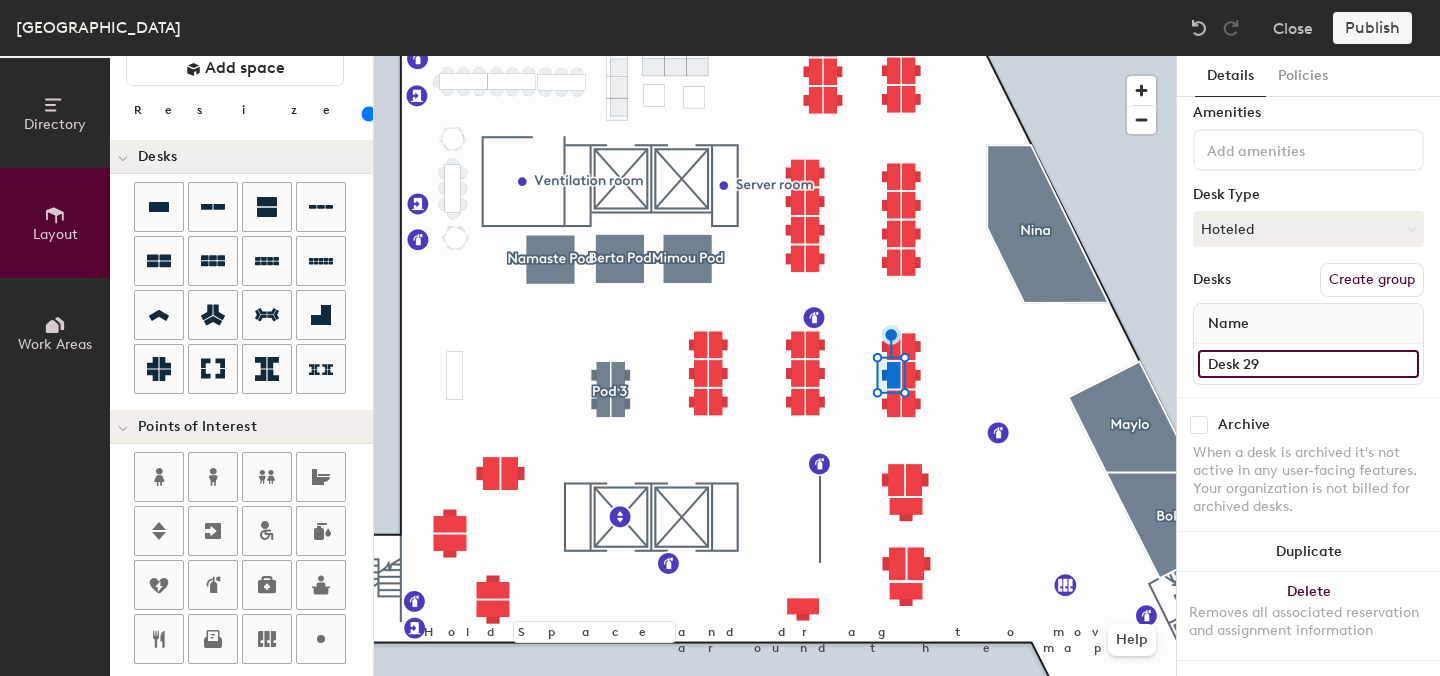 click on "Desk 29" 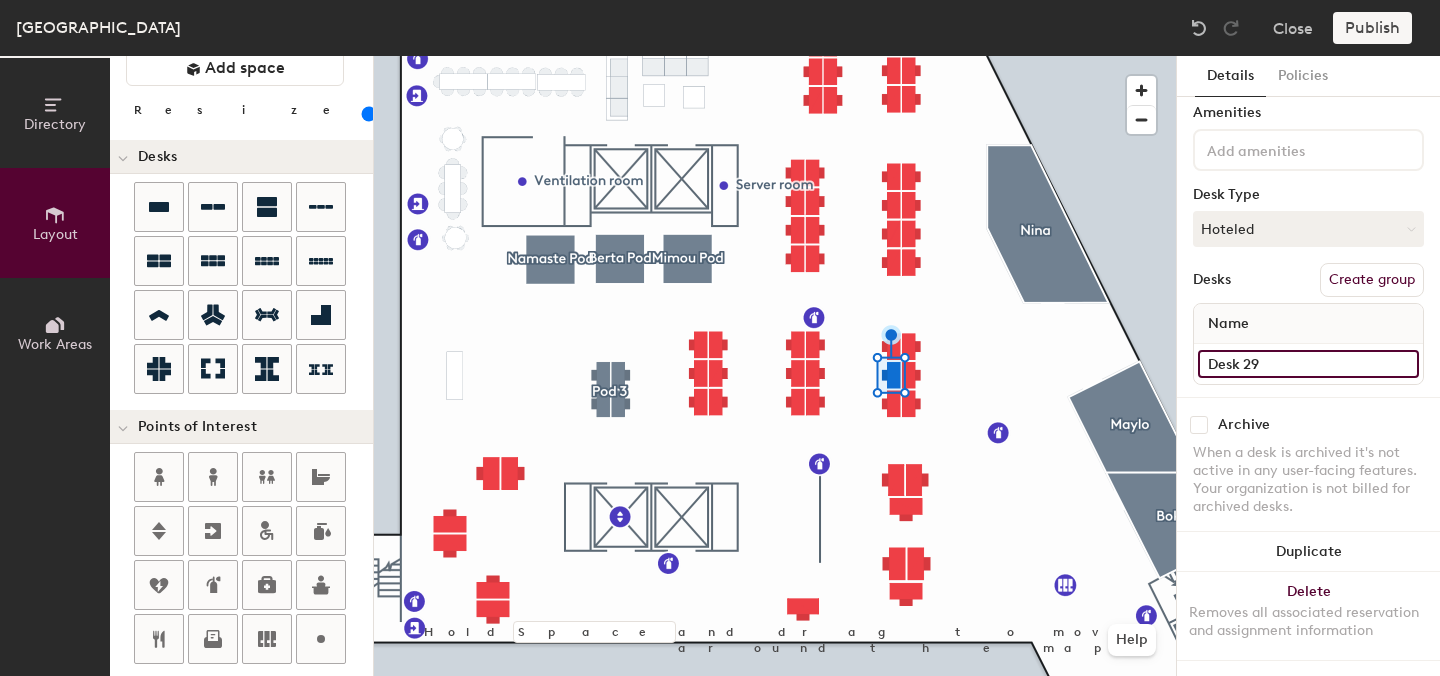 click on "Desk 29" 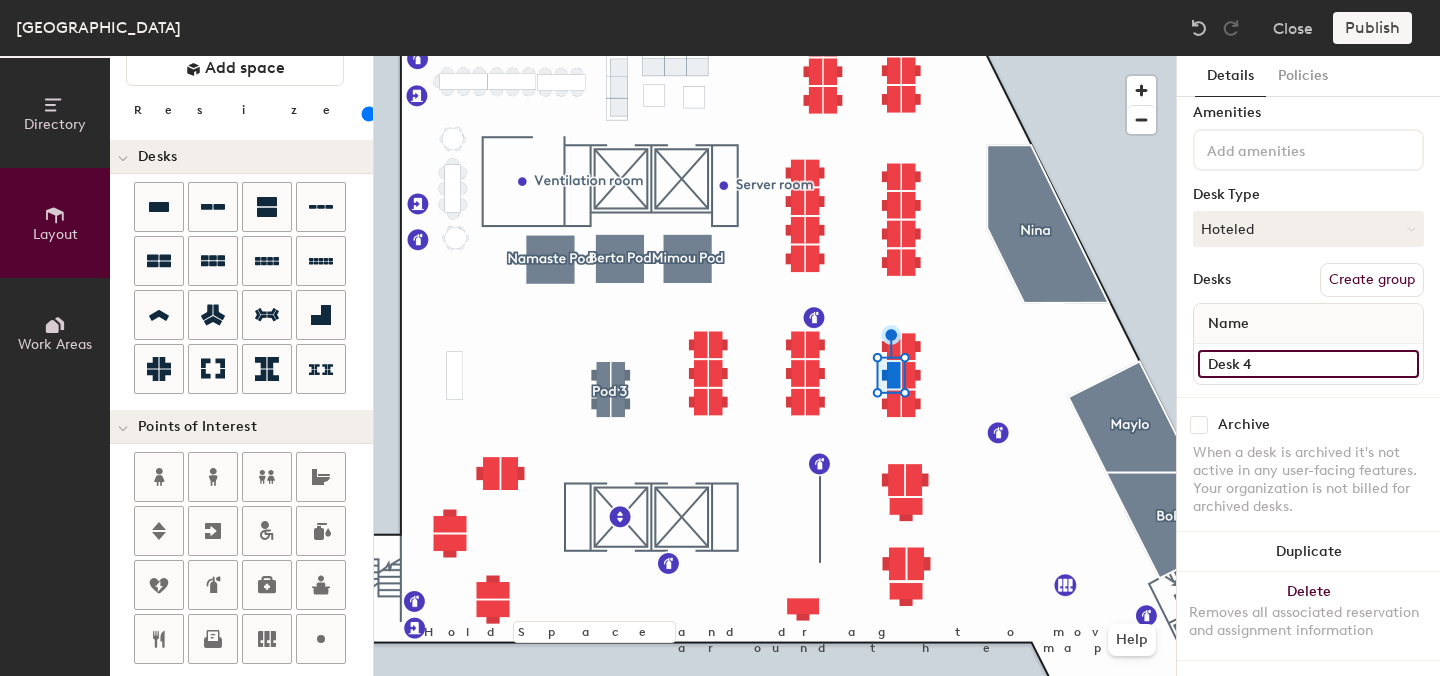 type on "Desk 46" 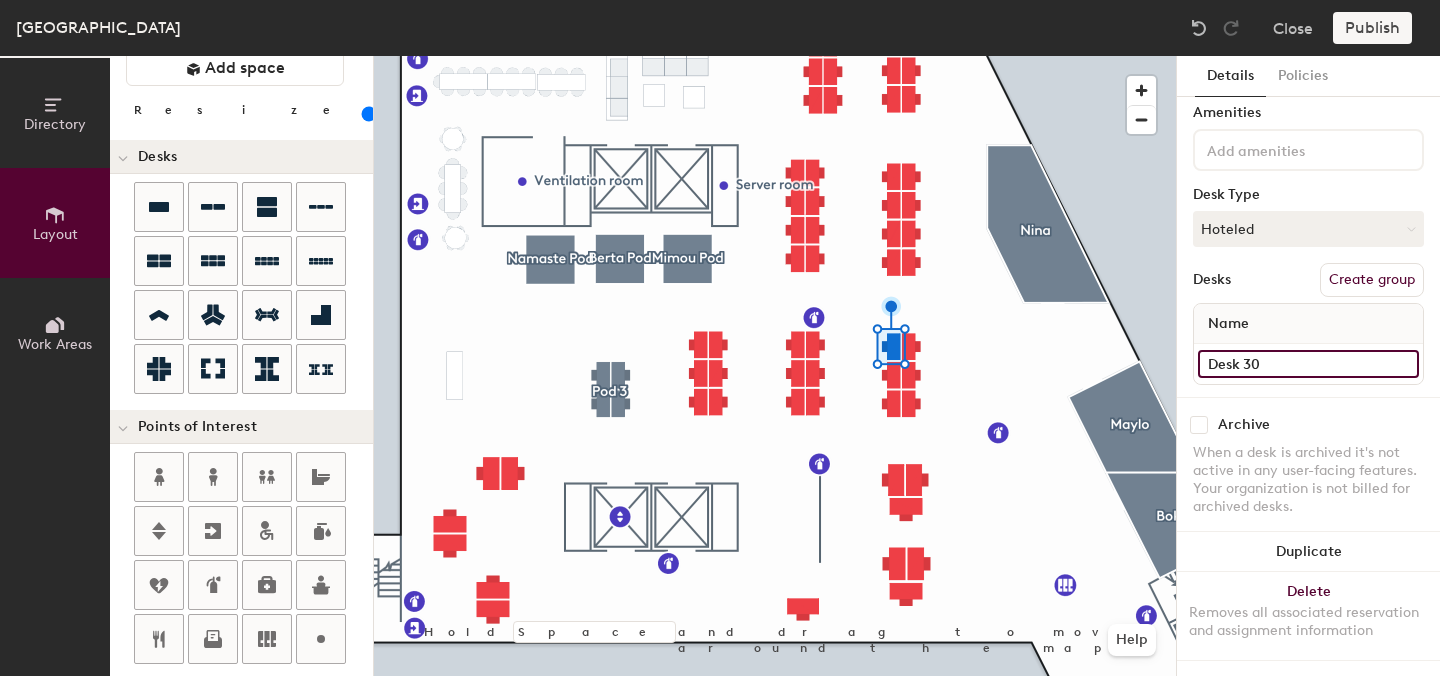 click on "Desk 30" 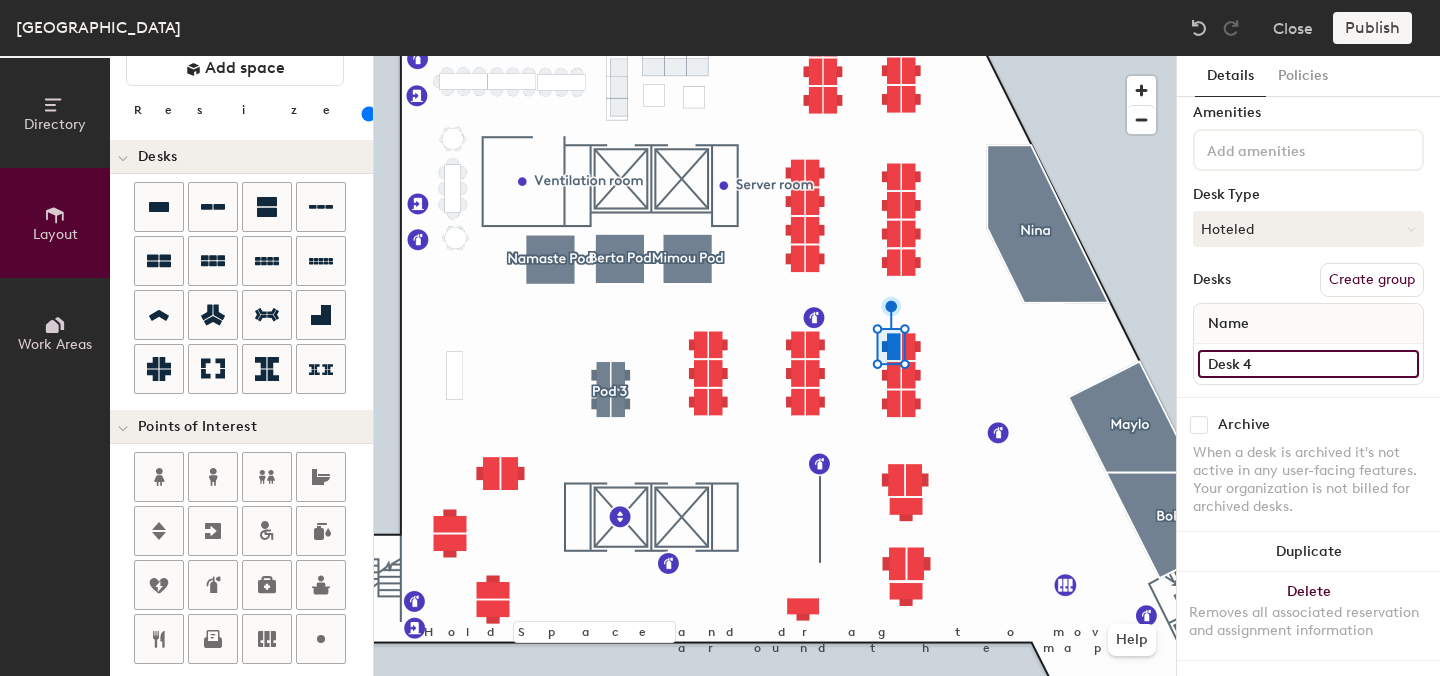 type on "Desk 47" 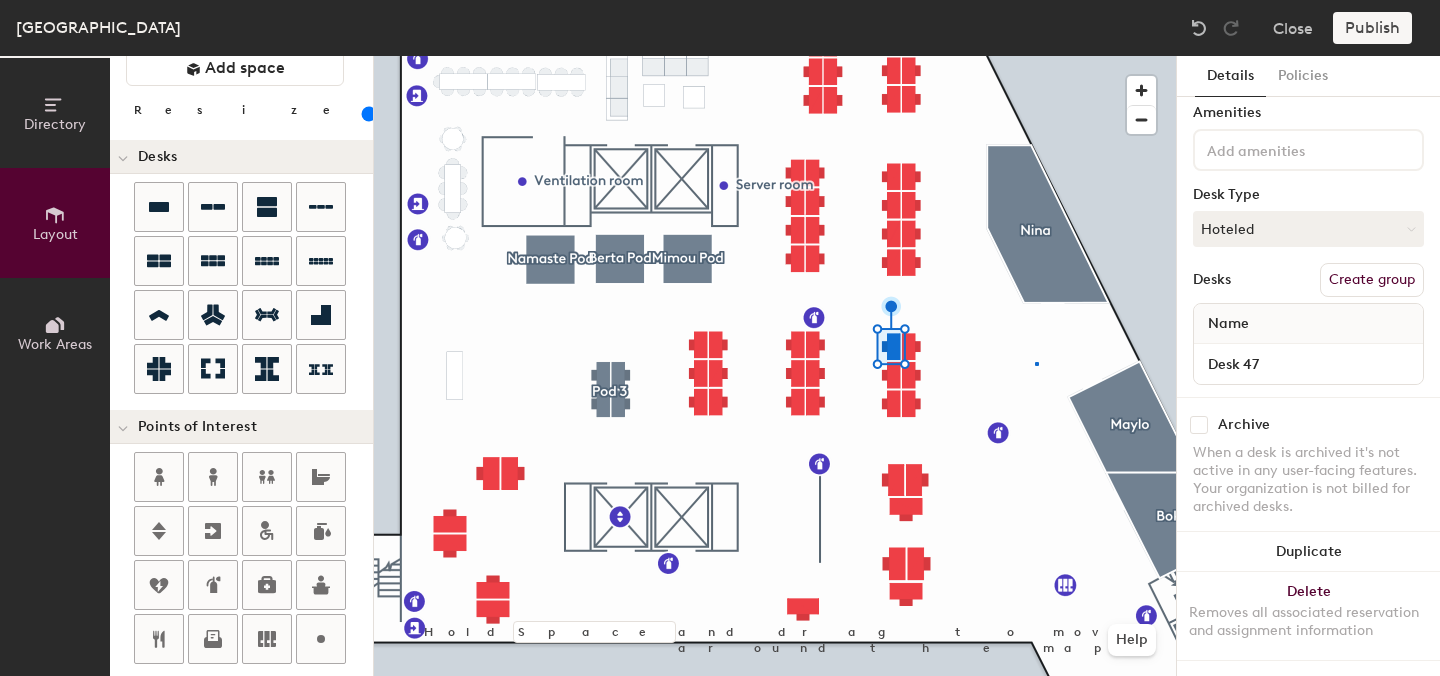 click 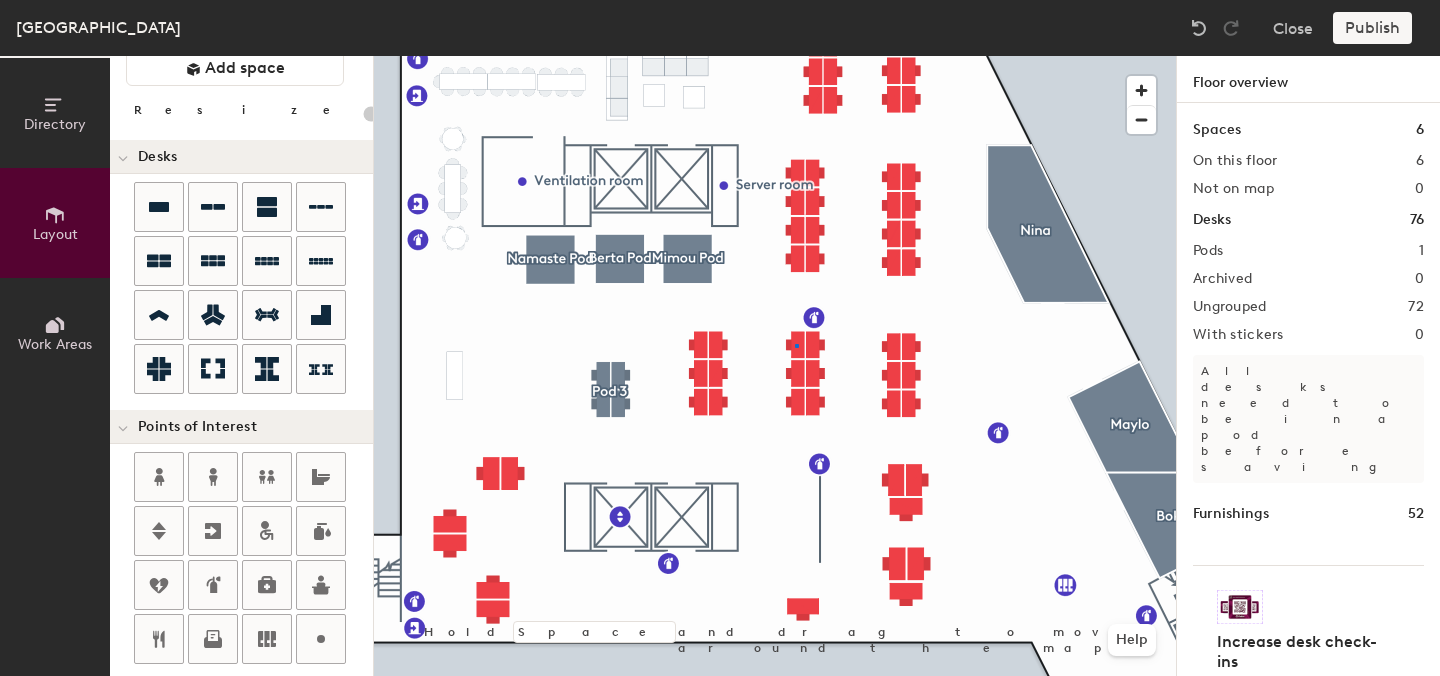 click 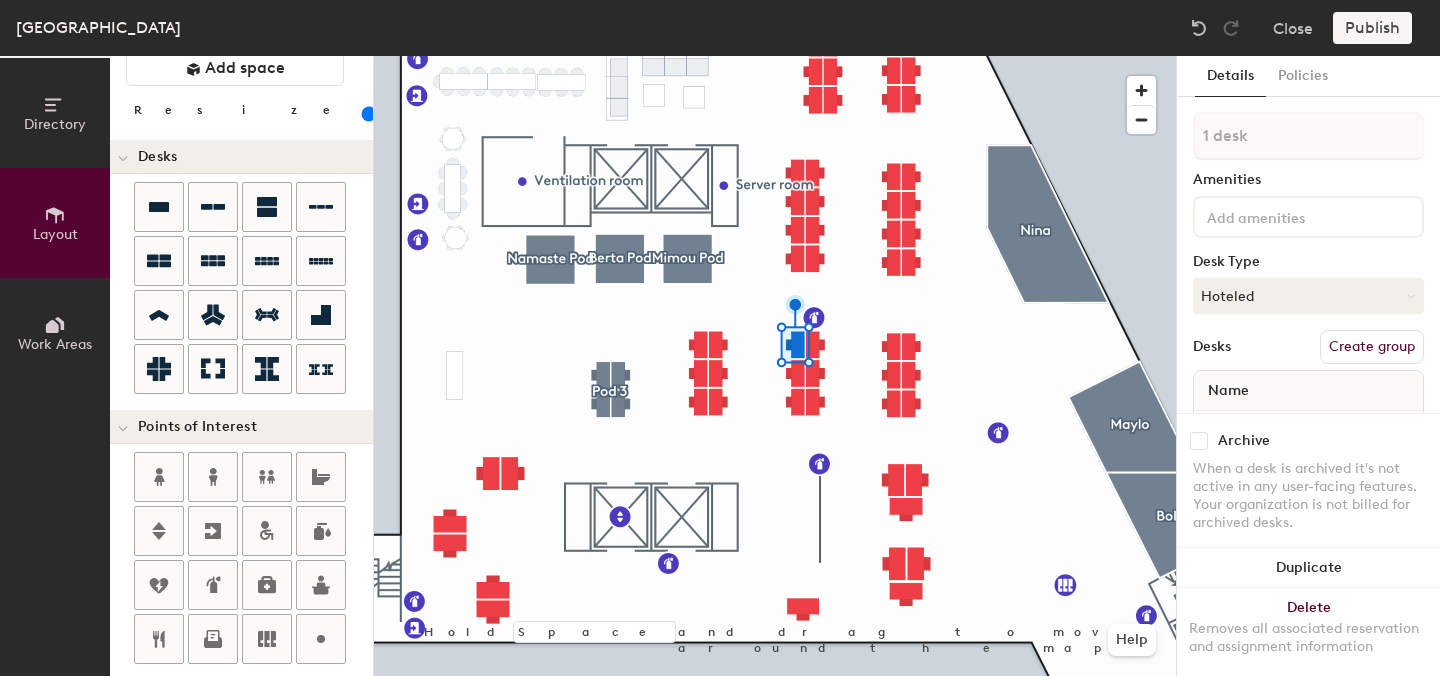 scroll, scrollTop: 67, scrollLeft: 0, axis: vertical 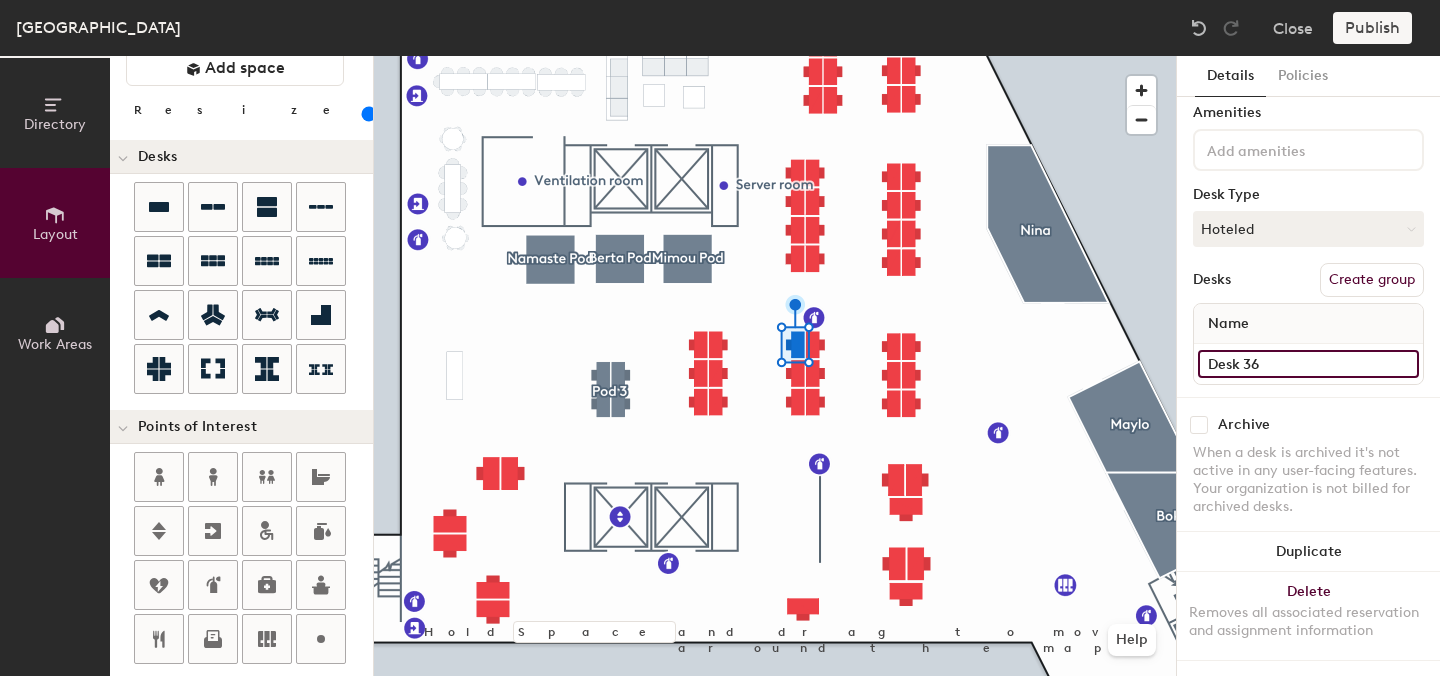 click on "Desk 36" 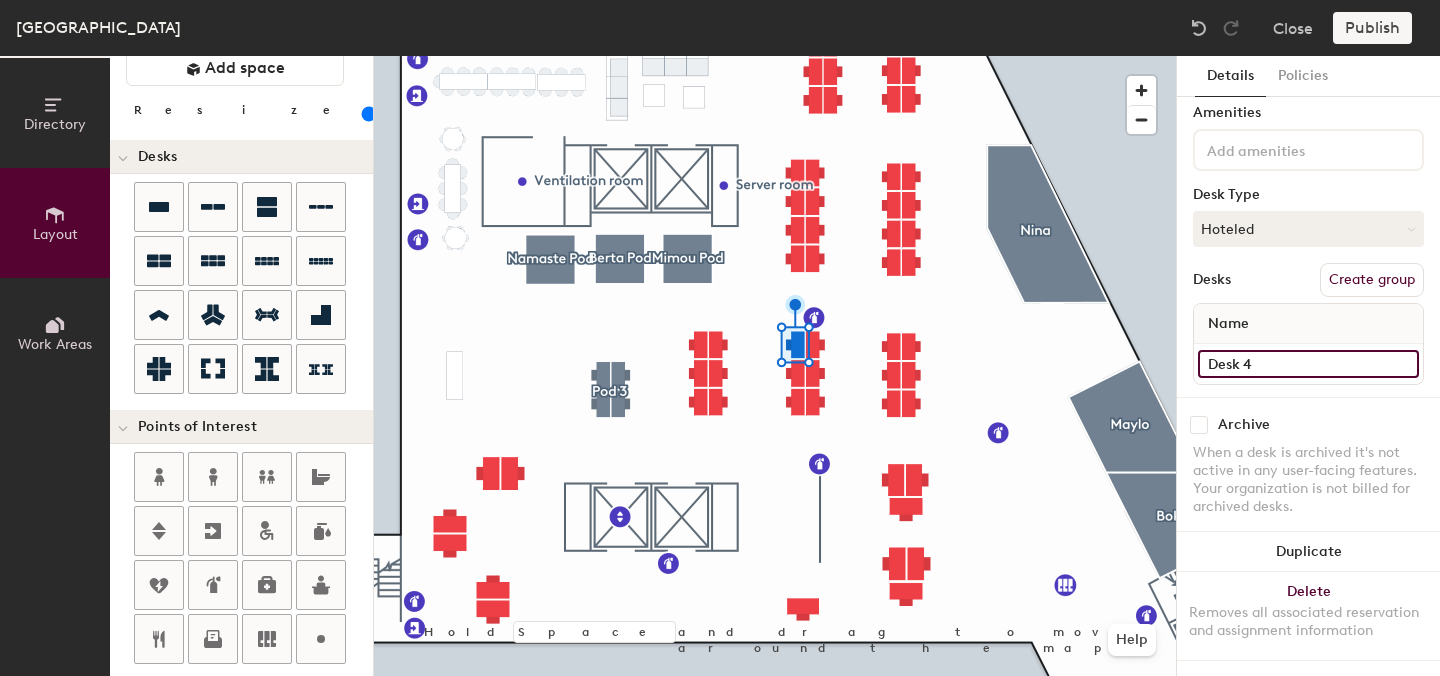 type on "Desk 48" 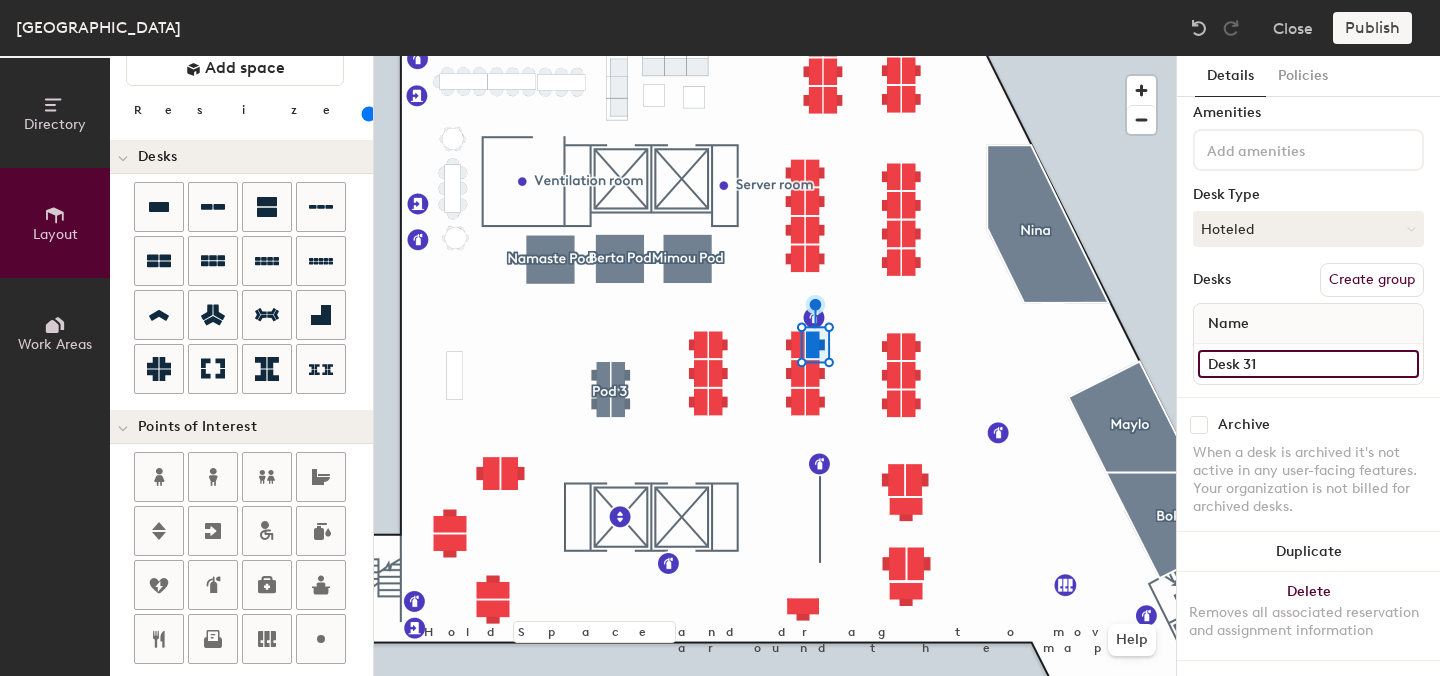 click on "Desk 31" 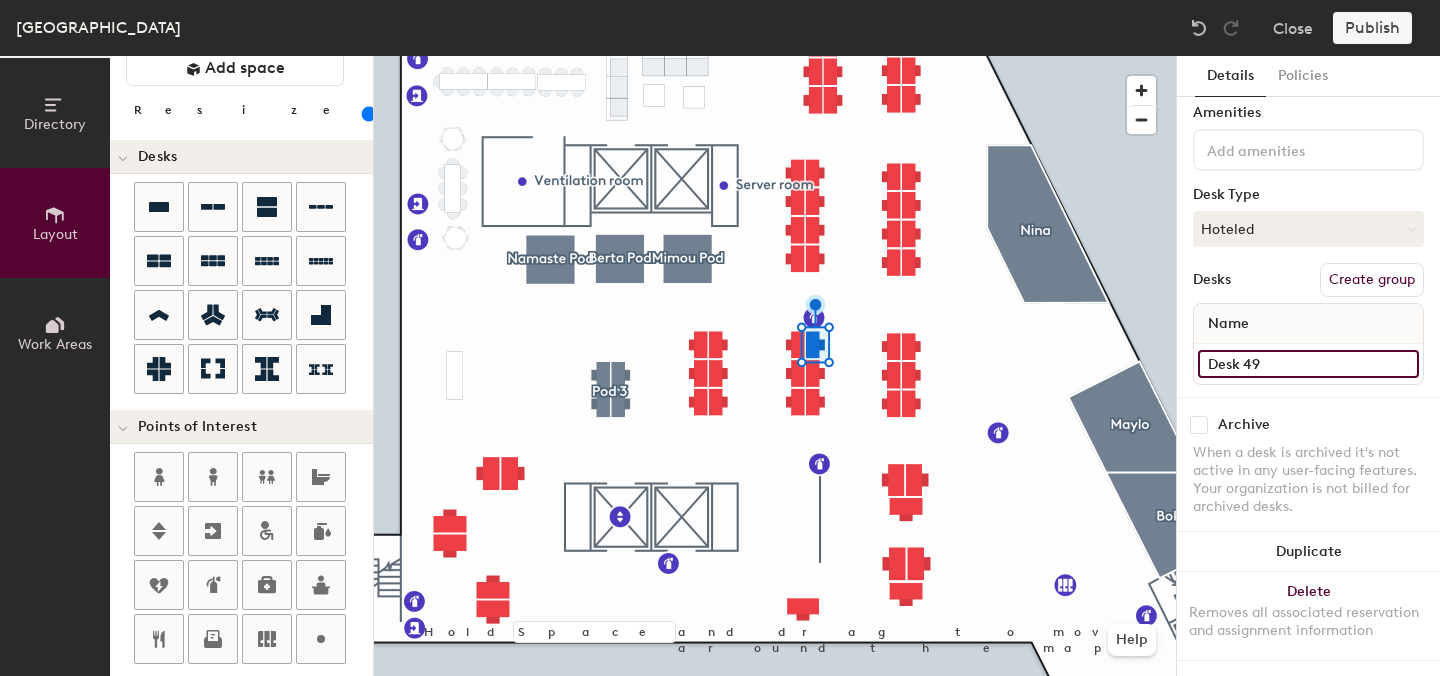 type on "Desk 49" 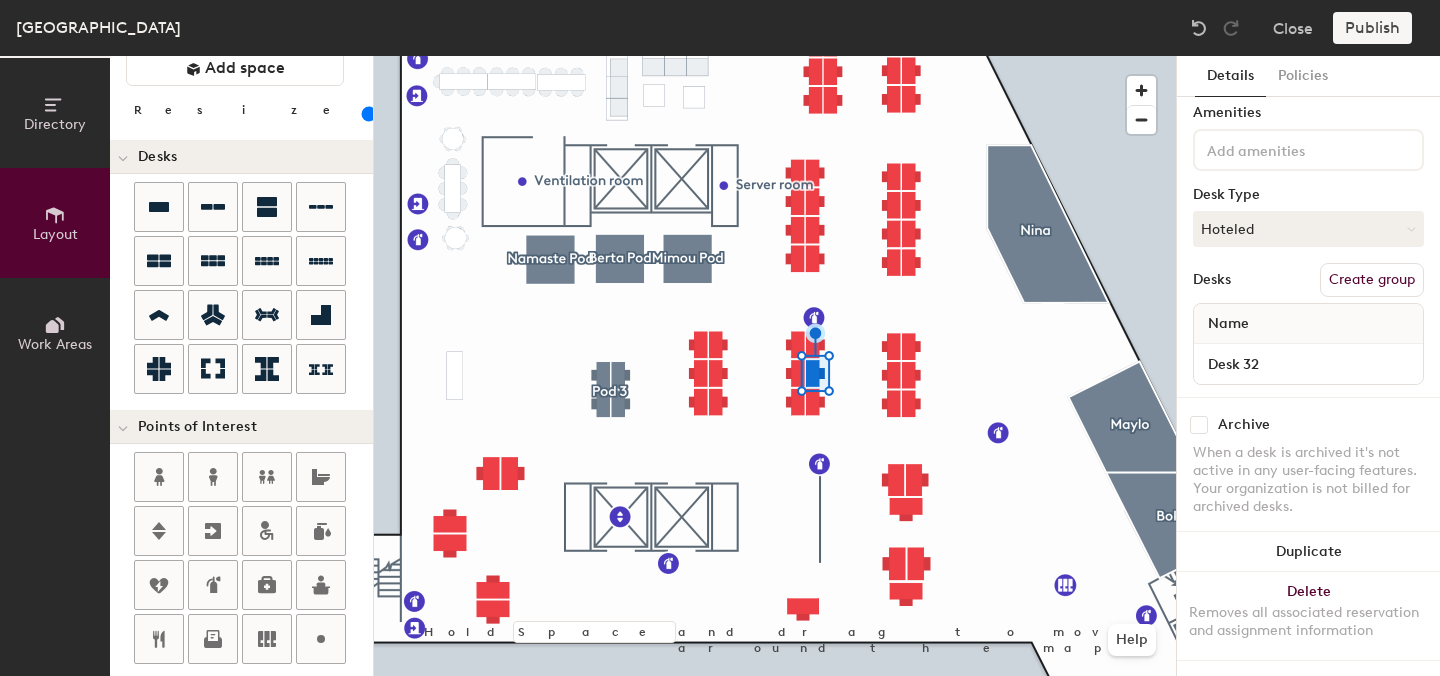 click on "Desk 32" 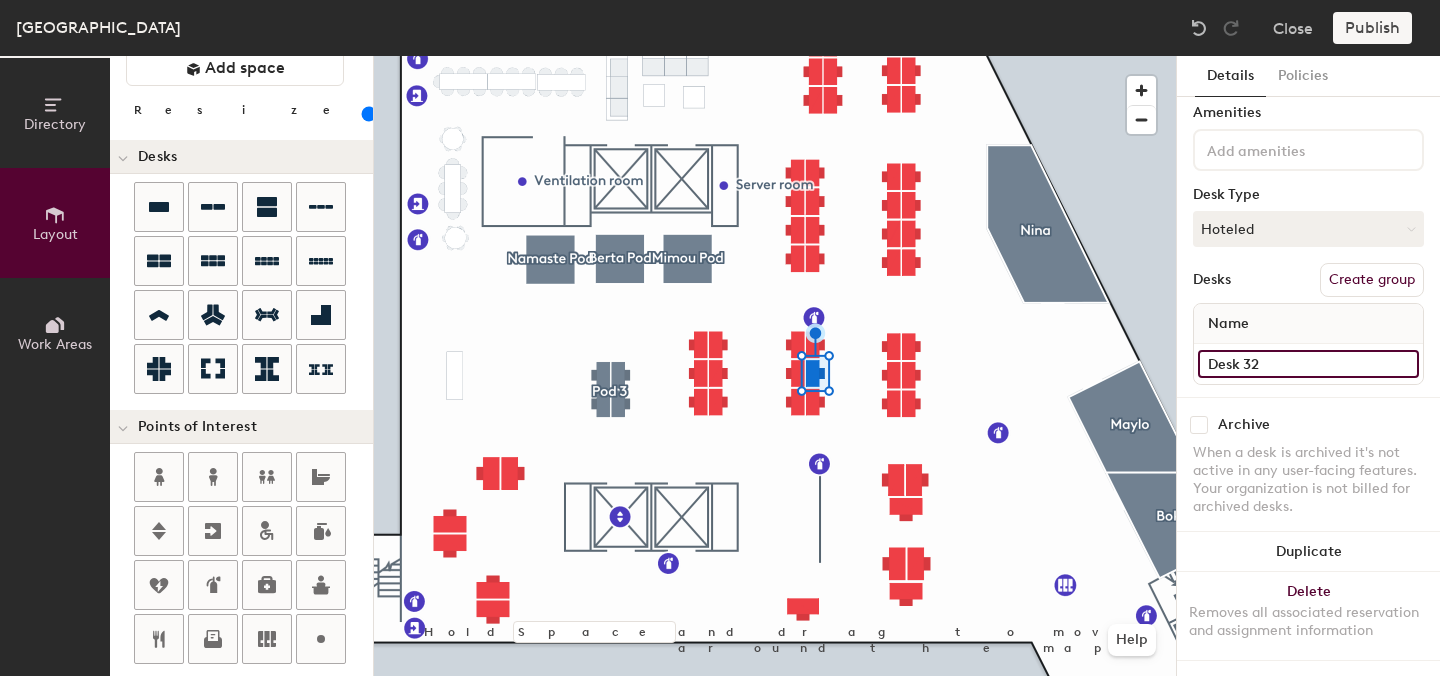 click on "Desk 32" 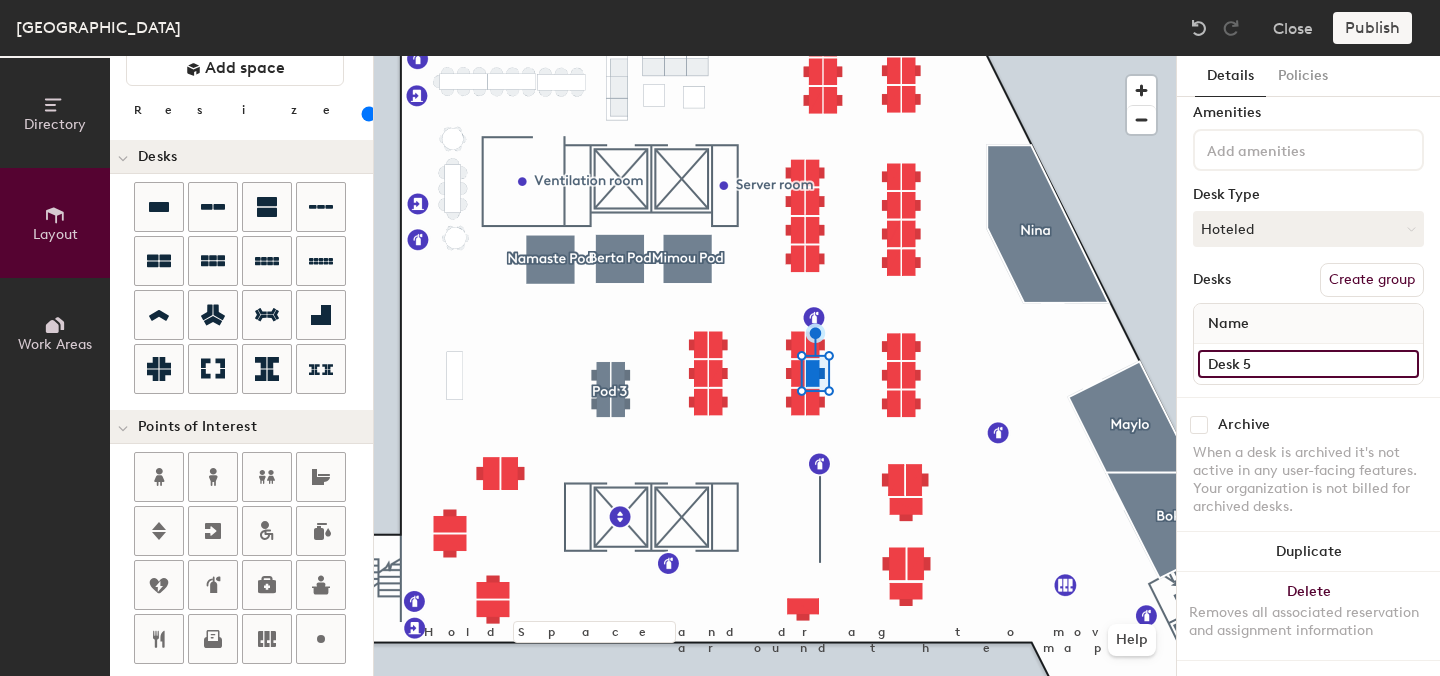type on "Desk 50" 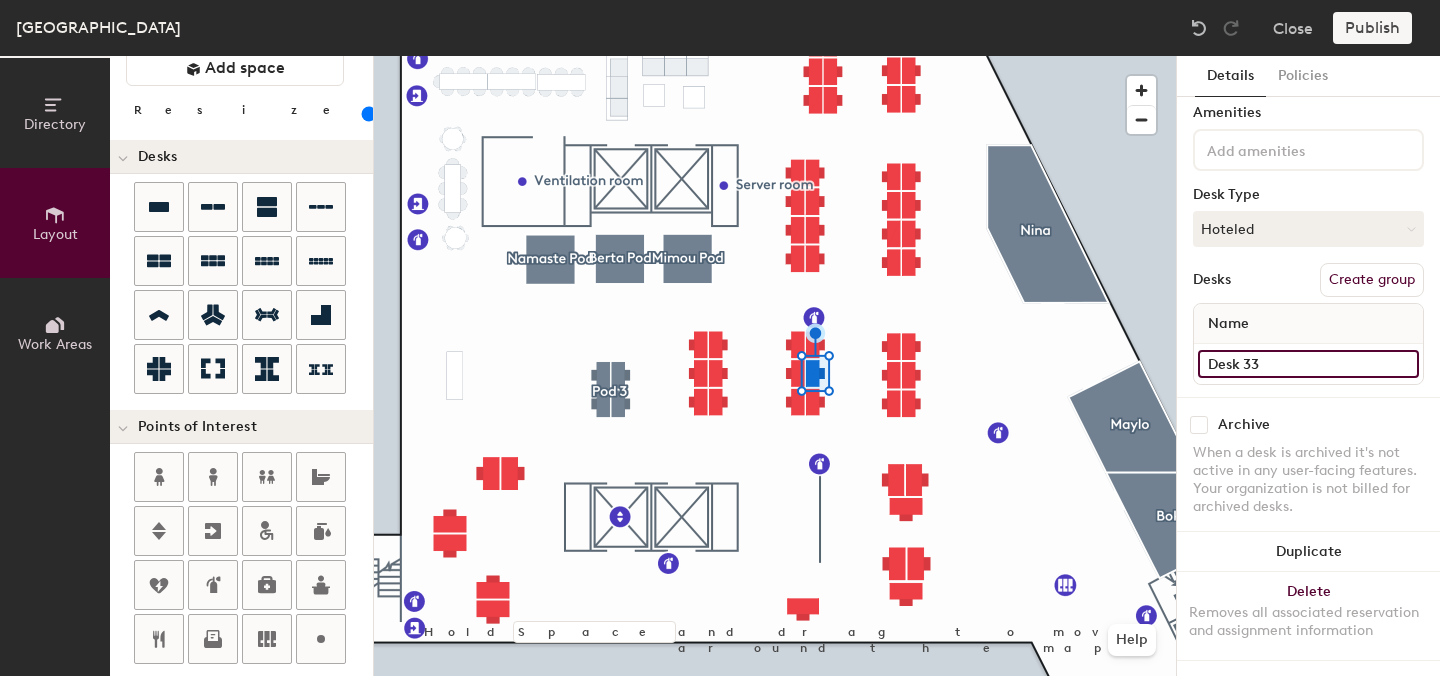 click on "Desk 33" 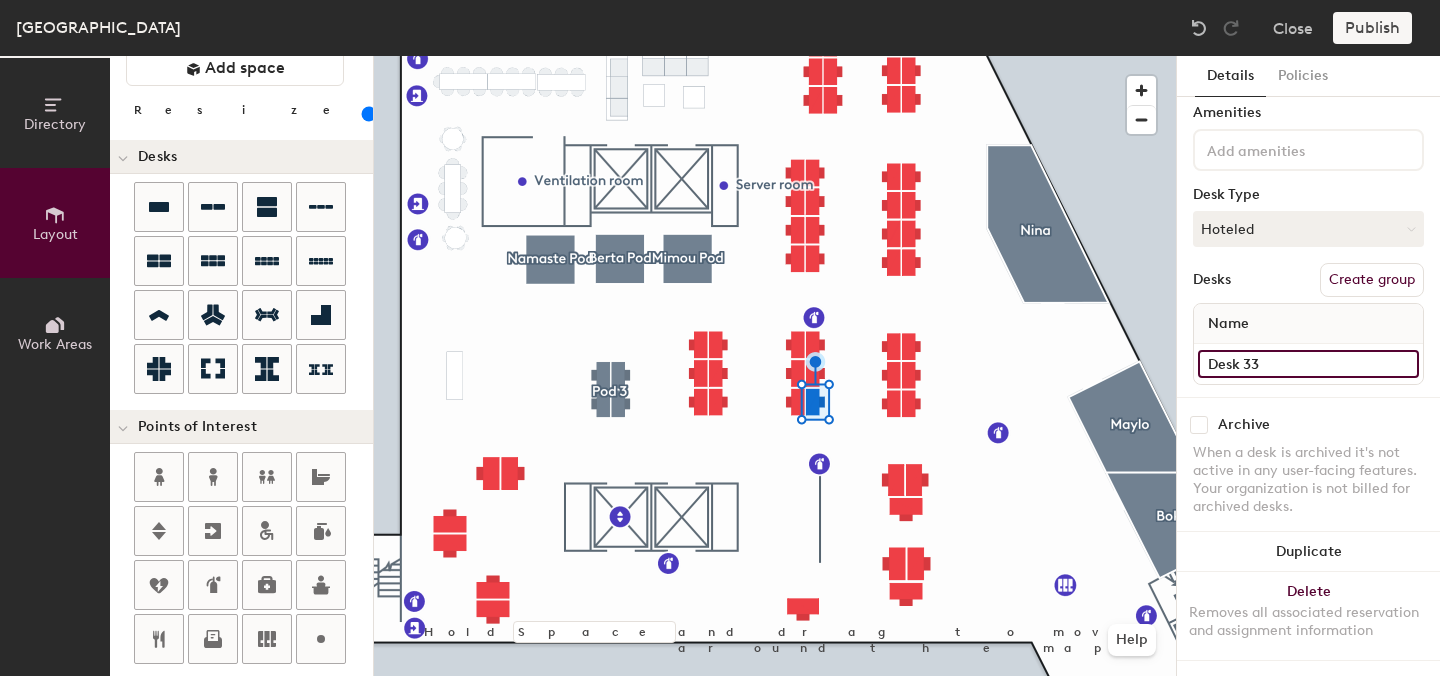 click on "Desk 33" 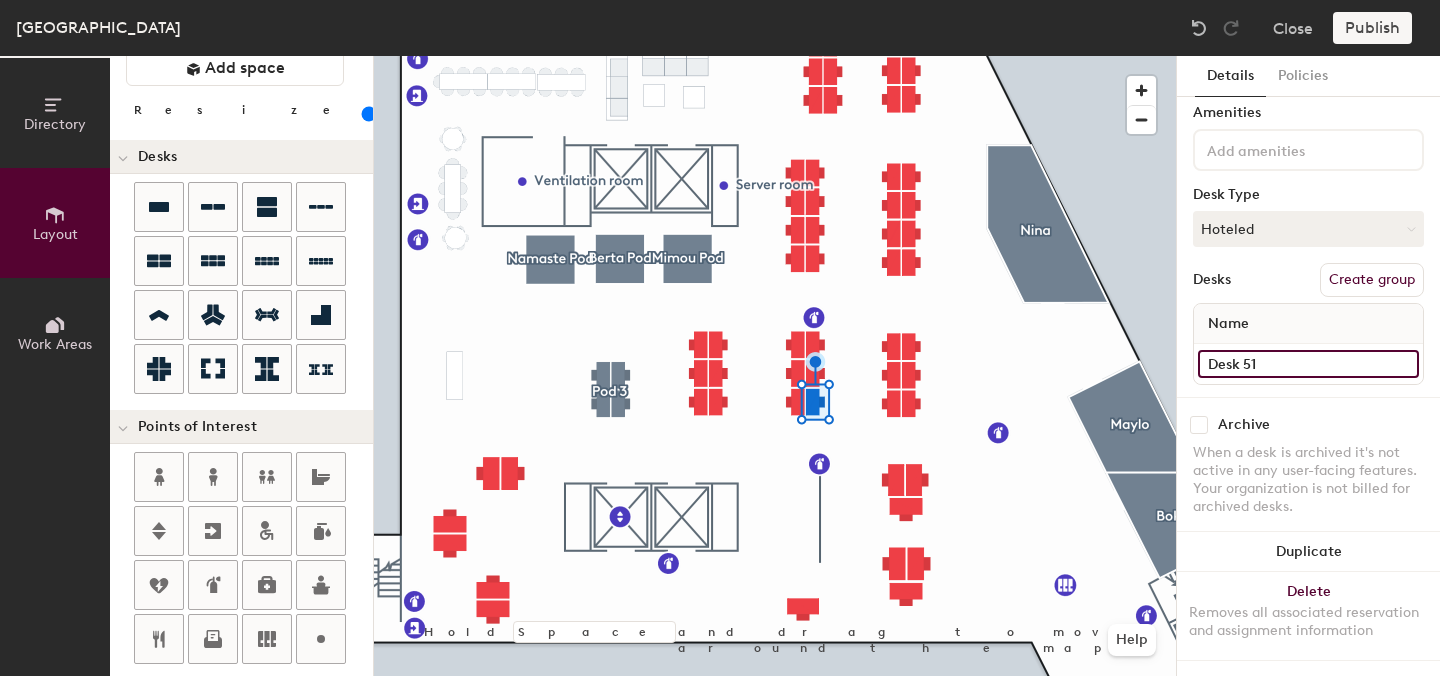 type on "Desk 51" 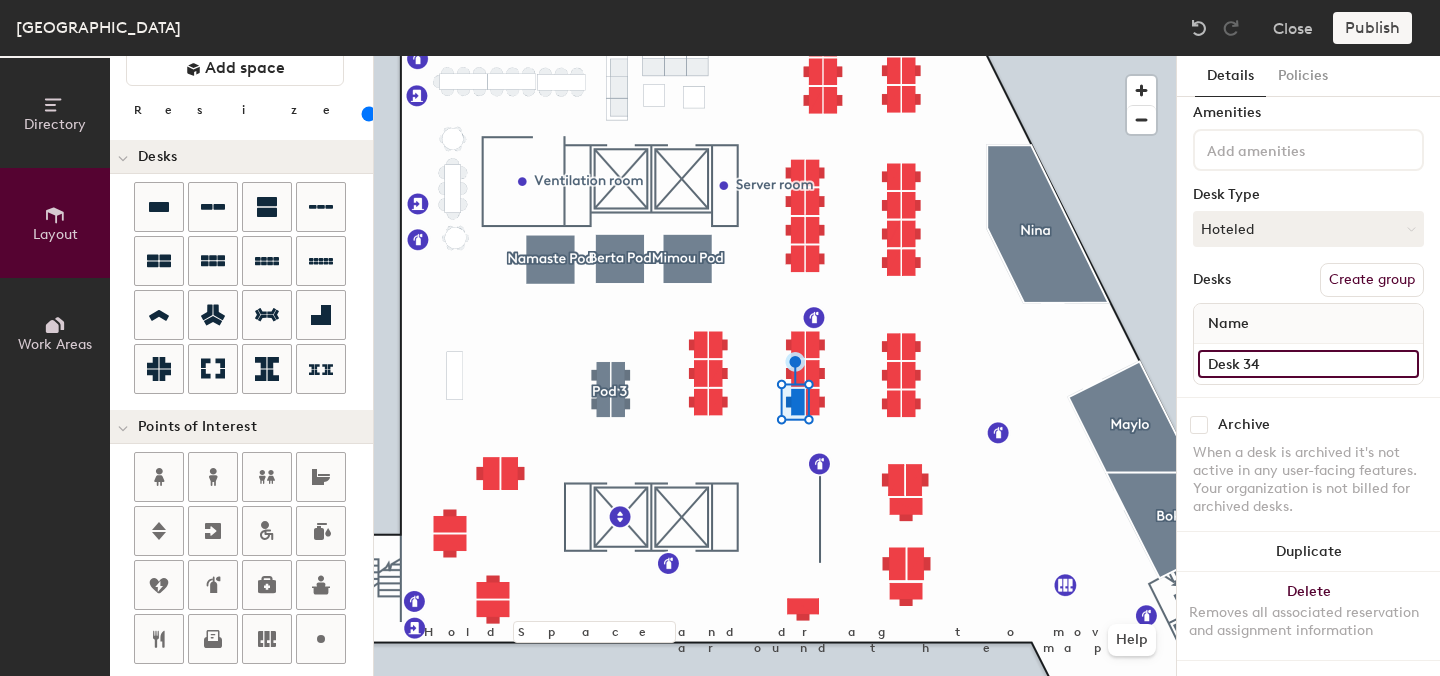 click on "Desk 34" 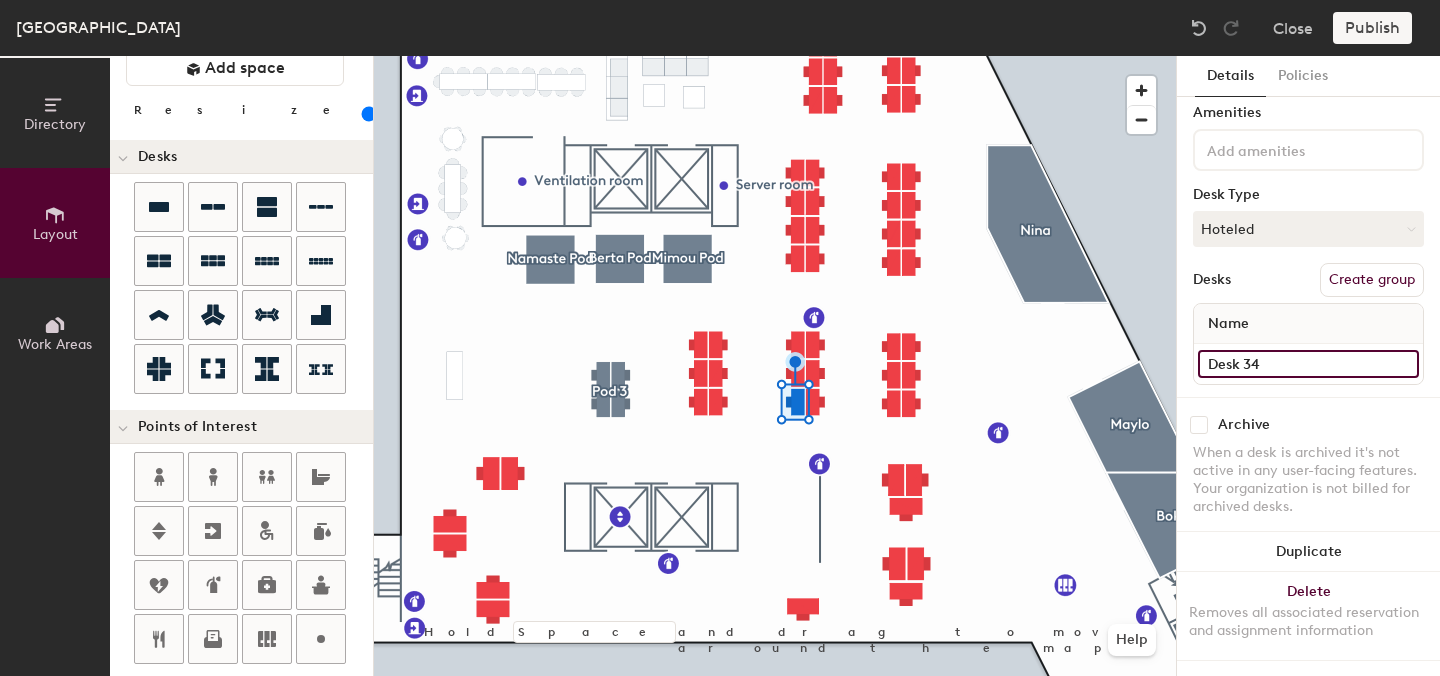 click on "Desk 34" 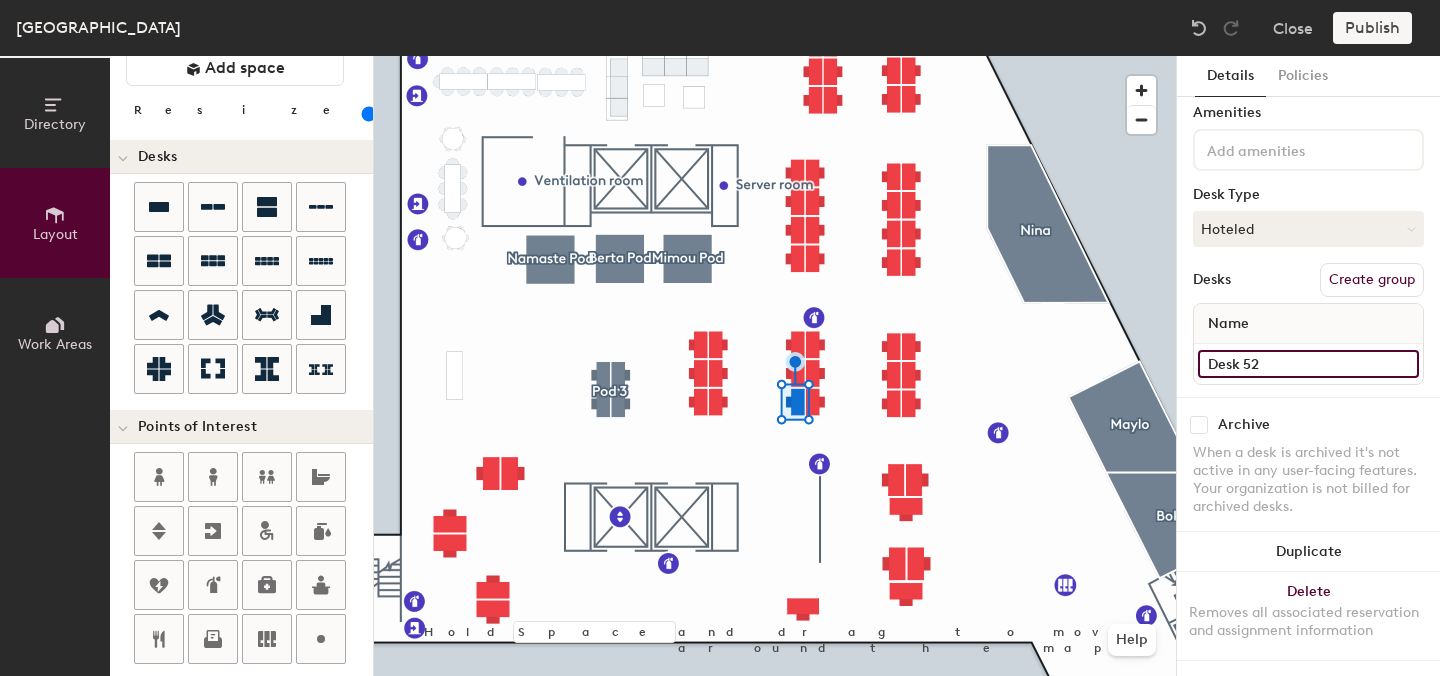 type on "Desk 52" 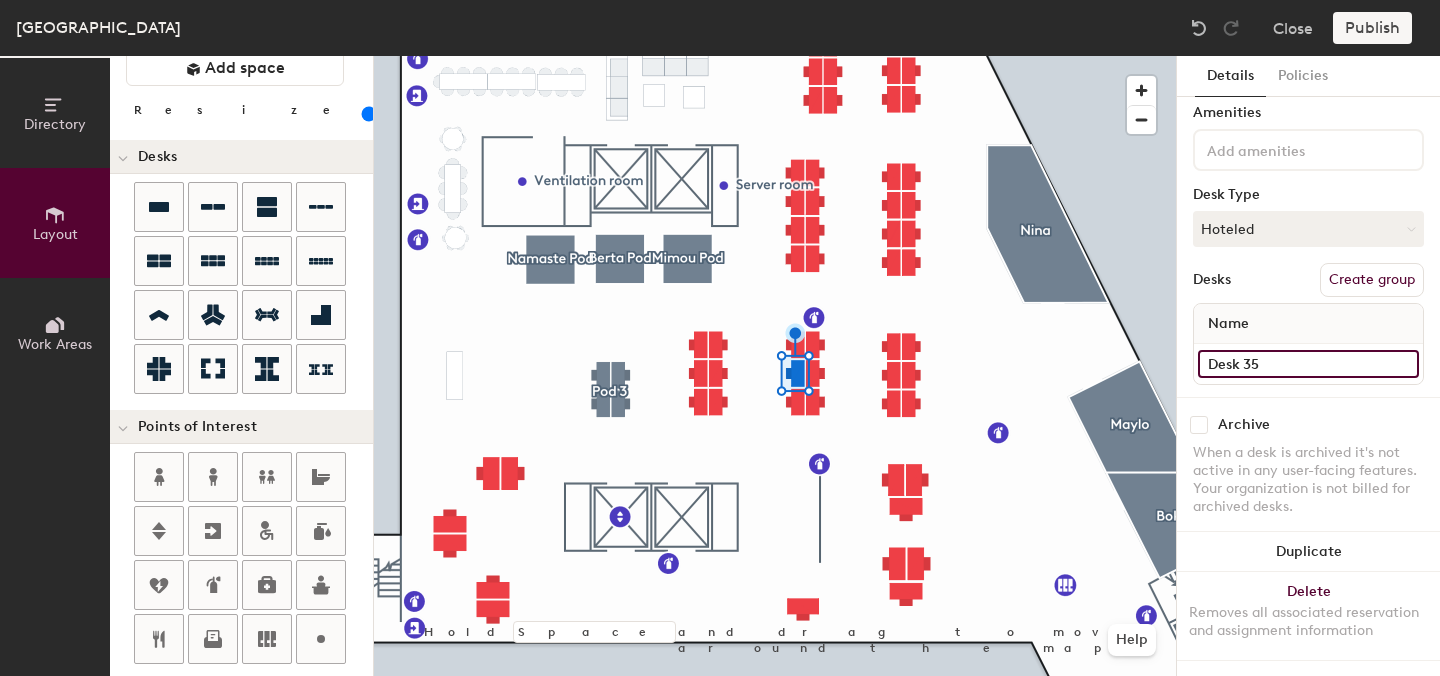 click on "Desk 35" 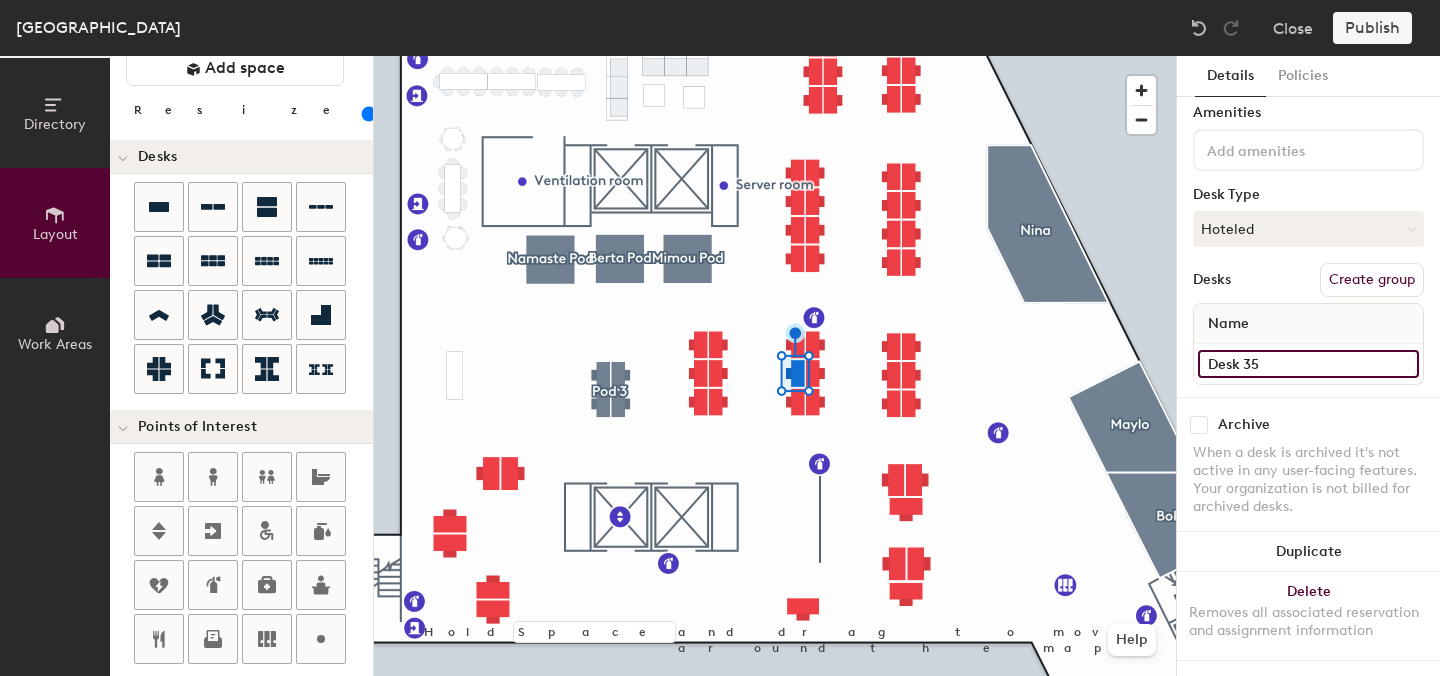 click on "Desk 35" 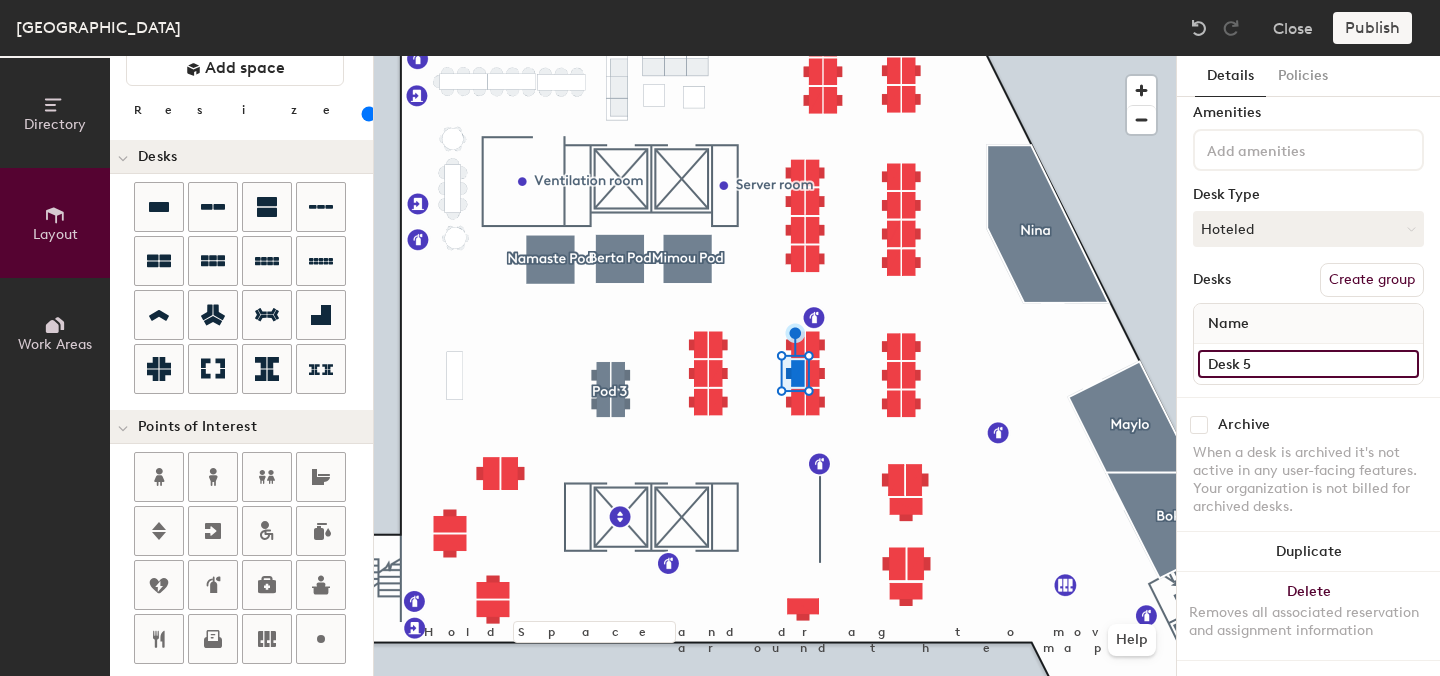 type on "Desk 53" 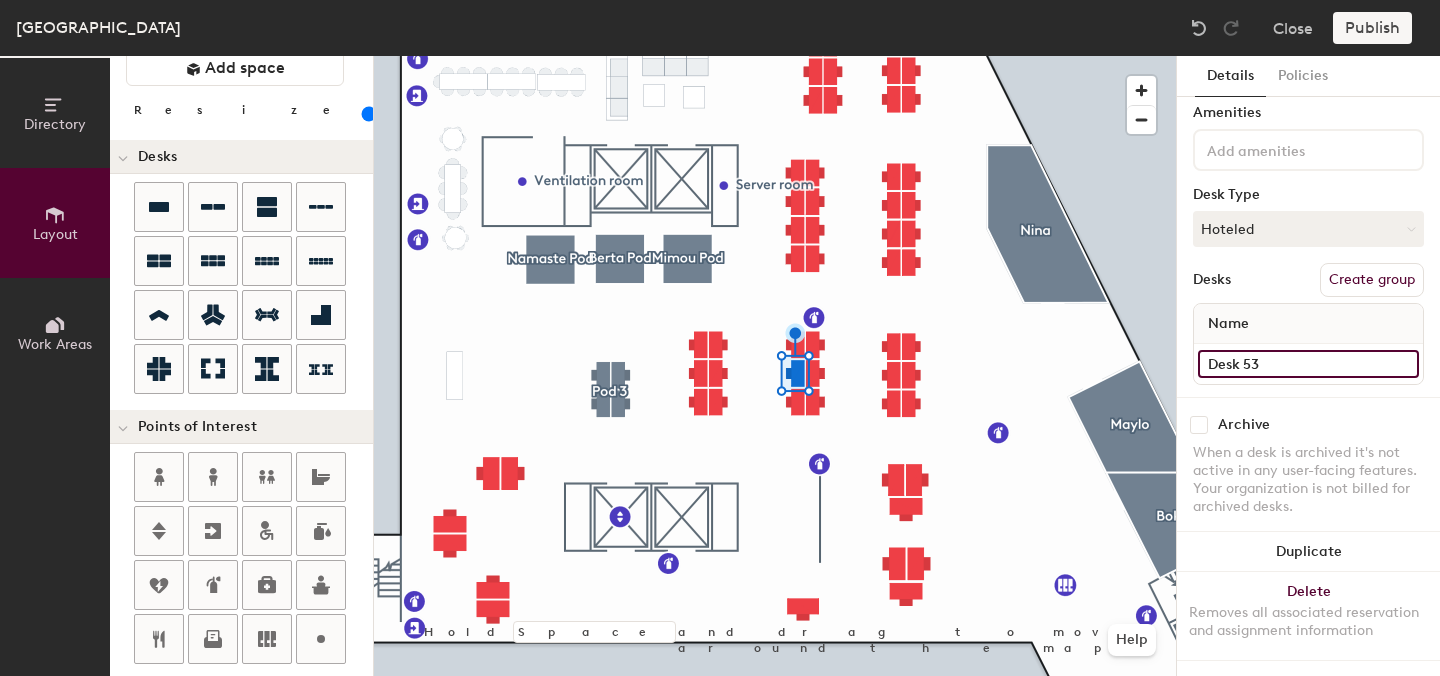 click on "Desk 53" 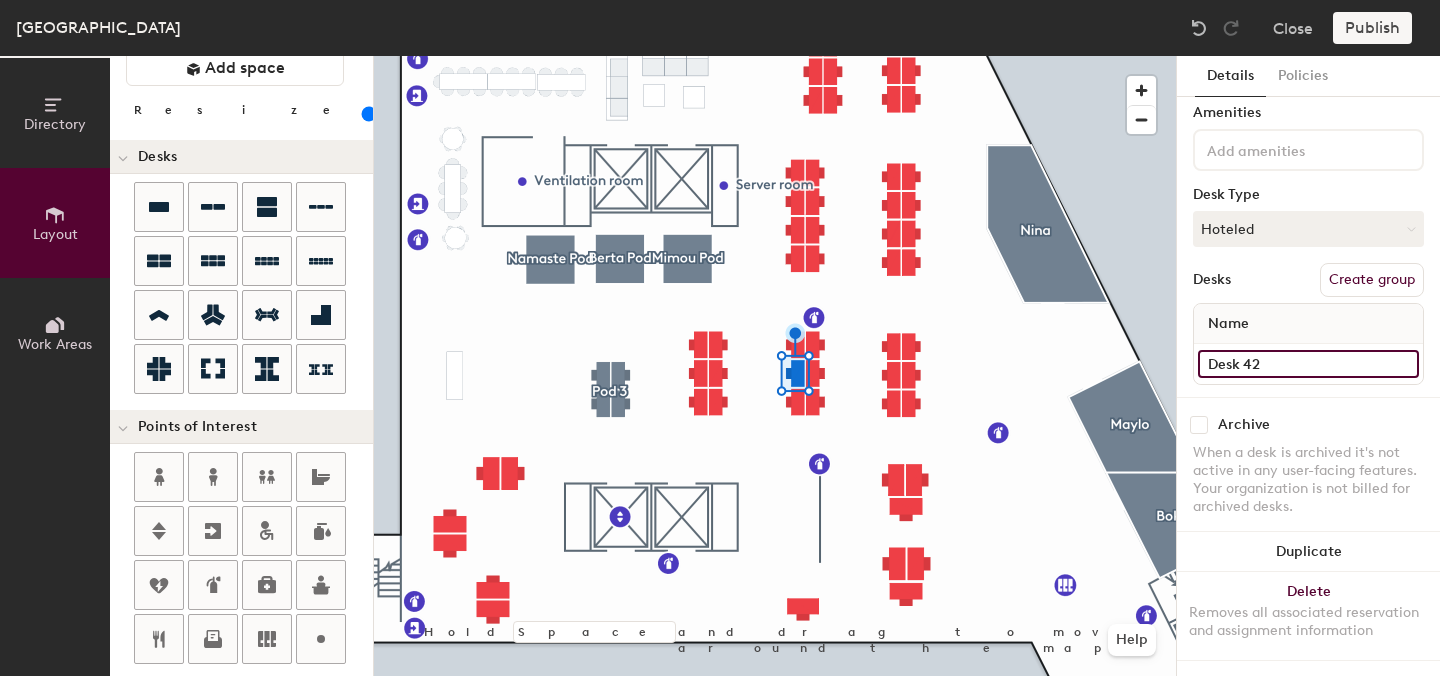 click on "Desk 42" 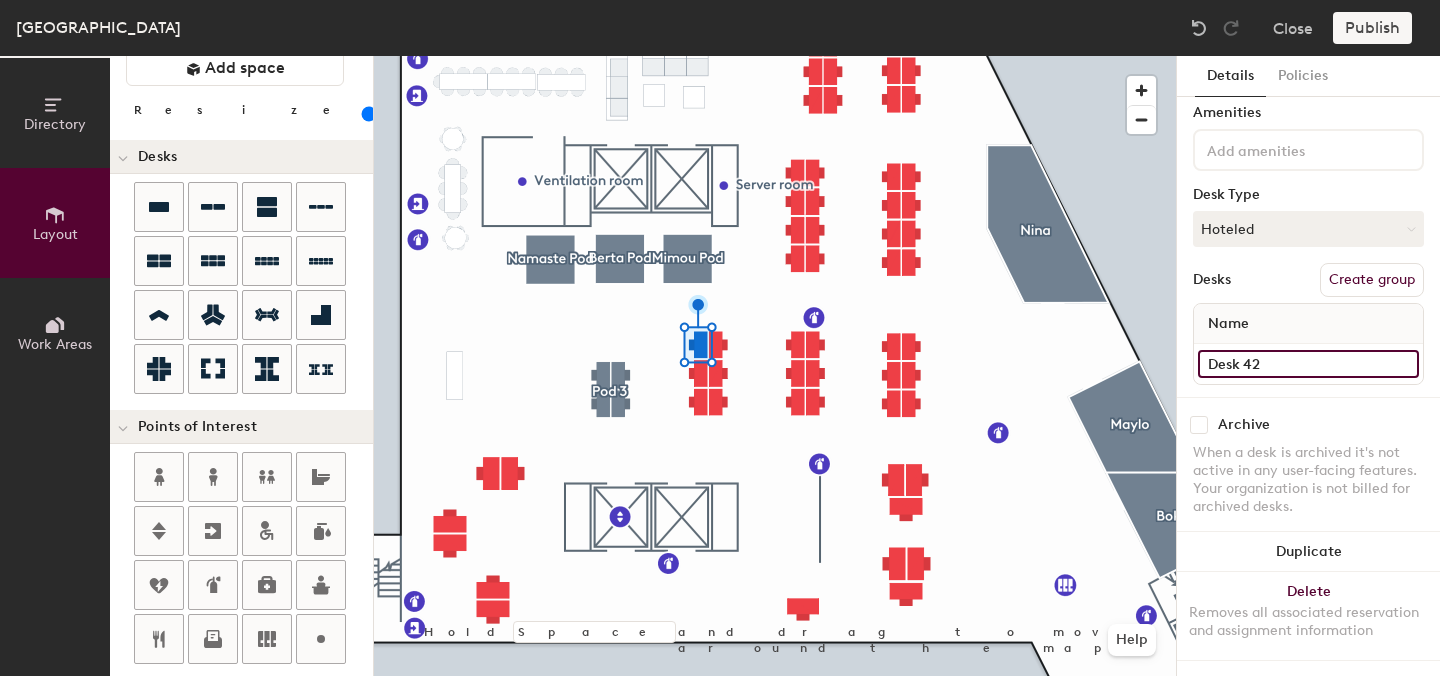 click on "Desk 42" 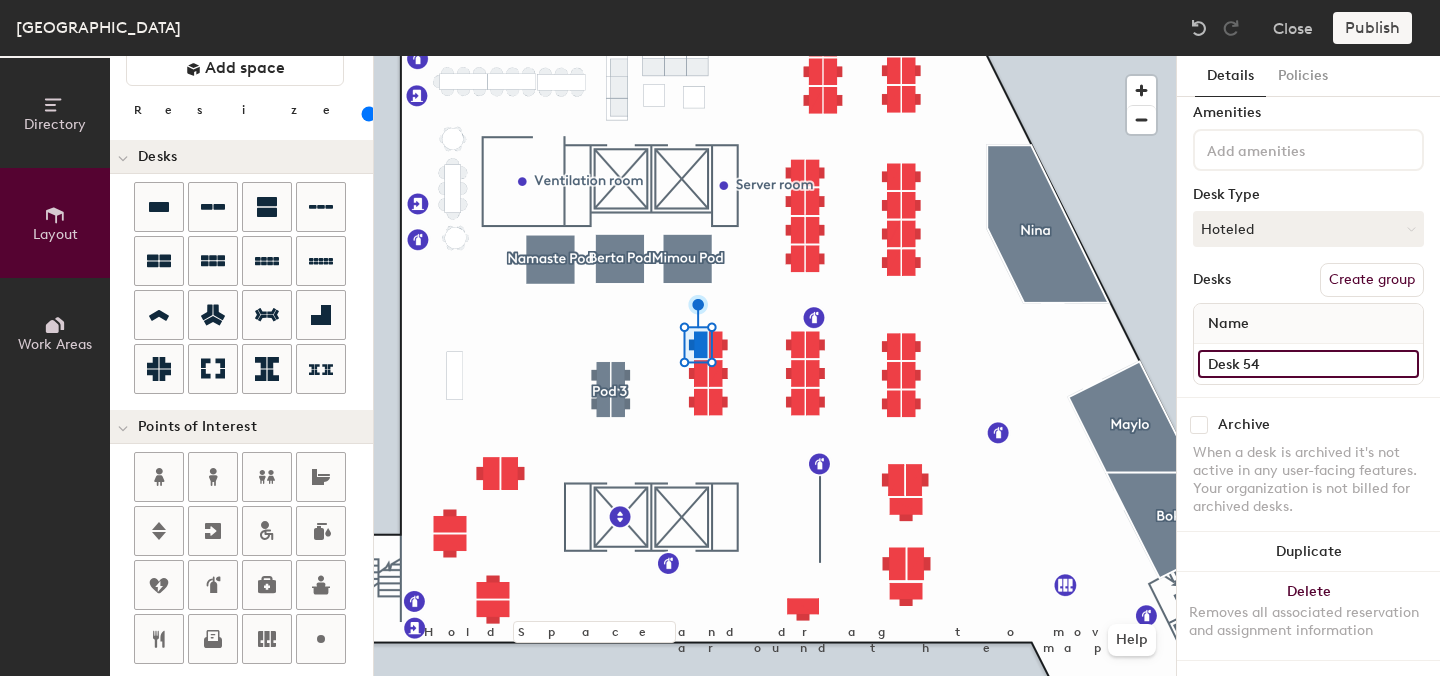 type on "Desk 54" 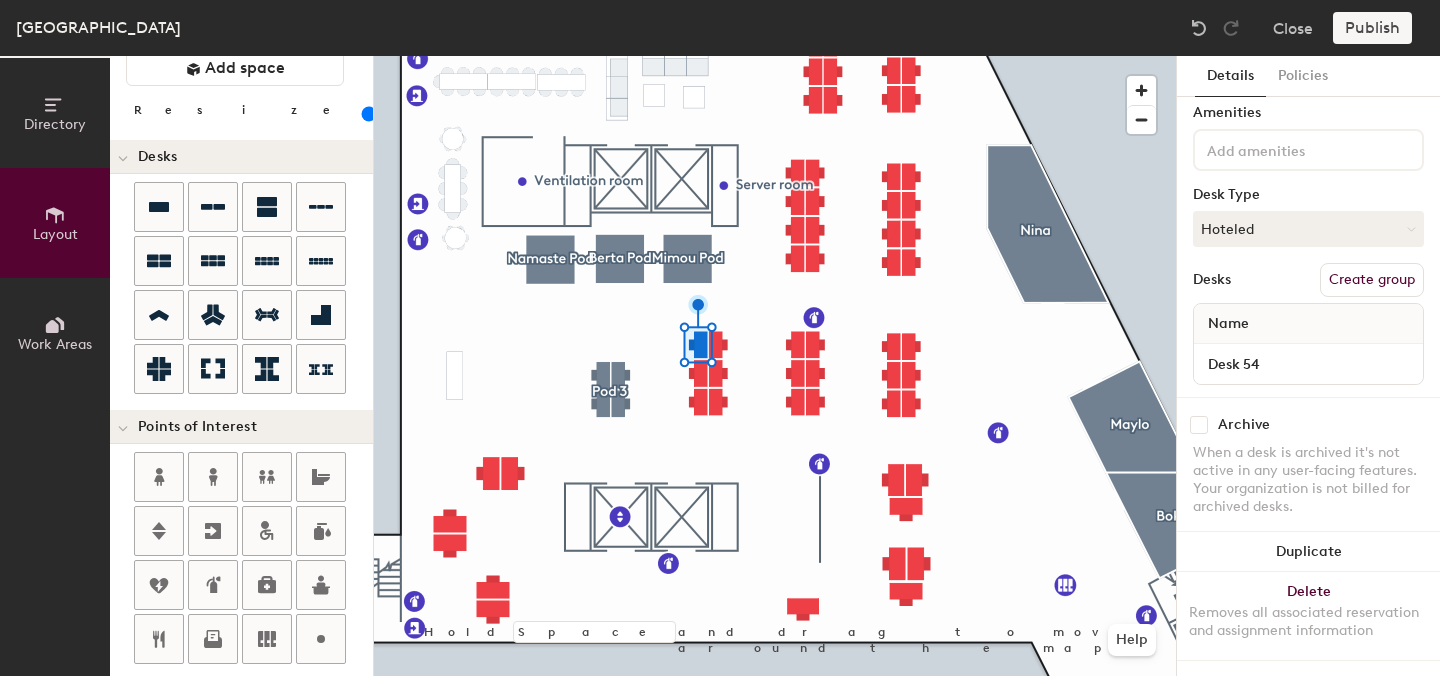 click 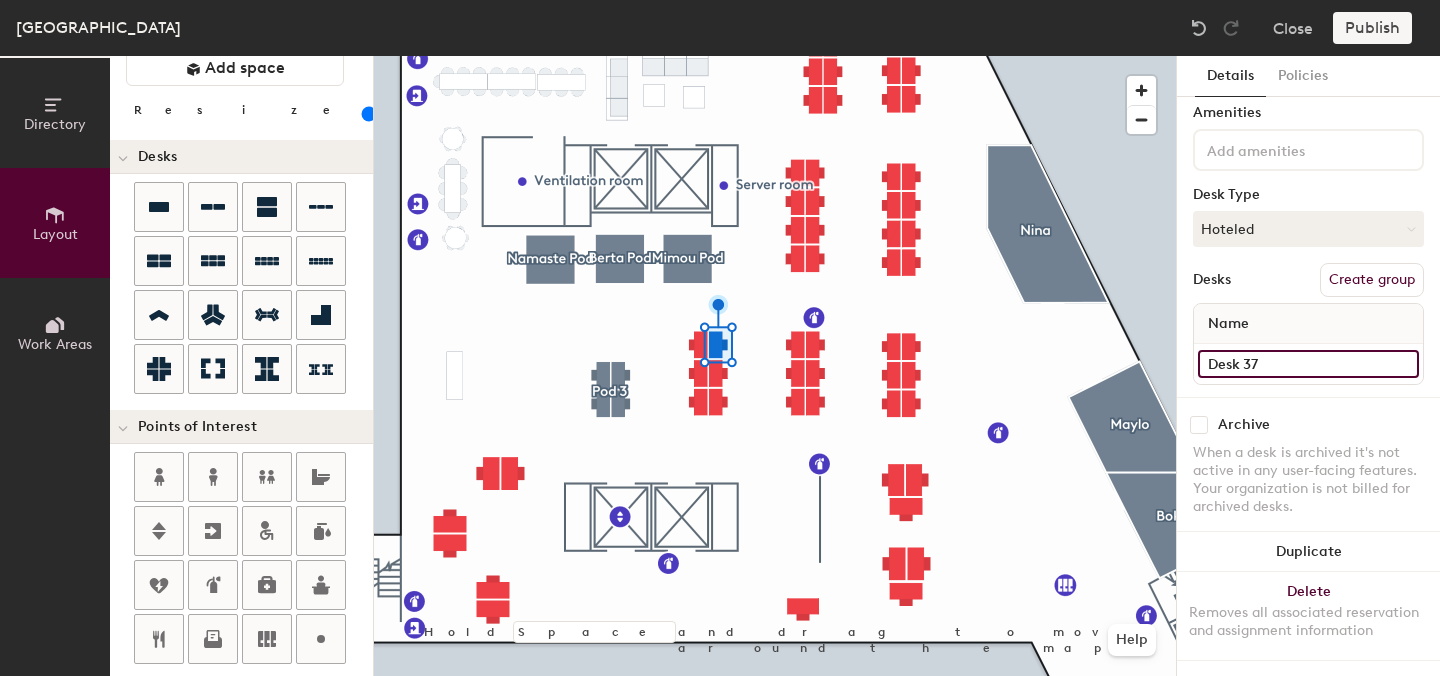 click on "Desk 37" 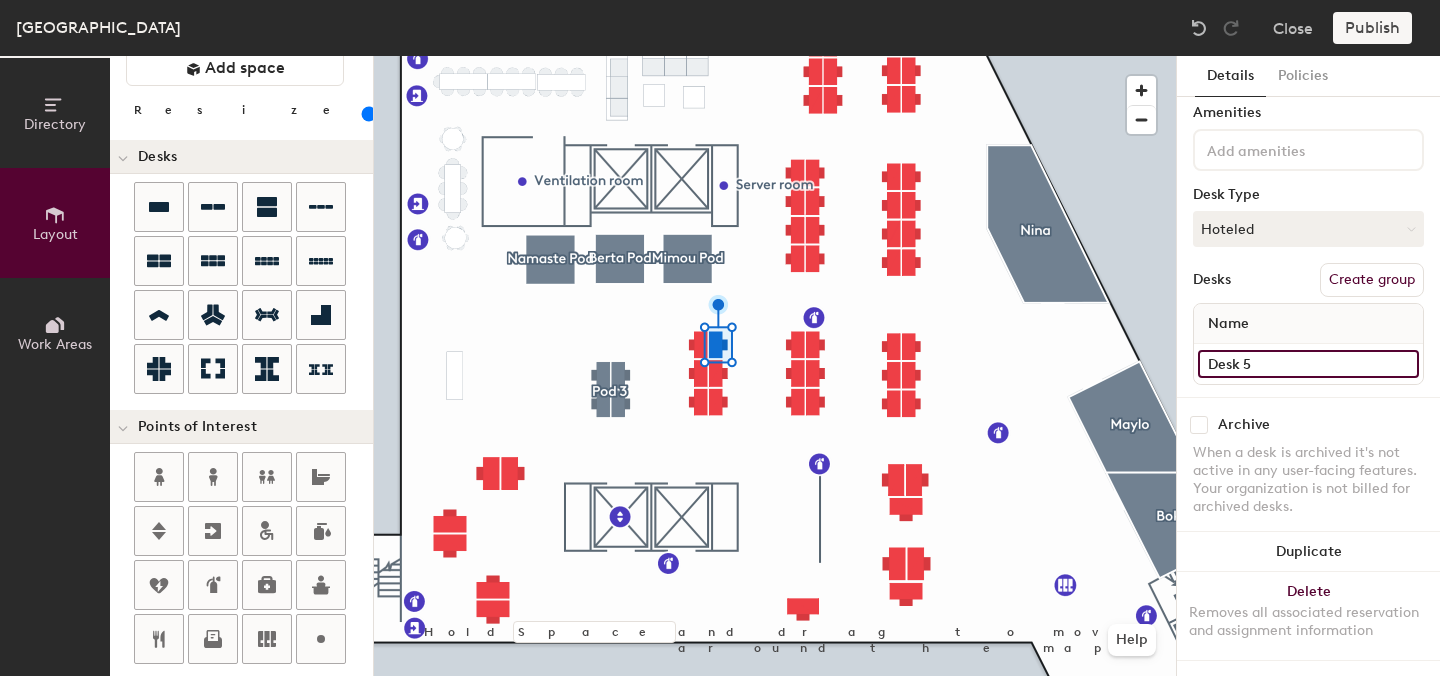 type on "Desk 55" 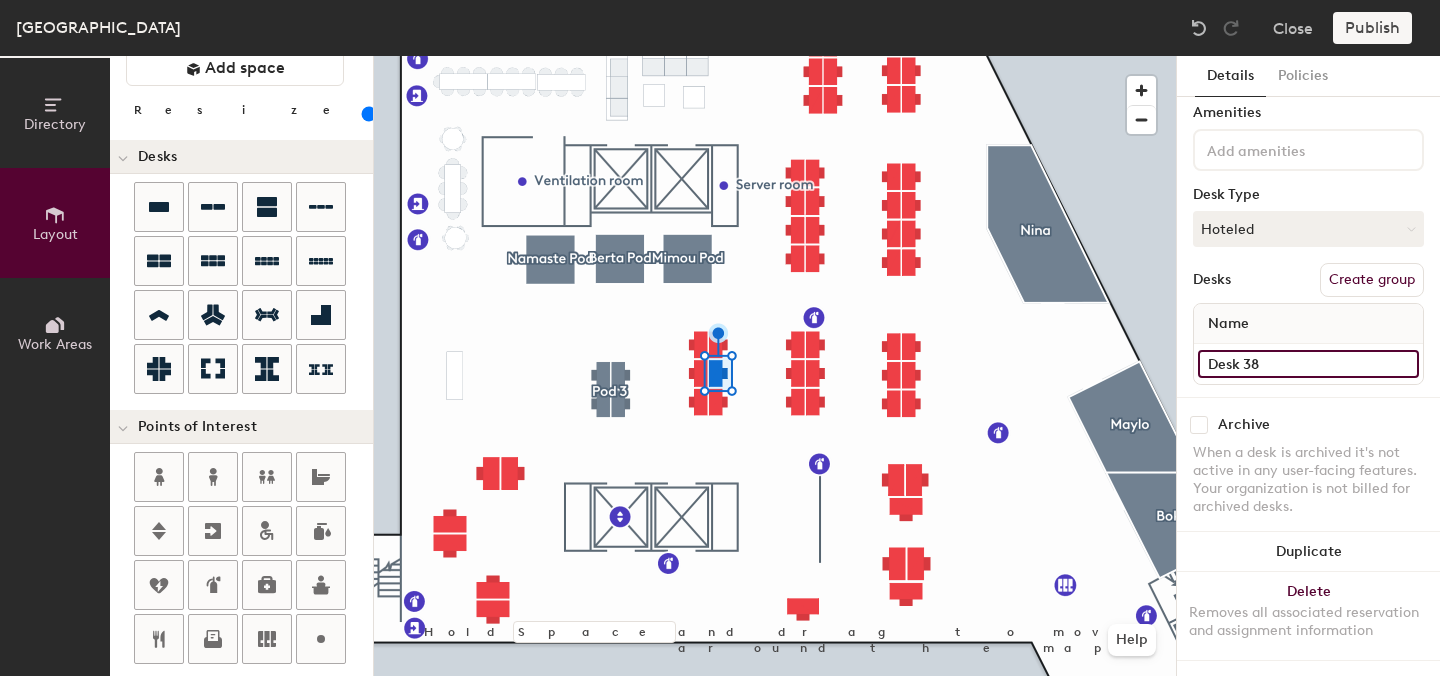 click on "Desk 38" 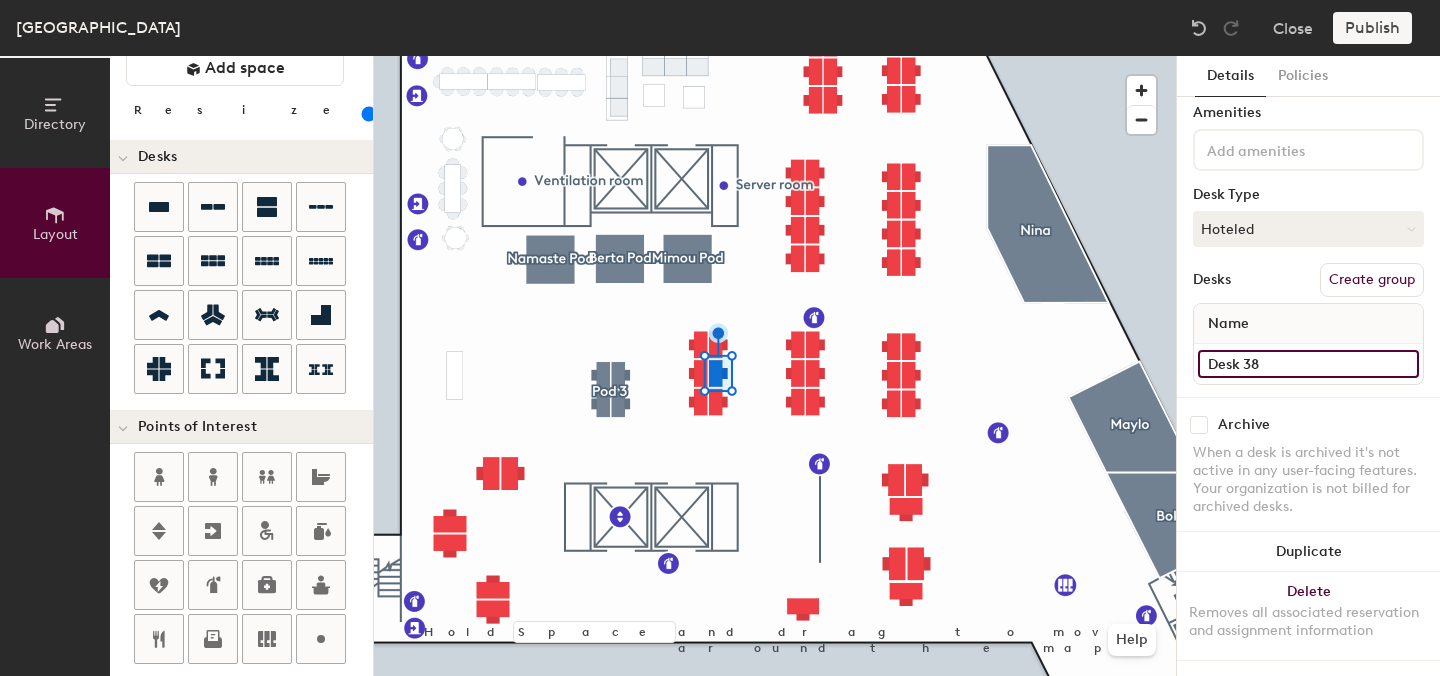 click on "Desk 38" 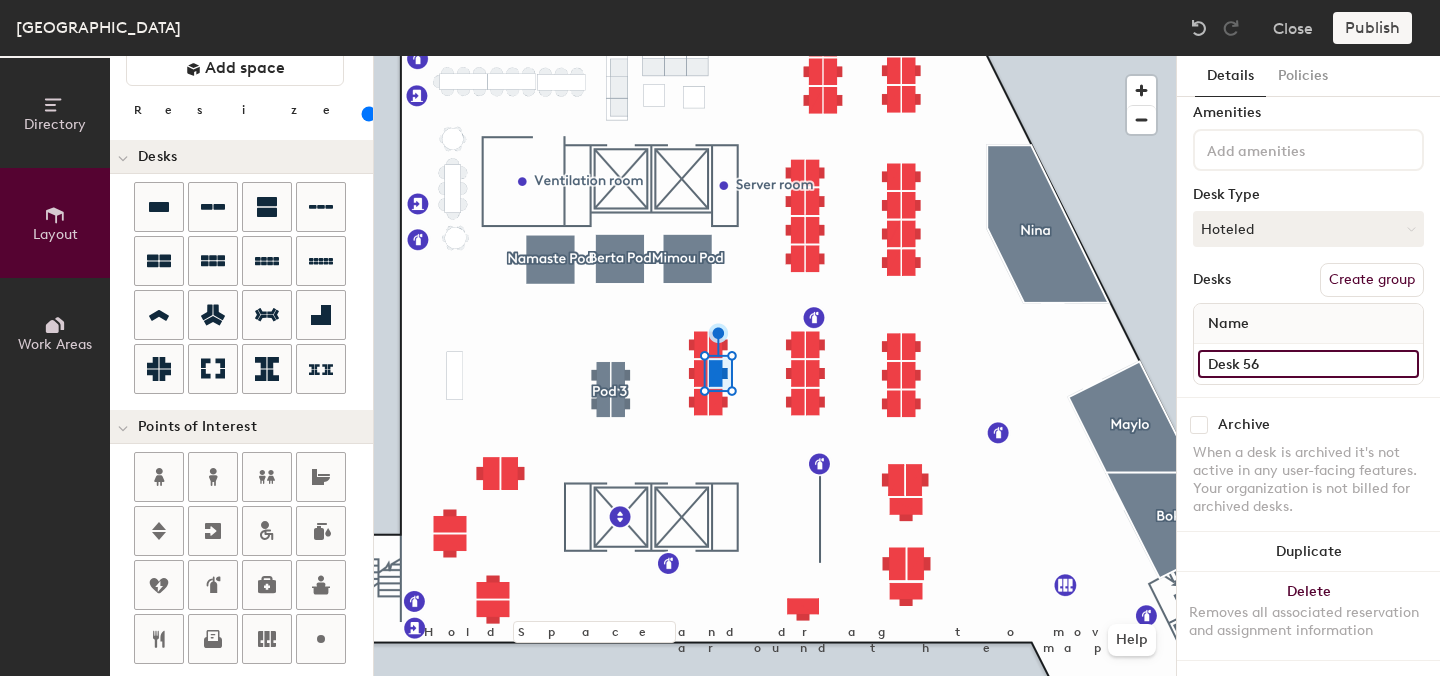 type on "Desk 56" 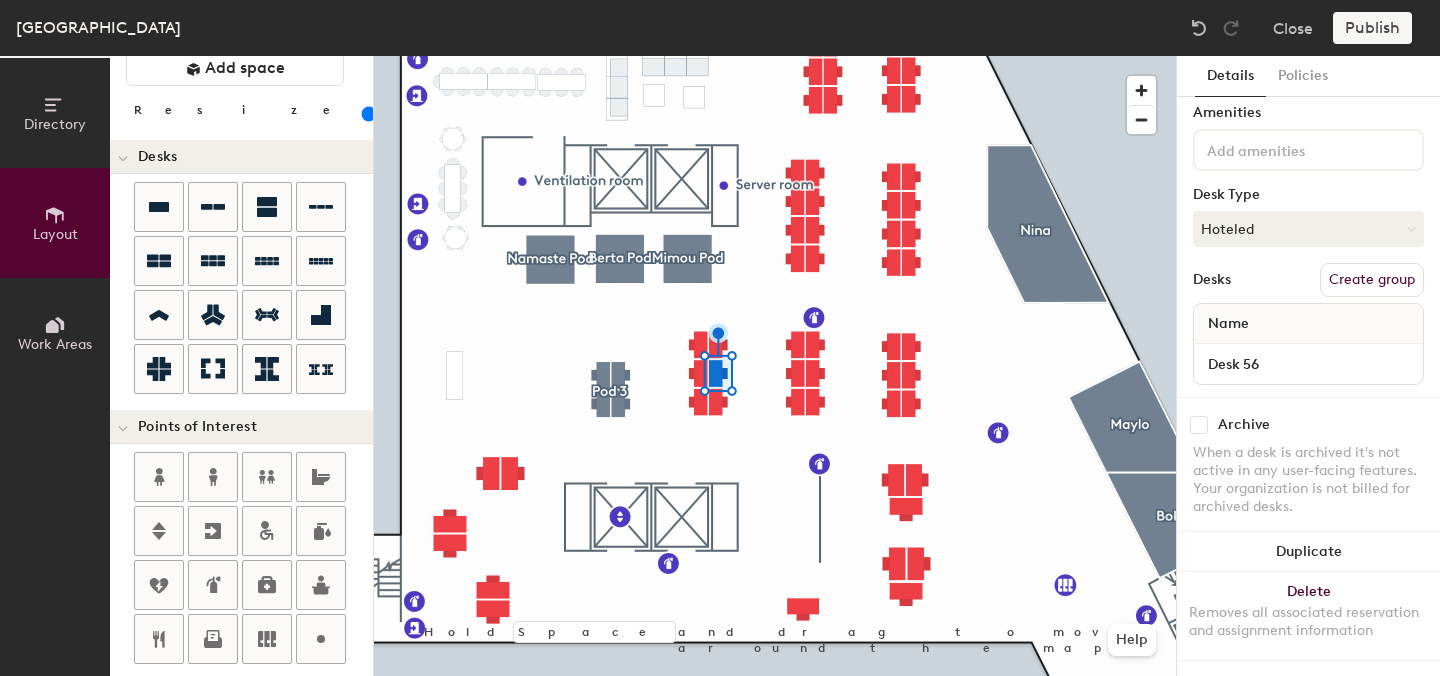 click 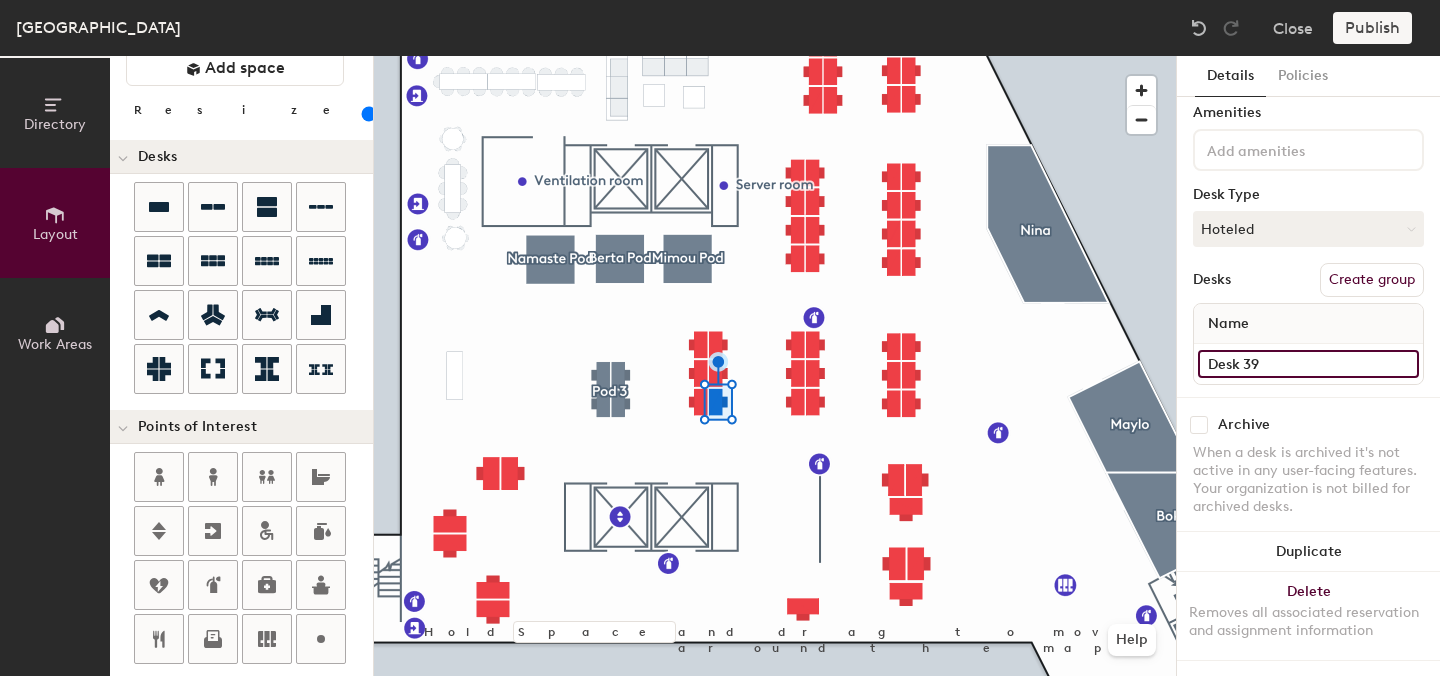click on "Desk 39" 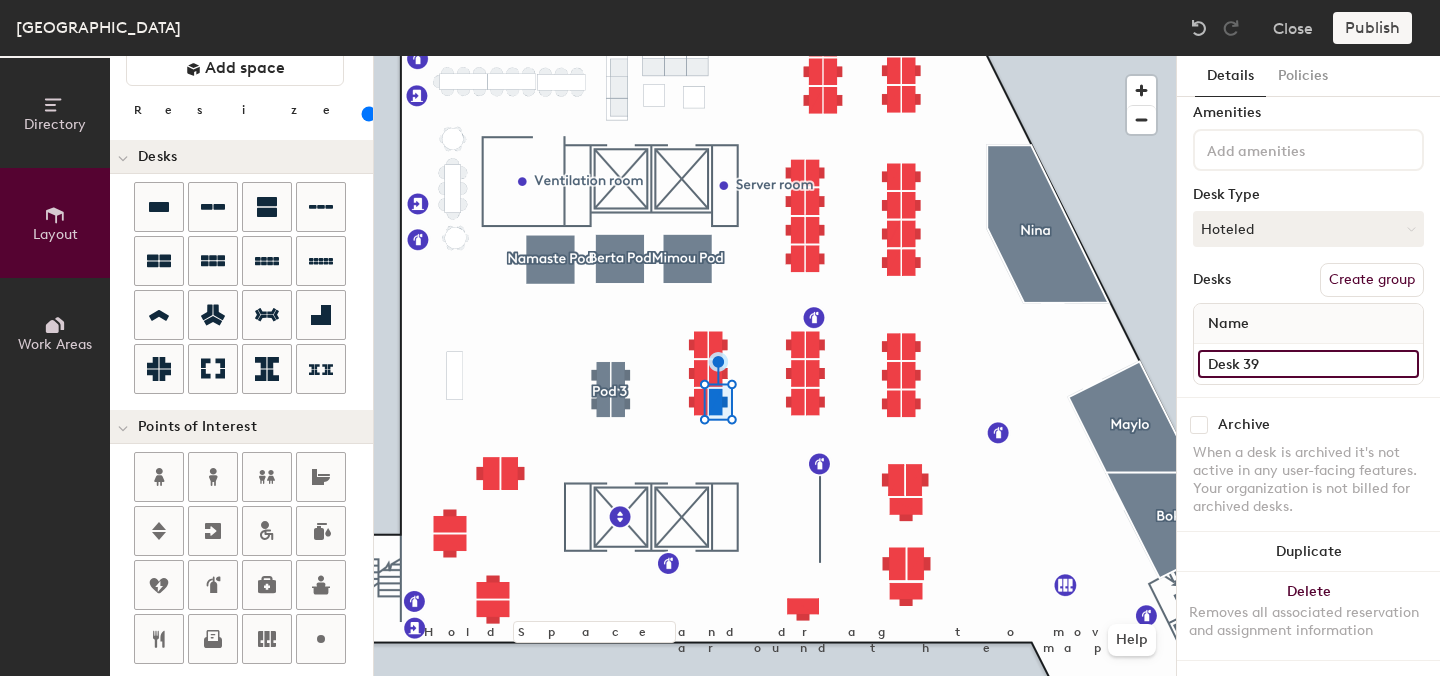 click on "Desk 39" 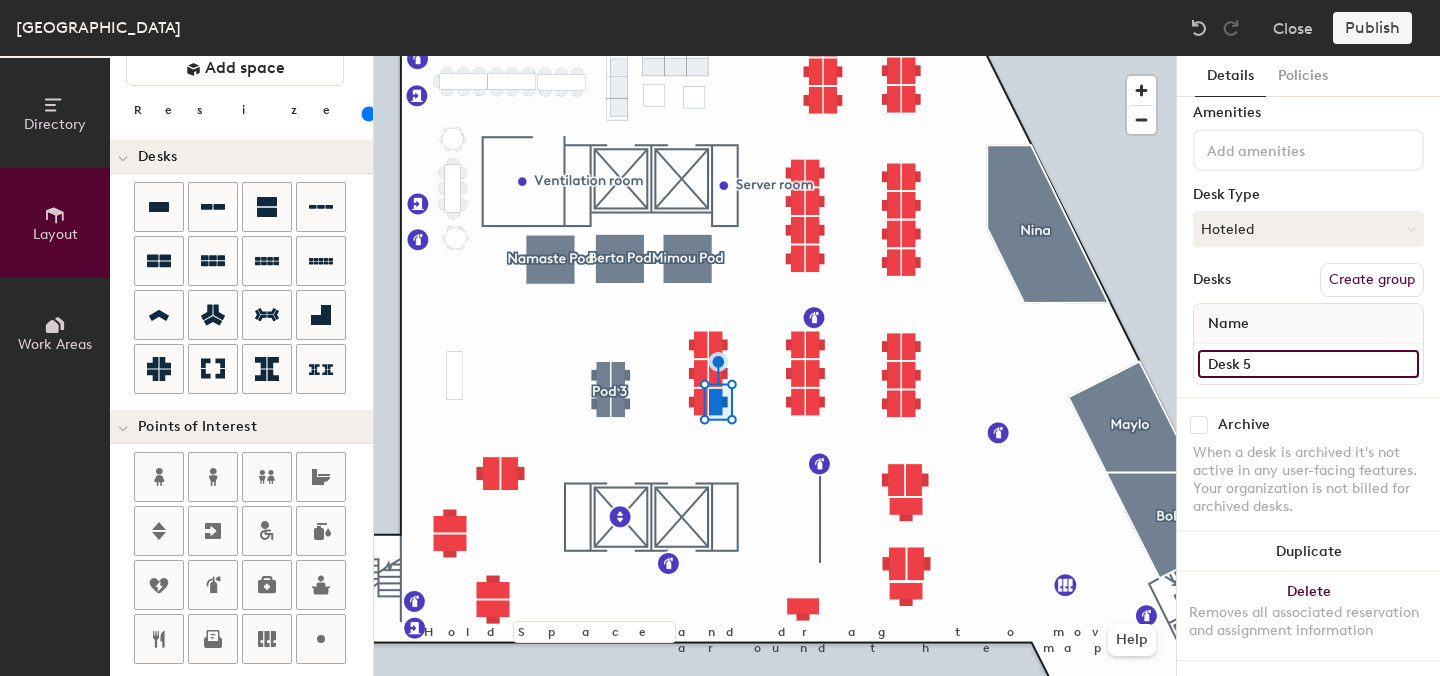 type on "Desk 57" 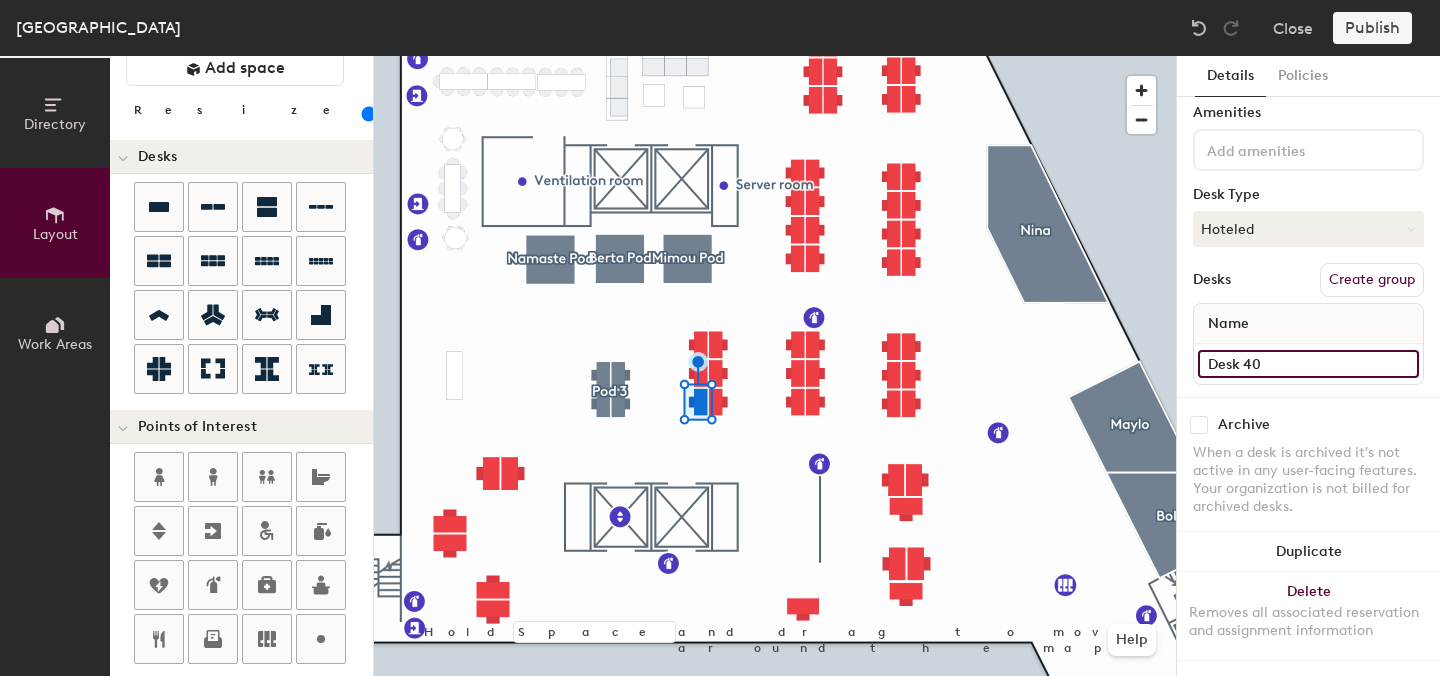click on "Desk 40" 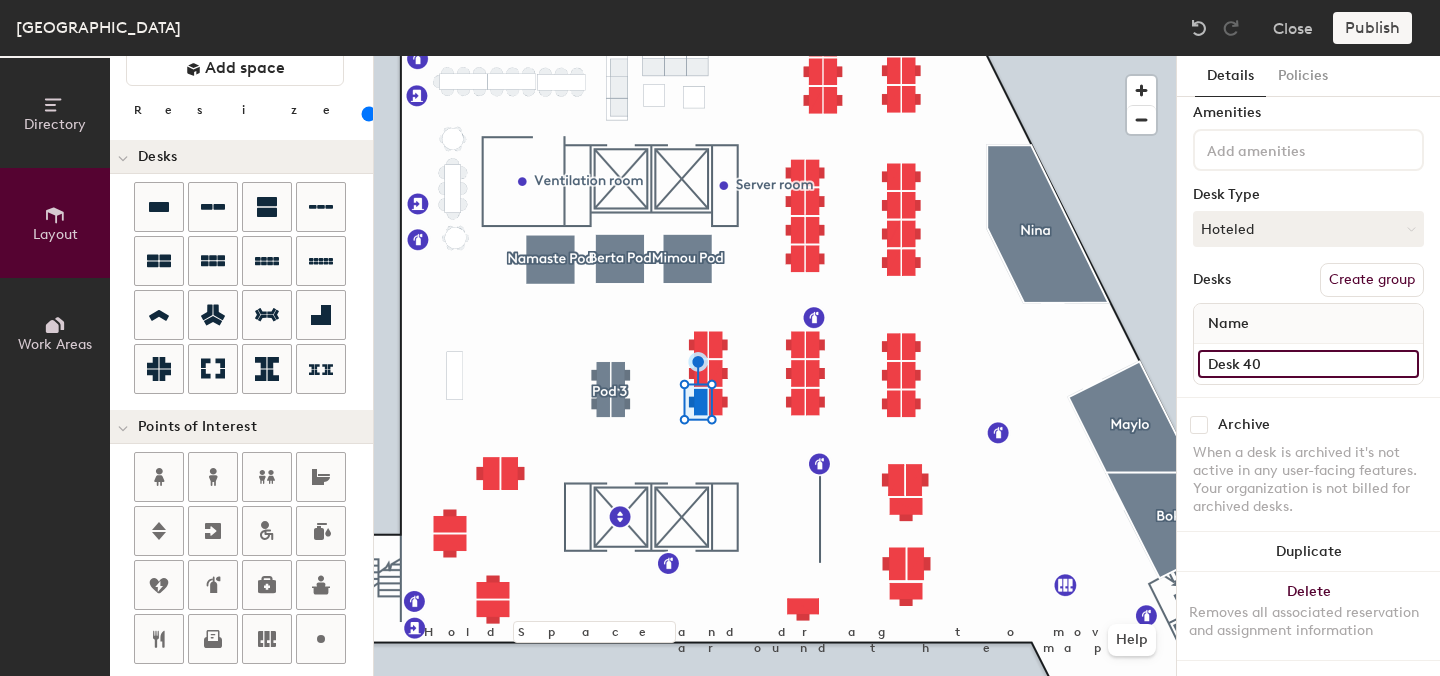 paste on "53" 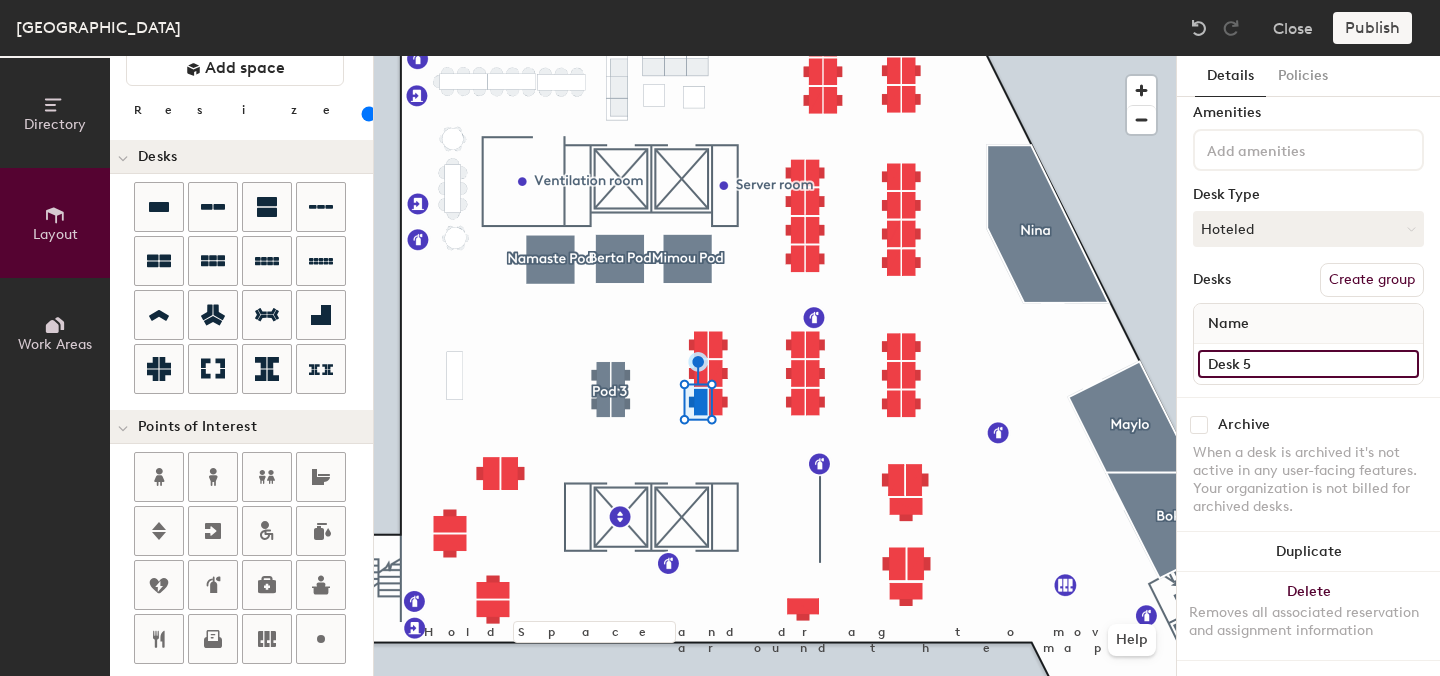type on "Desk 58" 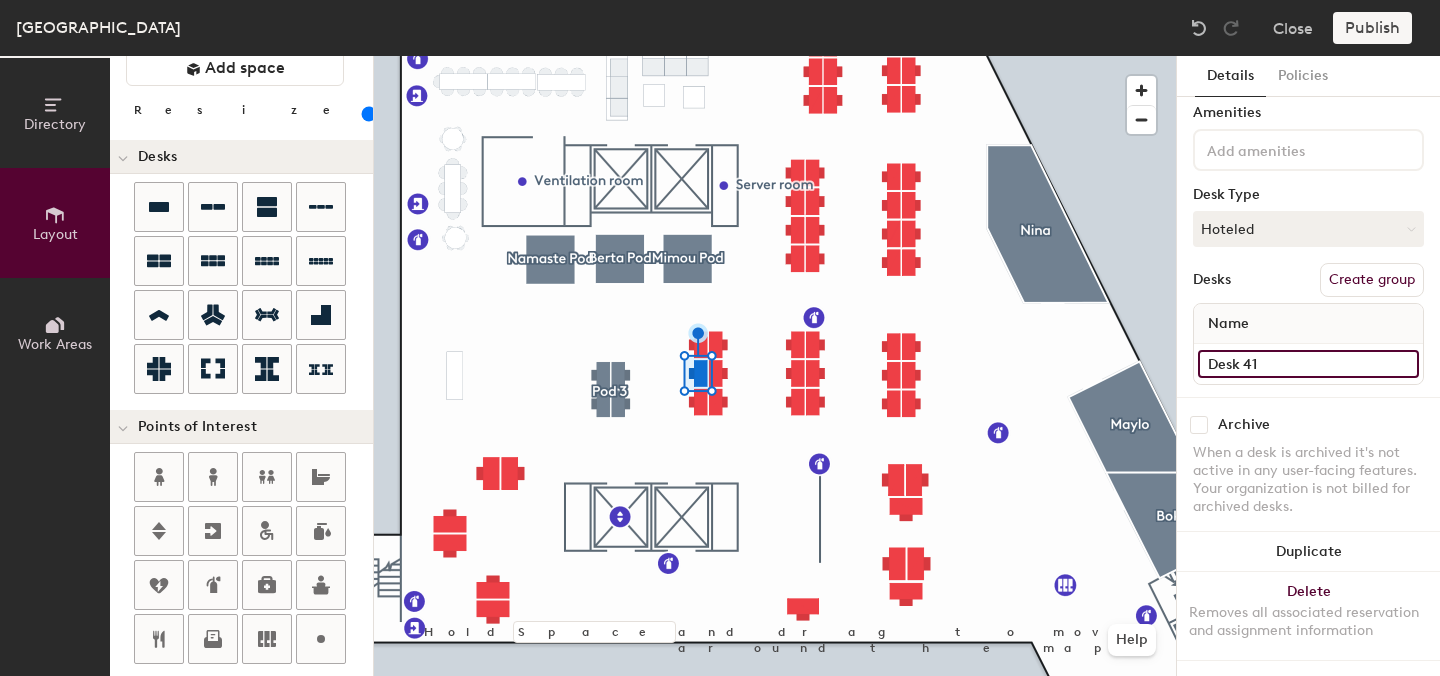 click on "Desk 41" 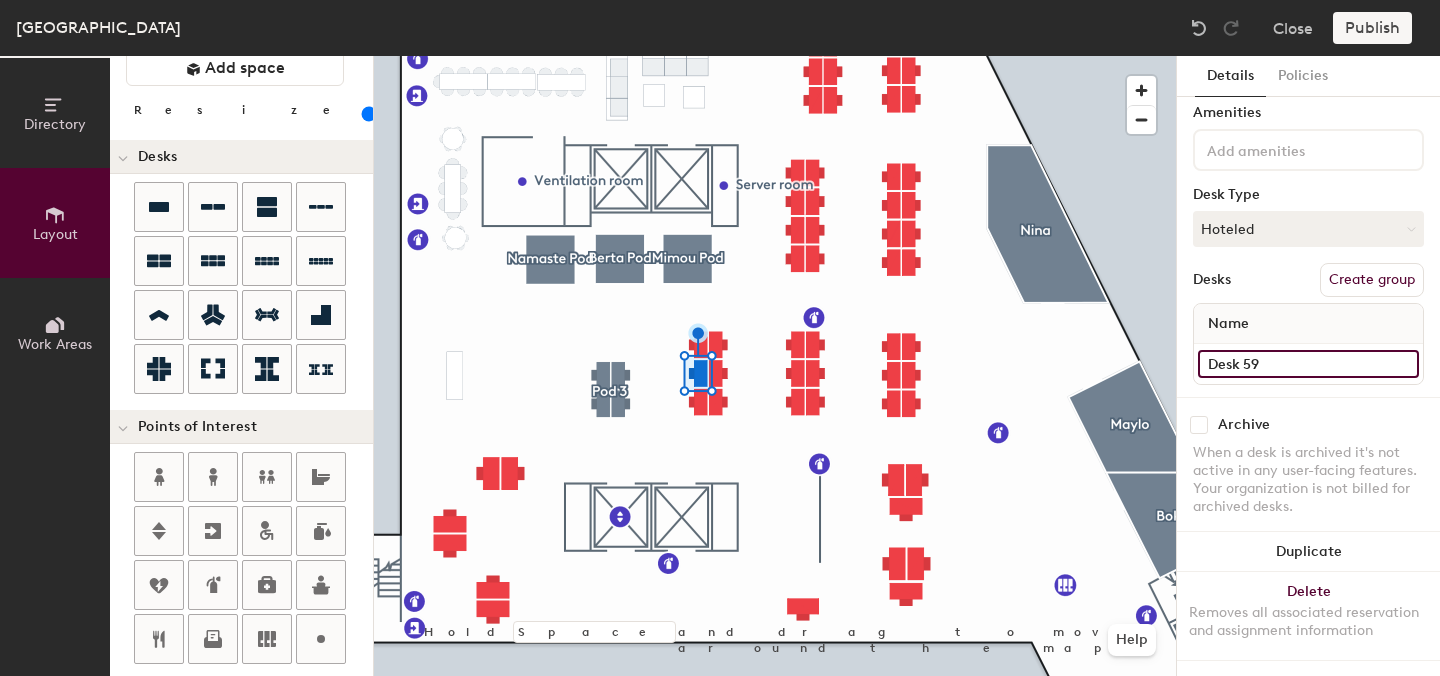 type on "Desk 59" 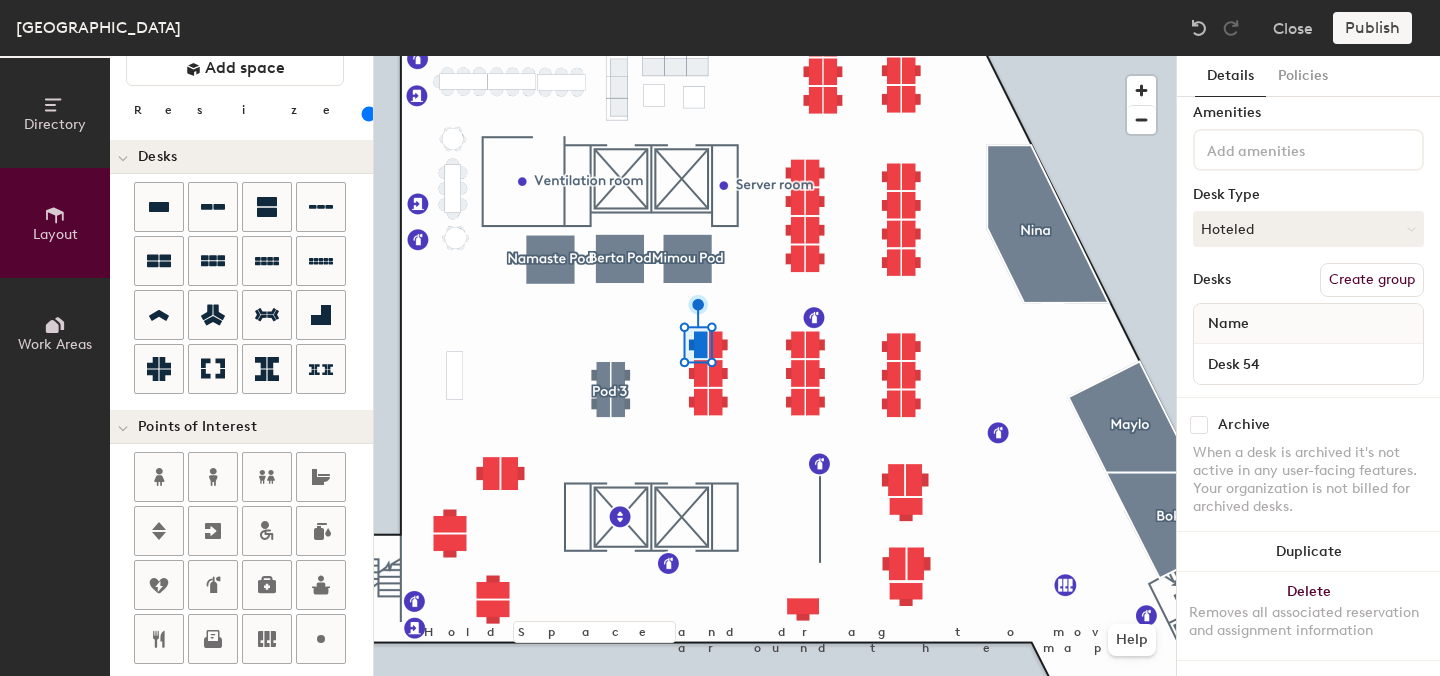 click 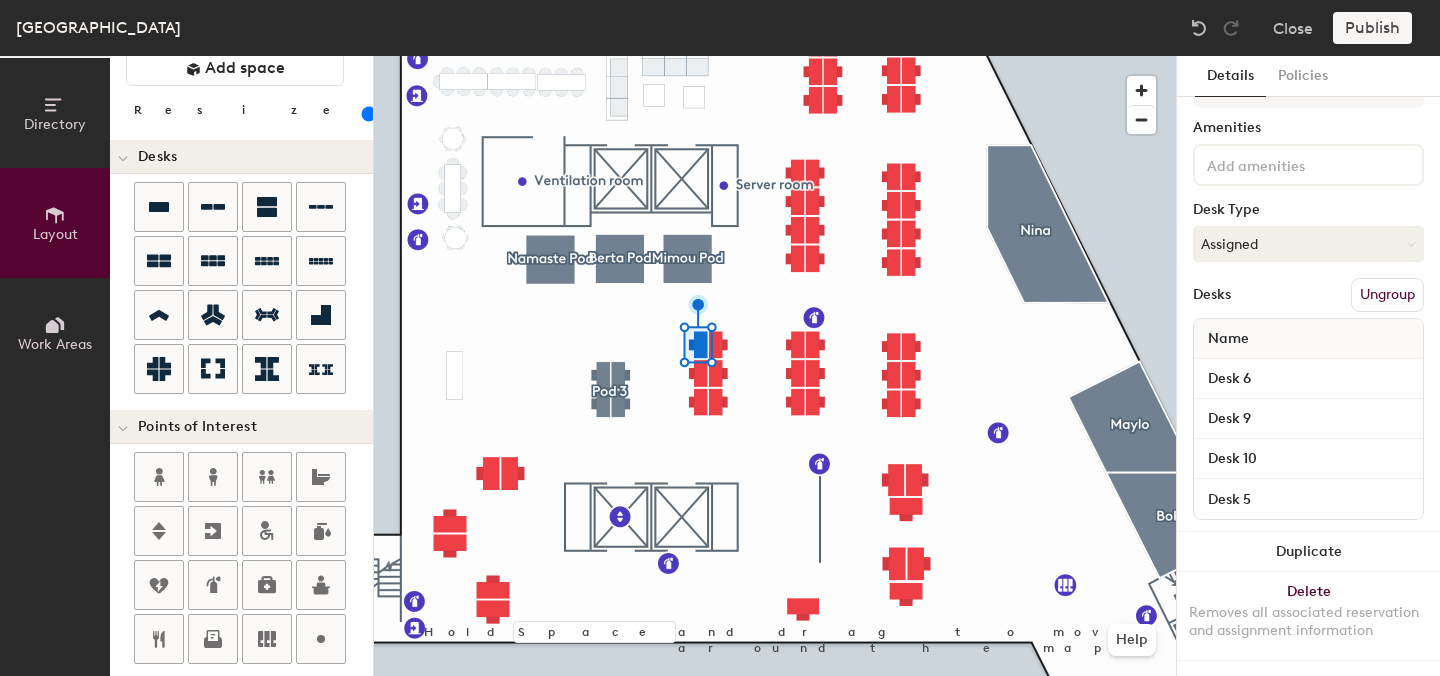 scroll, scrollTop: 52, scrollLeft: 0, axis: vertical 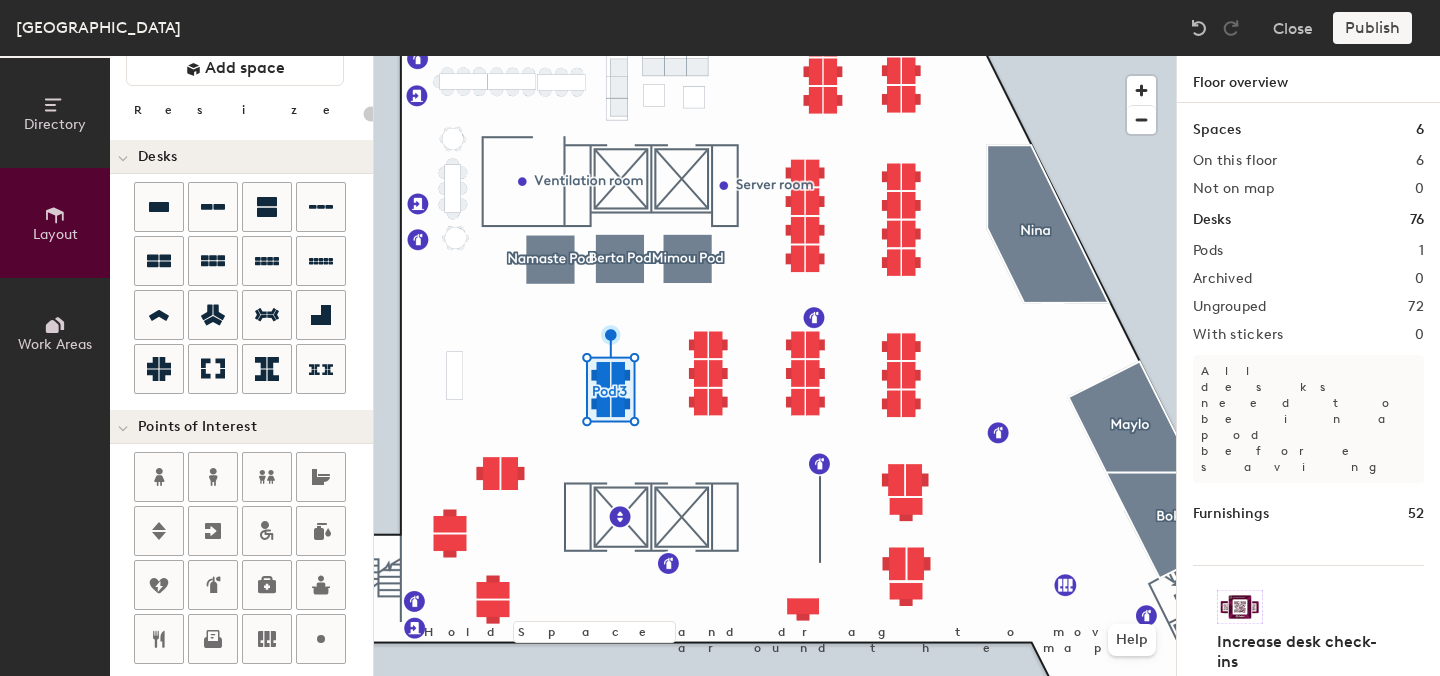 click 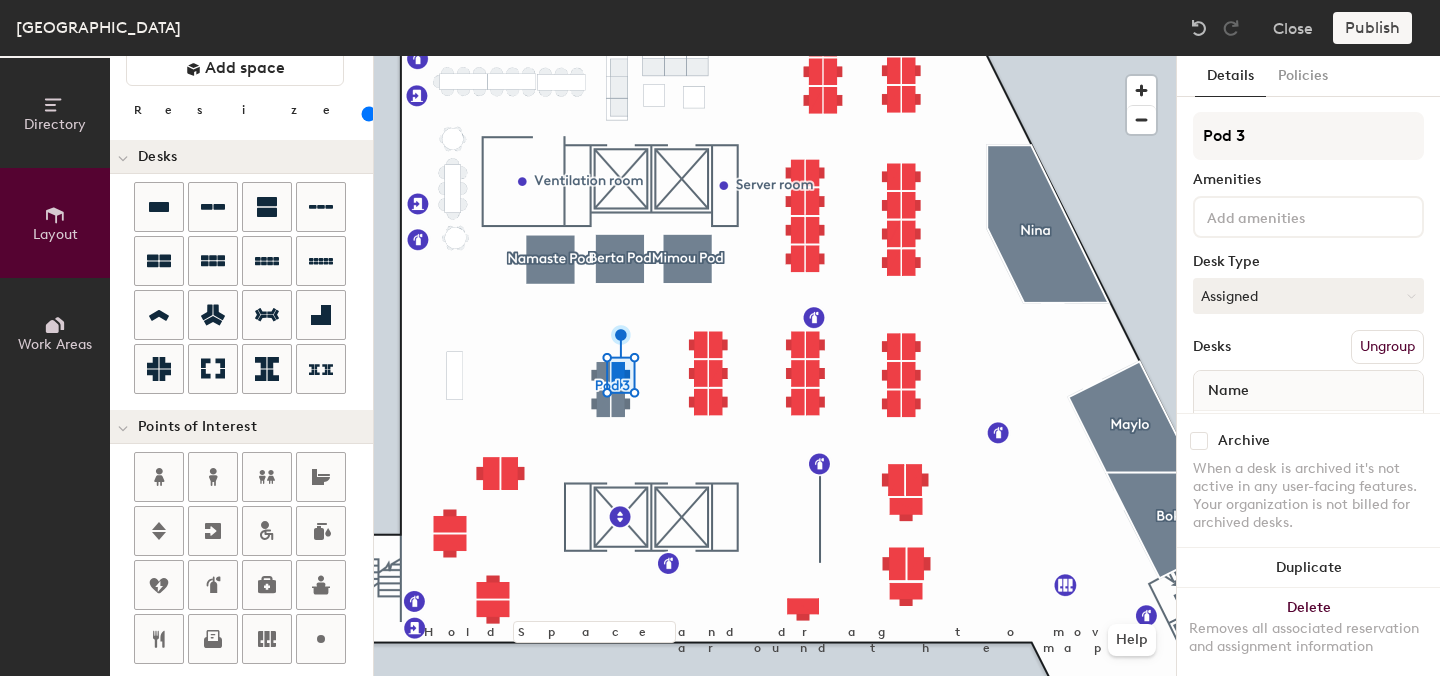 scroll, scrollTop: 67, scrollLeft: 0, axis: vertical 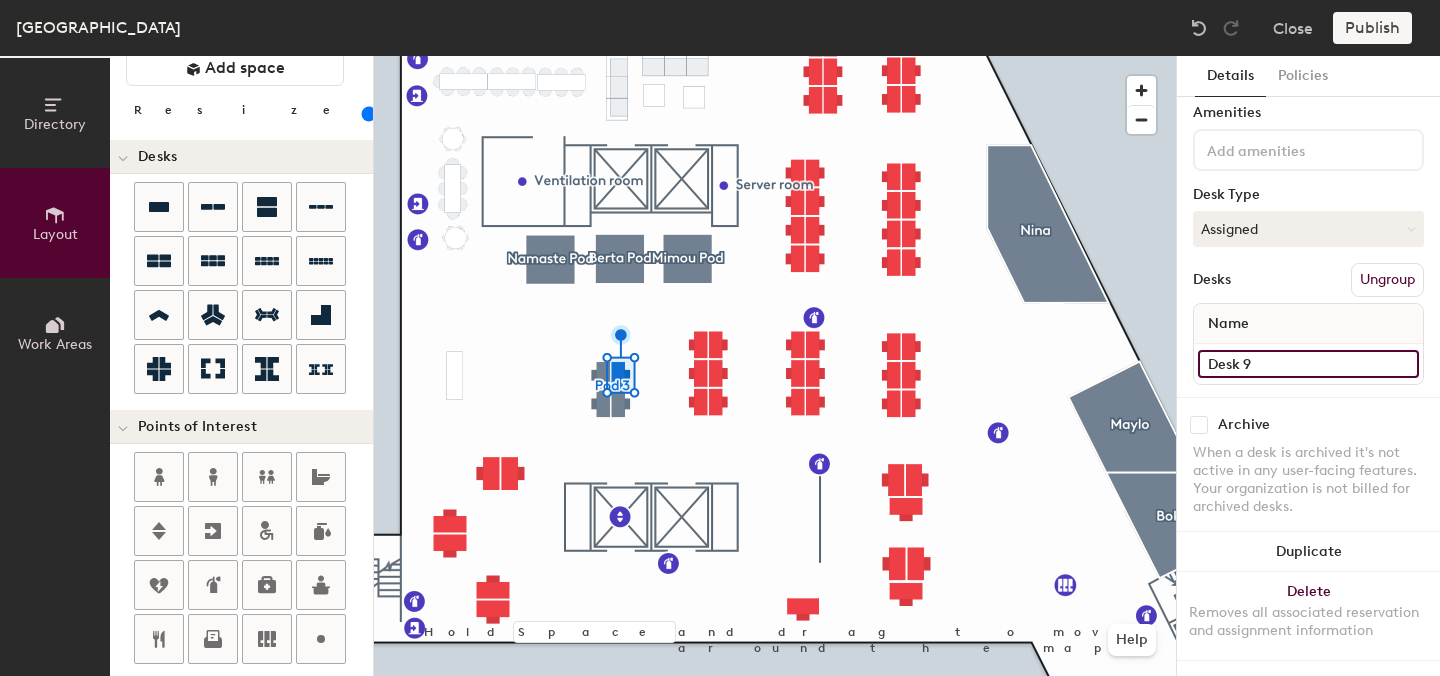 click on "Desk 9" 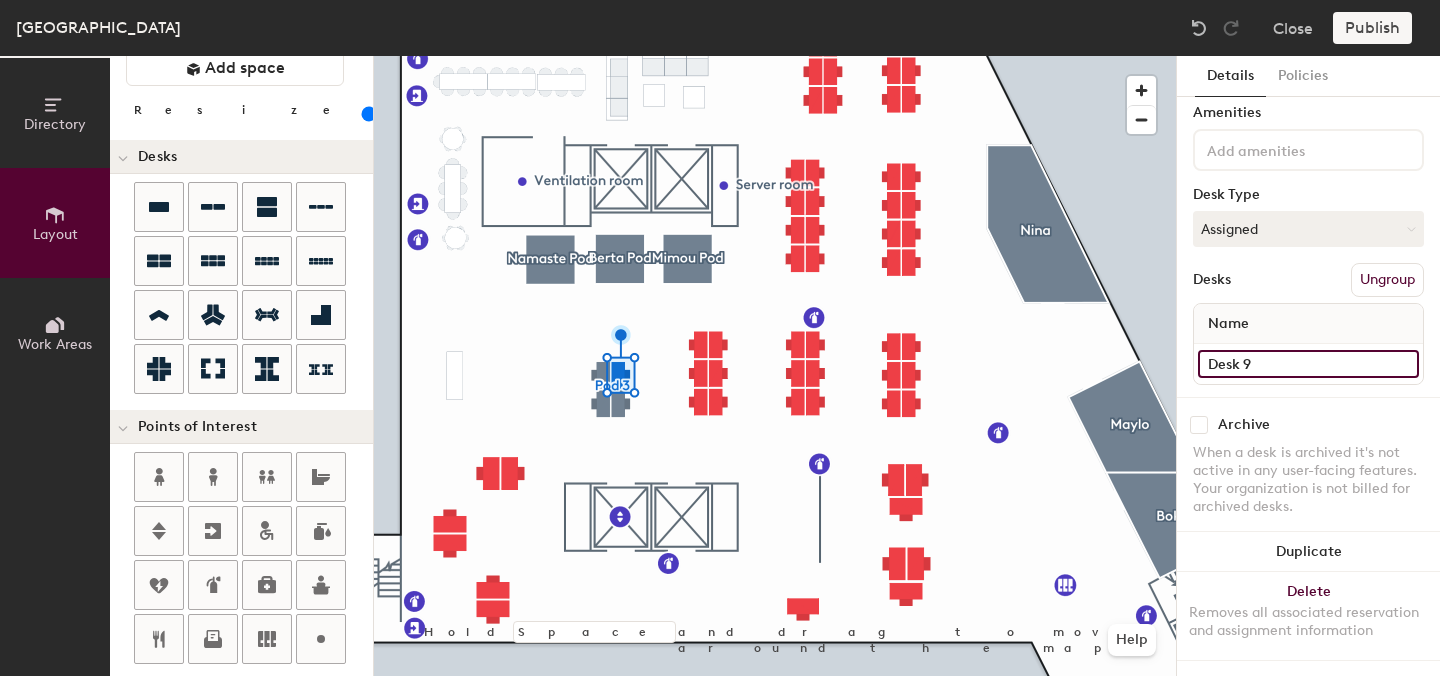 click on "Desk 9" 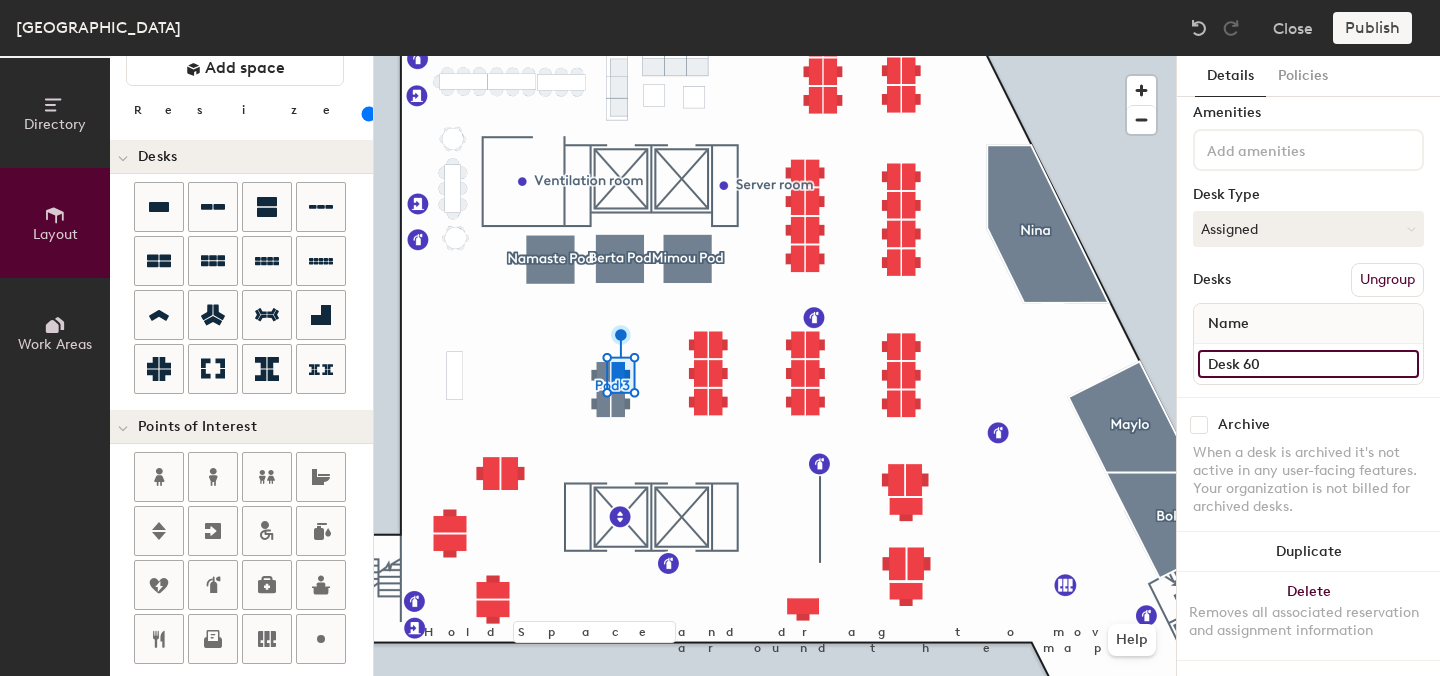 type on "Desk 60" 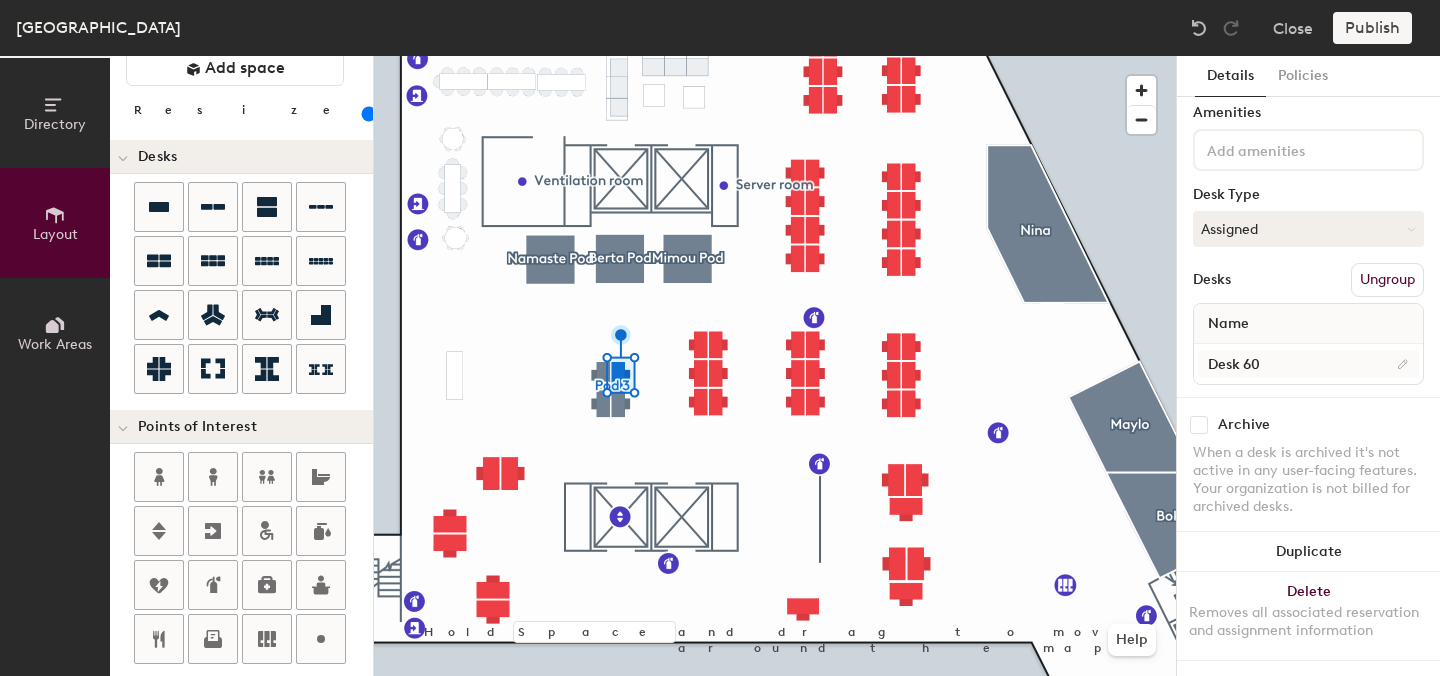 click 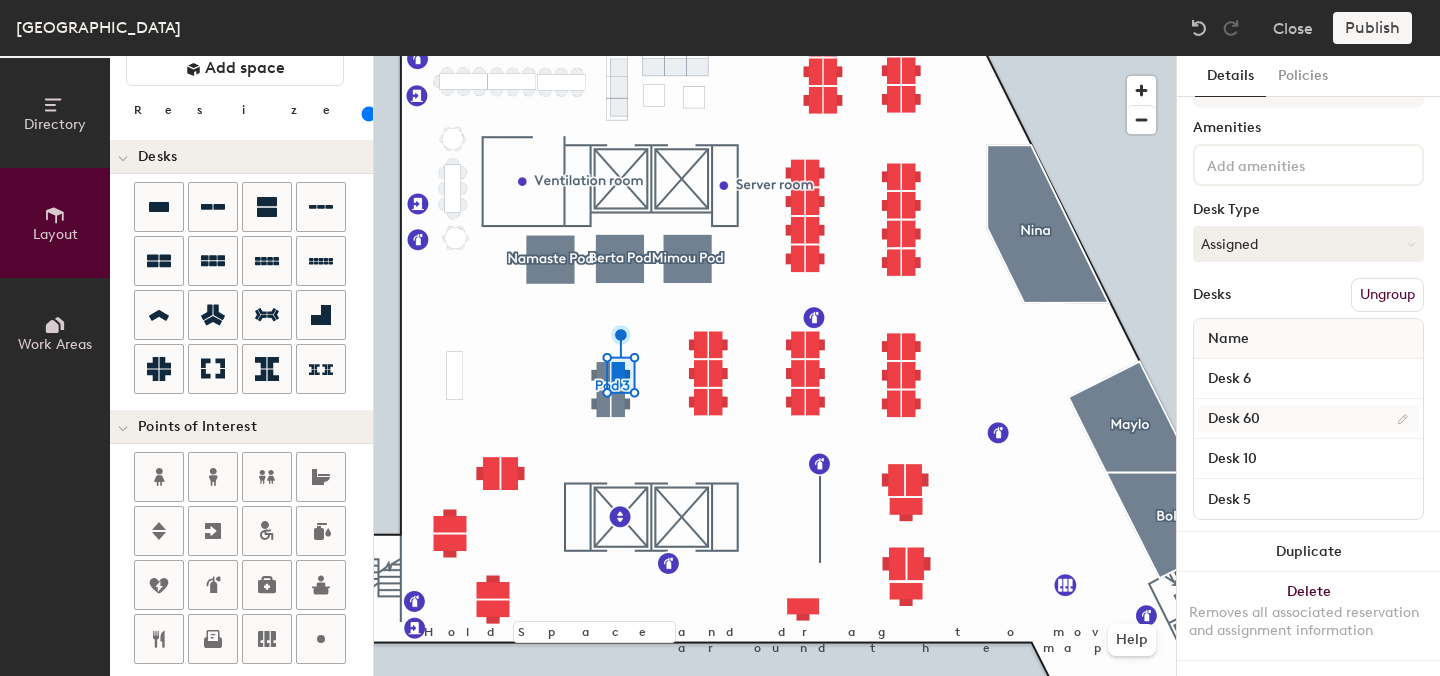 scroll, scrollTop: 52, scrollLeft: 0, axis: vertical 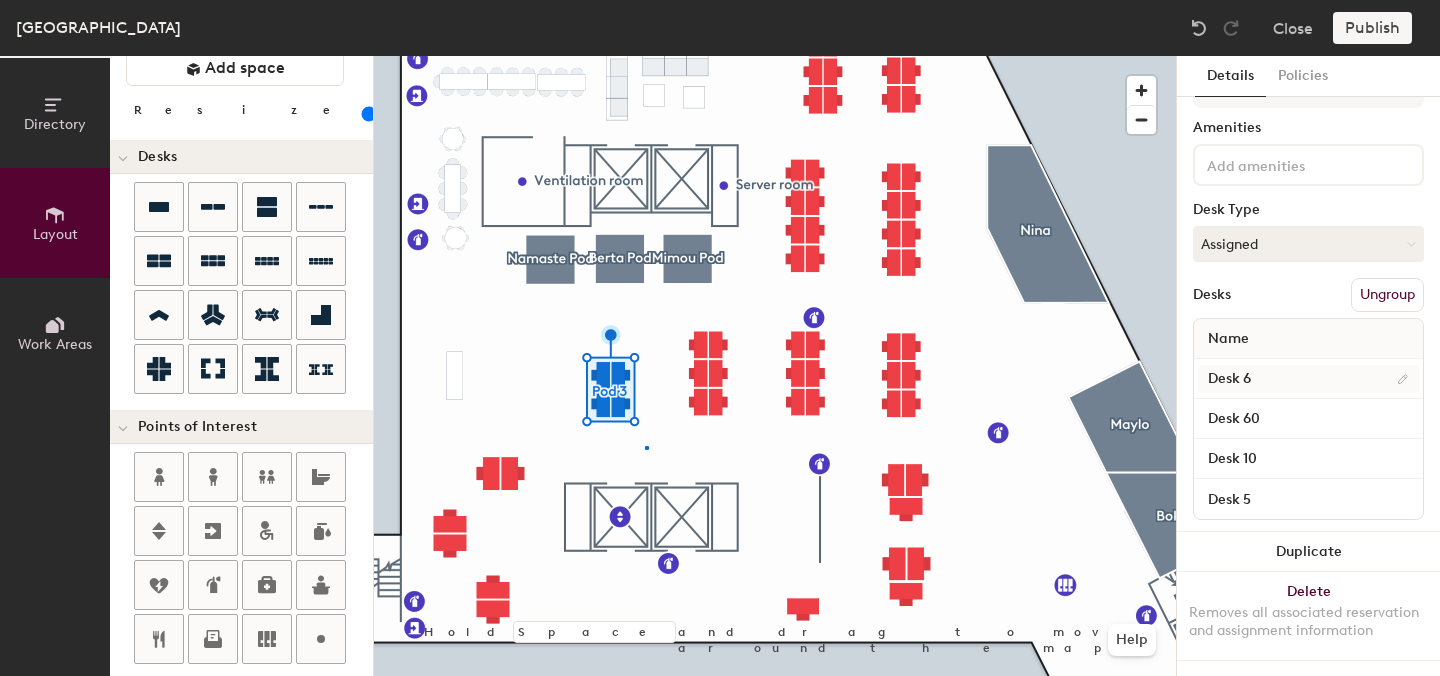 click 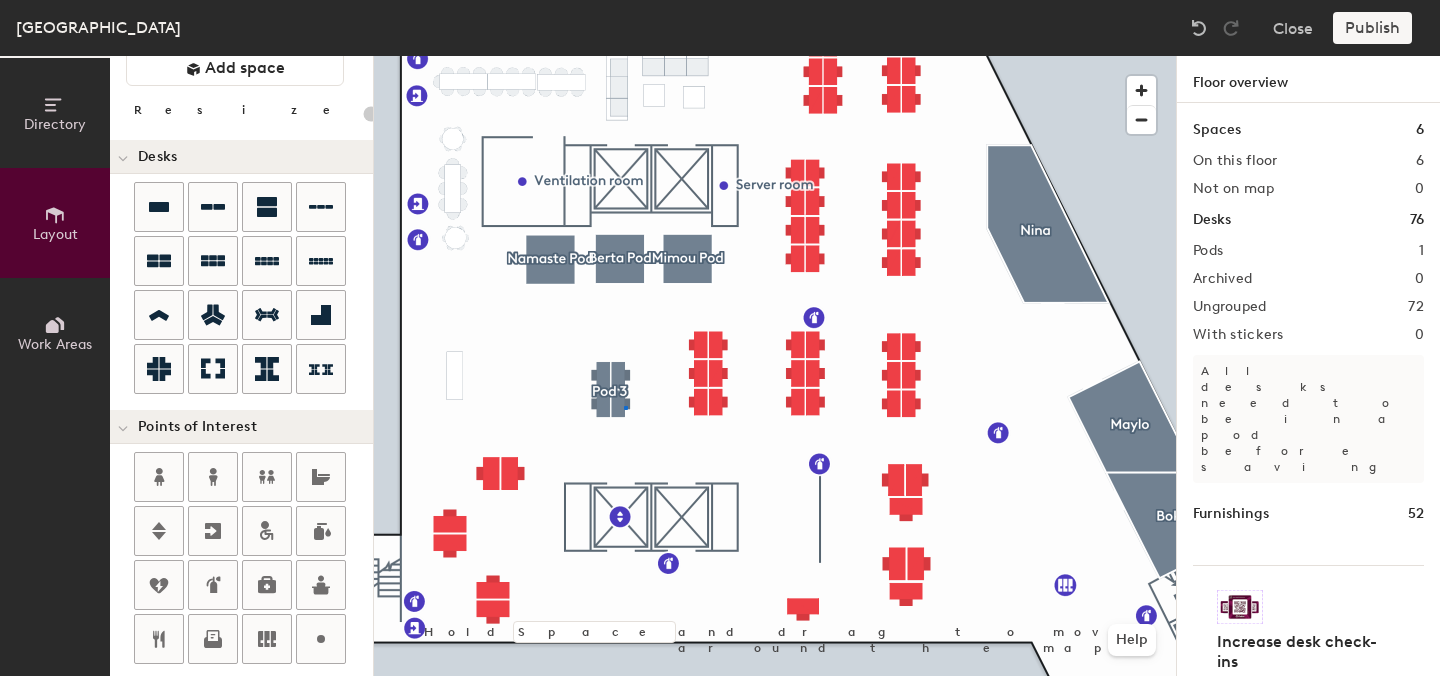 click 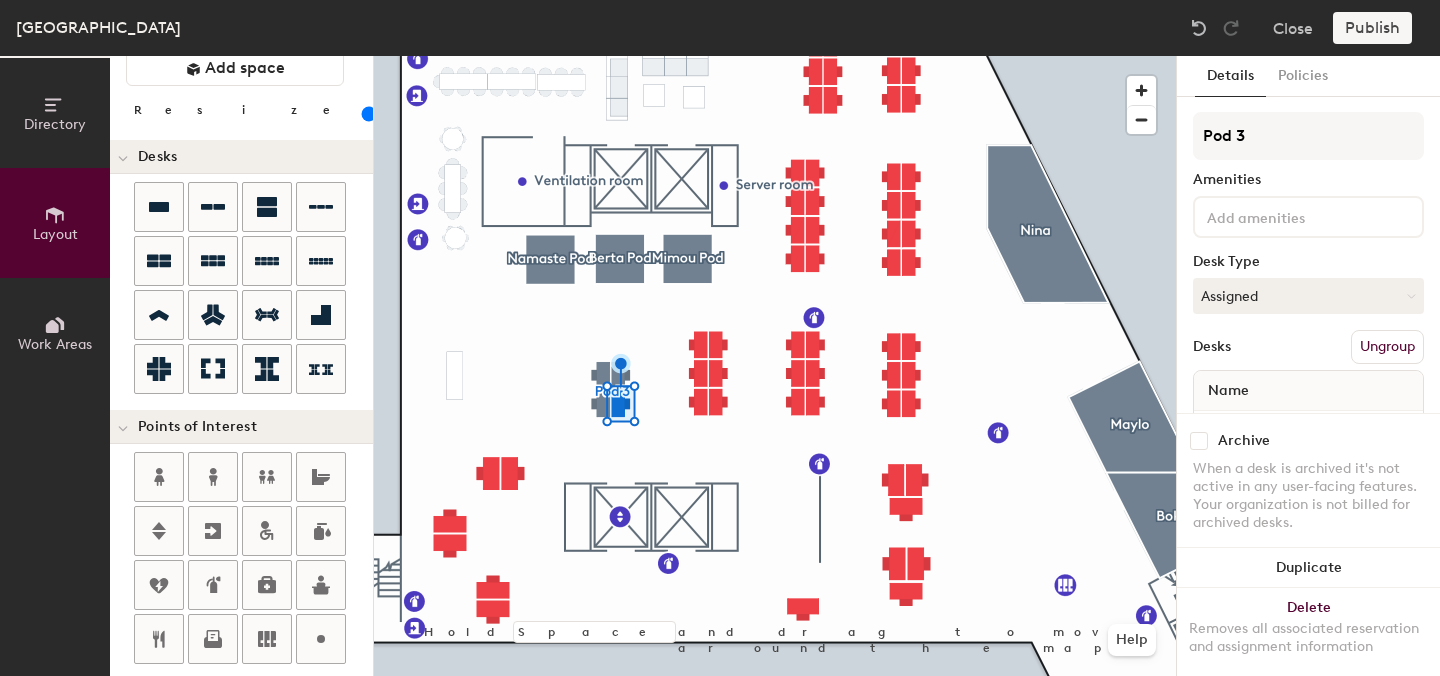 scroll, scrollTop: 67, scrollLeft: 0, axis: vertical 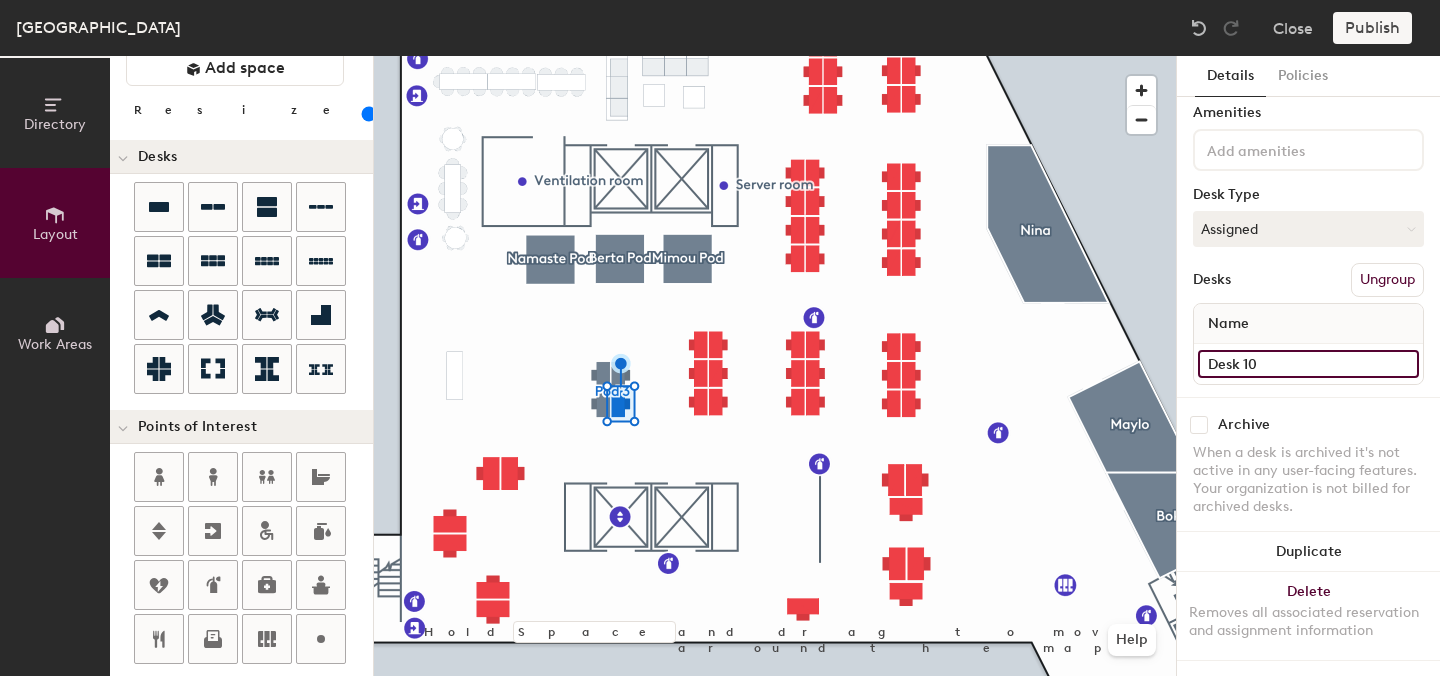 click on "Desk 10" 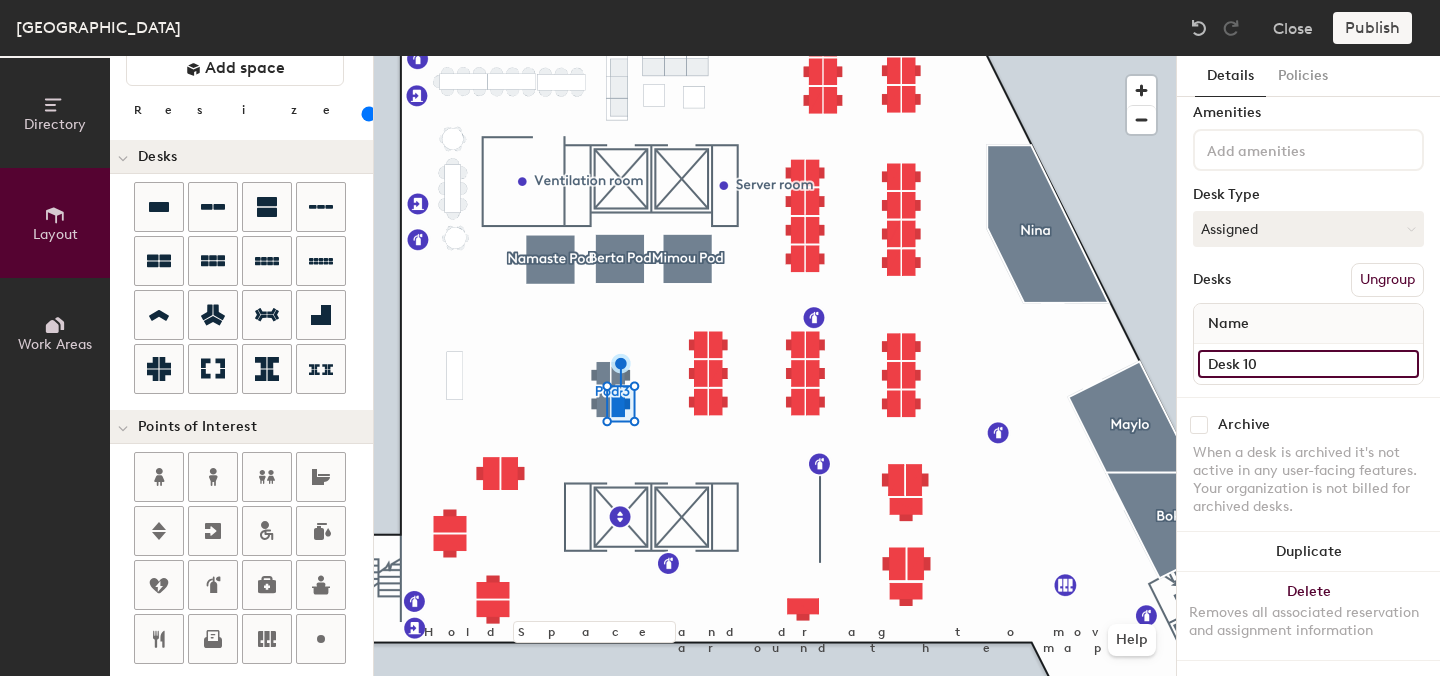 click on "Desk 10" 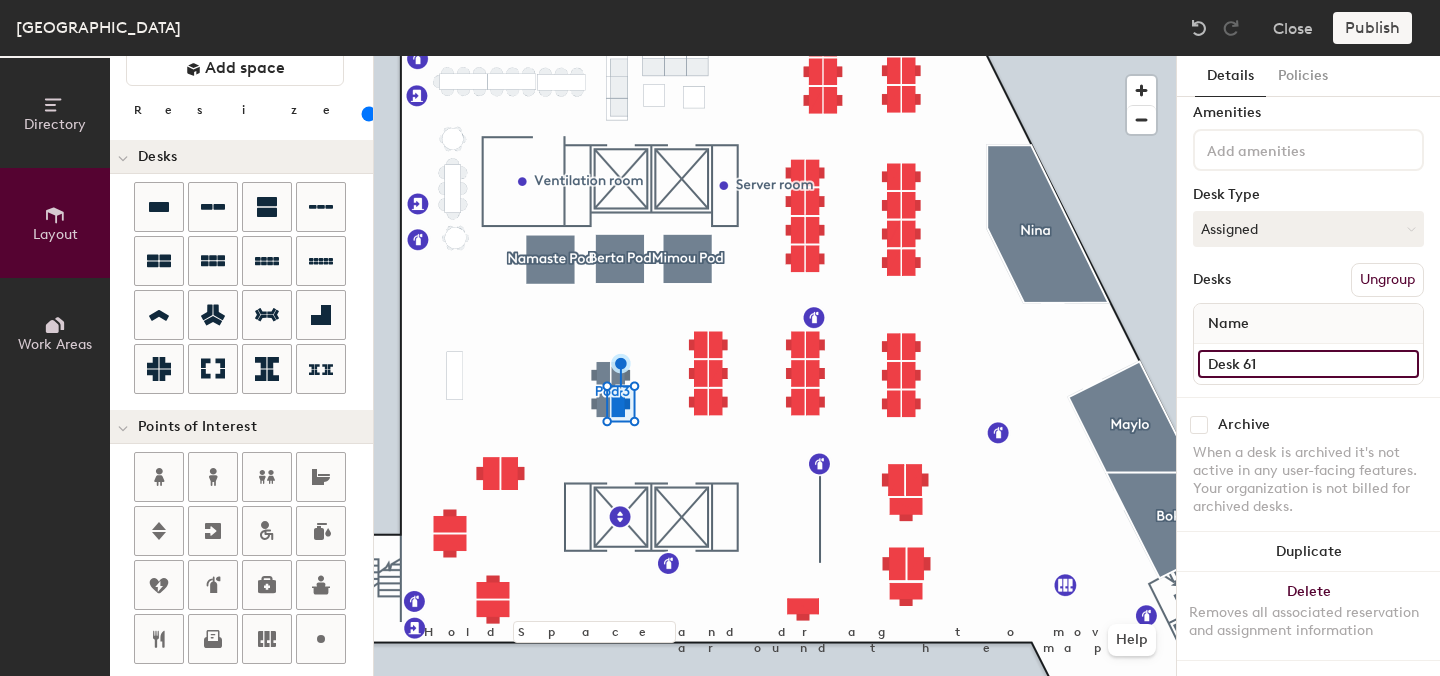 type on "Desk 61" 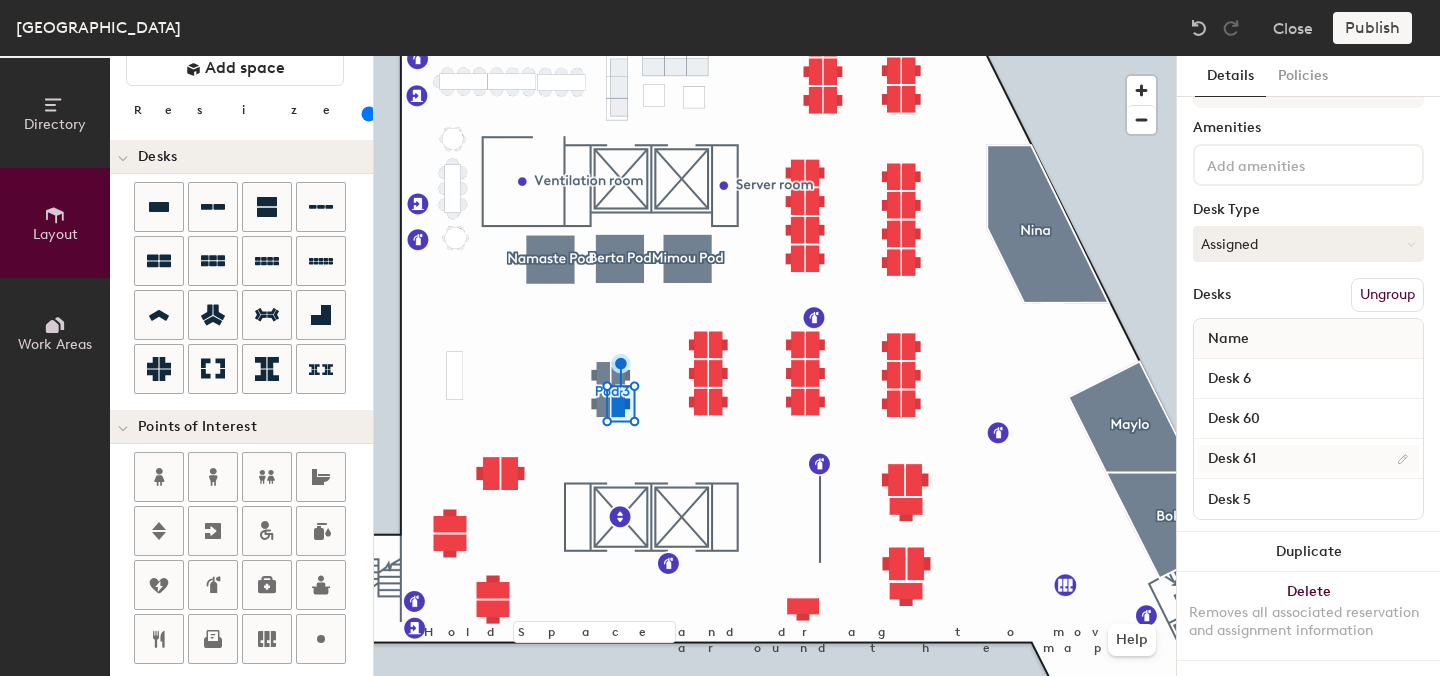scroll, scrollTop: 52, scrollLeft: 0, axis: vertical 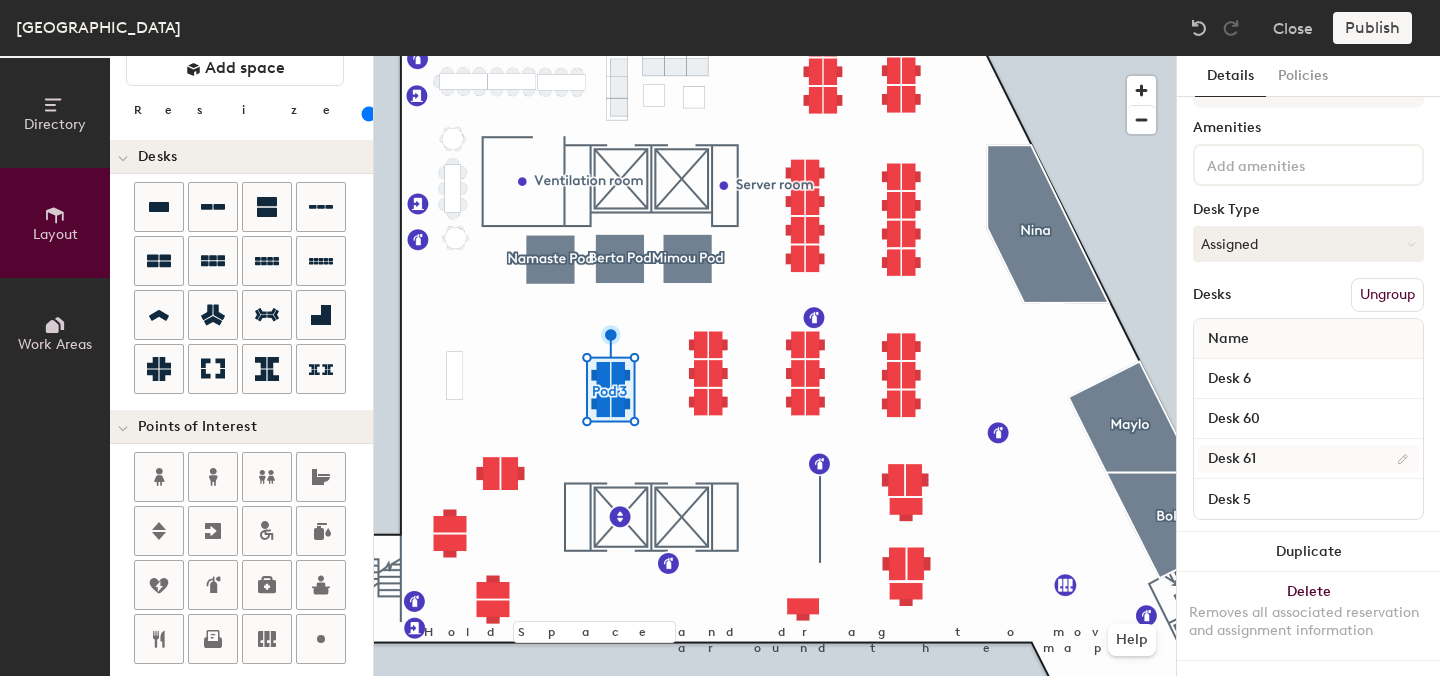 click 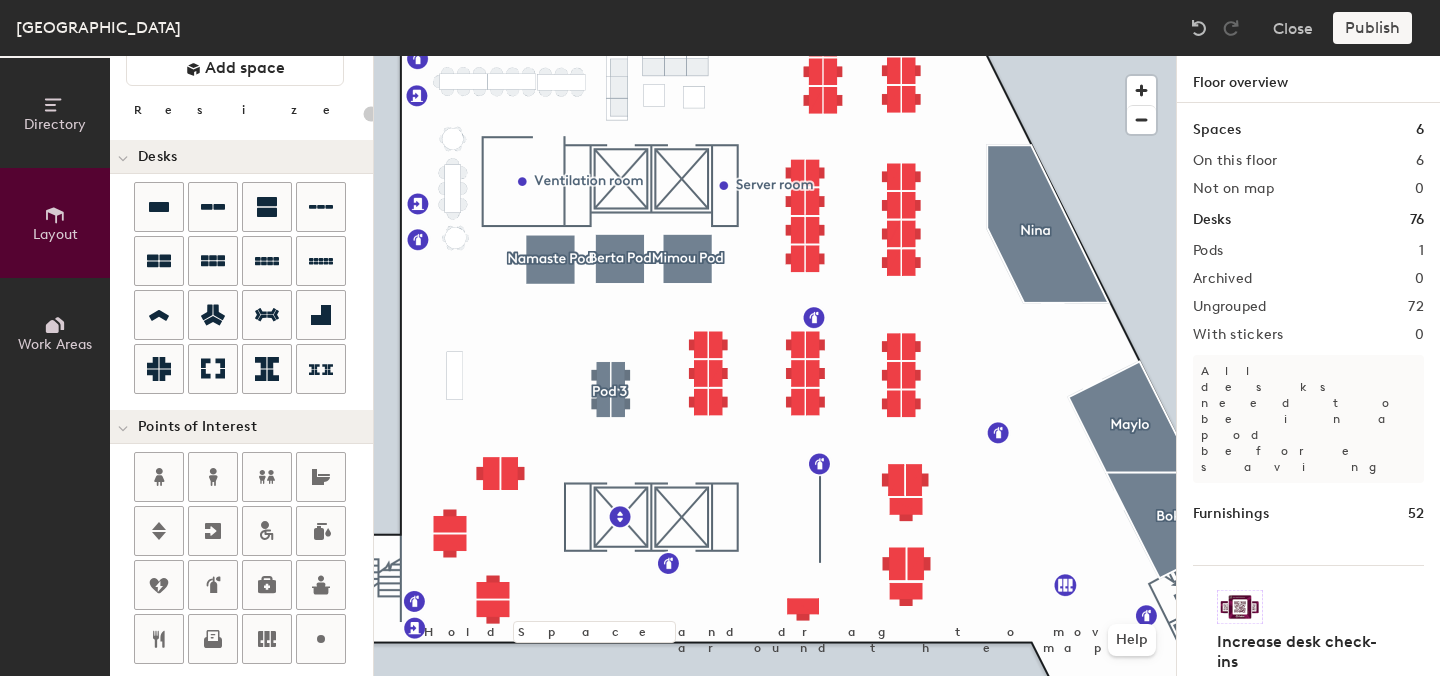 type on "100" 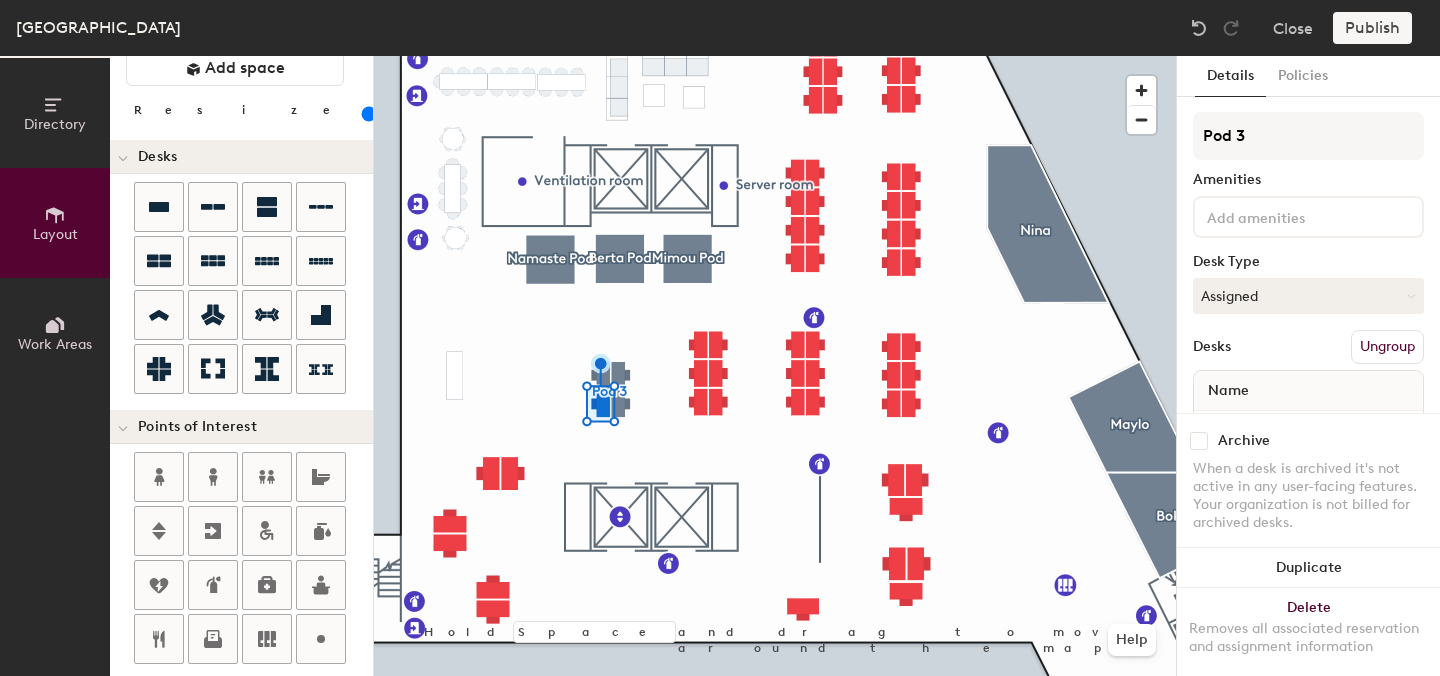 scroll, scrollTop: 67, scrollLeft: 0, axis: vertical 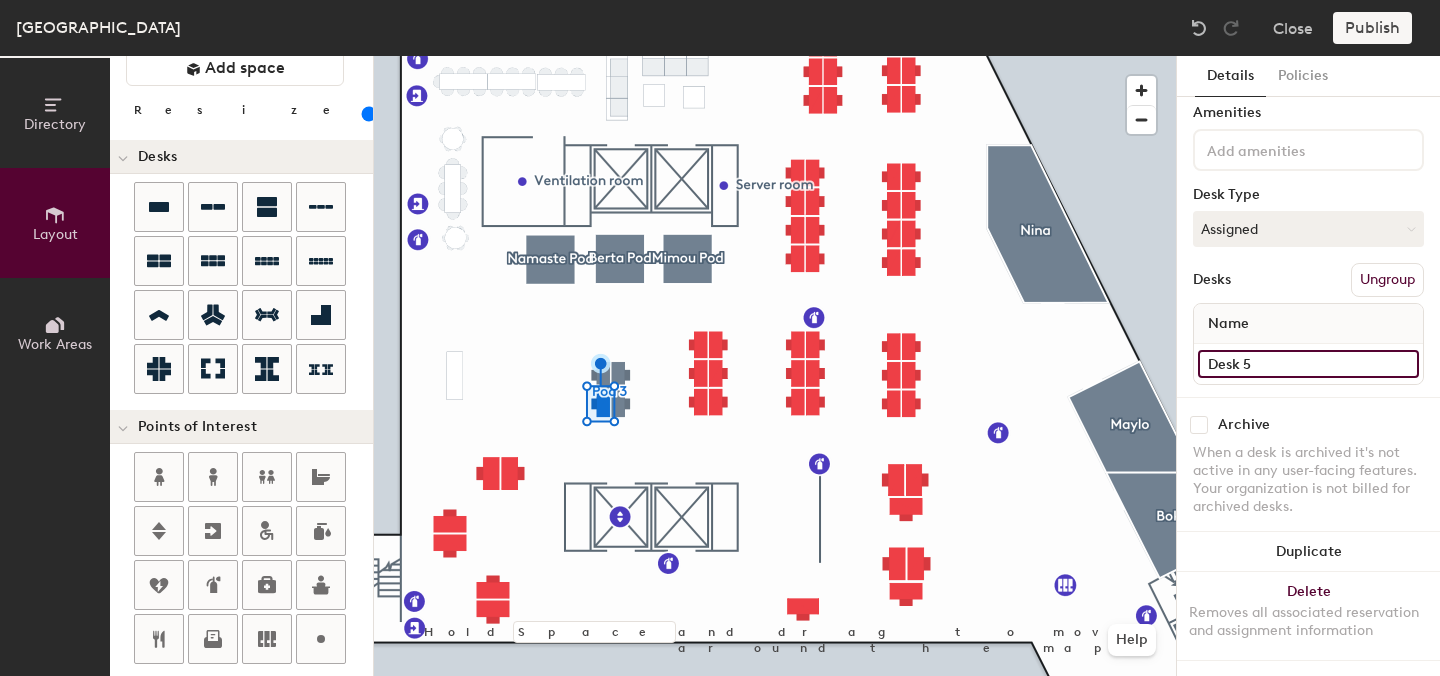 click on "Desk 5" 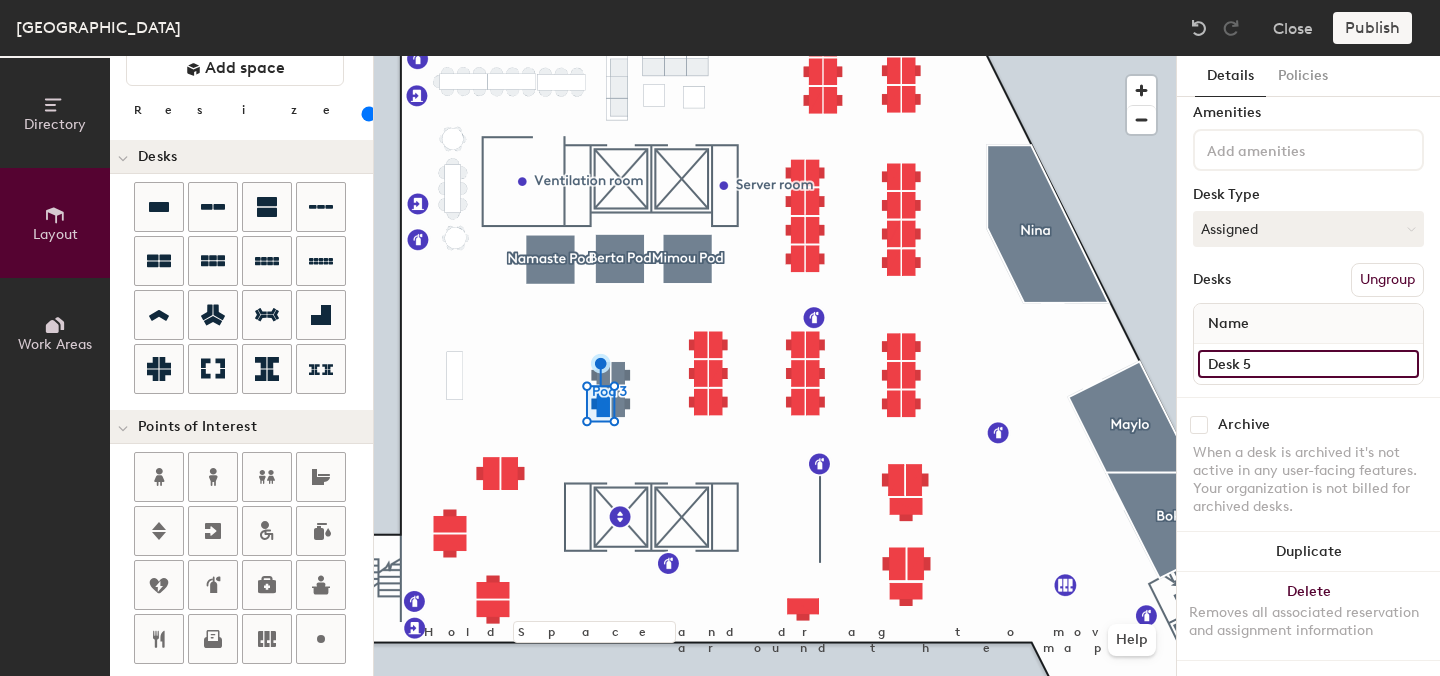 click on "Desk 5" 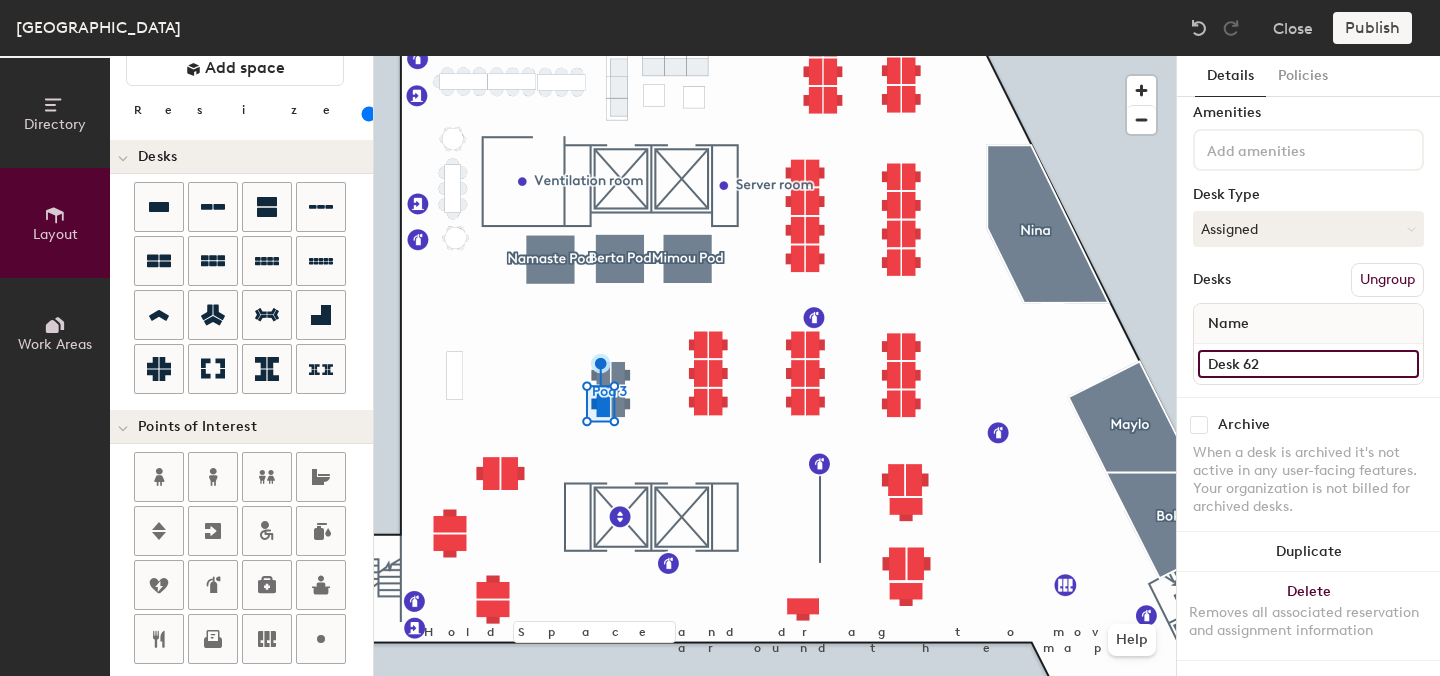 type on "Desk 62" 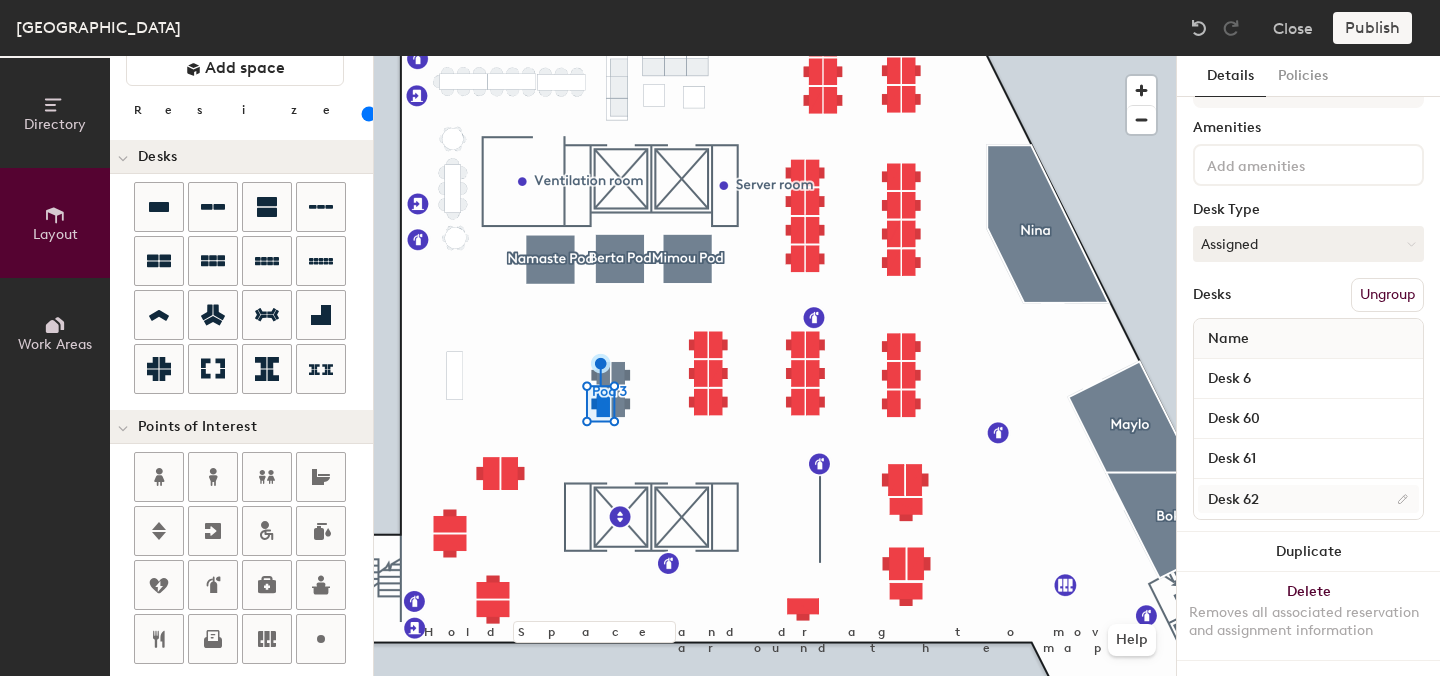 scroll, scrollTop: 67, scrollLeft: 0, axis: vertical 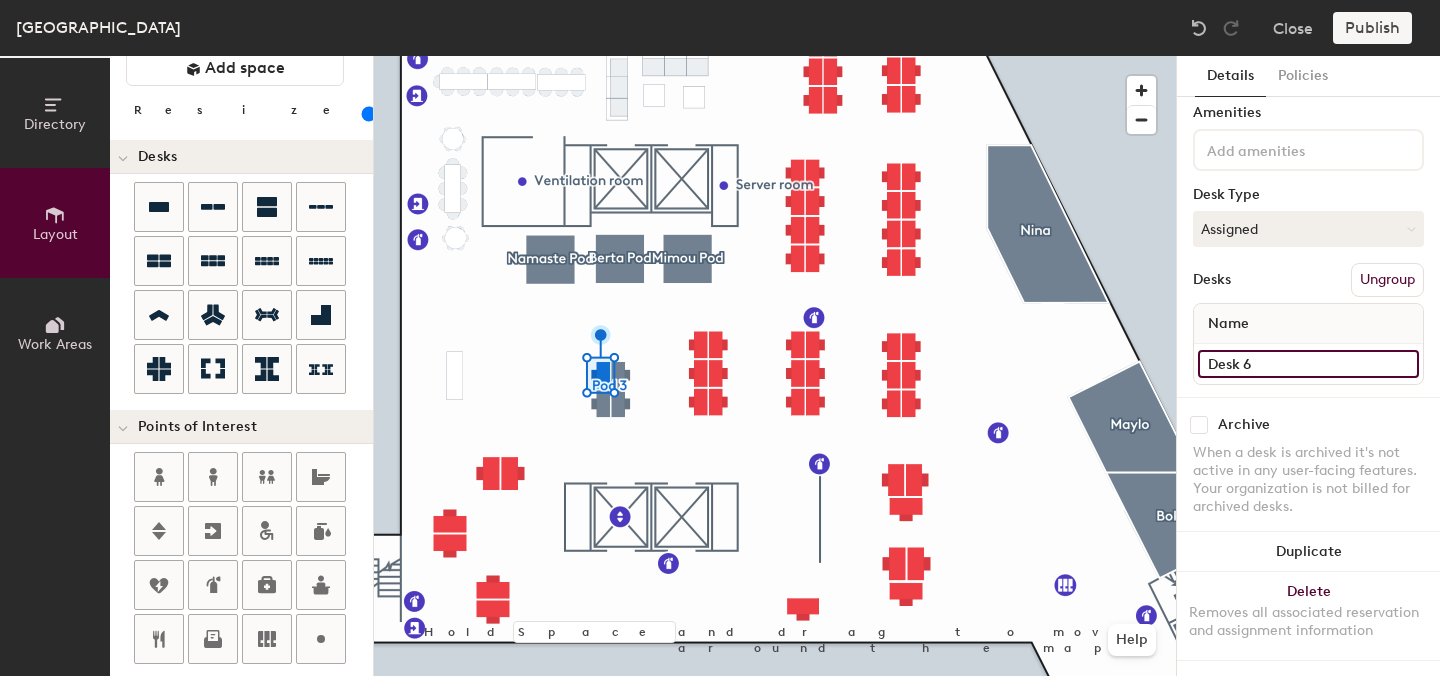 click on "Desk 6" 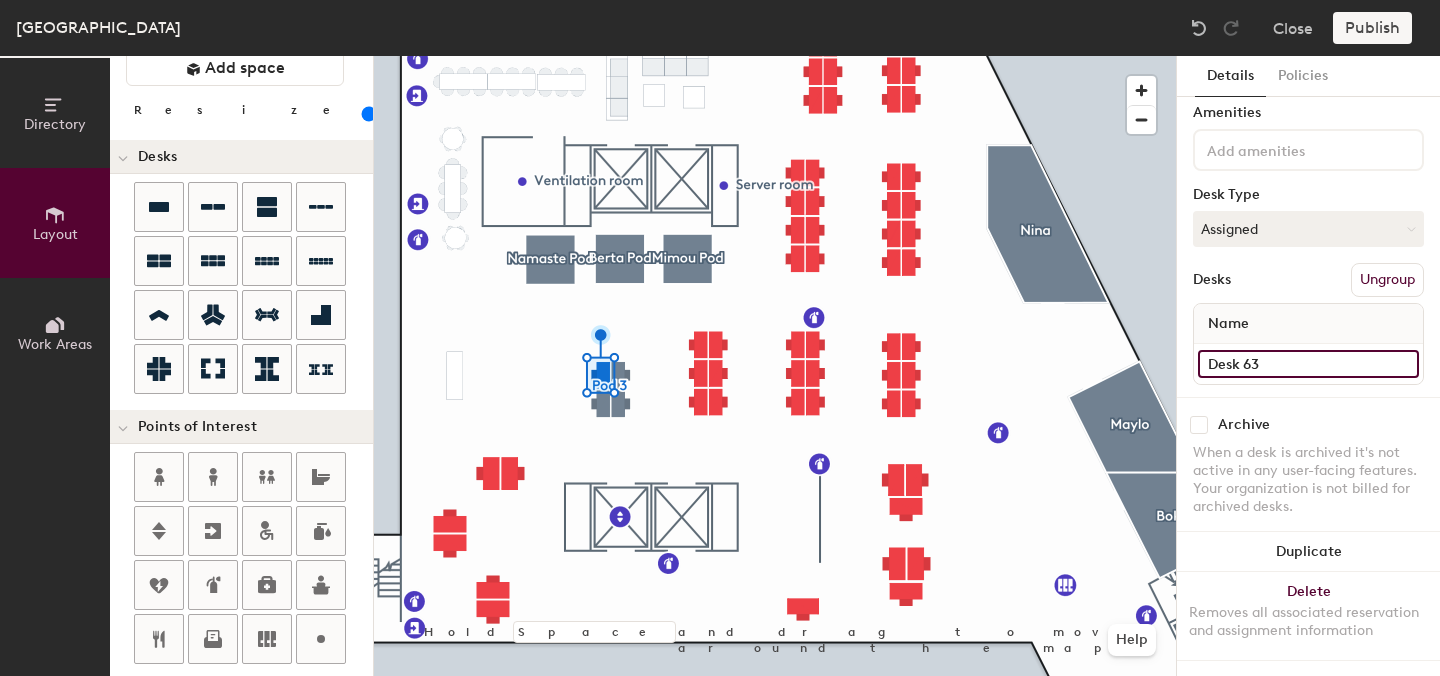 type on "Desk 63" 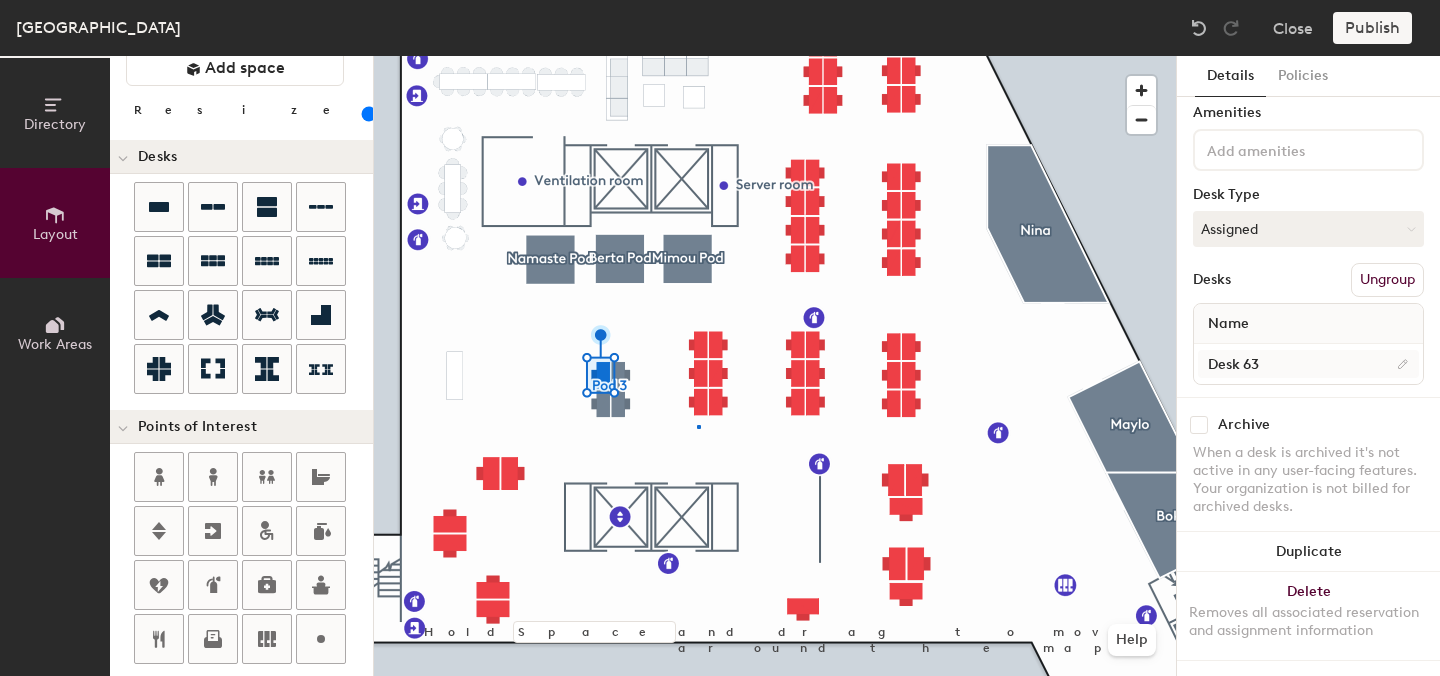 click 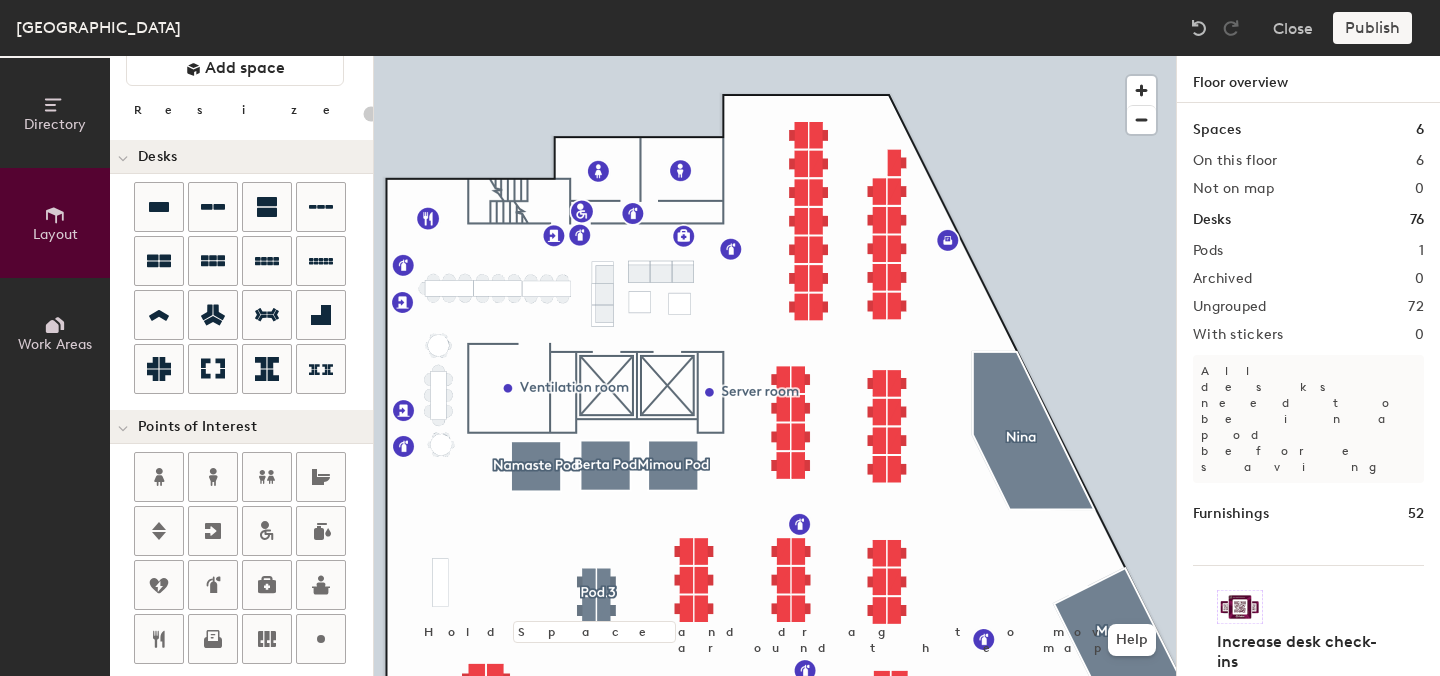 type on "100" 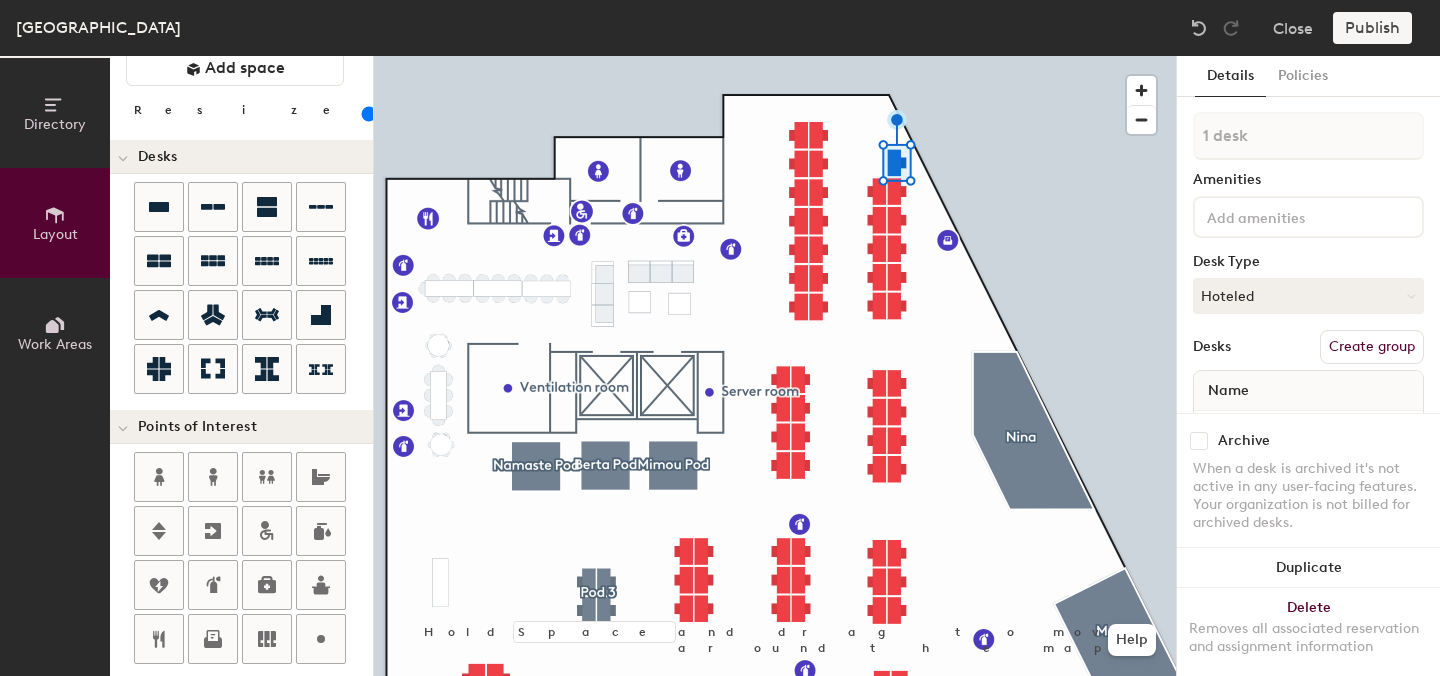 scroll, scrollTop: 67, scrollLeft: 0, axis: vertical 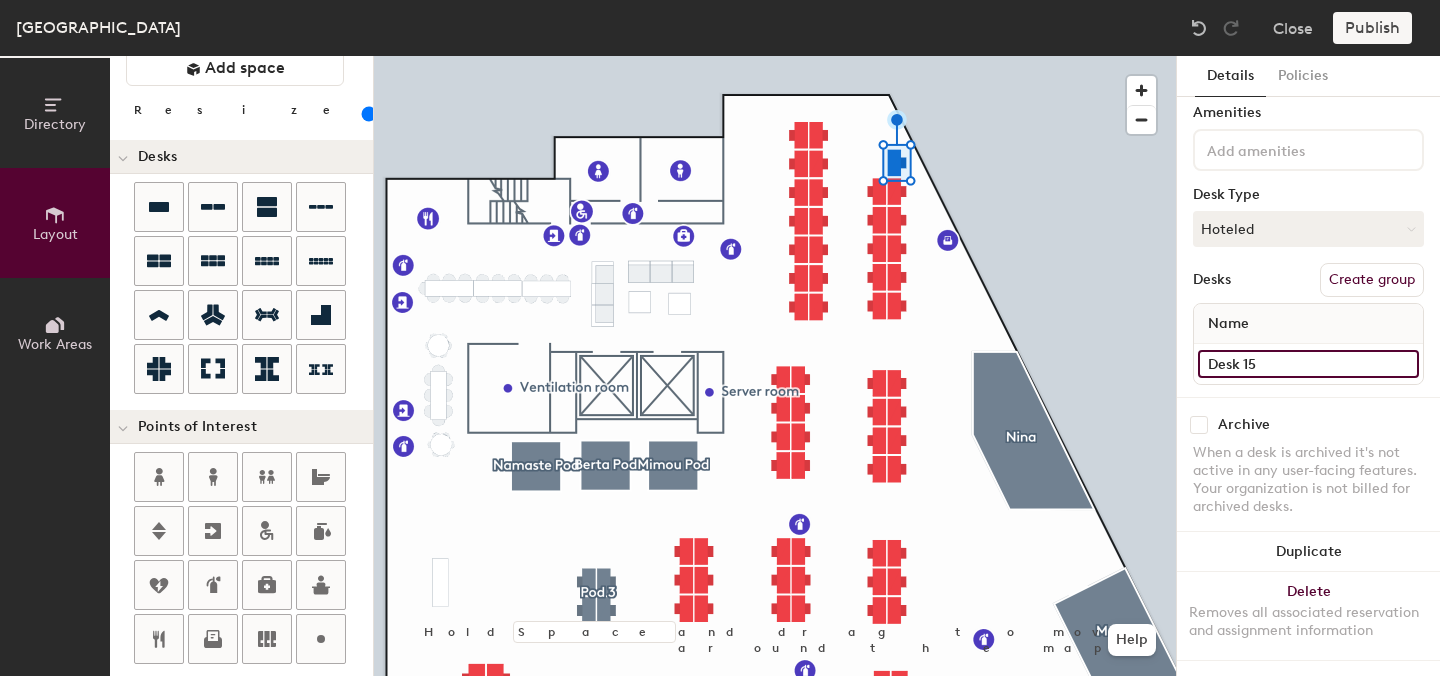 click on "Desk 15" 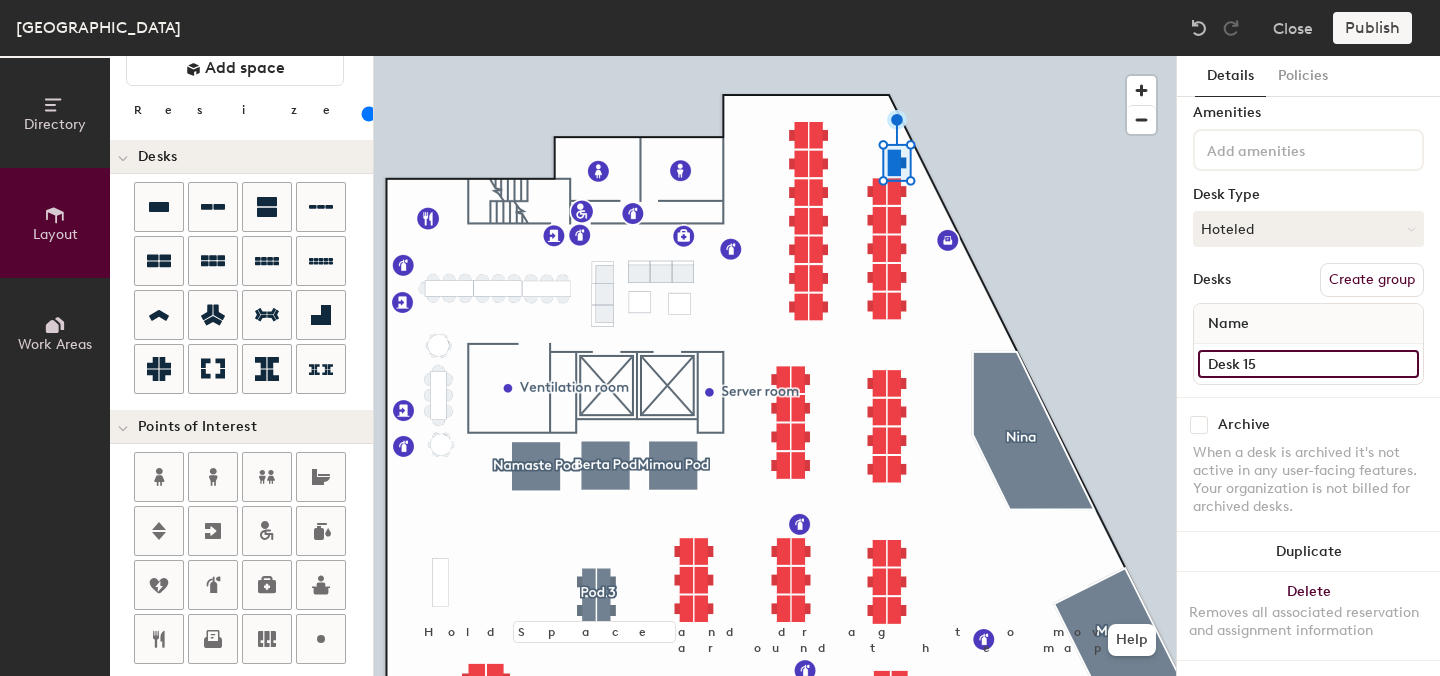 click on "Desk 15" 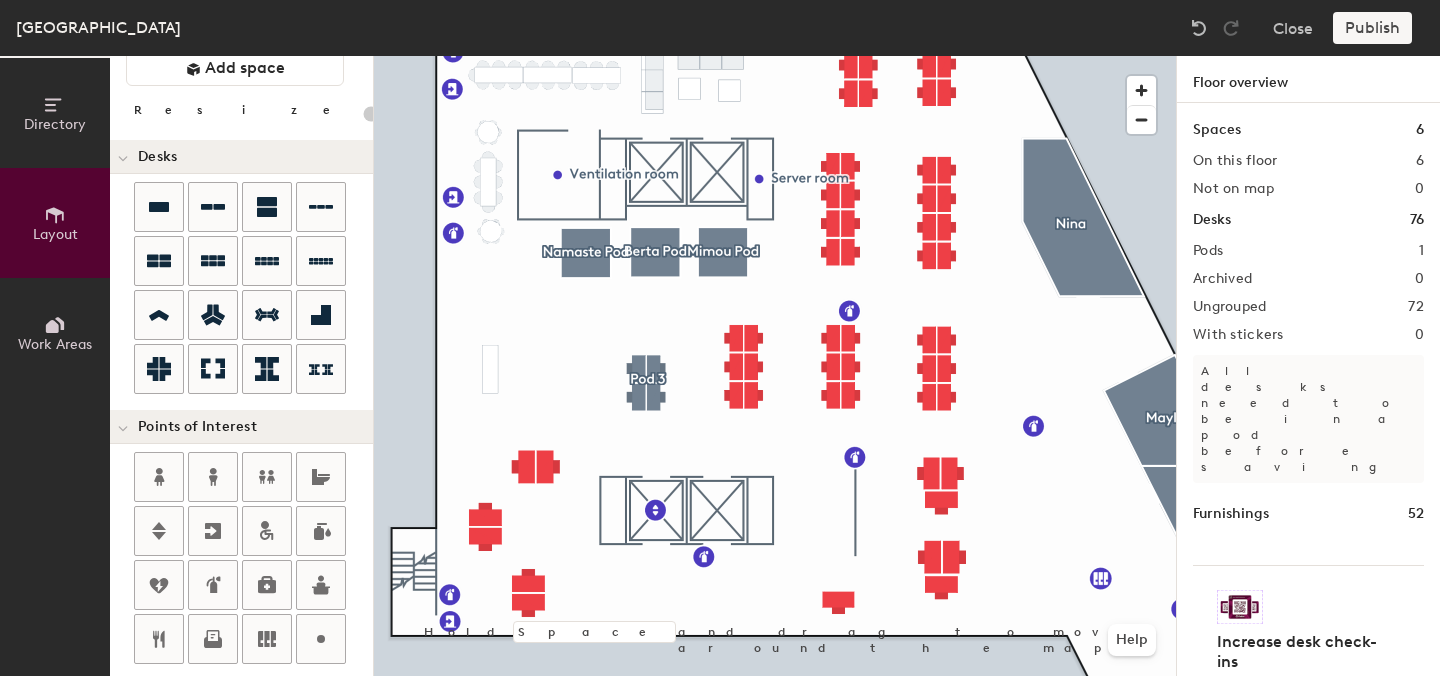 type on "100" 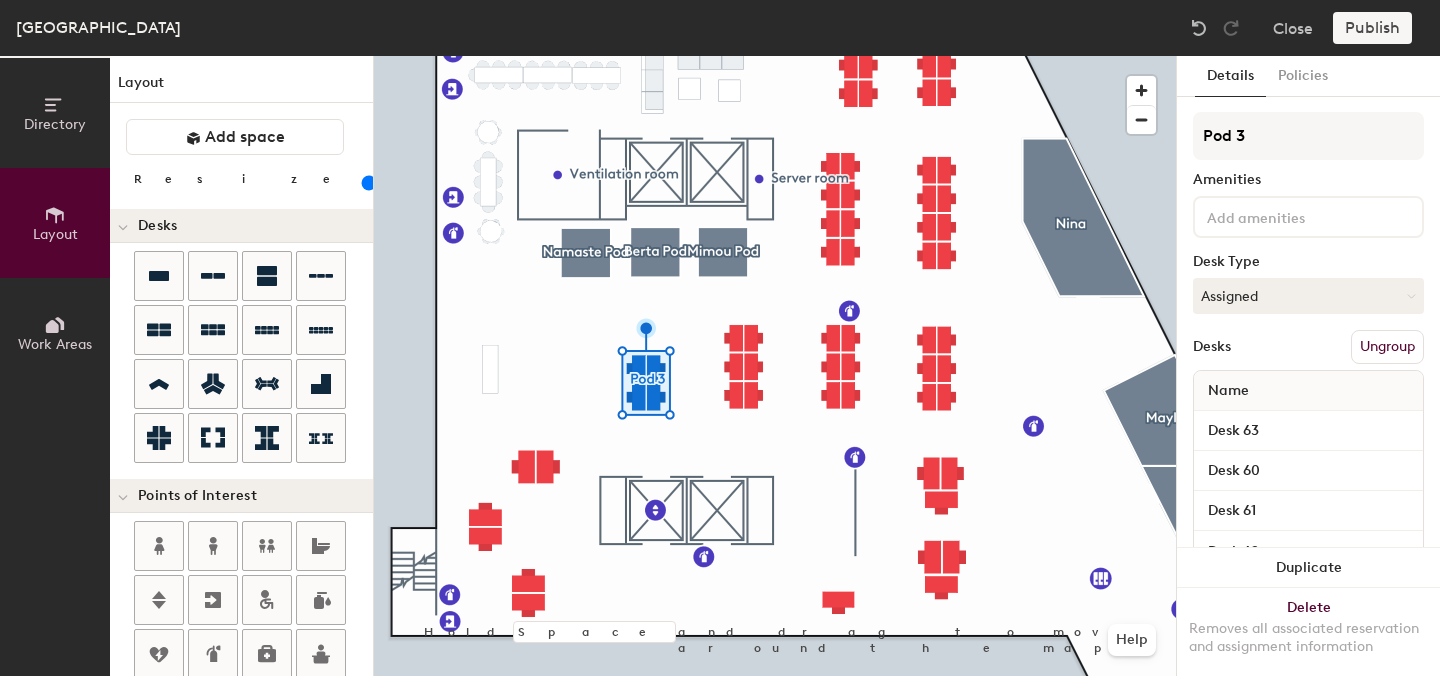 scroll, scrollTop: 0, scrollLeft: 0, axis: both 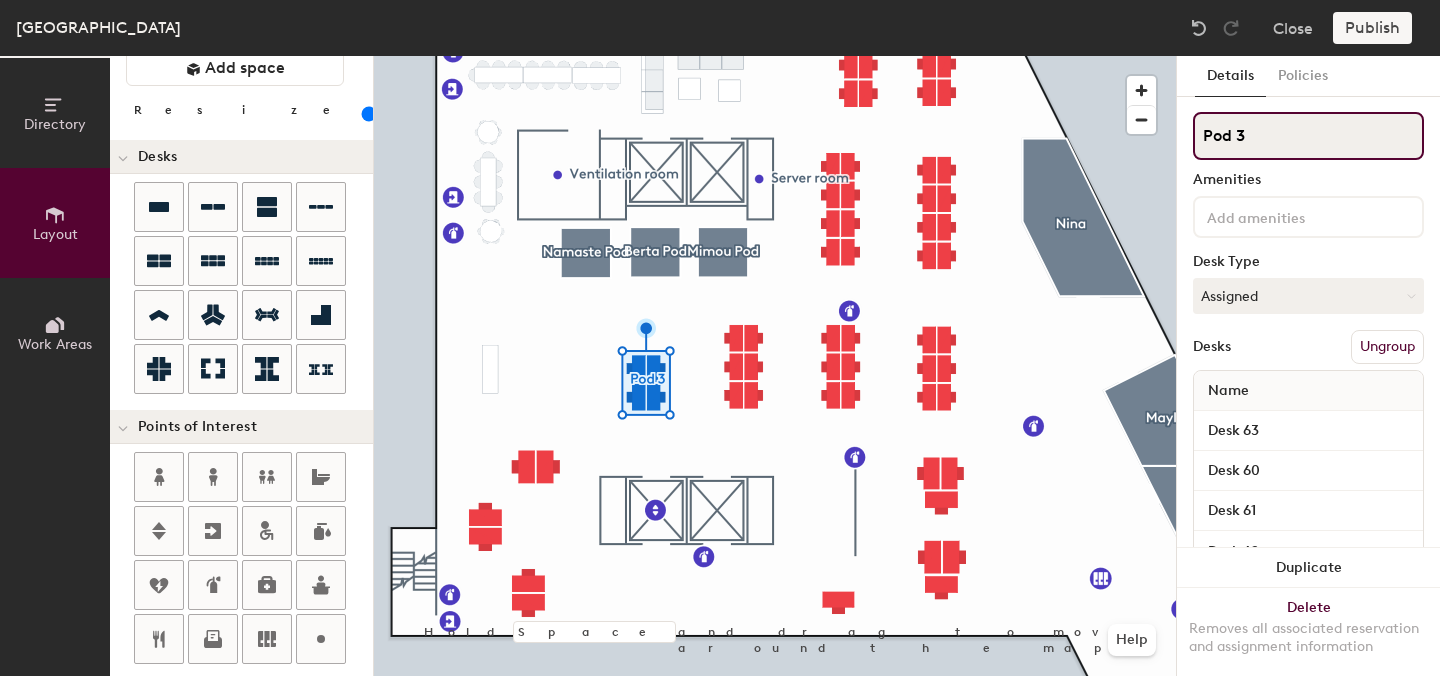 click on "Pod 3" 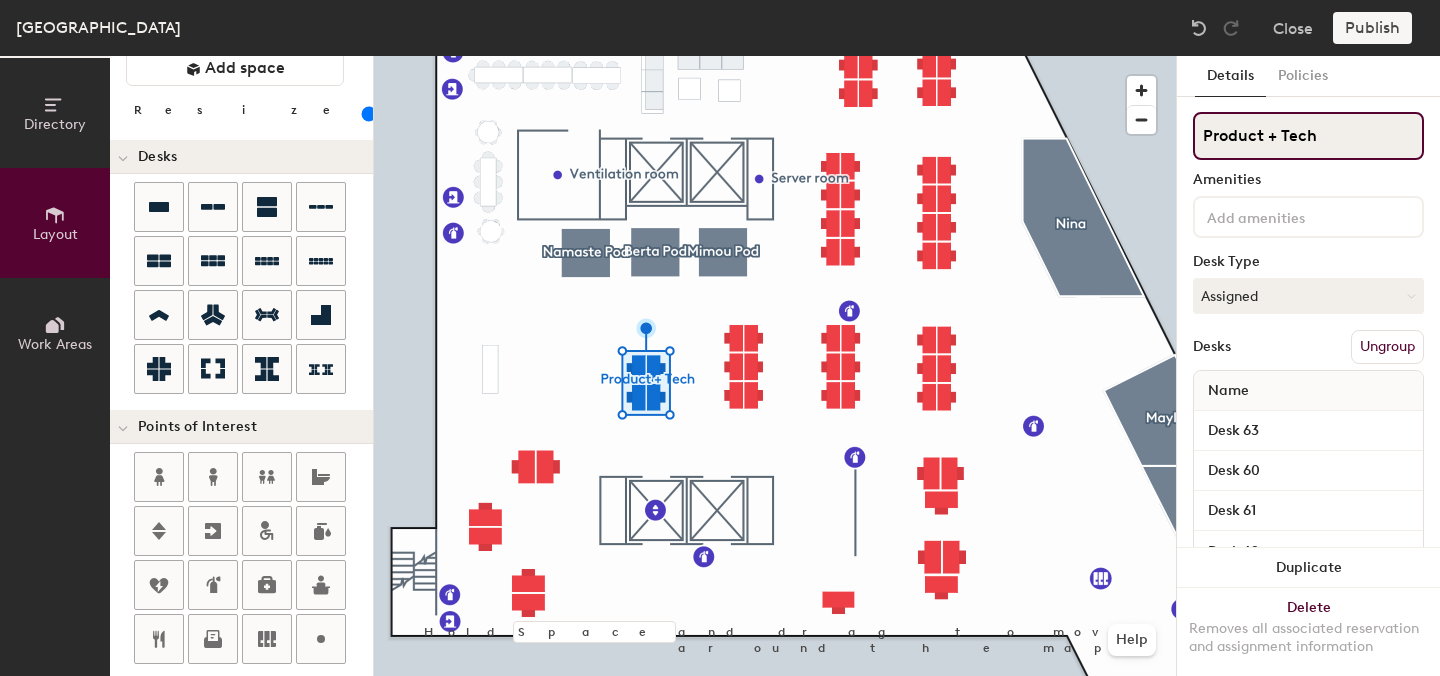 click on "Product + Tech" 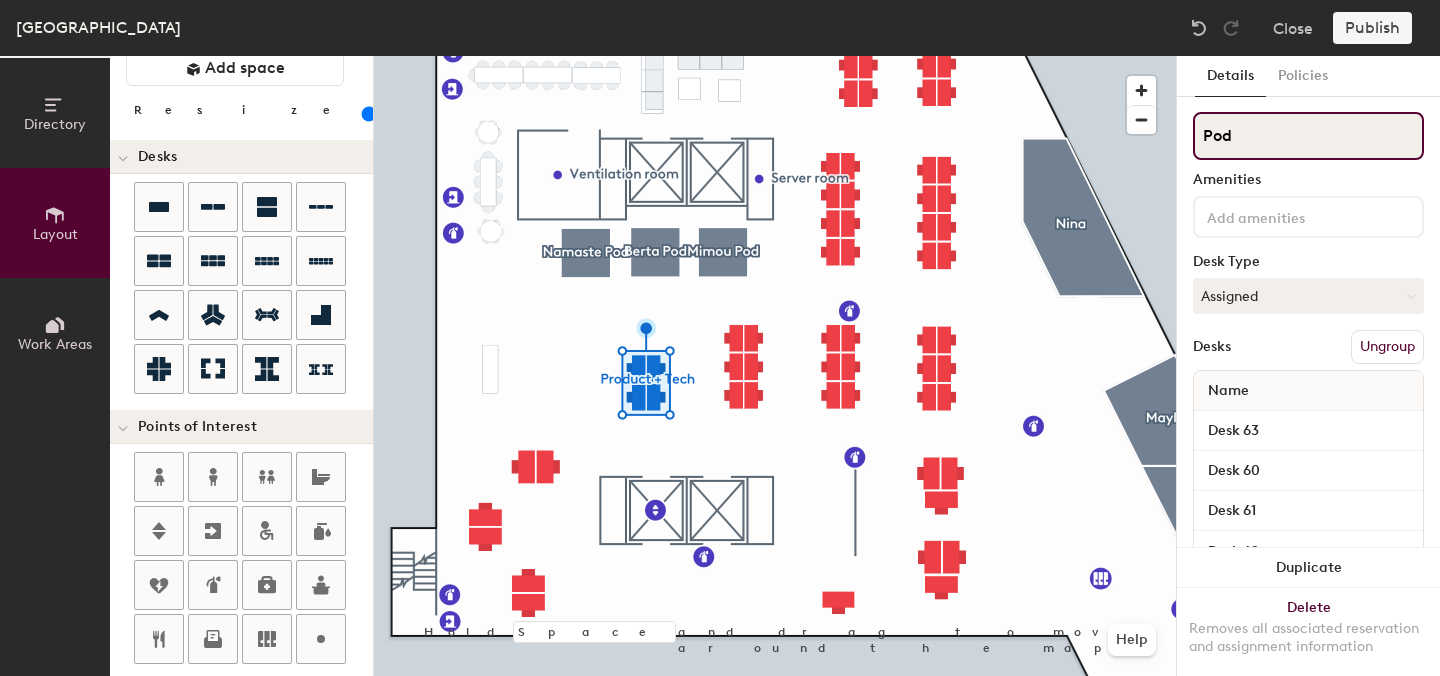 type on "Pod" 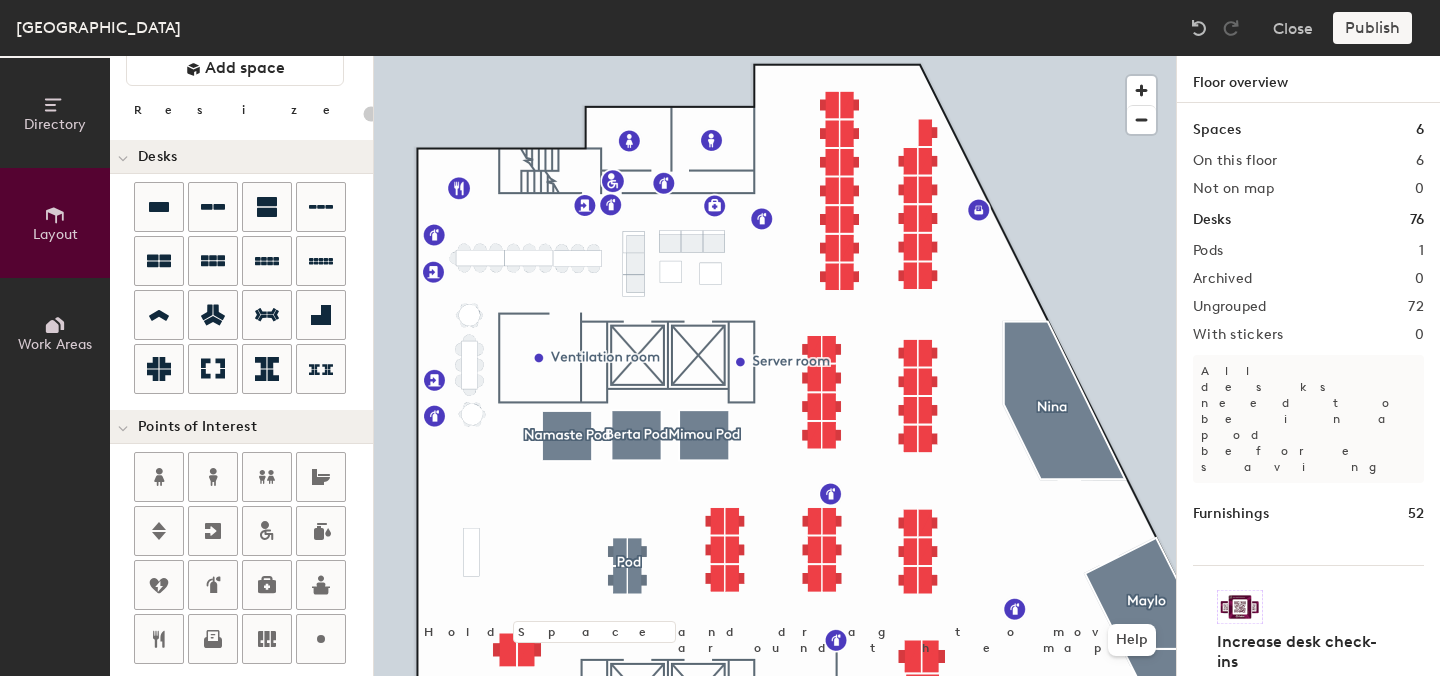 type on "100" 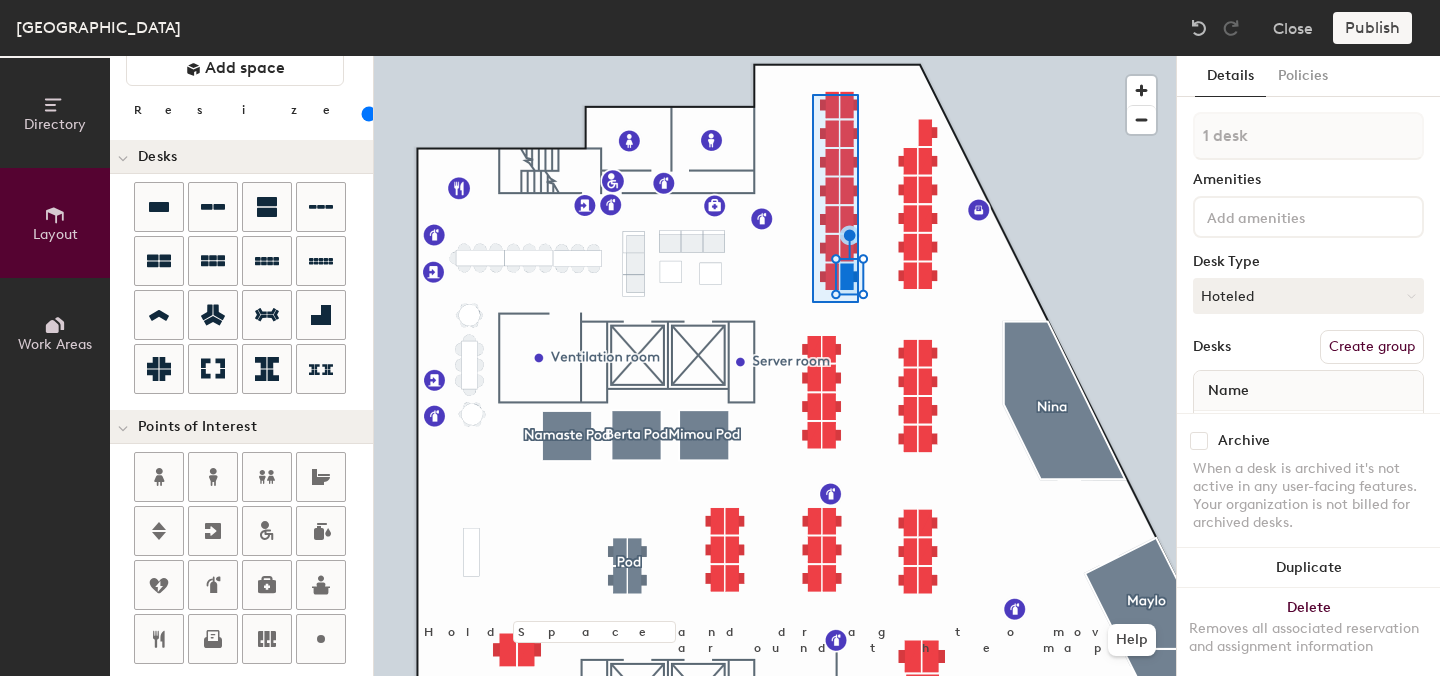 type on "14 desks" 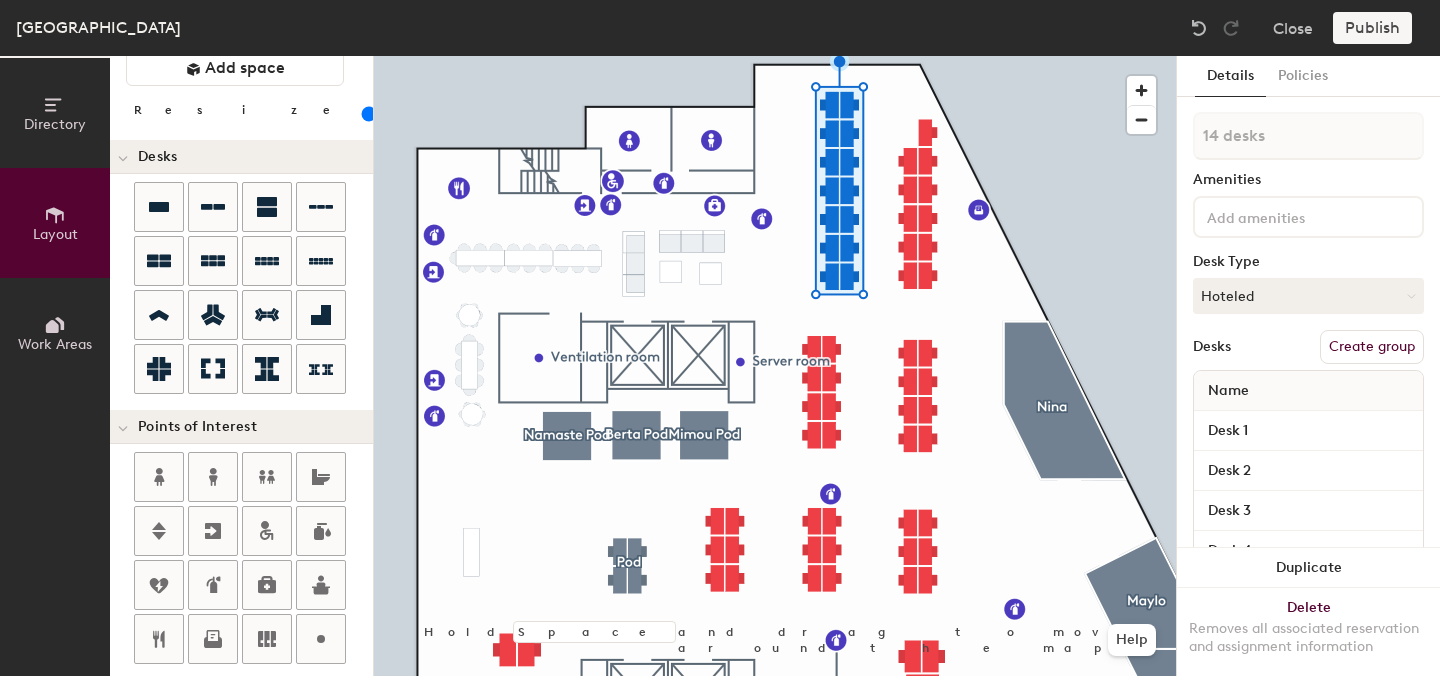 click 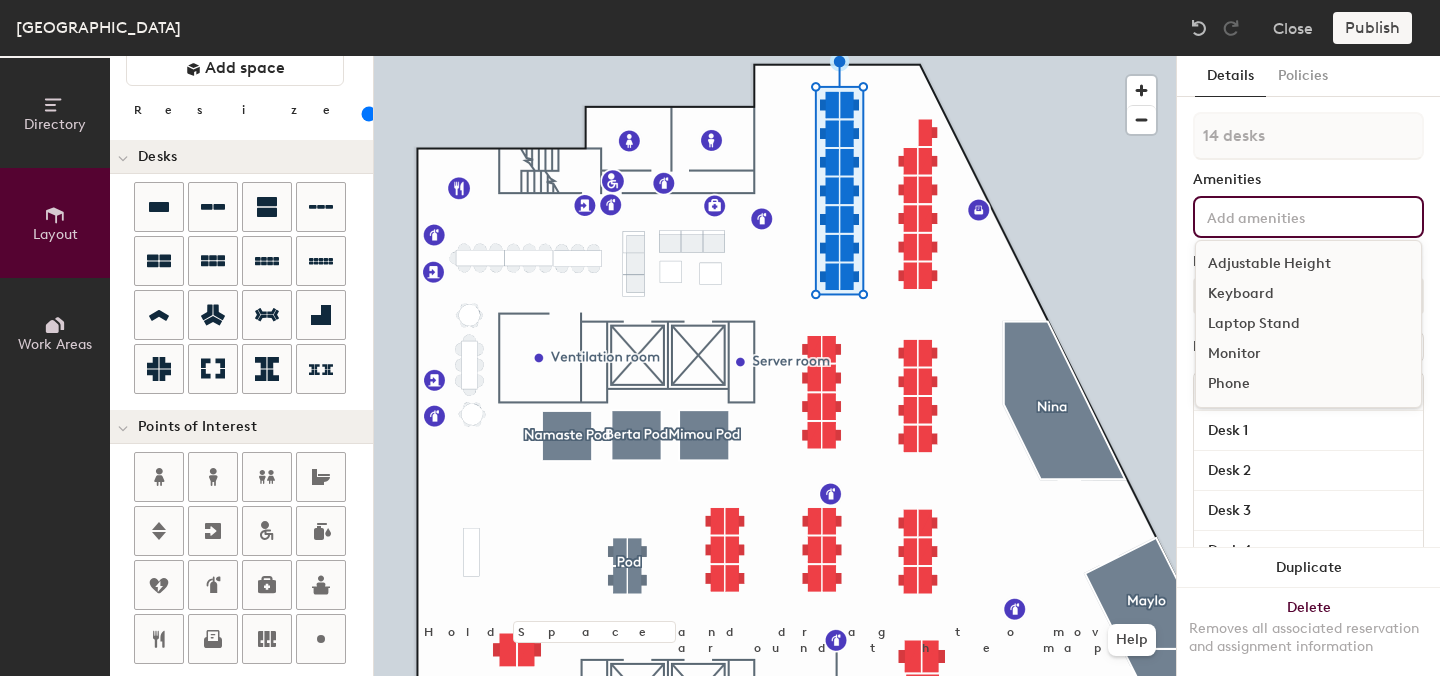 click on "Details Policies 14 desks Amenities Adjustable Height Keyboard Laptop Stand Monitor Phone Desk Type Hoteled Desks Create group Name Desk 1 Desk 2 Desk 3 Desk 4 Desk 5 Desk 6 Desk 7 Desk 8 Desk 9 Desk 10 Desk 11 Desk 12 Desk 13 Desk 14 Duplicate Delete Removes all associated reservation and assignment information" 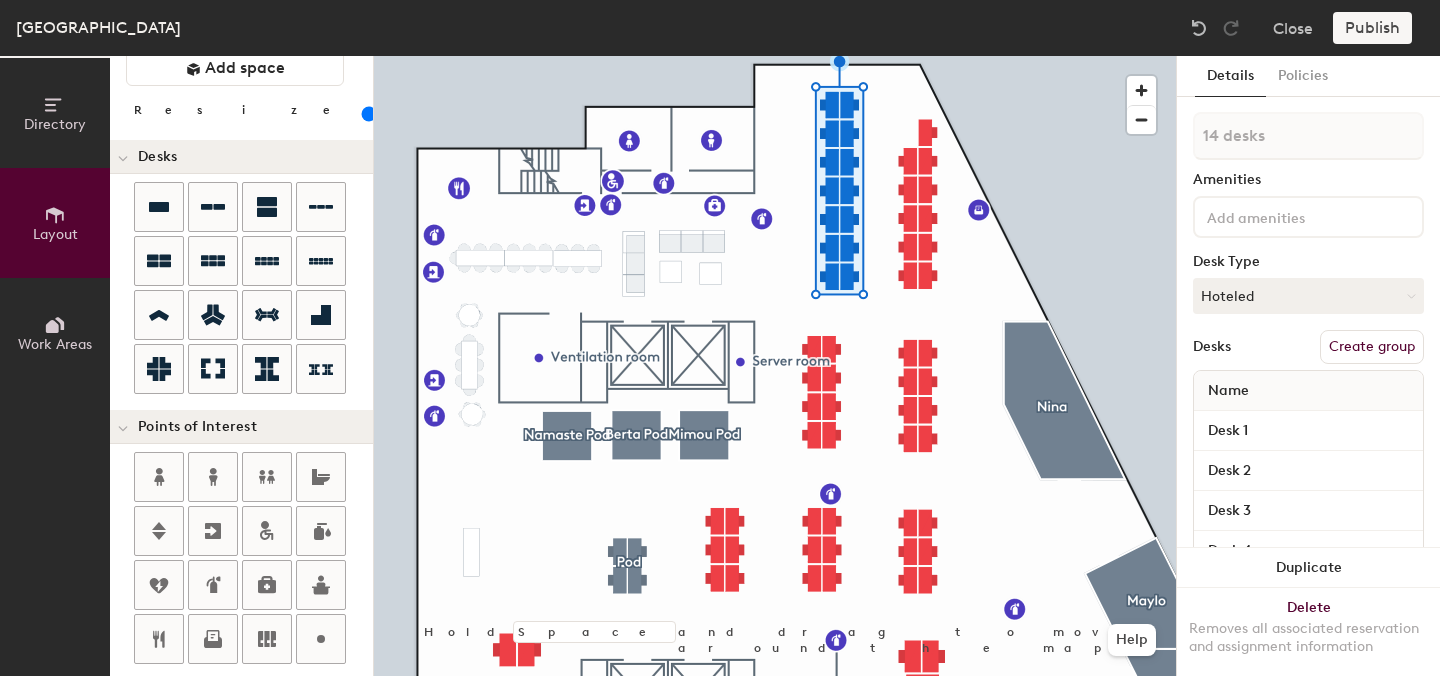 click on "Create group" 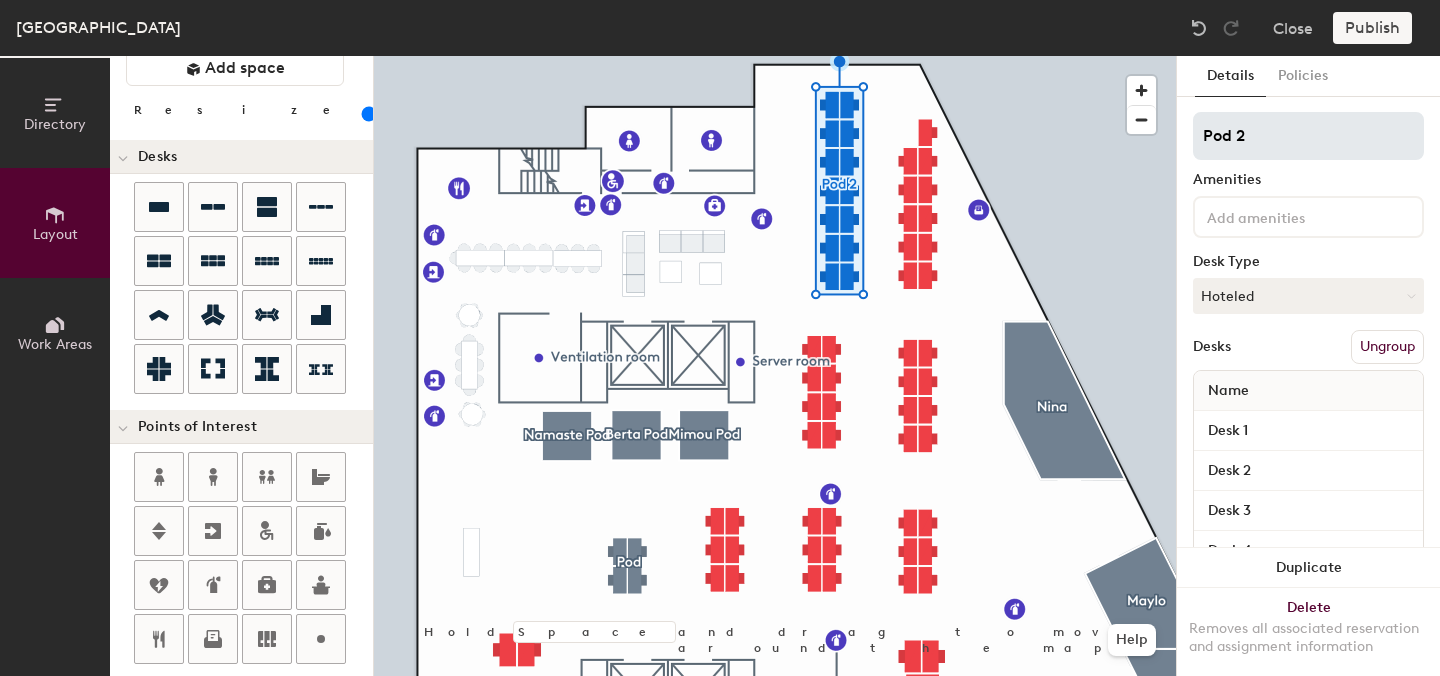 click on "Pod 2" 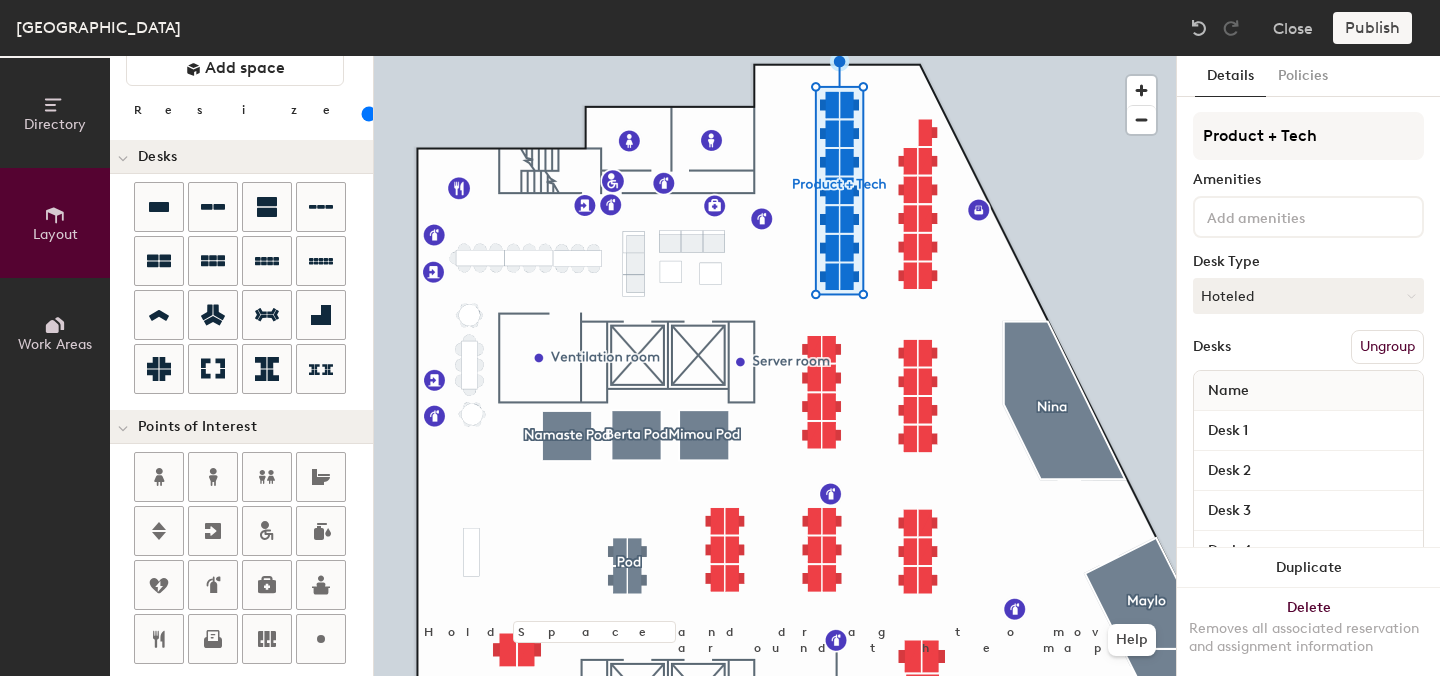 type on "Product + Tech" 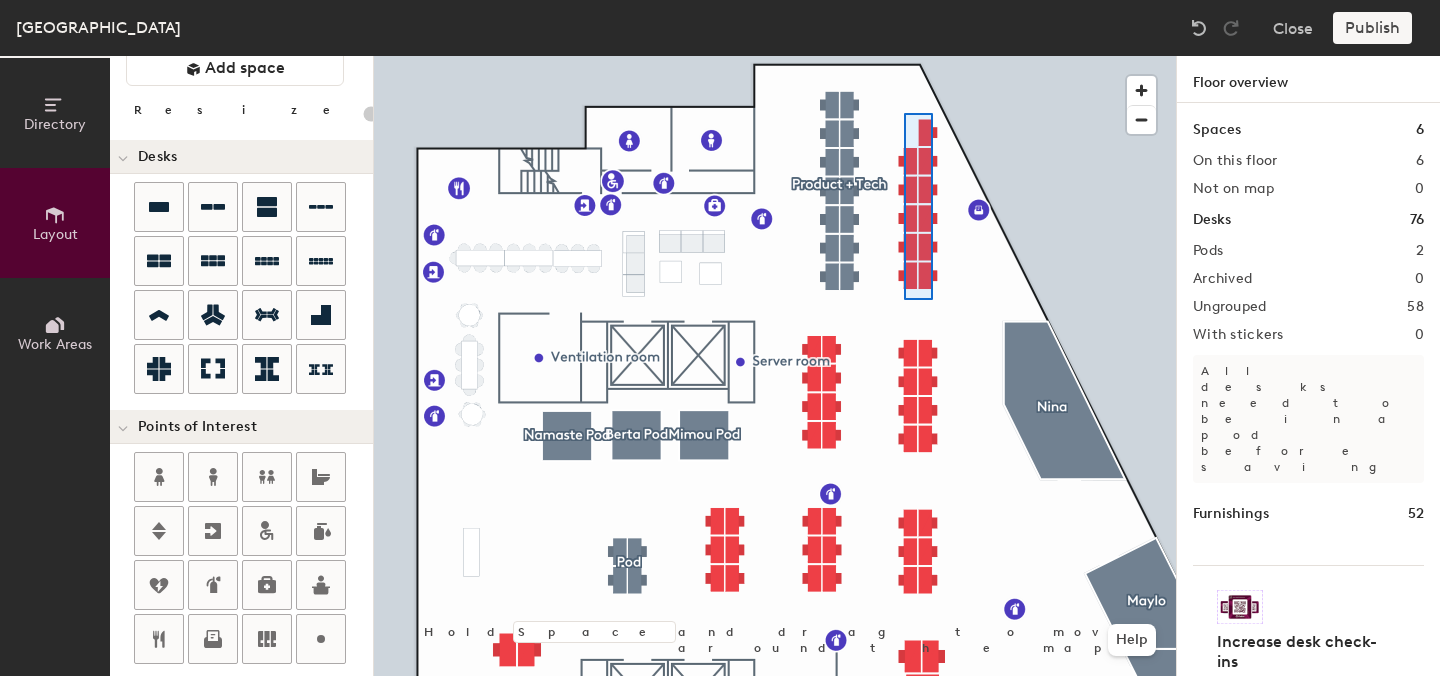 type on "100" 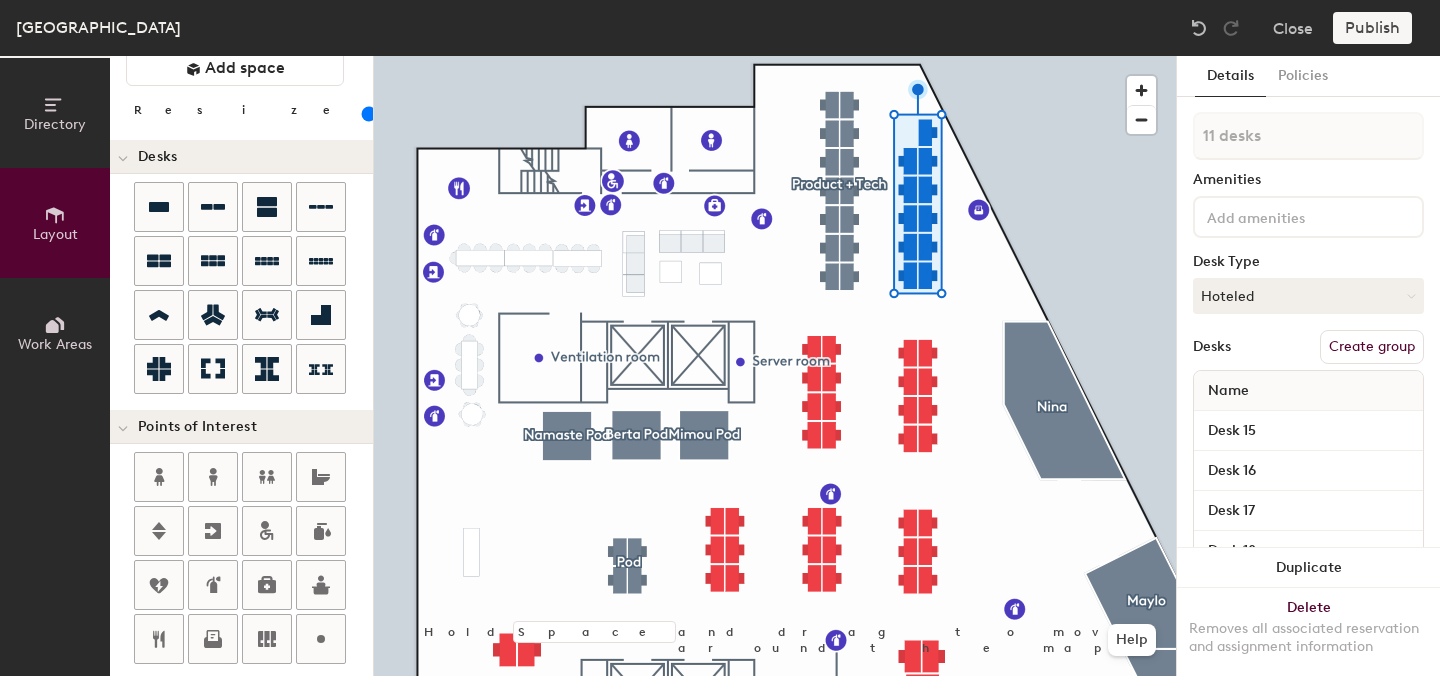 click 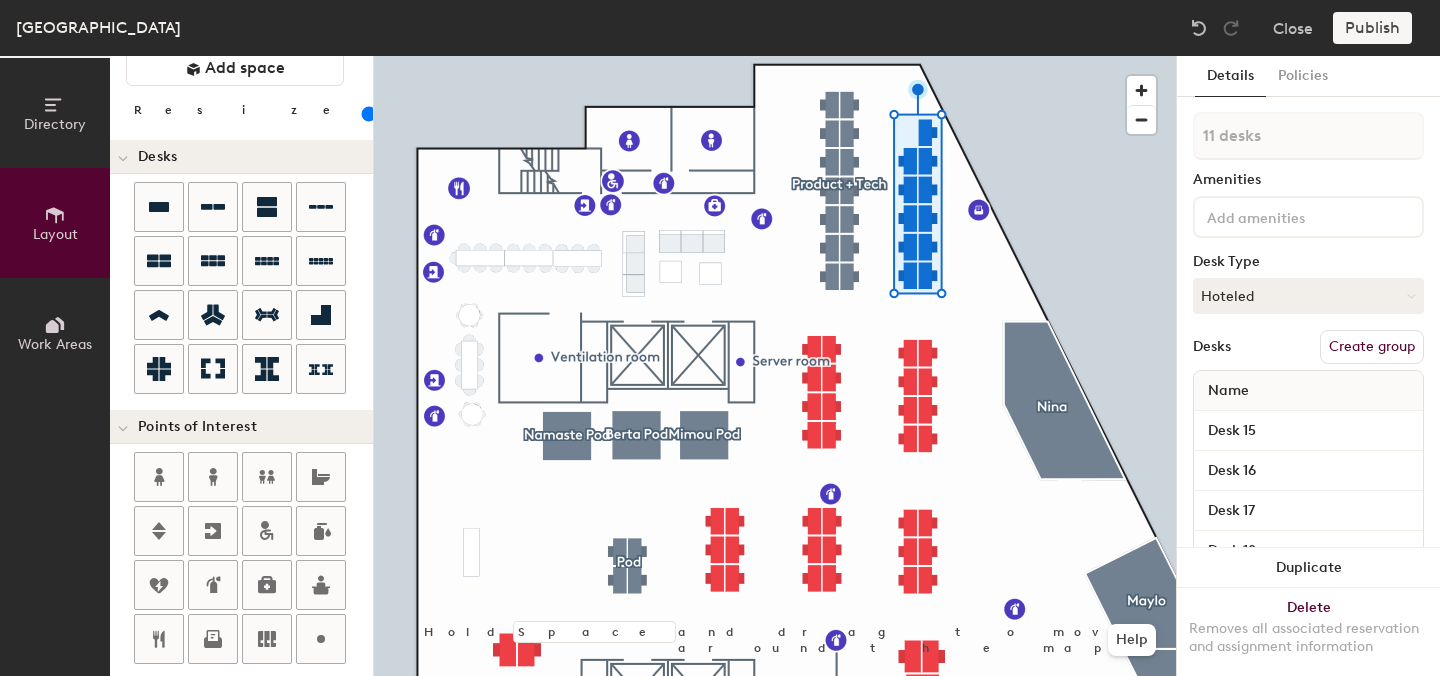 click on "Amenities" 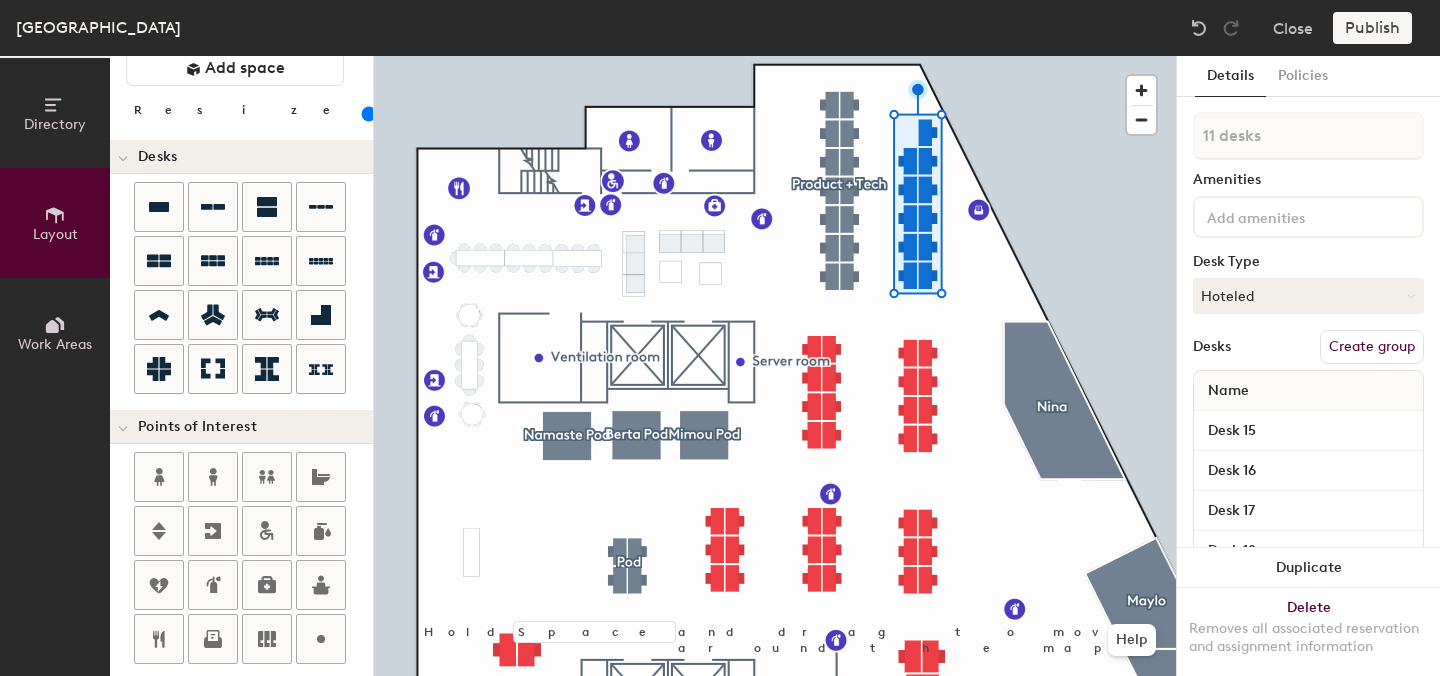 click on "Create group" 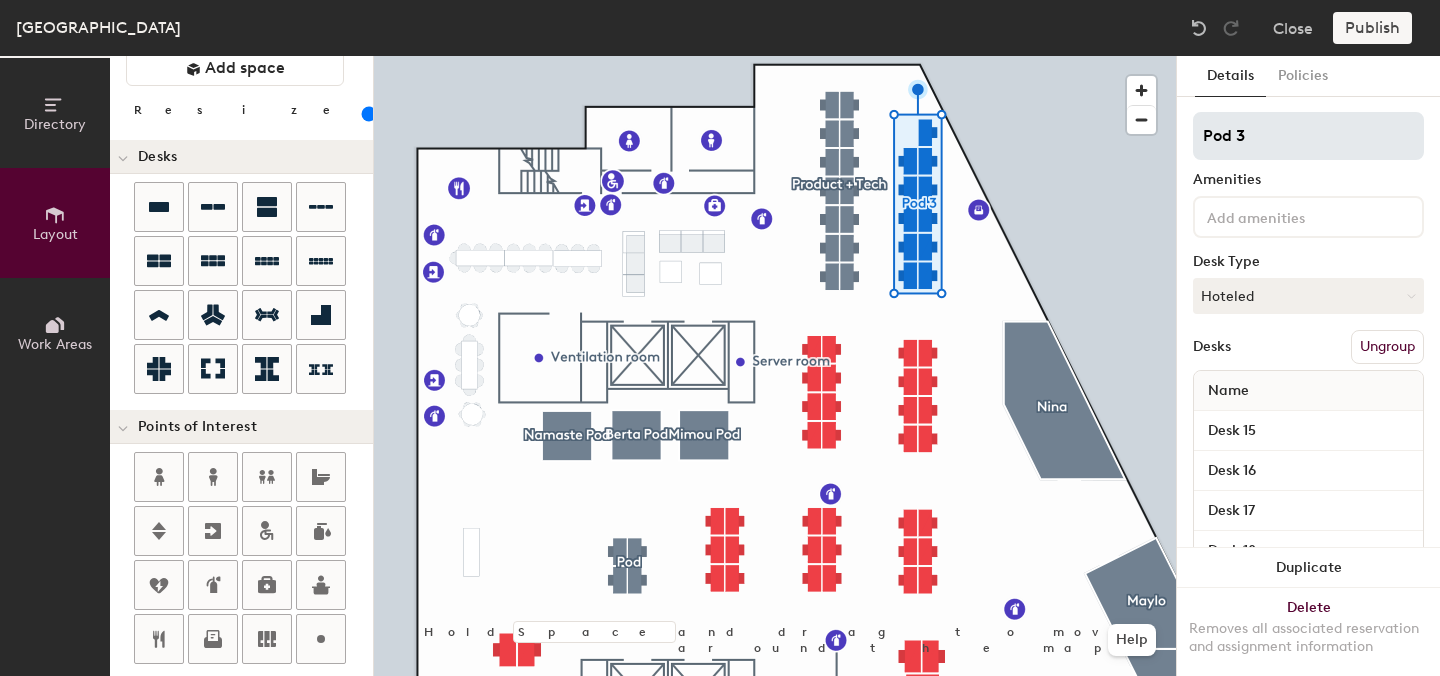 click on "Pod 3" 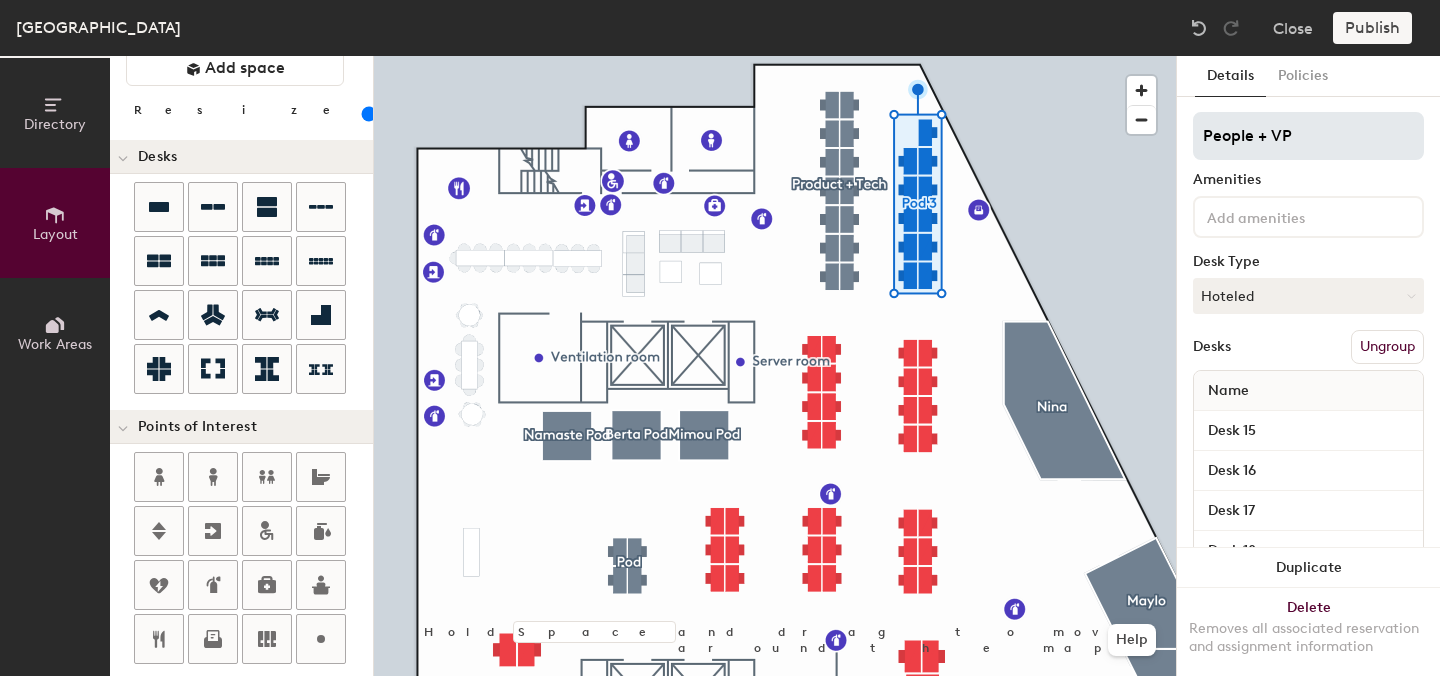 type on "People + VPs" 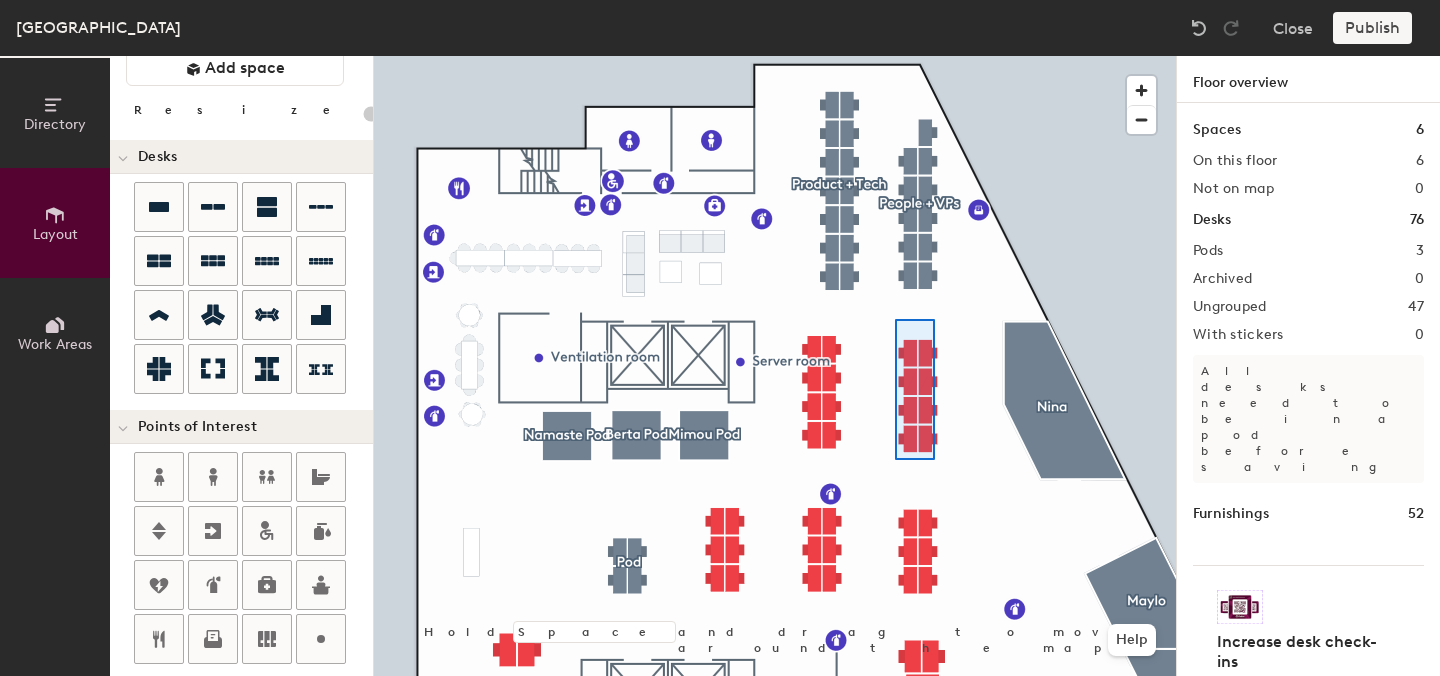 type on "100" 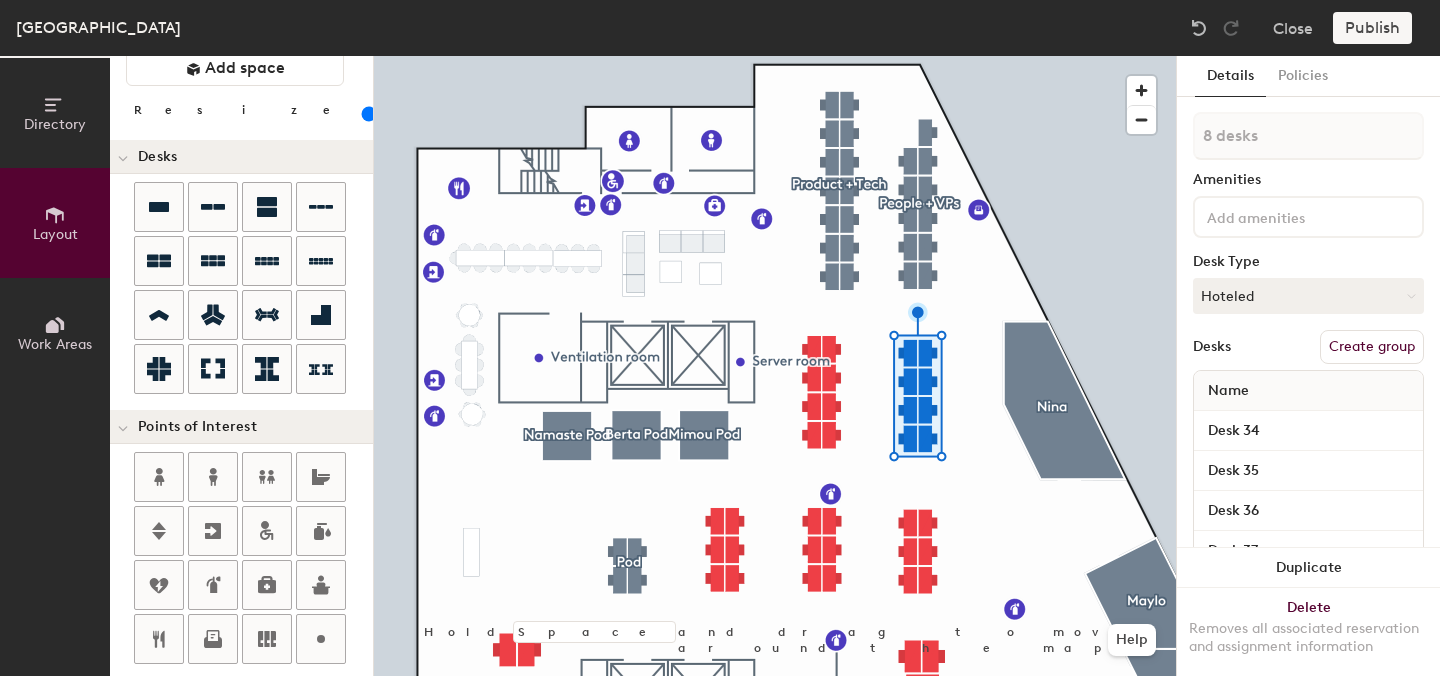 click on "Create group" 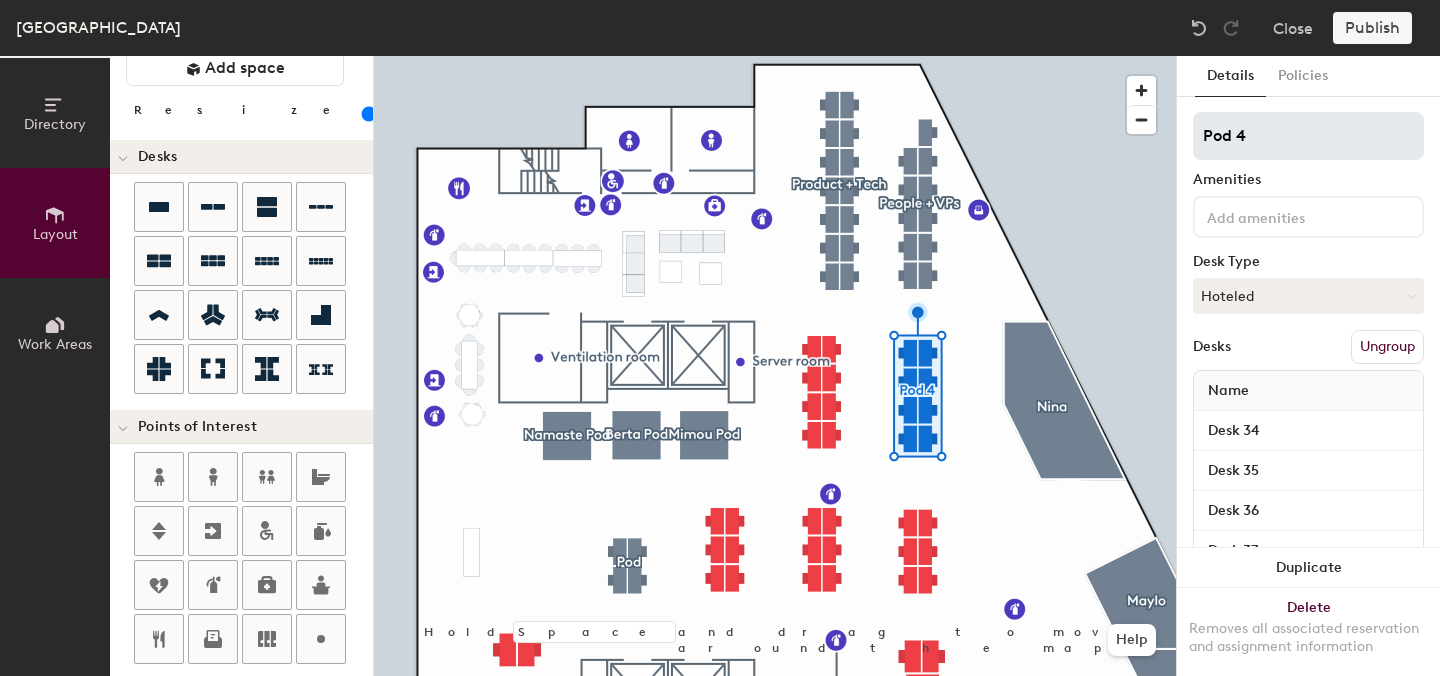 click on "Pod 4" 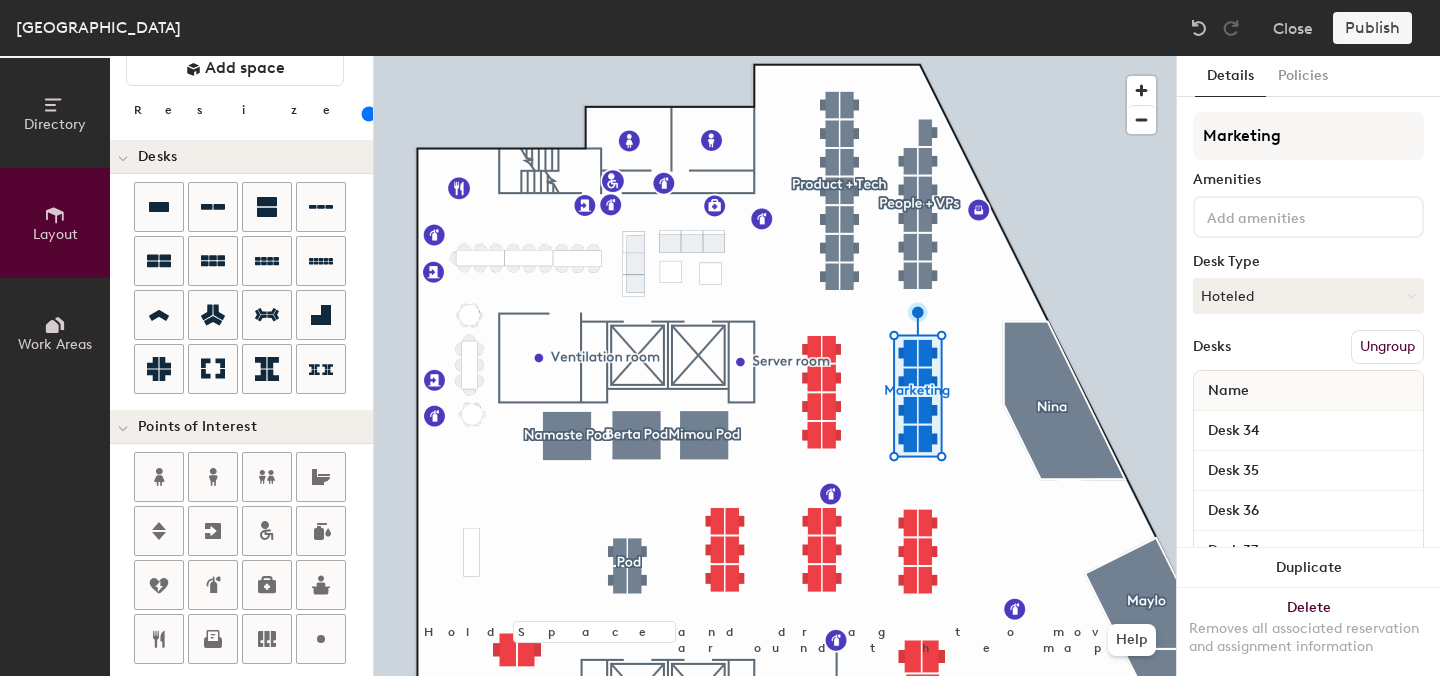 type on "Marketing" 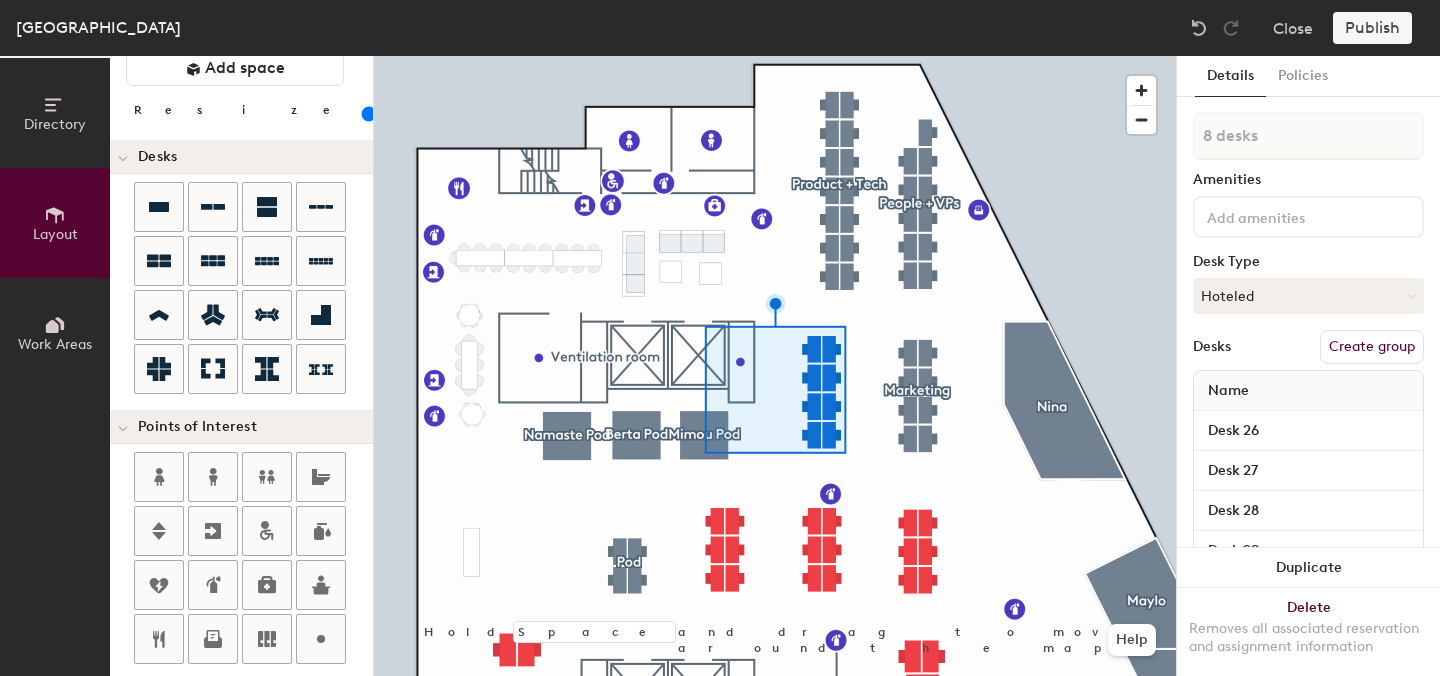 click on "Create group" 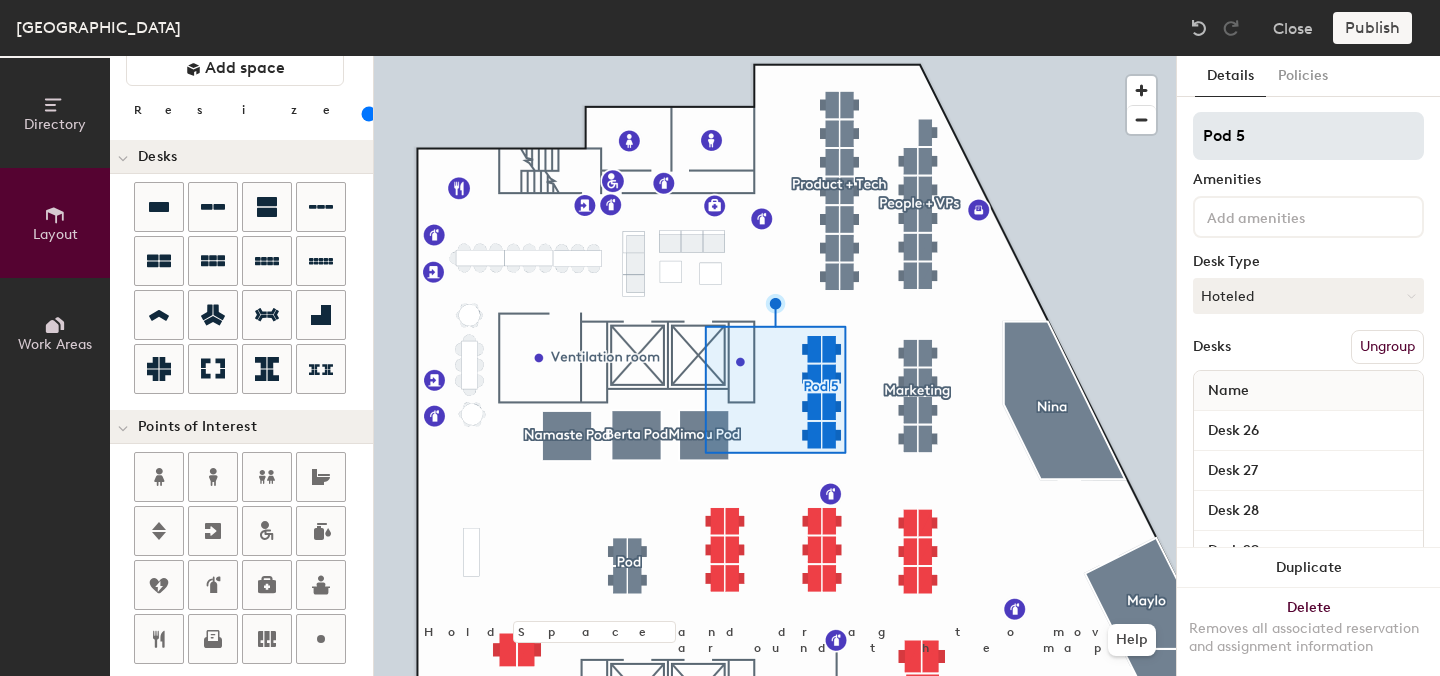 click on "Pod 5" 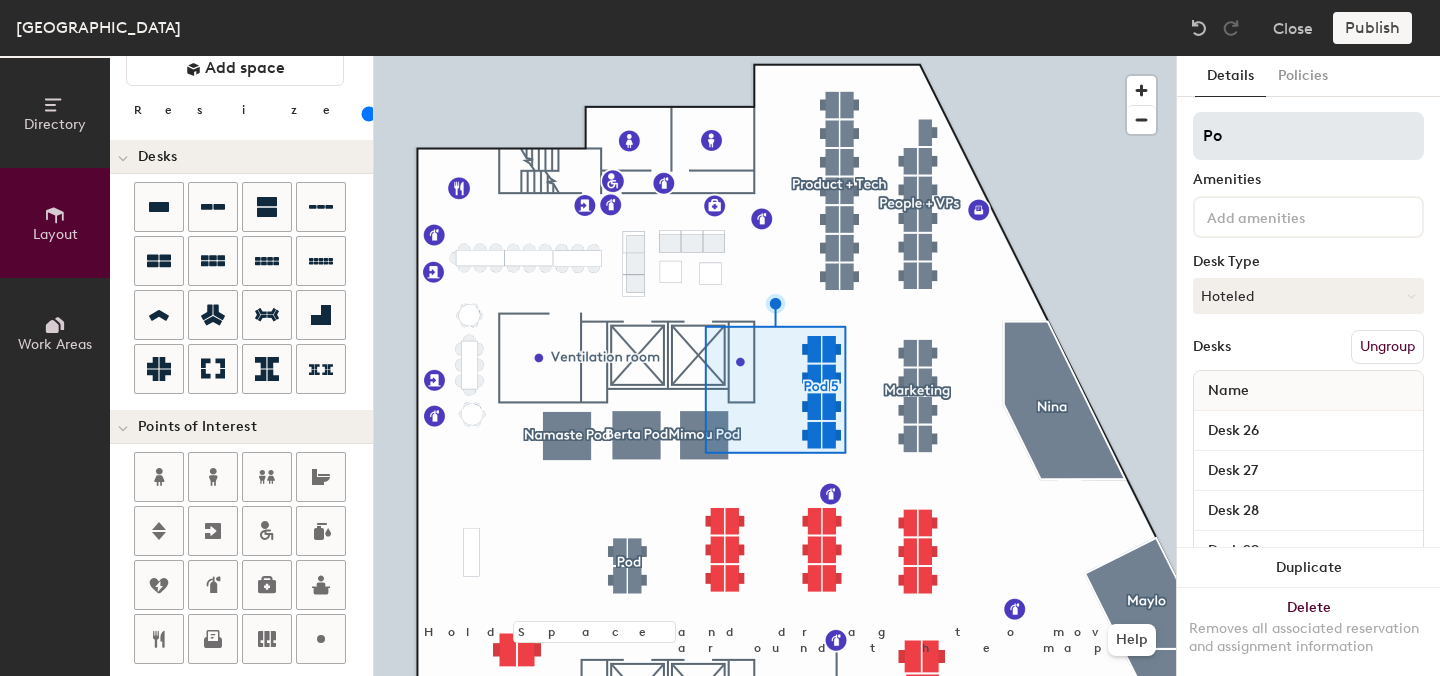 type on "P" 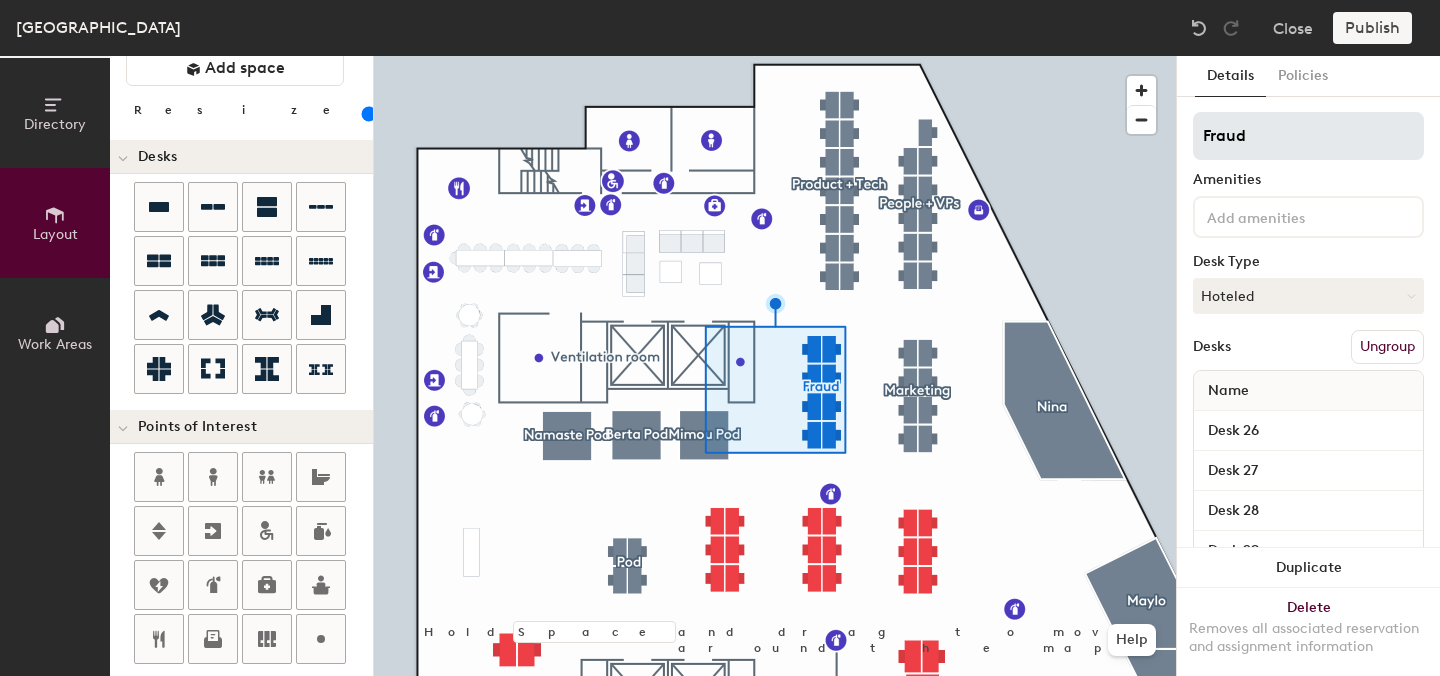 type on "Fraud" 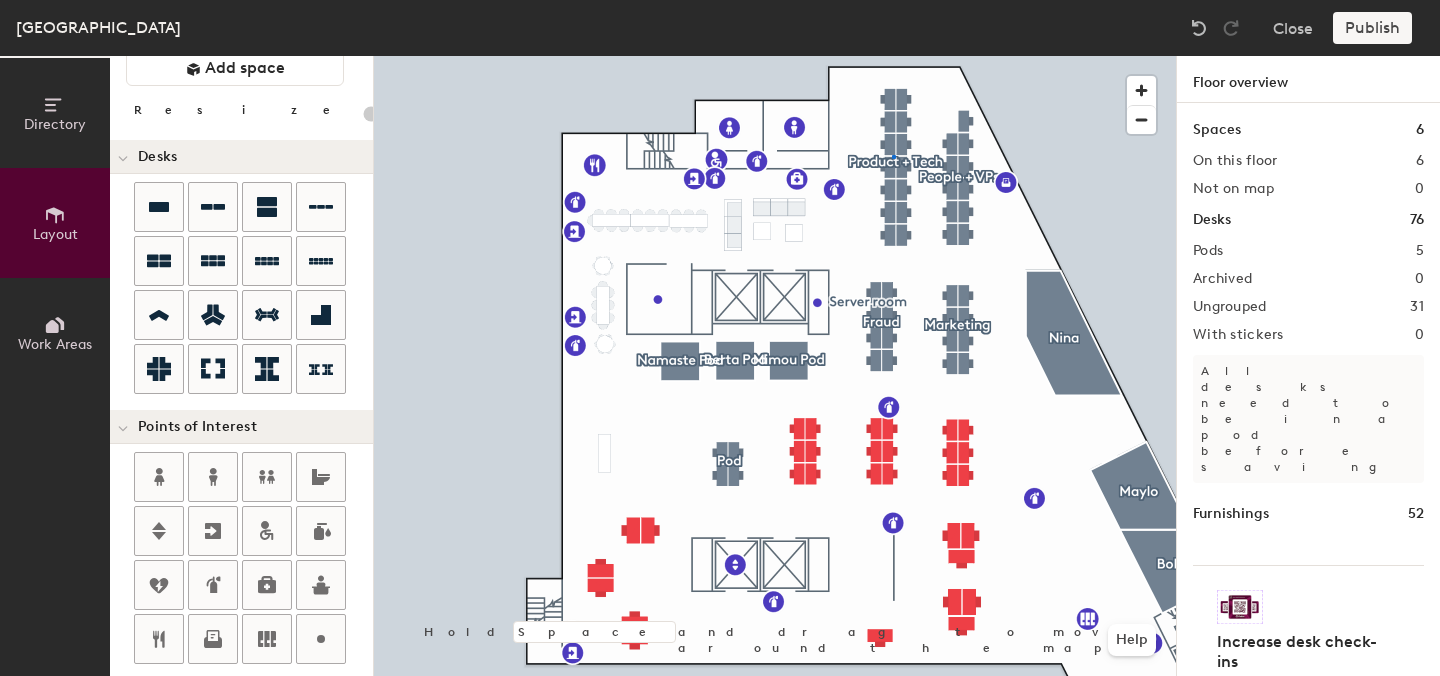 click 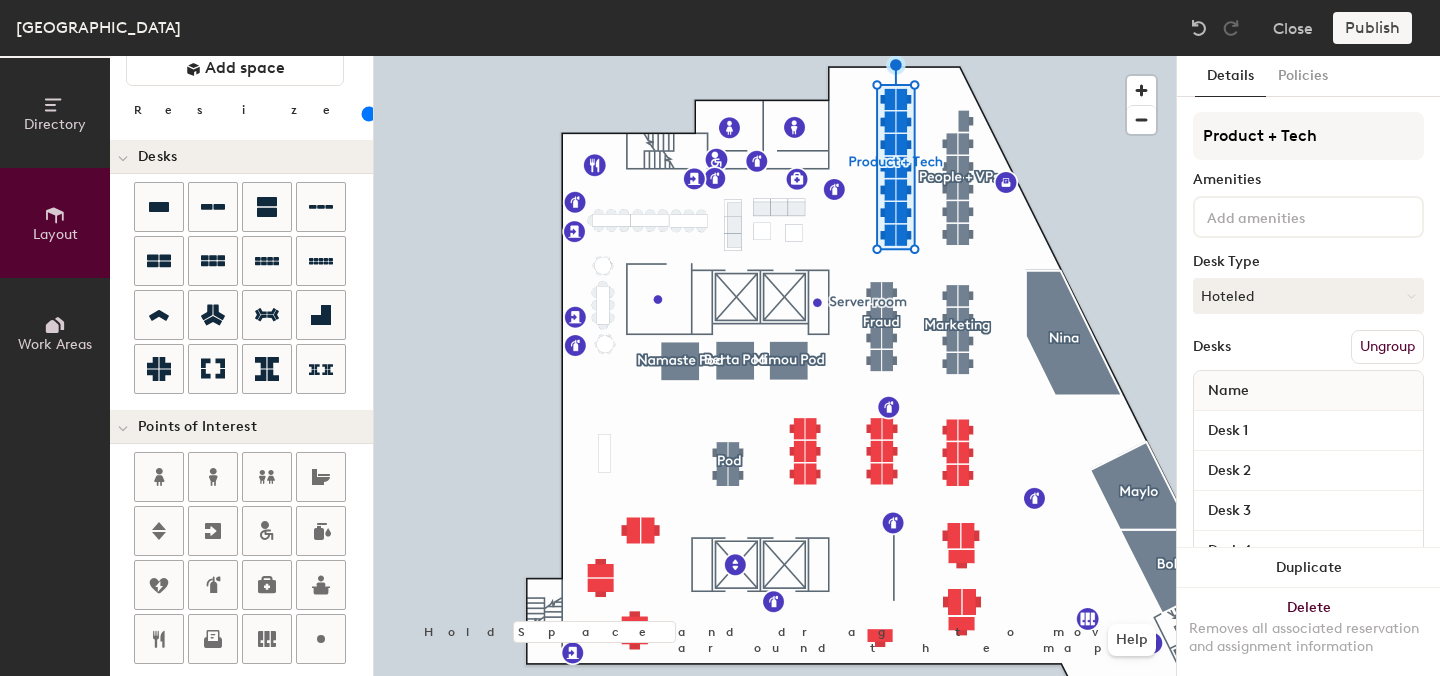 click 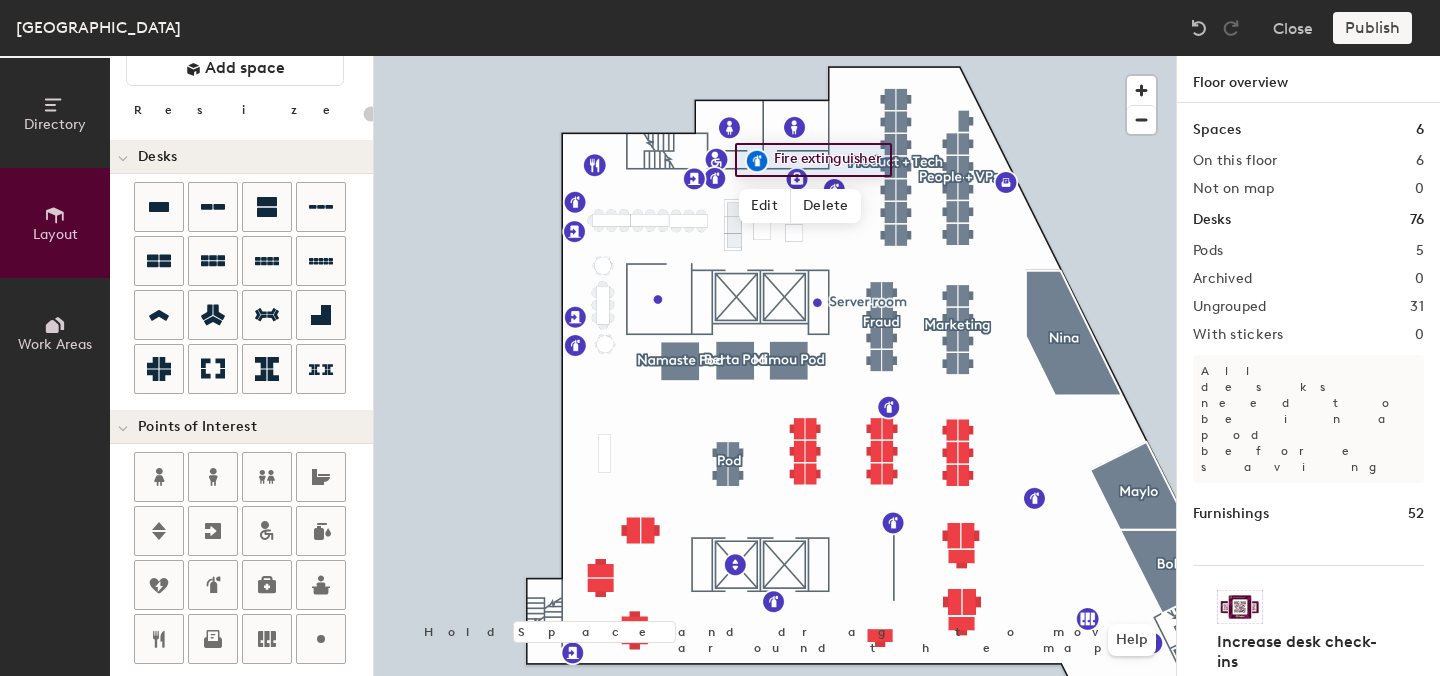 click 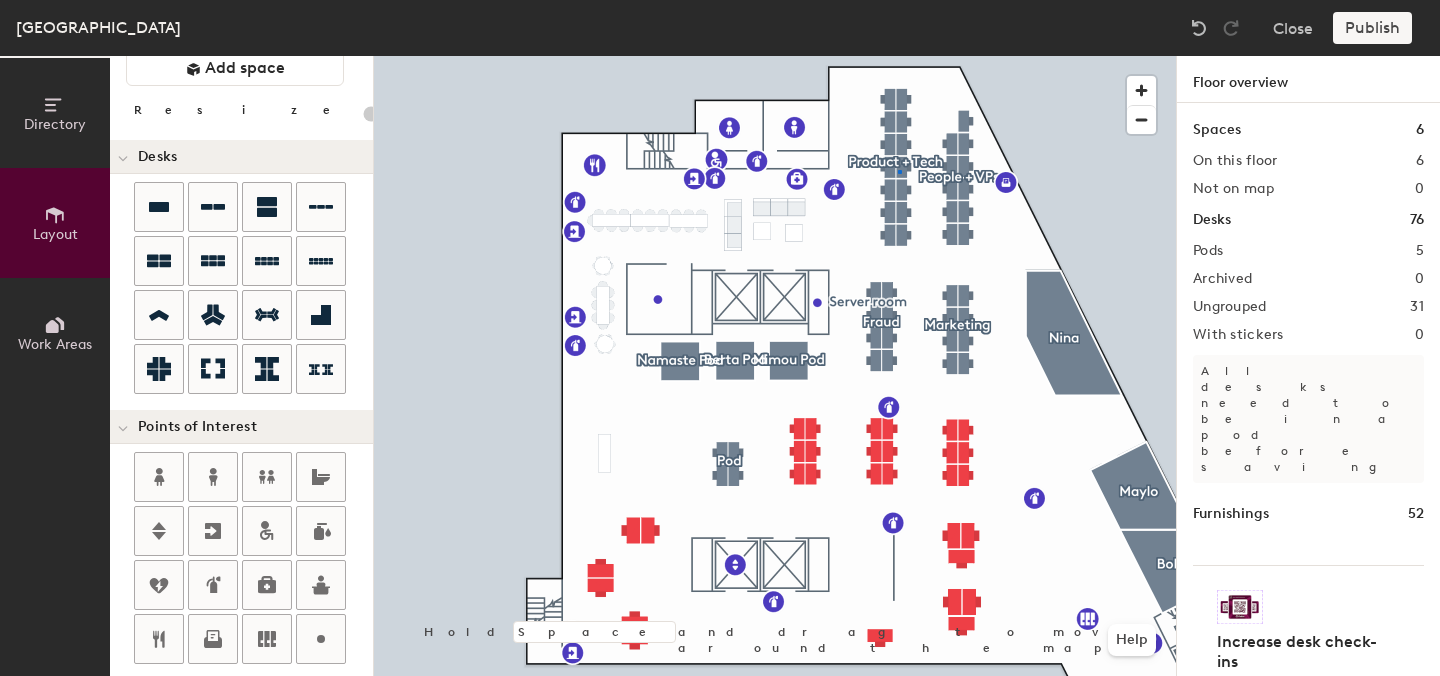 click 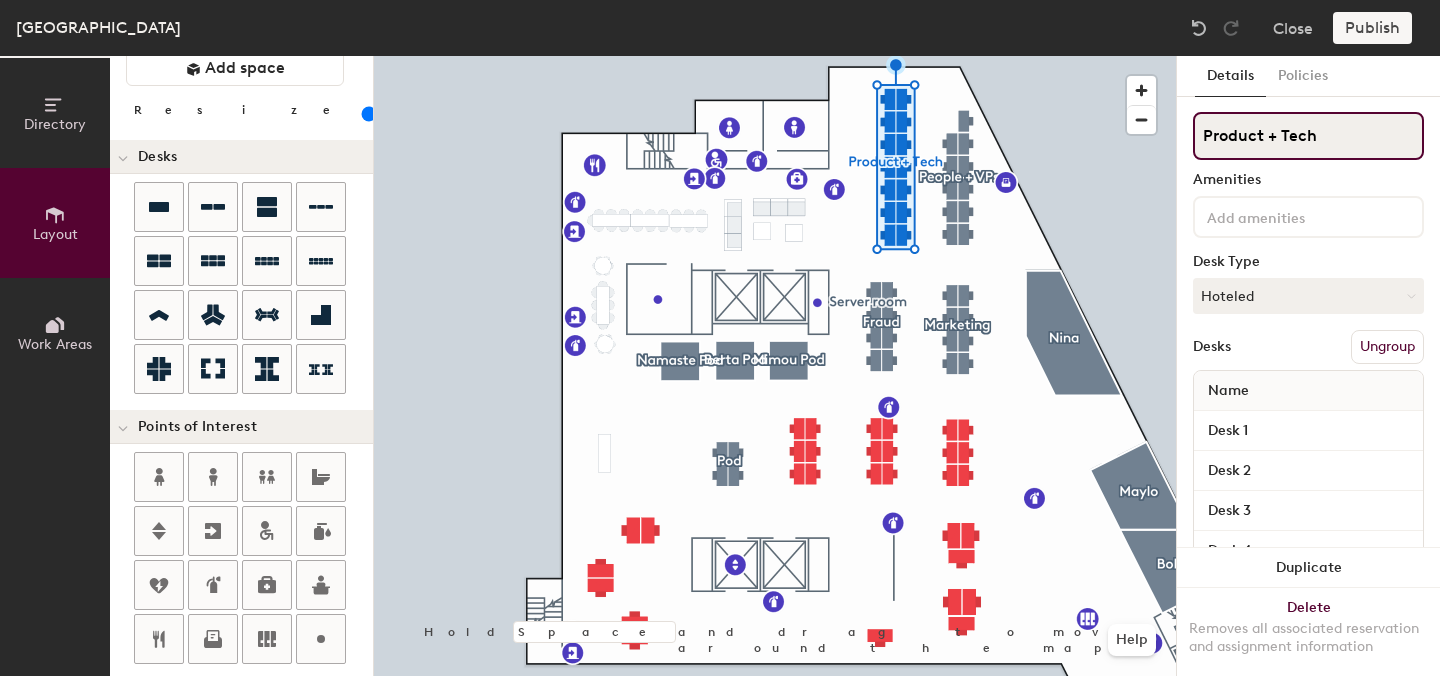click on "Product + Tech" 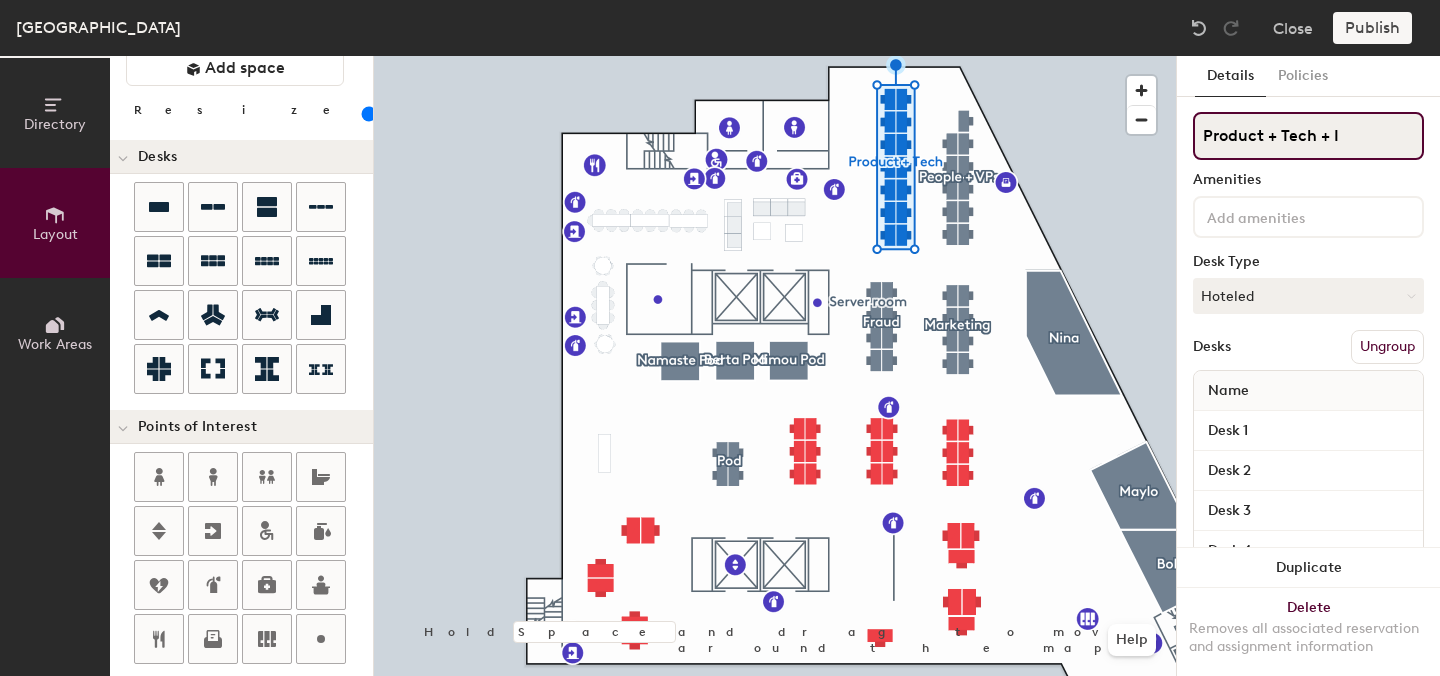 type on "Product + Tech + IT" 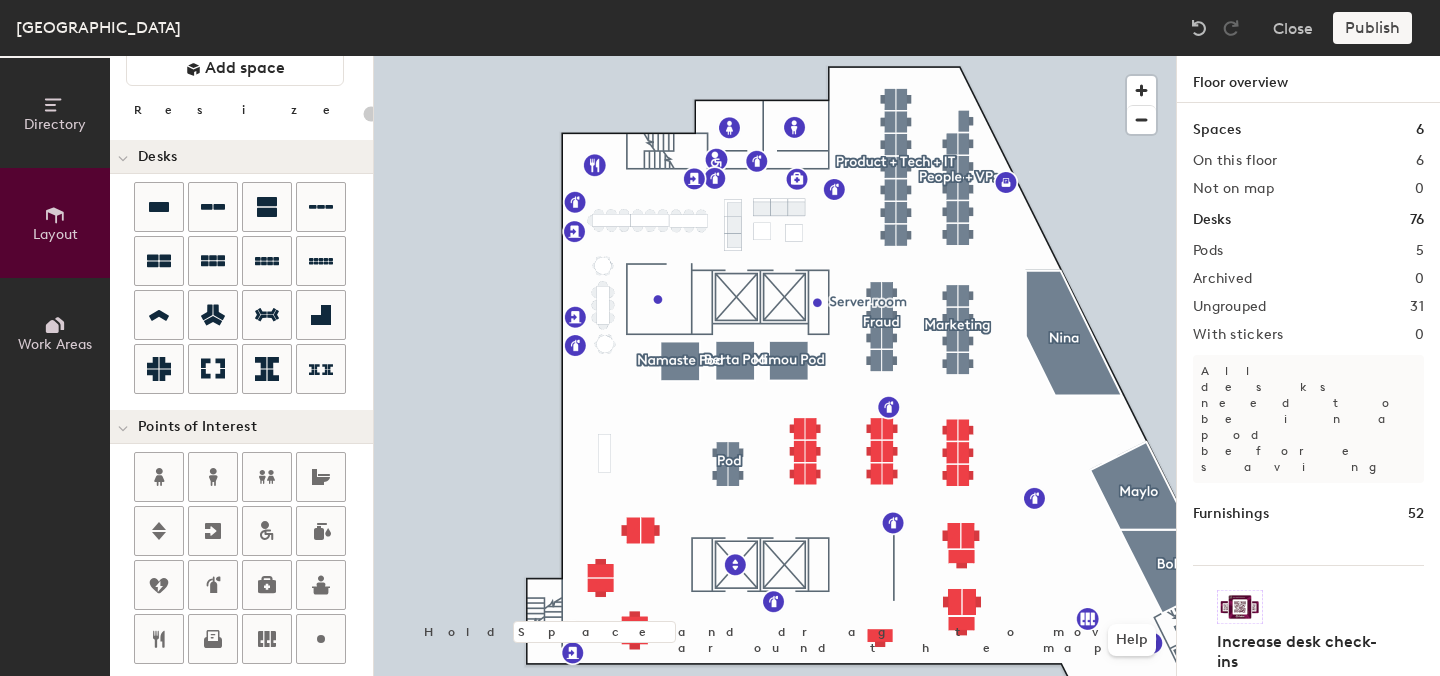 click 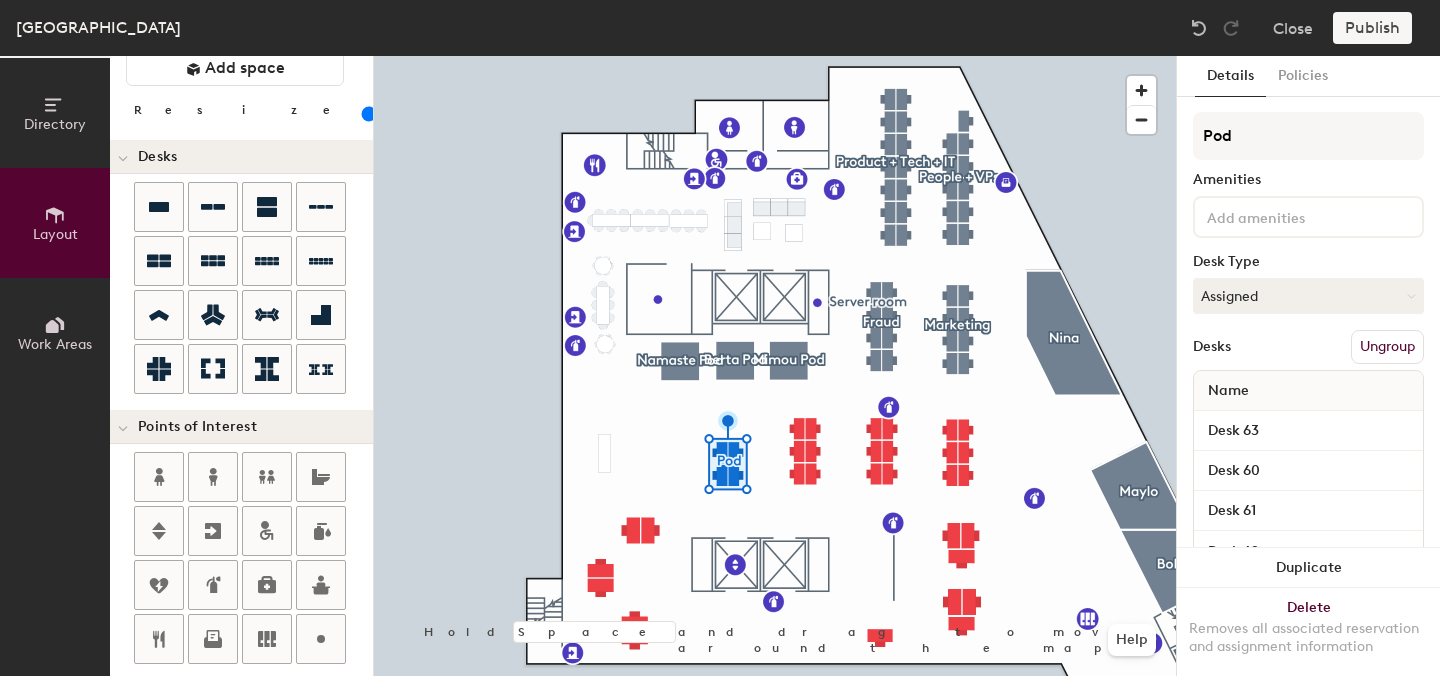 click on "Ungroup" 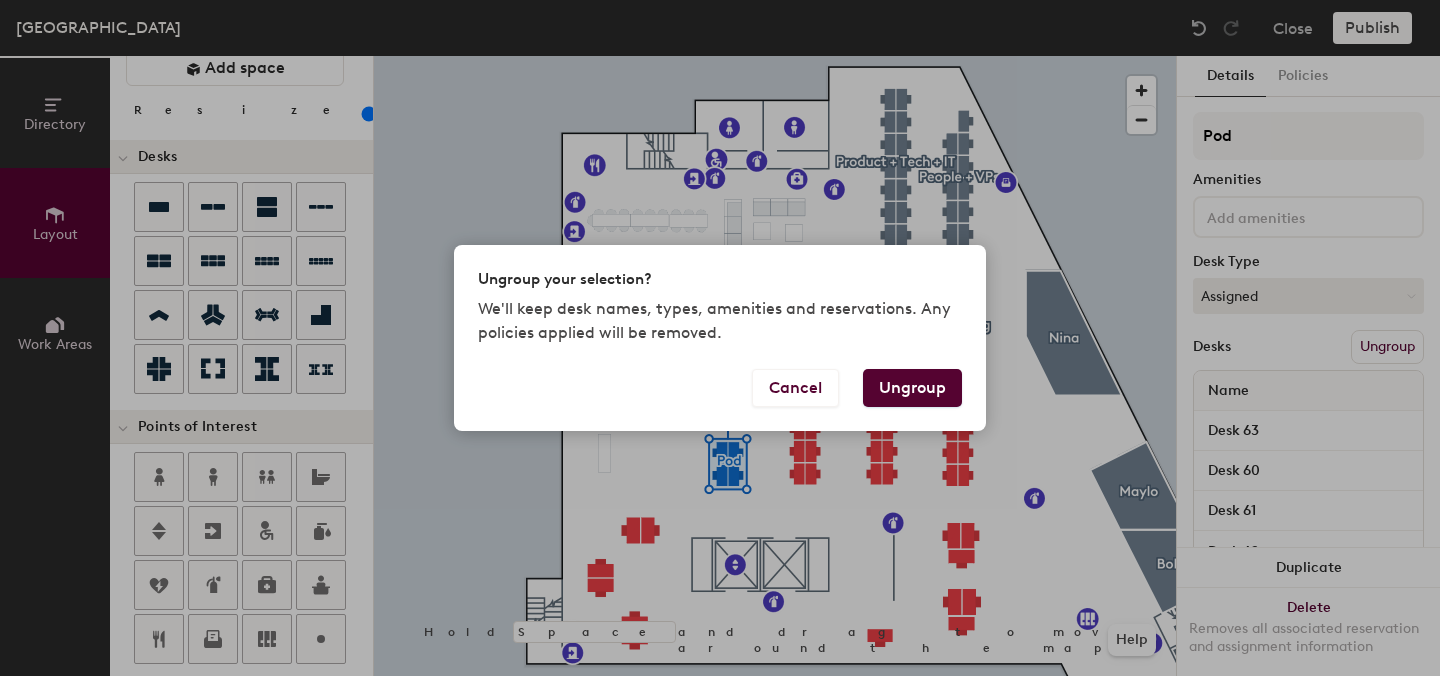 click on "Ungroup" at bounding box center [912, 388] 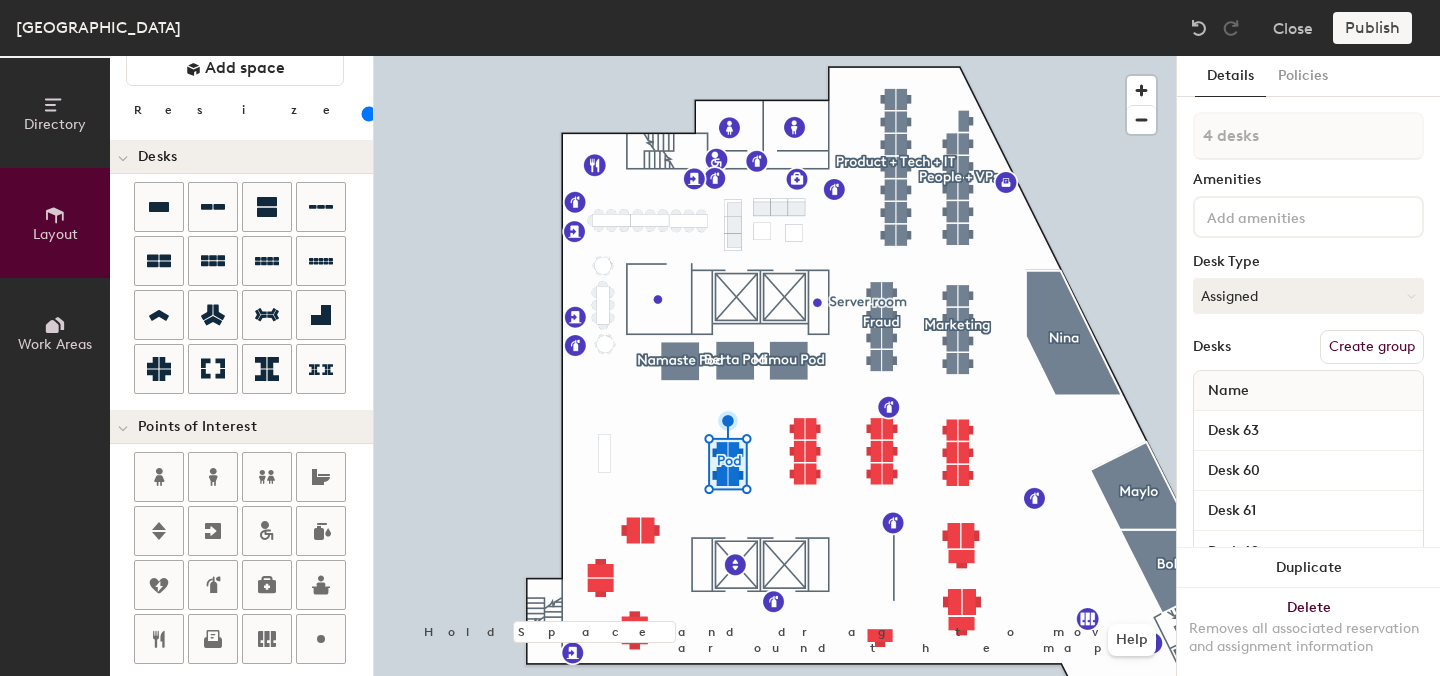 click 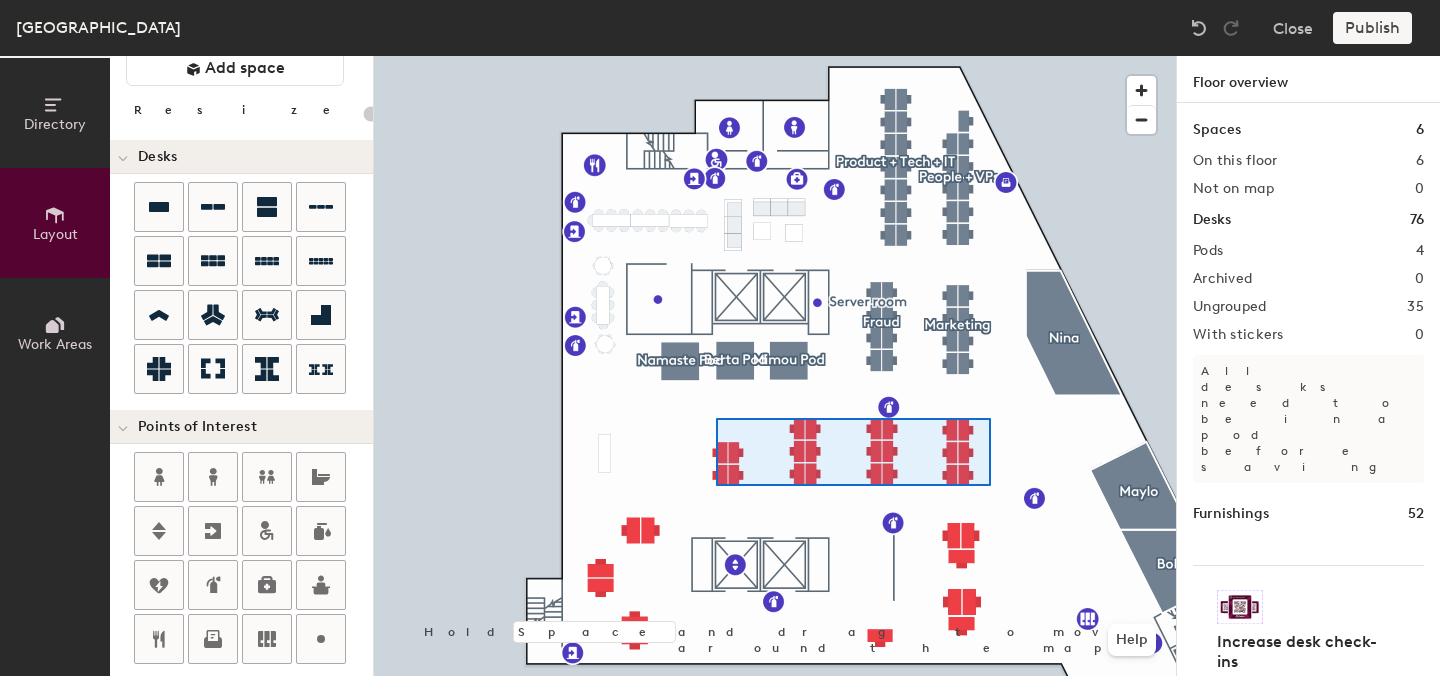 click 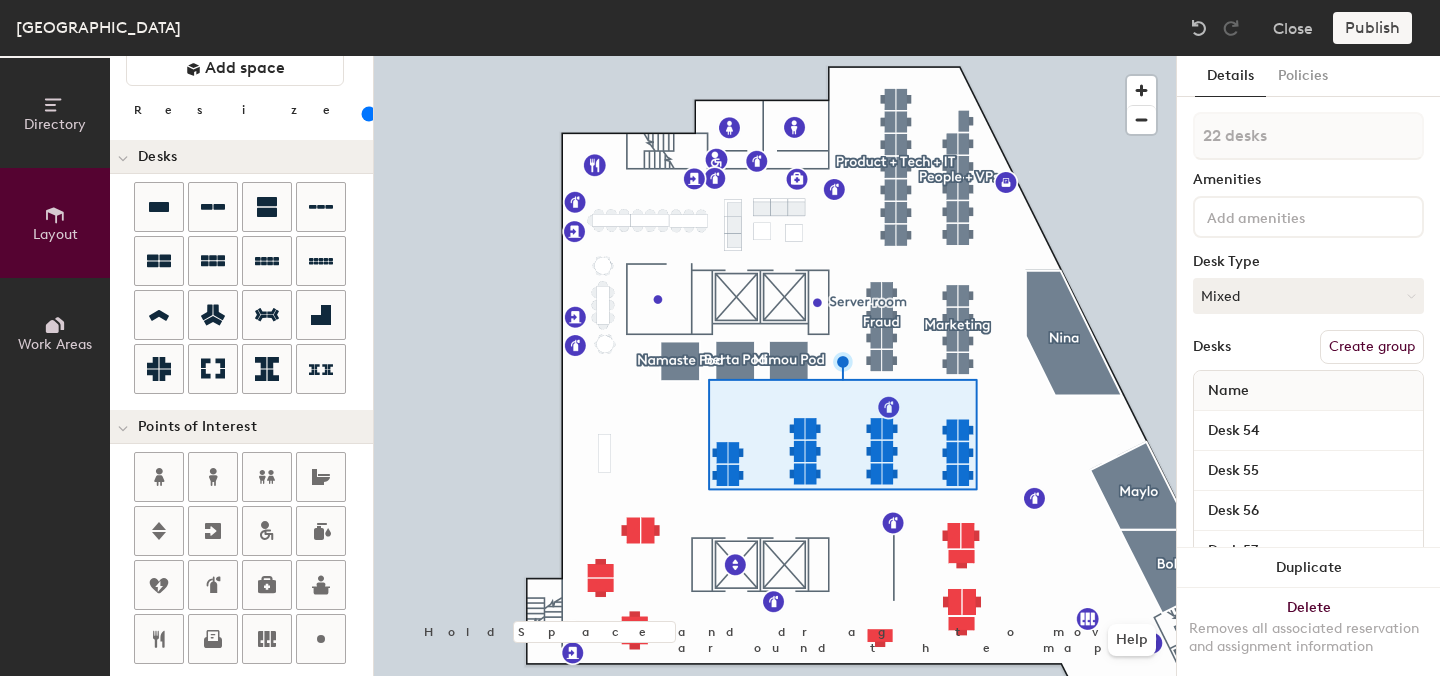 click on "Create group" 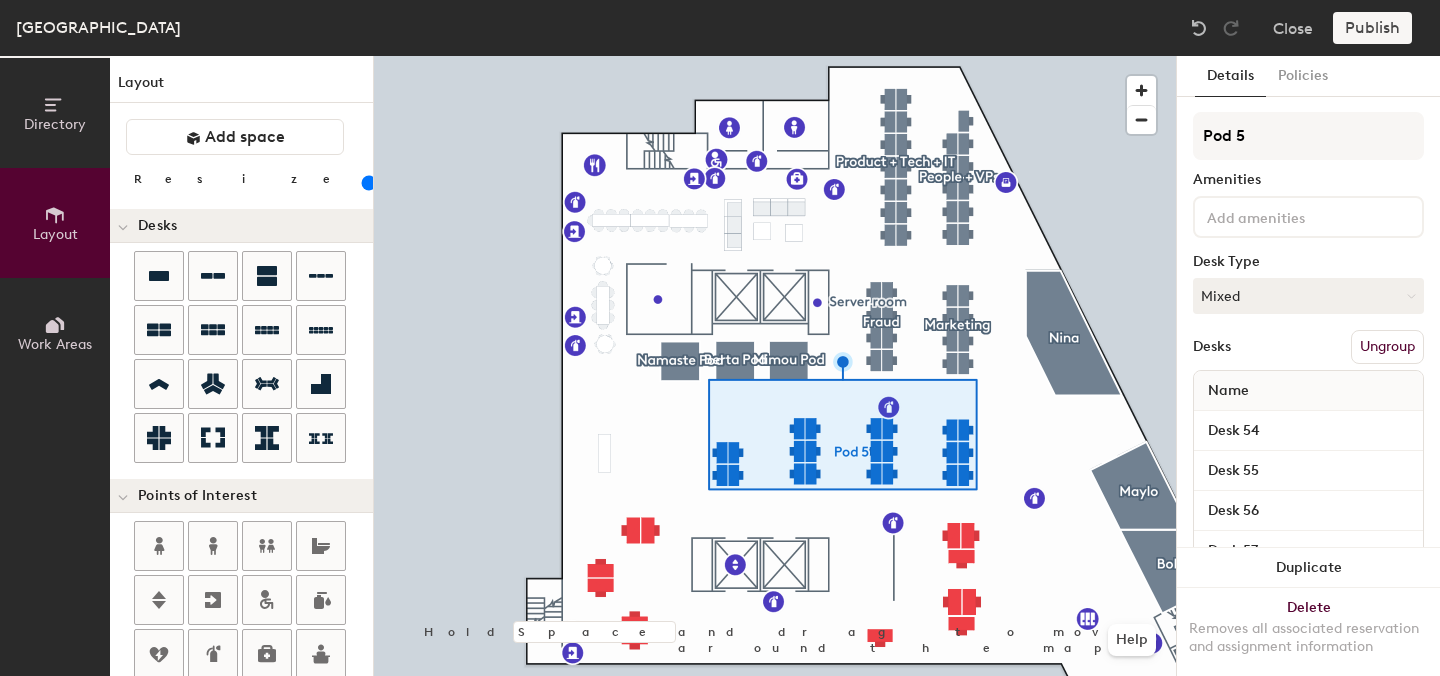 scroll, scrollTop: 0, scrollLeft: 0, axis: both 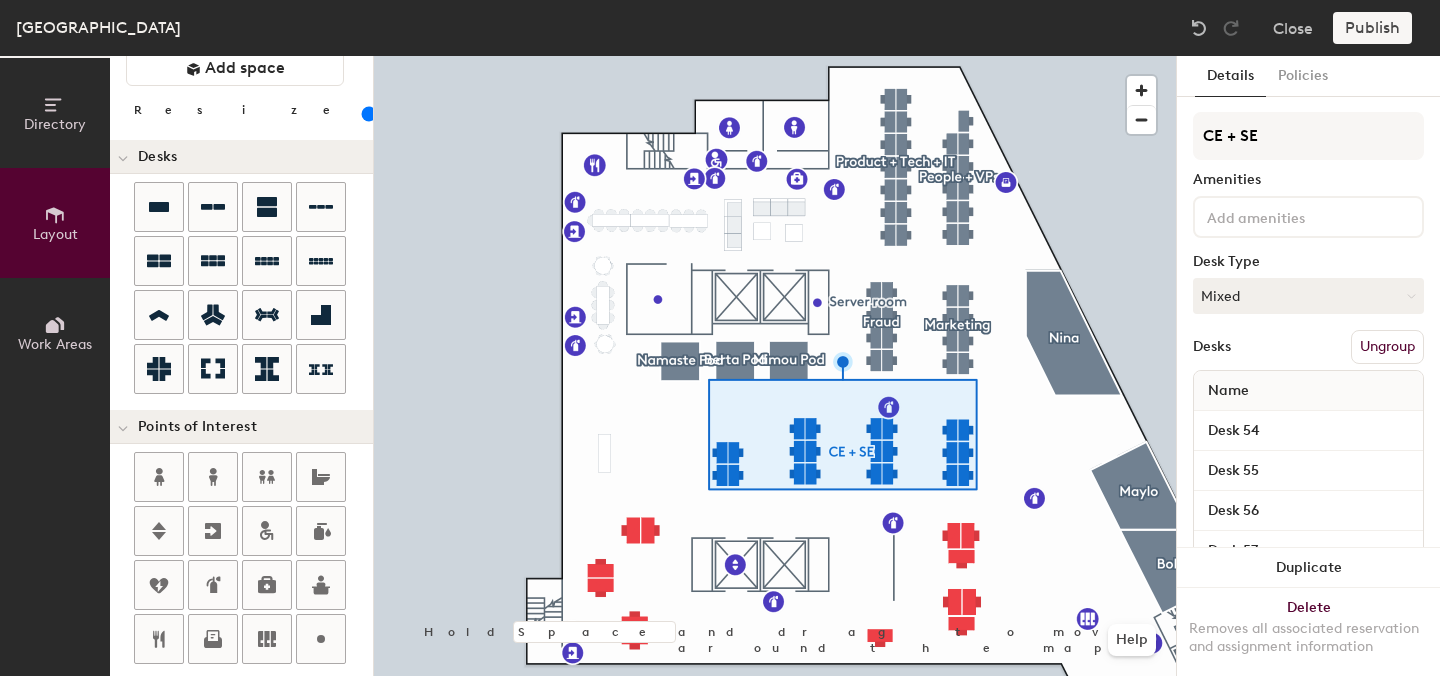 type on "CE + SE" 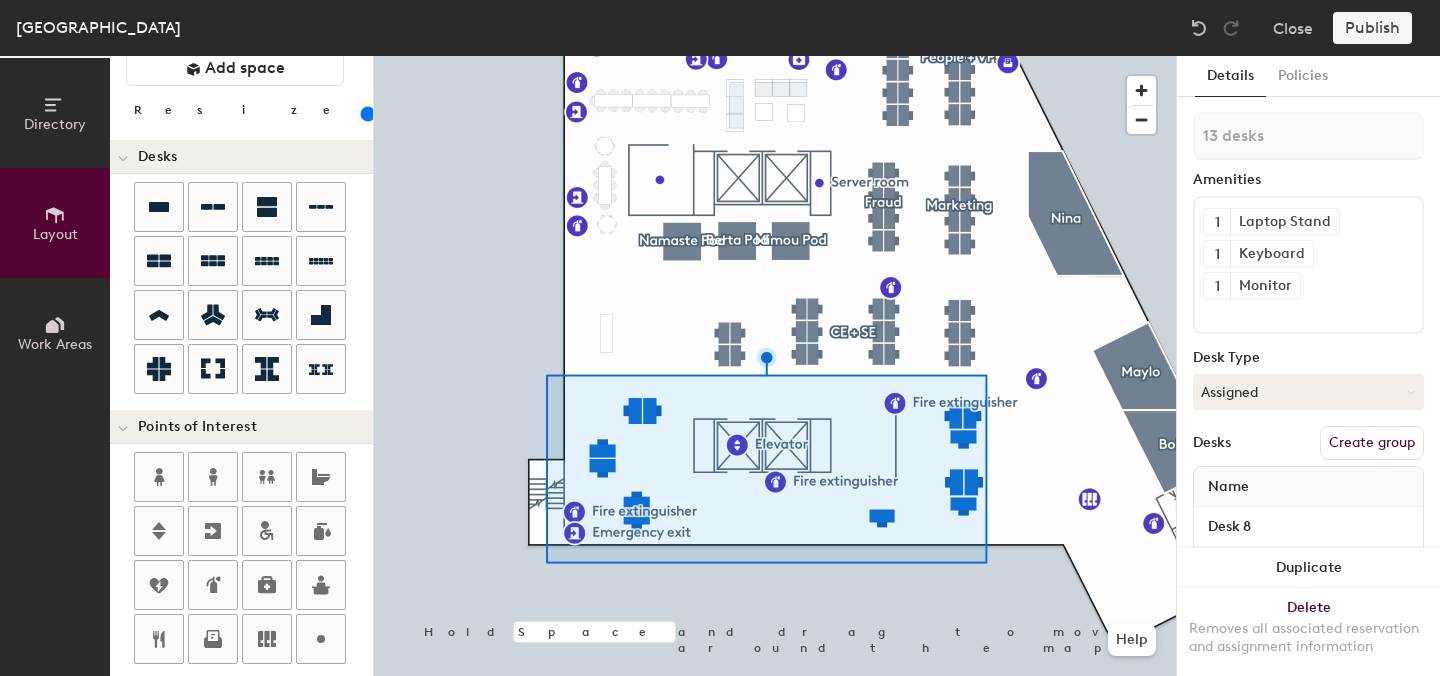 click 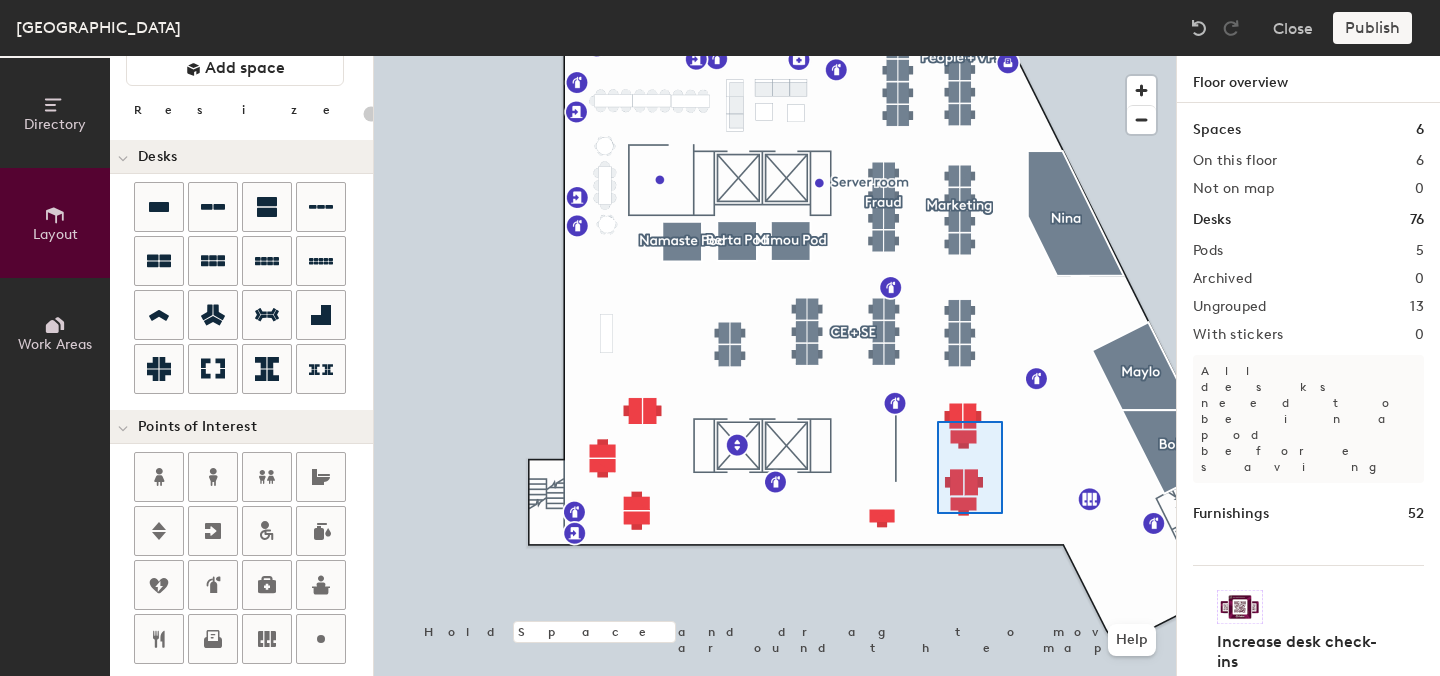 click 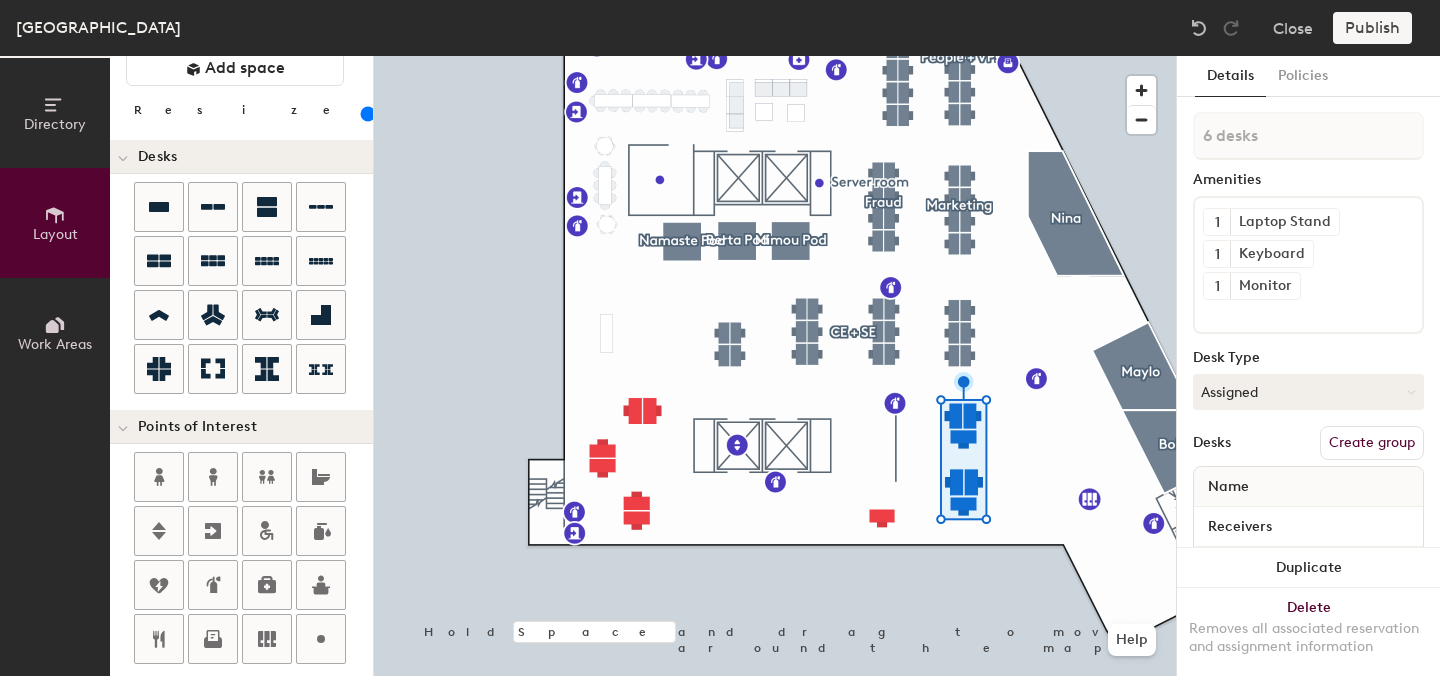 click 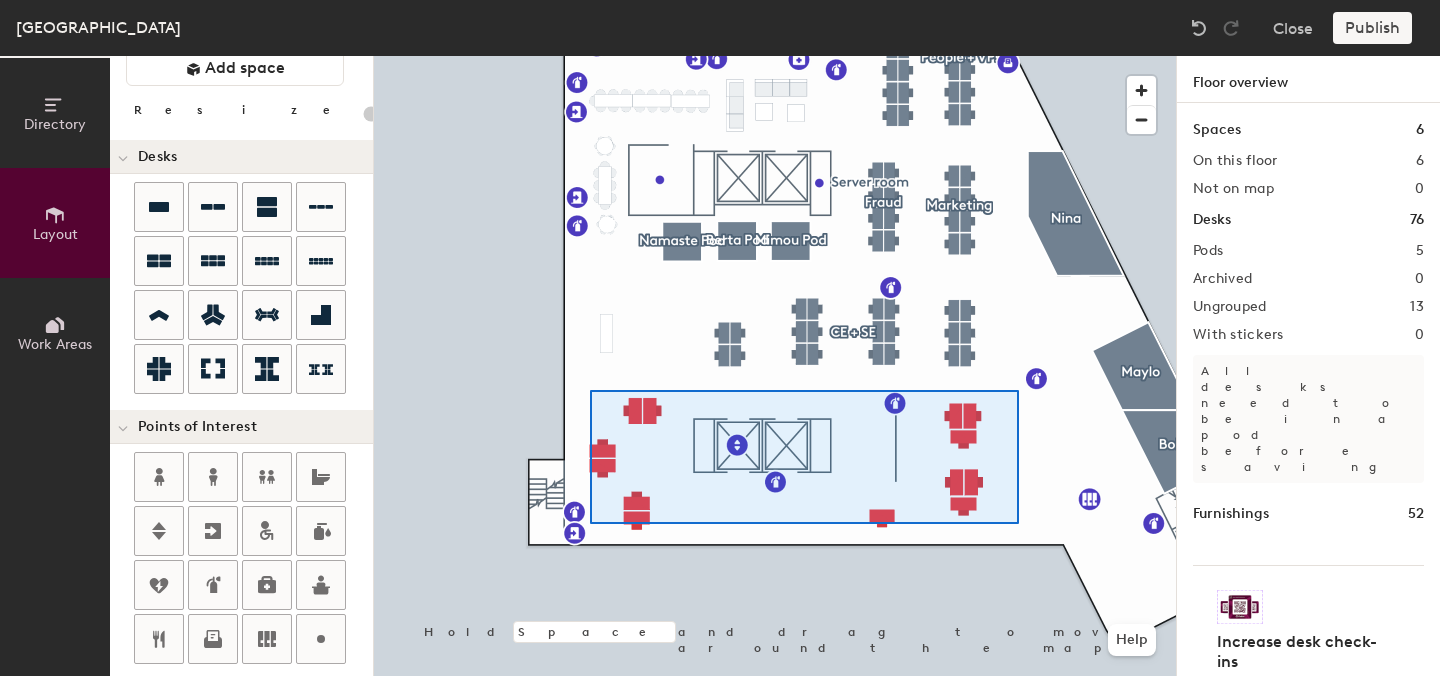 click 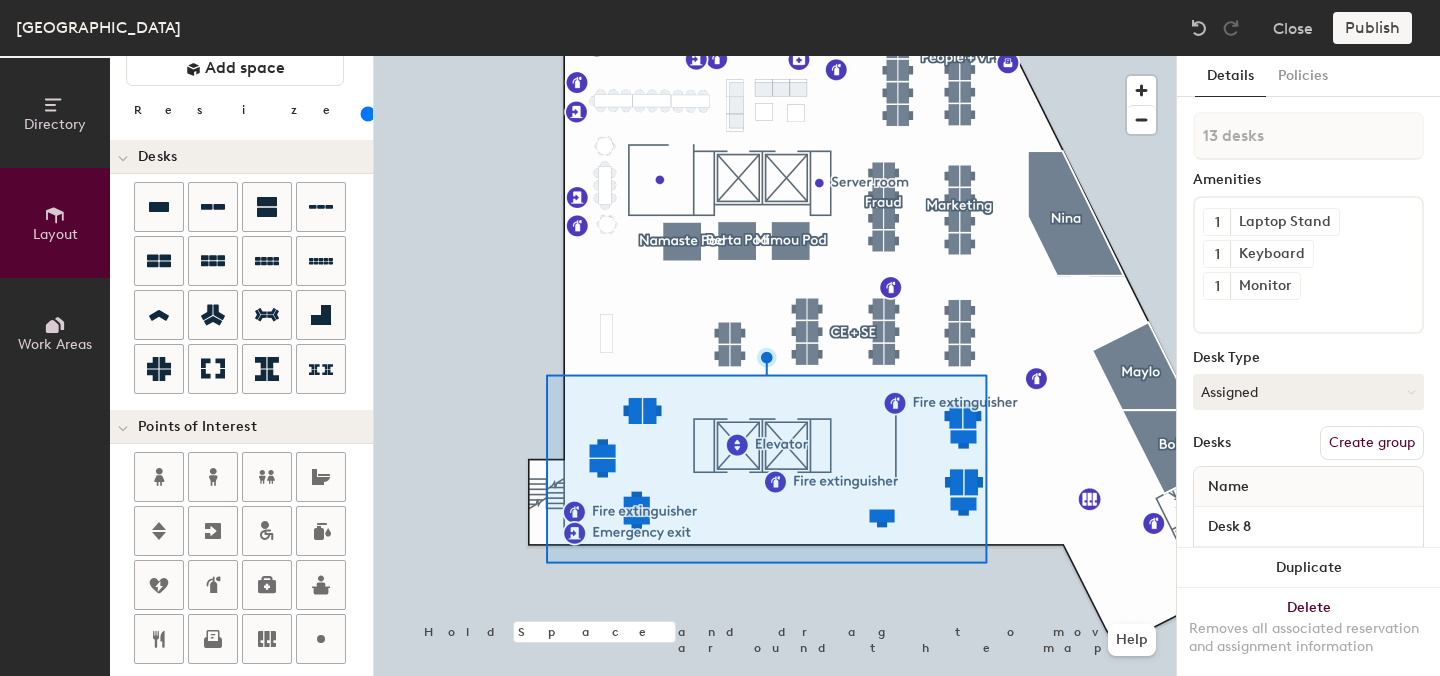 click on "Create group" 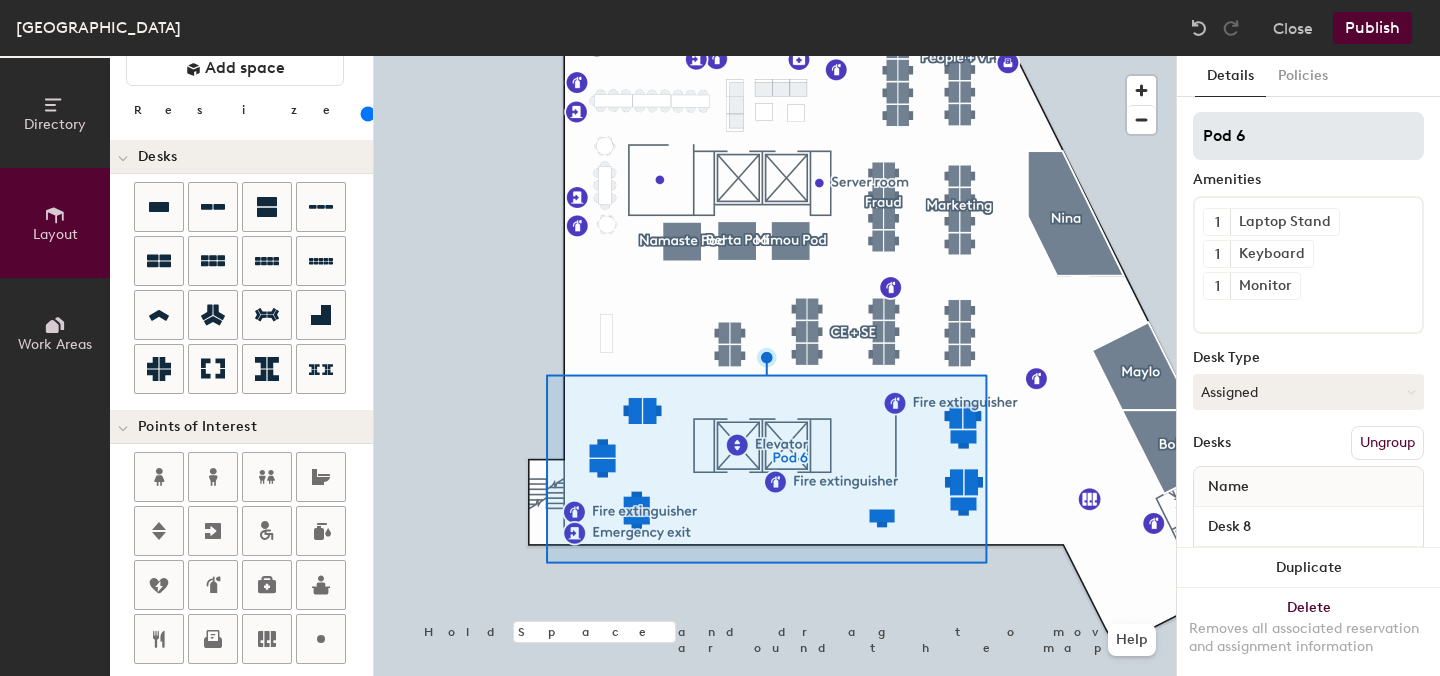 click on "Pod 6" 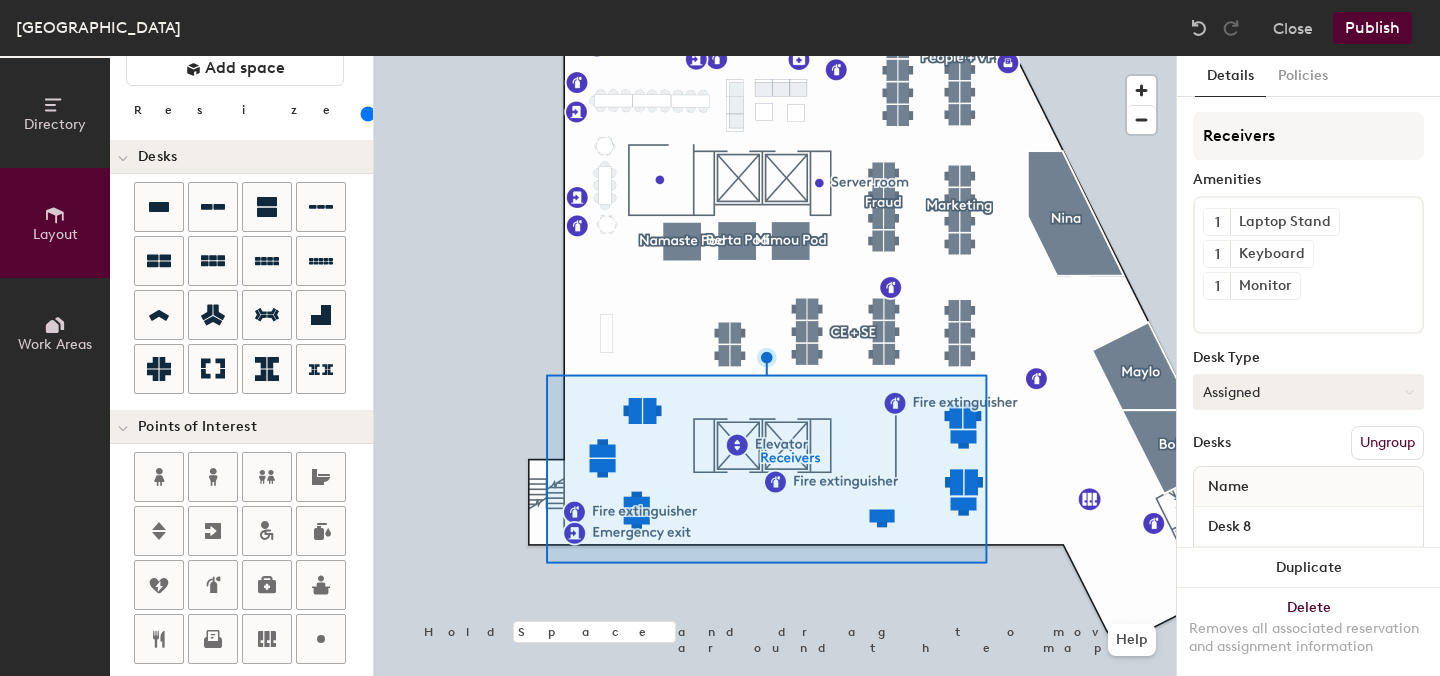 type on "Receivers" 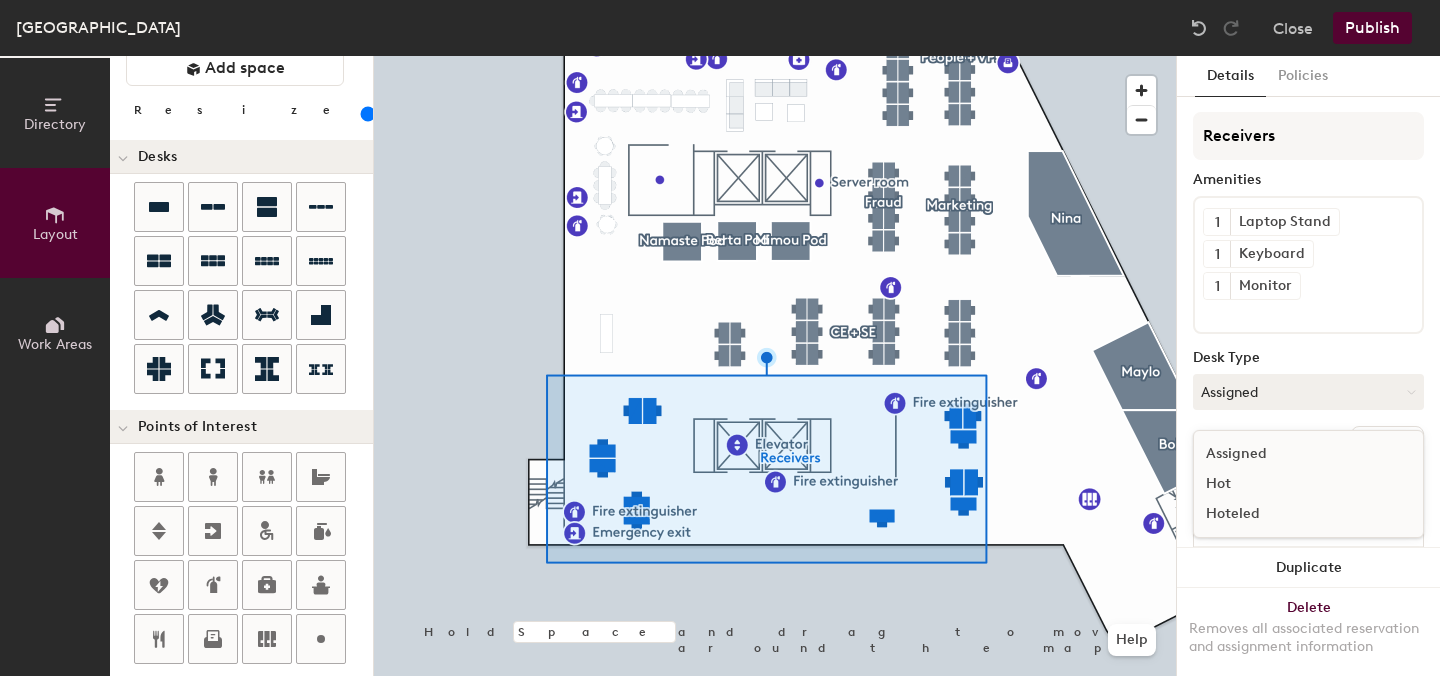 click on "Assigned" 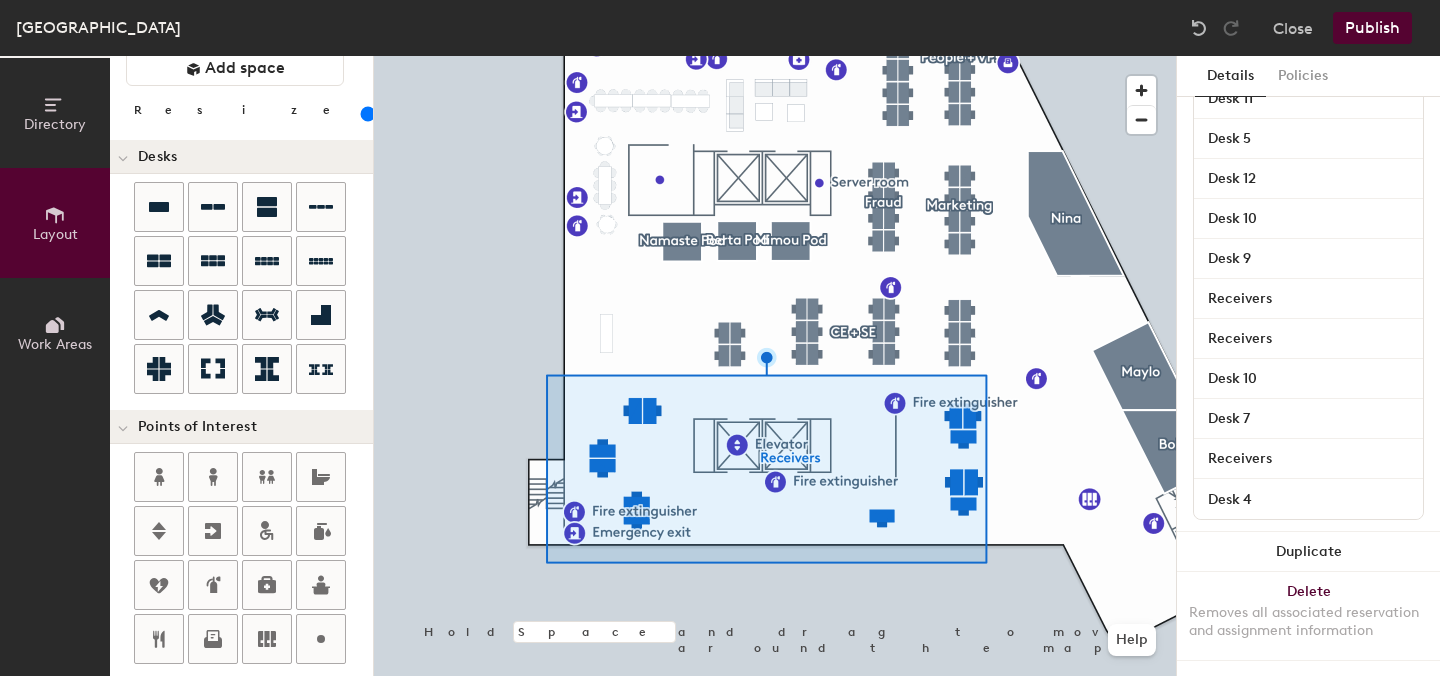 scroll, scrollTop: 0, scrollLeft: 0, axis: both 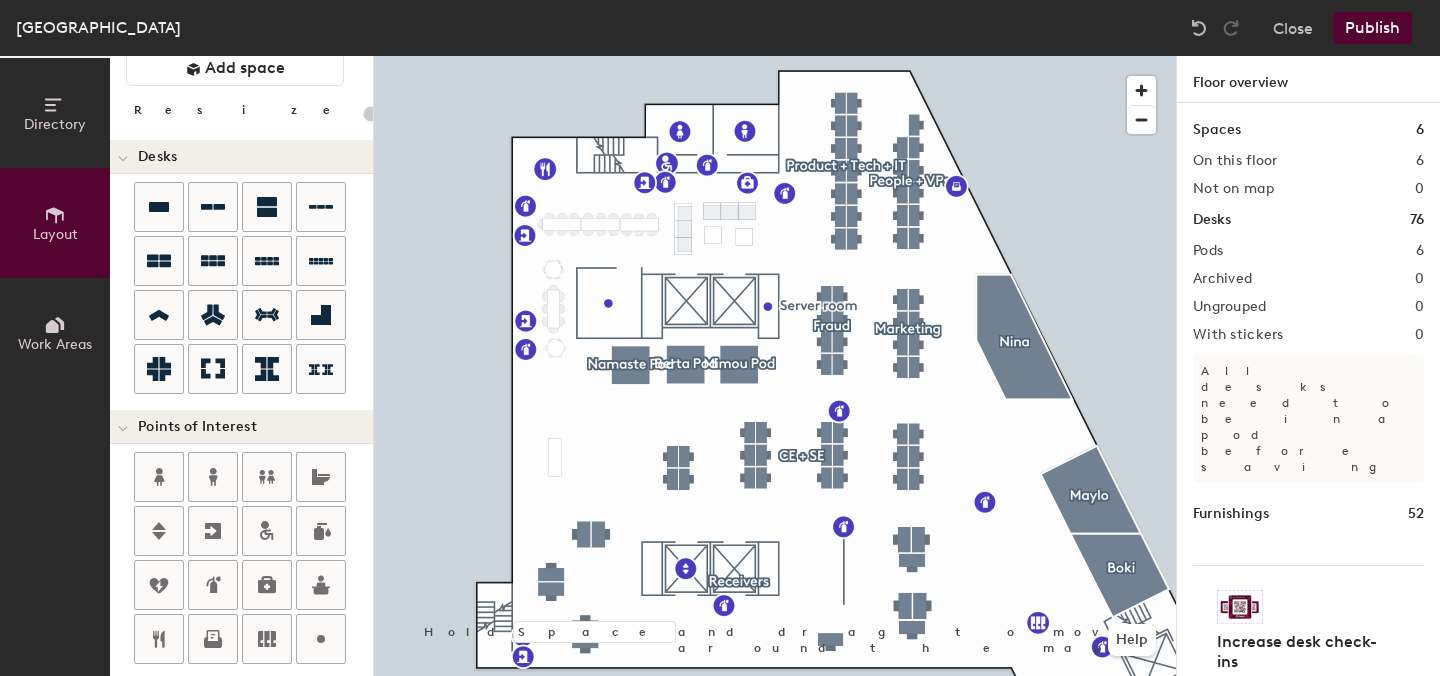 click on "Publish" 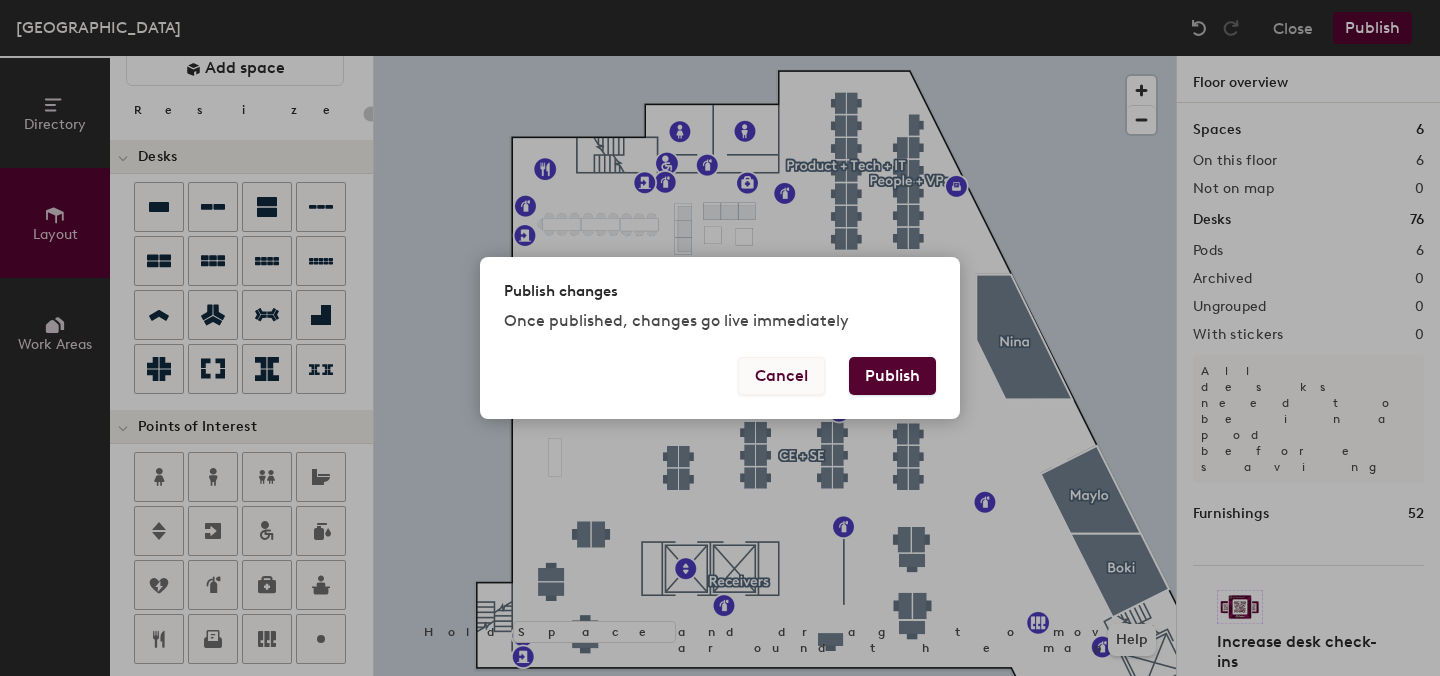 click on "Cancel" at bounding box center [781, 376] 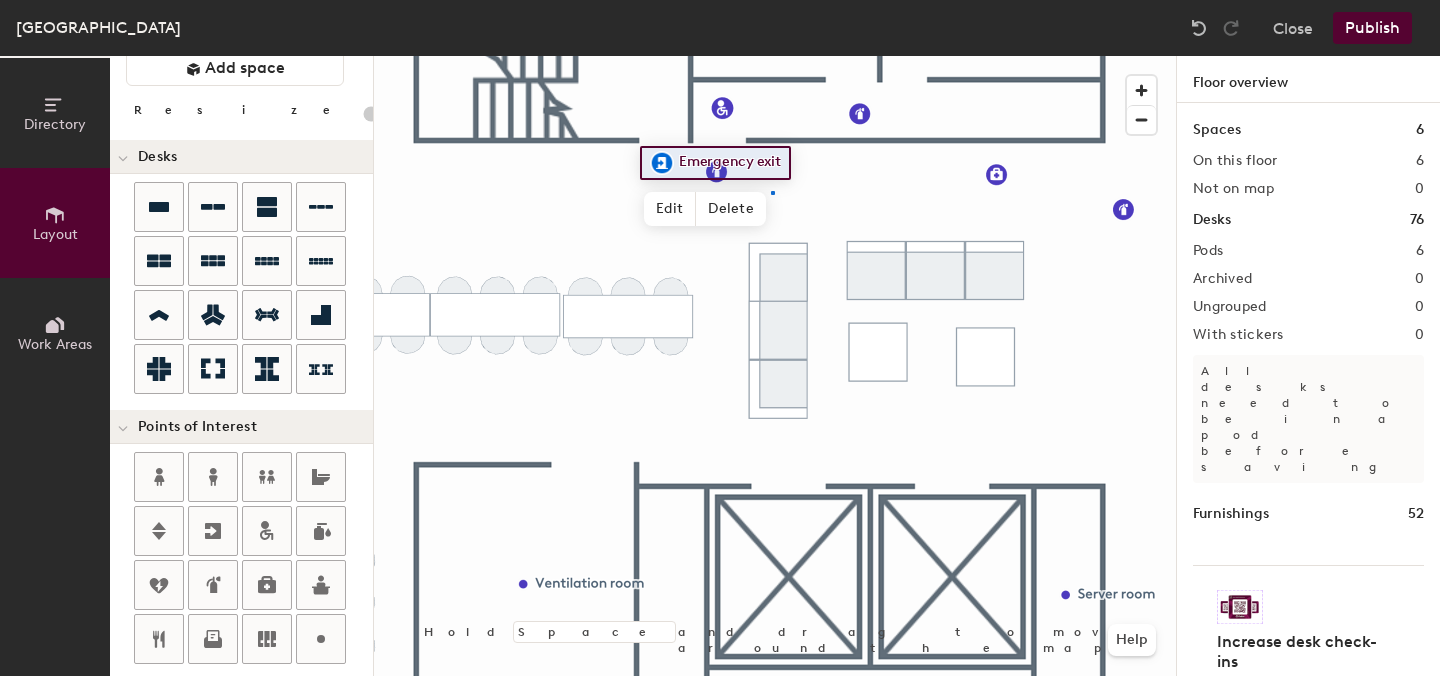 click 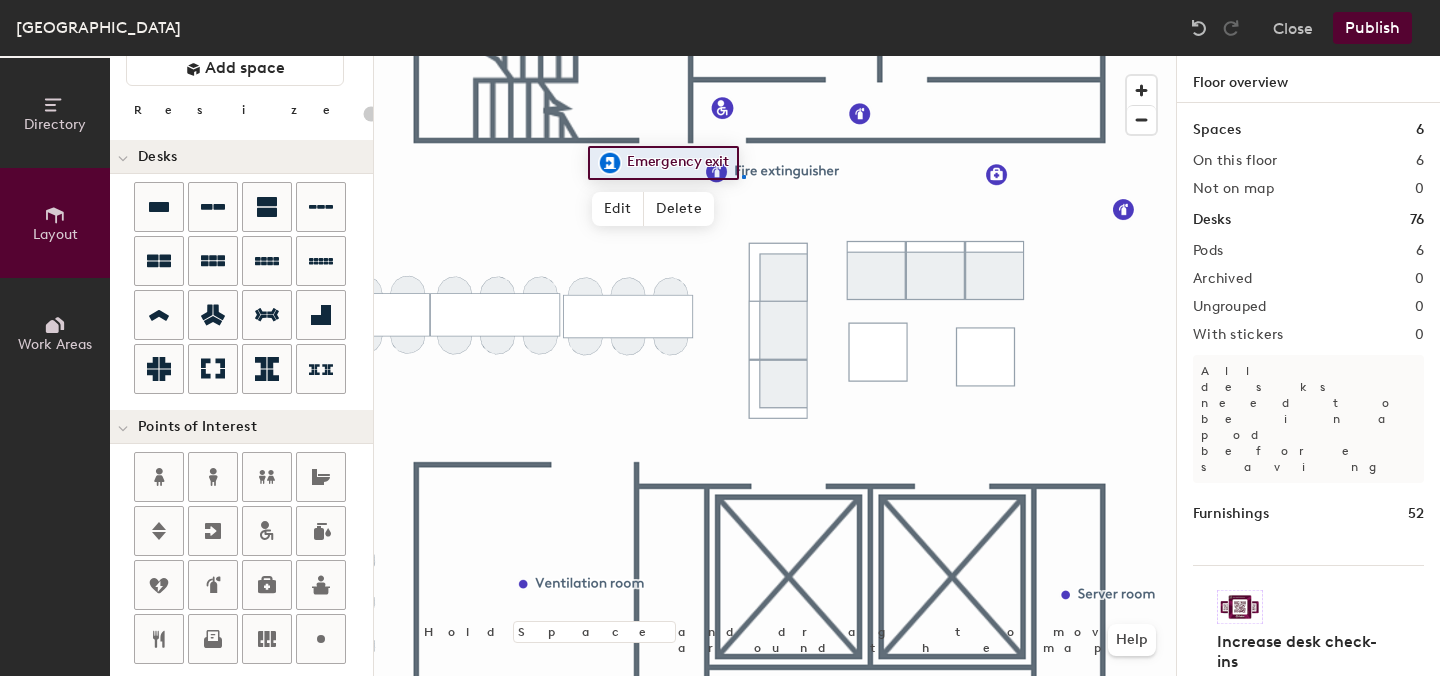 click 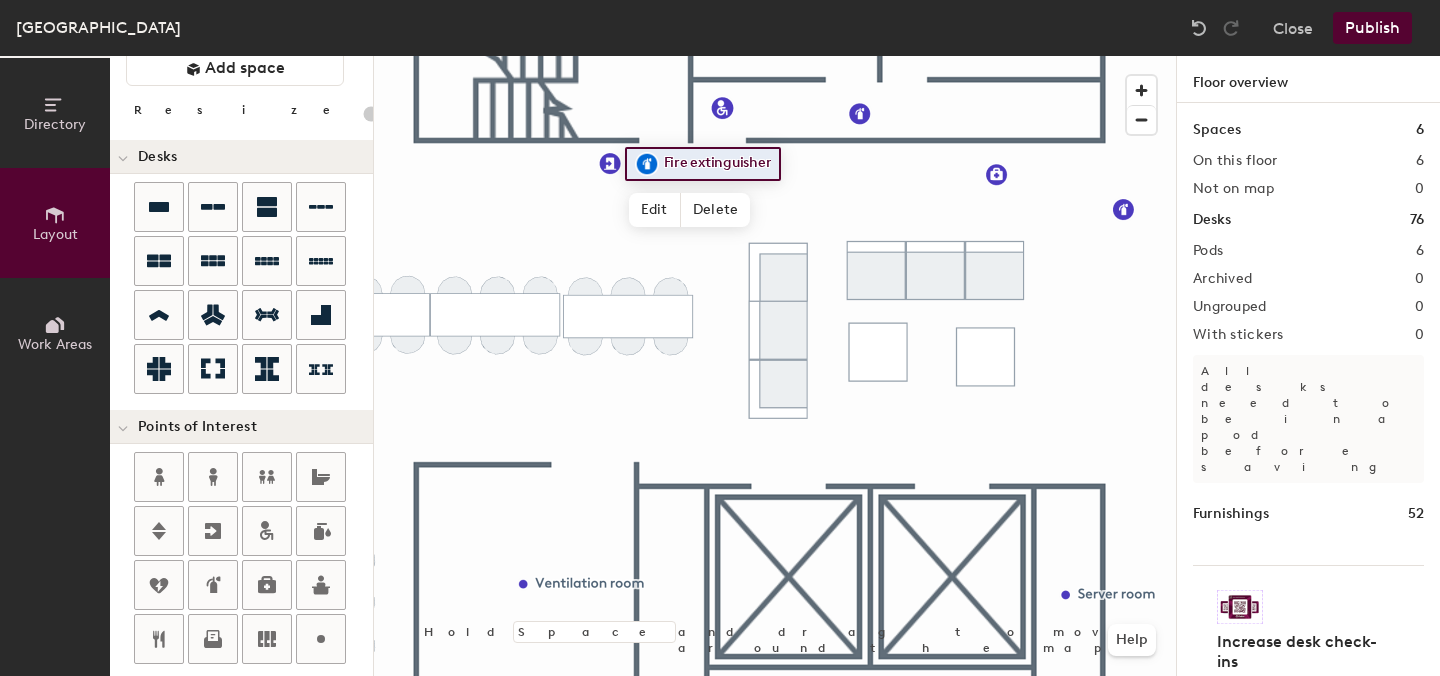 click 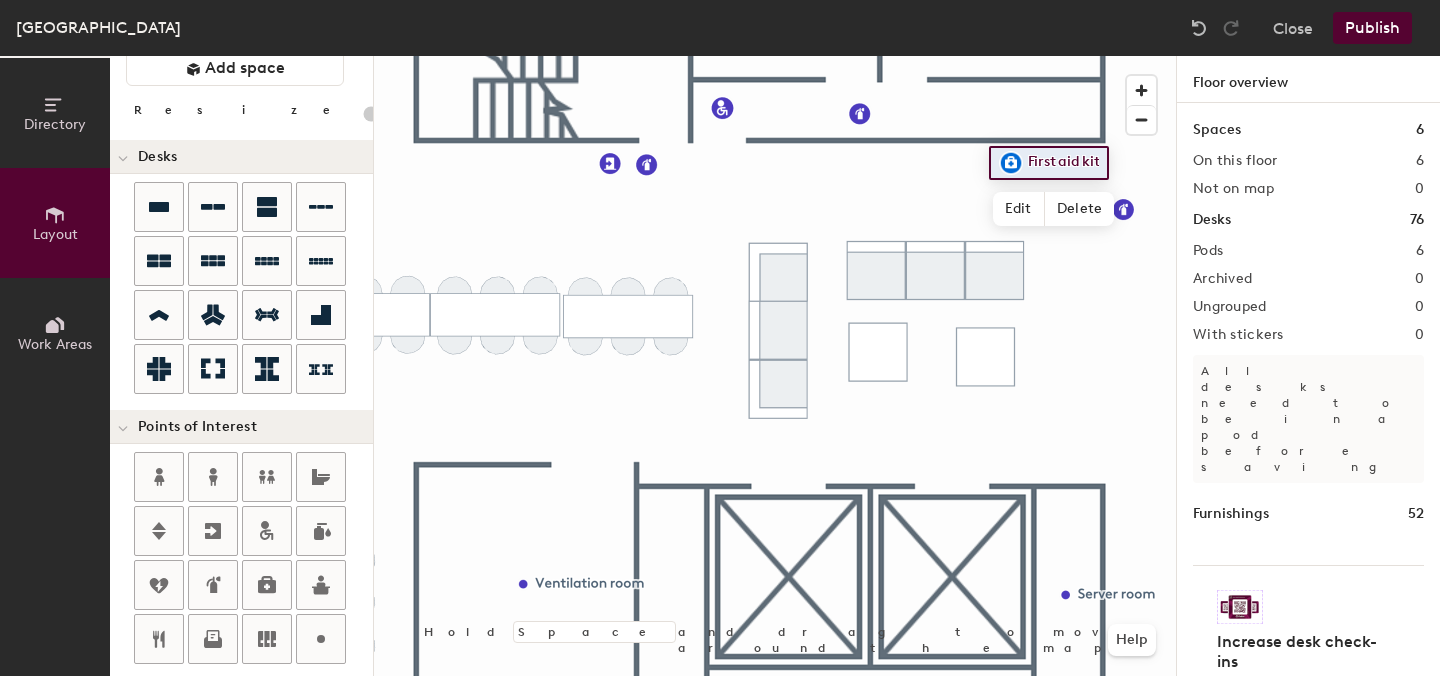 click 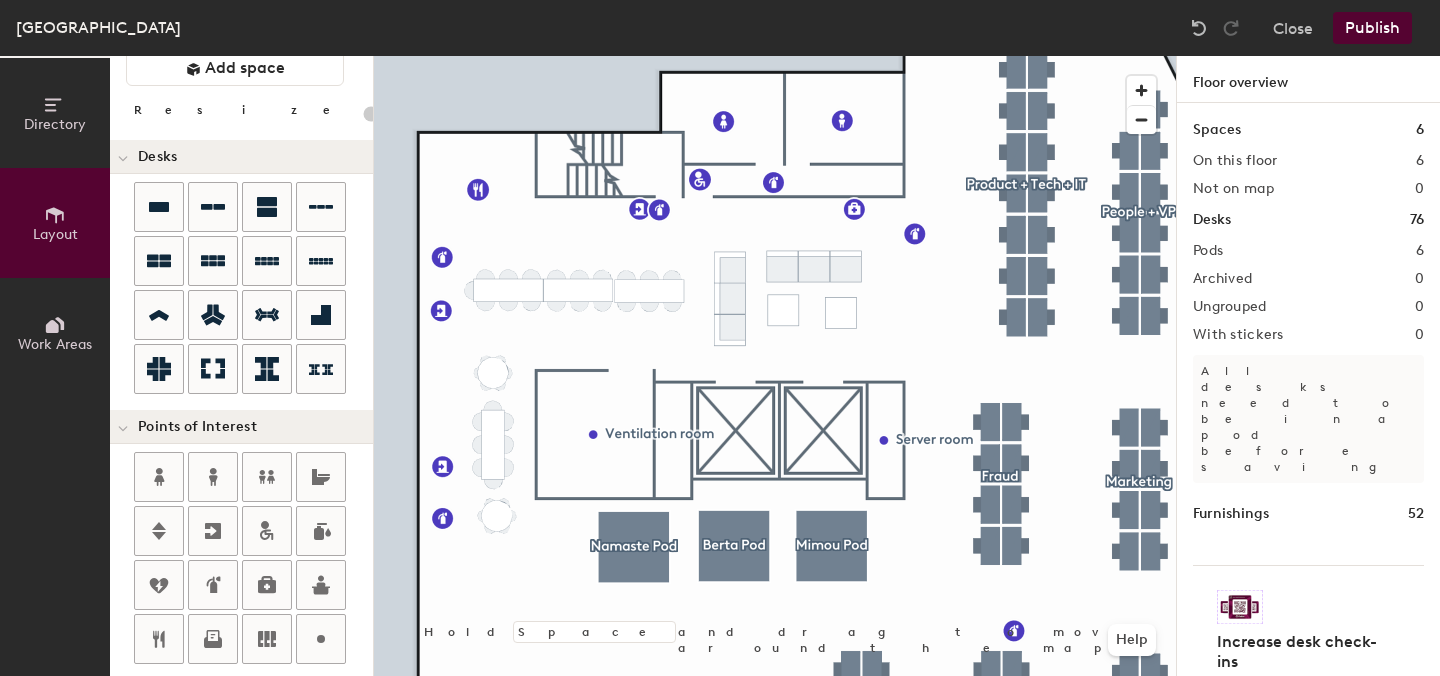 click on "Publish" 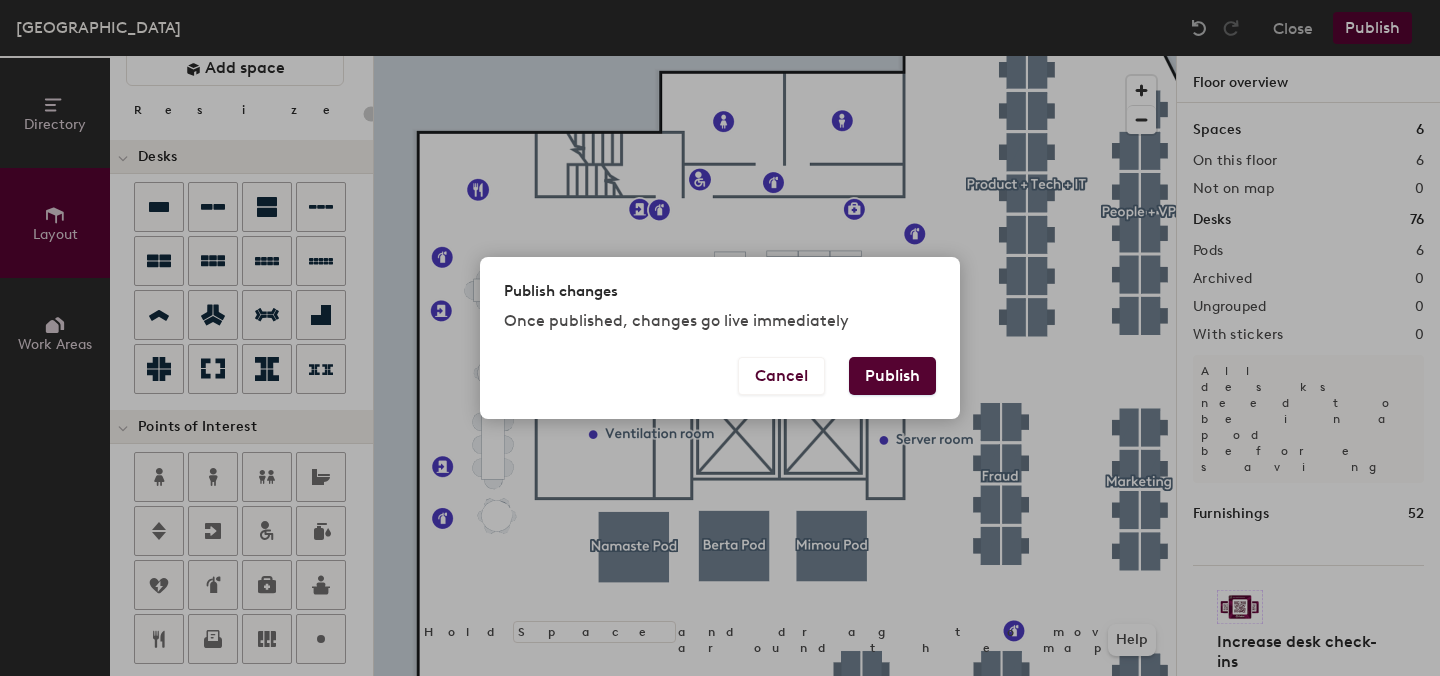 click on "Publish" at bounding box center (892, 376) 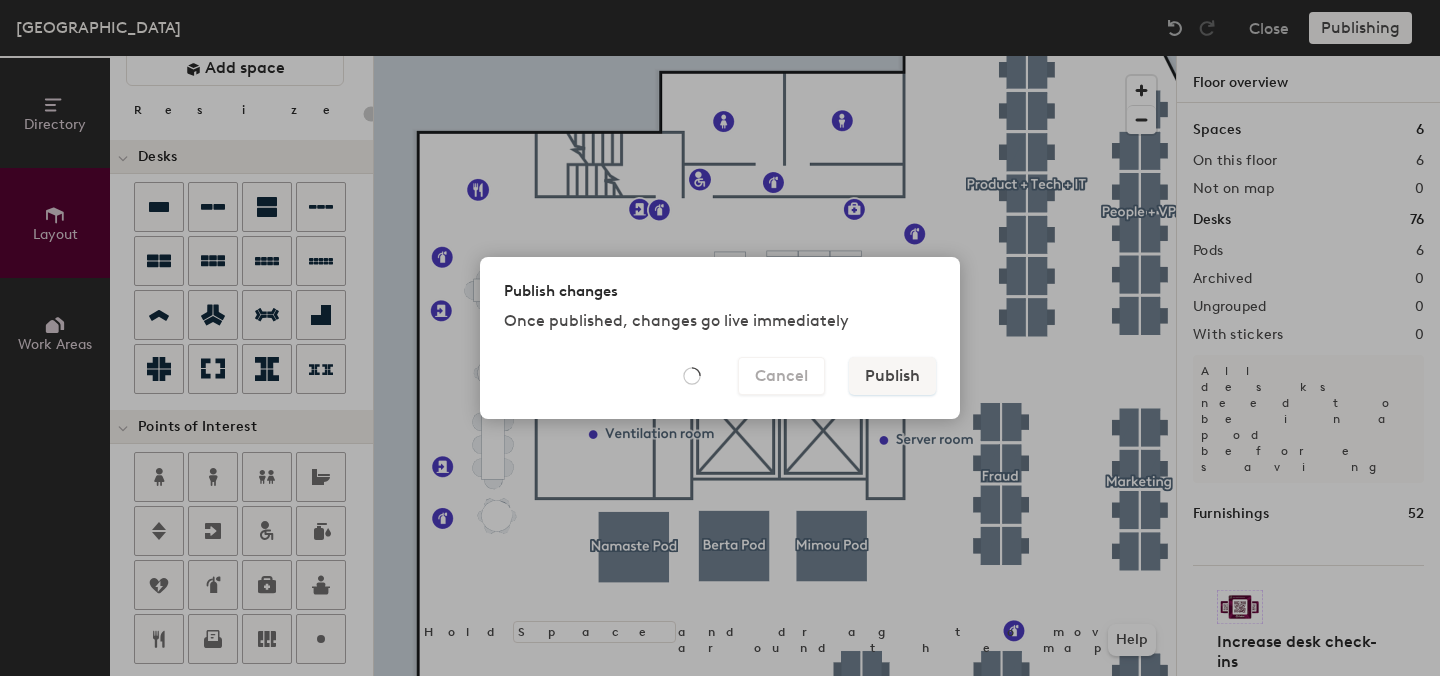type on "20" 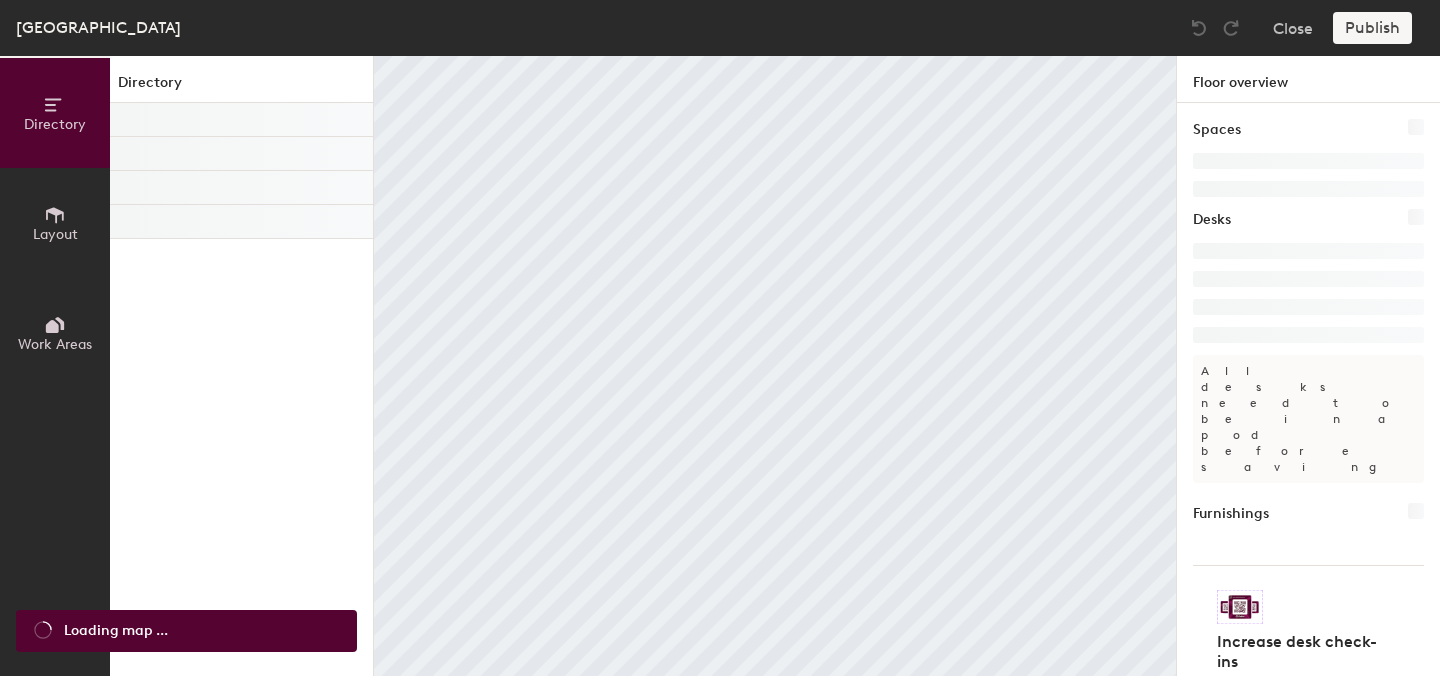 scroll, scrollTop: 0, scrollLeft: 0, axis: both 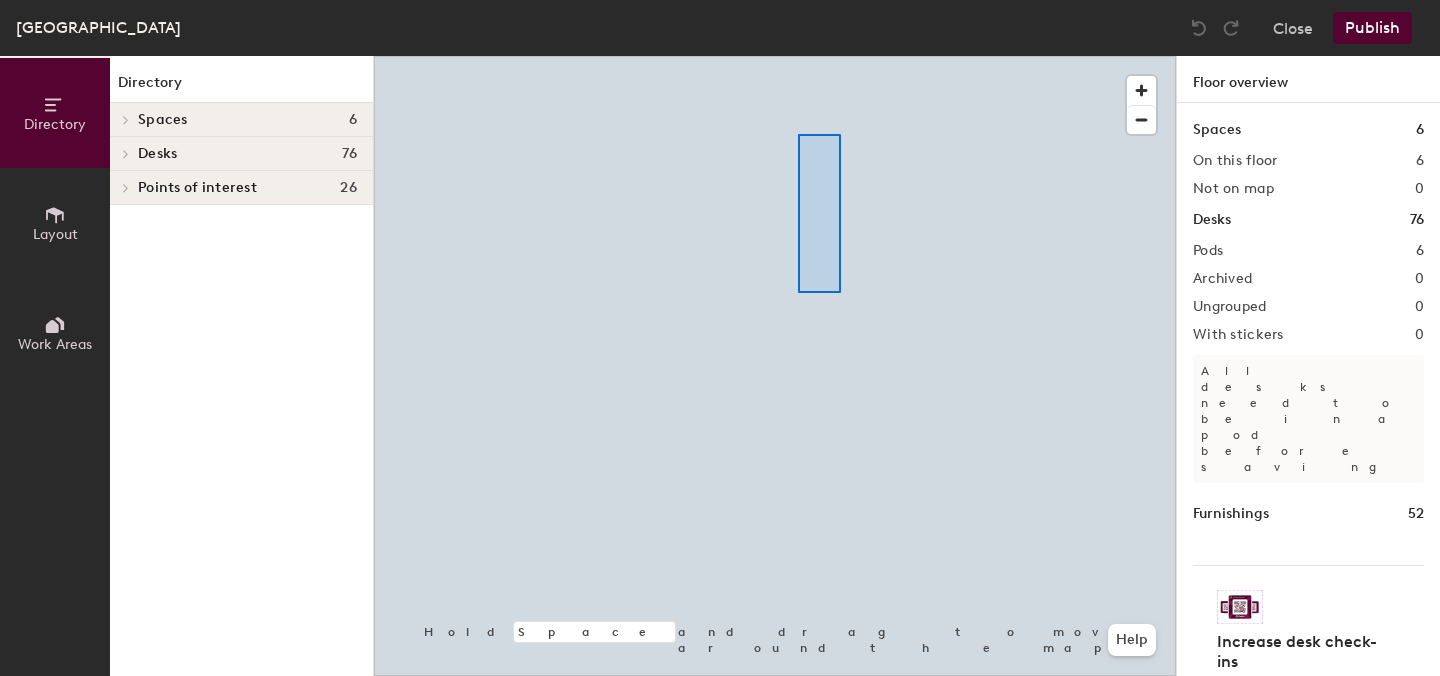 click 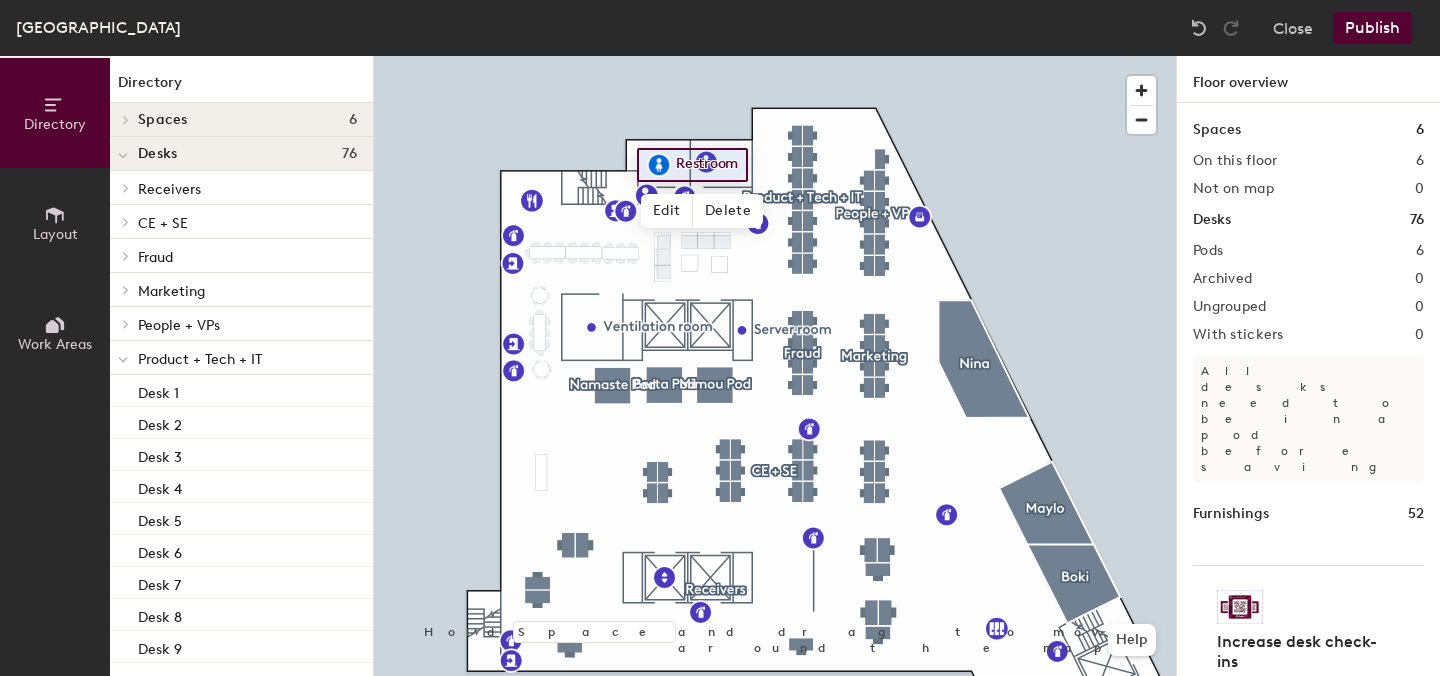 click 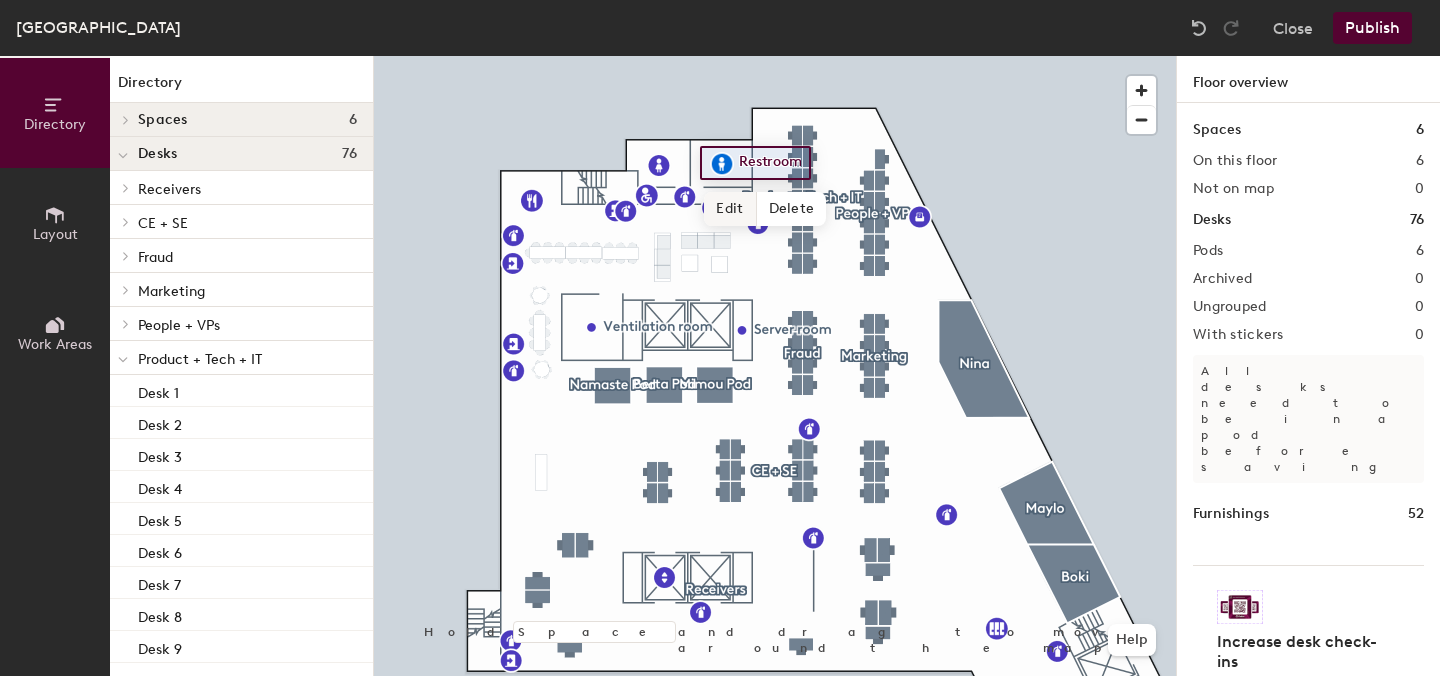 click 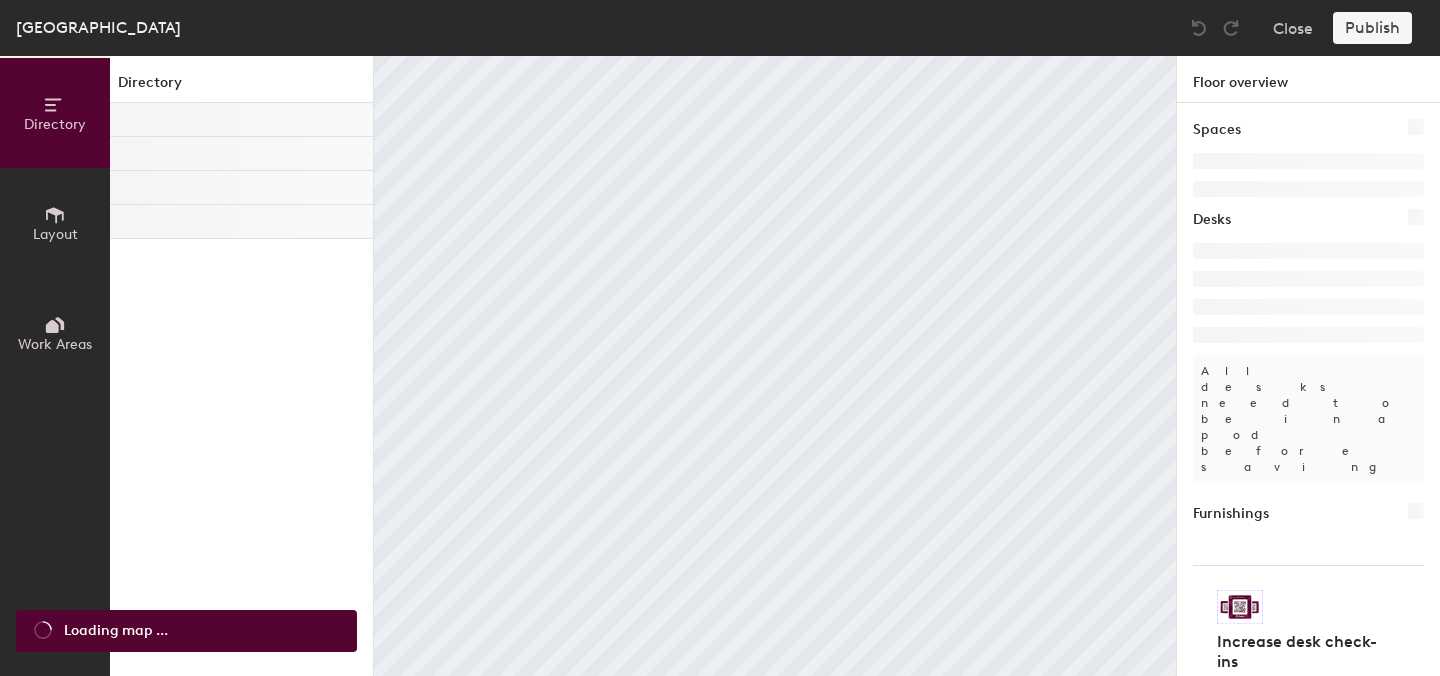 scroll, scrollTop: 0, scrollLeft: 0, axis: both 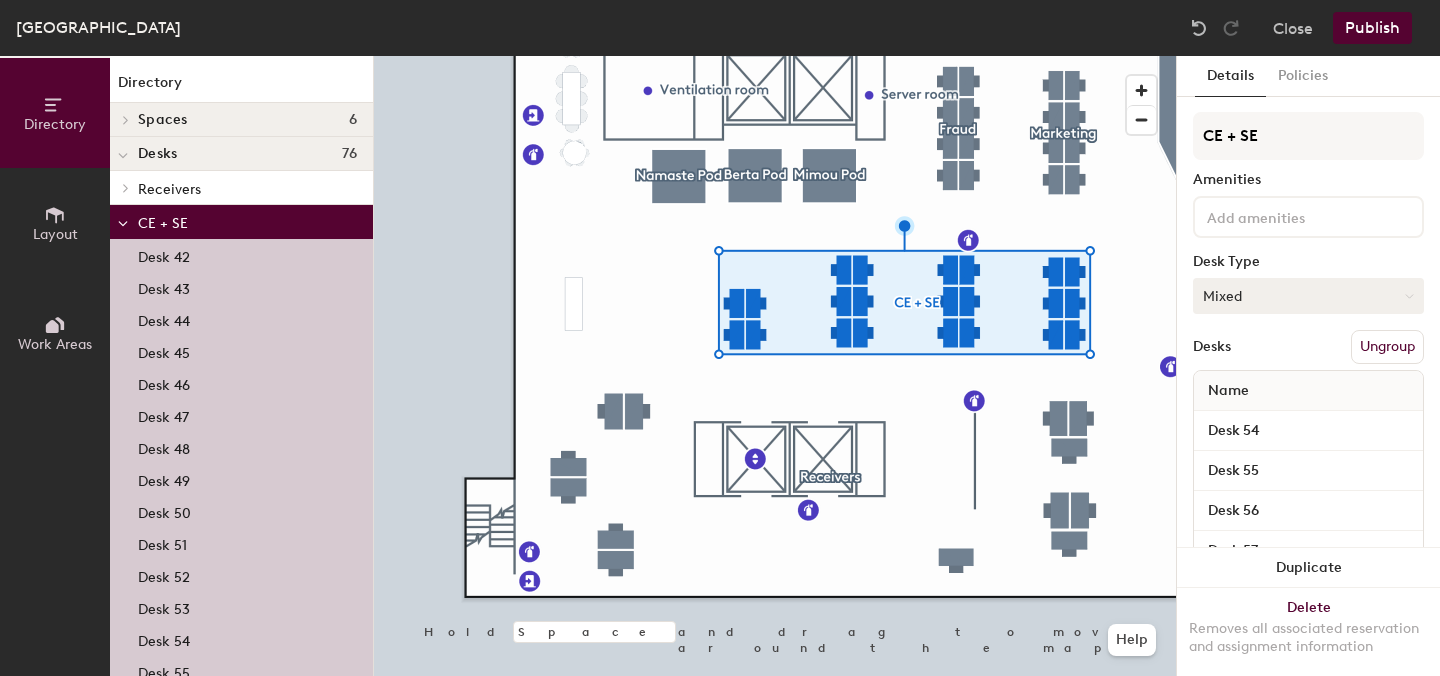 click on "Mixed" 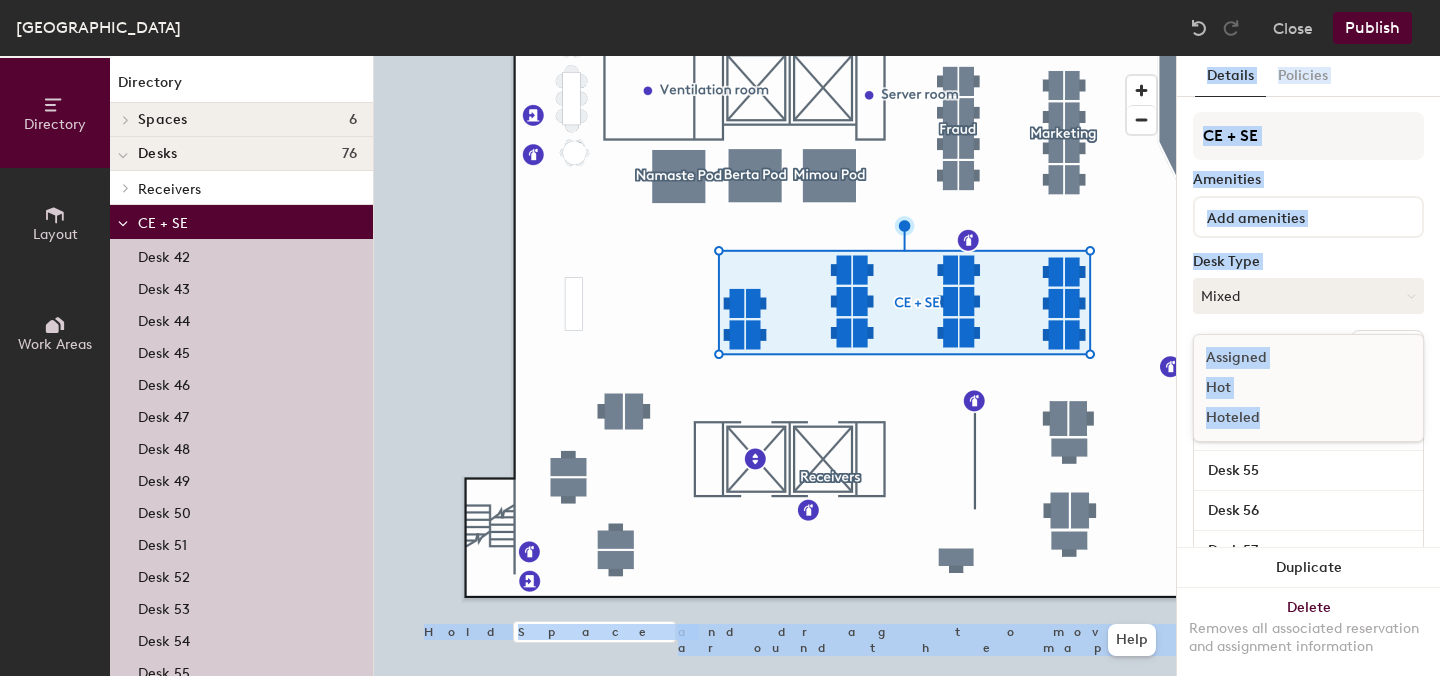 click on "Directory Layout Work Areas Directory Spaces 6 [PERSON_NAME] Pod Boki [PERSON_NAME] Pod Namaste Pod Nina Desks 76 Receivers Desk 4 Desk 5 Desk 6 Desk 7 Desk 8 Desk 9 Desk 10 Desk 10 Desk 11 Desk 12 Receivers Receivers Receivers CE + SE Desk 42 Desk 43 Desk 44 Desk 45 Desk 46 Desk 47 Desk 48 Desk 49 Desk 50 Desk 51 Desk 52 Desk 53 Desk 54 Desk 55 Desk 56 Desk 57 Desk 58 Desk 59 Desk 60 Desk 61 Desk 62 Desk 63 Fraud Desk 26 Desk 27 Desk 28 Desk 29 Desk 30 Desk 31 Desk 32 Desk 33 Marketing Desk 34 Desk 35 Desk 36 Desk 37 Desk 38 Desk 39 Desk 40 Desk 41 People + VPs Desk 15 Desk 16 Desk 17 Desk 18 Desk 19 Desk 20 Desk 21 Desk 22 Desk 23 Desk 24 Desk 25 Product + Tech + IT Desk 1 Desk 2 Desk 3 Desk 4 Desk 5 Desk 6 Desk 7 Desk 8 Desk 9 Desk 10 Desk 11 Desk 12 Desk 13 Desk 14 Points of interest 26 Elevator Emergency exit Emergency exit Emergency exit Fire extinguisher Fire extinguisher Fire extinguisher Fire extinguisher Fire extinguisher Fire extinguisher Fire extinguisher Fire extinguisher Fire extinguisher First aid kit" 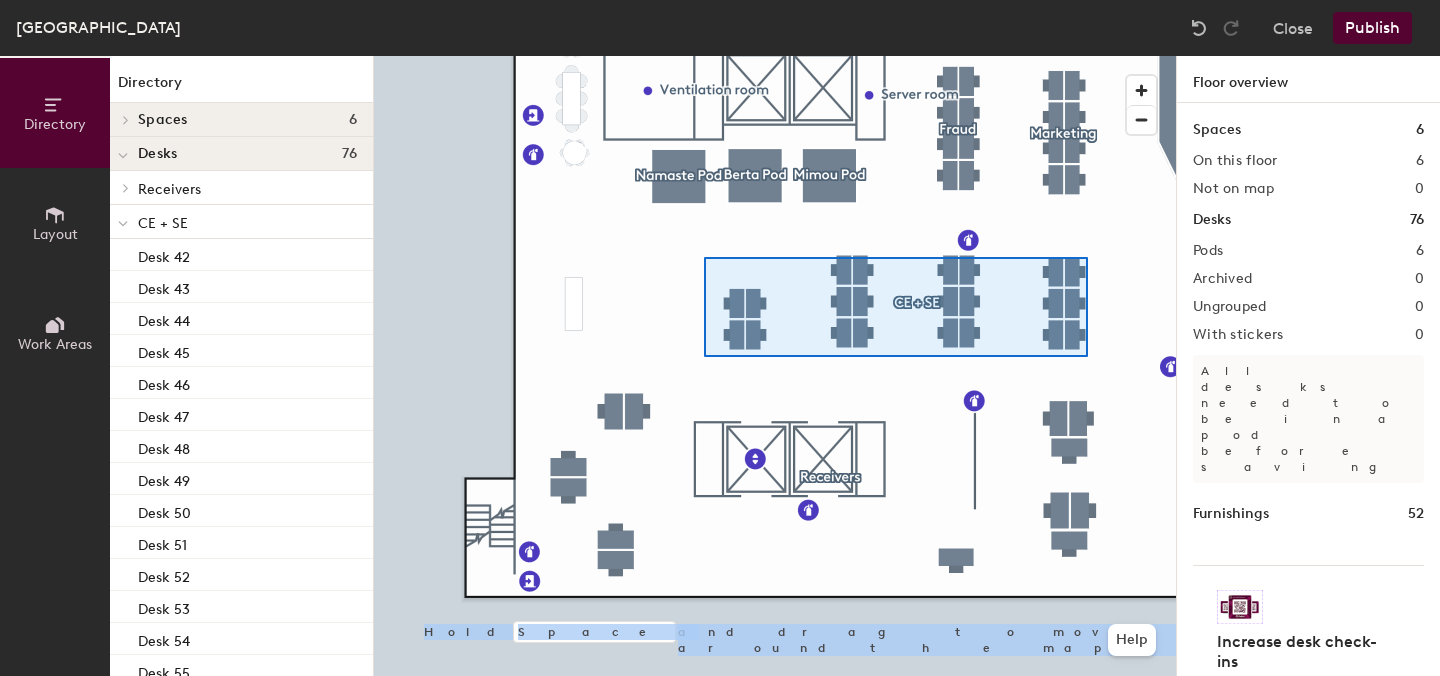 drag, startPoint x: 1262, startPoint y: 416, endPoint x: 706, endPoint y: 257, distance: 578.28796 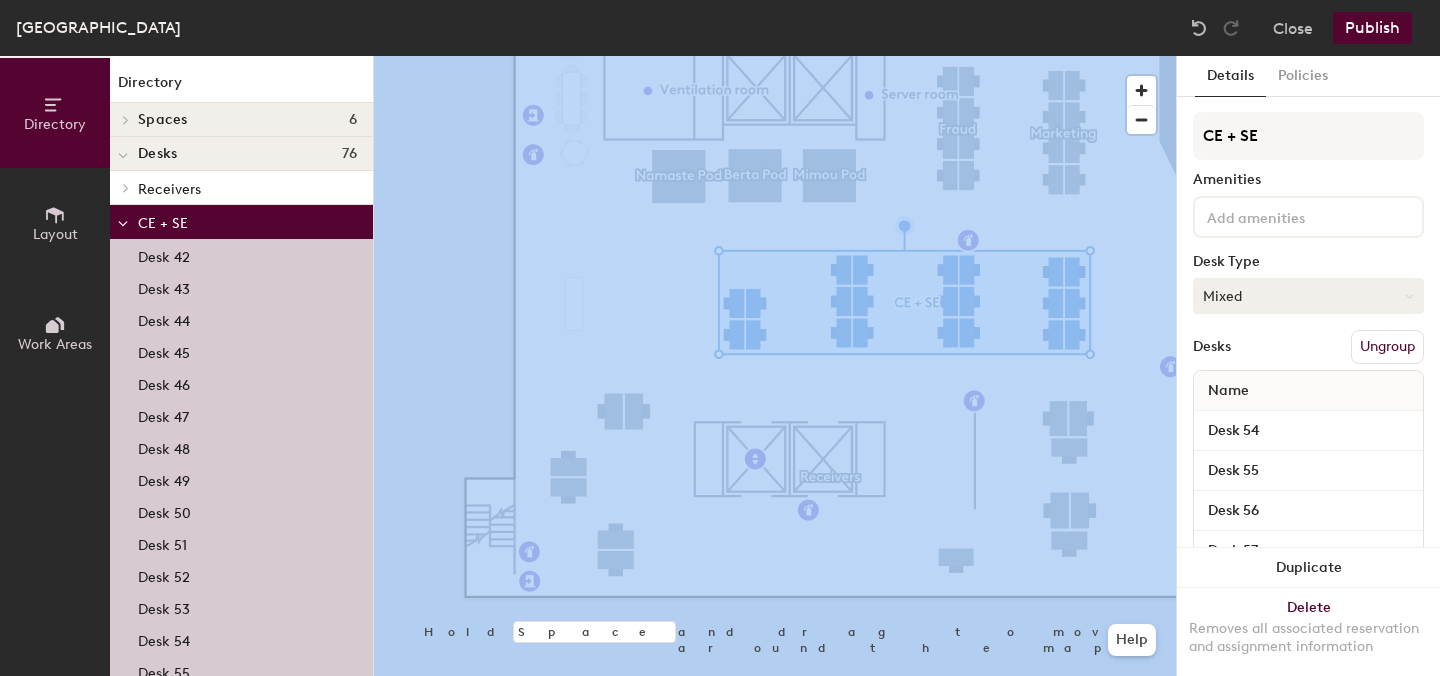 click on "Mixed" 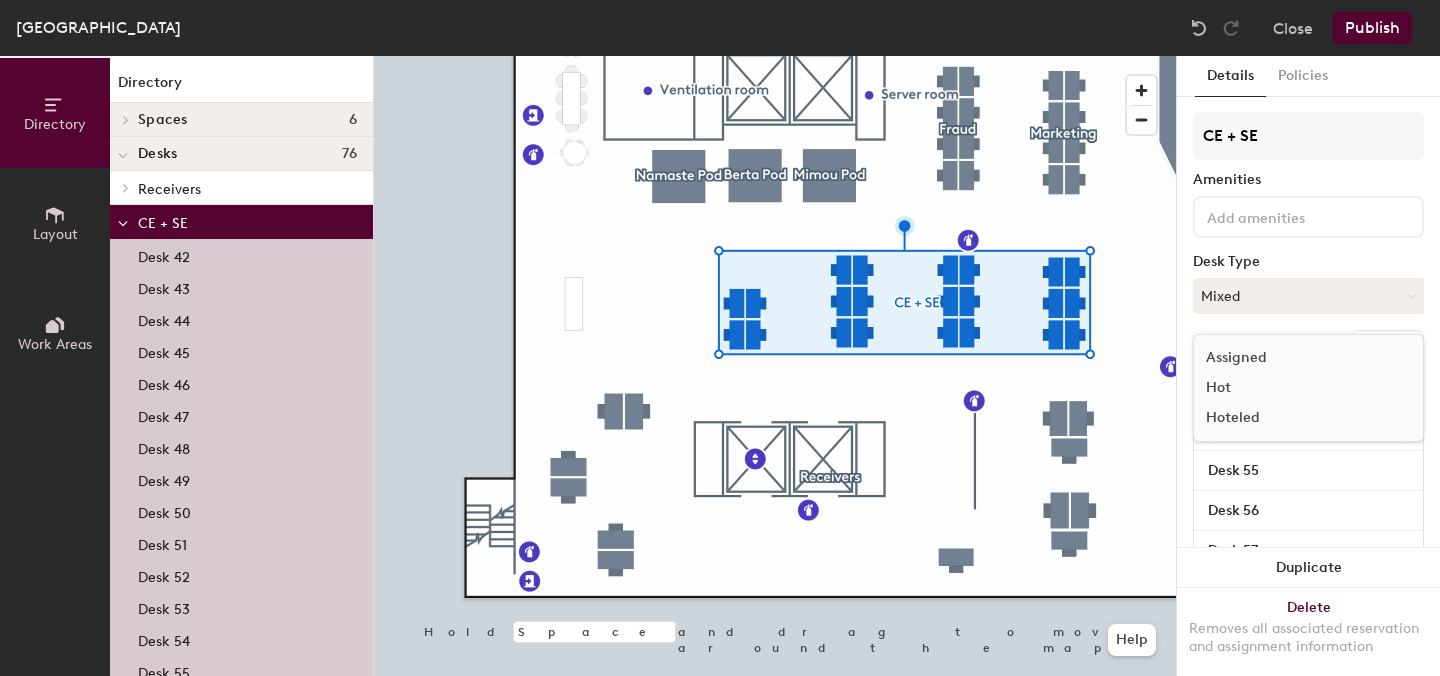 click on "Hoteled" 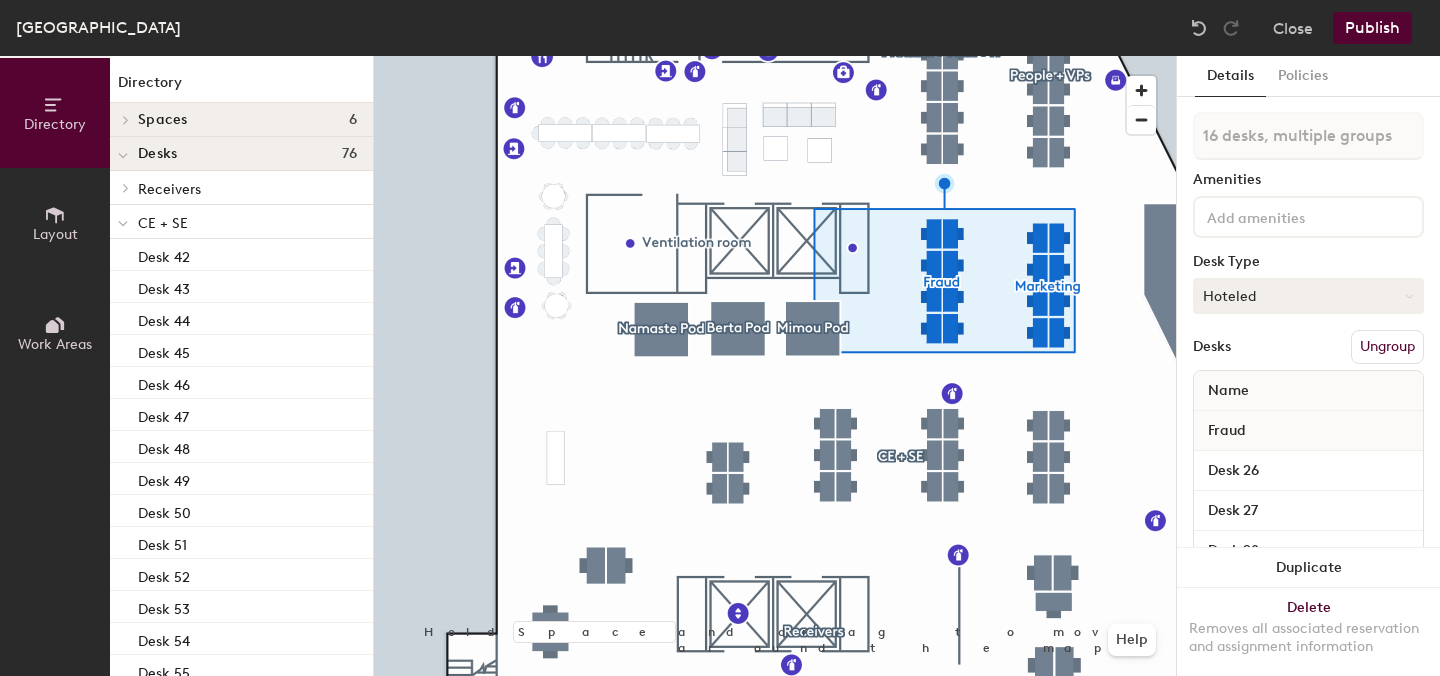 click on "Hoteled" 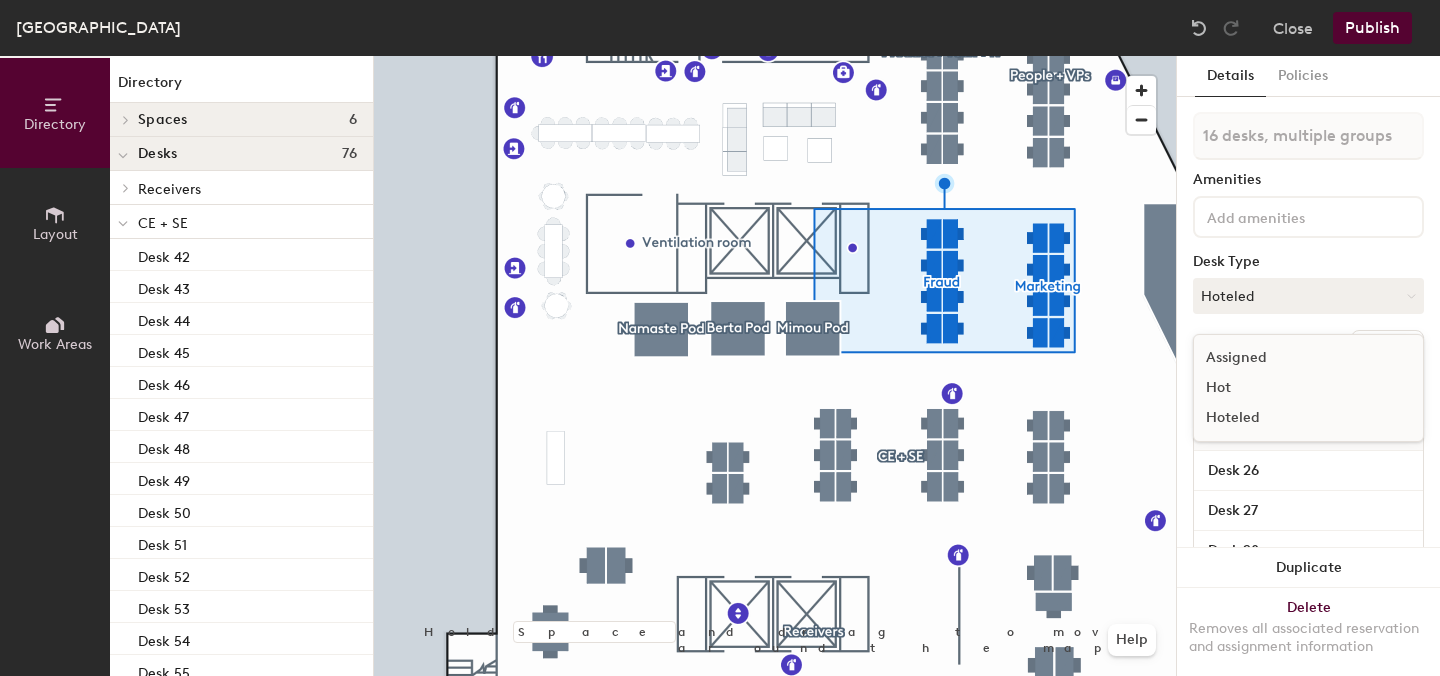 click on "Hoteled" 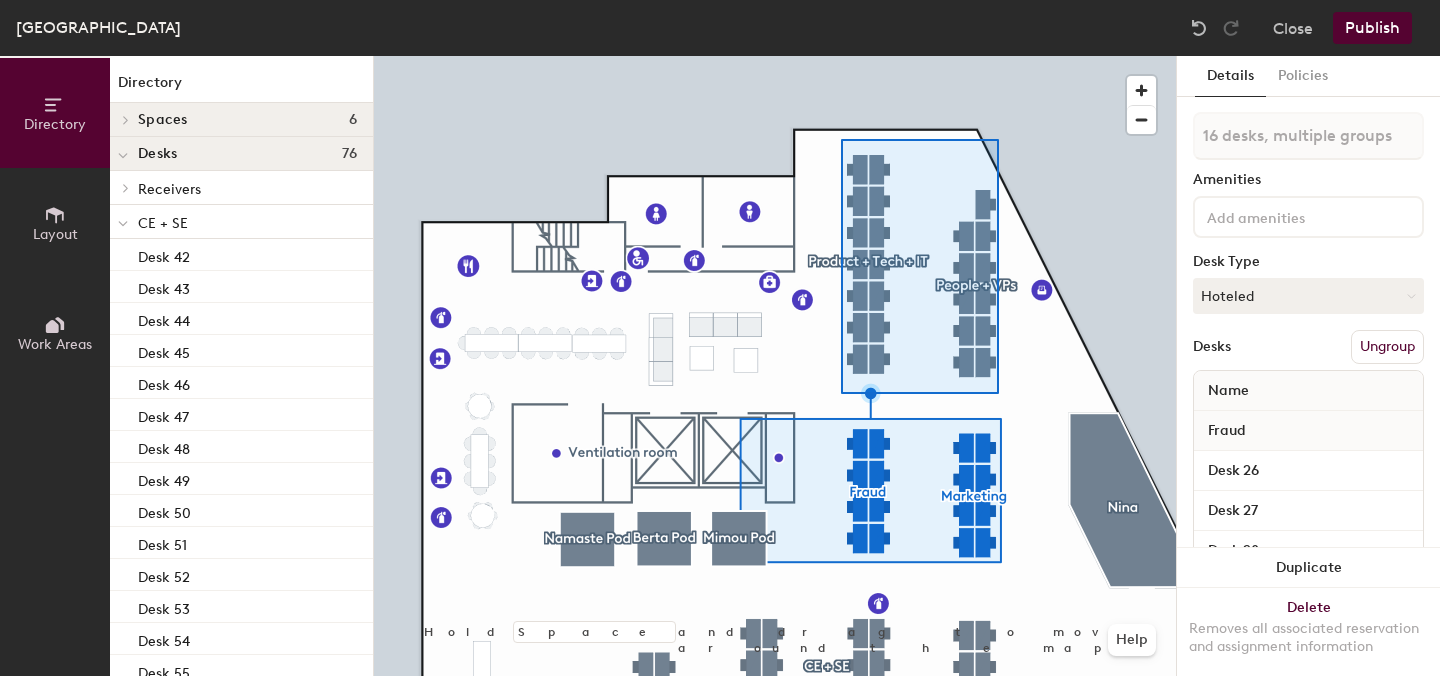 type on "25 desks, multiple groups" 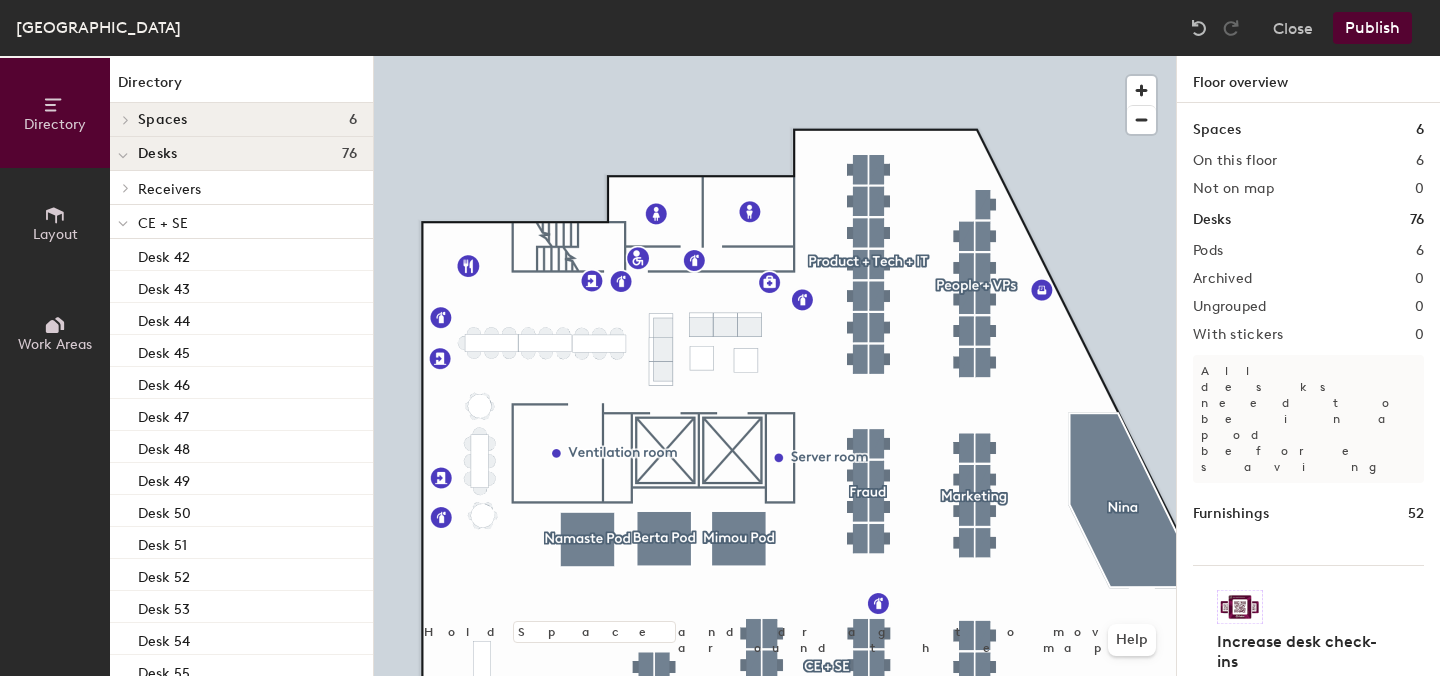 click on "Publish" 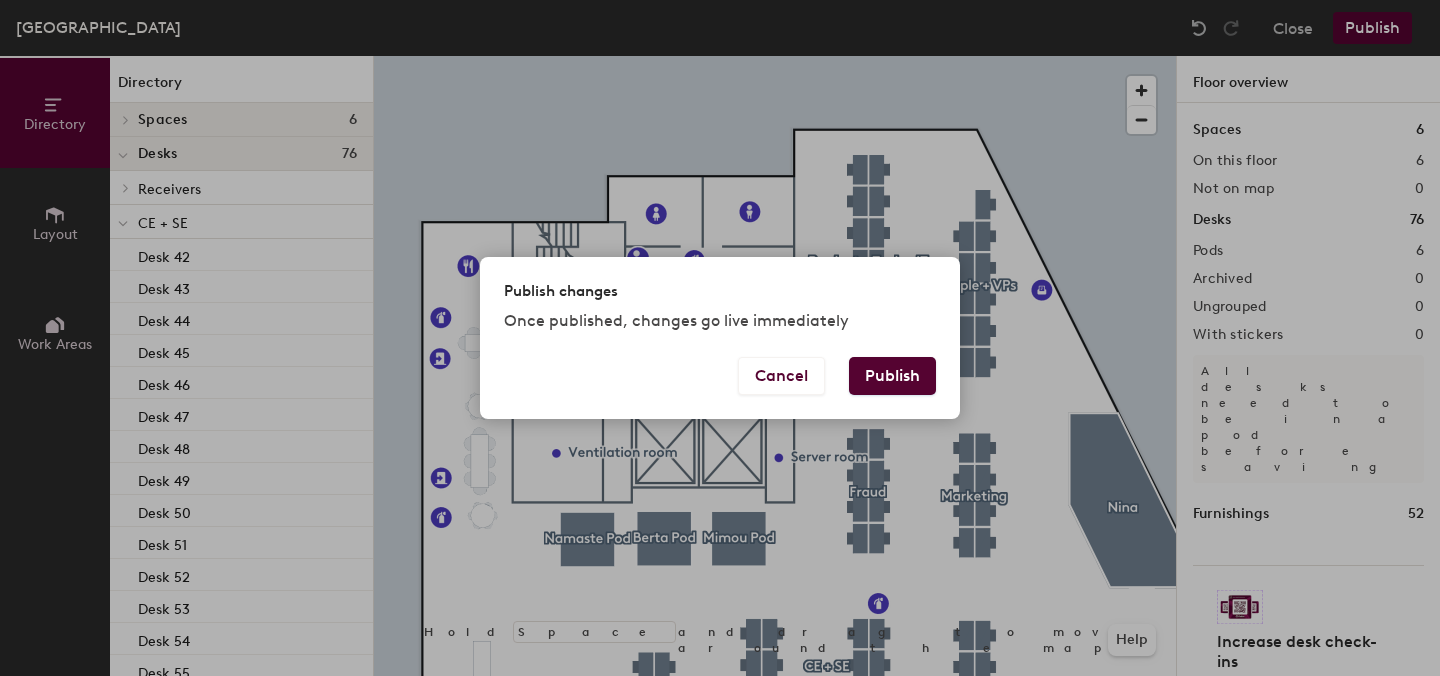 click on "Publish" at bounding box center [892, 376] 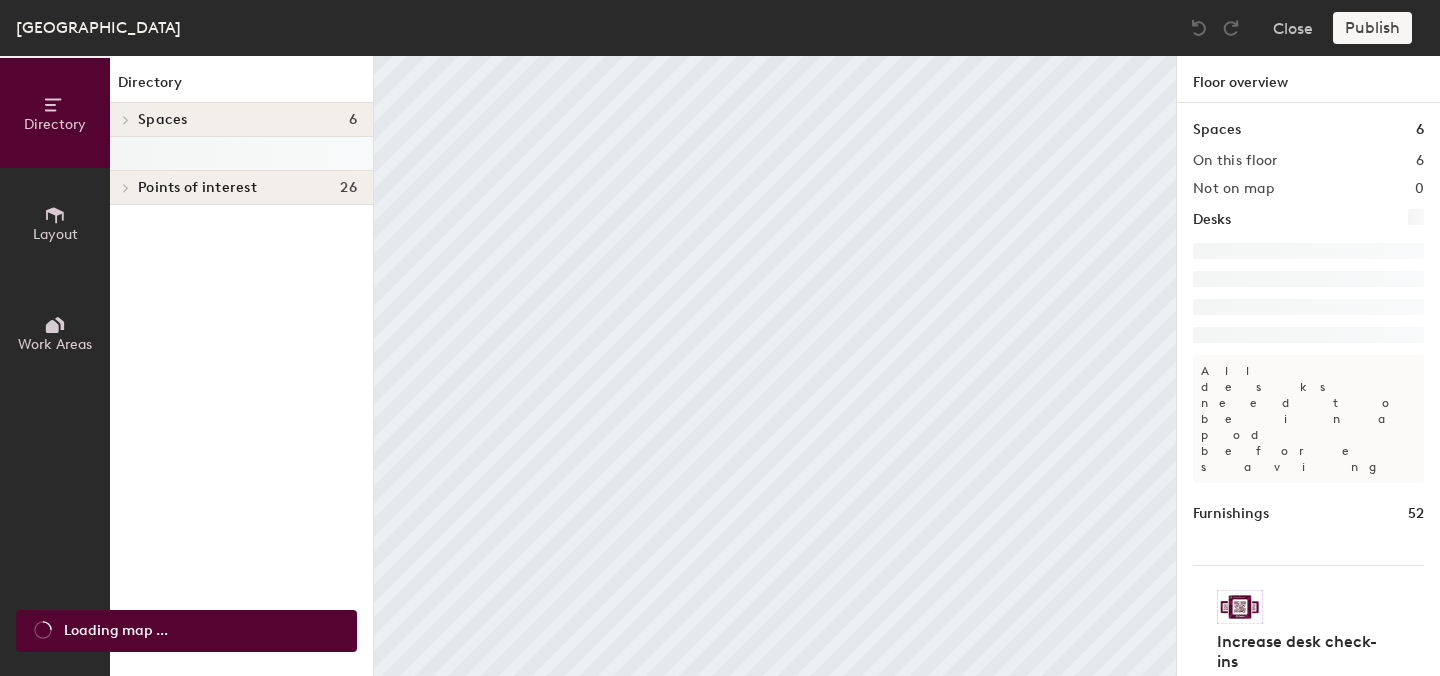 scroll, scrollTop: 0, scrollLeft: 0, axis: both 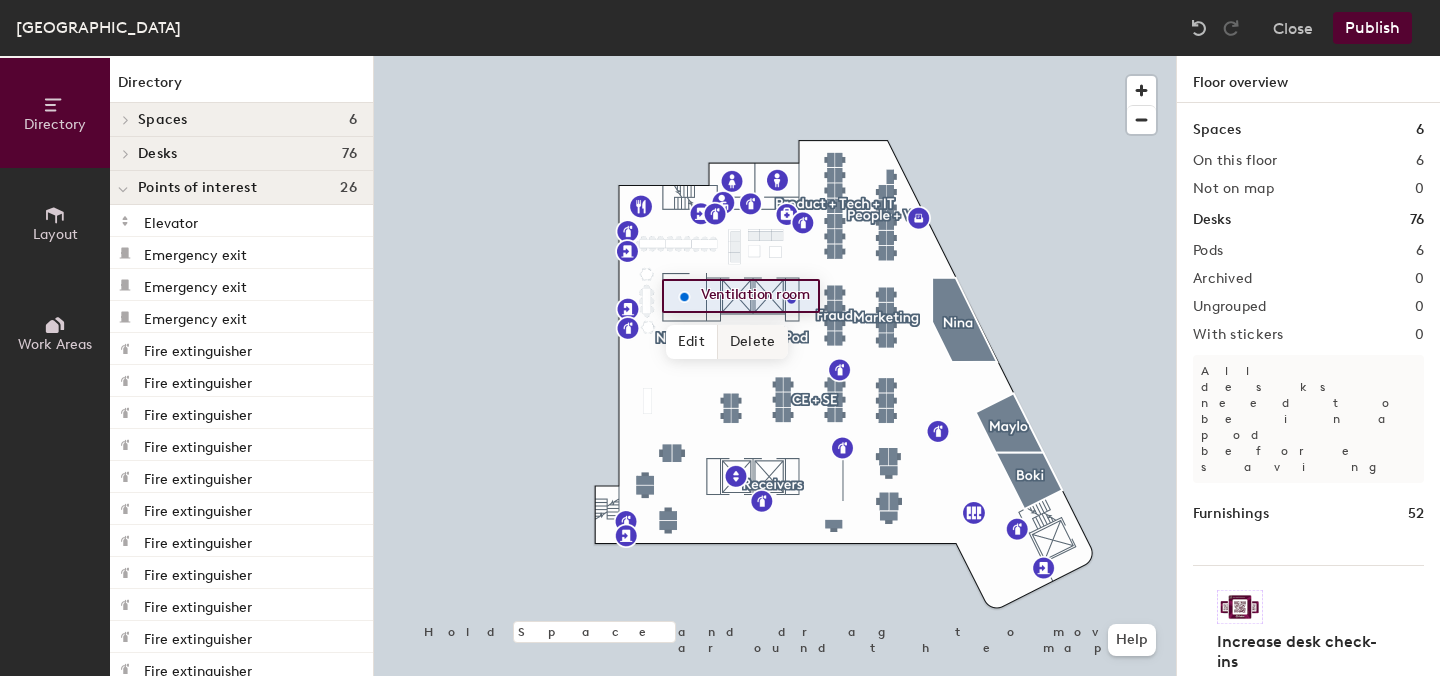 click on "Delete" 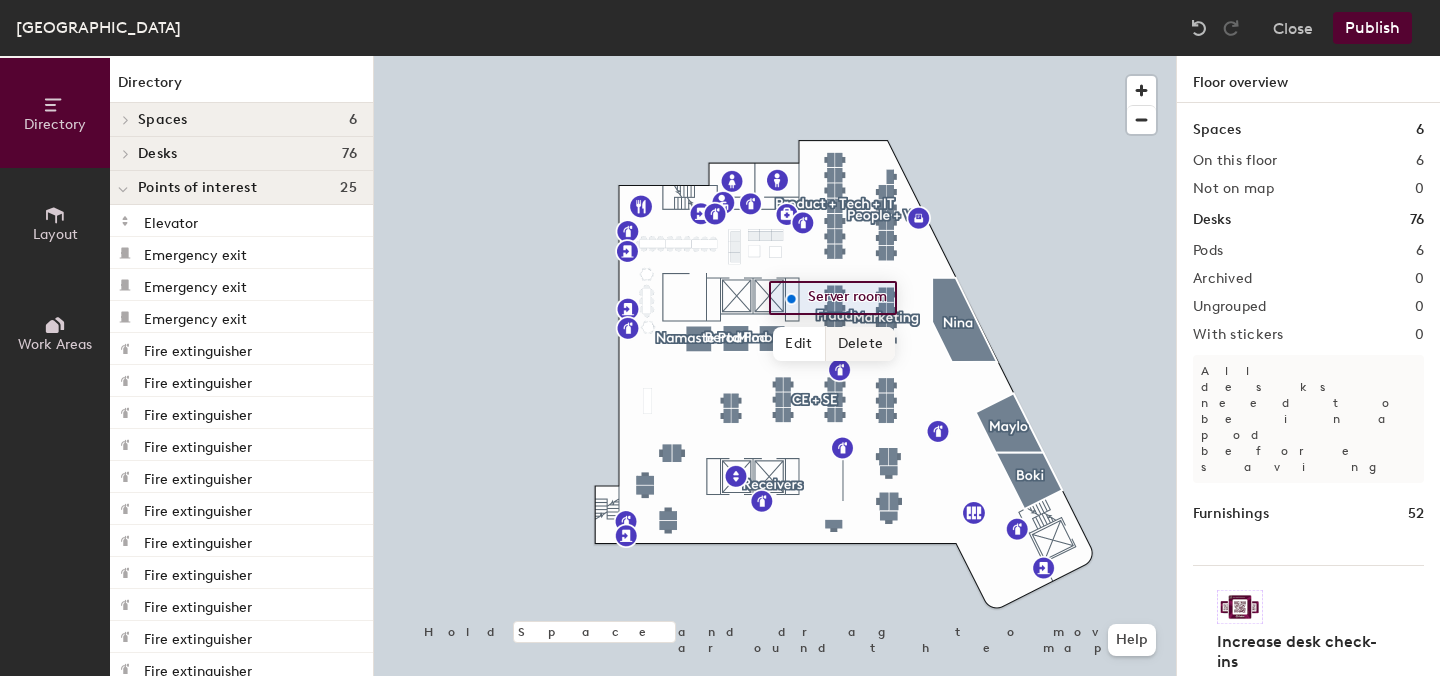 click on "Delete" 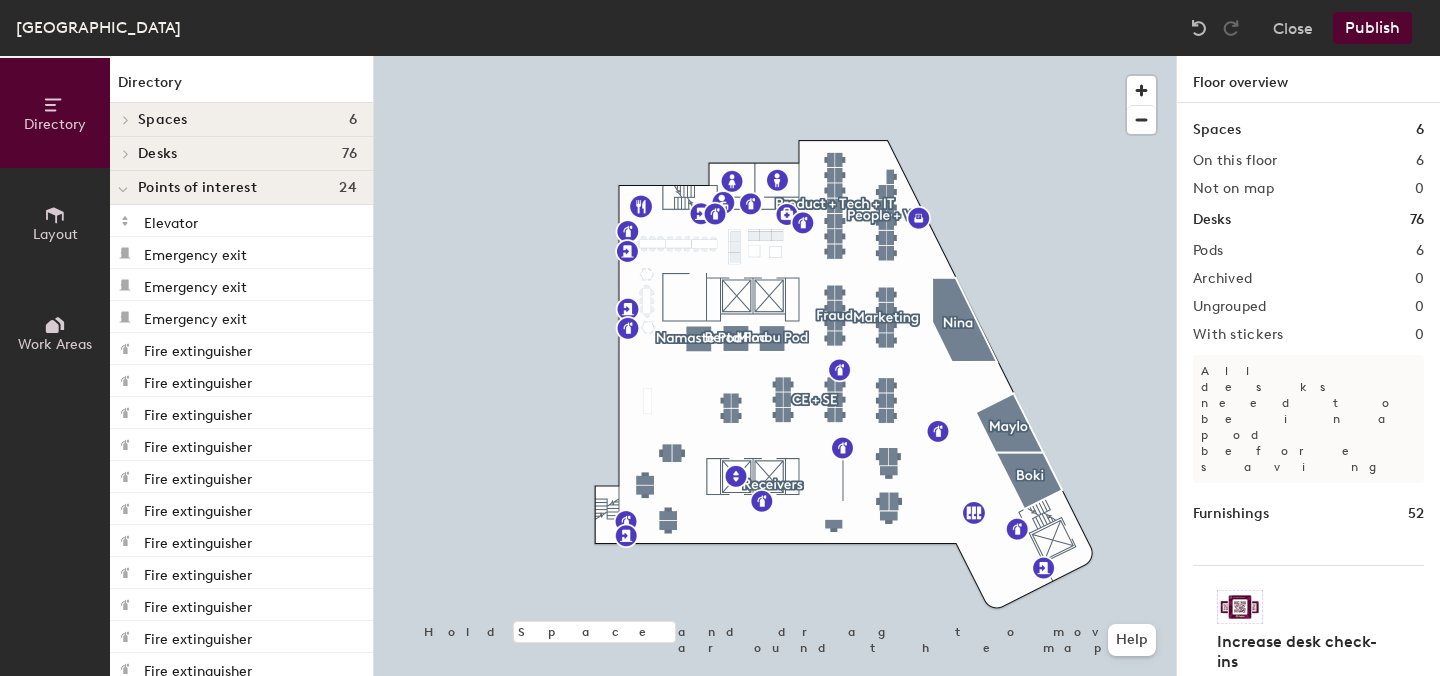 click on "Publish" 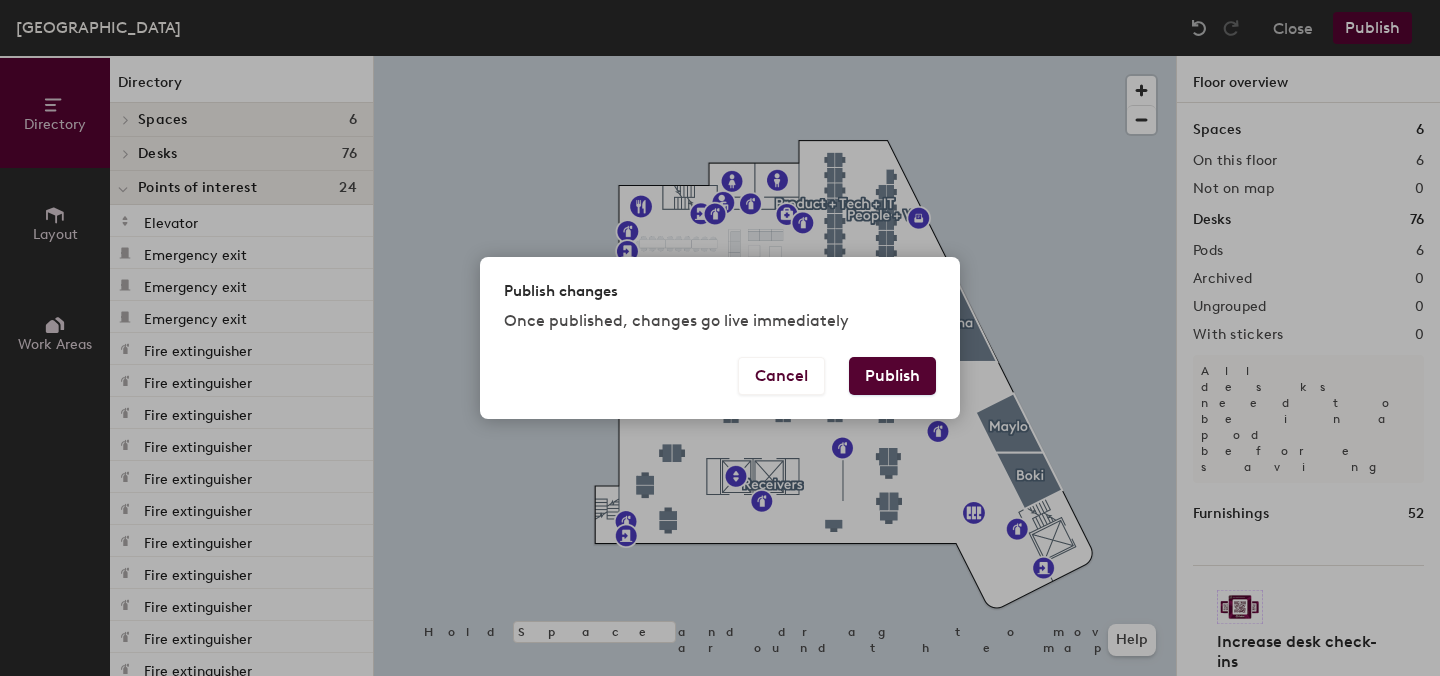 click on "Publish" at bounding box center (892, 376) 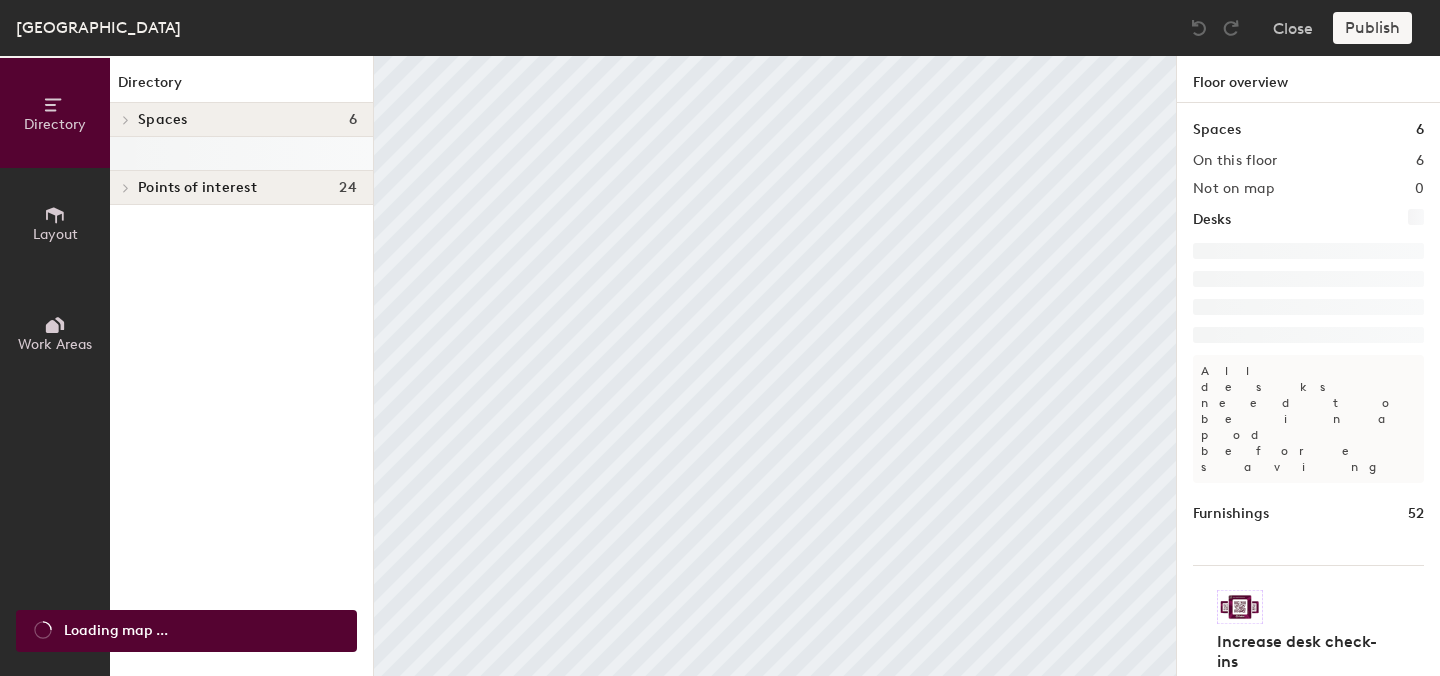 scroll, scrollTop: 0, scrollLeft: 0, axis: both 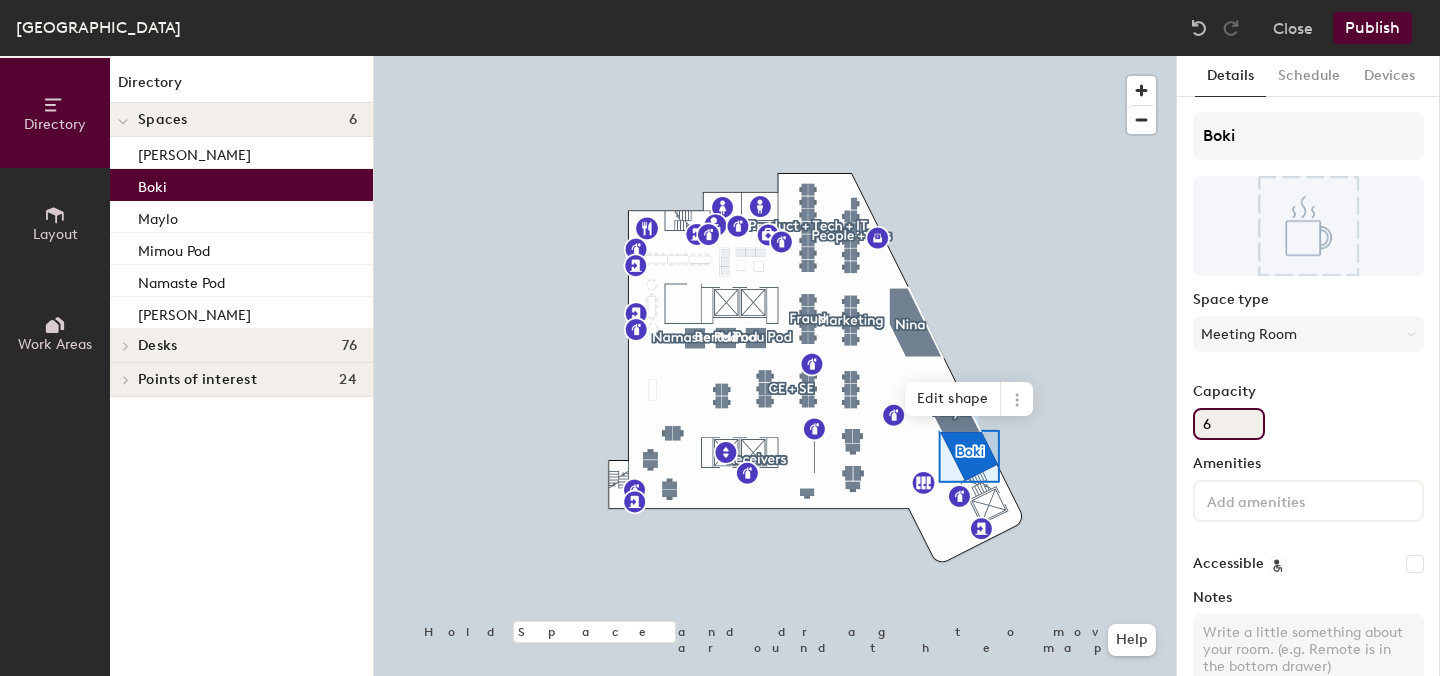 click on "6" at bounding box center [1229, 424] 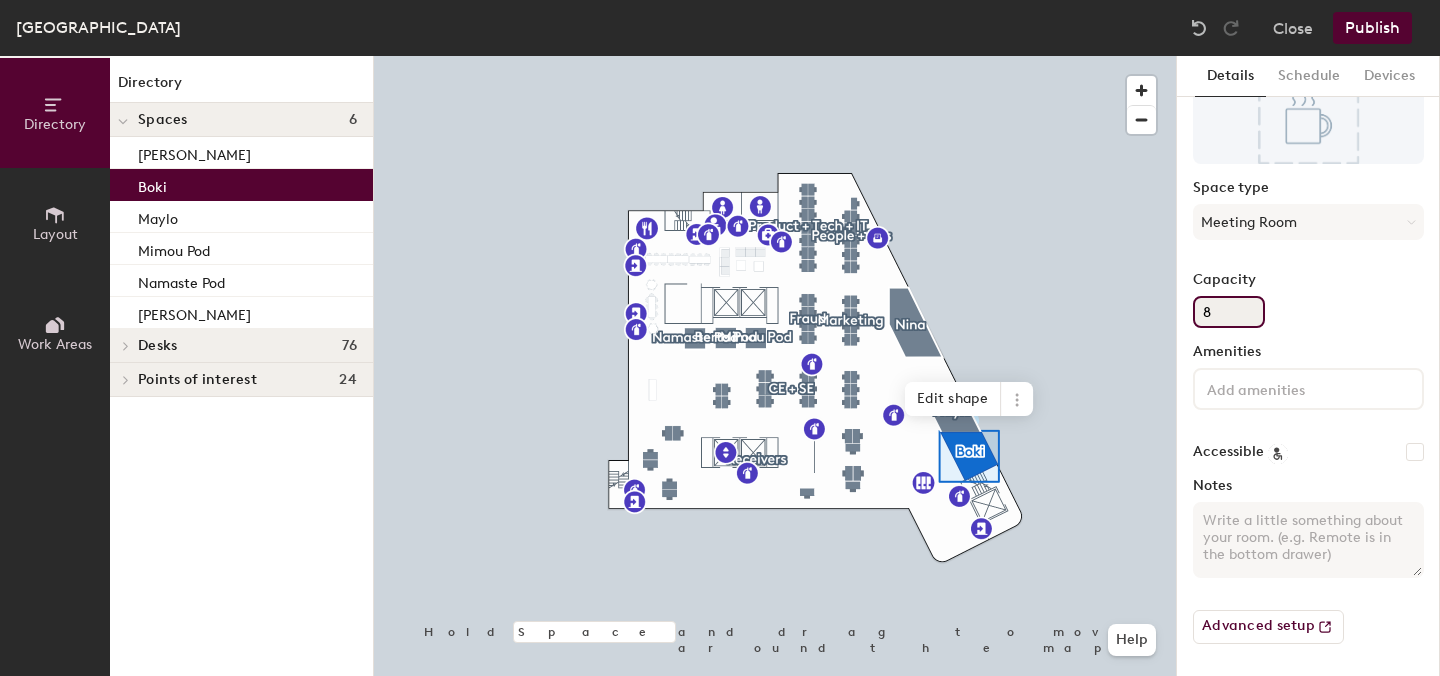 scroll, scrollTop: 0, scrollLeft: 0, axis: both 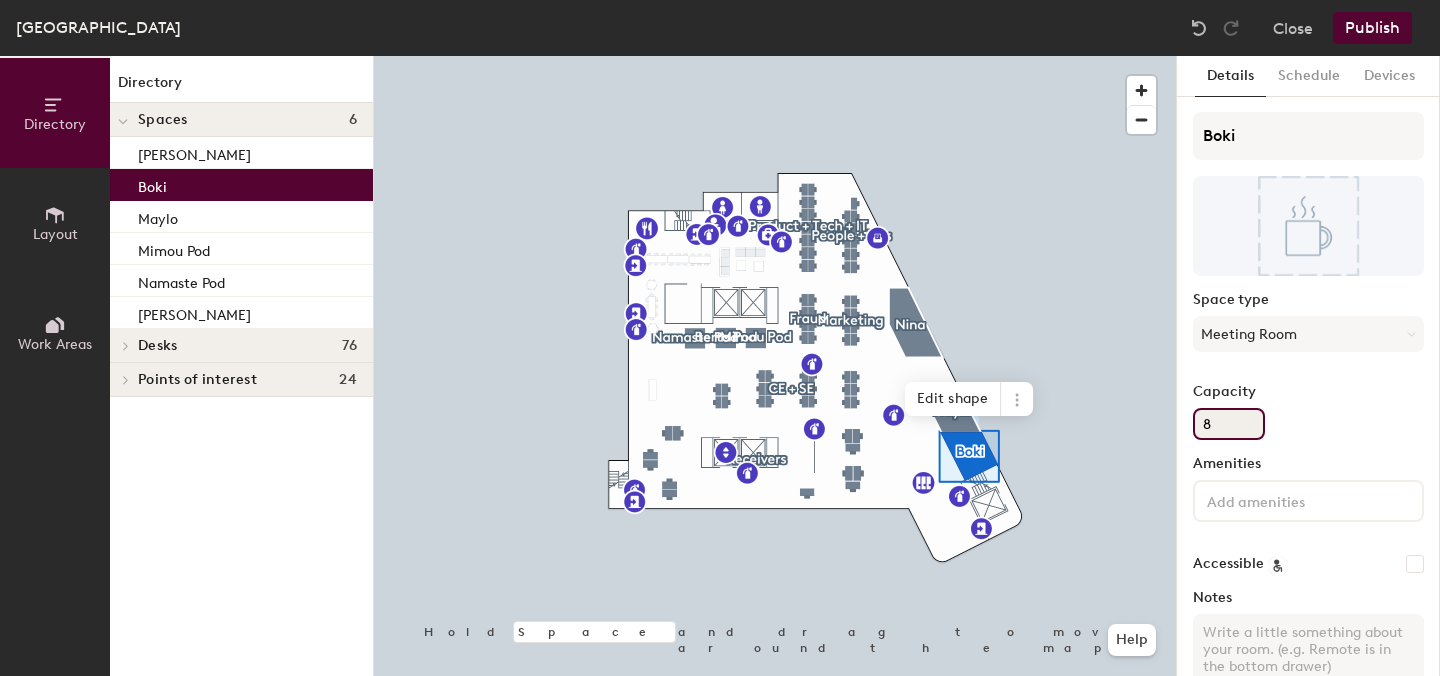 type on "8" 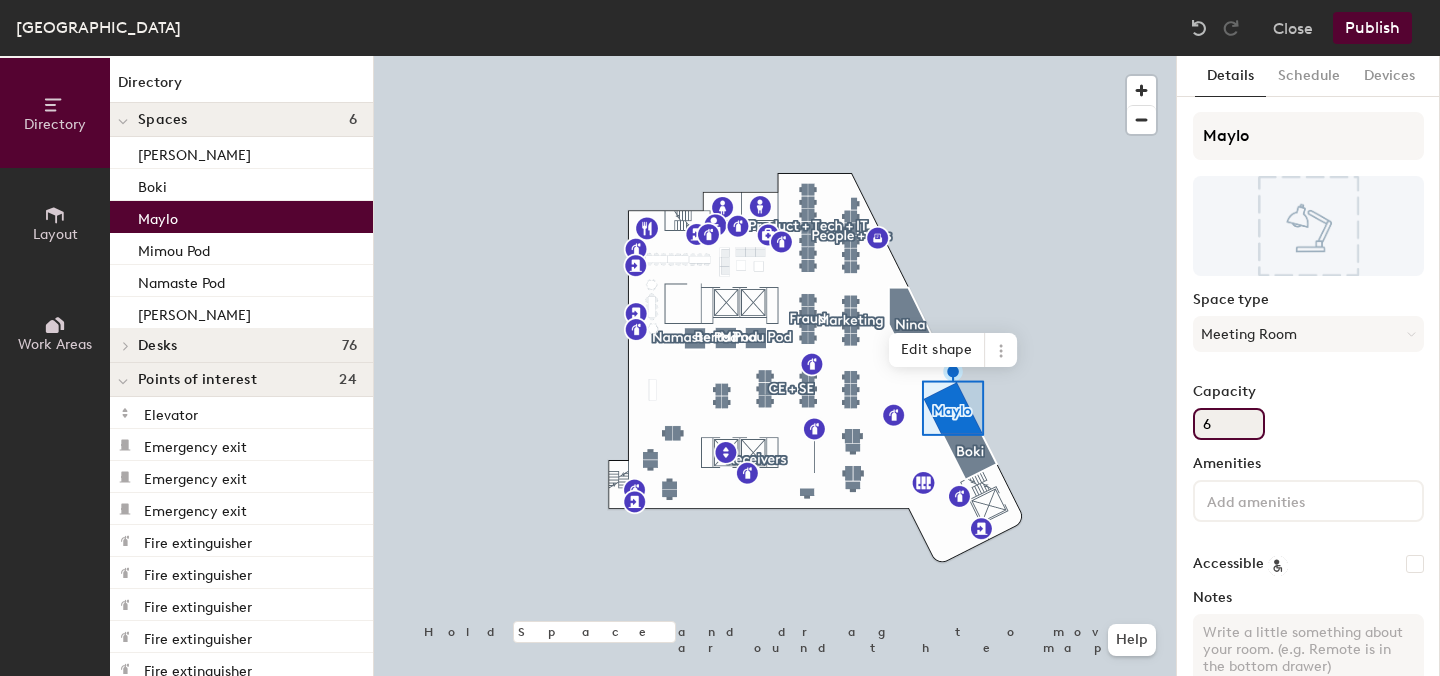click on "6" at bounding box center [1229, 424] 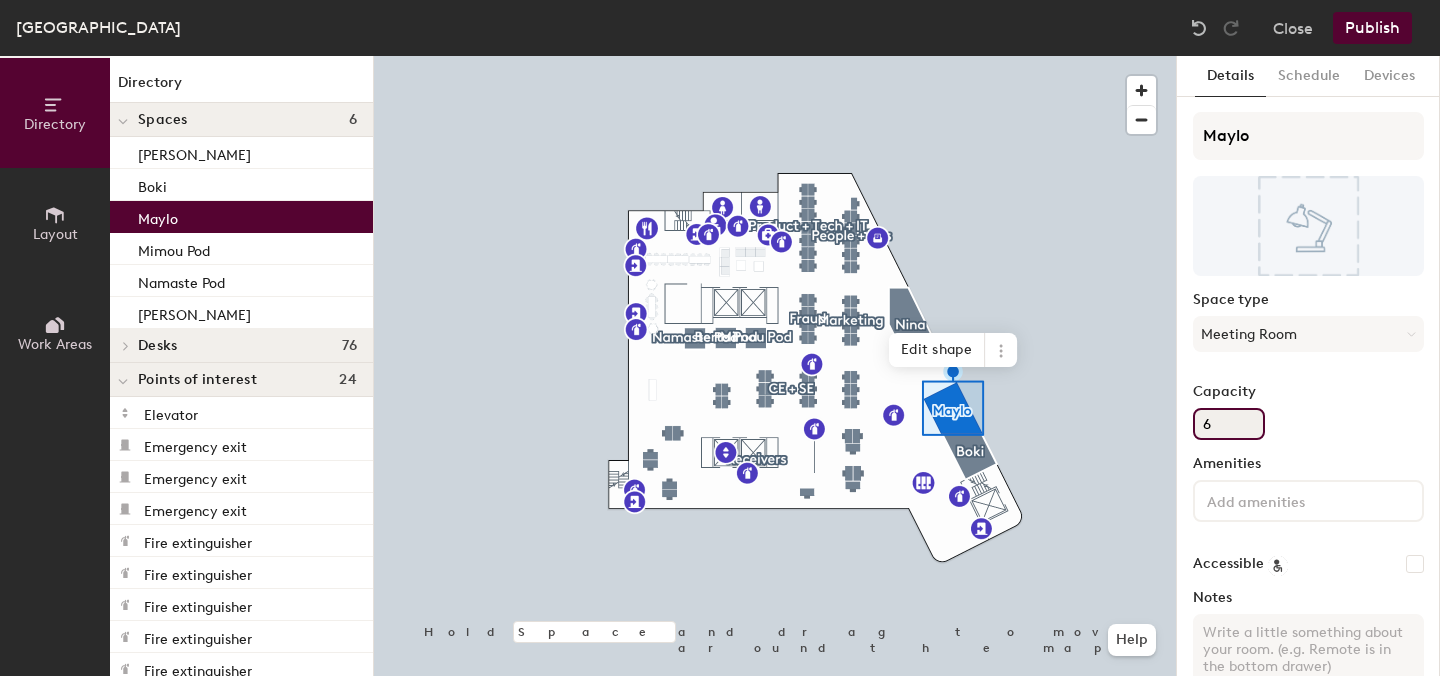 click on "6" at bounding box center (1229, 424) 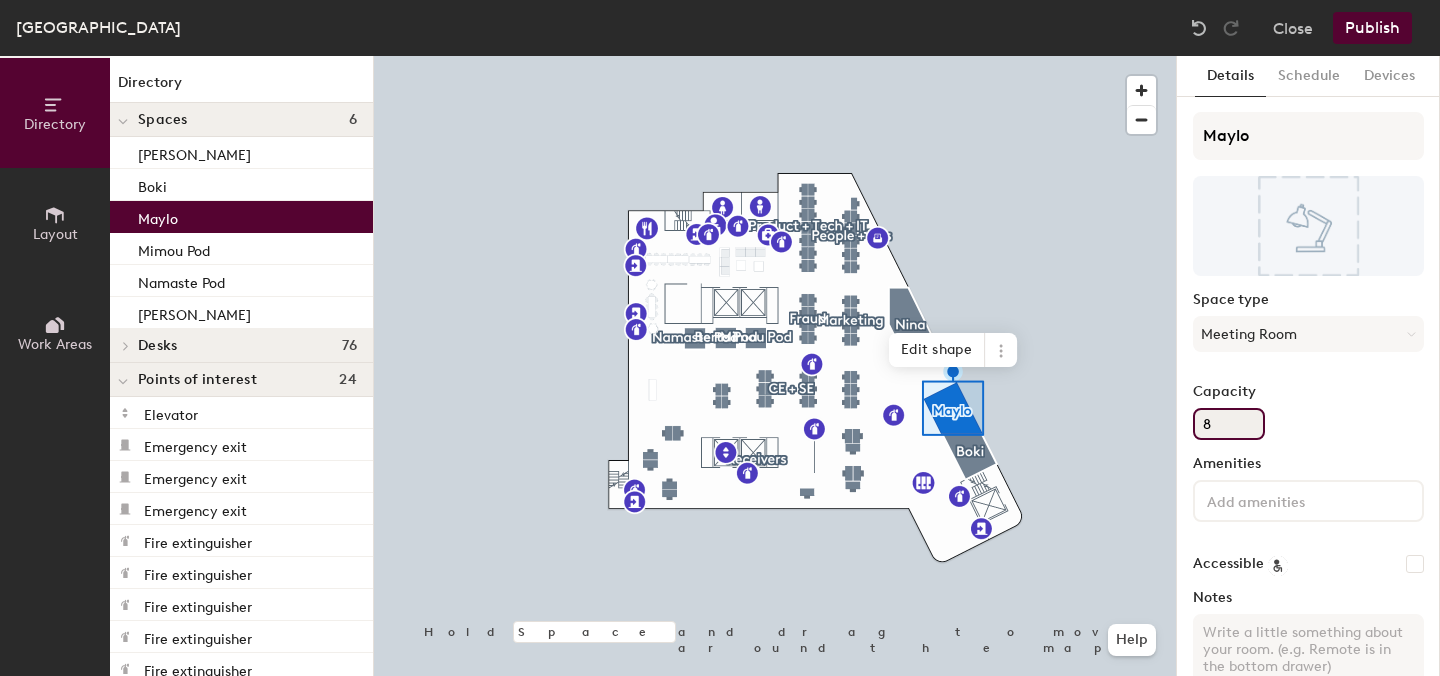type on "8" 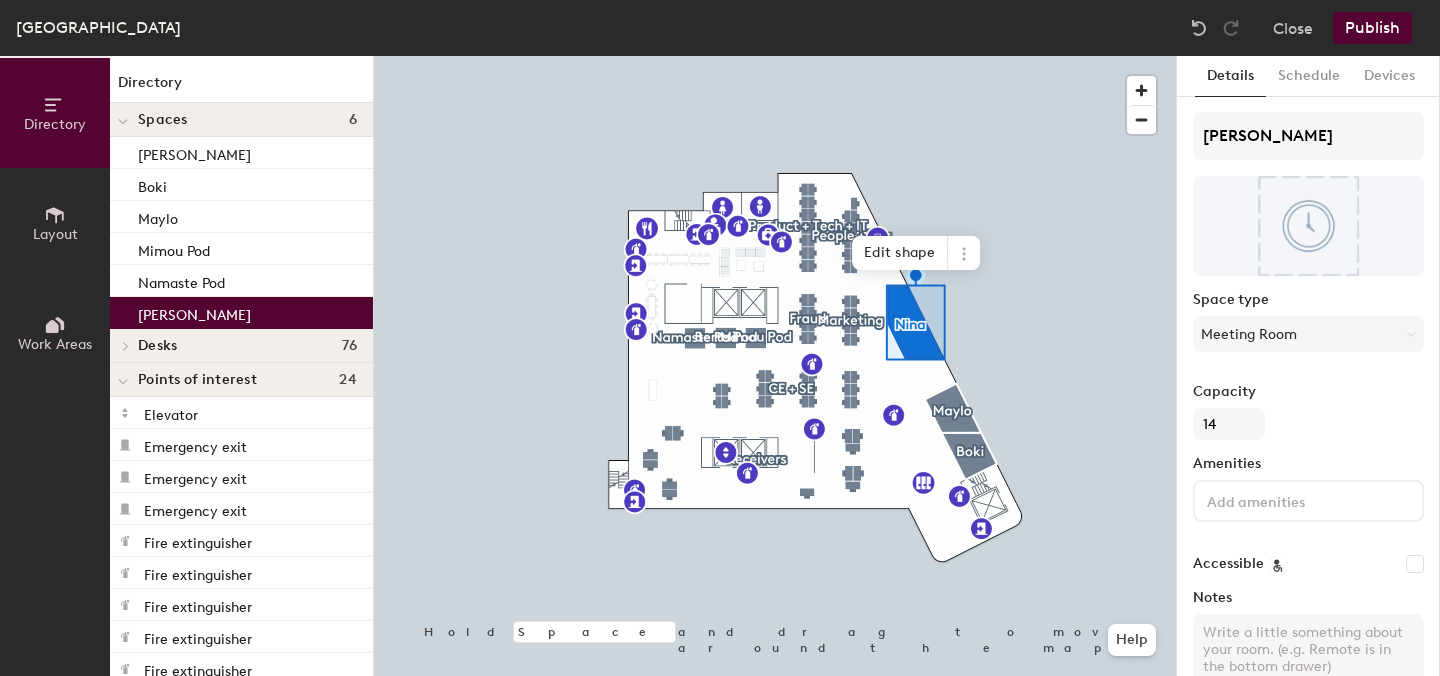 click on "Publish" 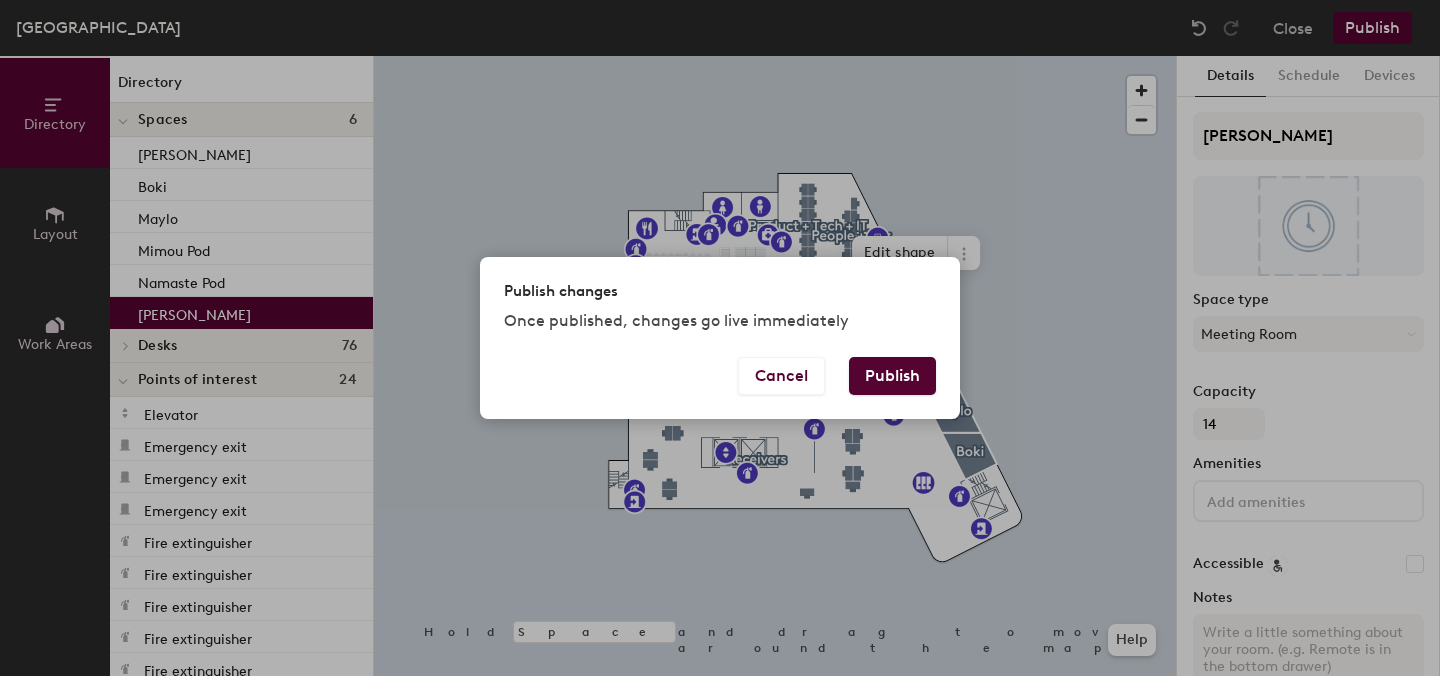 click on "Publish" at bounding box center [892, 376] 